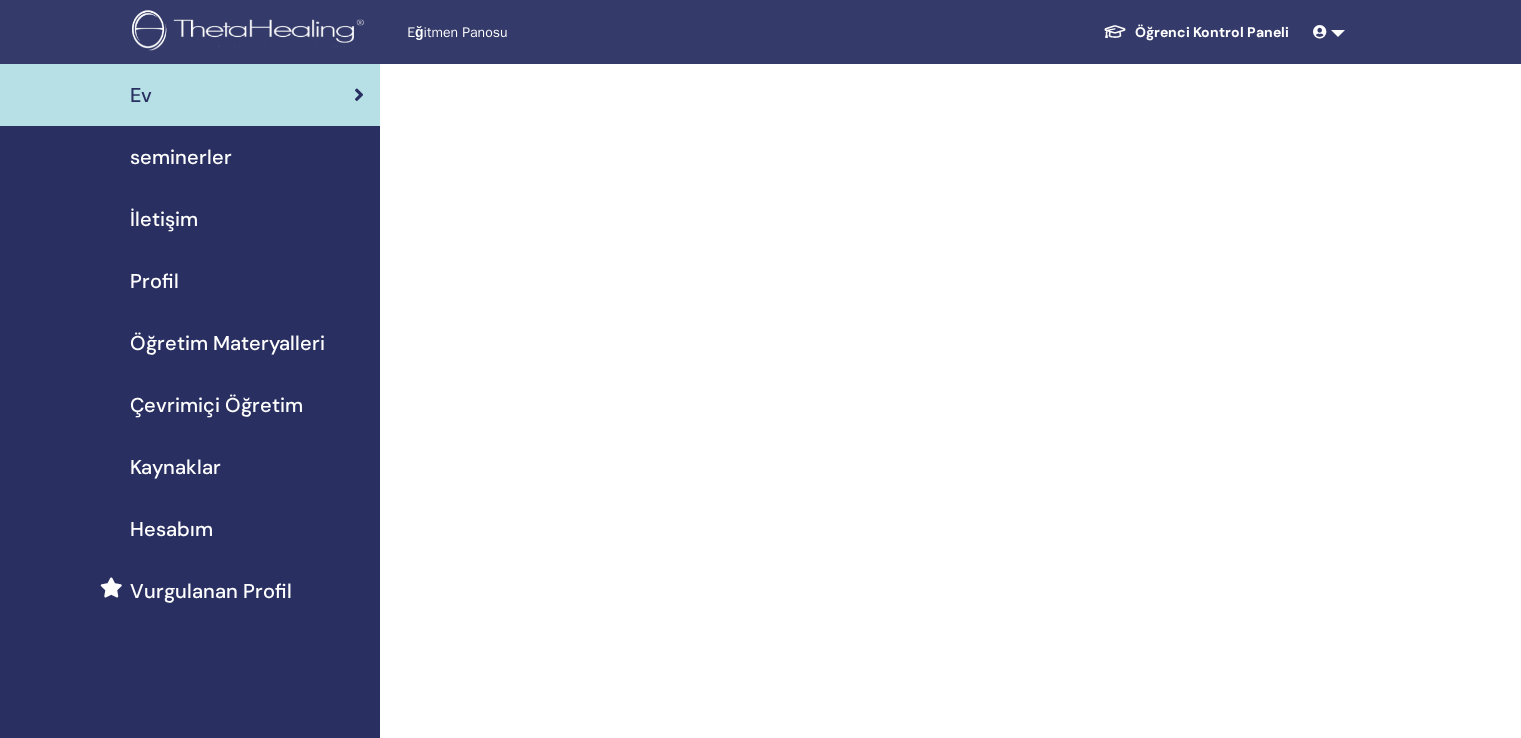 scroll, scrollTop: 0, scrollLeft: 0, axis: both 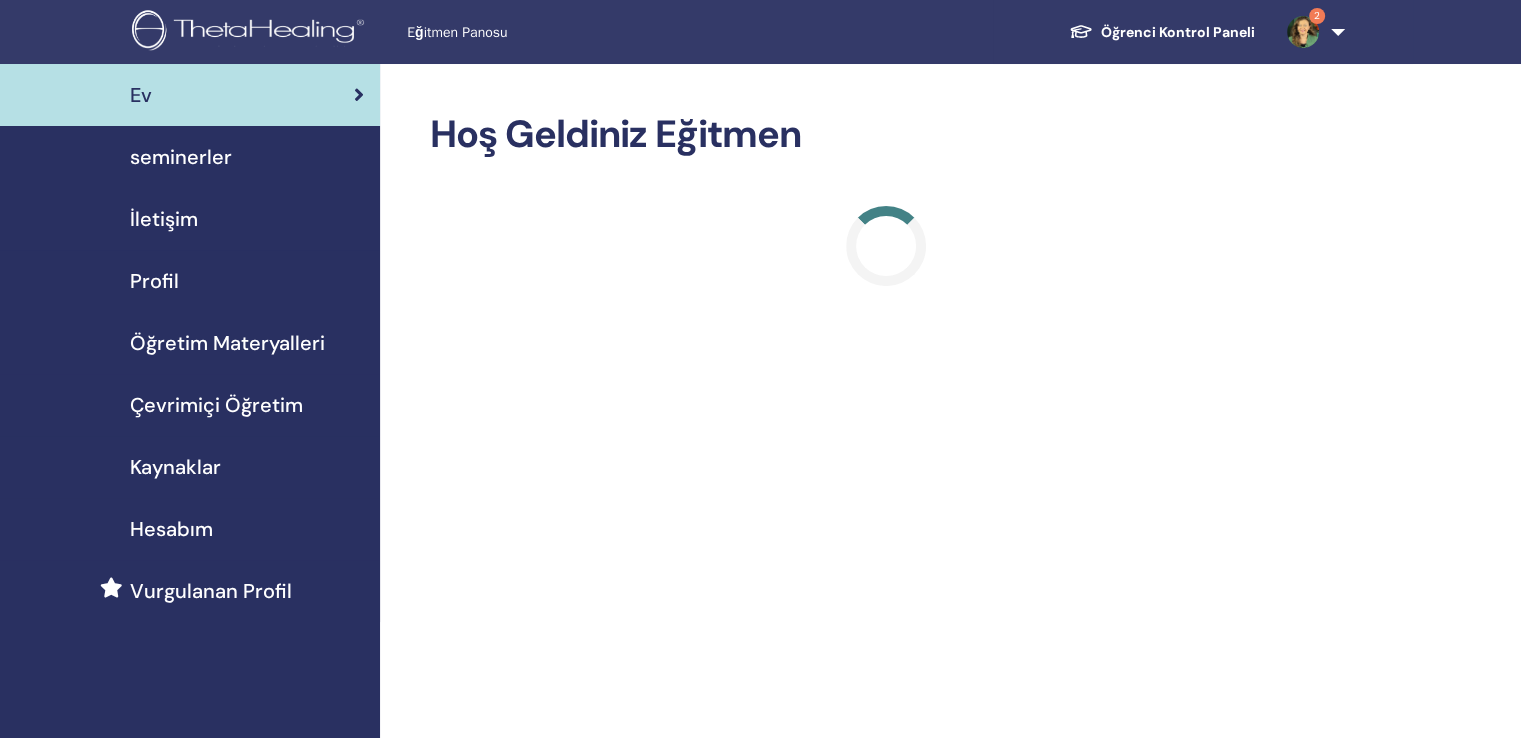 click at bounding box center (1303, 32) 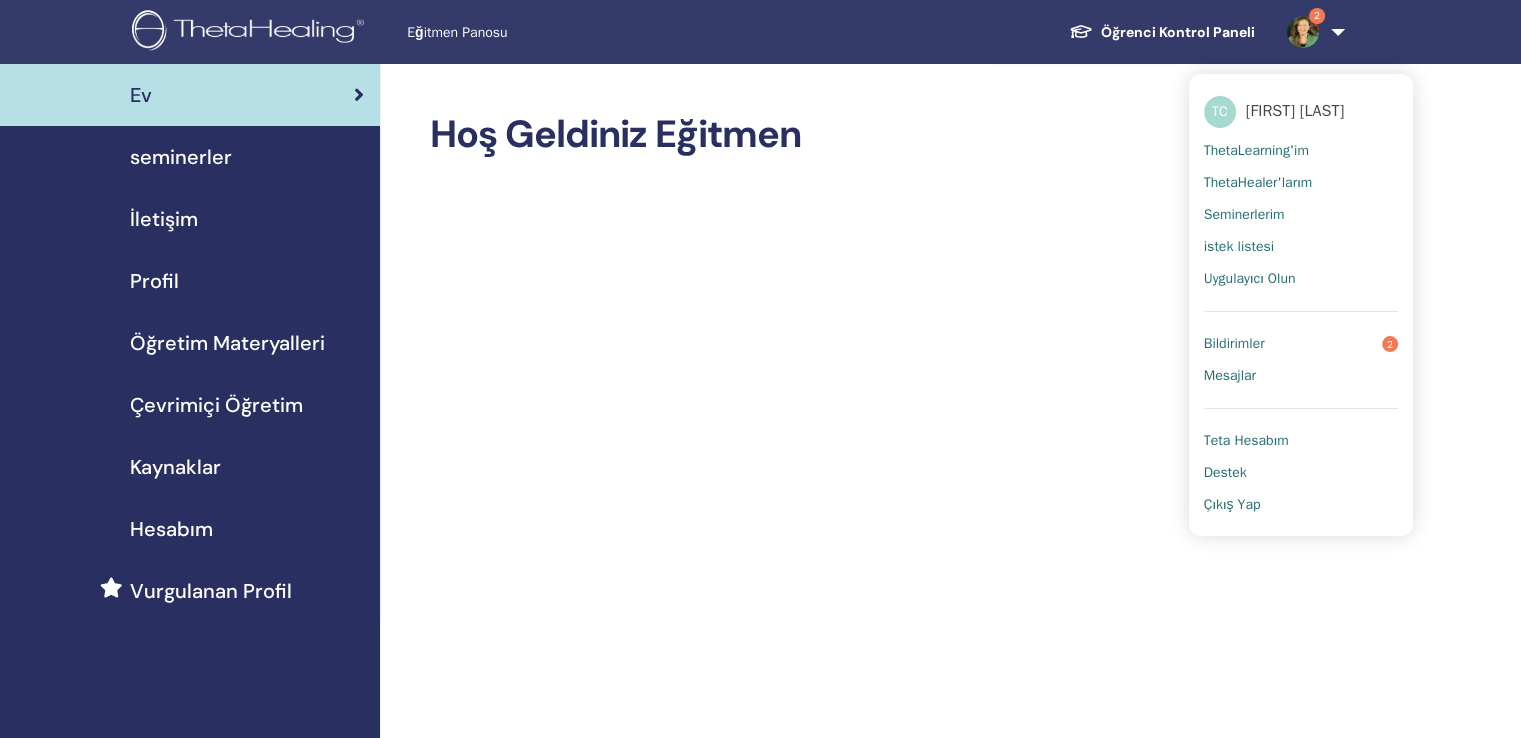 click on "Bildirimler" at bounding box center (1234, 344) 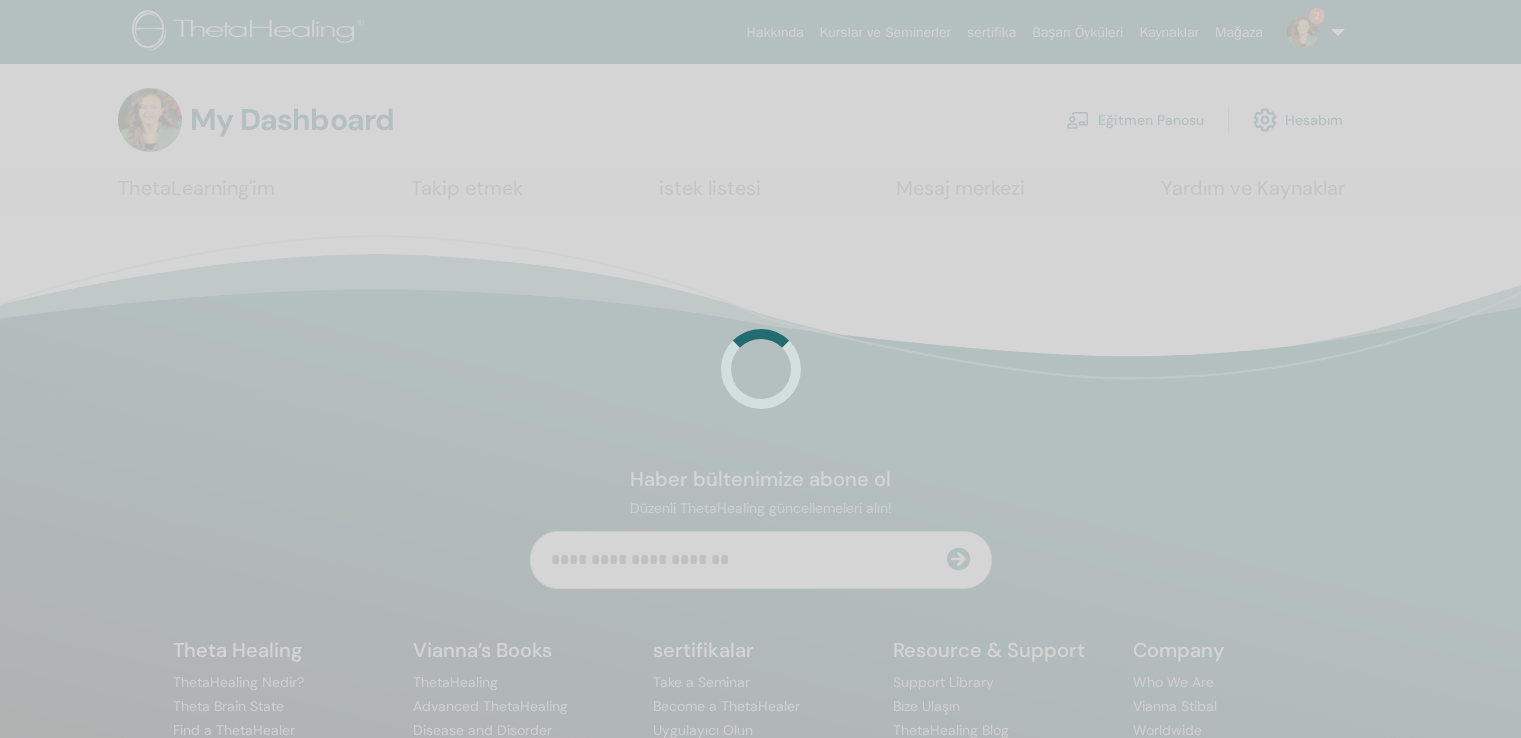 scroll, scrollTop: 0, scrollLeft: 0, axis: both 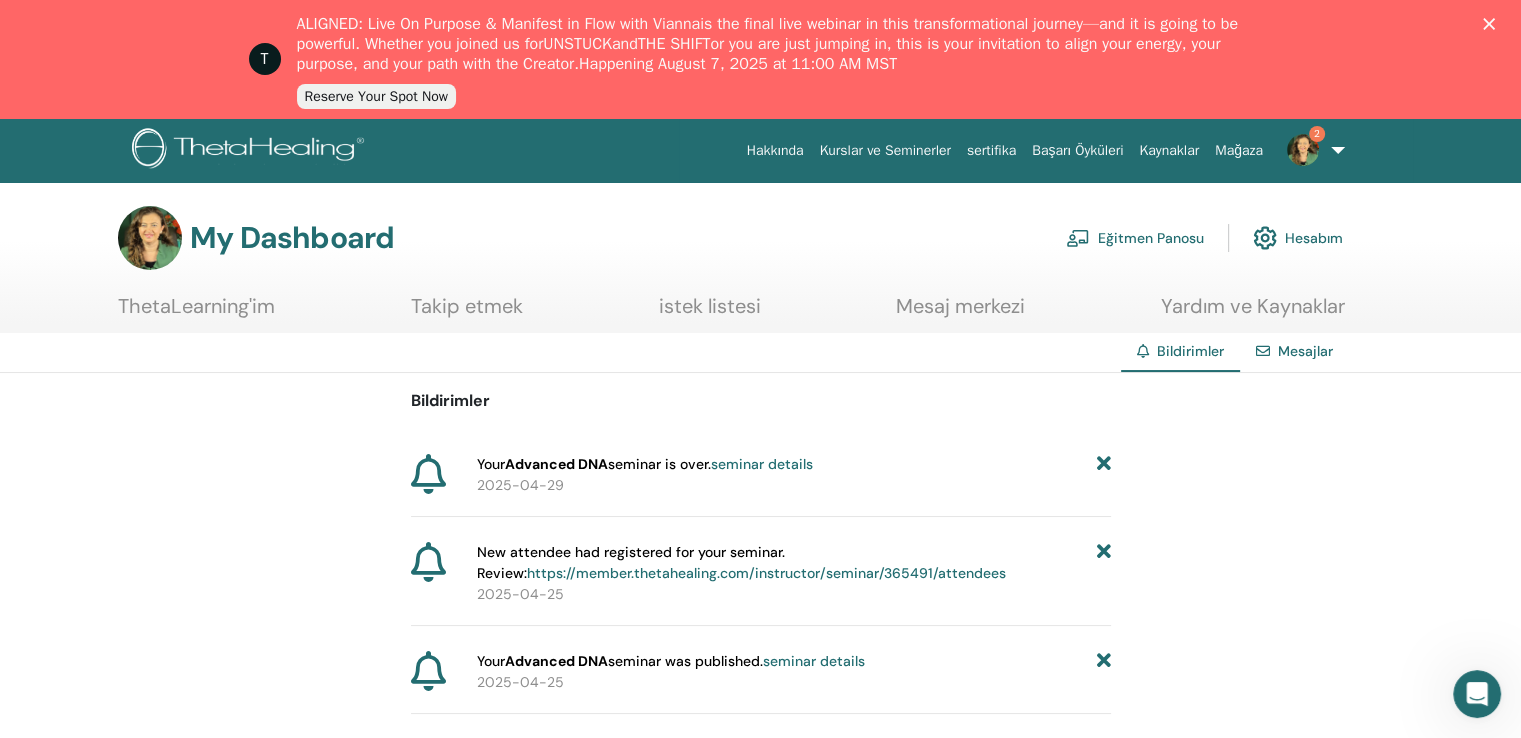 click on "Eğitmen Panosu" at bounding box center (1135, 238) 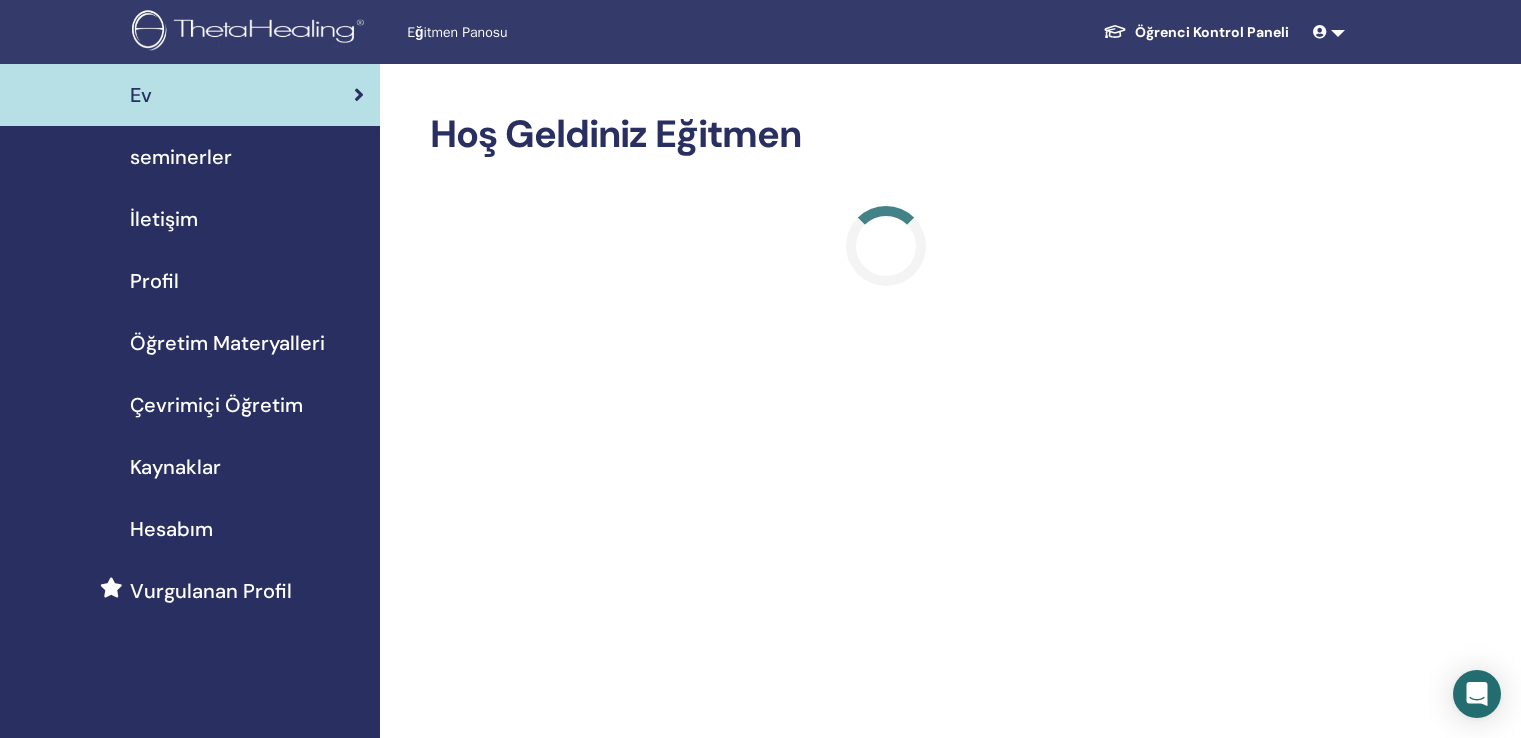 scroll, scrollTop: 0, scrollLeft: 0, axis: both 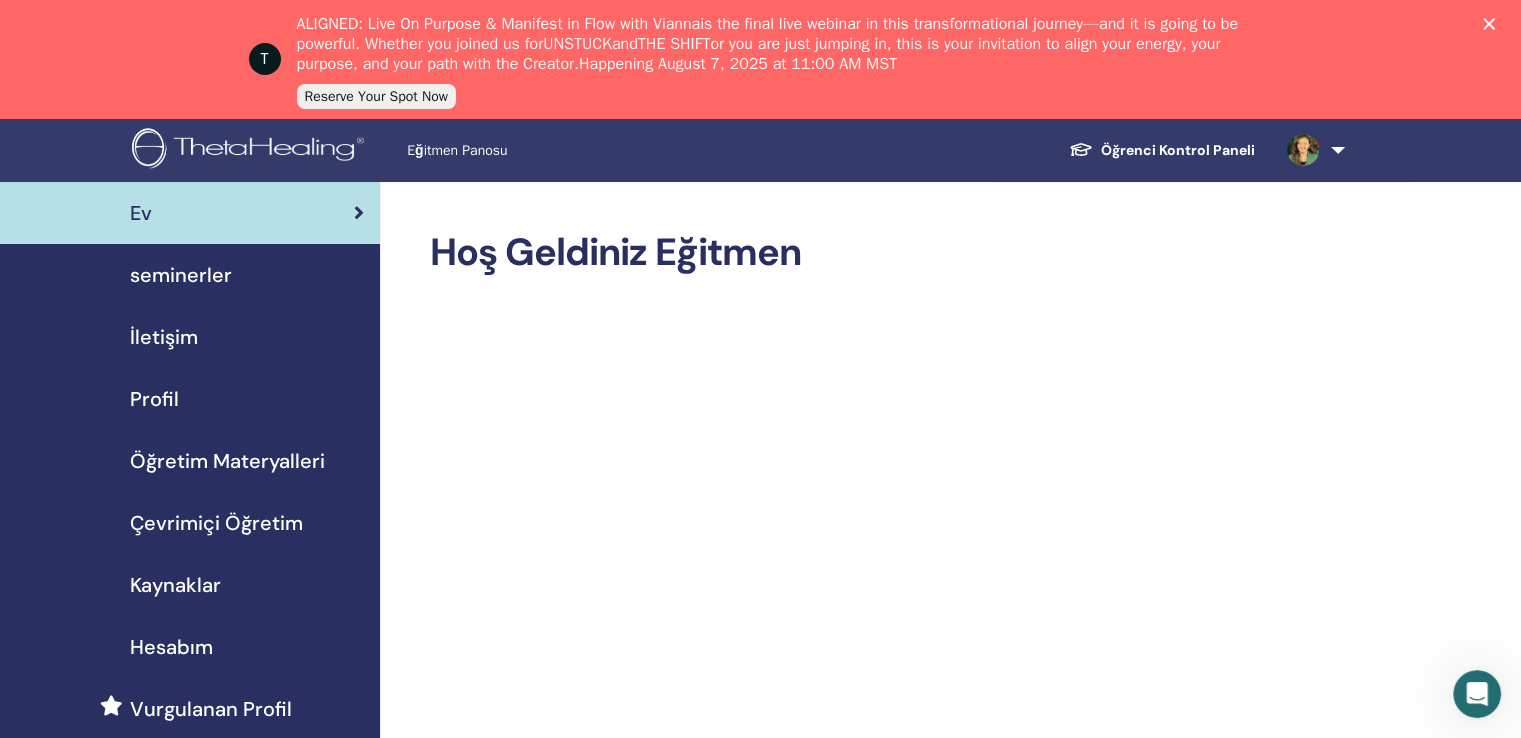 click on "Çevrimiçi Öğretim" at bounding box center [216, 523] 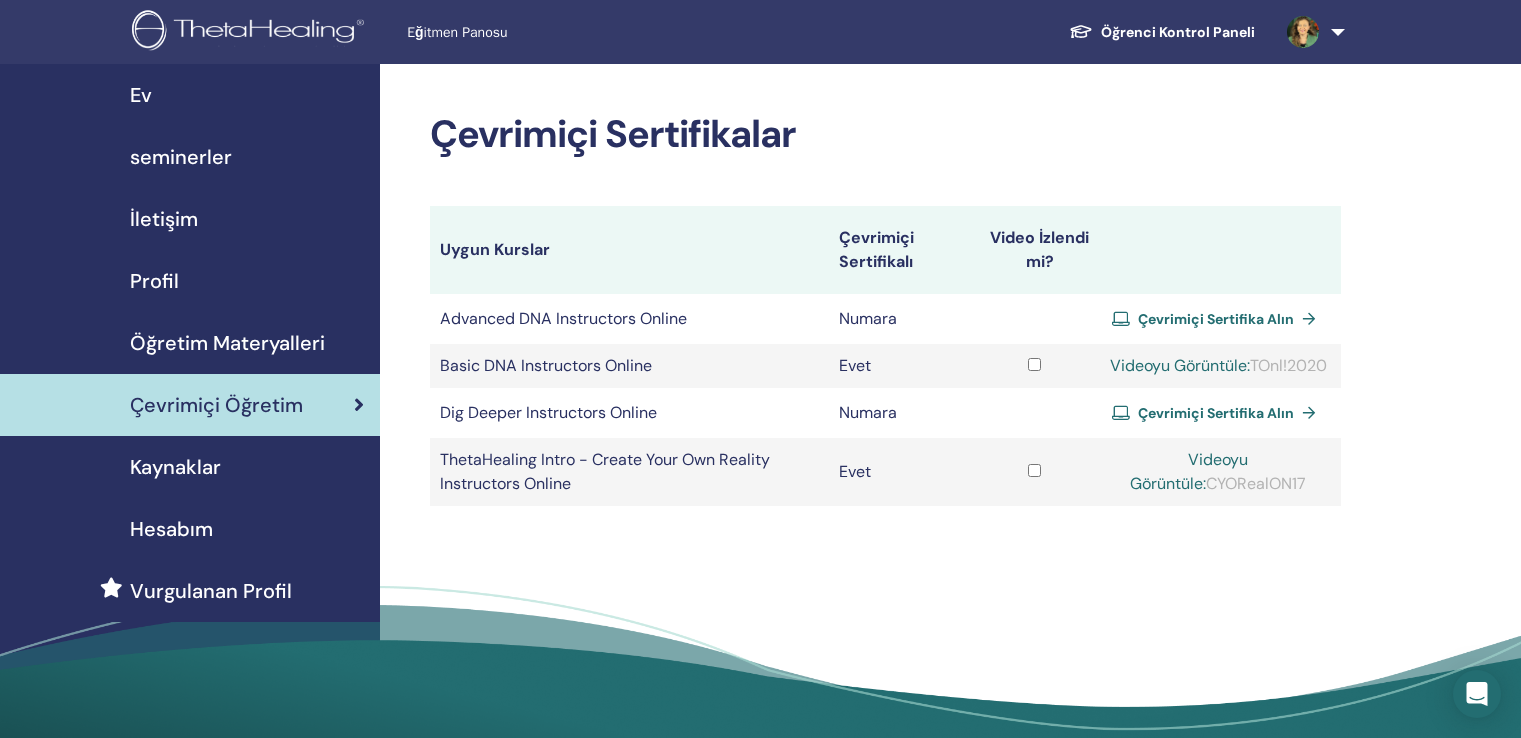 scroll, scrollTop: 0, scrollLeft: 0, axis: both 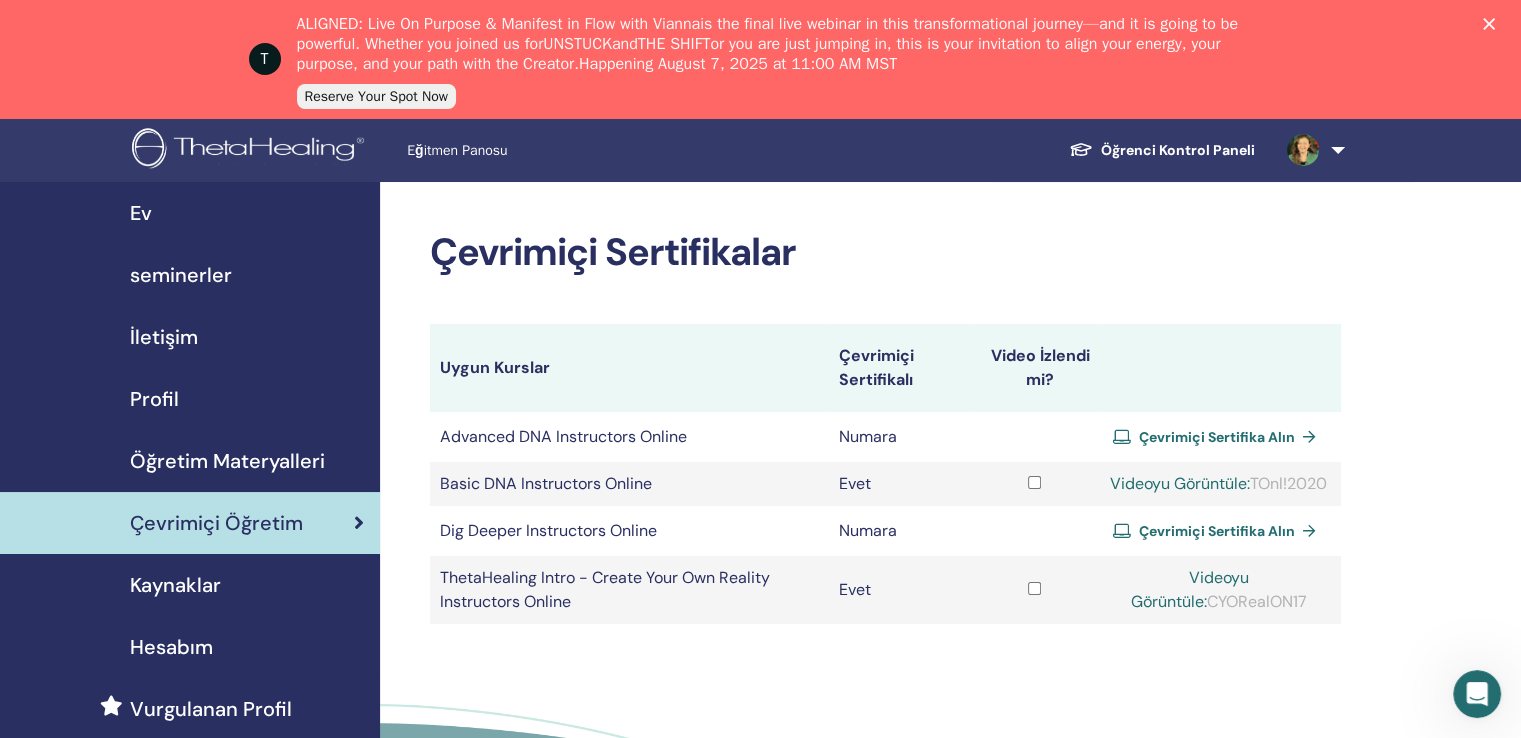 click on "seminerler" at bounding box center [181, 275] 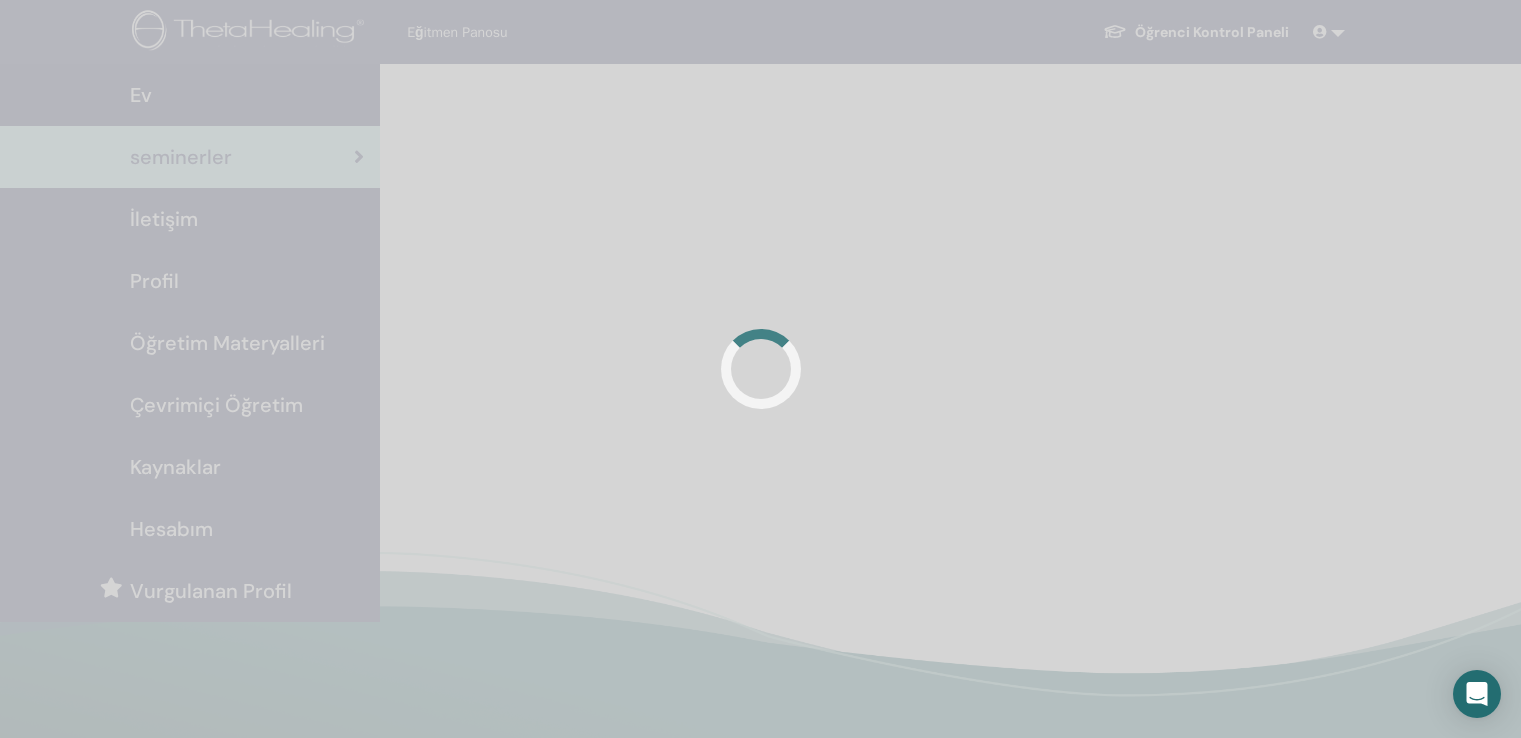 scroll, scrollTop: 0, scrollLeft: 0, axis: both 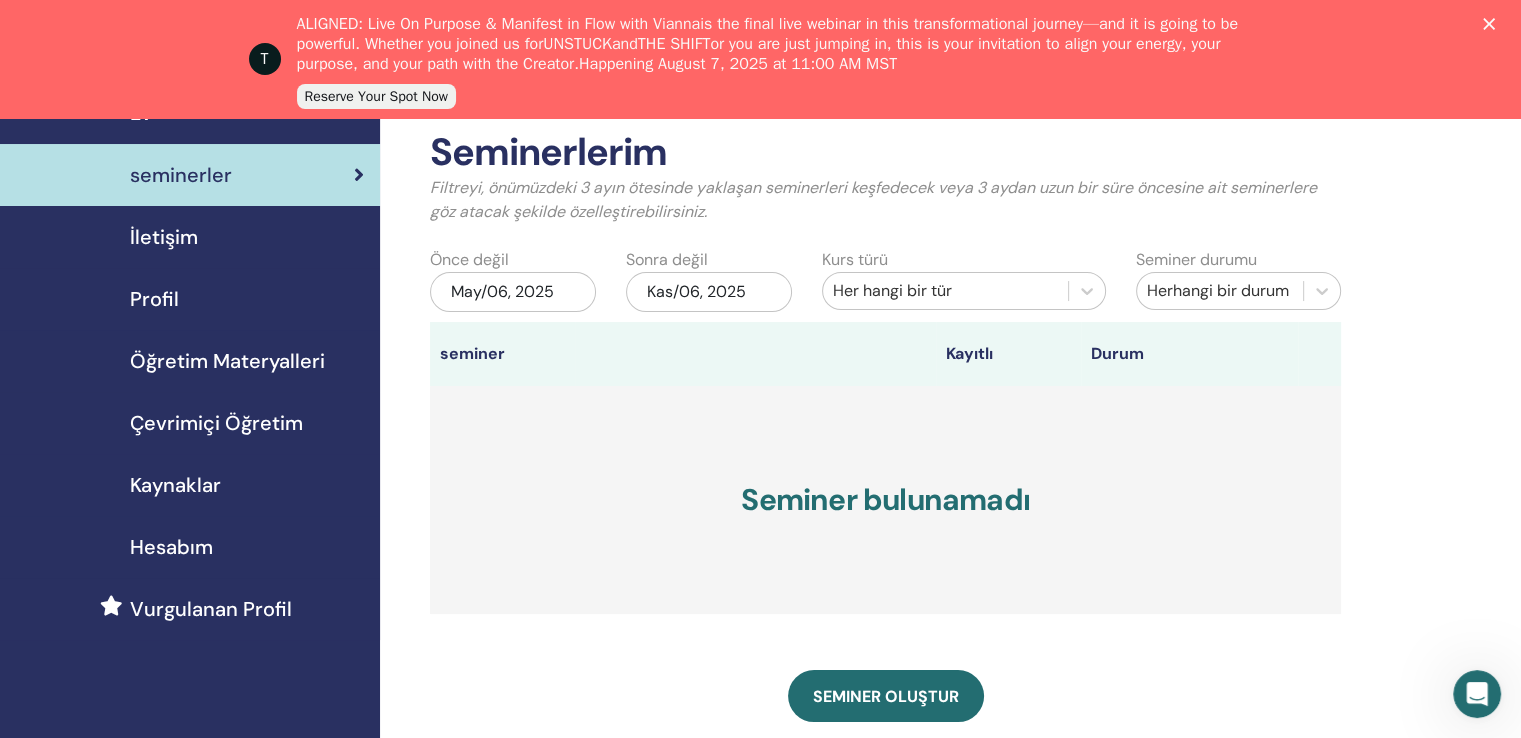 click on "Çevrimiçi Öğretim" at bounding box center [216, 423] 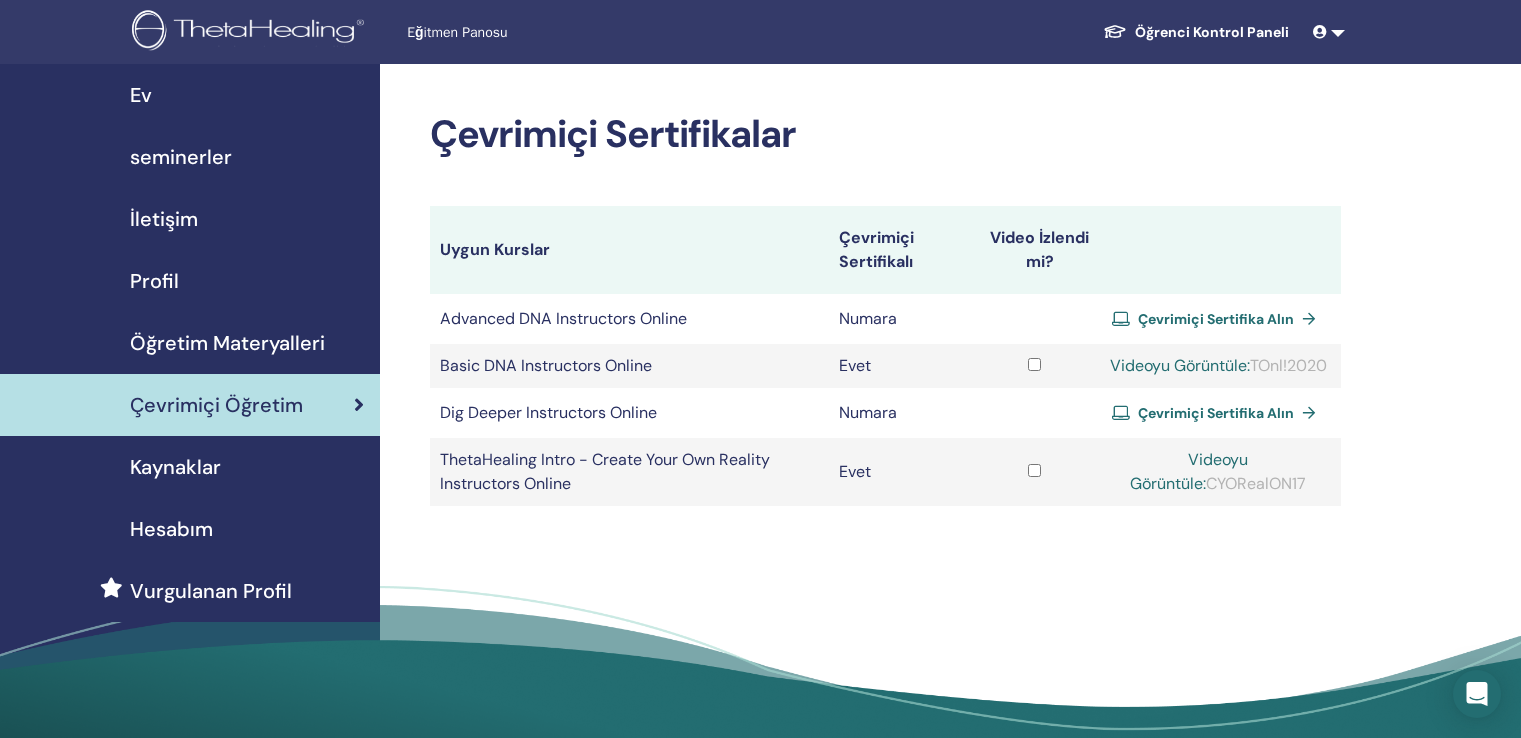 scroll, scrollTop: 0, scrollLeft: 0, axis: both 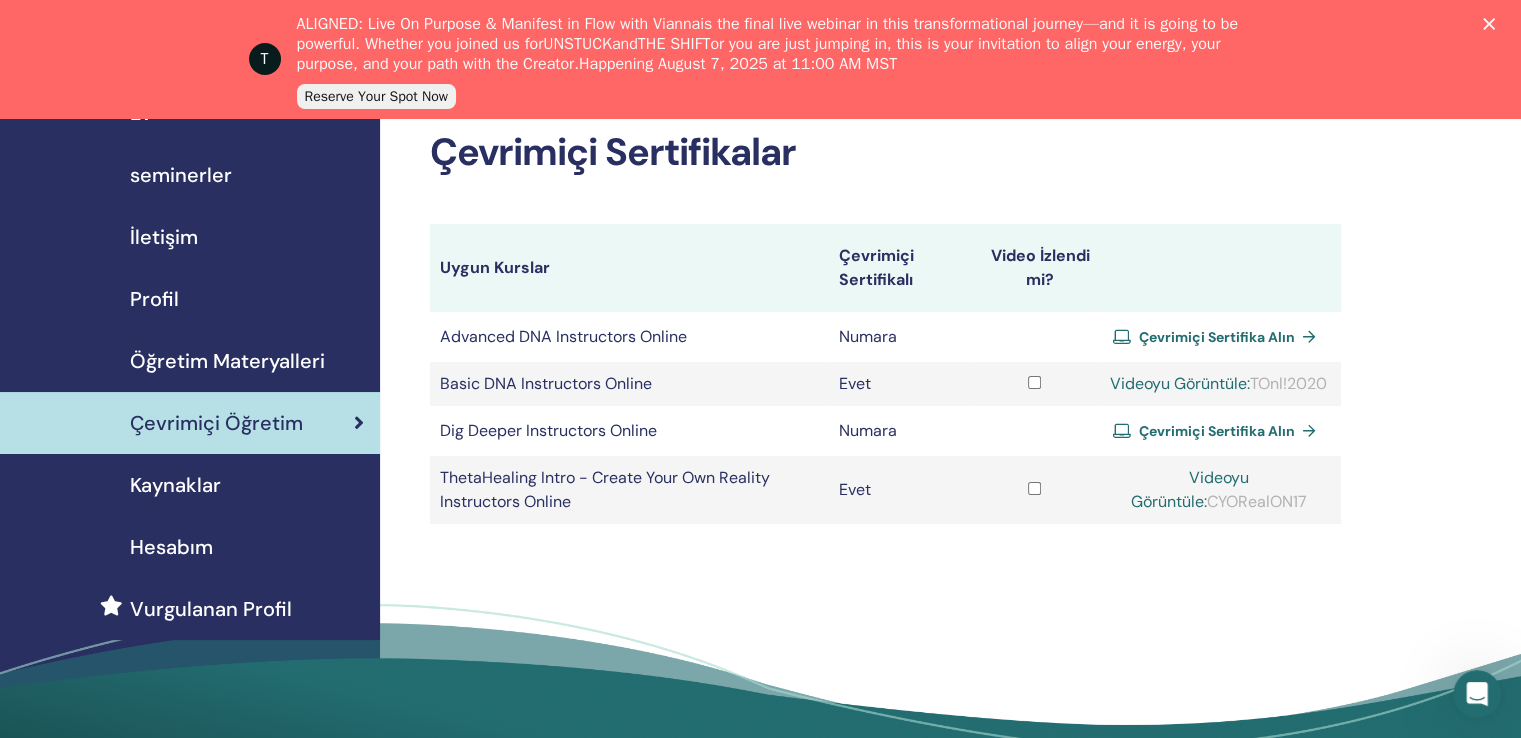 click on "Kaynaklar" at bounding box center (175, 485) 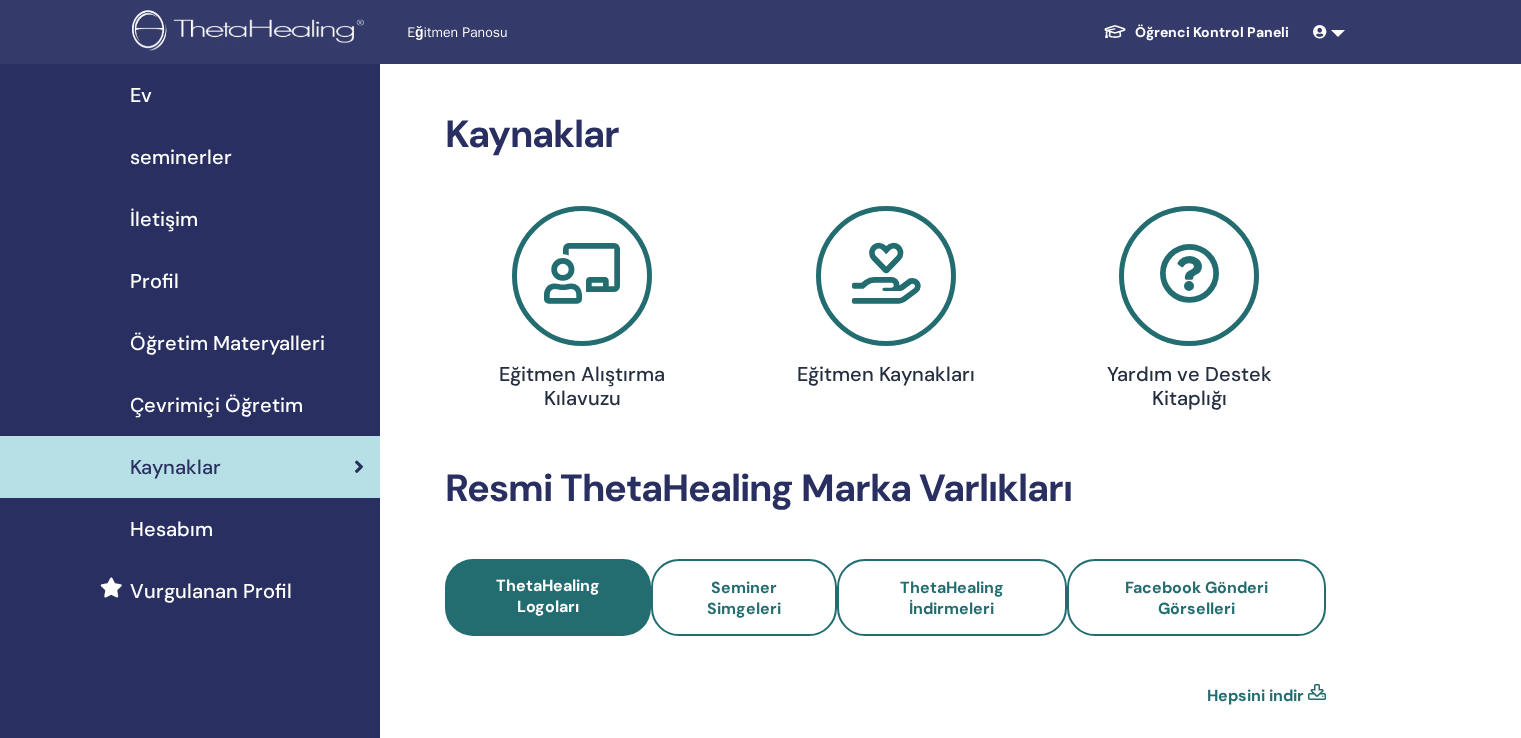 scroll, scrollTop: 0, scrollLeft: 0, axis: both 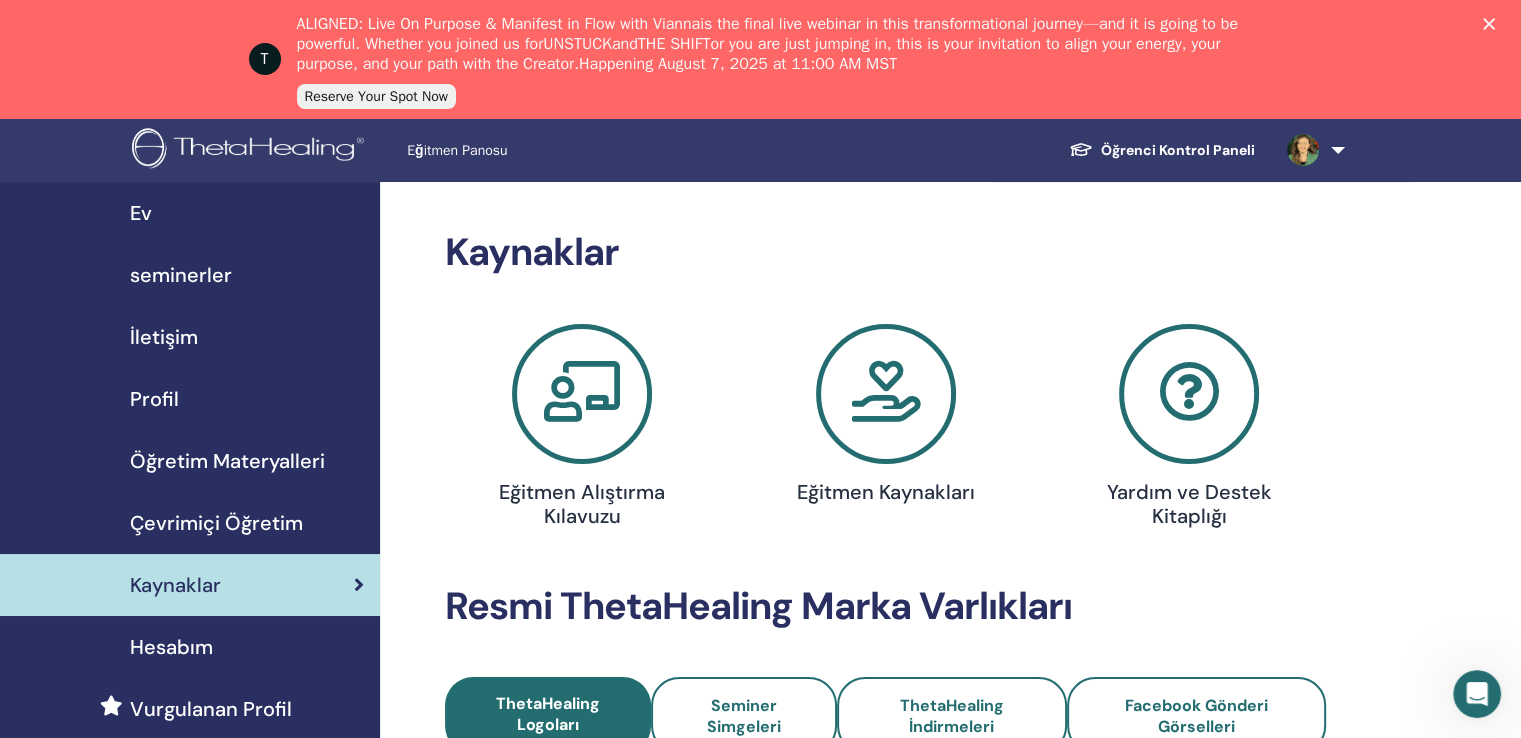 click on "Öğrenci Kontrol Paneli" at bounding box center (1162, 150) 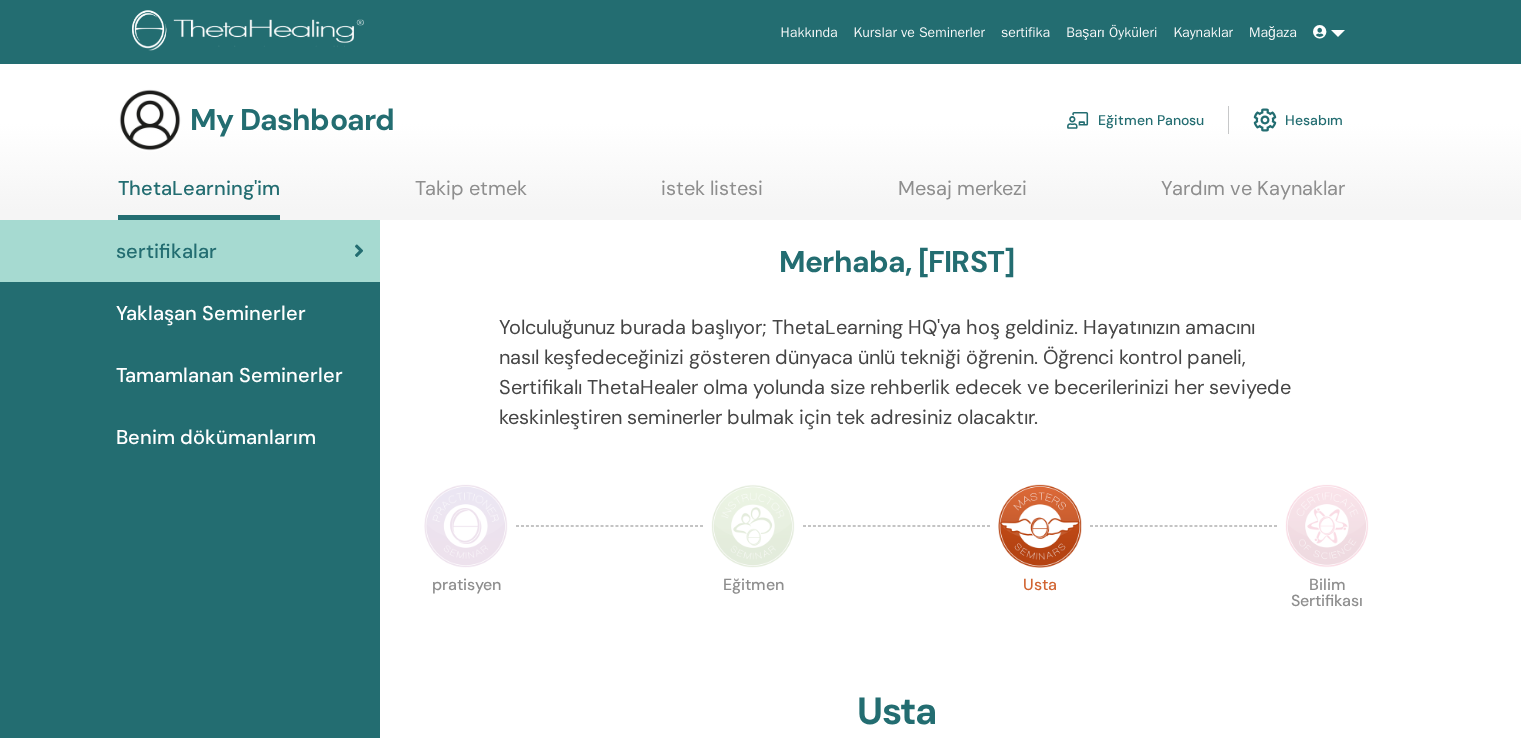 scroll, scrollTop: 0, scrollLeft: 0, axis: both 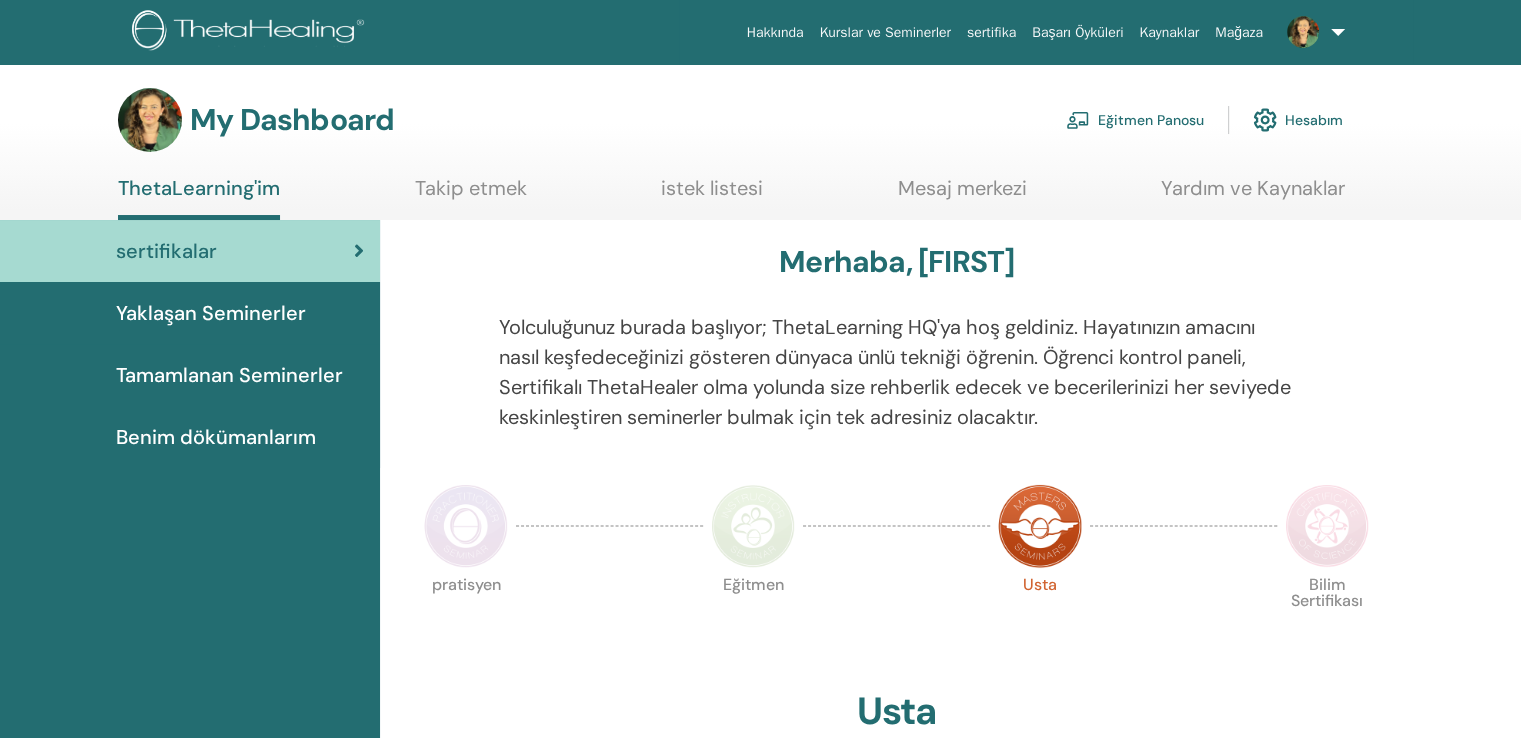 click on "Eğitmen Panosu" at bounding box center [1135, 120] 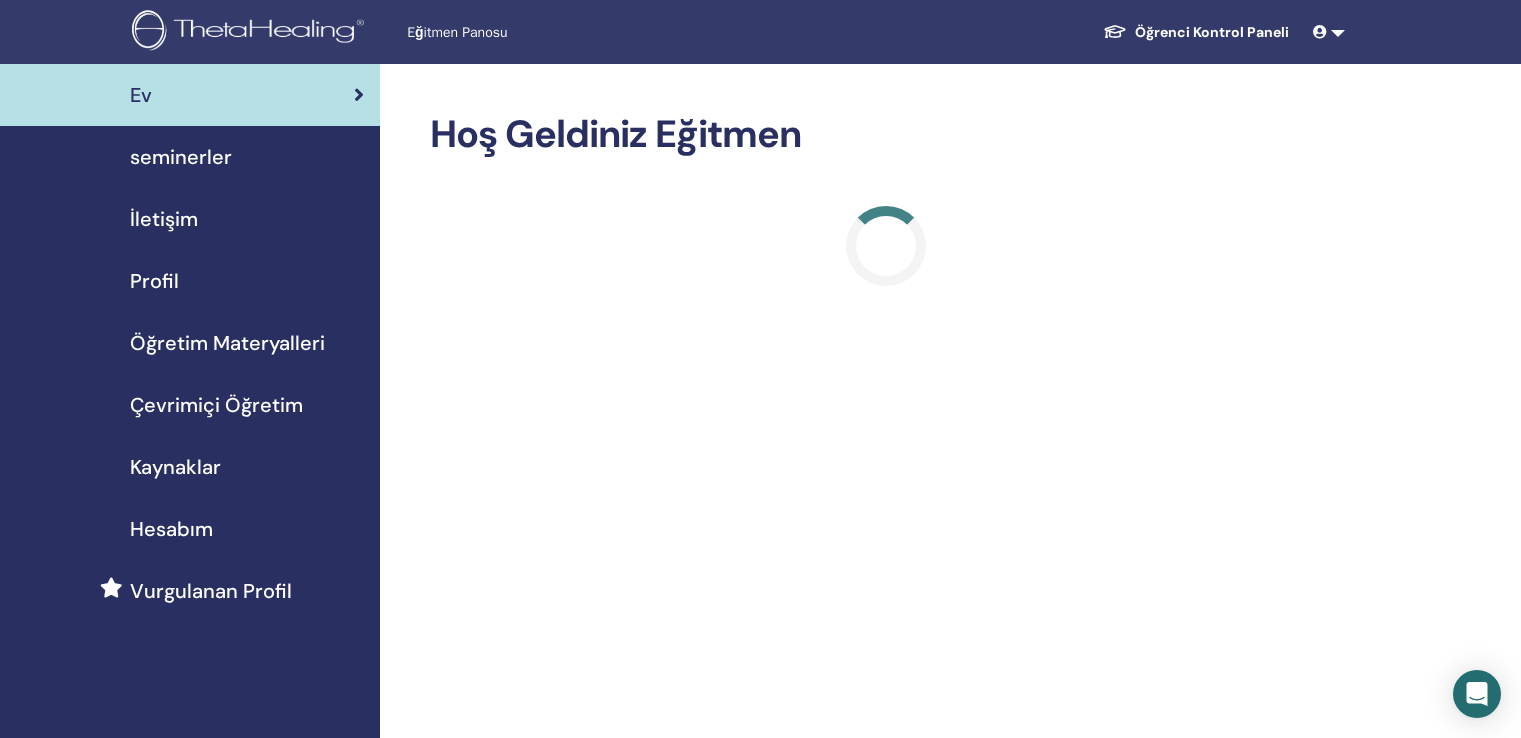scroll, scrollTop: 0, scrollLeft: 0, axis: both 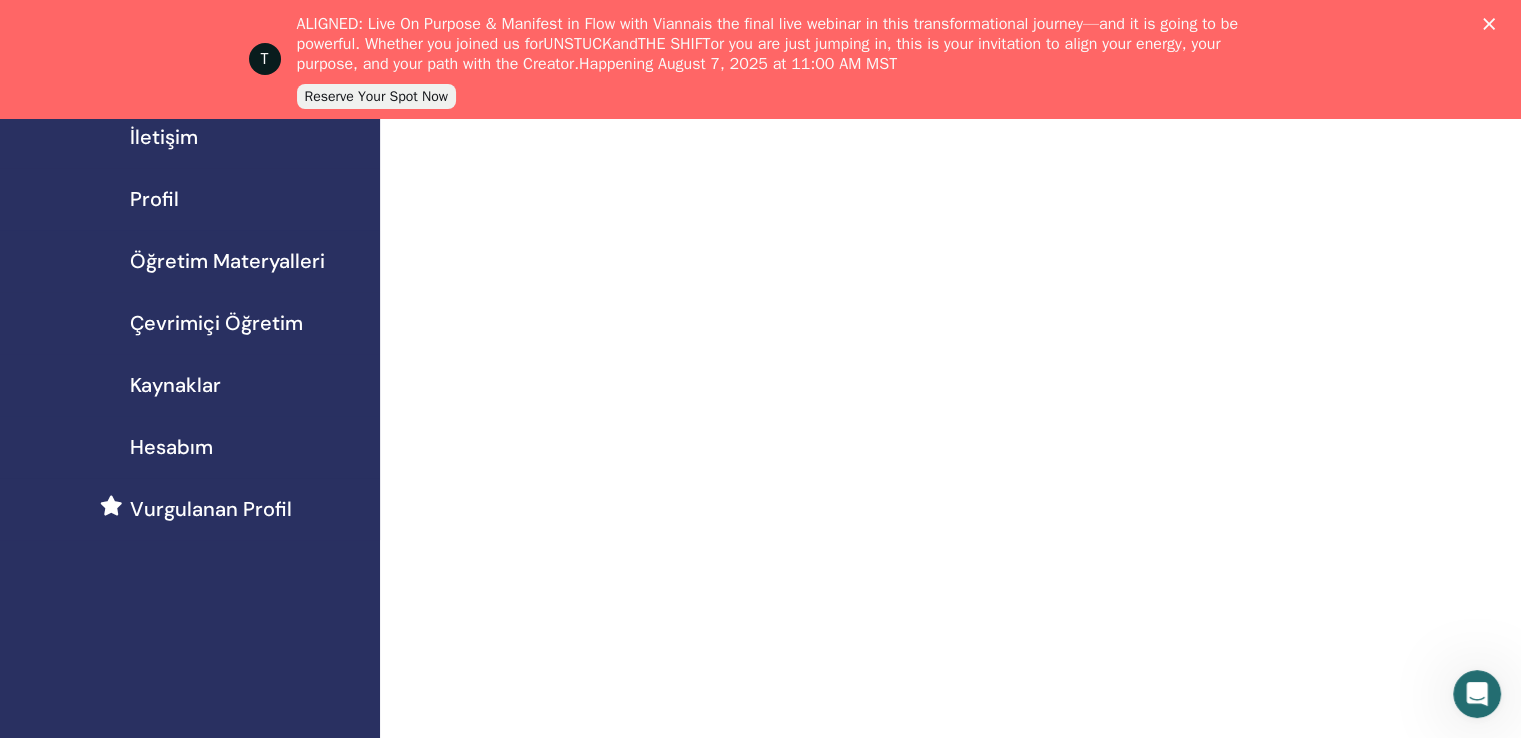 click on "Çevrimiçi Öğretim" at bounding box center (216, 323) 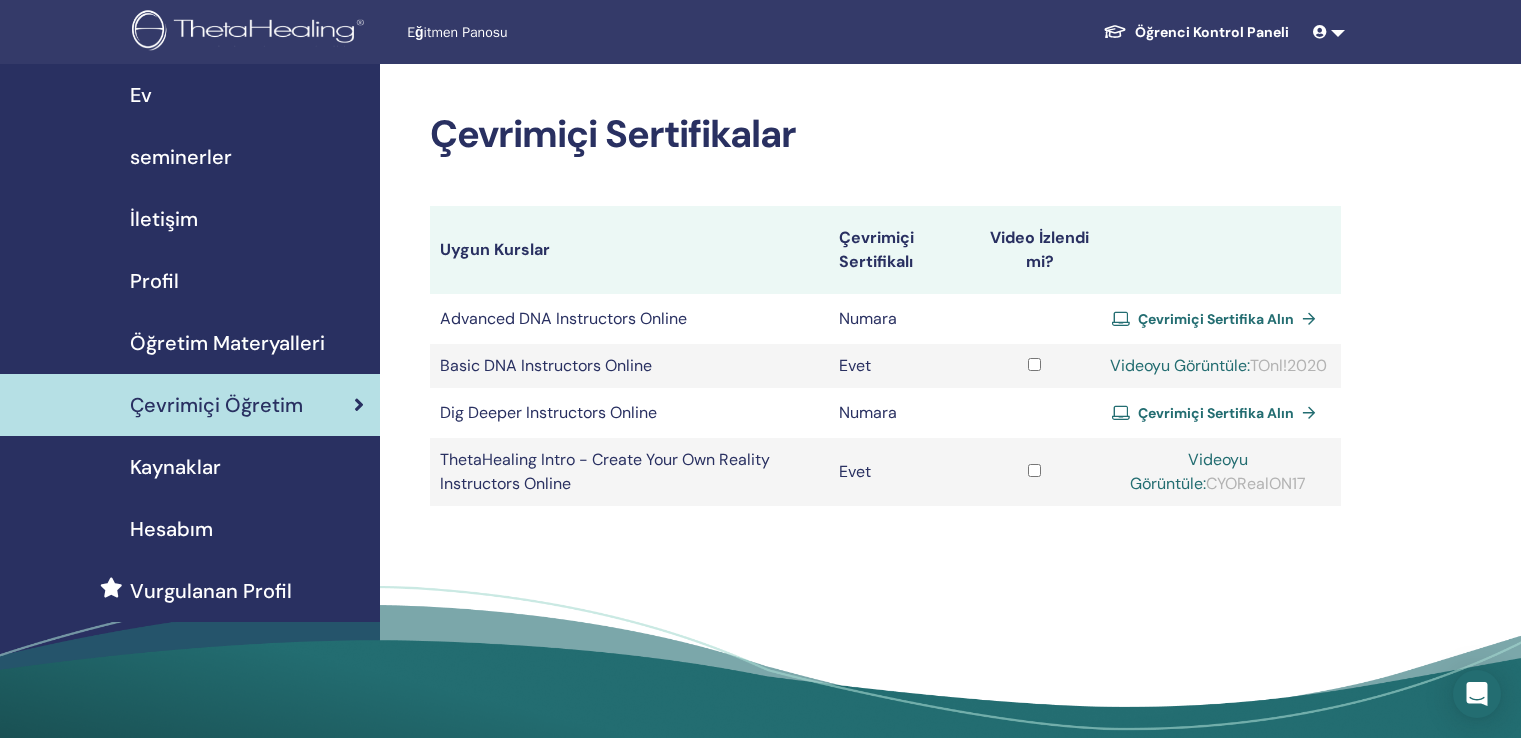 scroll, scrollTop: 0, scrollLeft: 0, axis: both 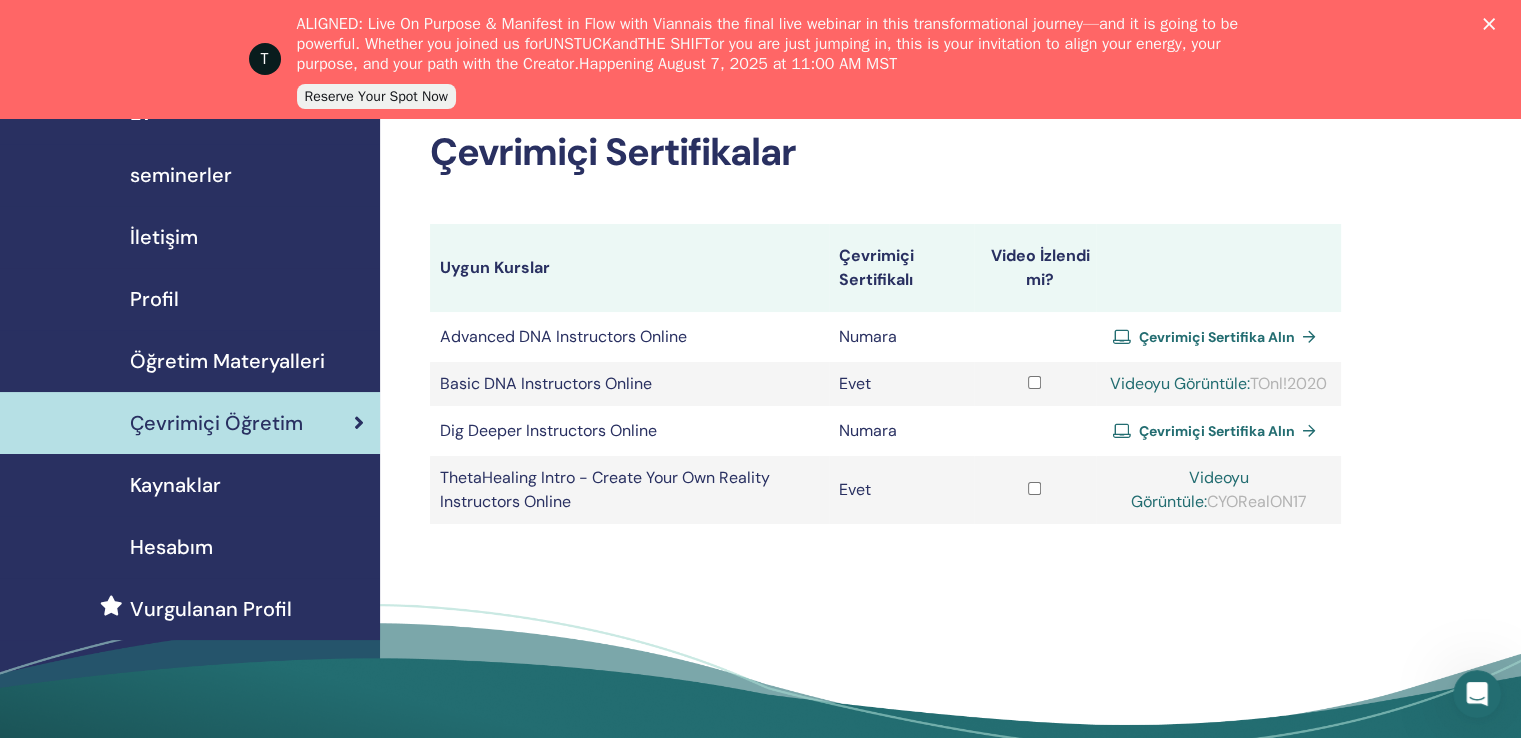 click on "seminerler" at bounding box center (181, 175) 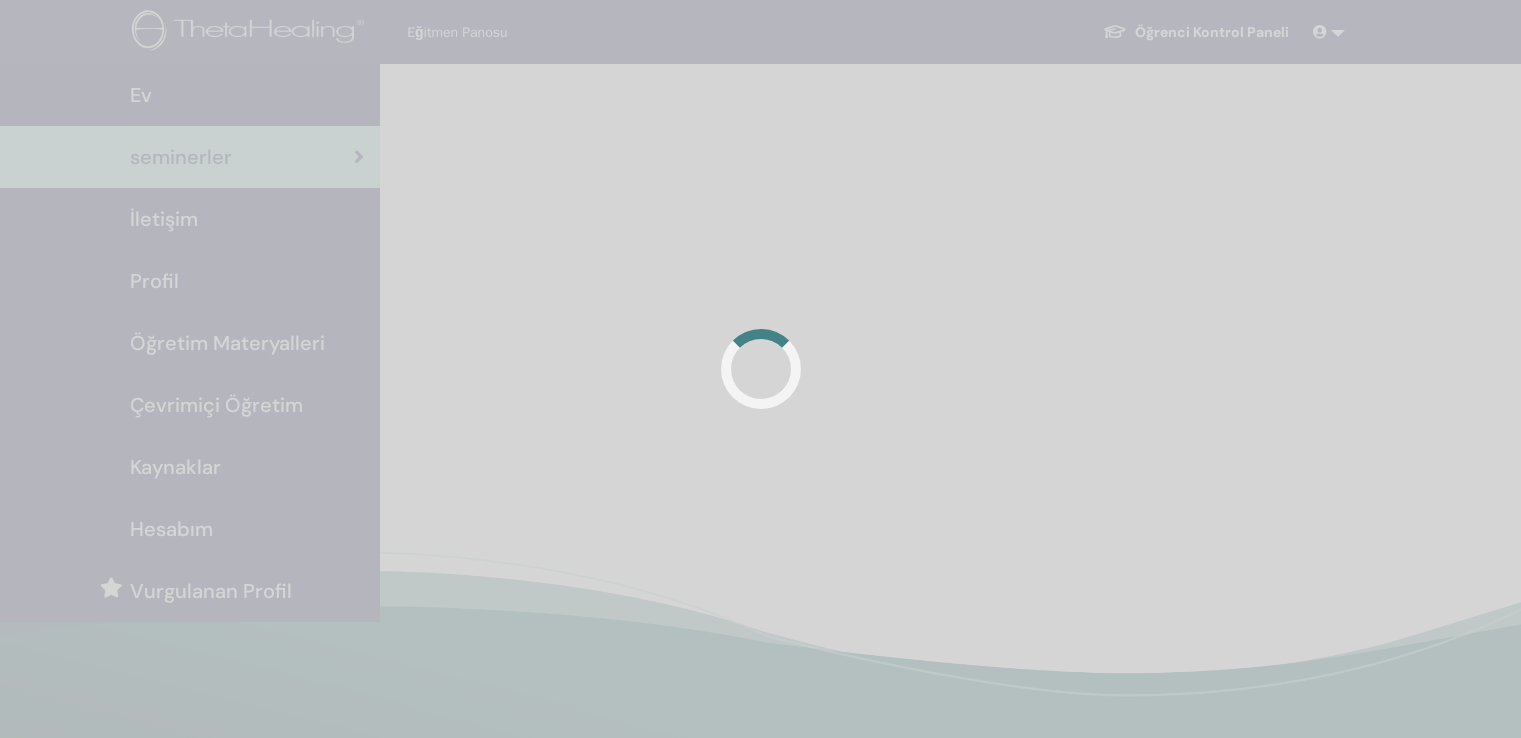 scroll, scrollTop: 0, scrollLeft: 0, axis: both 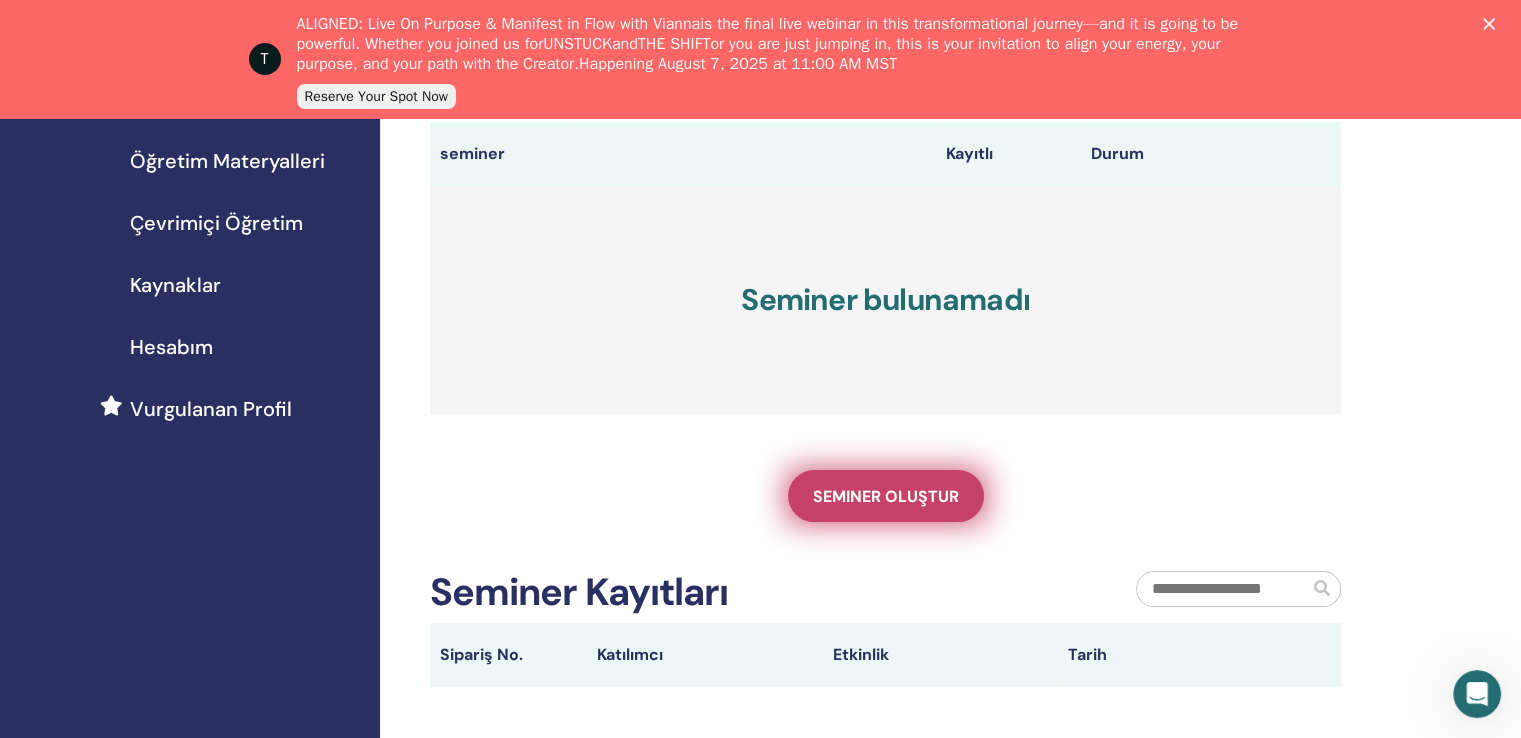 click on "Seminer oluştur" at bounding box center [886, 496] 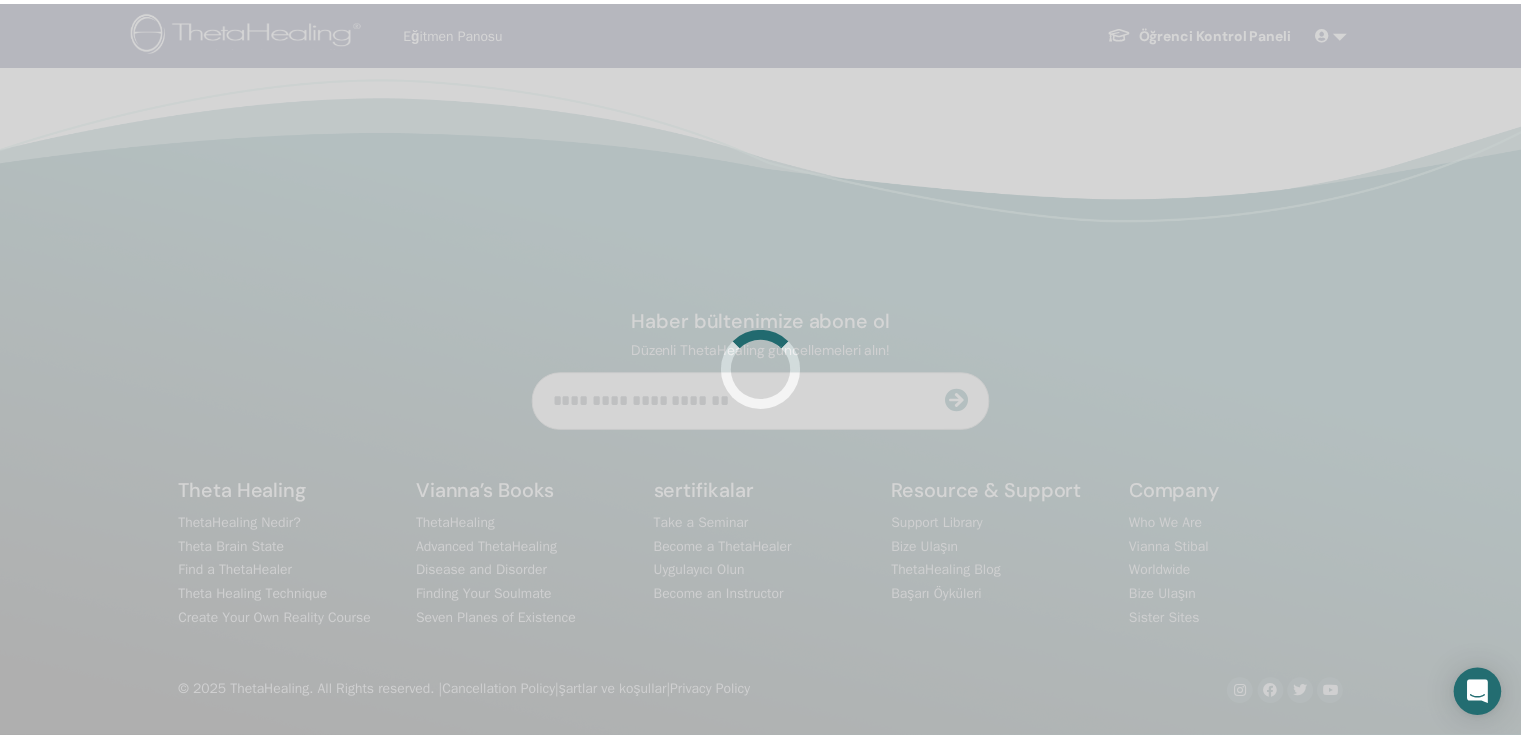 scroll, scrollTop: 0, scrollLeft: 0, axis: both 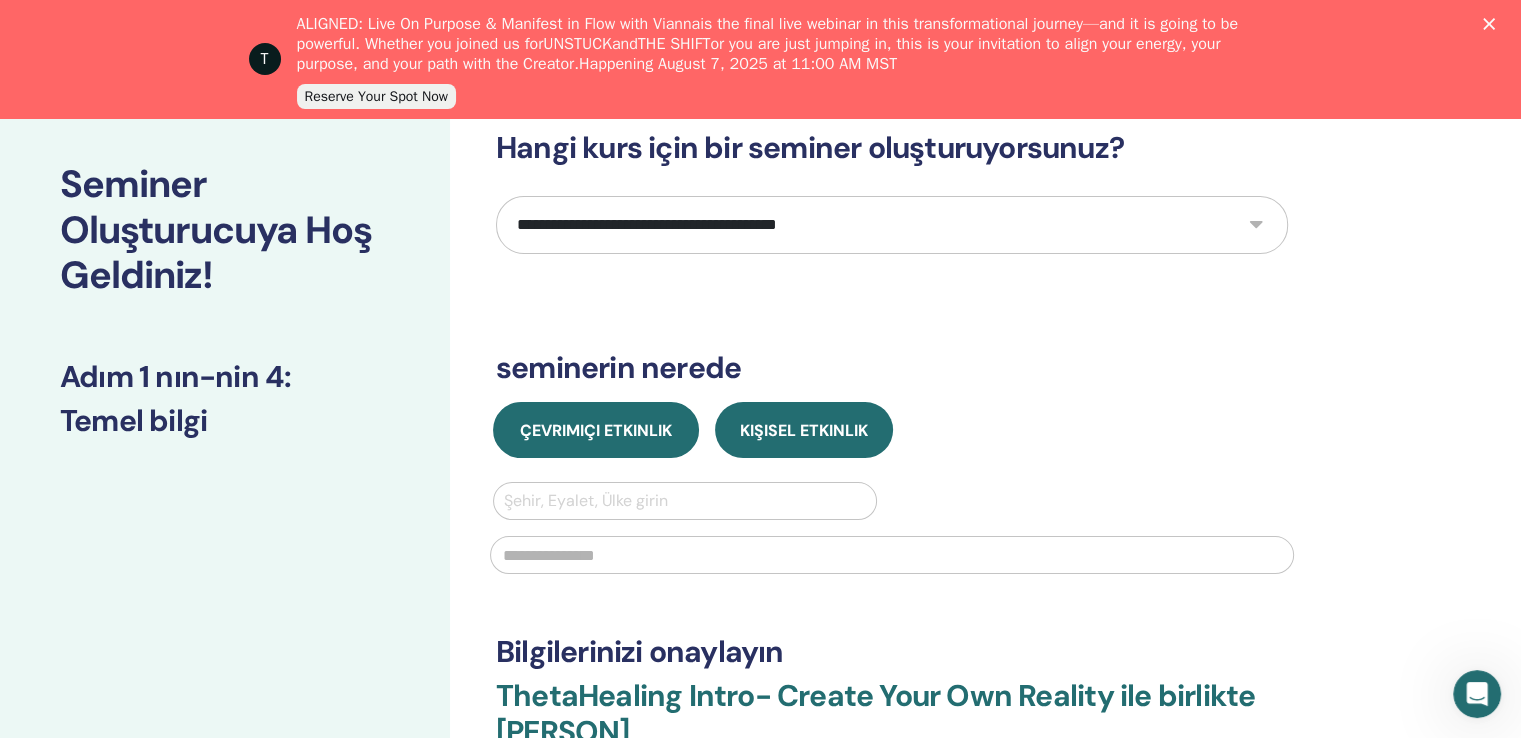 click on "Çevrimiçi Etkinlik" at bounding box center [596, 430] 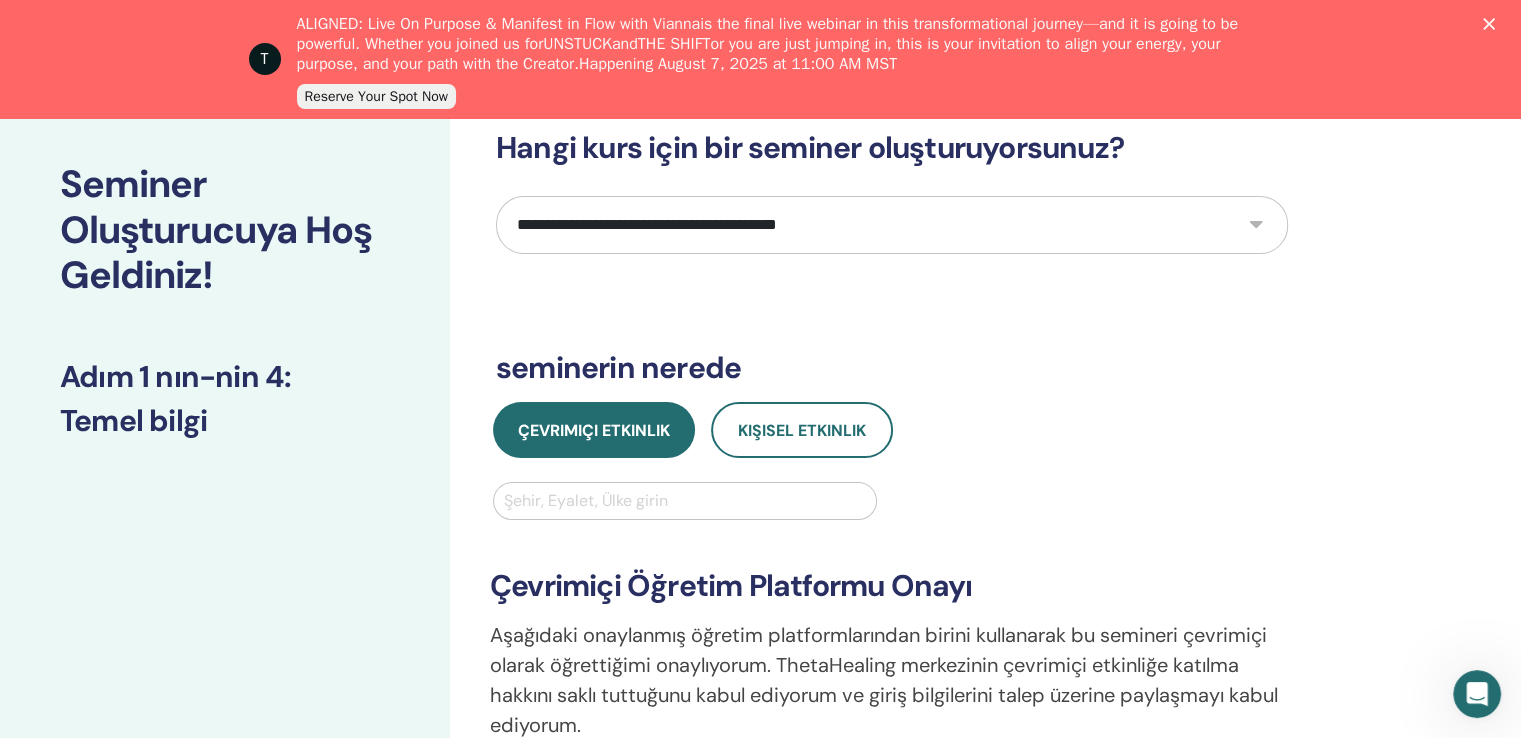 click on "**********" at bounding box center (892, 225) 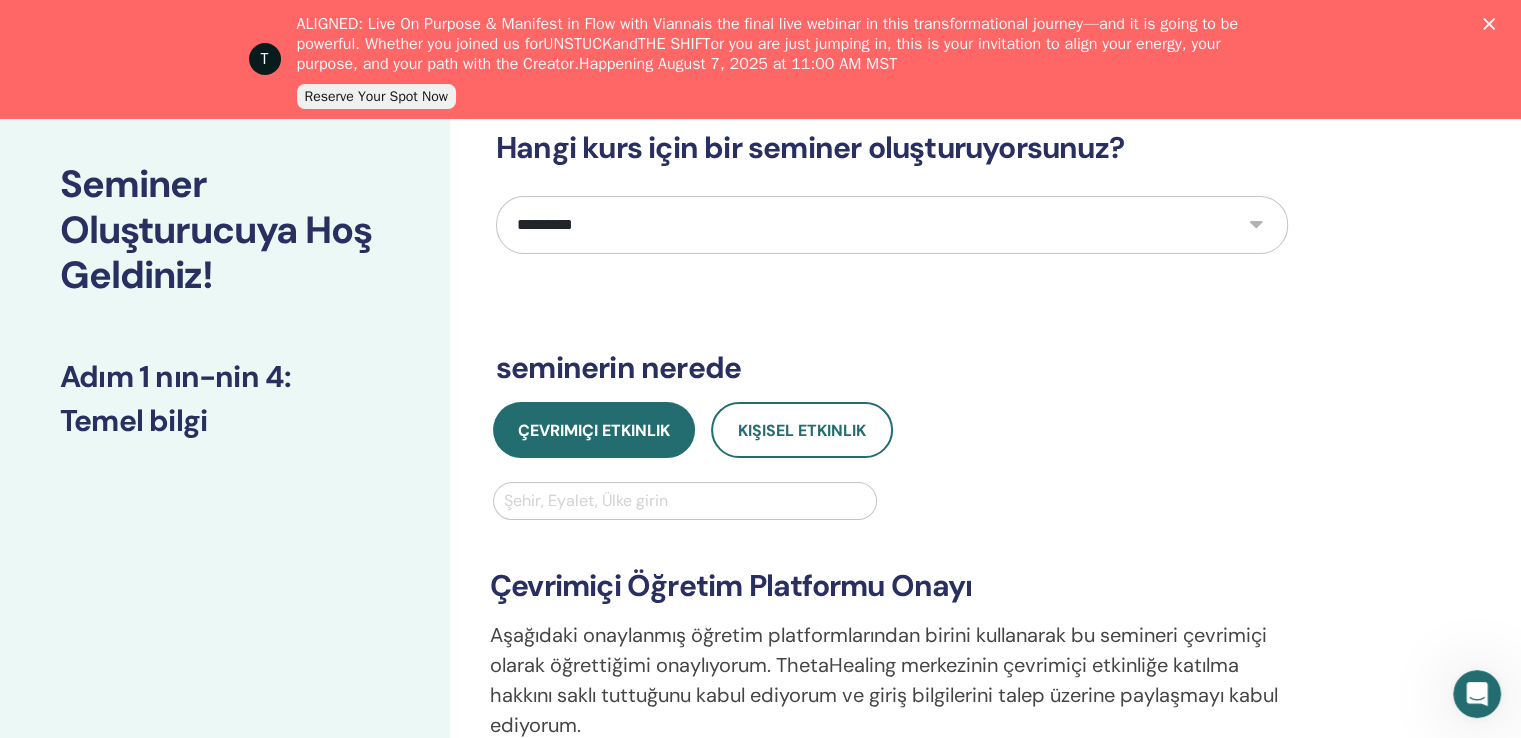click on "**********" at bounding box center [892, 225] 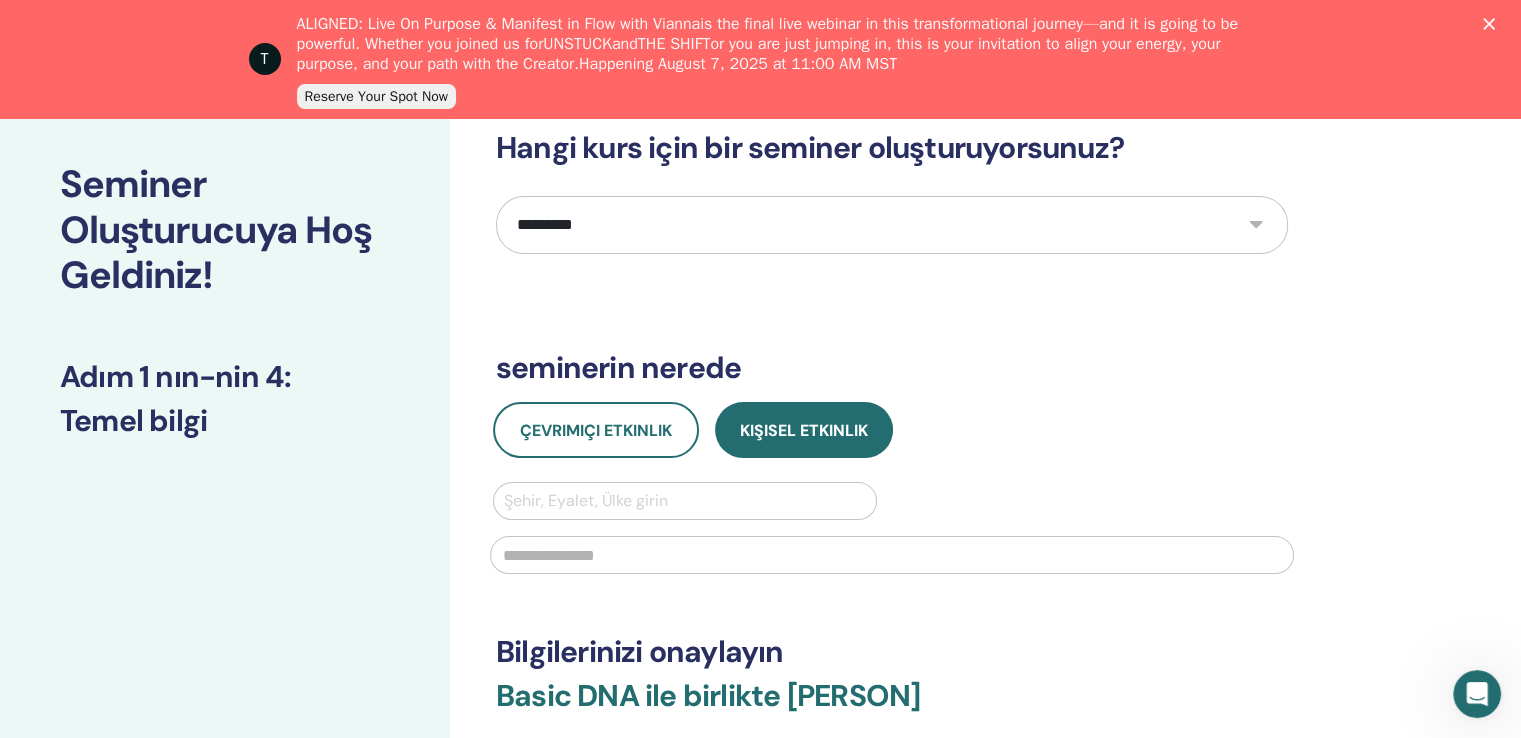 click at bounding box center [685, 501] 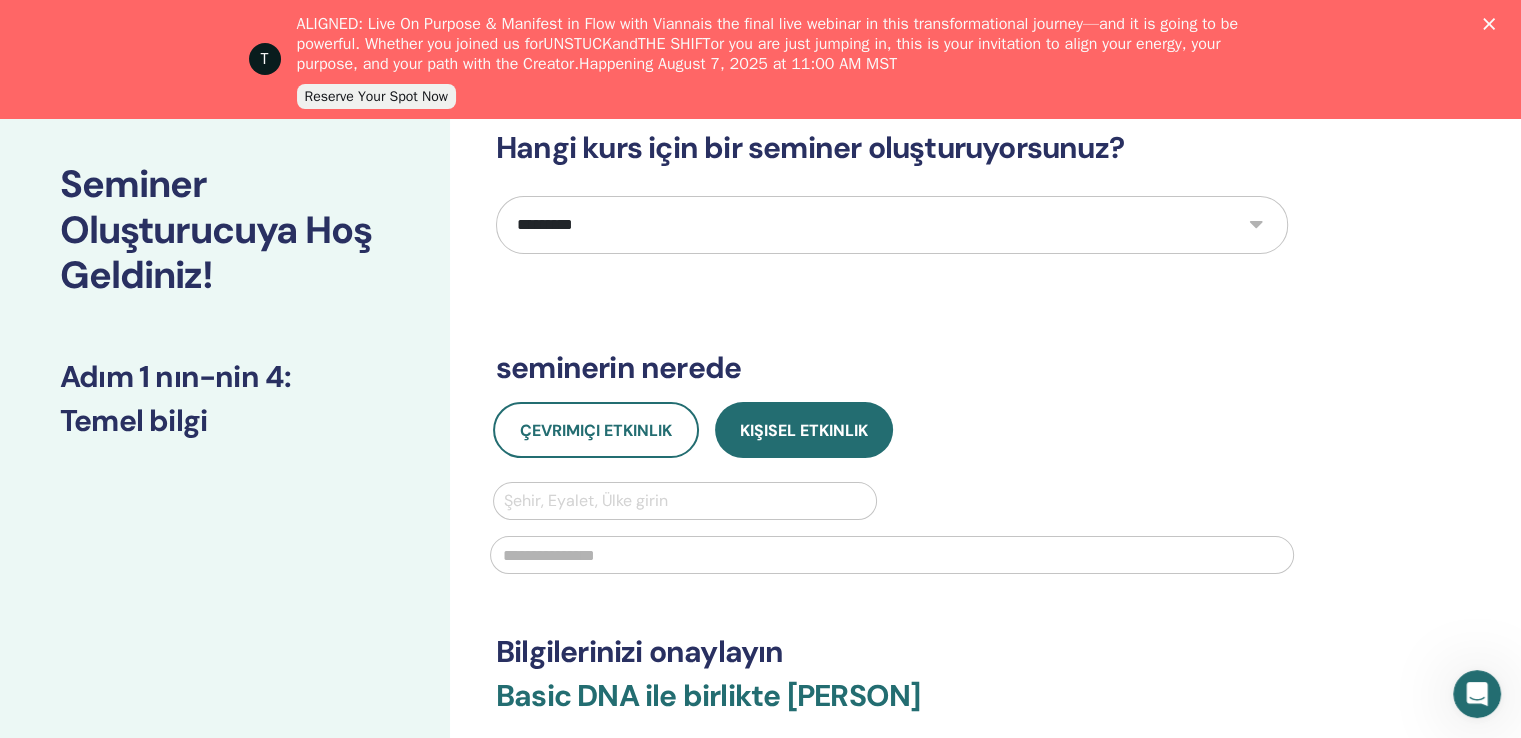 click at bounding box center (685, 501) 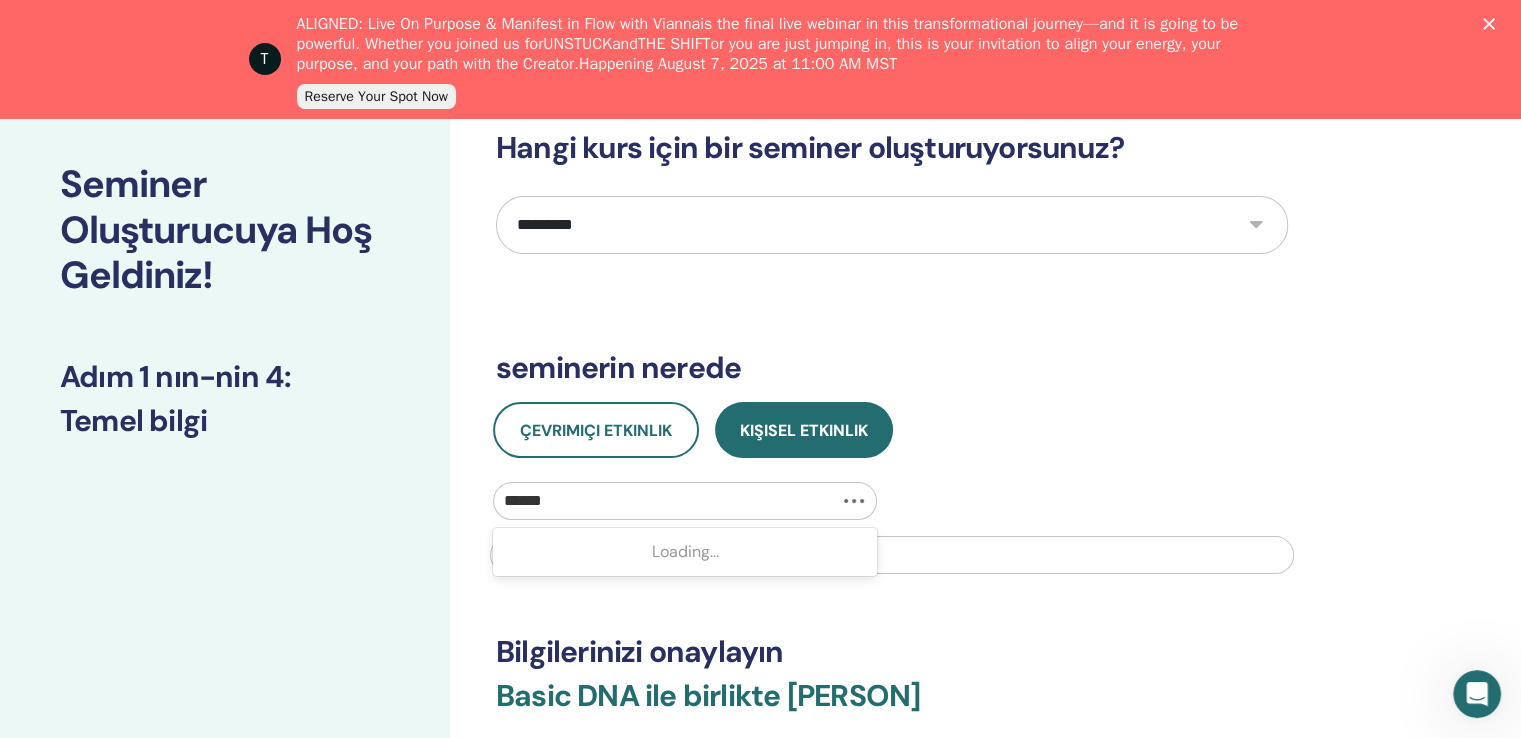 type on "*******" 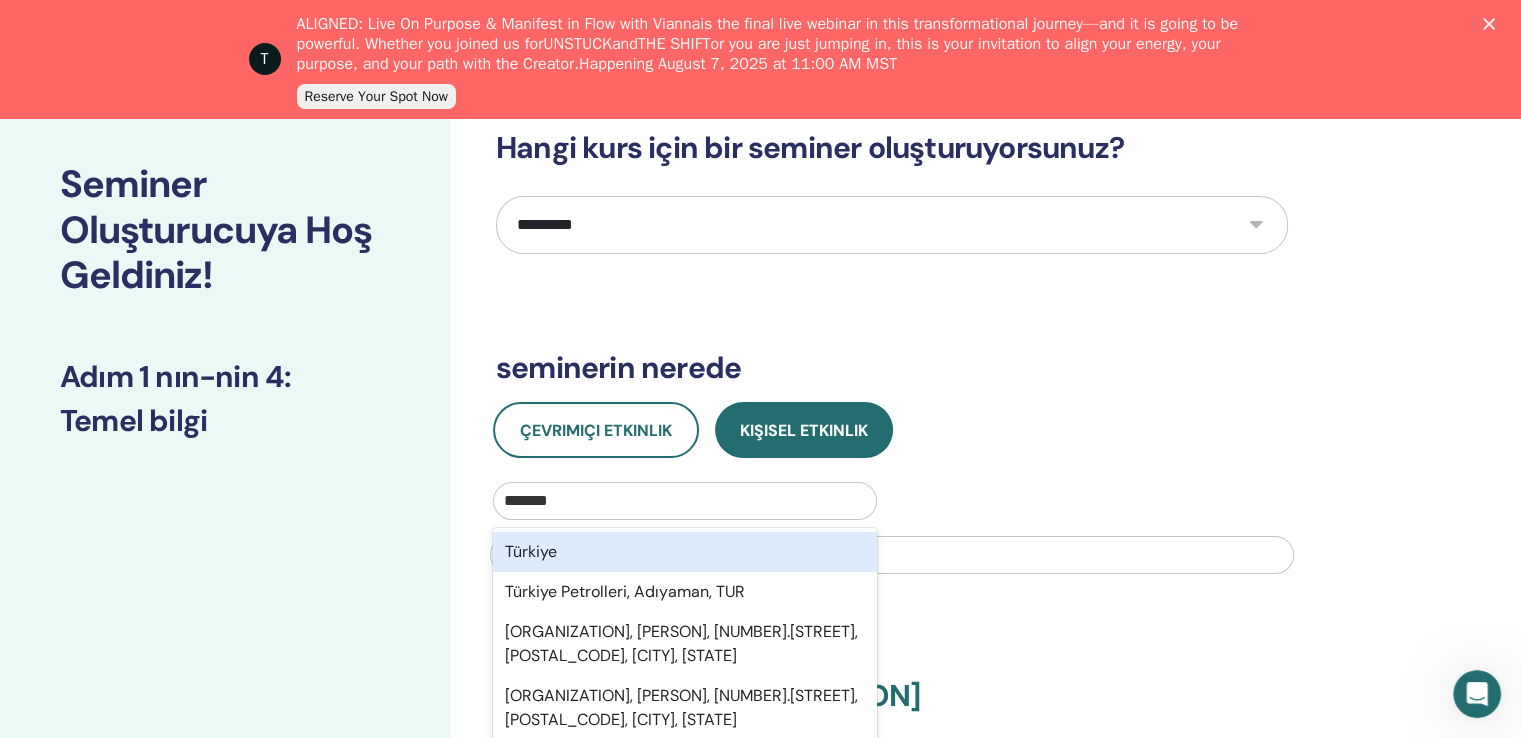 click on "Türkiye" at bounding box center (685, 552) 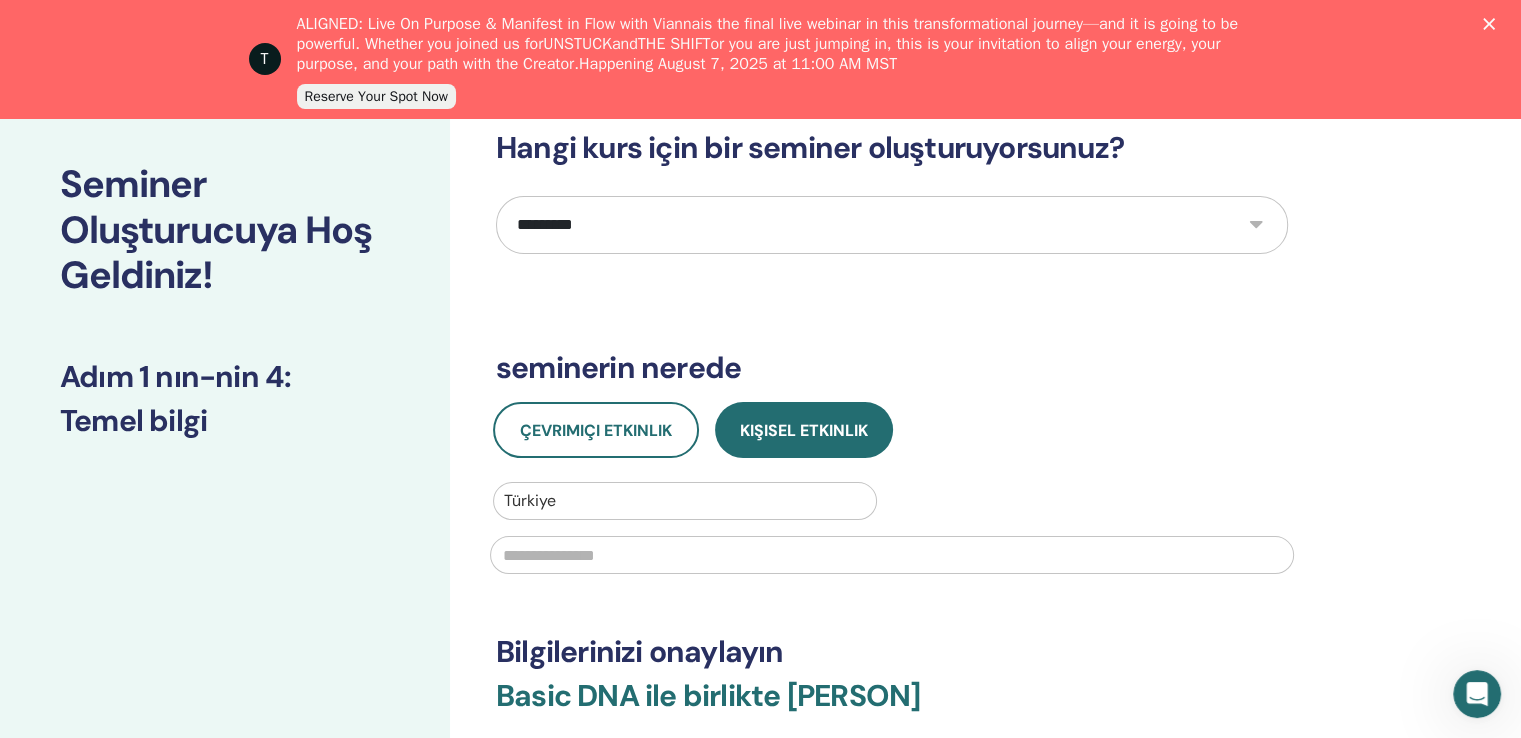 click at bounding box center (892, 555) 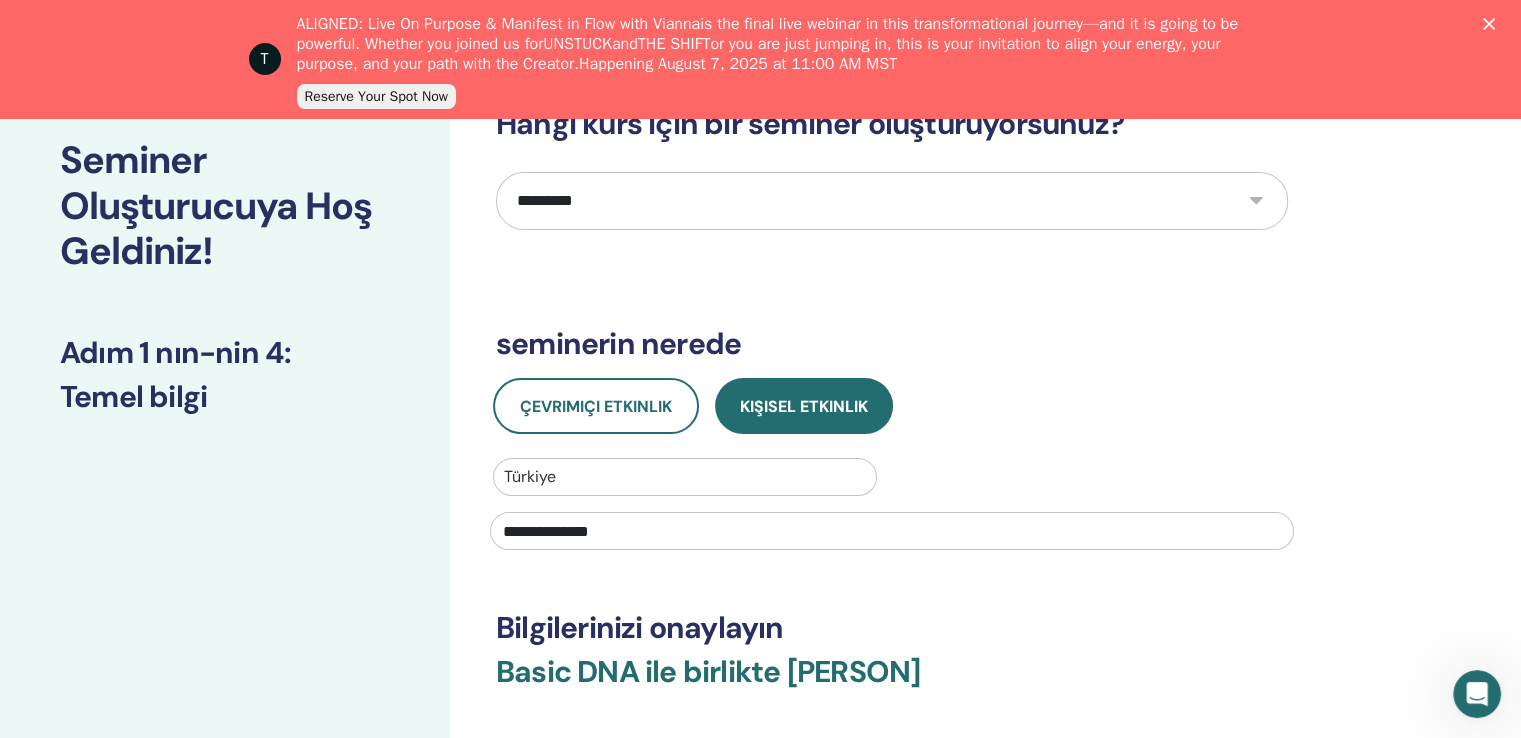 scroll, scrollTop: 700, scrollLeft: 0, axis: vertical 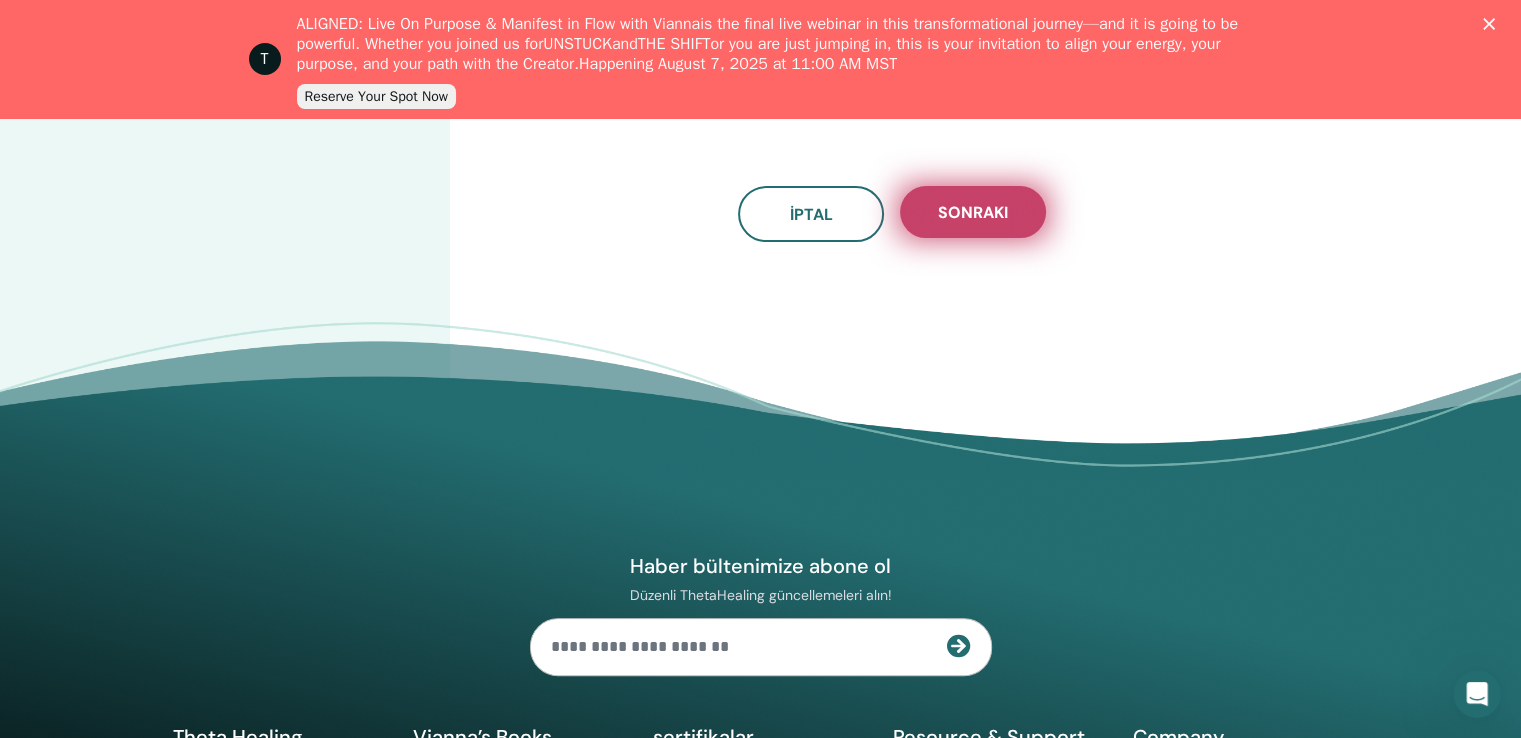 type on "**********" 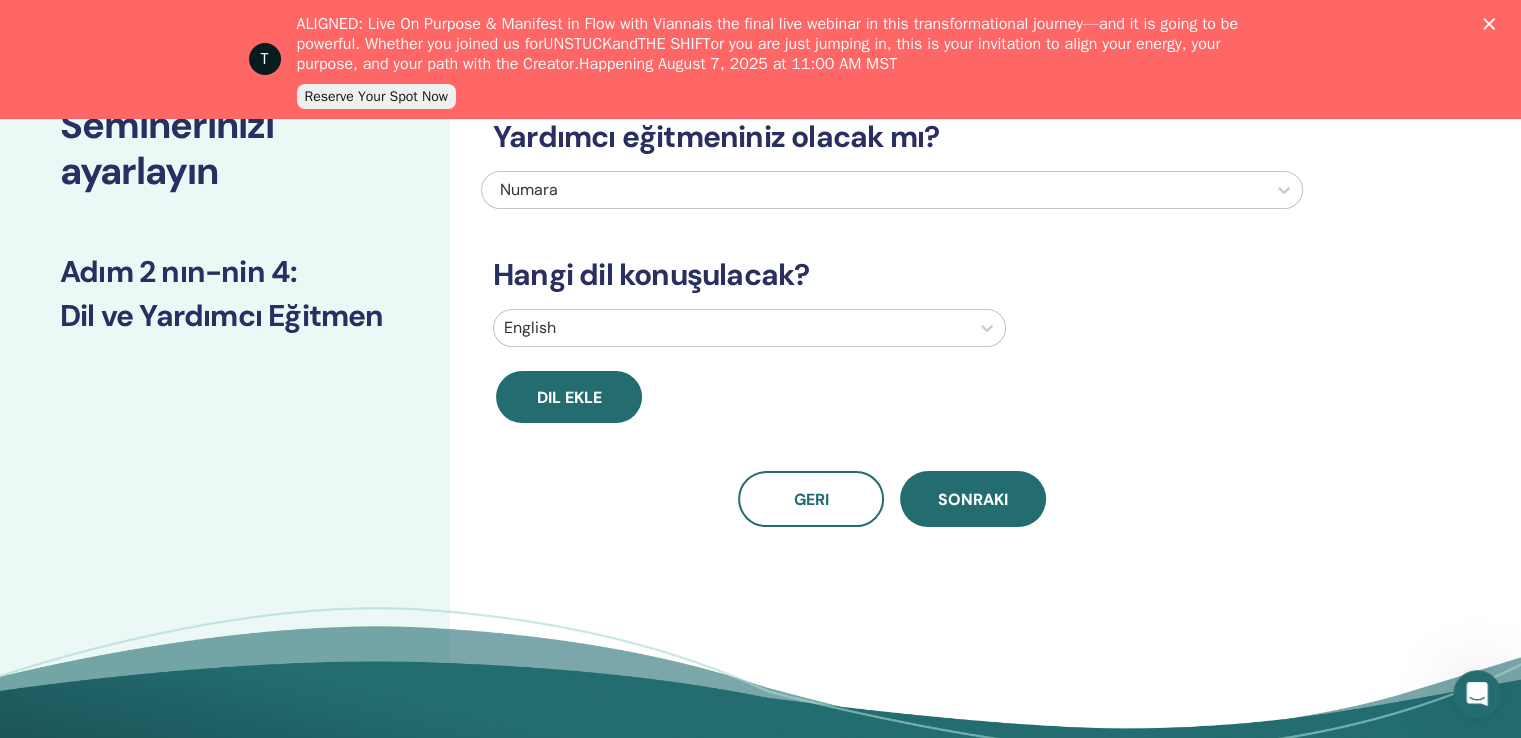 scroll, scrollTop: 0, scrollLeft: 0, axis: both 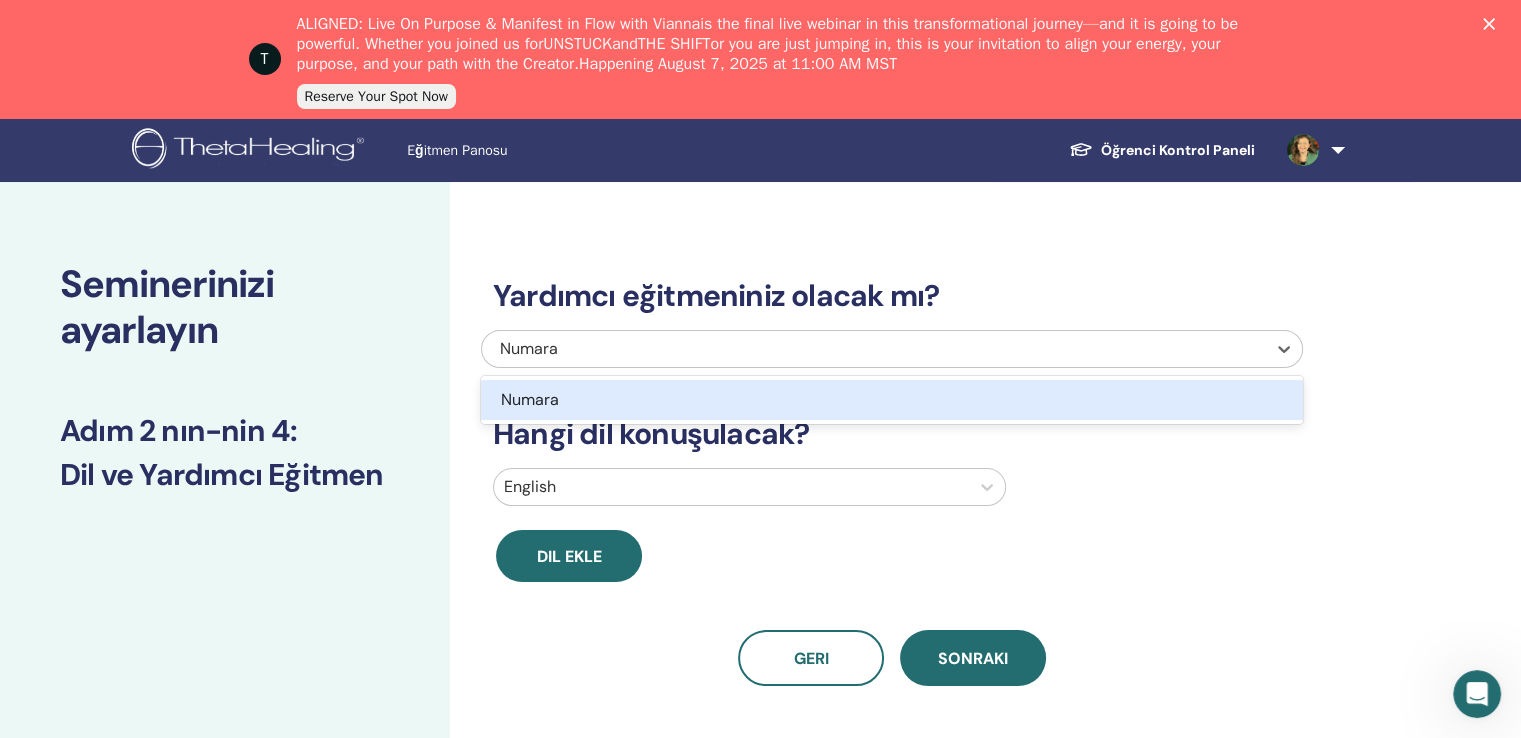click on "Numara" at bounding box center [814, 349] 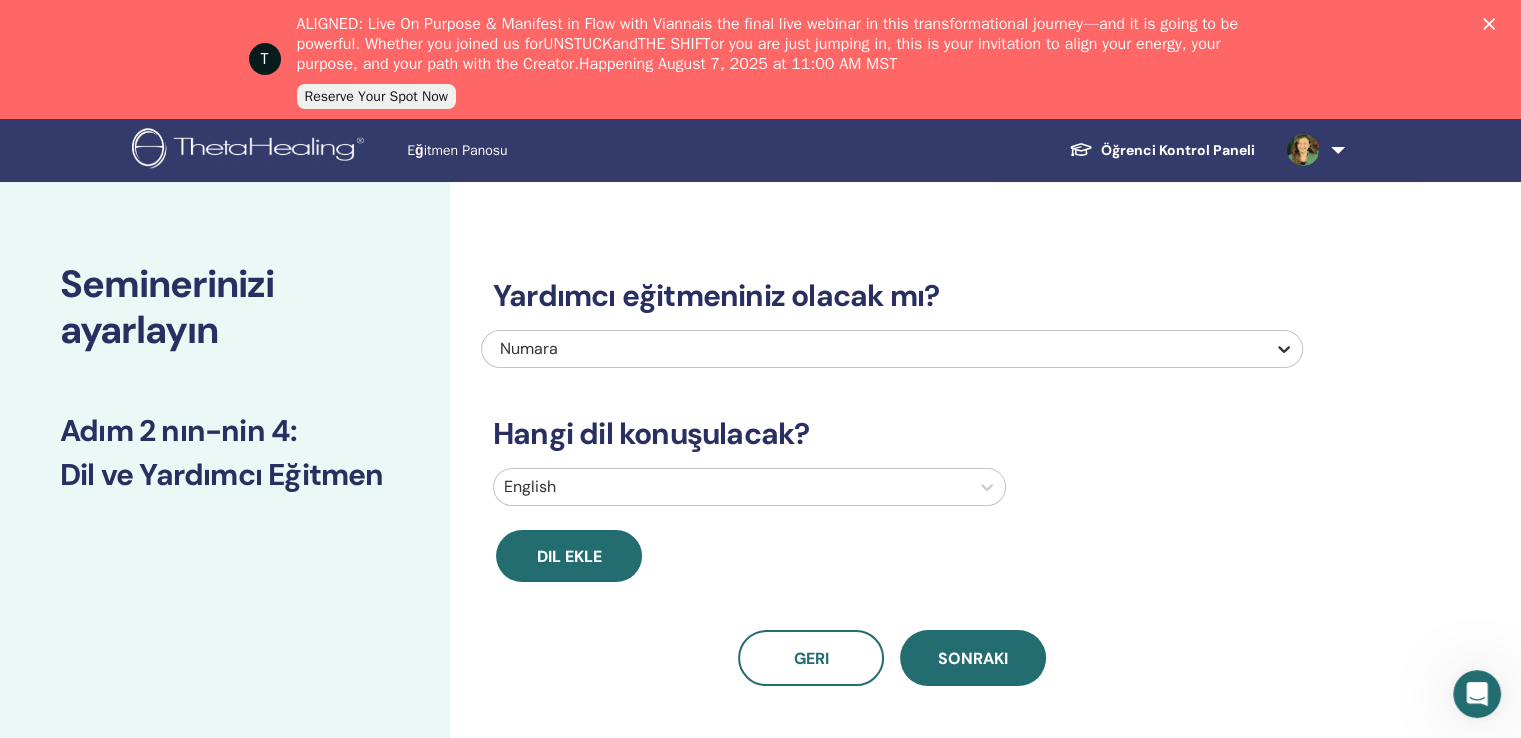click 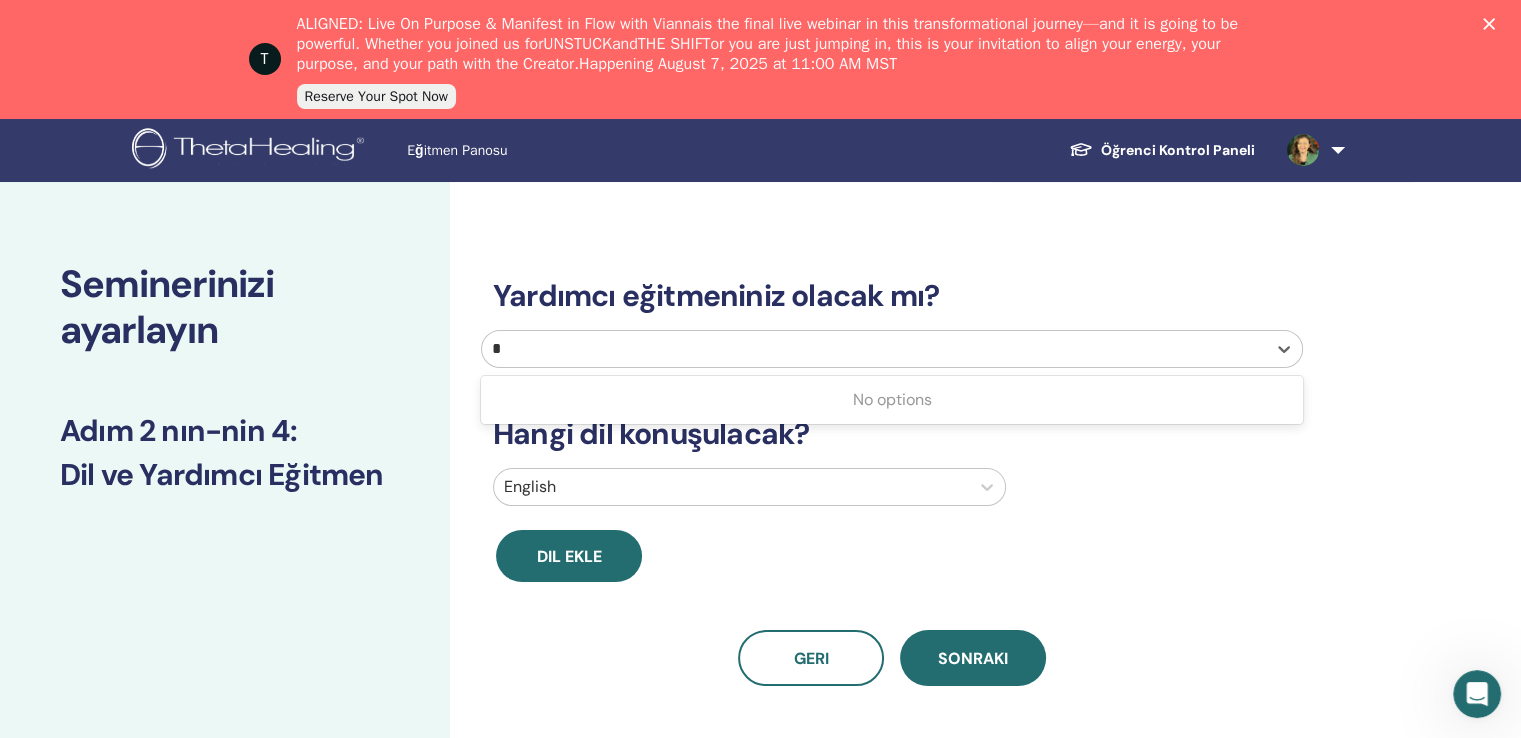type on "*" 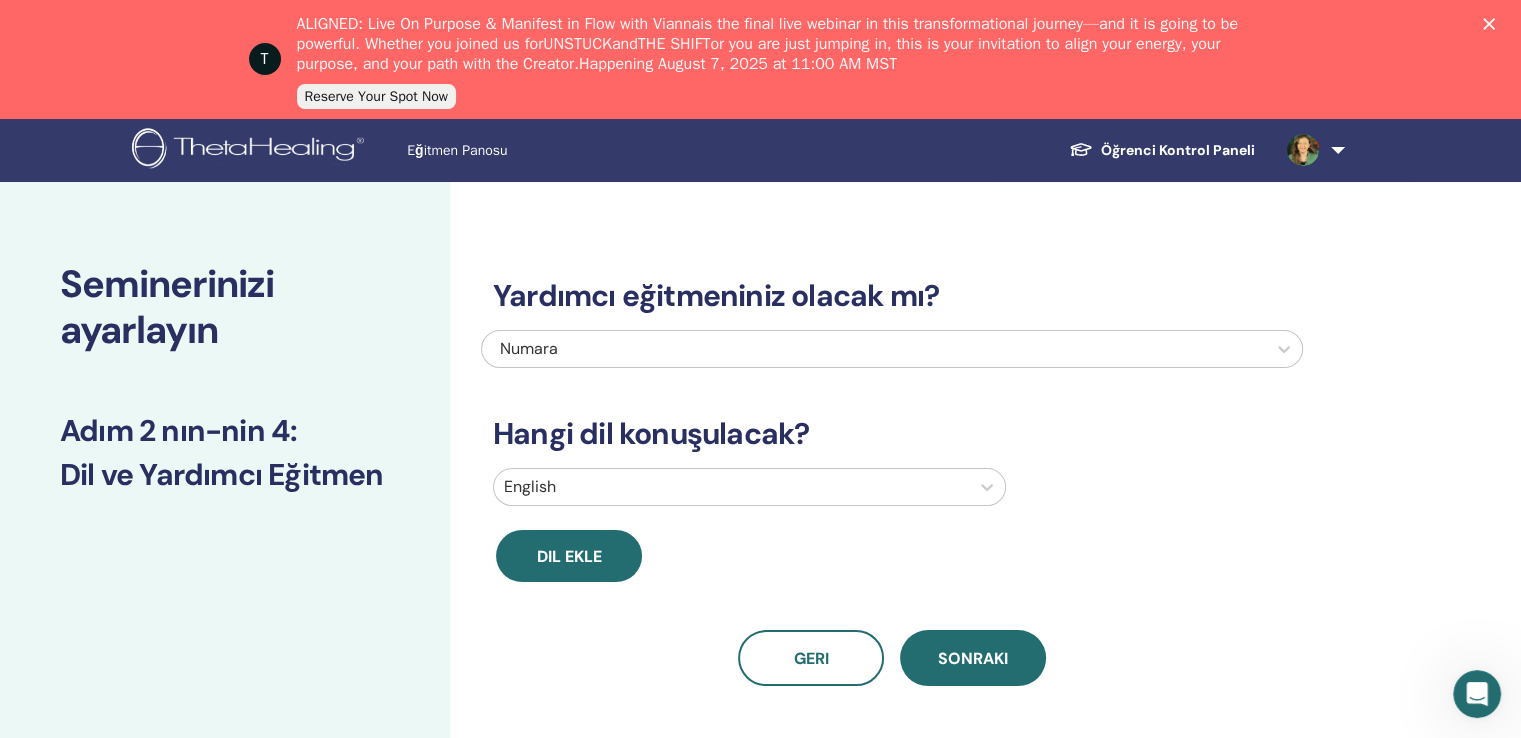 click on "Yardımcı eğitmeniniz olacak mı? Numara Hangi dil konuşulacak? English Dil ekle Geri Sonraki" at bounding box center [892, 458] 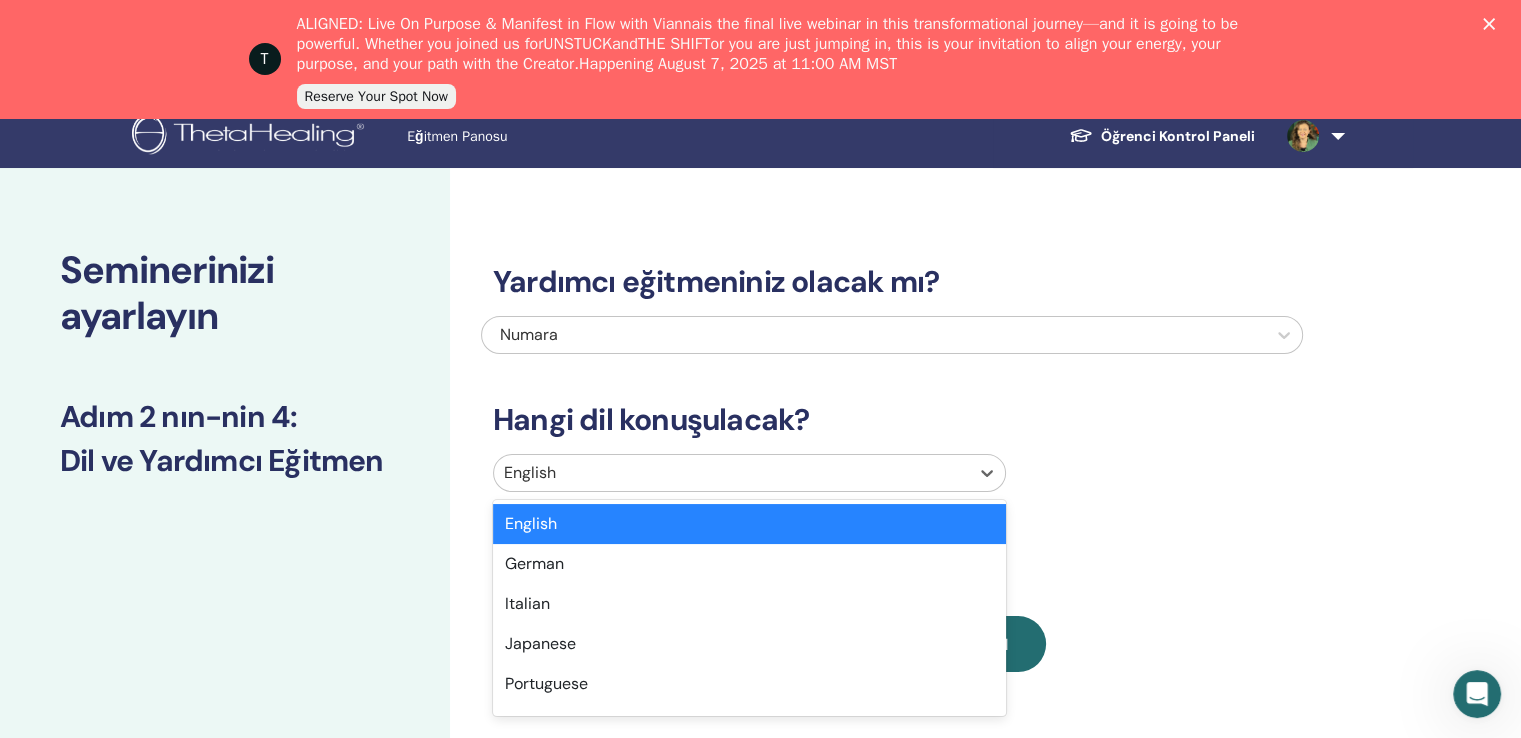 click on "option English selected, 1 of 47. 47 results available. Use Up and Down to choose options, press Enter to select the currently focused option, press Escape to exit the menu, press Tab to select the option and exit the menu. English English German Italian Japanese Portuguese Russian American Sign Language Spanish Arabic Bengali Bosnian Bulgarian Cantonese Croatian Czech Danish Dutch Estonian Finnish French Greek Hebrew Hindi Hungarian Irish Korean Latin Latvian Lebanese Lithuanian Mandarin Chinese Luxembourgish Marathi Norwegian Polish Romanian Serbian Slovak Slovenian Swedish Tamil Telugu Turkish Ukrainian Vietnamese Wu Chinese Persian (Farsi)" at bounding box center [892, 477] 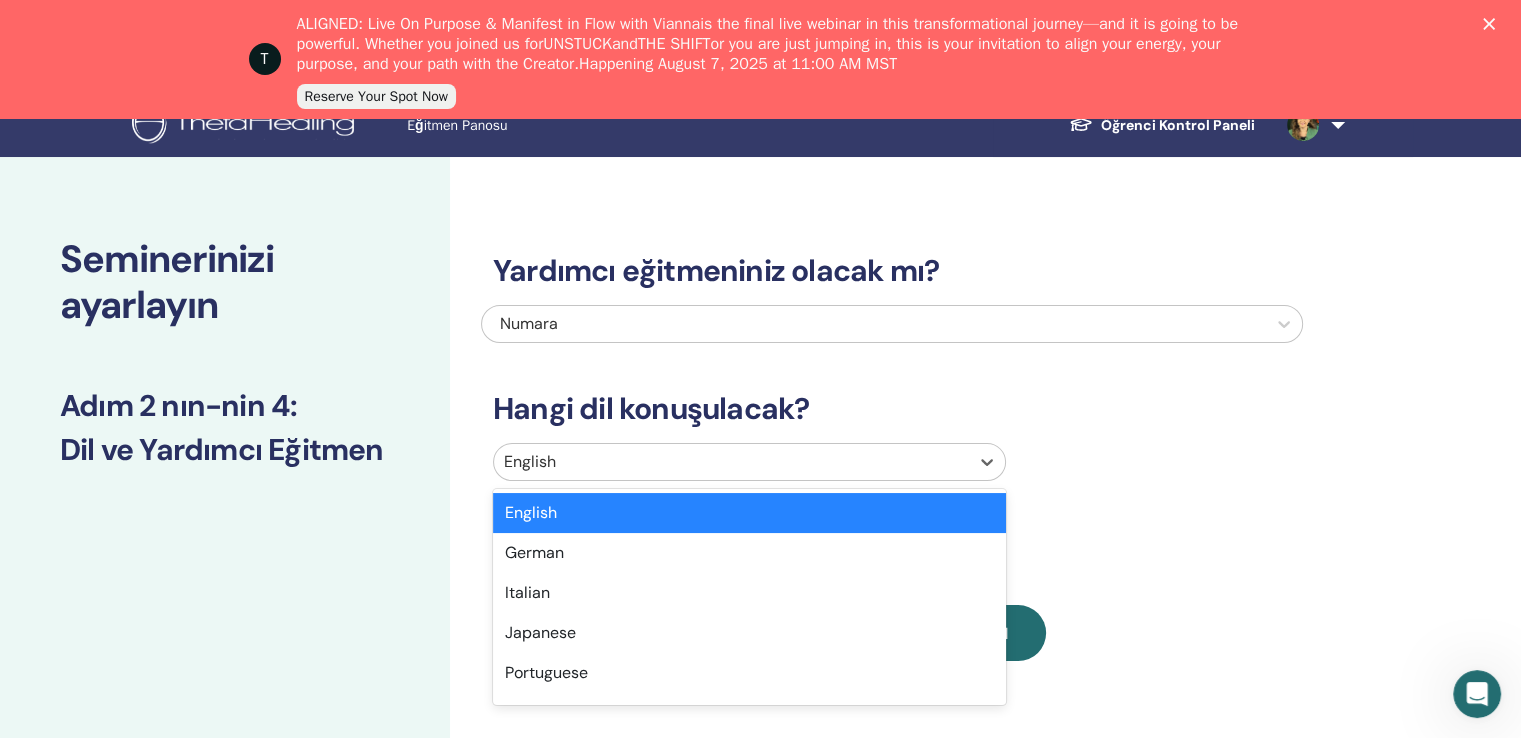 scroll, scrollTop: 84, scrollLeft: 0, axis: vertical 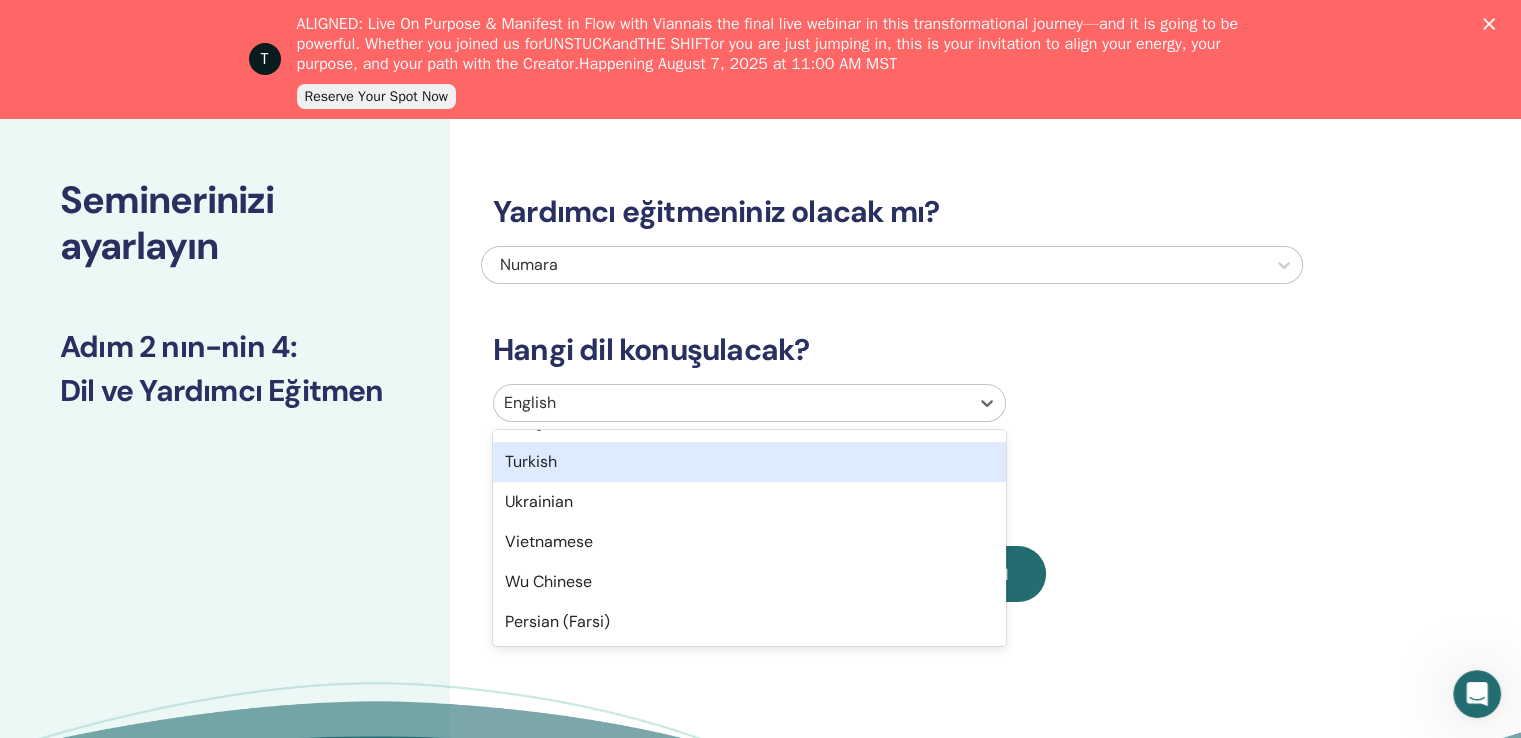 click on "Turkish" at bounding box center [749, 462] 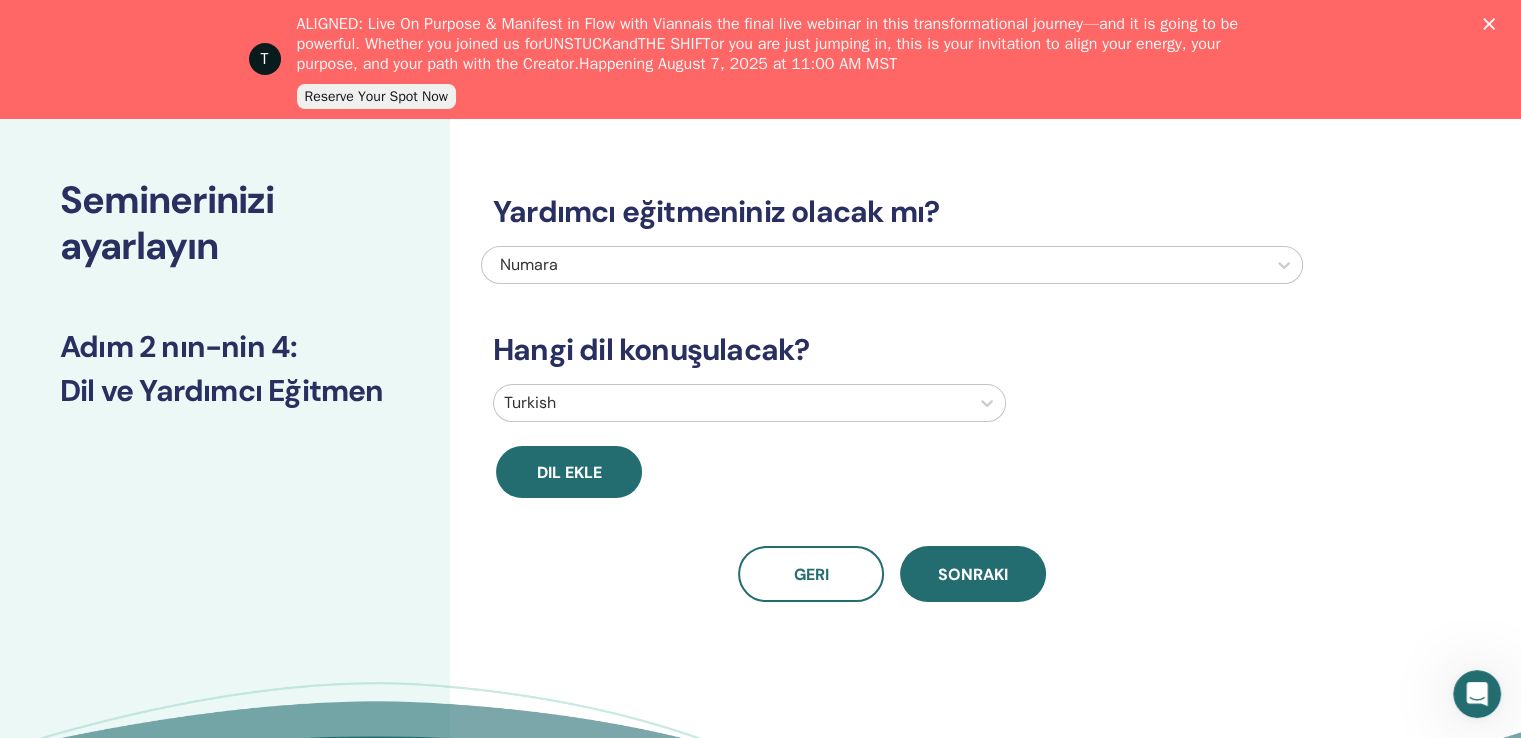 click on "Yardımcı eğitmeniniz olacak mı? Numara Hangi dil konuşulacak? Turkish Dil ekle Geri Sonraki" at bounding box center (892, 374) 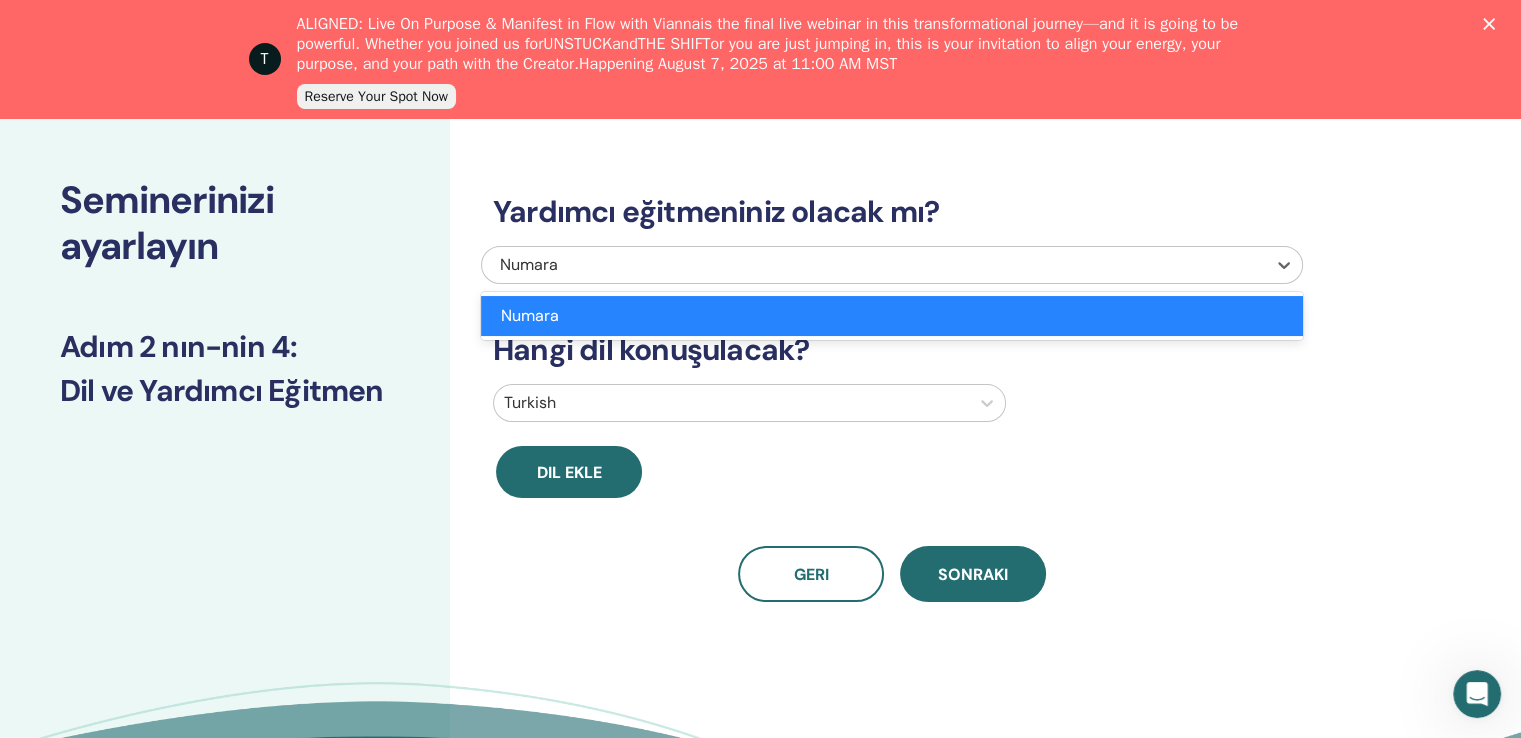 click on "Numara" at bounding box center (814, 265) 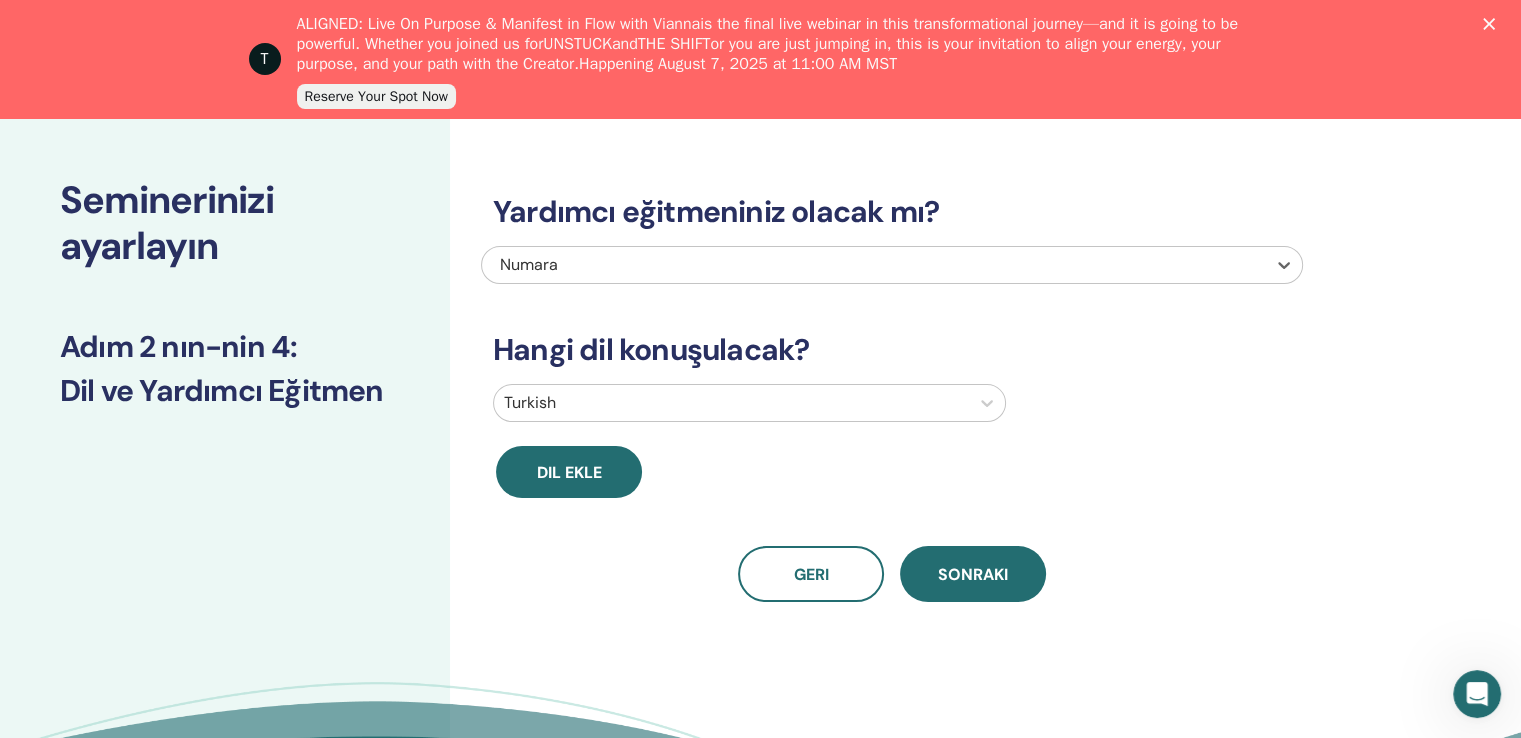 click on "Numara" at bounding box center (814, 265) 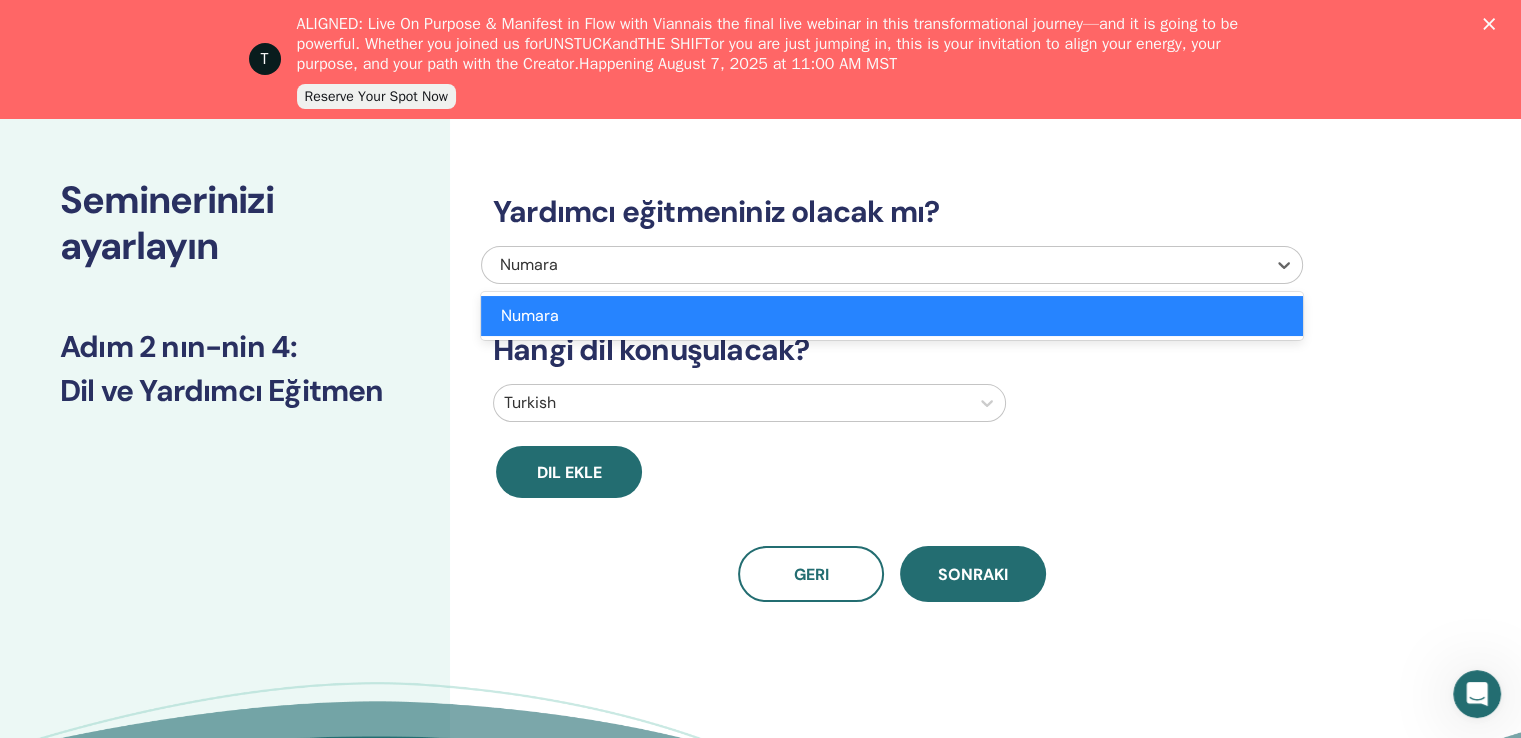 click on "Numara" at bounding box center (814, 265) 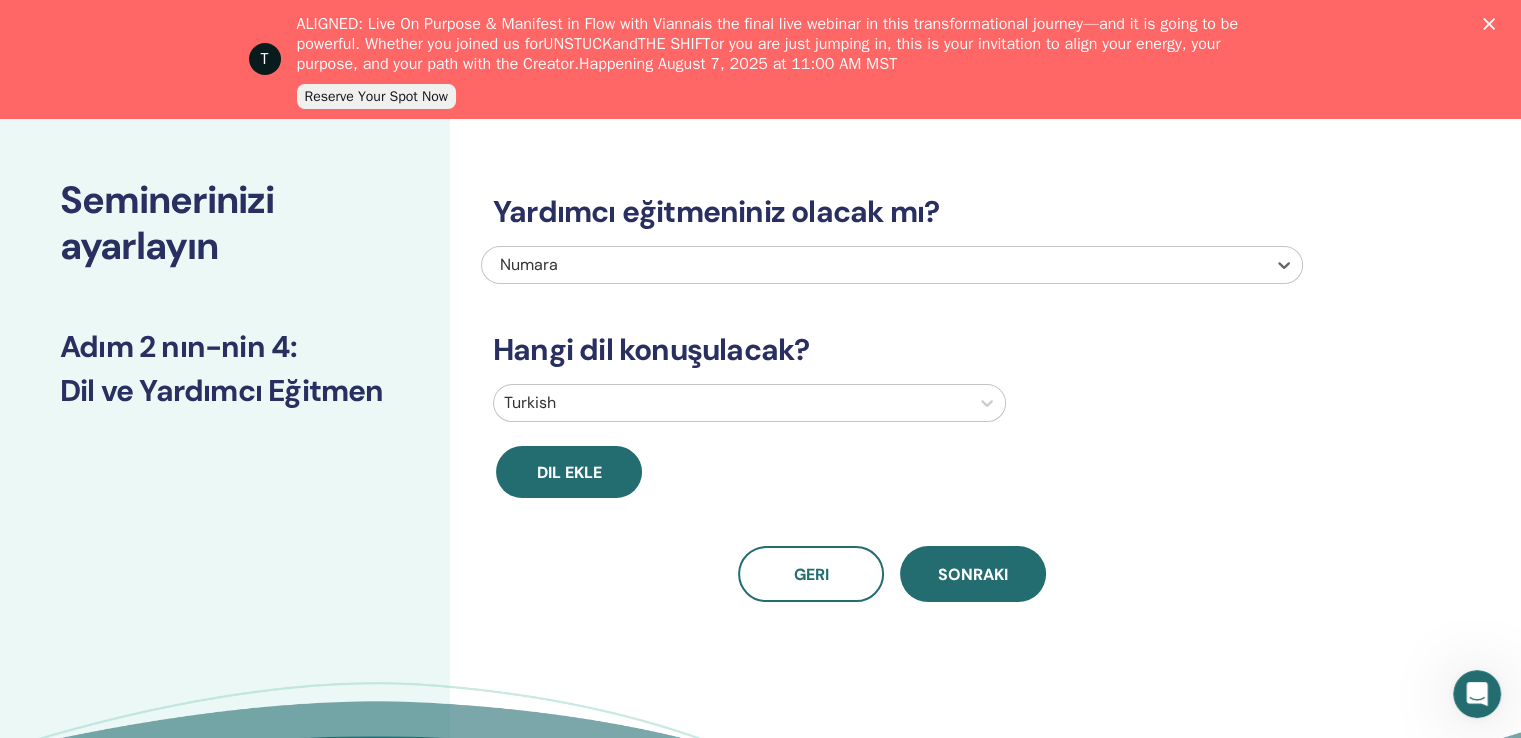 click on "Numara" at bounding box center [814, 265] 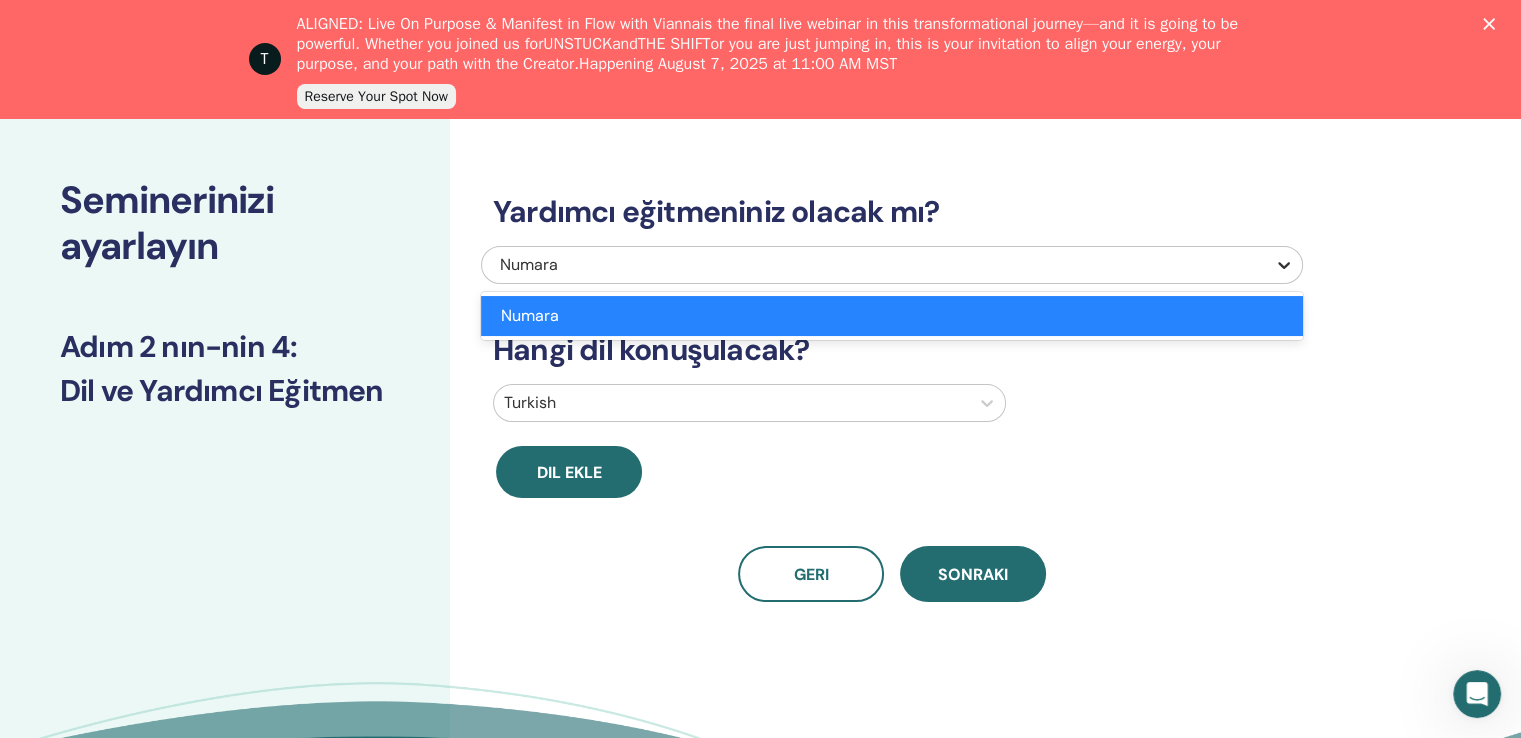 click at bounding box center (1284, 265) 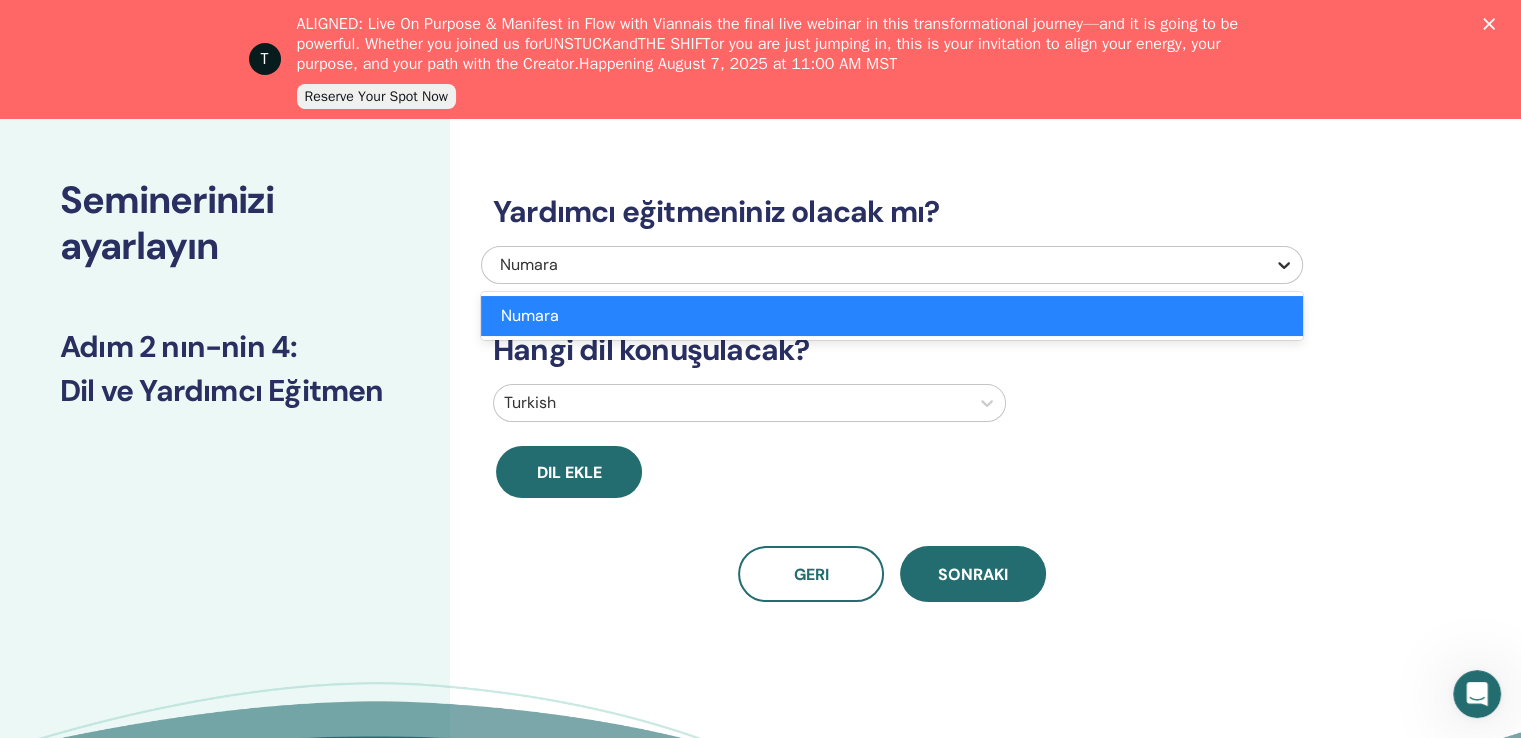 click at bounding box center [1284, 265] 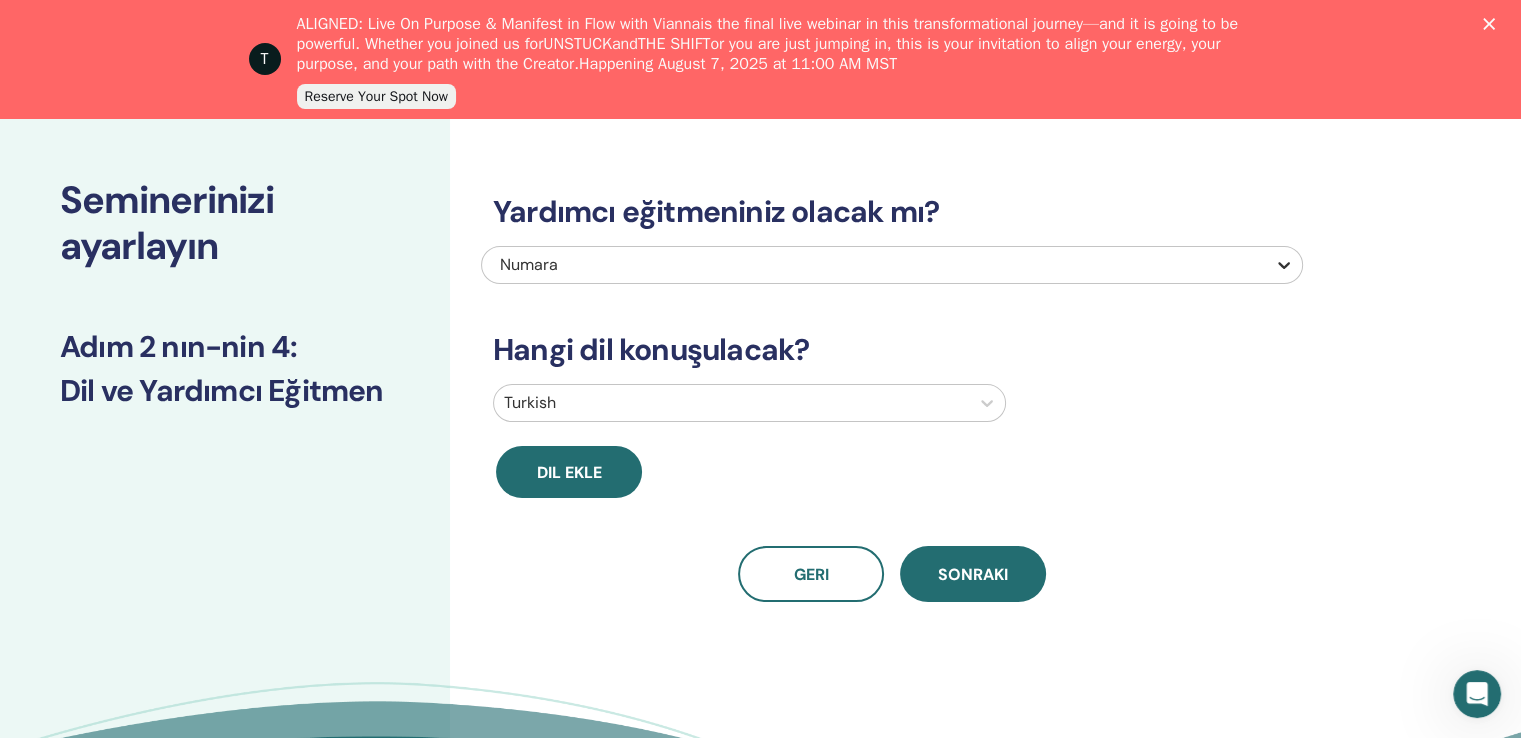 click at bounding box center (1284, 265) 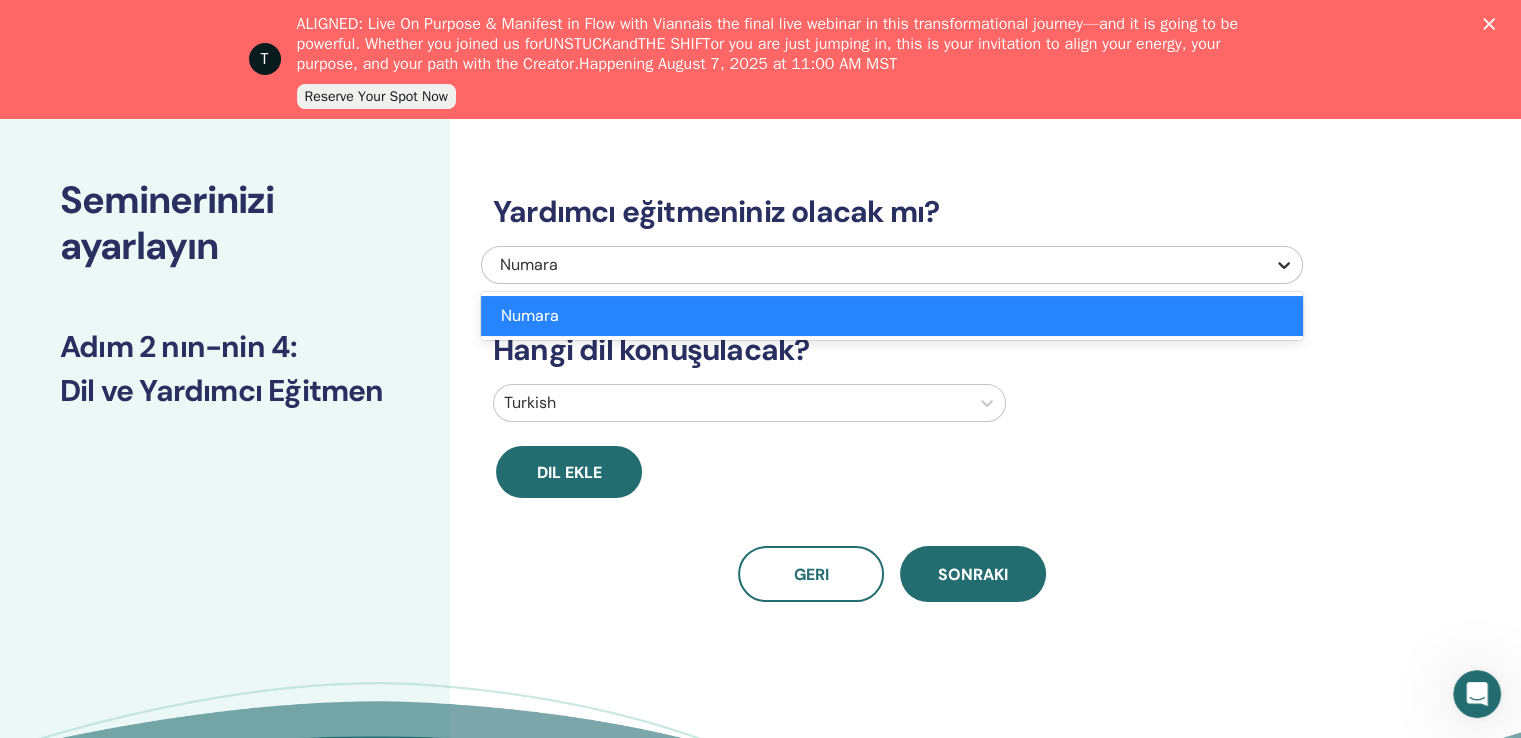 click at bounding box center [1284, 265] 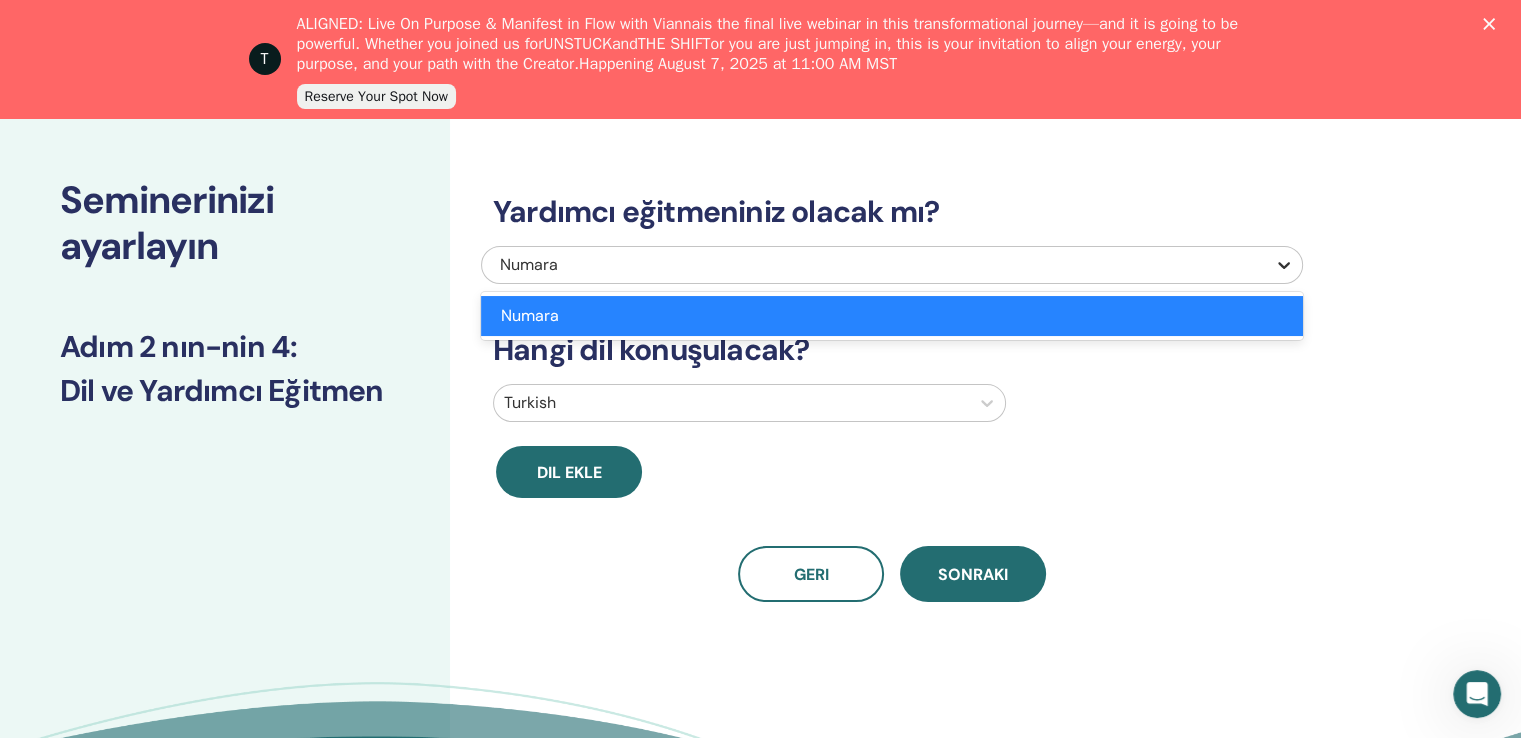 click 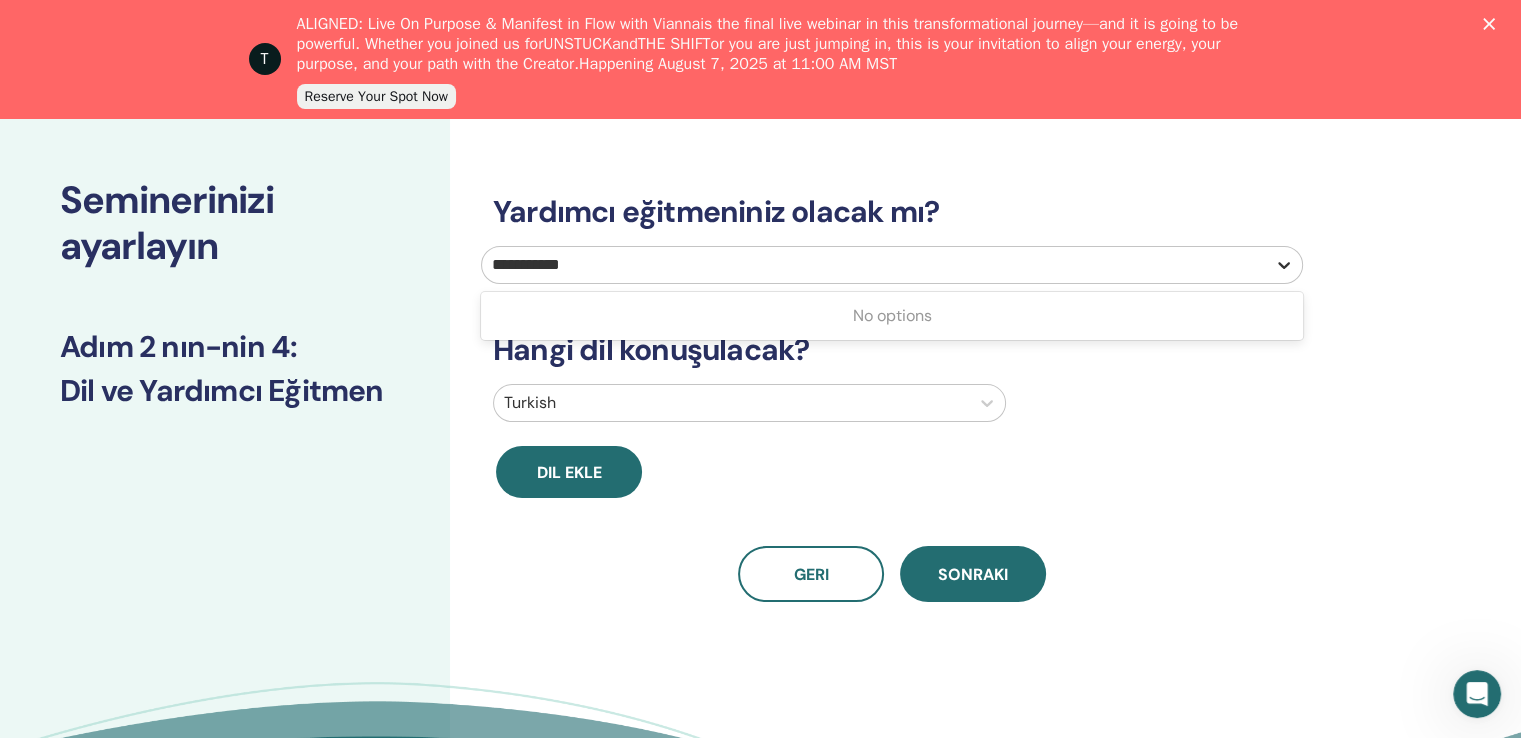 type on "**********" 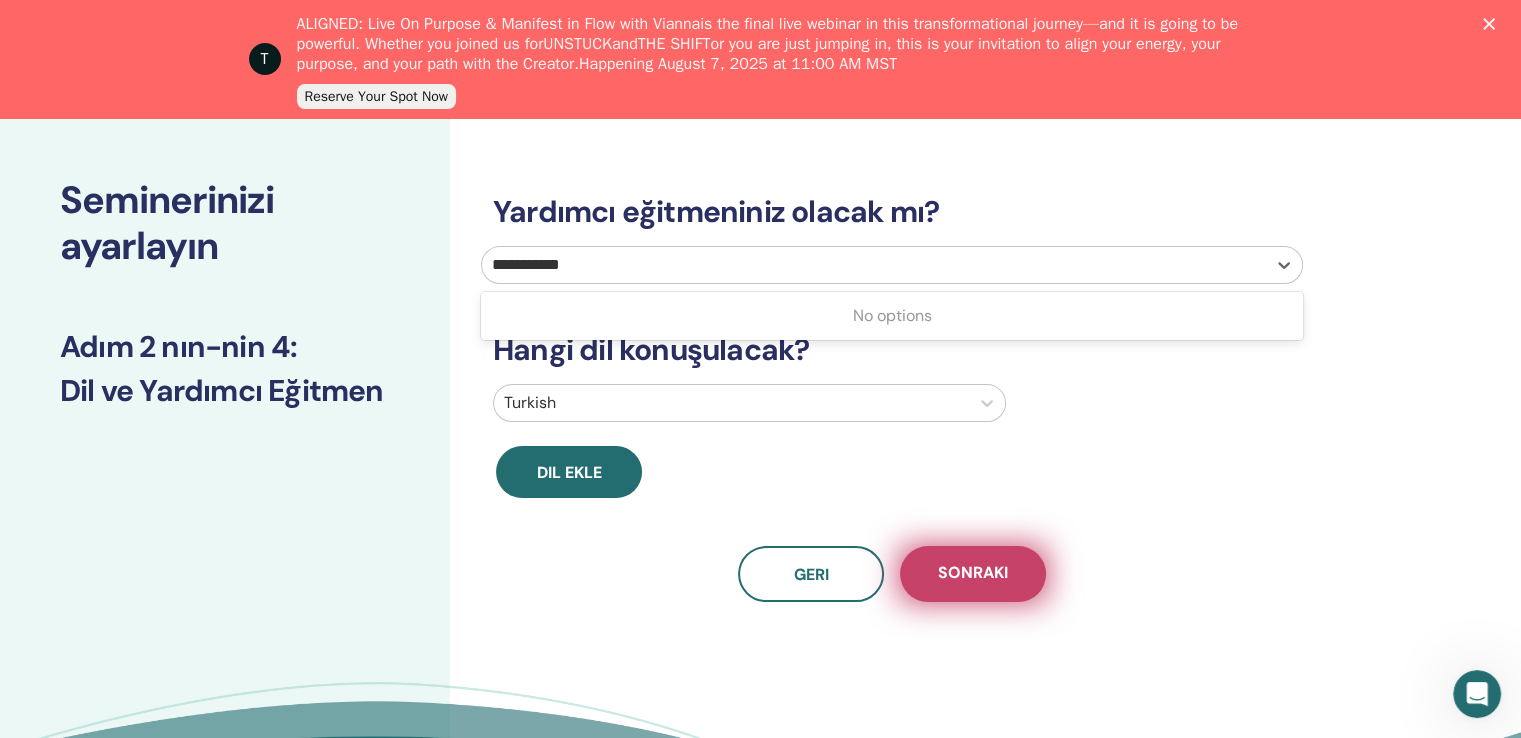 type 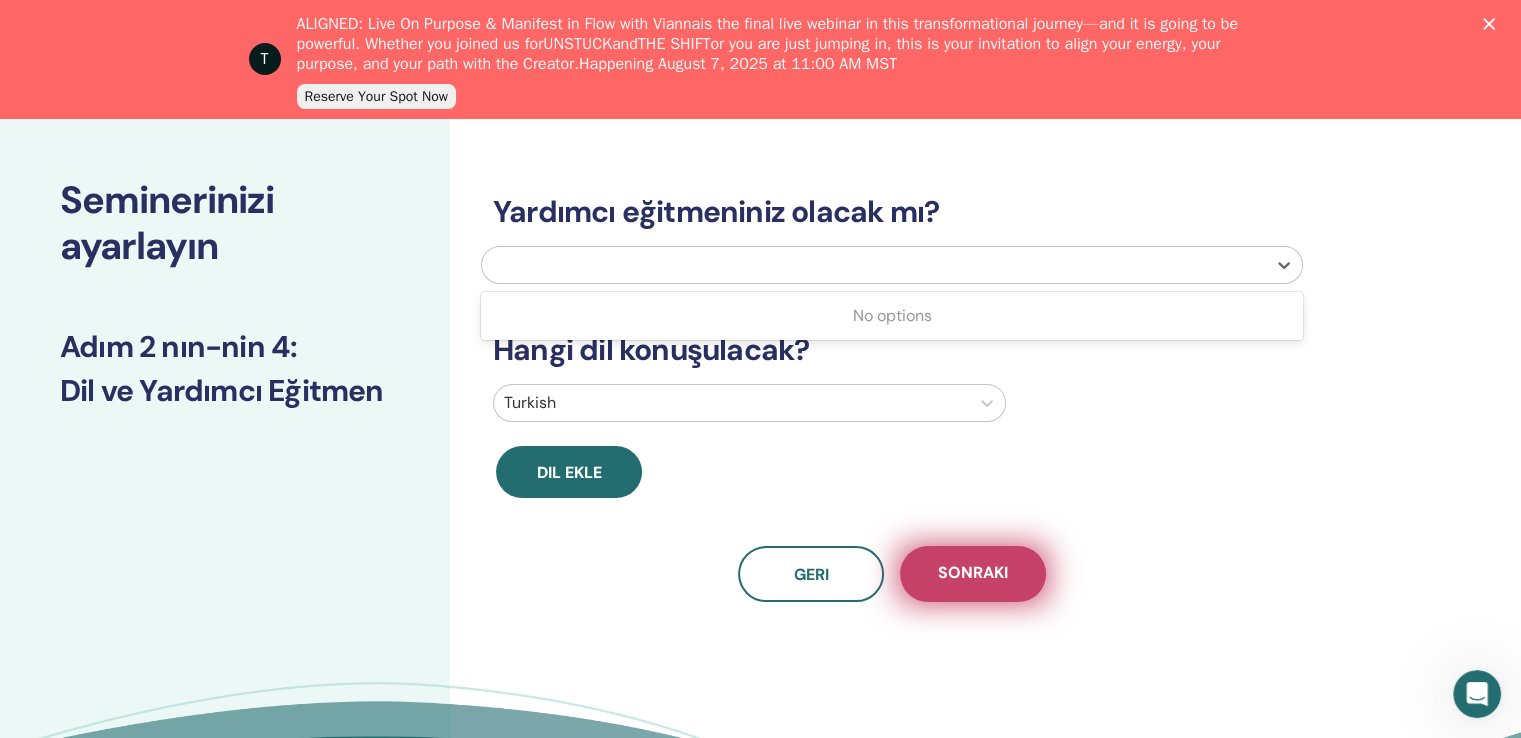 click on "Sonraki" at bounding box center [973, 574] 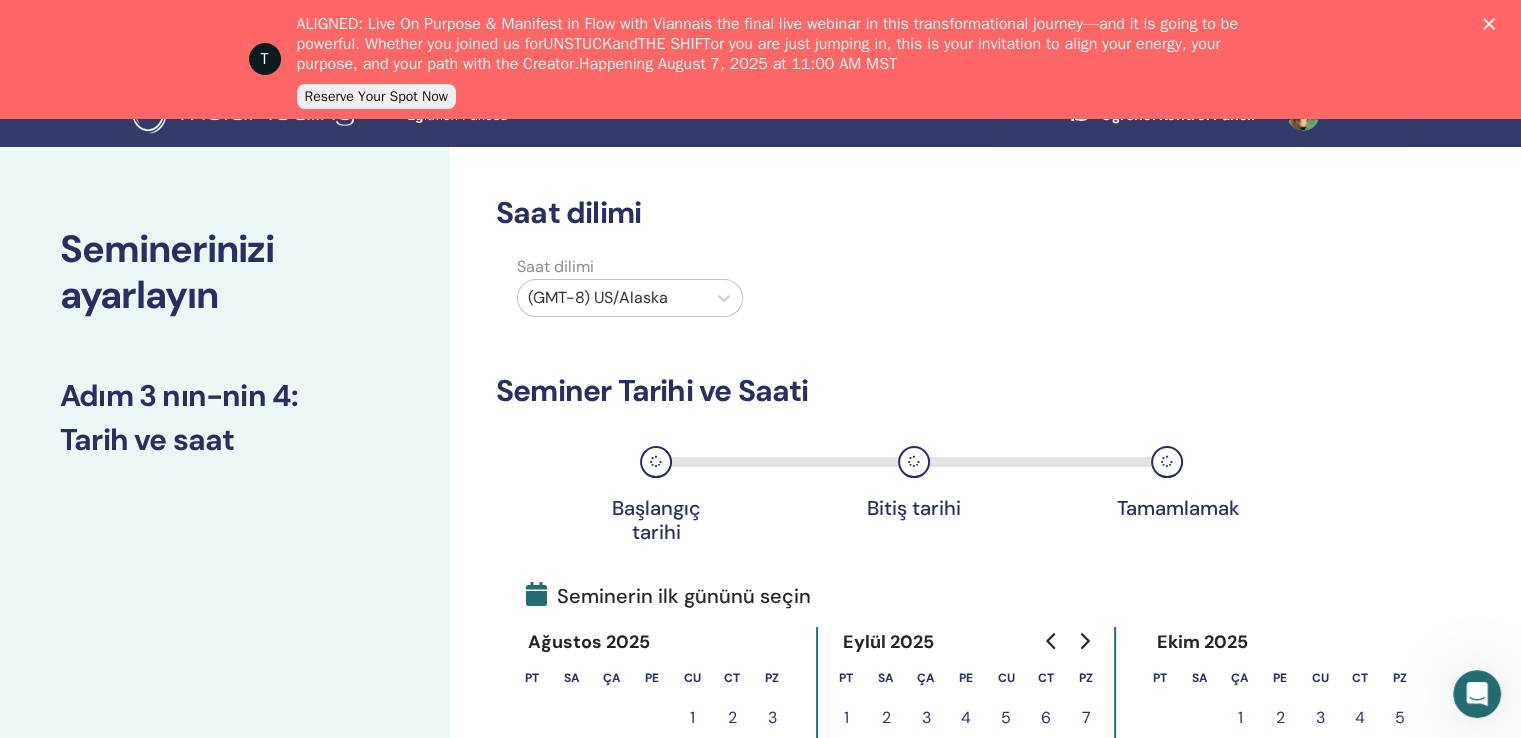 scroll, scrollTop: 0, scrollLeft: 0, axis: both 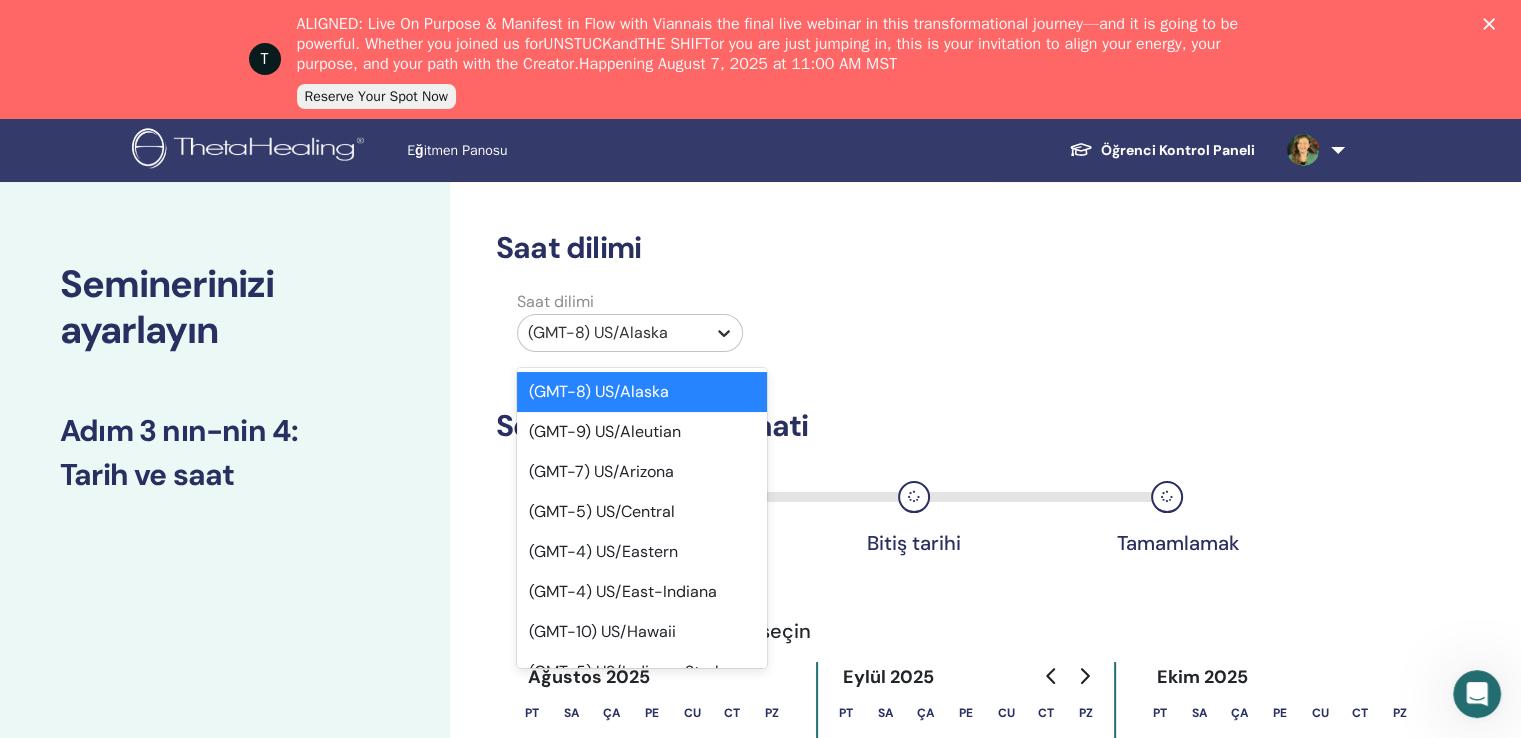 click 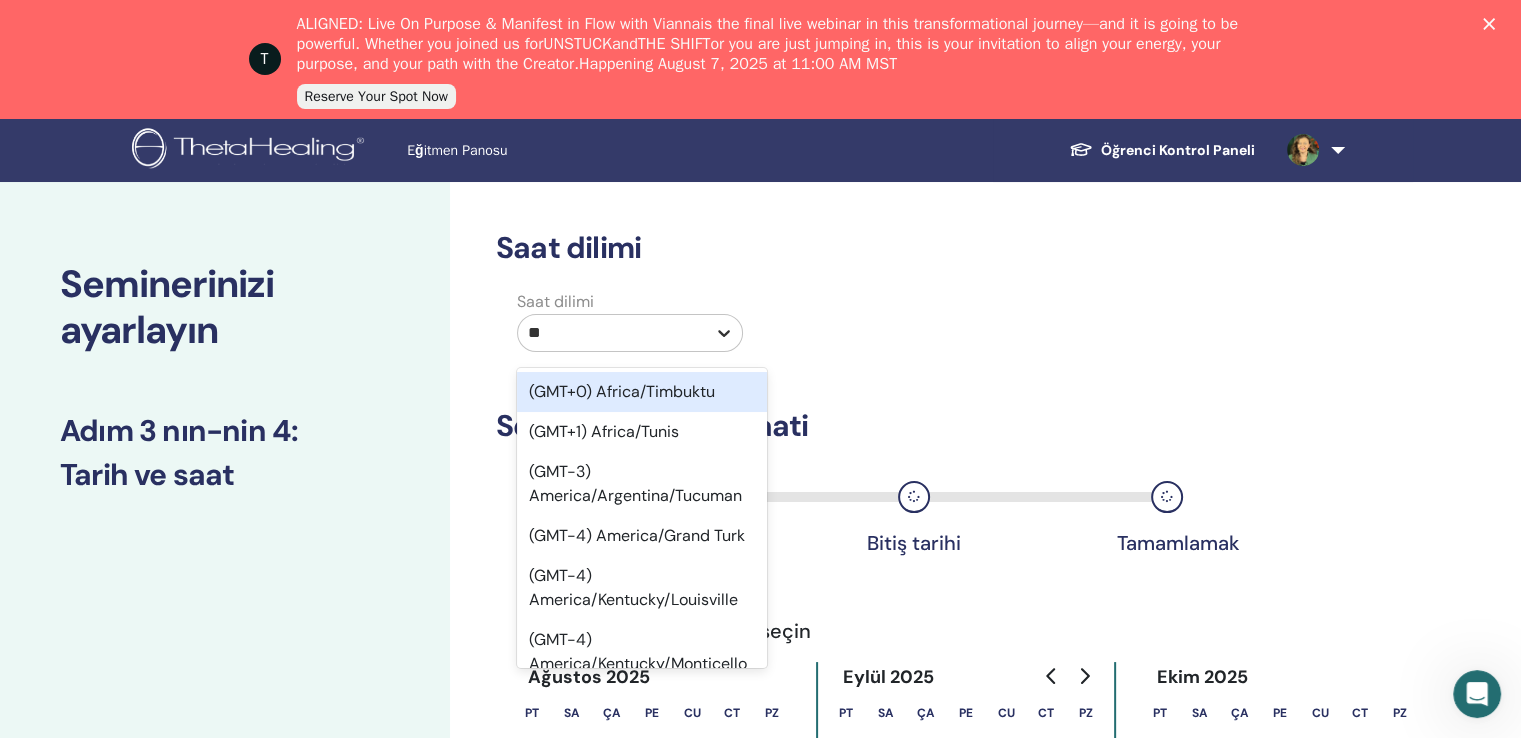 type on "*" 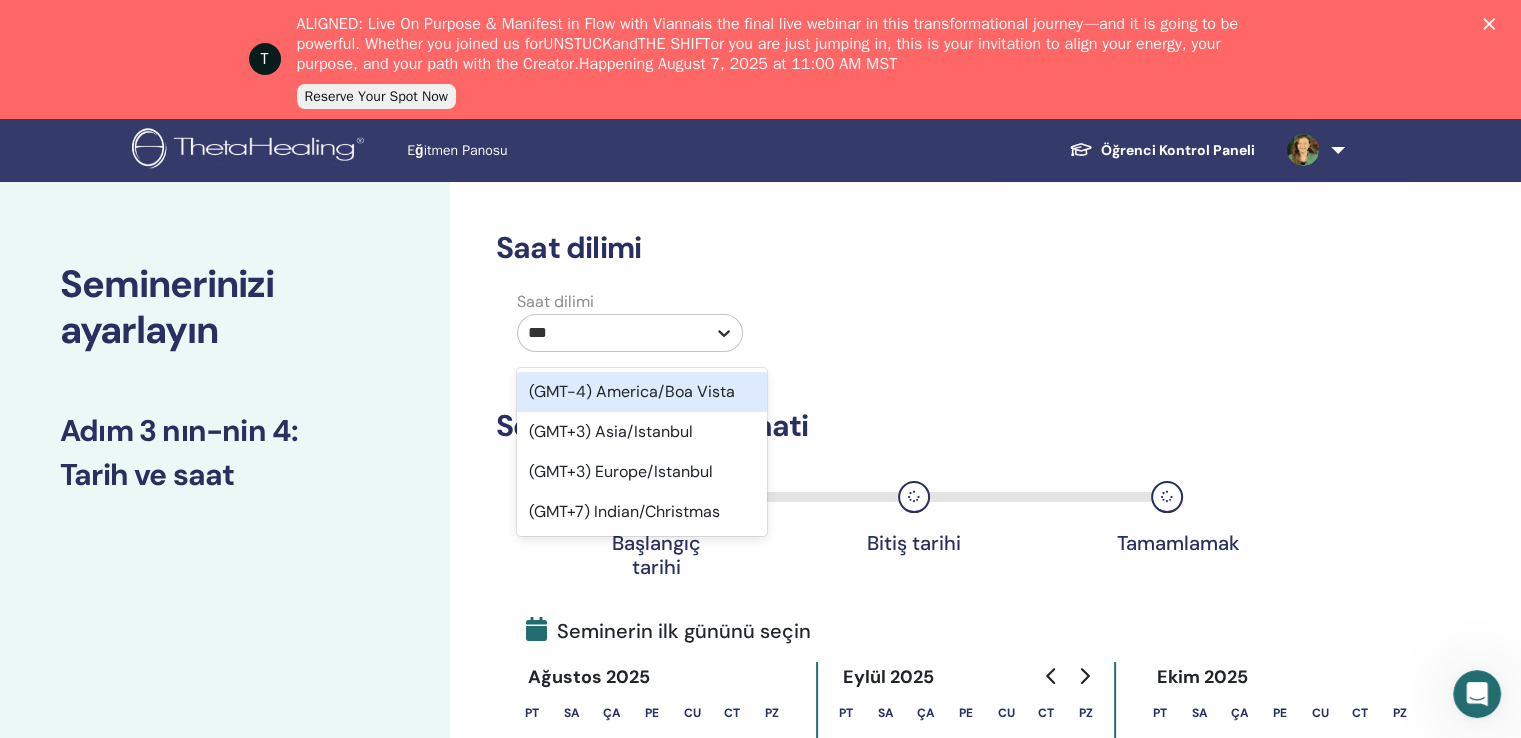 type on "****" 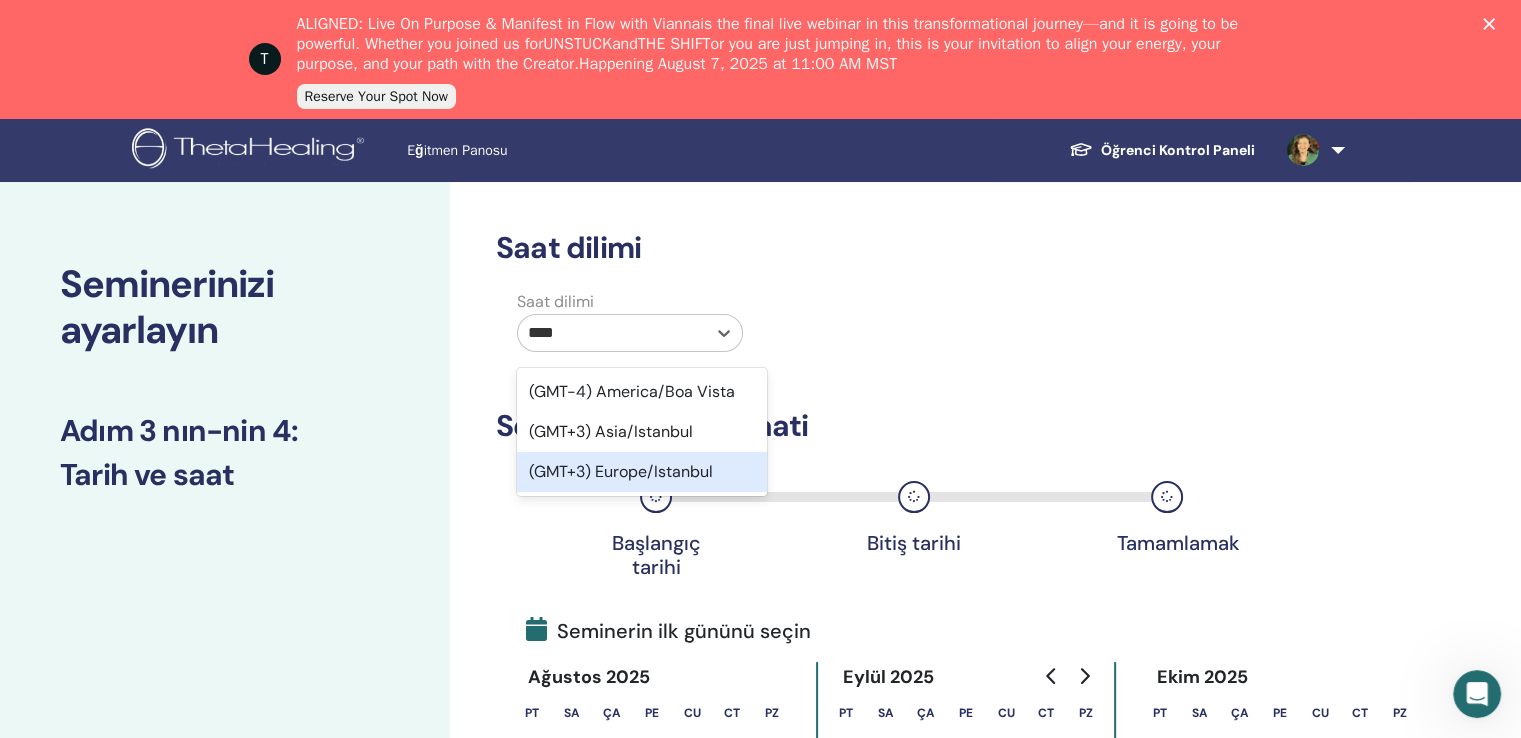 click on "(GMT+3) Europe/Istanbul" at bounding box center [642, 472] 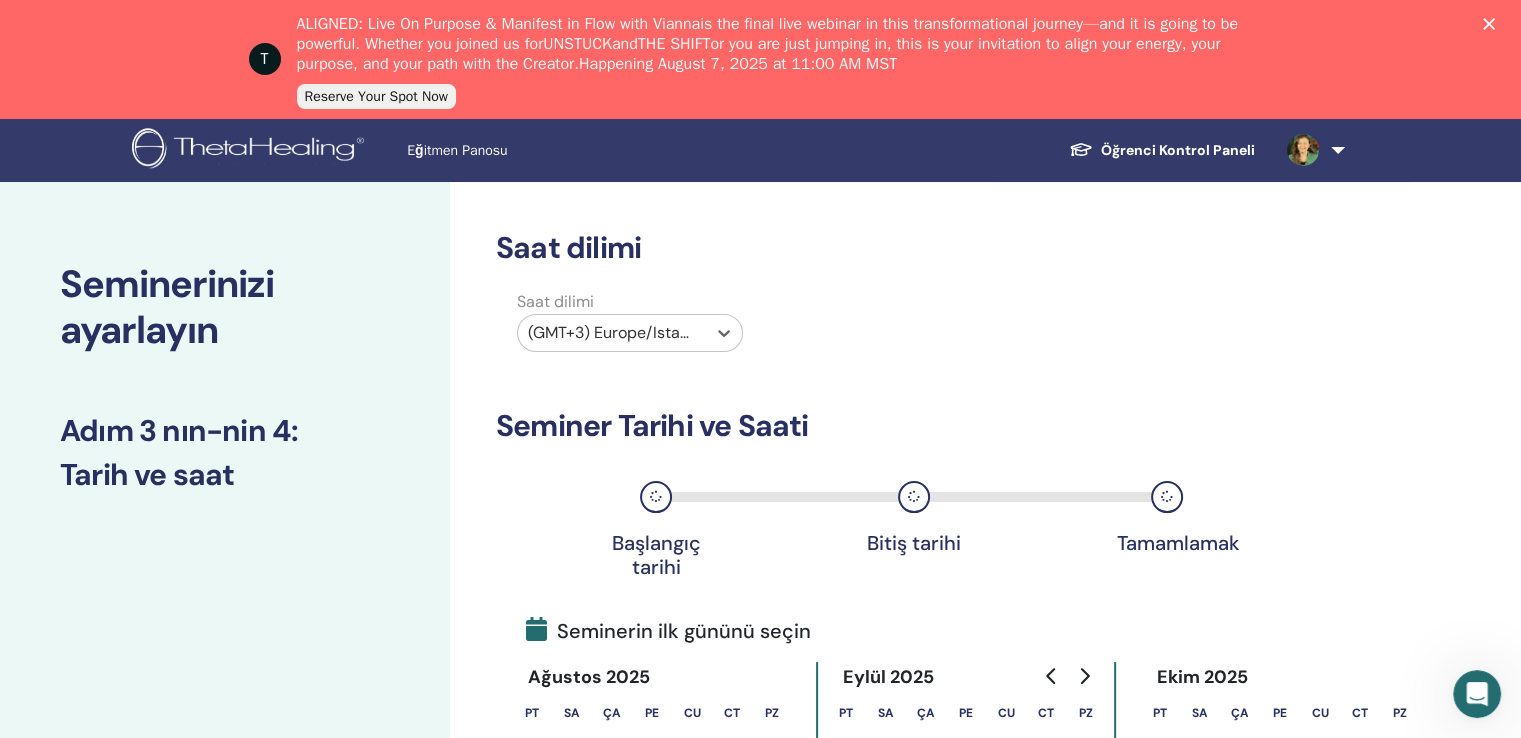 click on "Seminer Tarihi ve Saati" at bounding box center (892, 426) 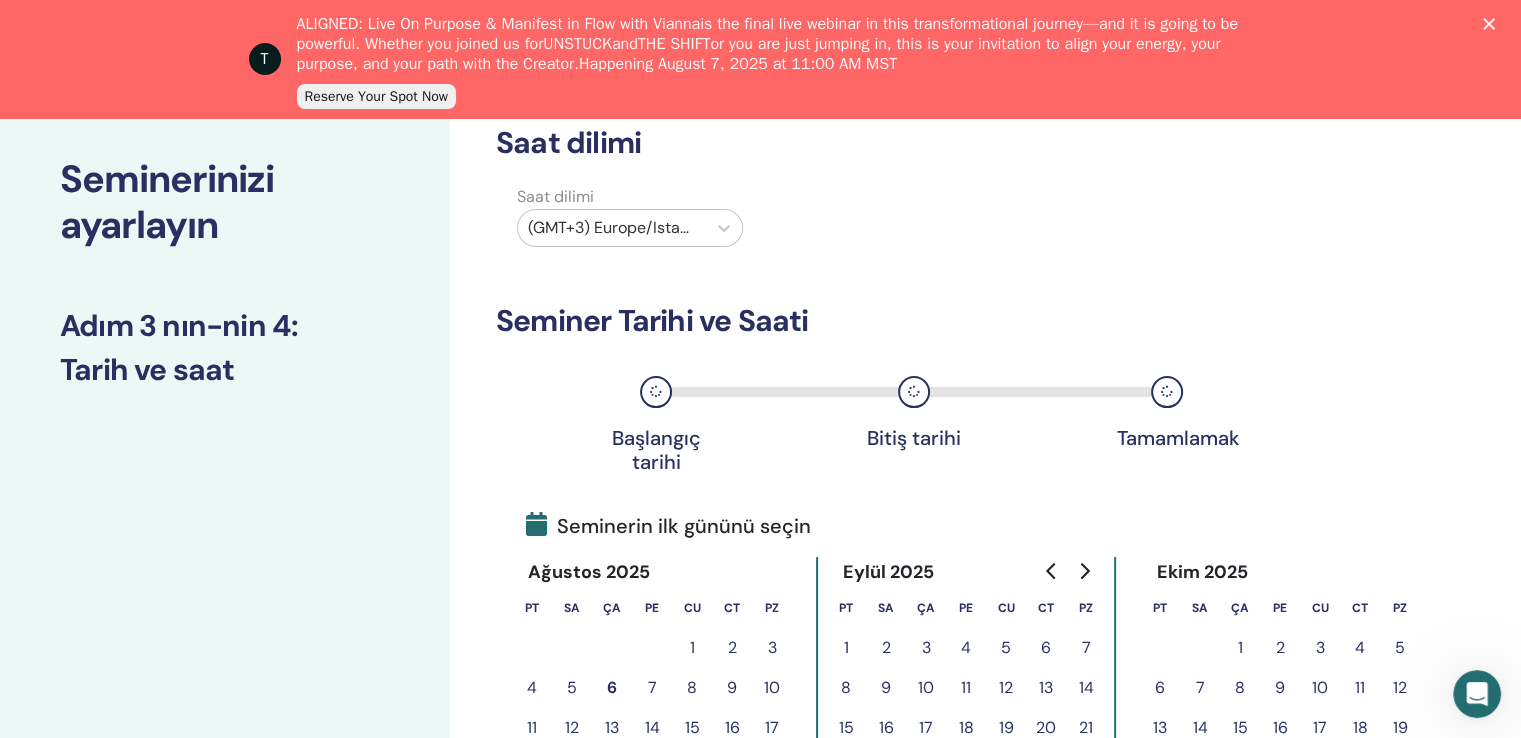 scroll, scrollTop: 300, scrollLeft: 0, axis: vertical 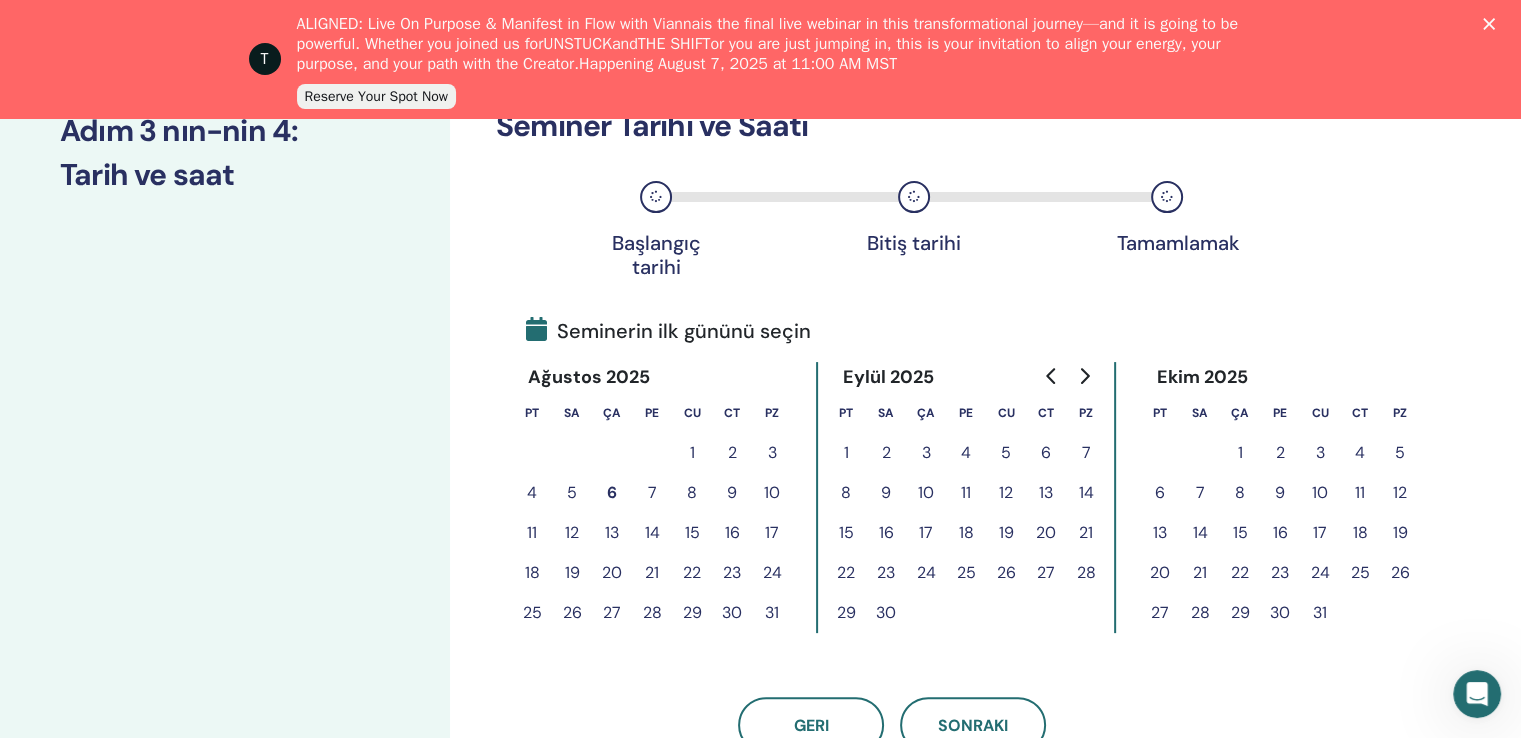 click on "8" at bounding box center (692, 493) 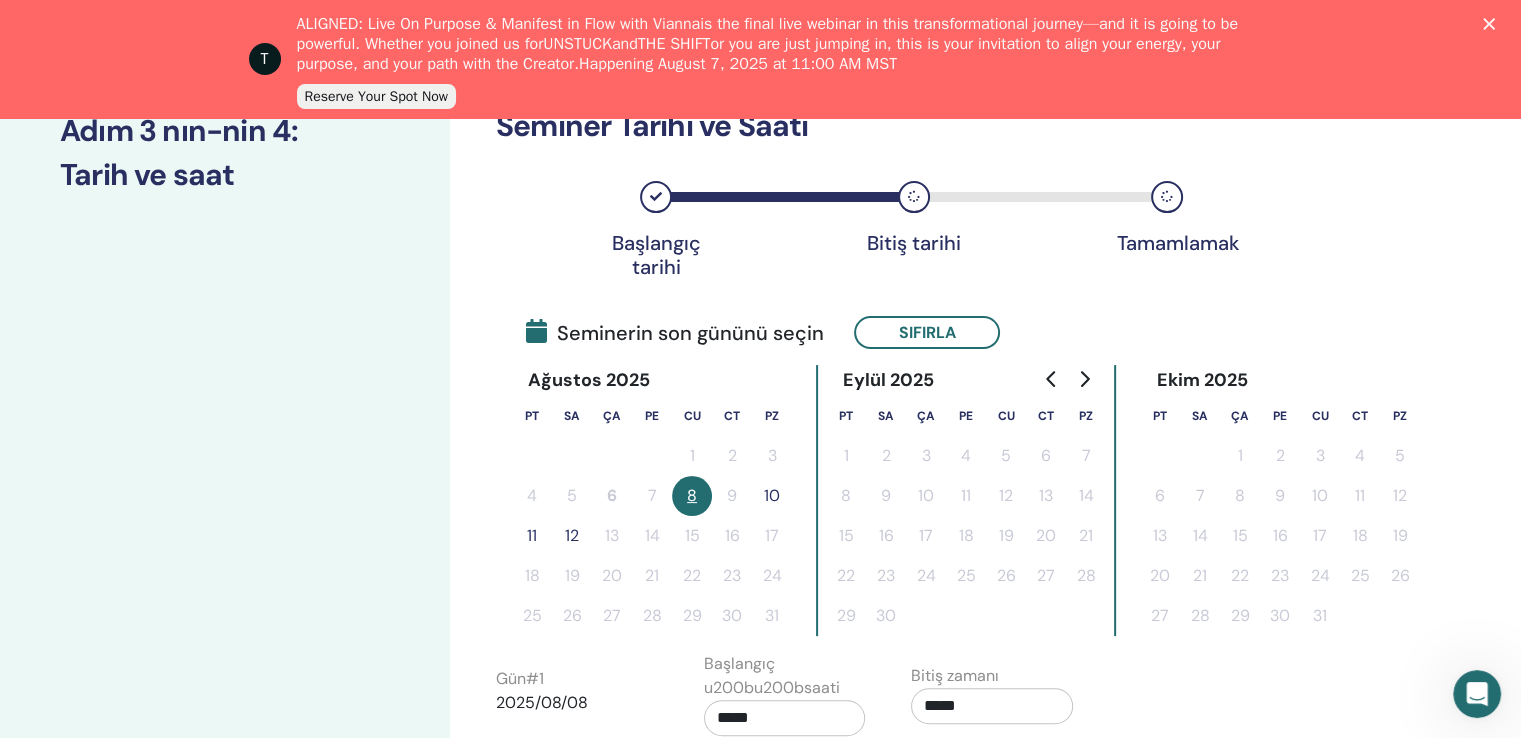 click on "10" at bounding box center [772, 496] 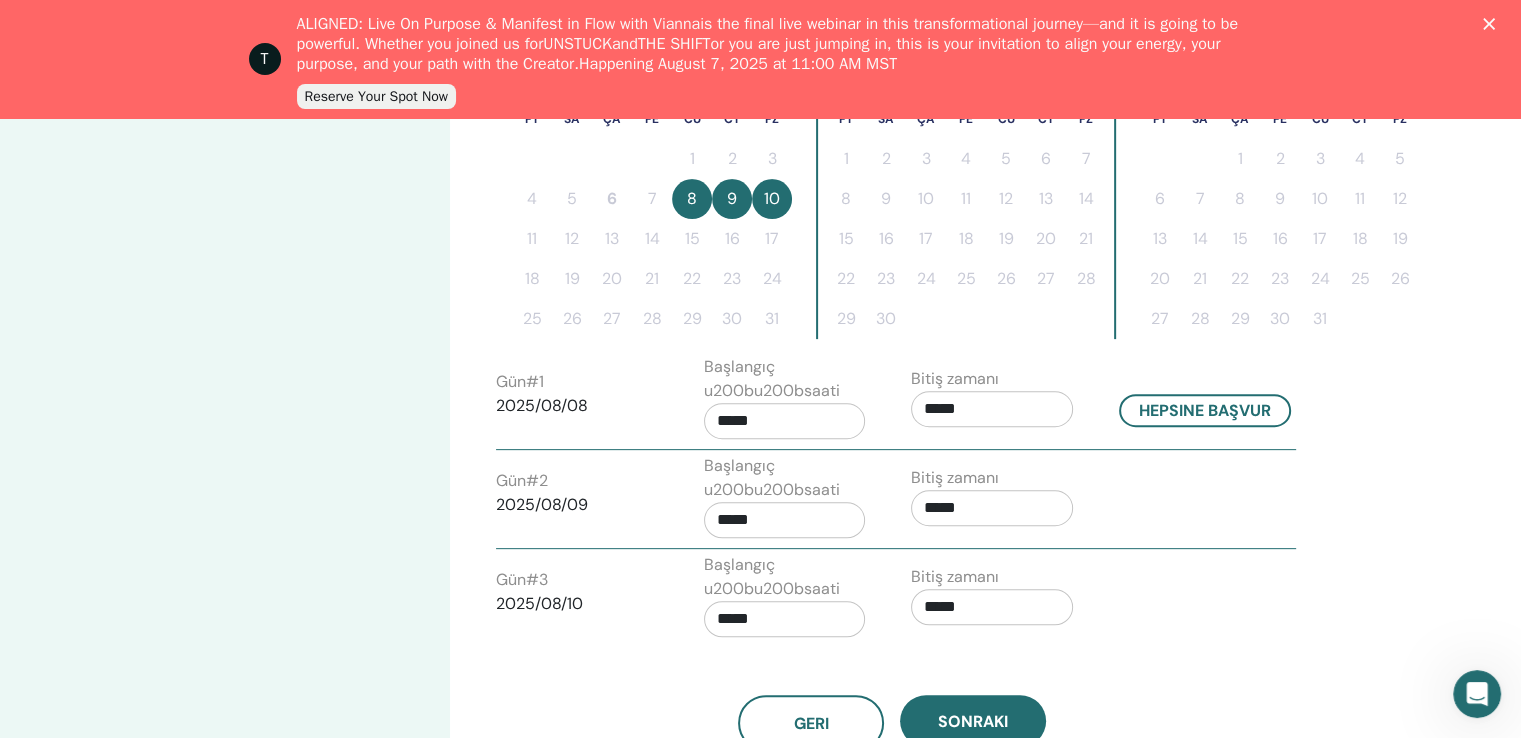 scroll, scrollTop: 600, scrollLeft: 0, axis: vertical 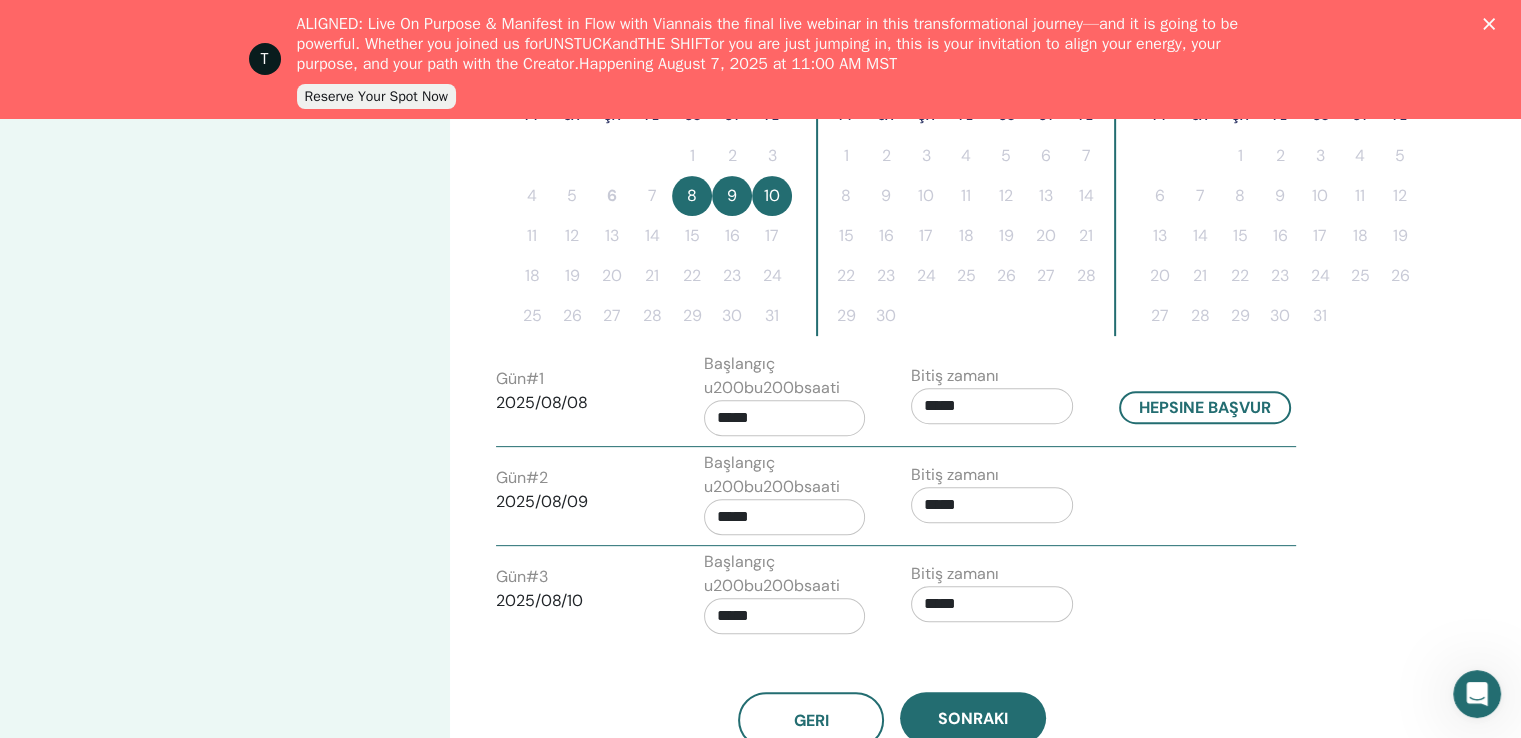 click on "*****" at bounding box center (992, 406) 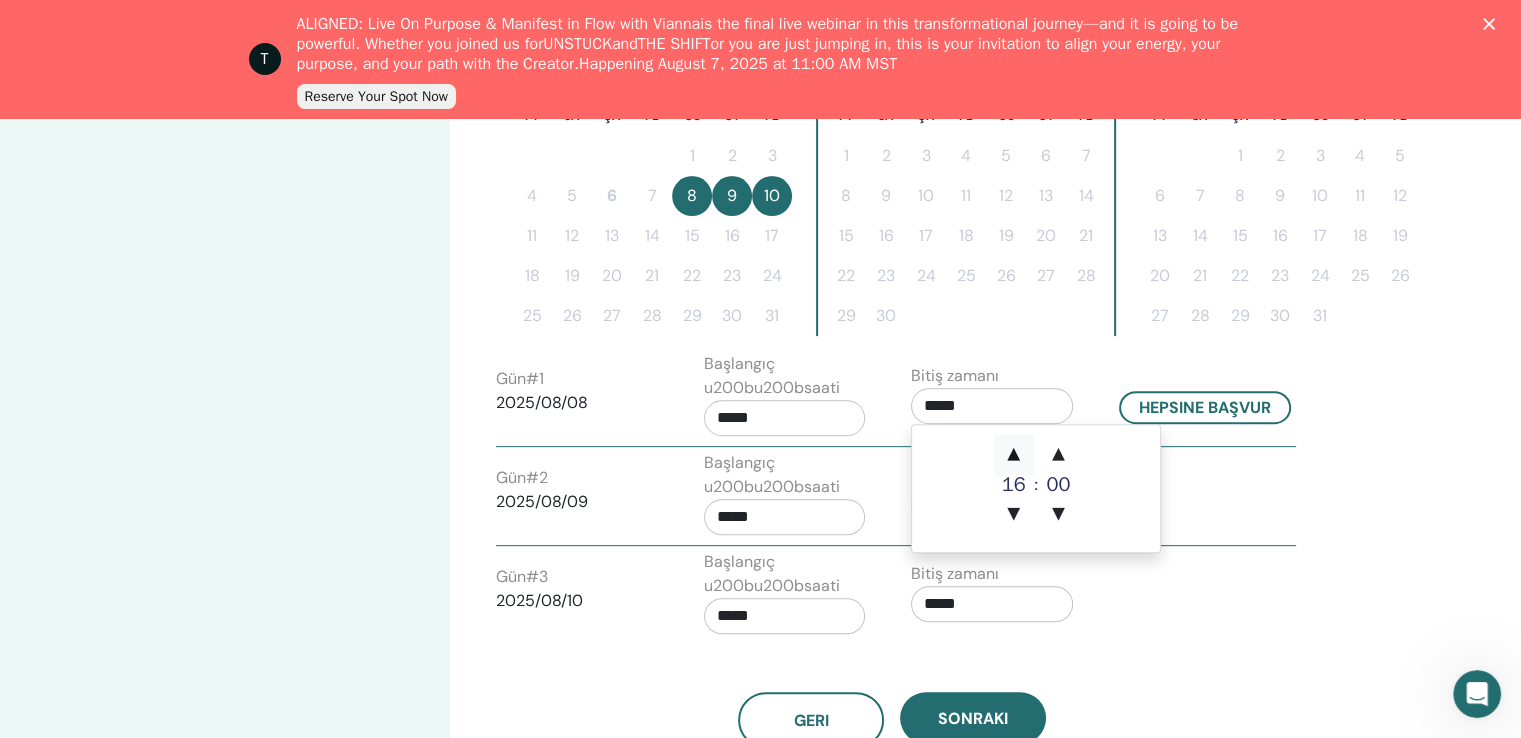 click on "▲" at bounding box center (1014, 455) 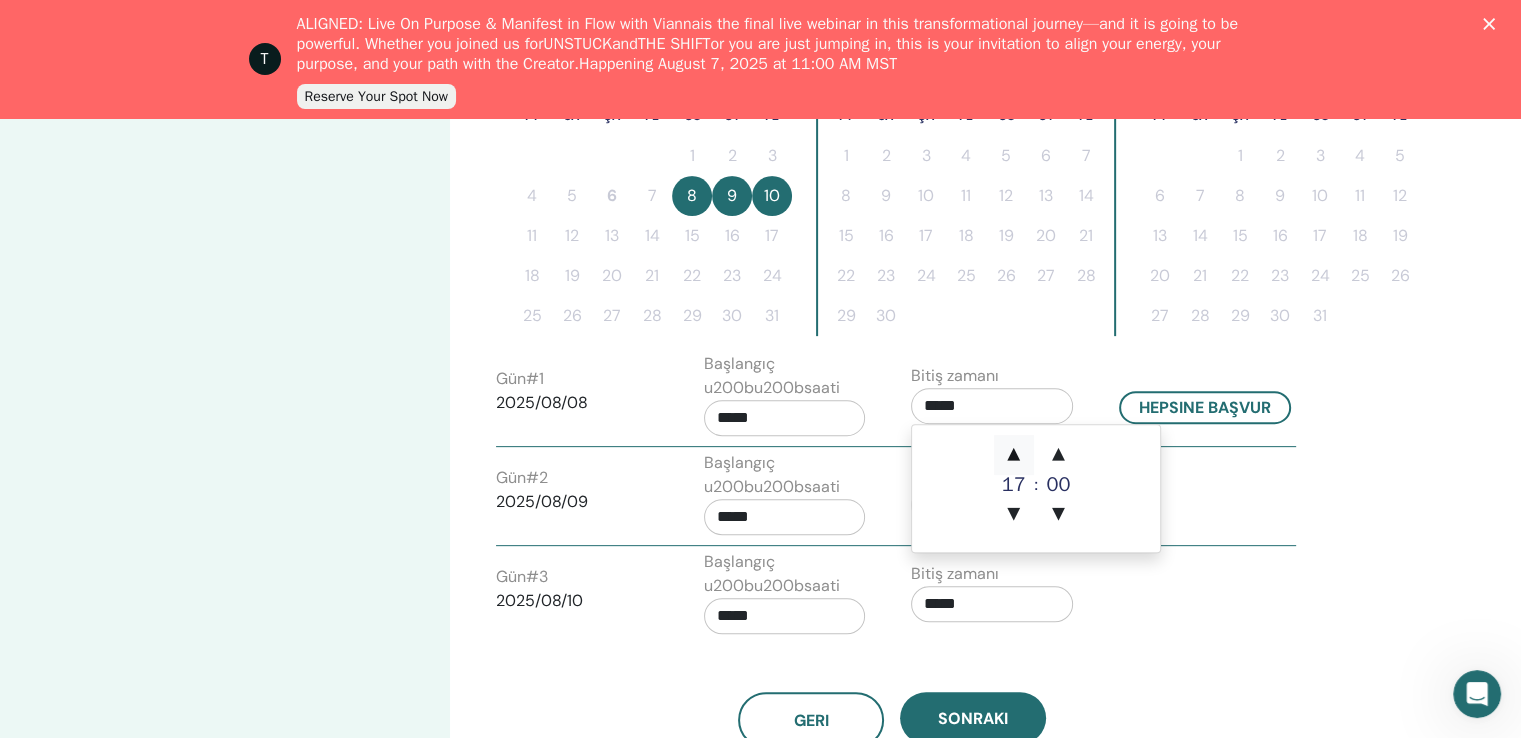 click on "▲" at bounding box center [1014, 455] 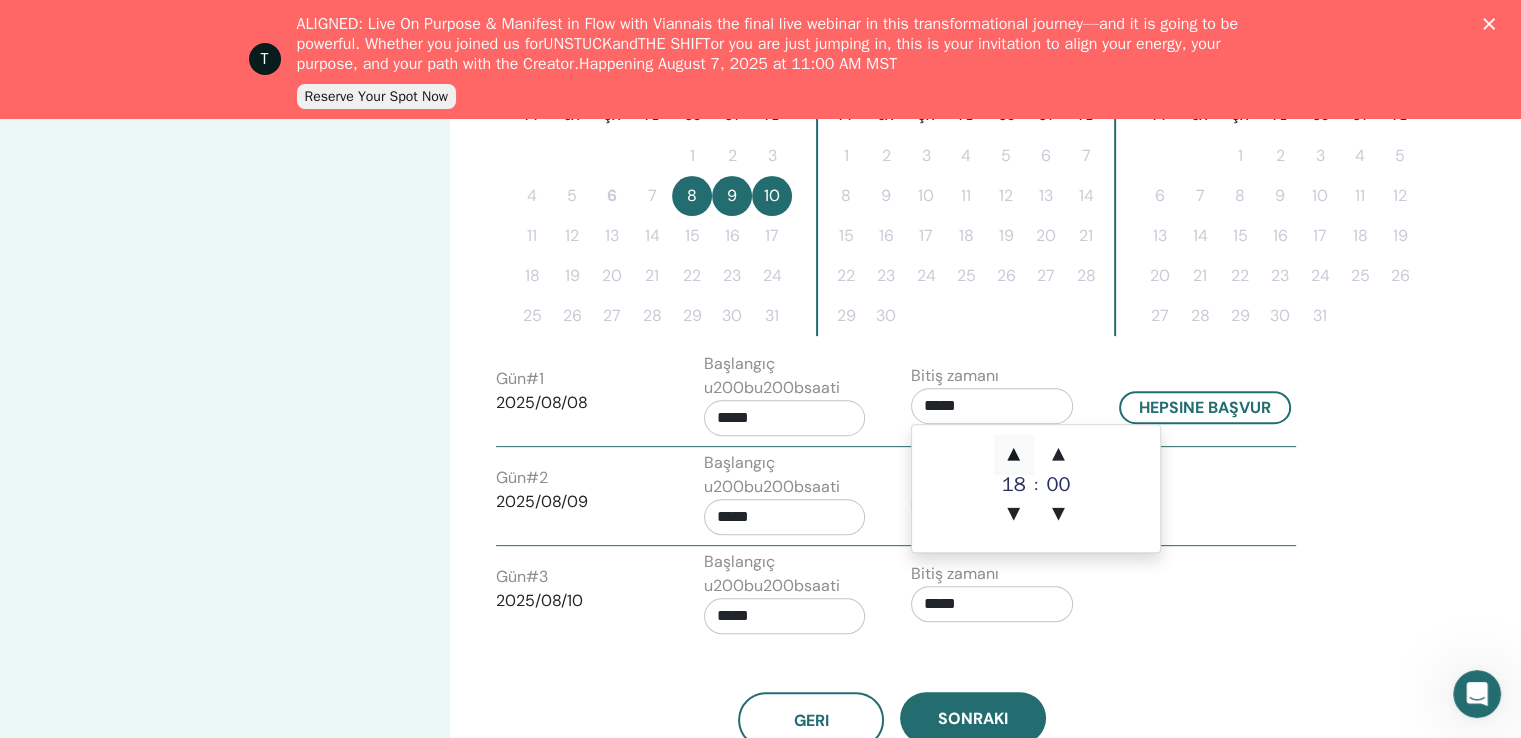 click on "▲" at bounding box center (1014, 455) 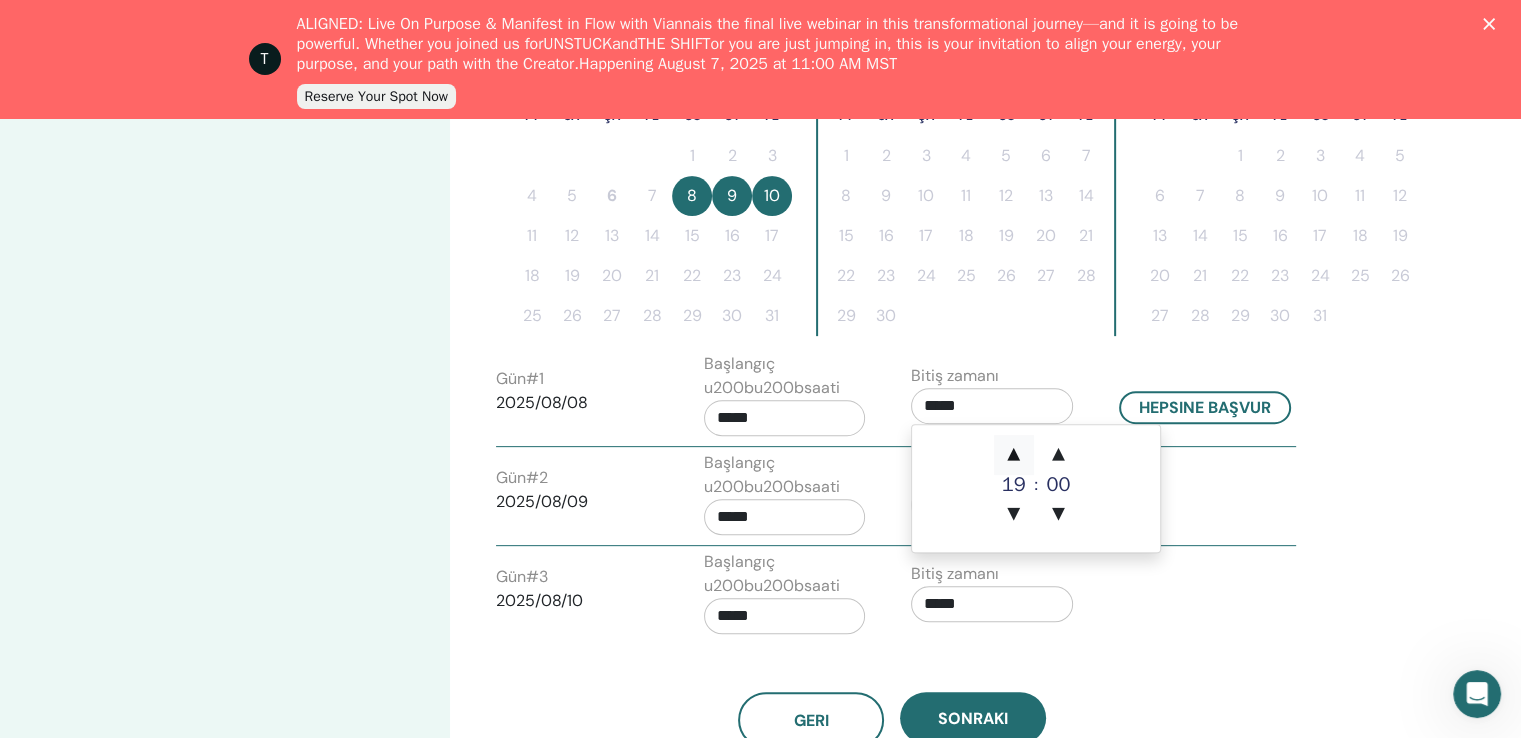 click on "▲" at bounding box center [1014, 455] 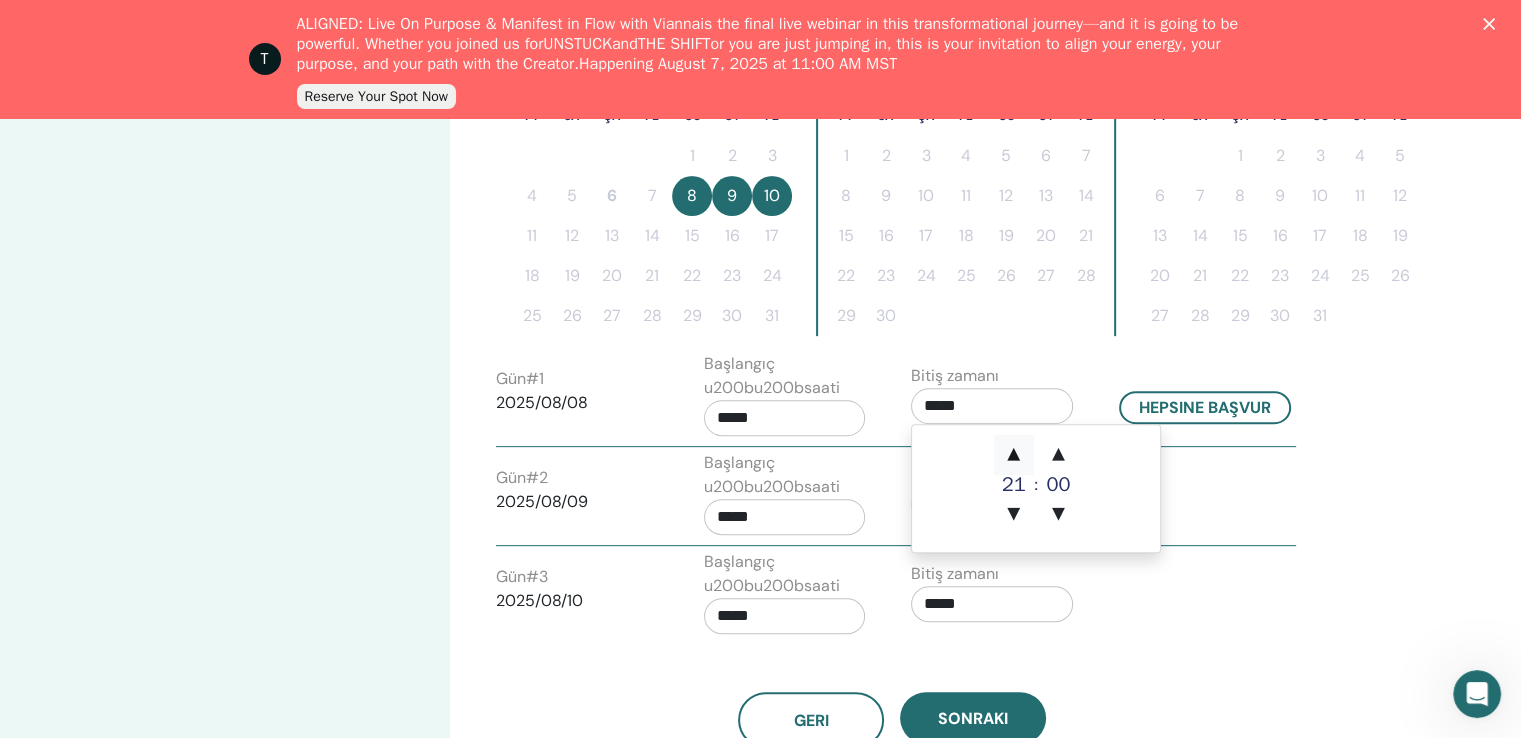 click on "▲" at bounding box center [1014, 455] 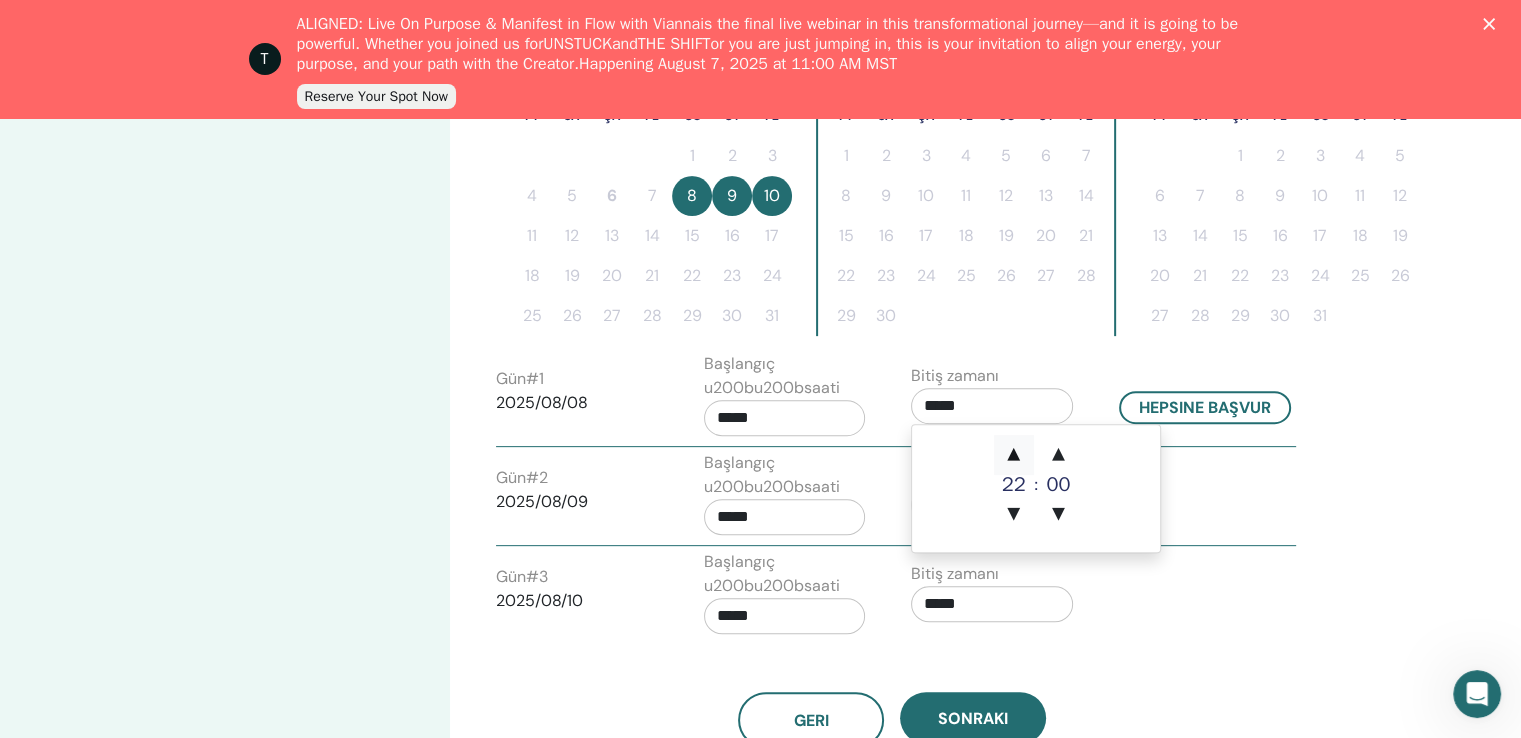 click on "▲" at bounding box center [1014, 455] 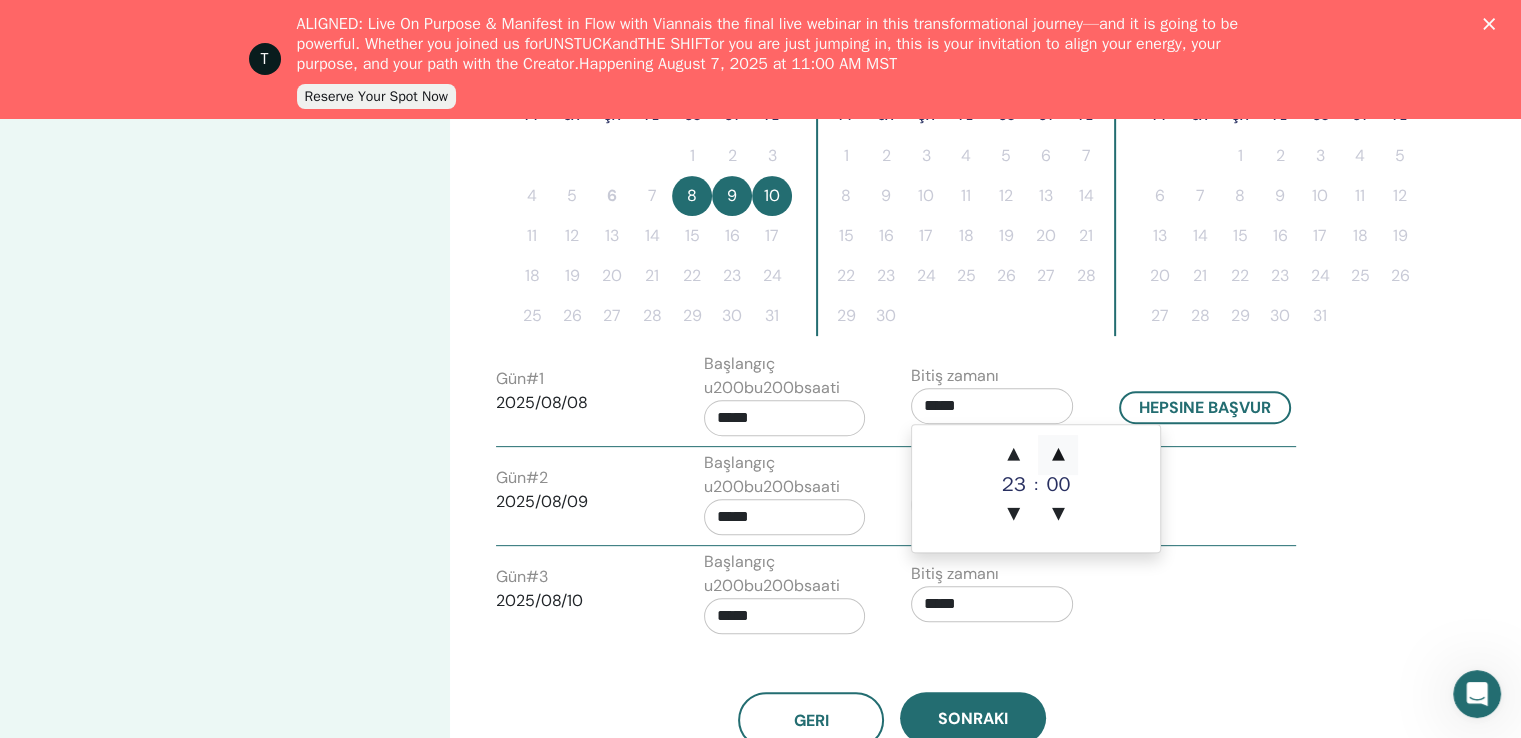 click on "▲" at bounding box center [1058, 455] 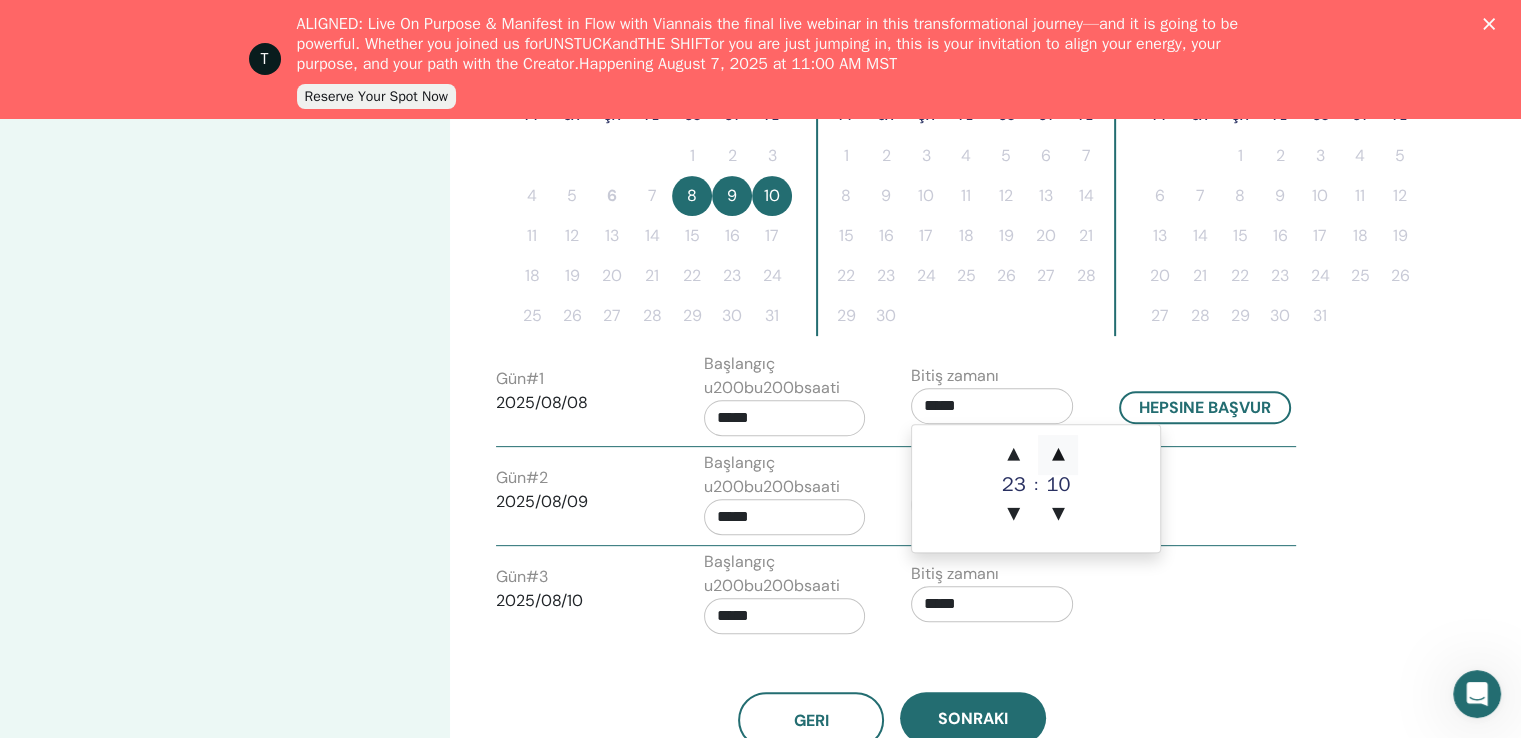 click on "▲" at bounding box center [1058, 455] 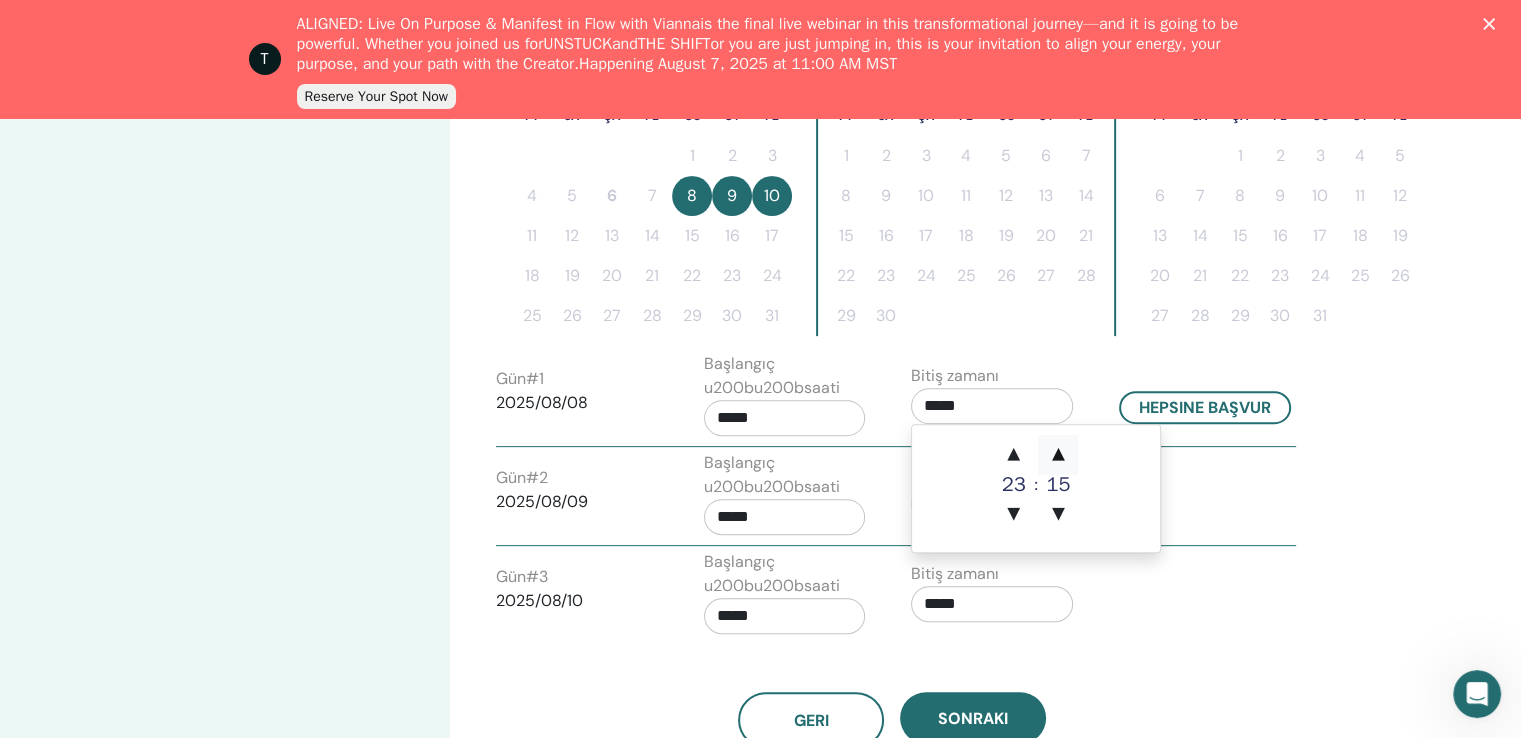 click on "▲" at bounding box center [1058, 455] 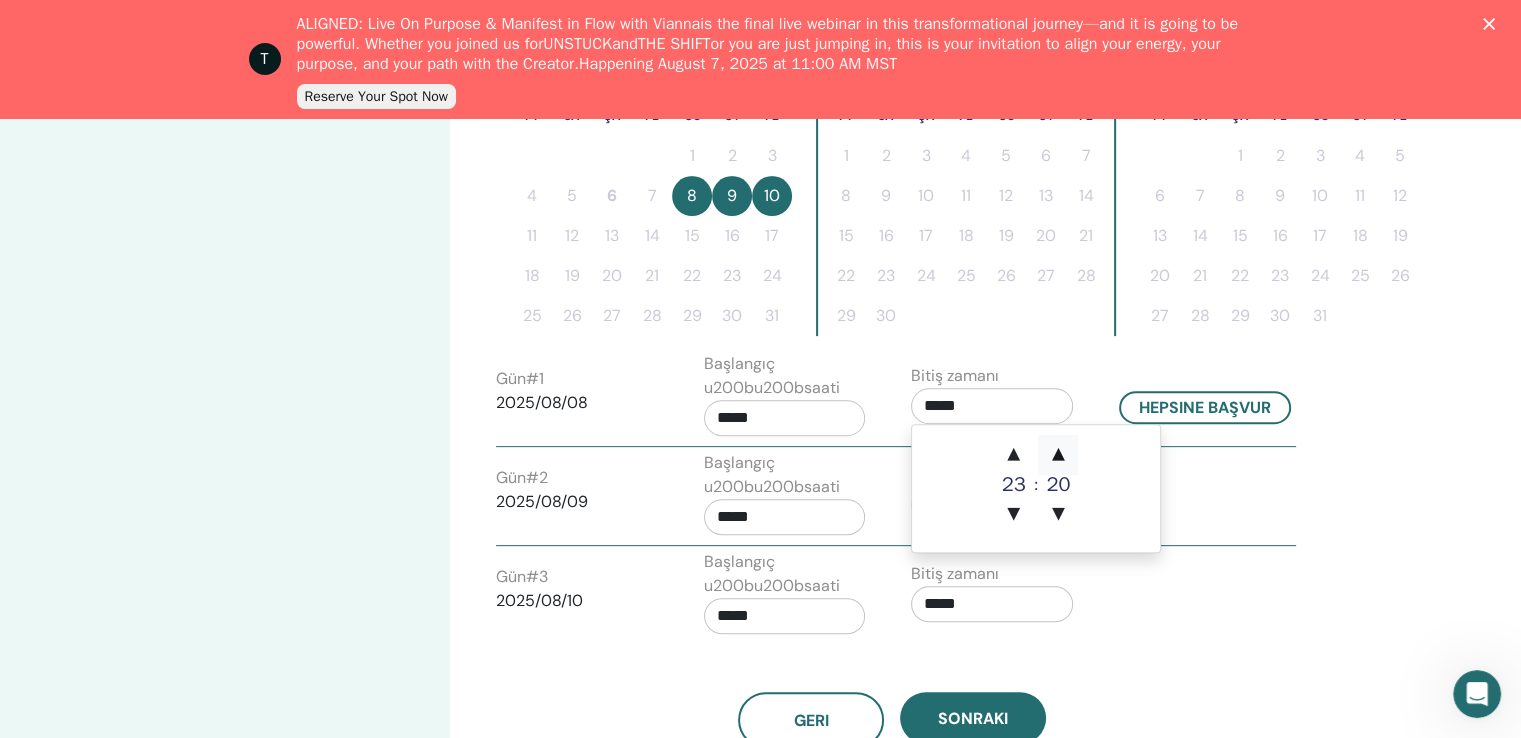 click on "▲" at bounding box center [1058, 455] 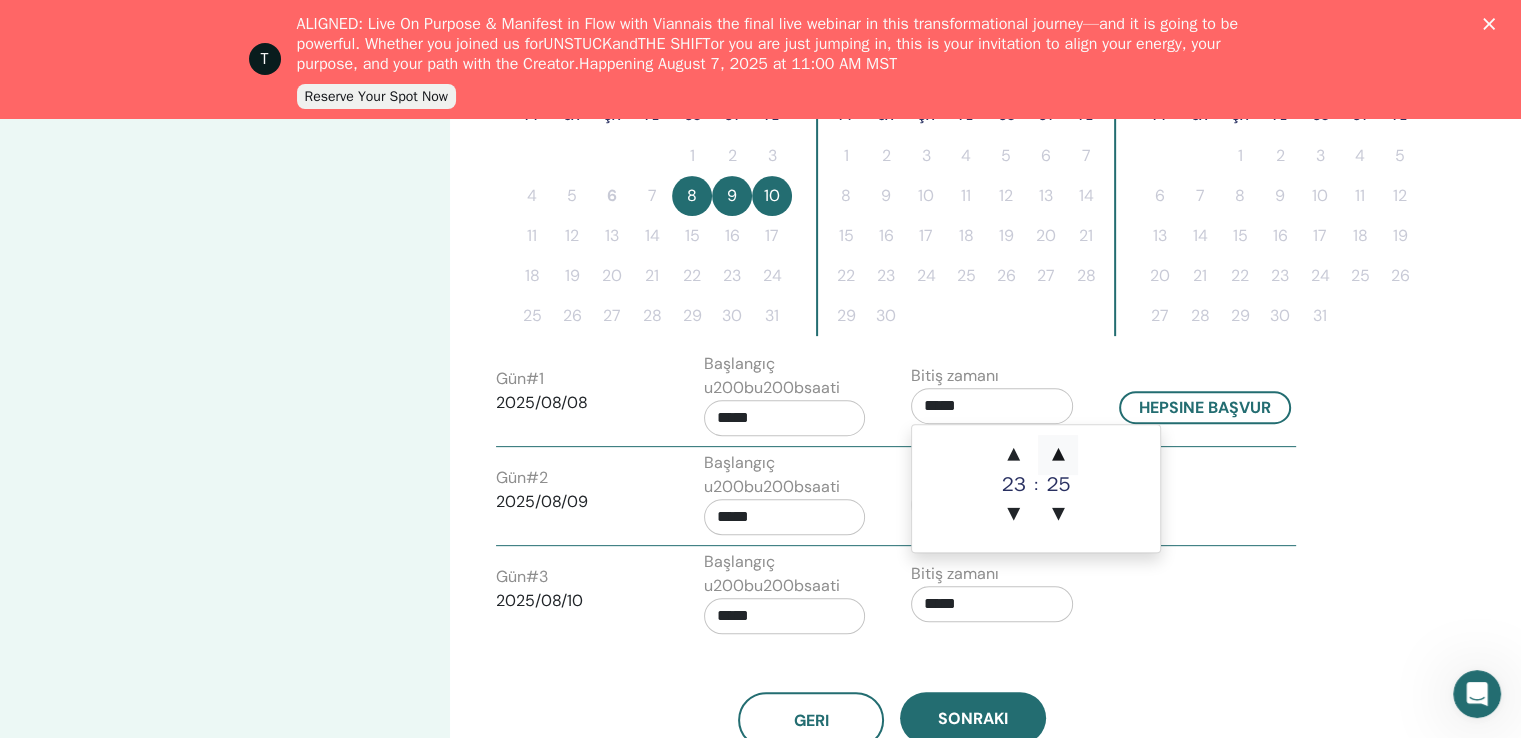 click on "▲" at bounding box center [1058, 455] 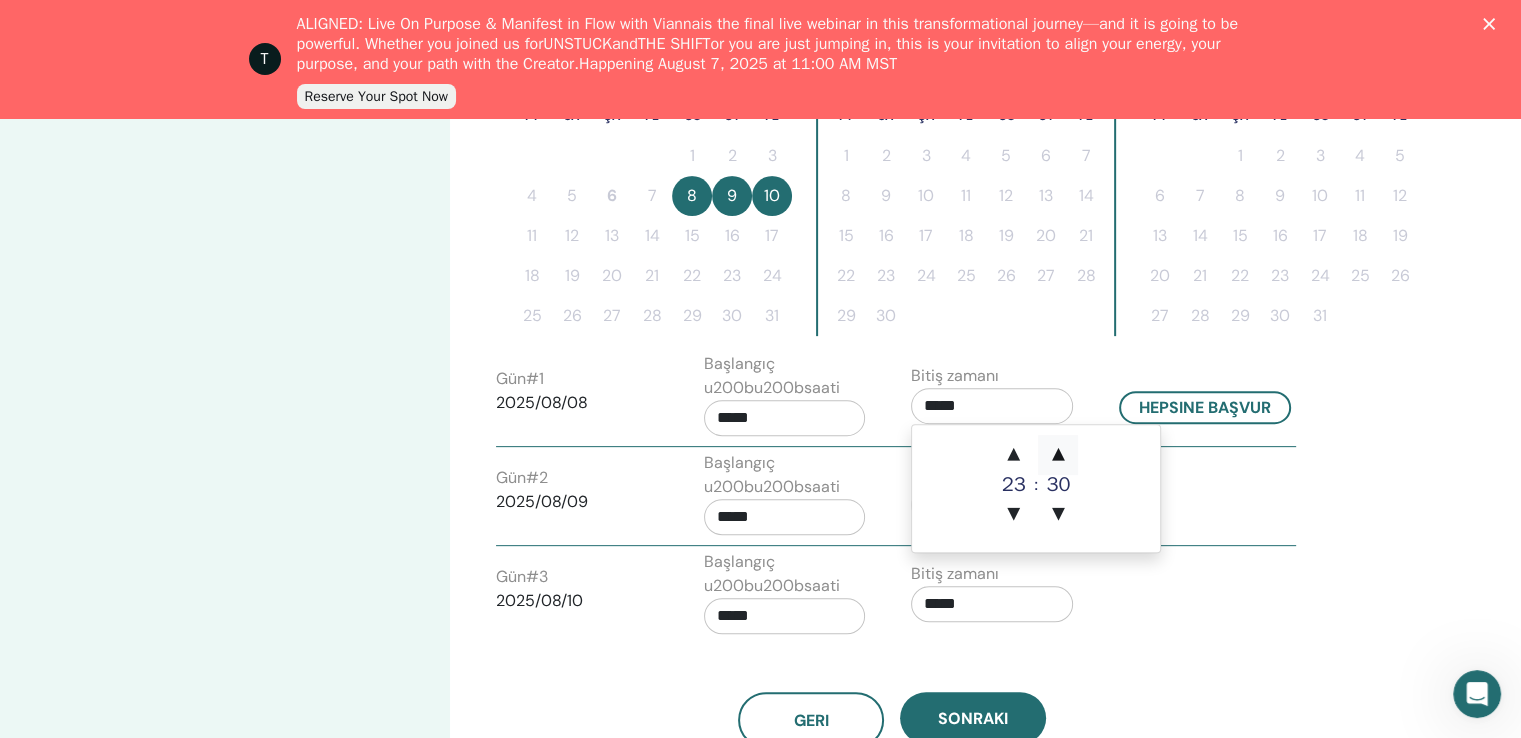 click on "▲" at bounding box center [1058, 455] 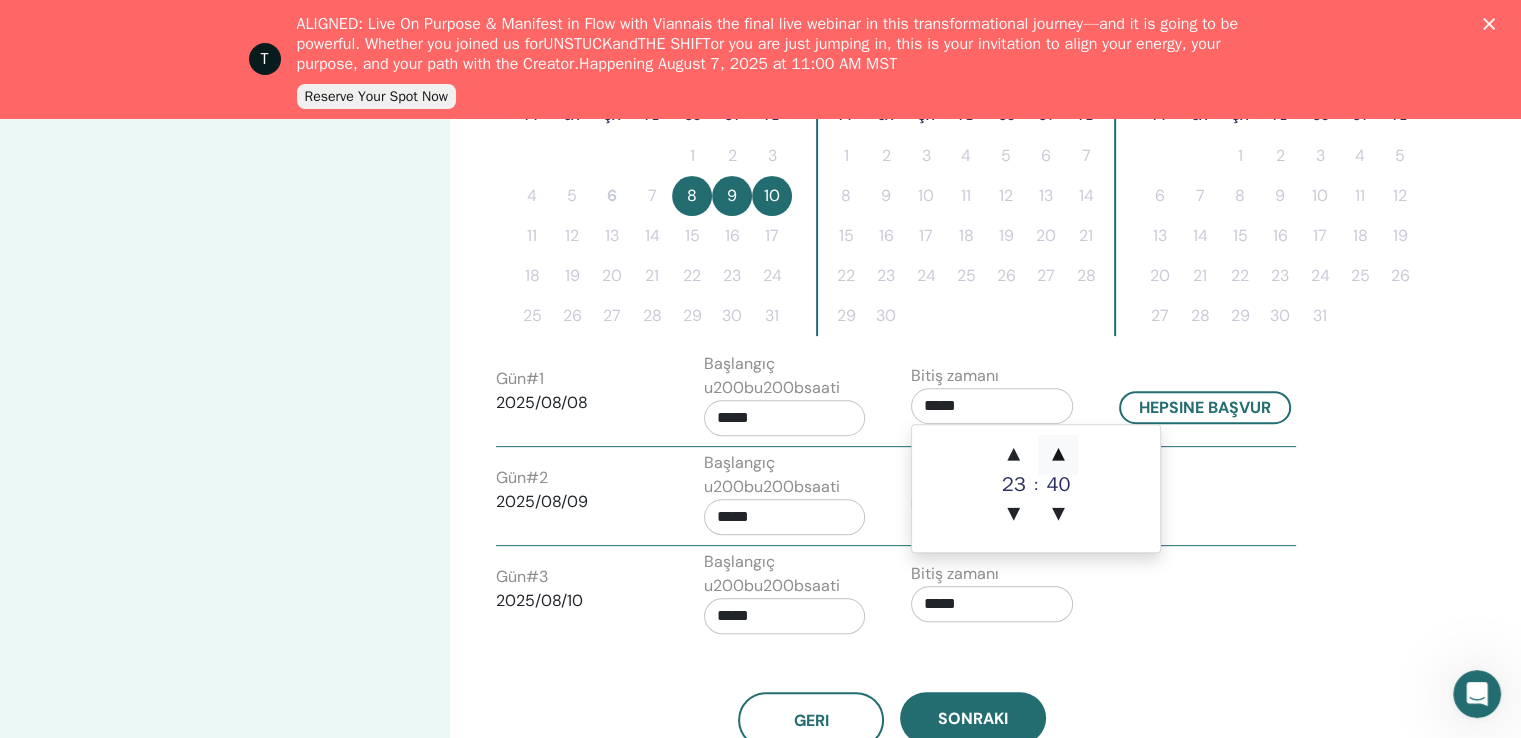 click on "▲" at bounding box center (1058, 455) 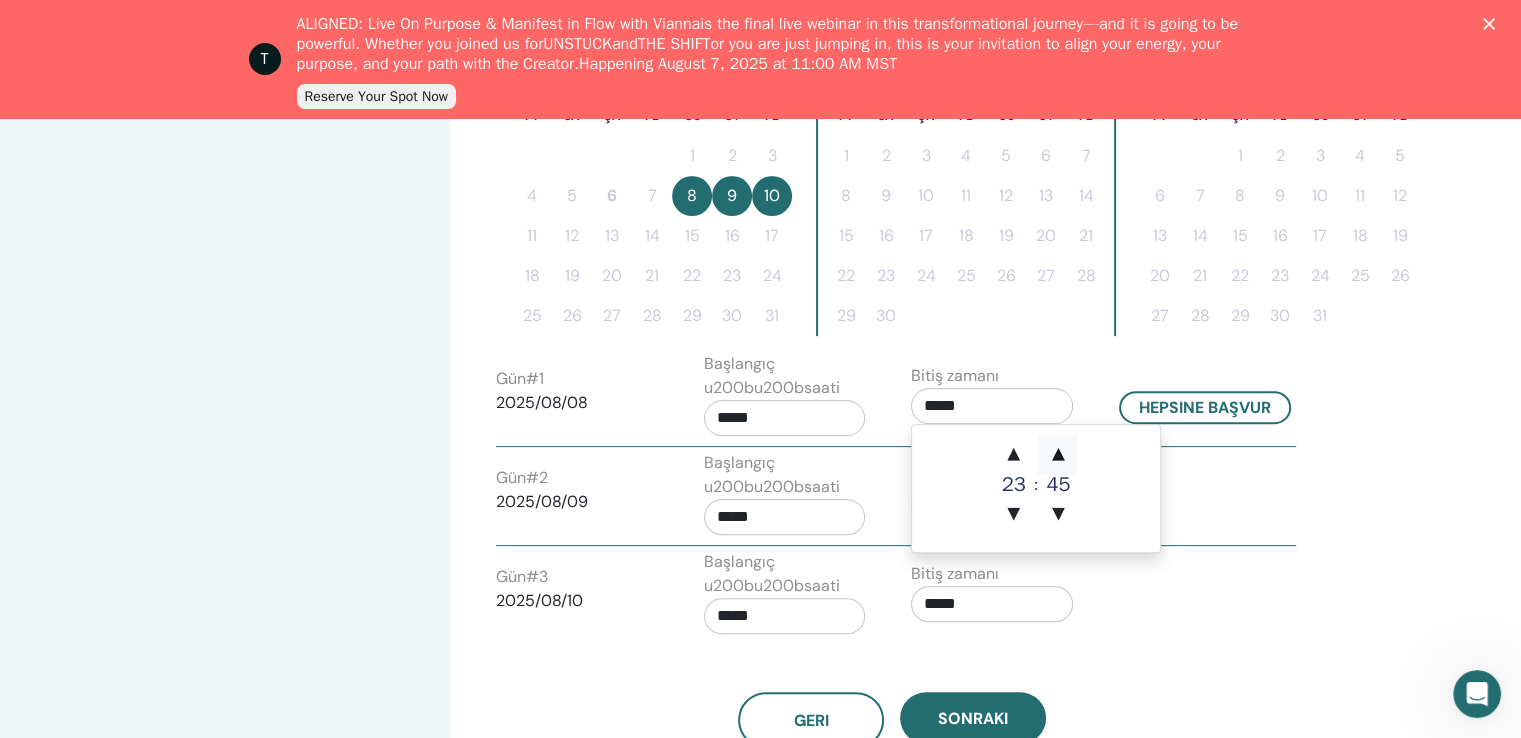 click on "▲" at bounding box center [1058, 455] 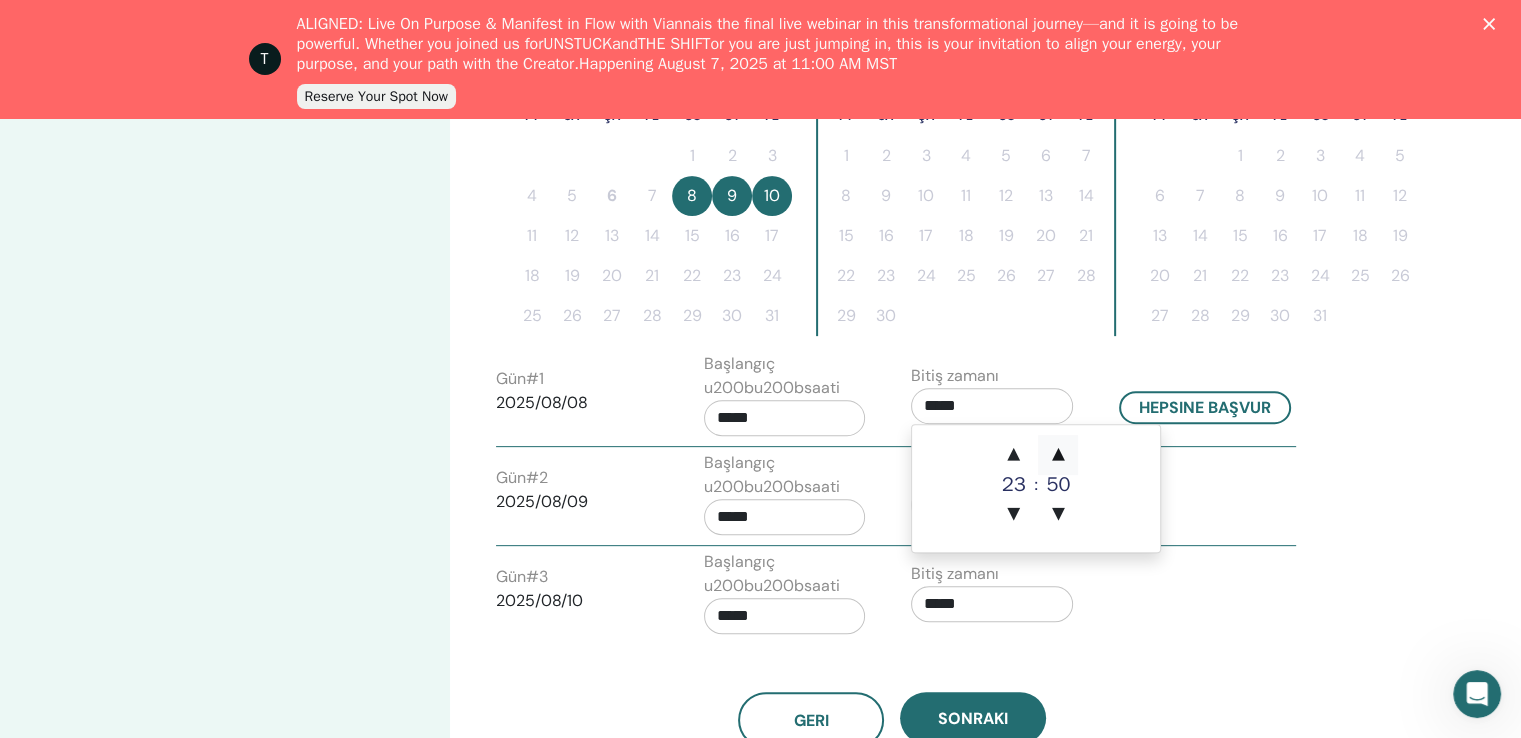 click on "▲" at bounding box center [1058, 455] 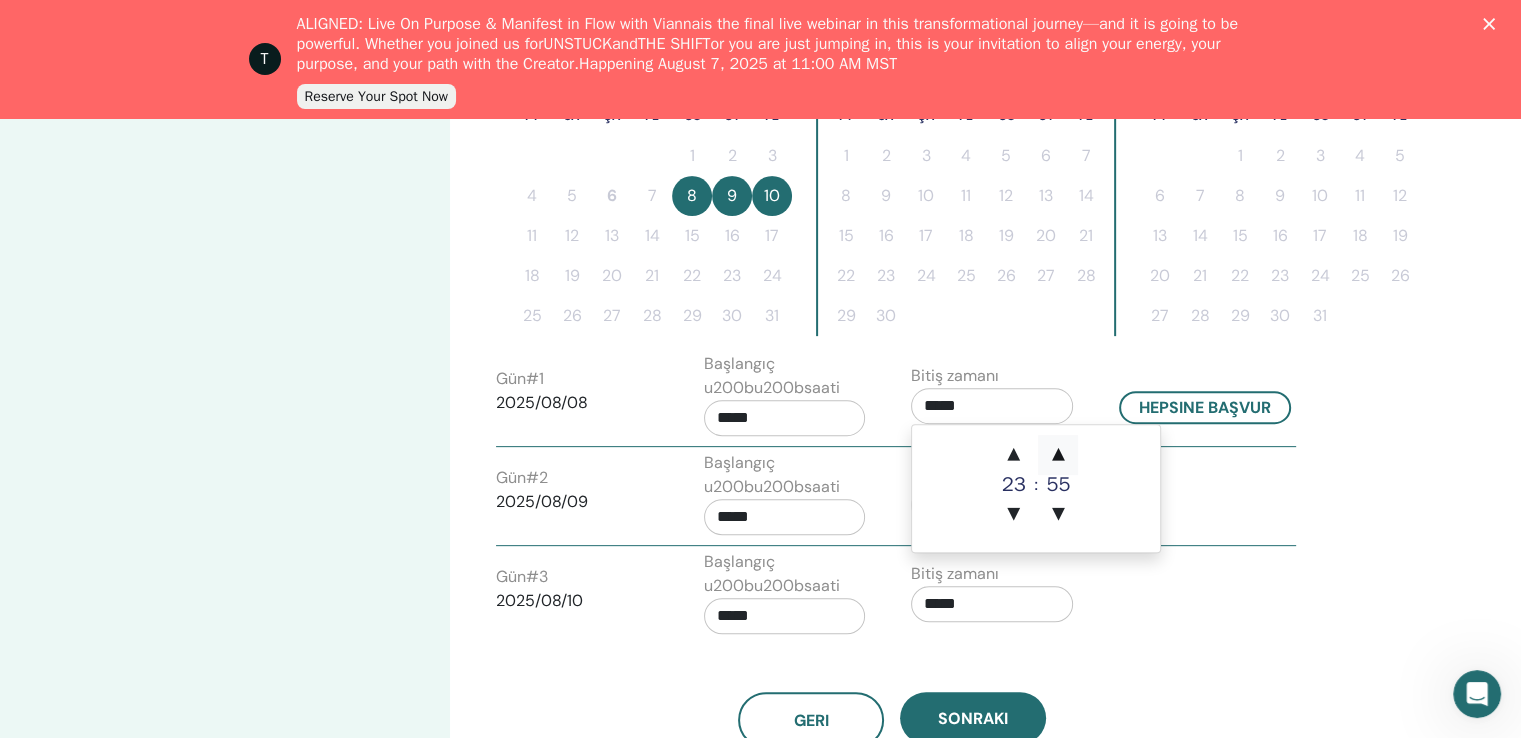 click on "▲" at bounding box center [1058, 455] 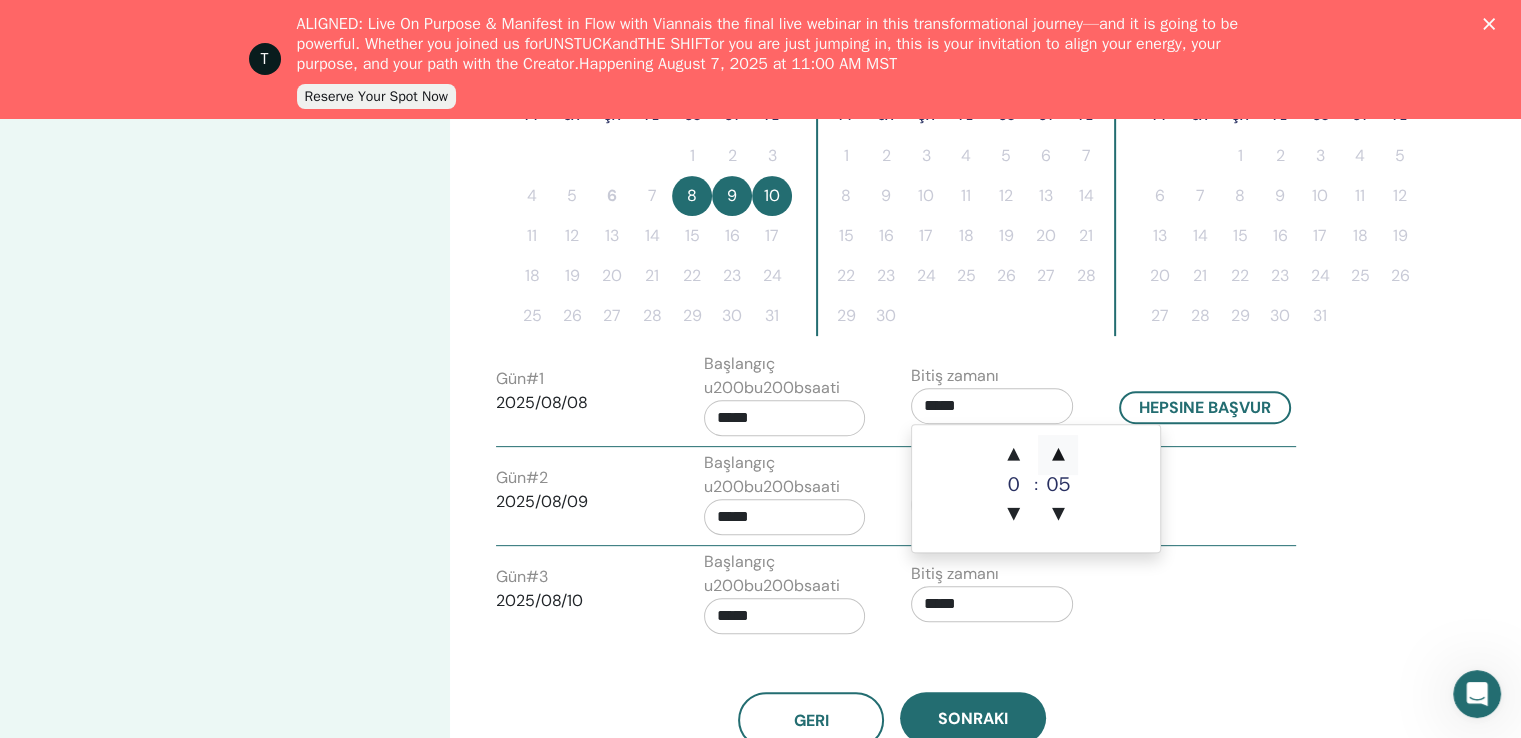 click on "▲" at bounding box center [1058, 455] 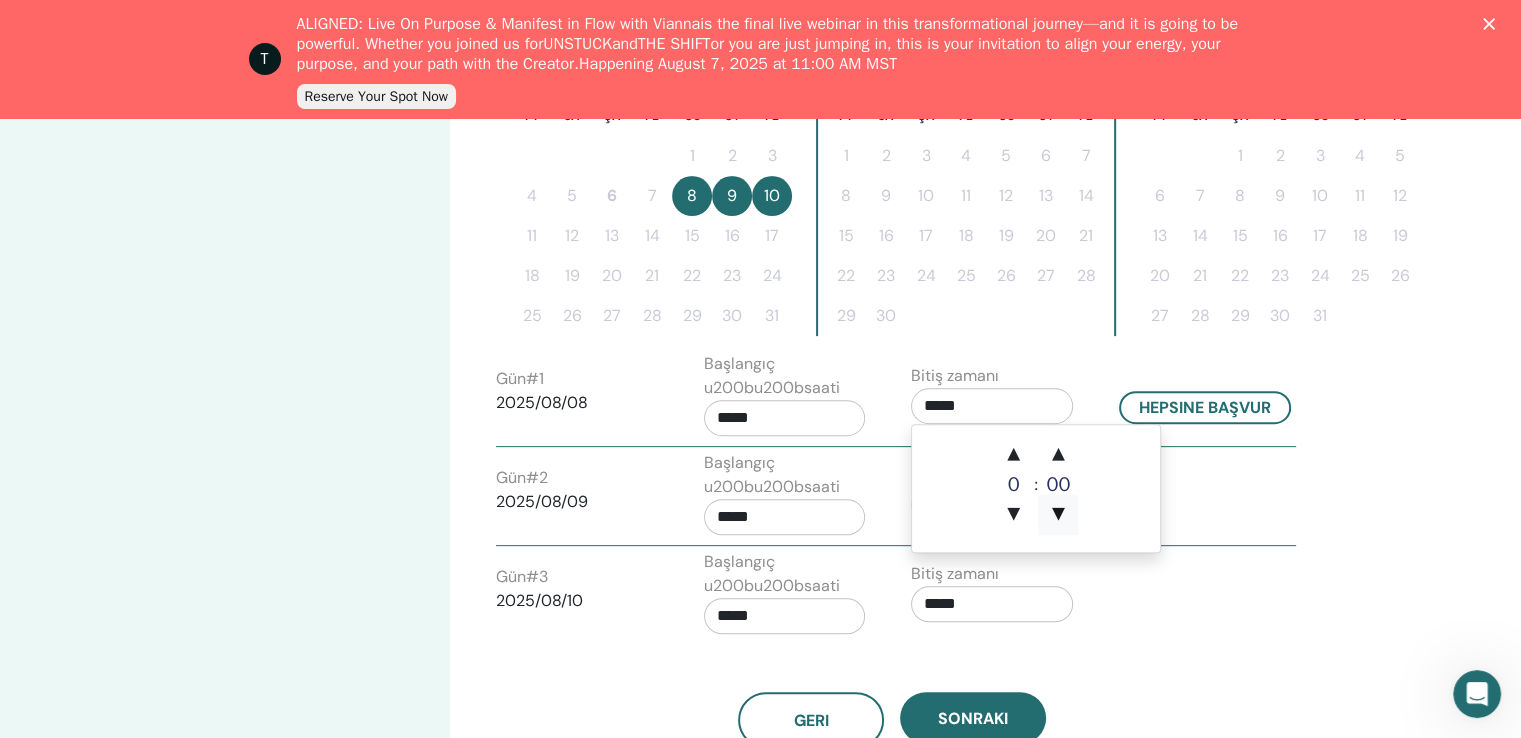 click on "▼" at bounding box center (1058, 515) 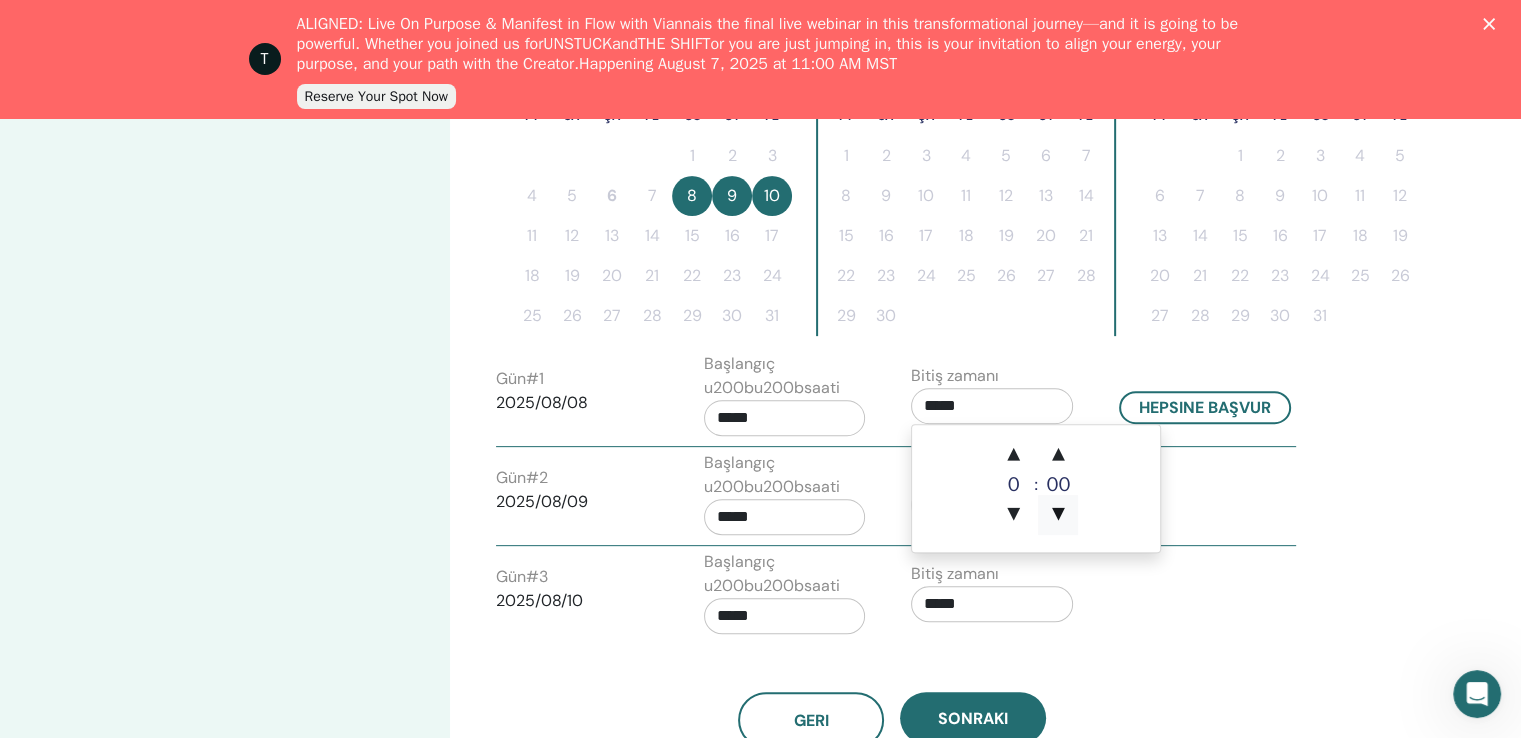 click on "▼" at bounding box center [1058, 515] 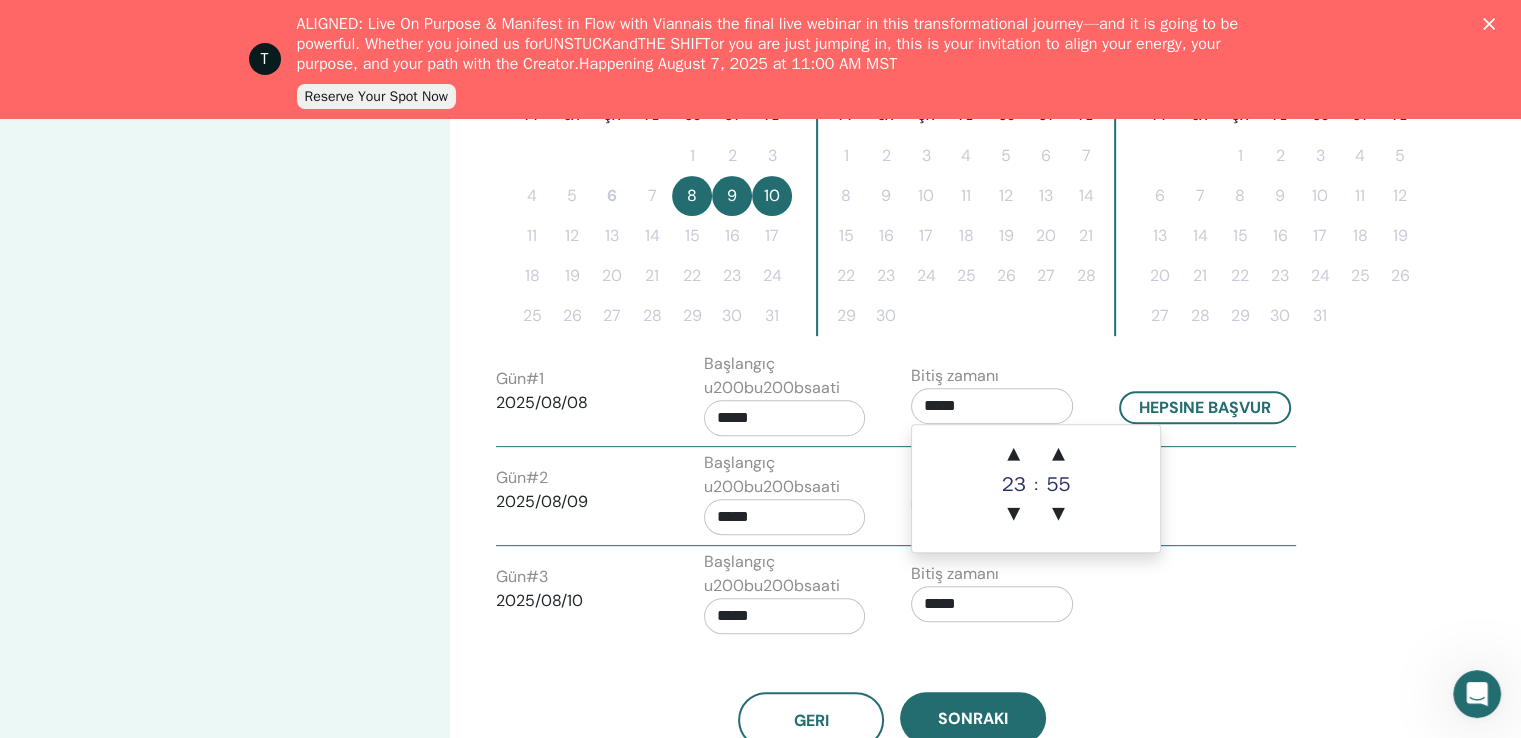 click on "*****" at bounding box center [992, 406] 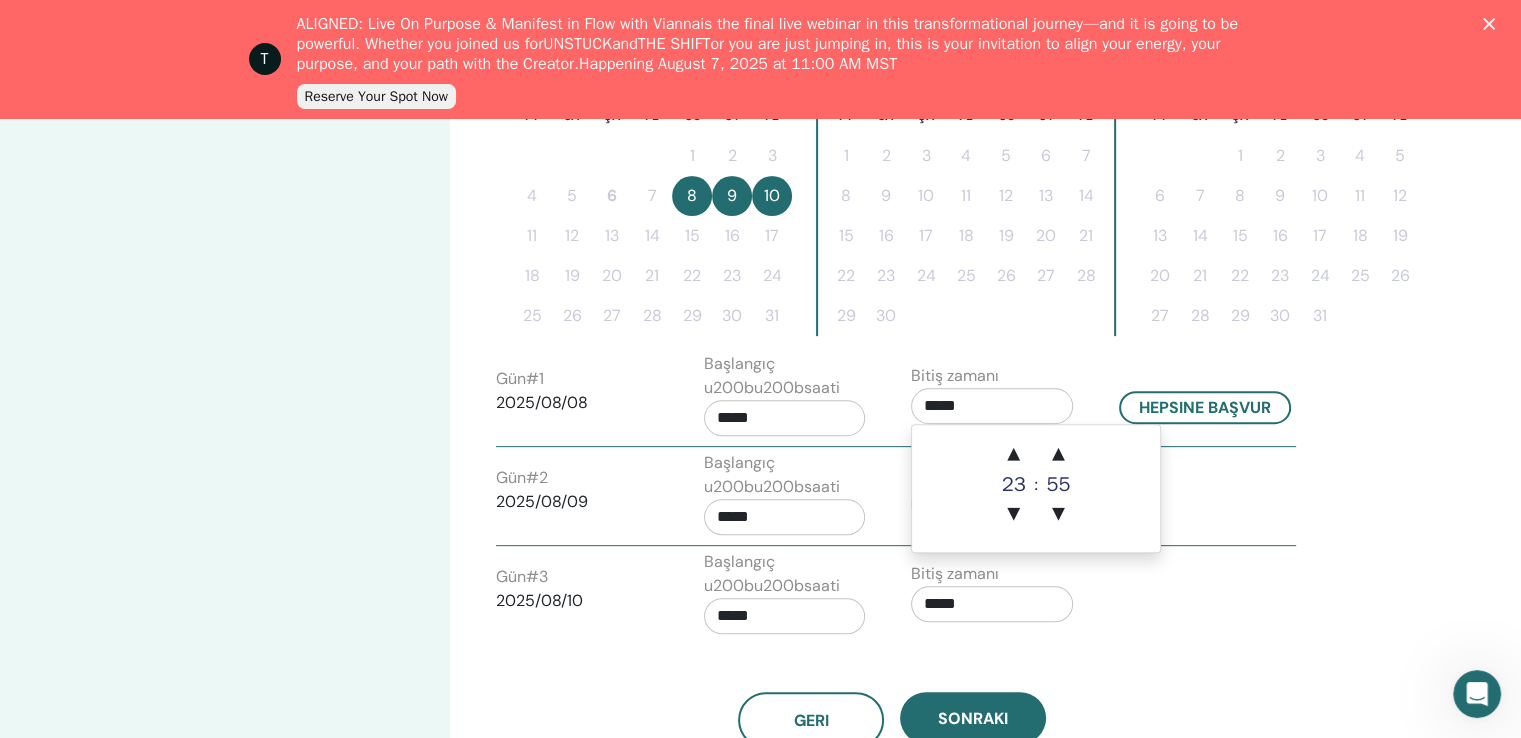 type on "*****" 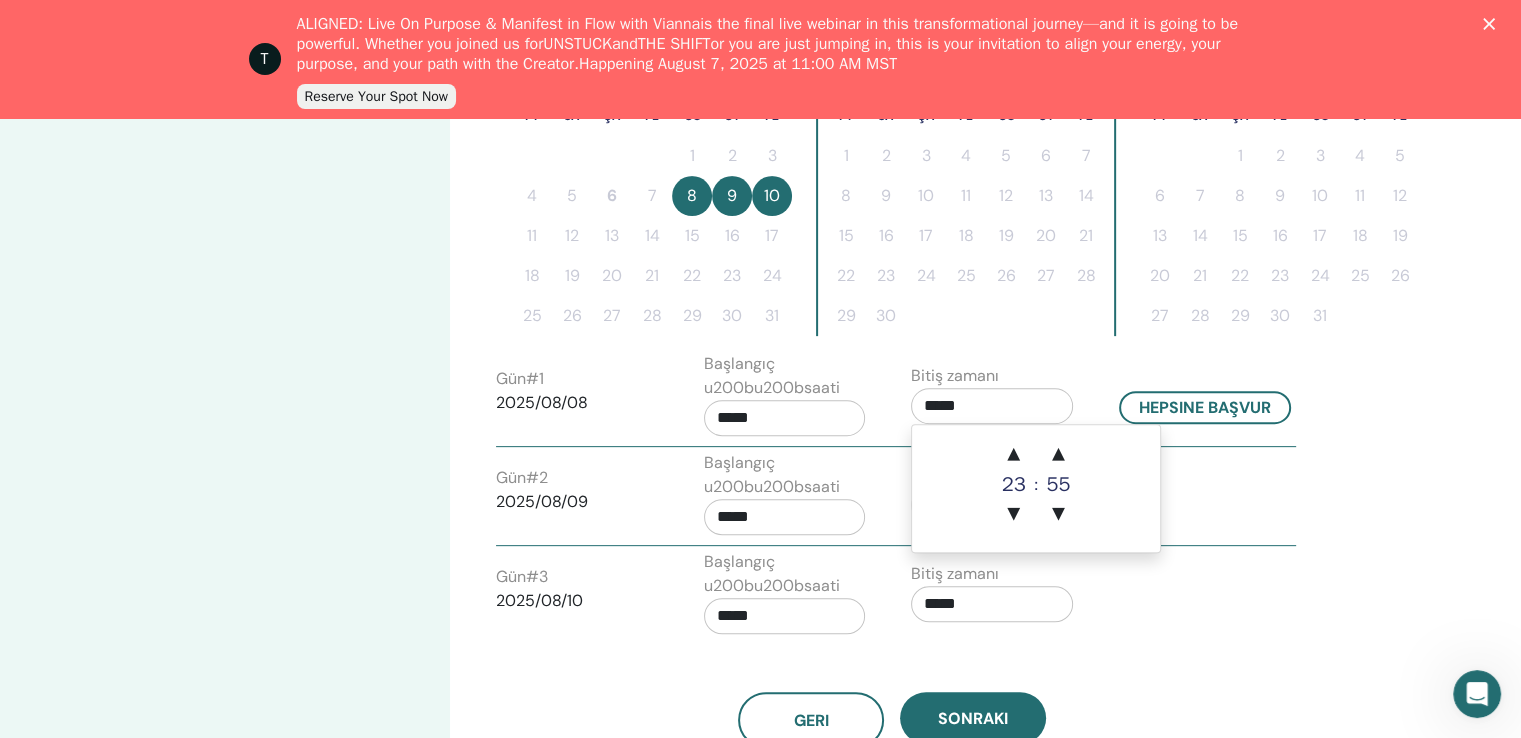 click on "*****" at bounding box center (785, 418) 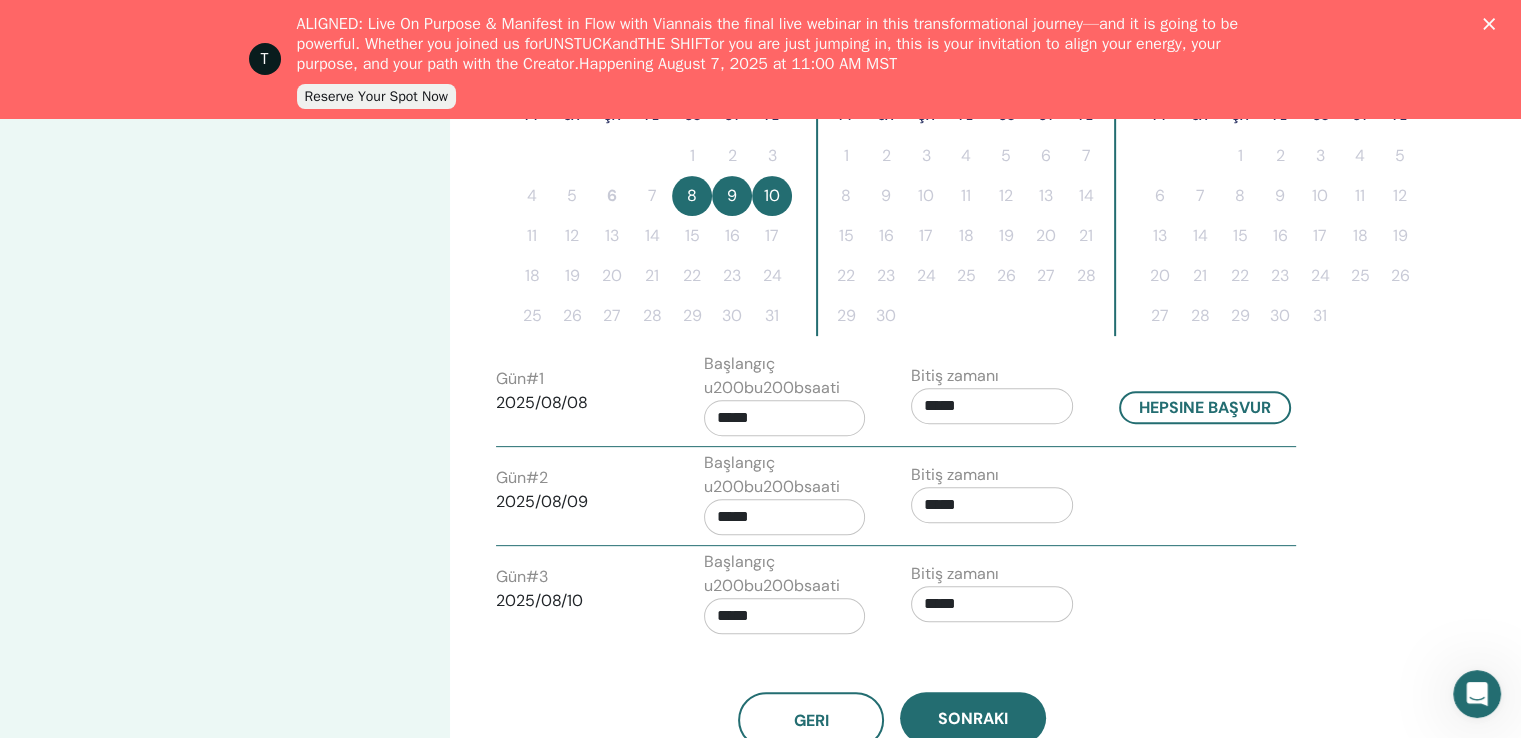 click on "Başlangıç u200bu200bsaati" at bounding box center (785, 376) 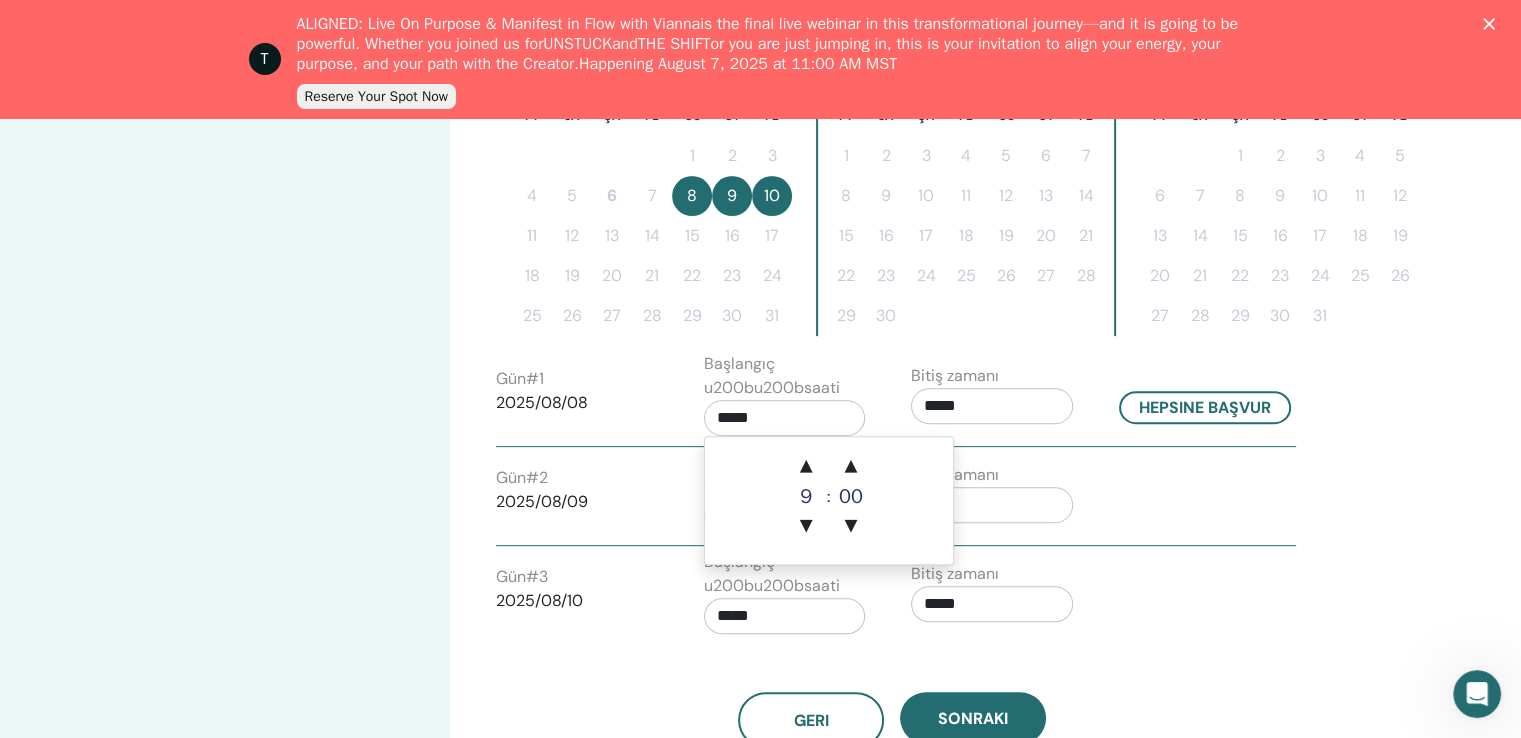 click on "*****" at bounding box center [785, 418] 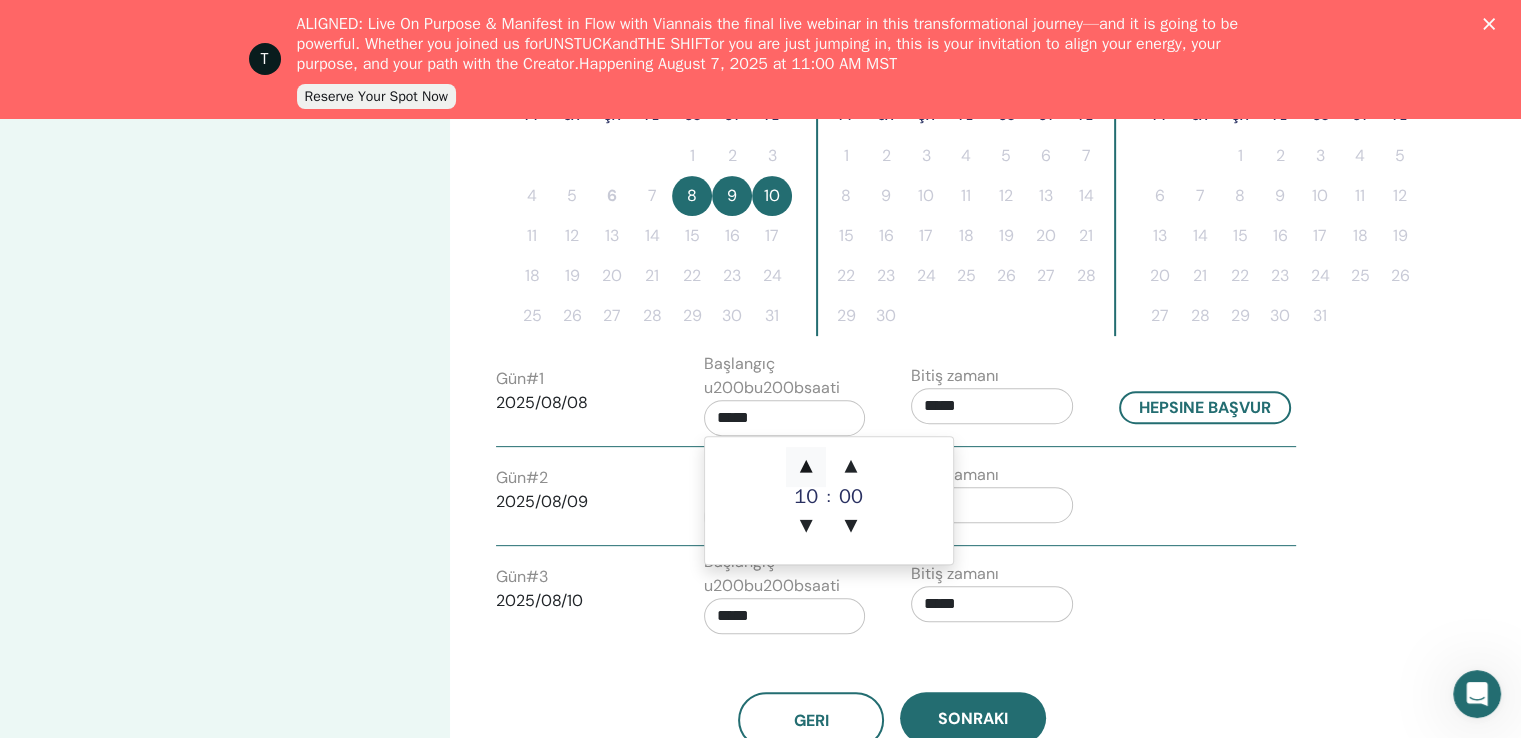 click on "▲" at bounding box center (806, 467) 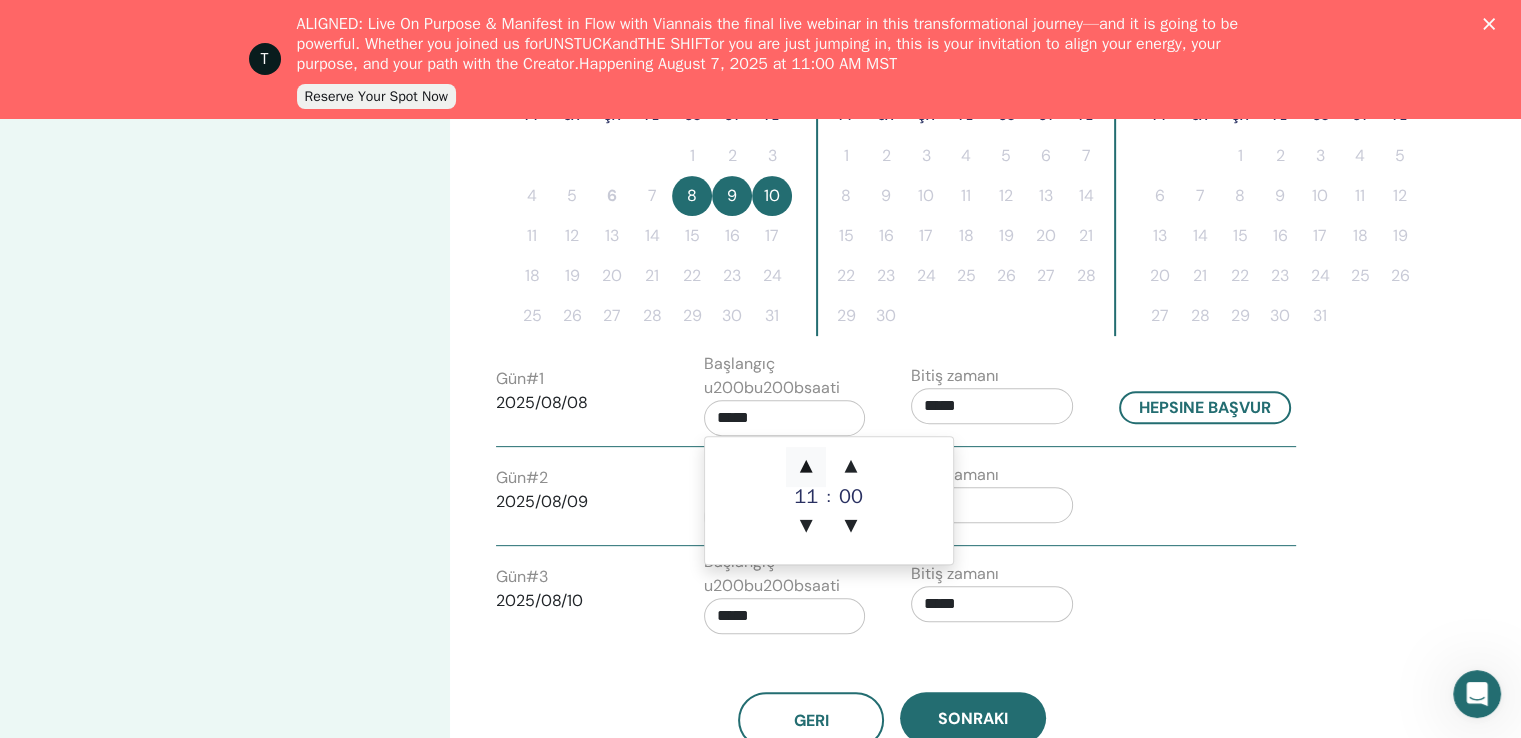 click on "▲" at bounding box center [806, 467] 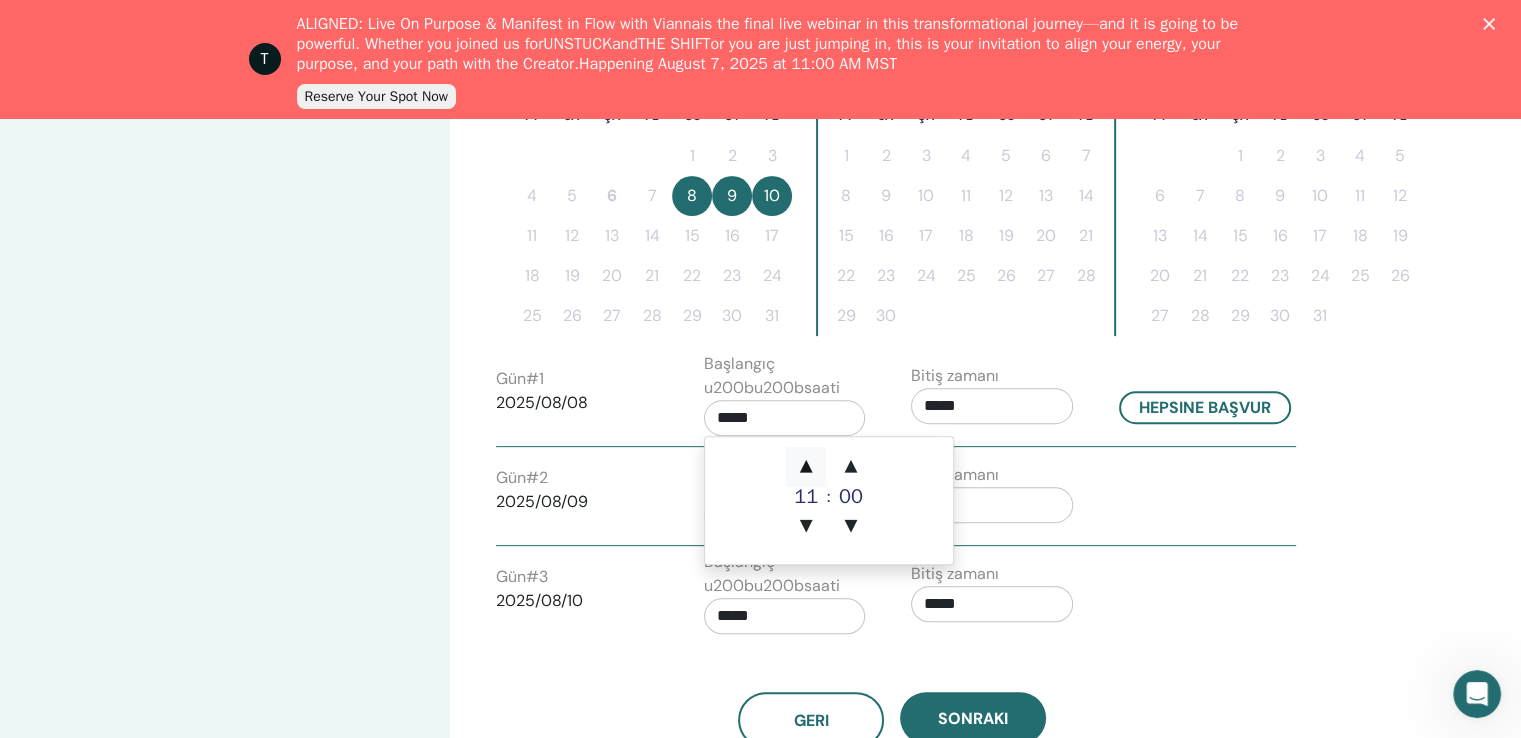 click on "▲" at bounding box center [806, 467] 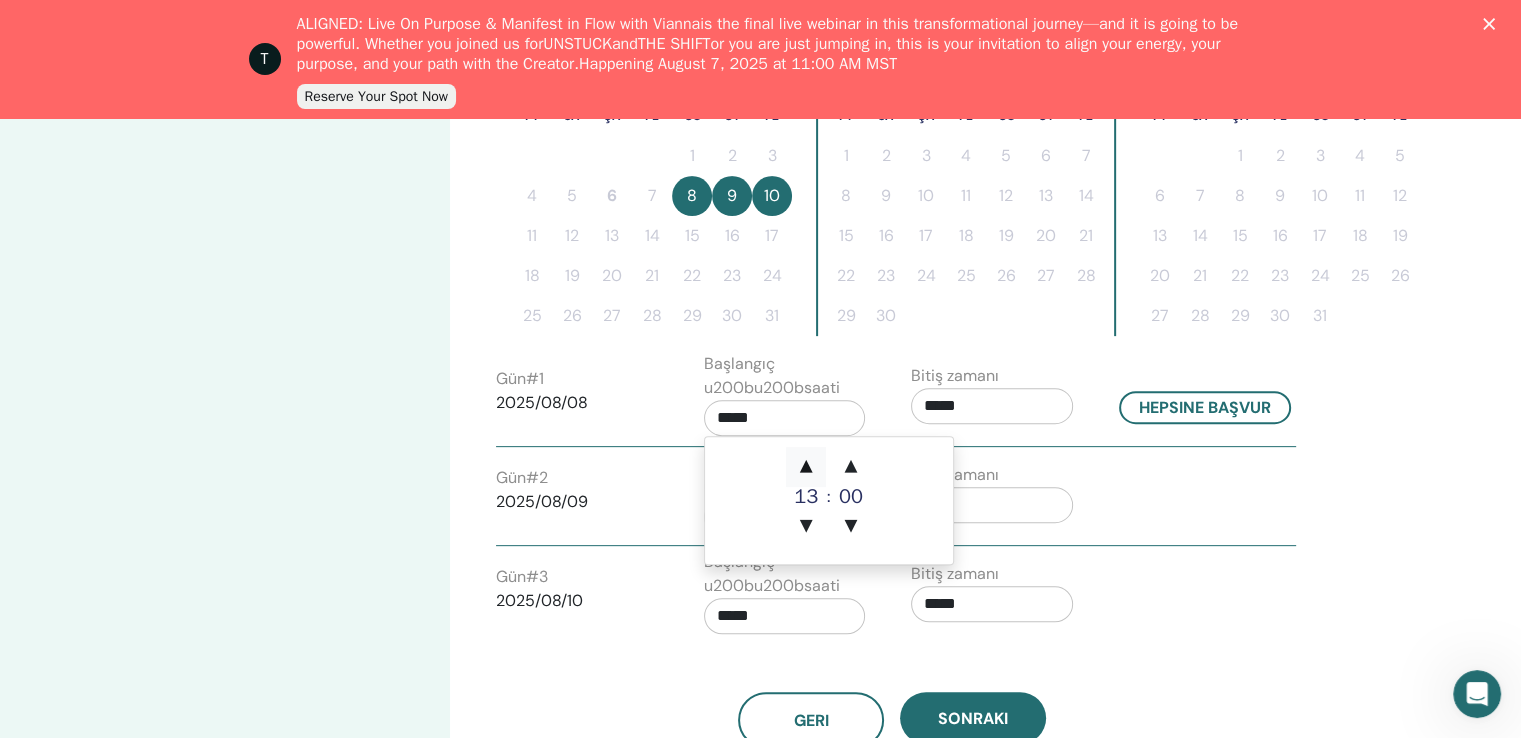 click on "▲" at bounding box center [806, 467] 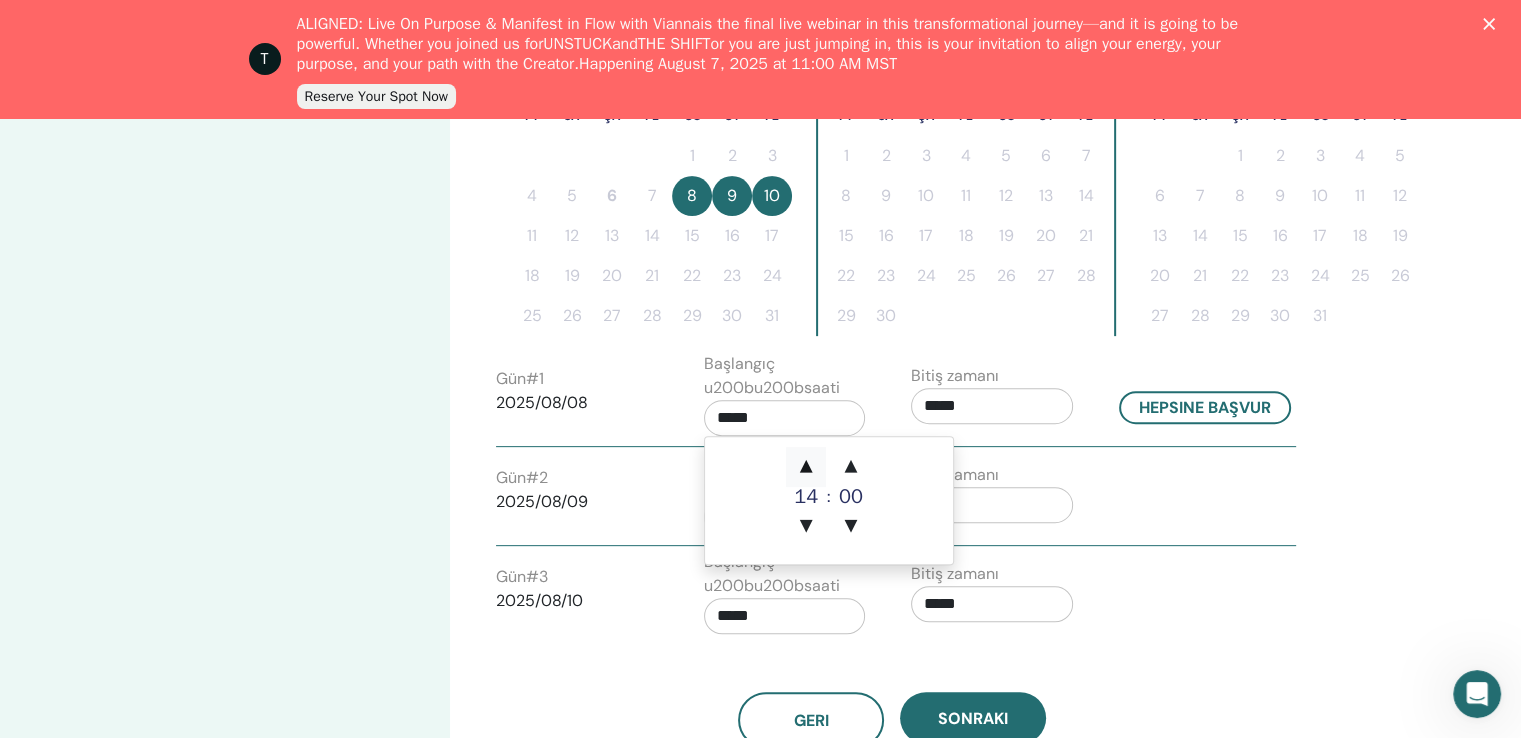 click on "▲" at bounding box center [806, 467] 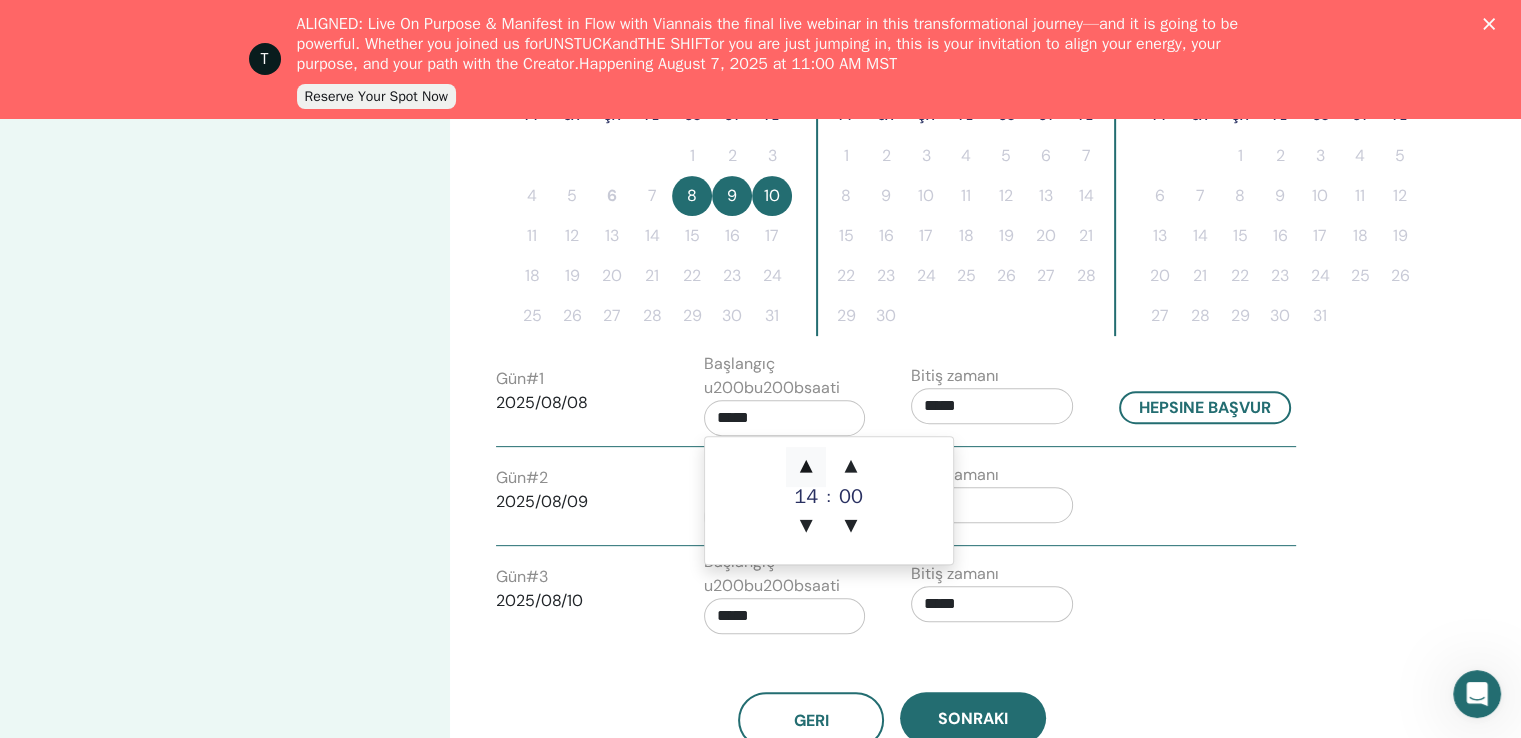 click on "▲" at bounding box center (806, 467) 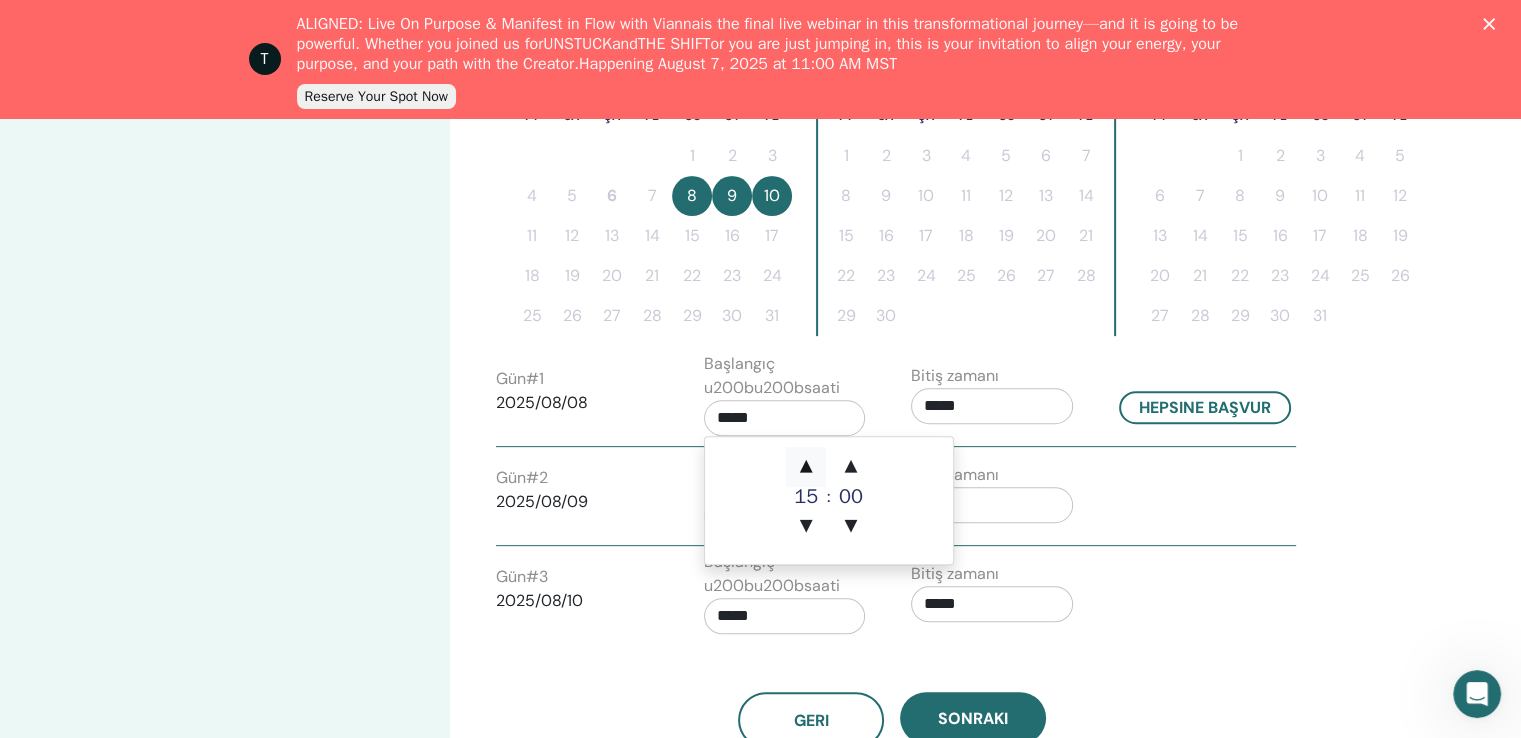 click on "▲" at bounding box center (806, 467) 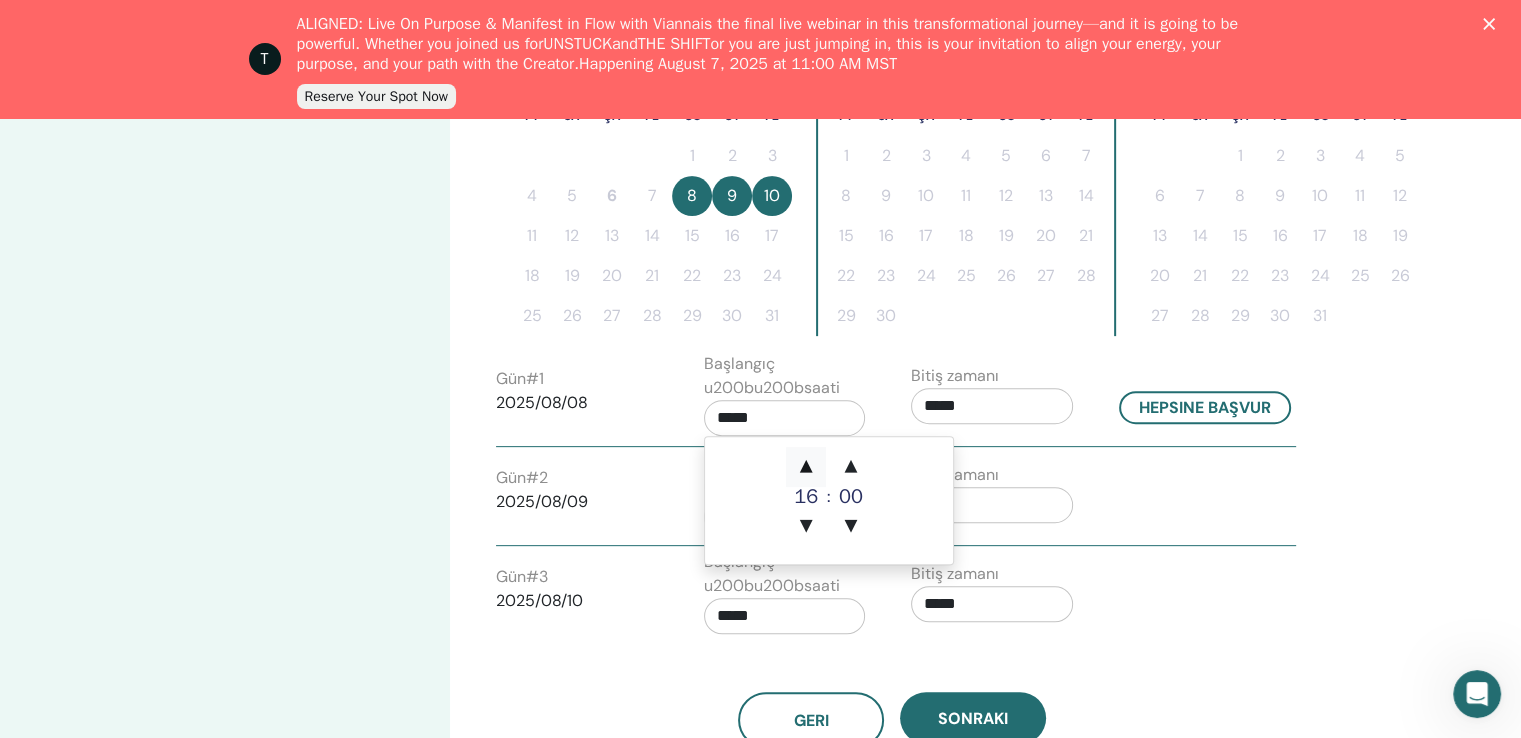 click on "▲" at bounding box center (806, 467) 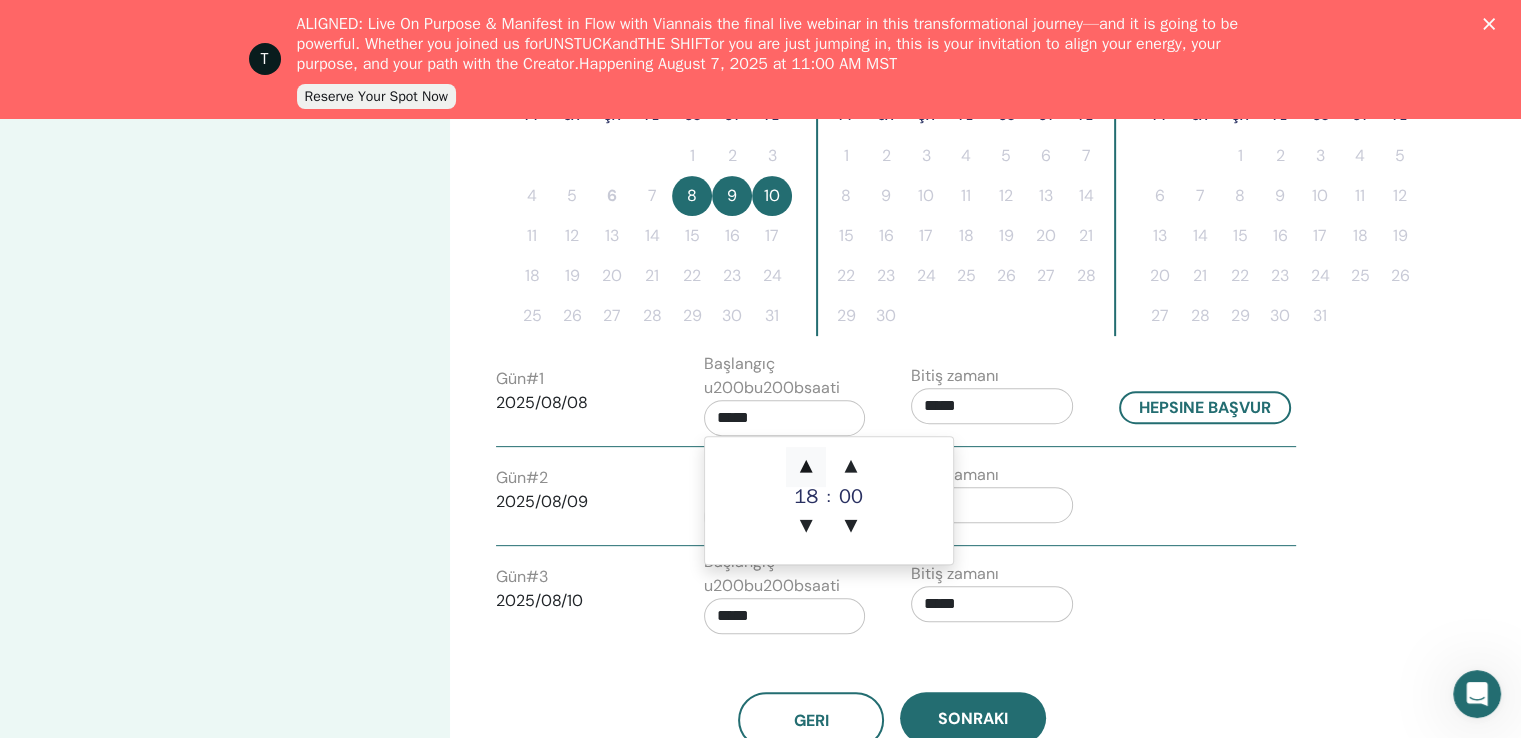 click on "▲" at bounding box center [806, 467] 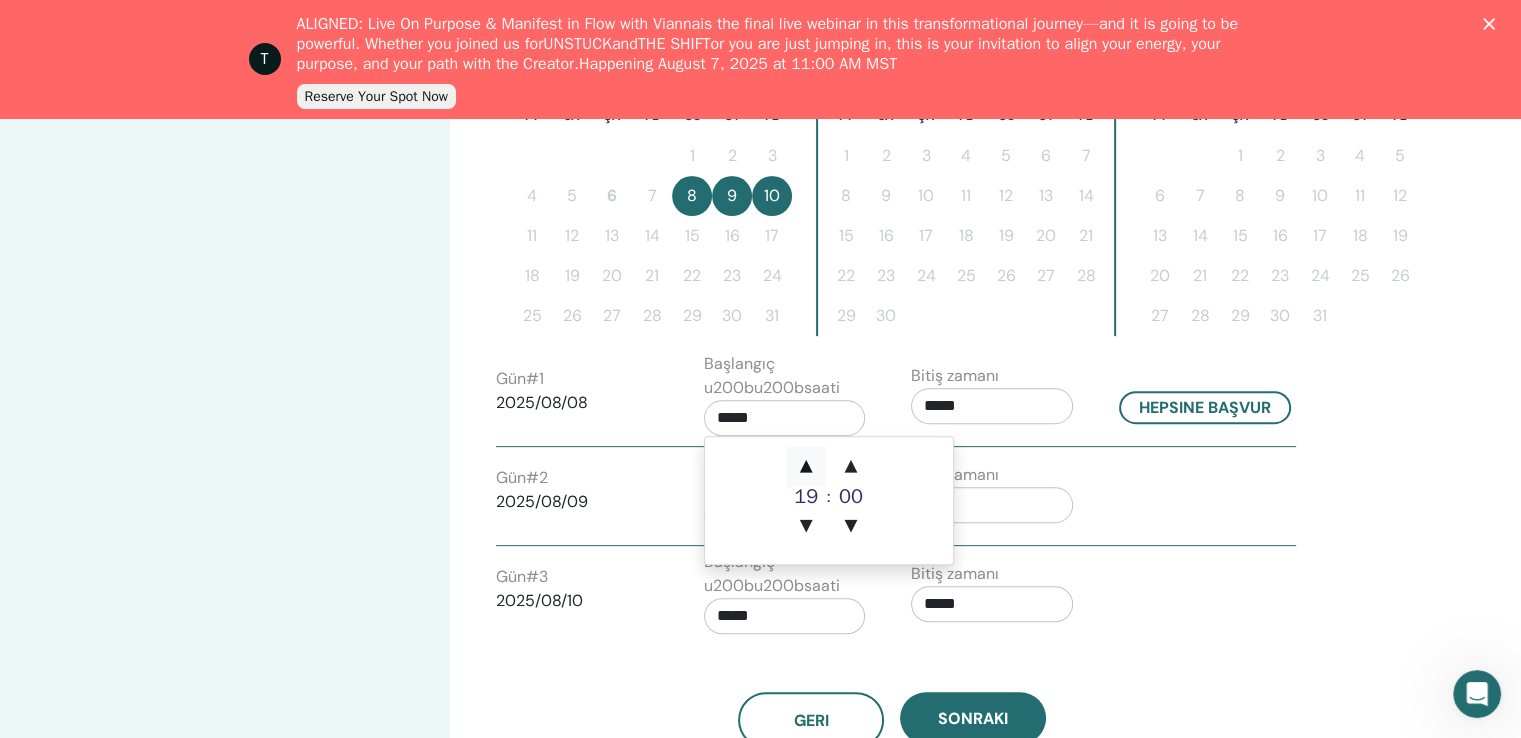 click on "▲" at bounding box center (806, 467) 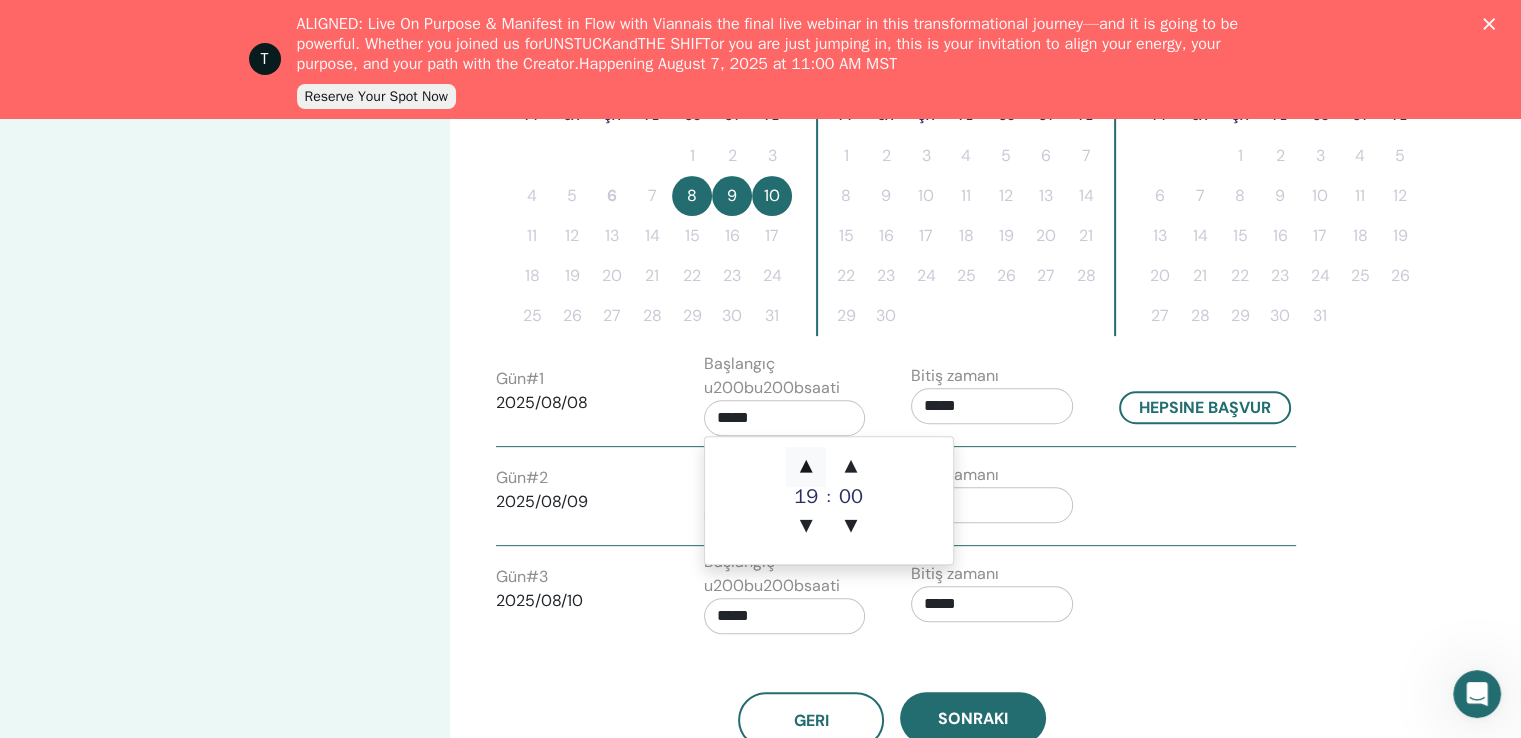 type on "*****" 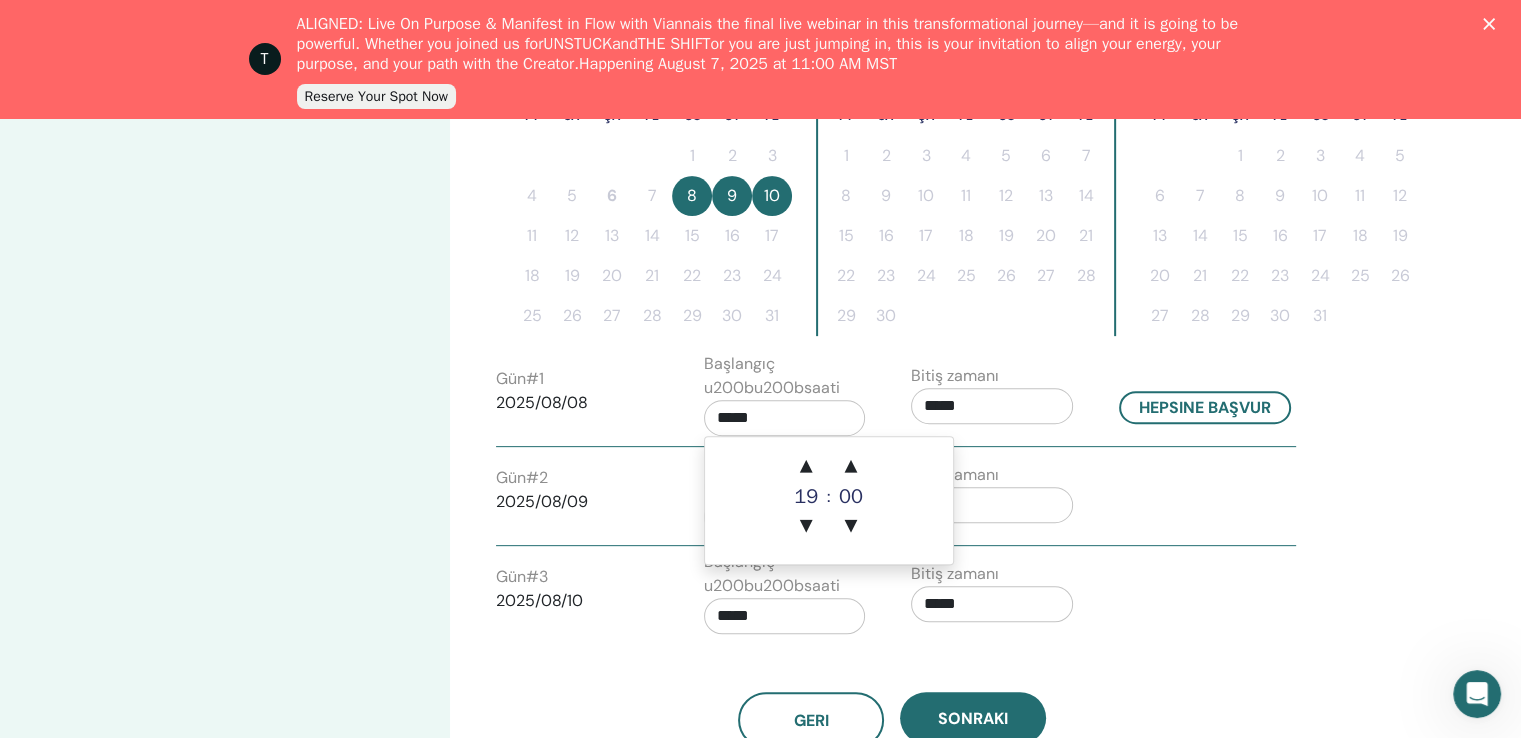 click on "Bitiş zamanı *****" at bounding box center (1000, 498) 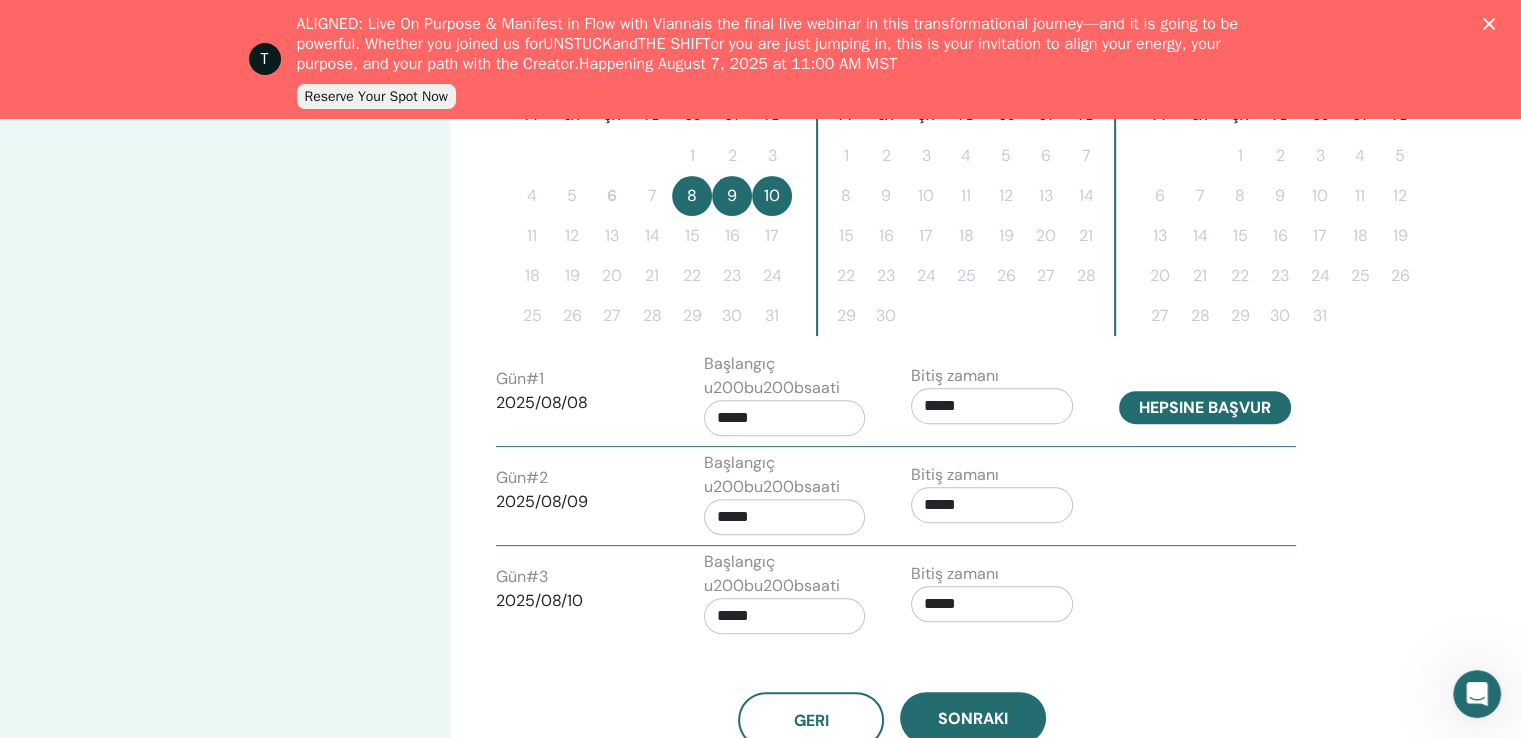 click on "Hepsine başvur" at bounding box center [1205, 407] 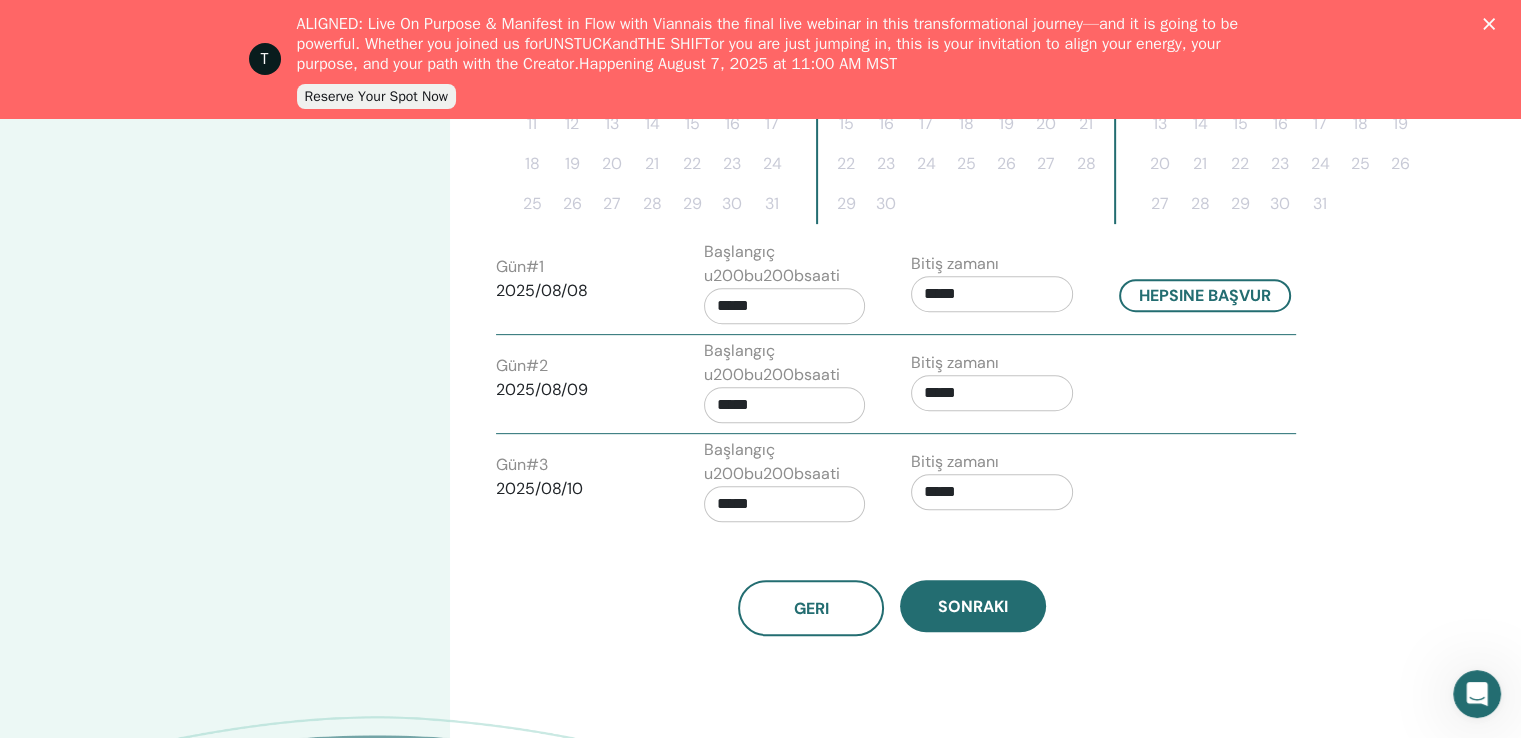 scroll, scrollTop: 800, scrollLeft: 0, axis: vertical 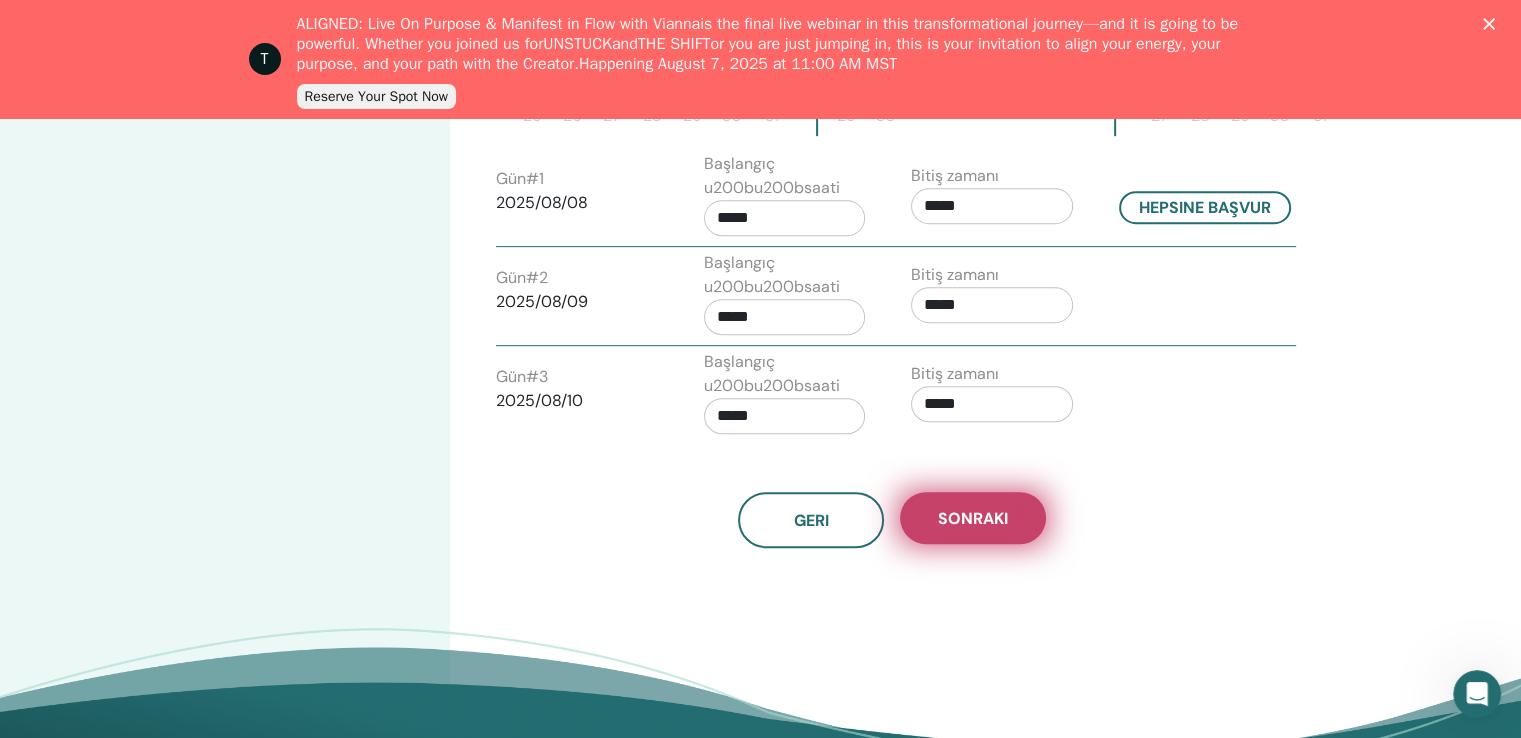 click on "Sonraki" at bounding box center (973, 518) 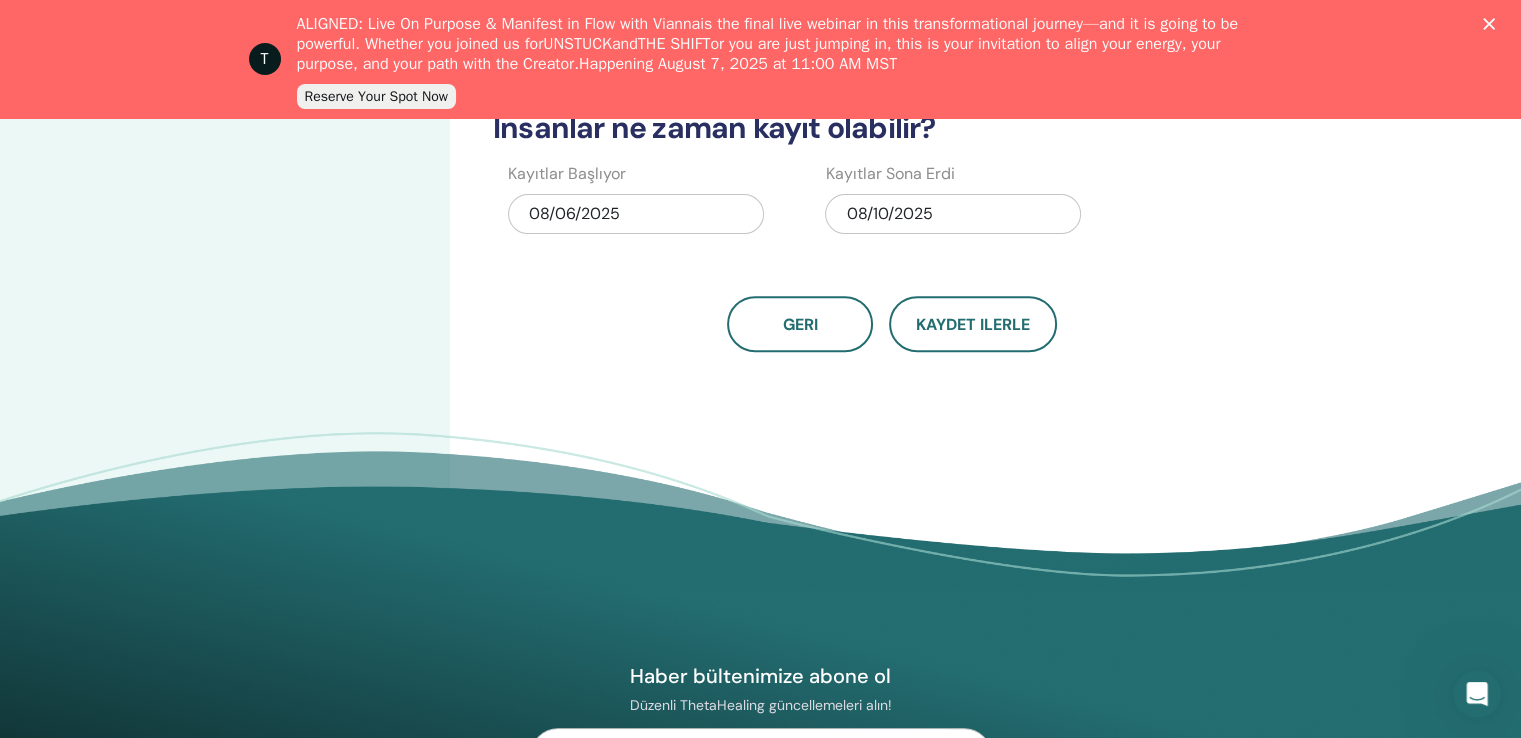 scroll, scrollTop: 629, scrollLeft: 0, axis: vertical 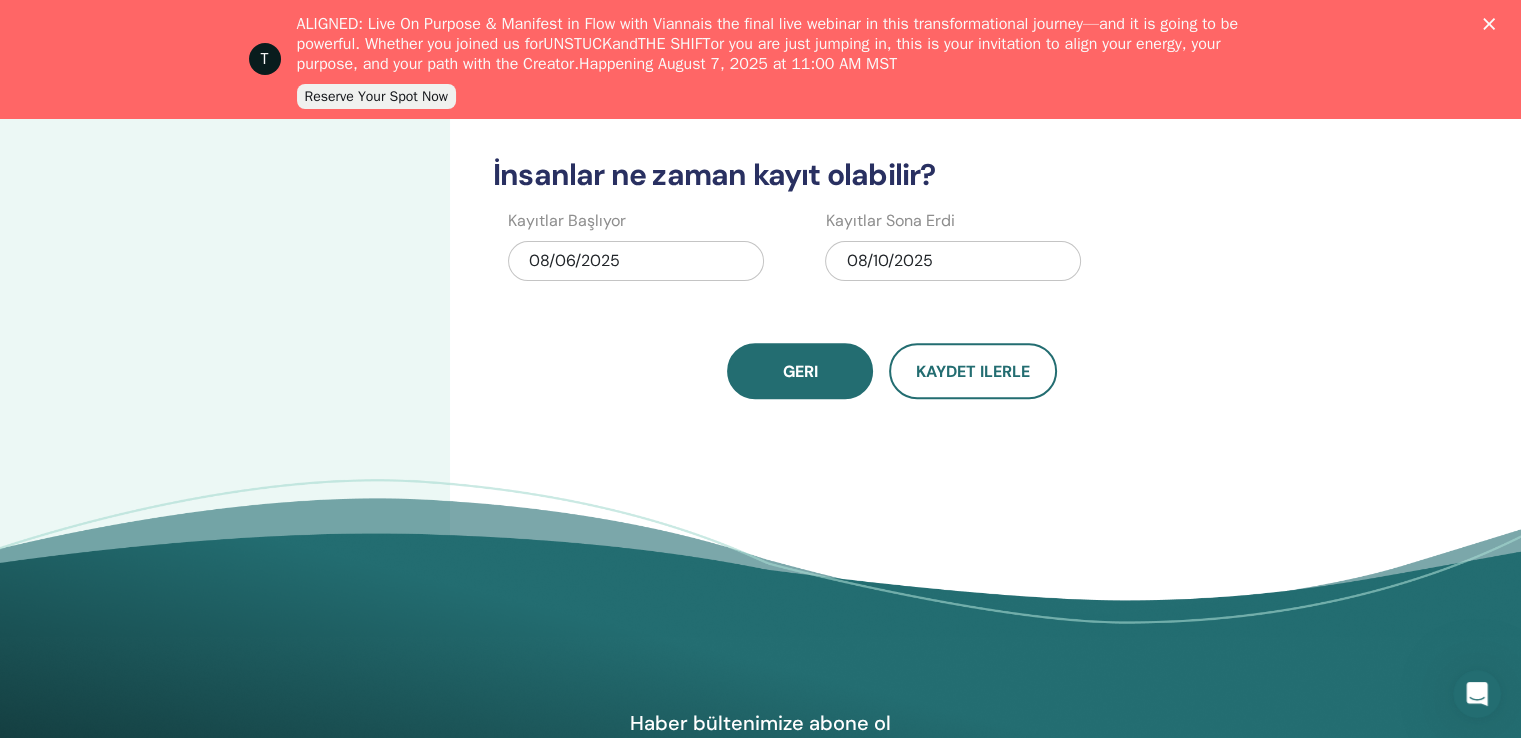 click on "Geri" at bounding box center [800, 371] 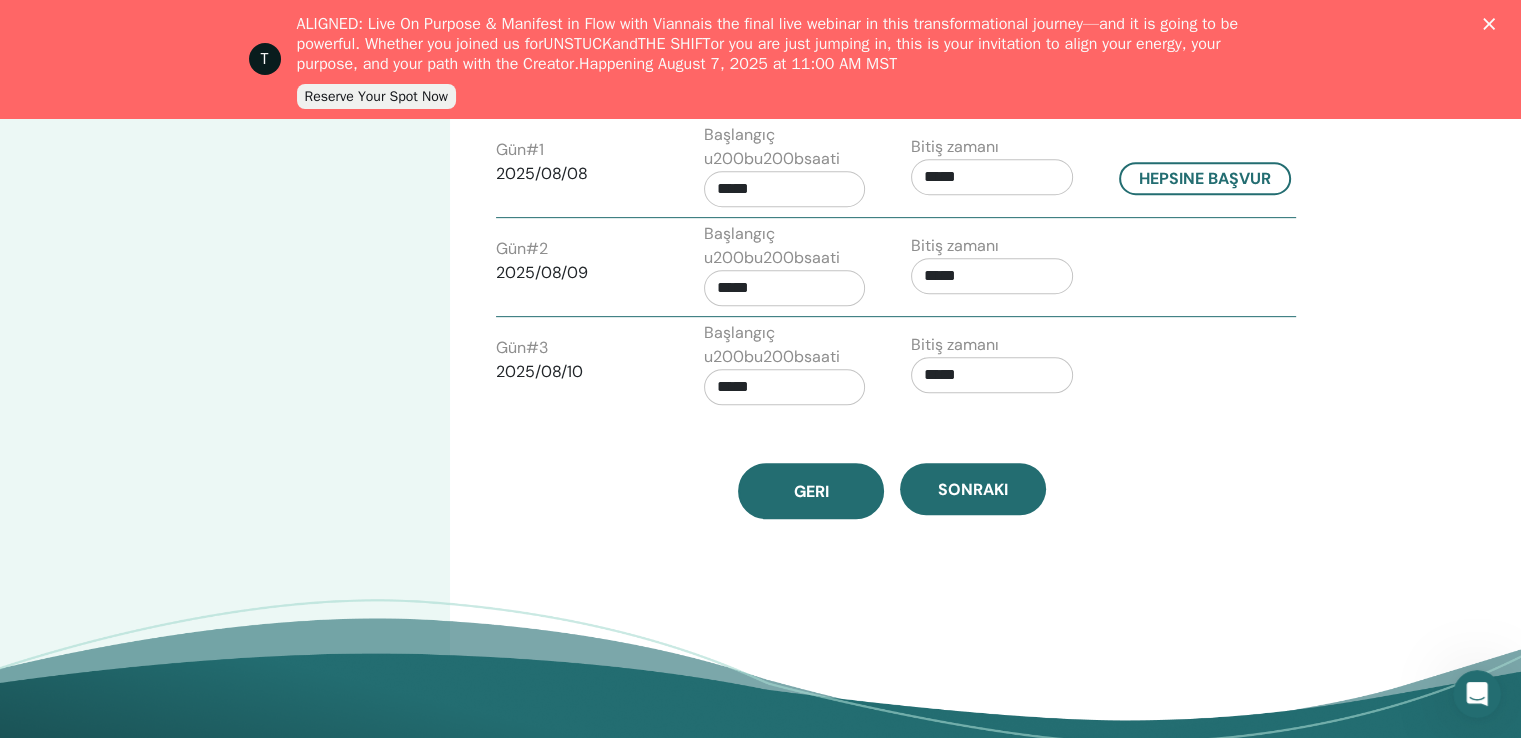 click on "Geri" at bounding box center (811, 491) 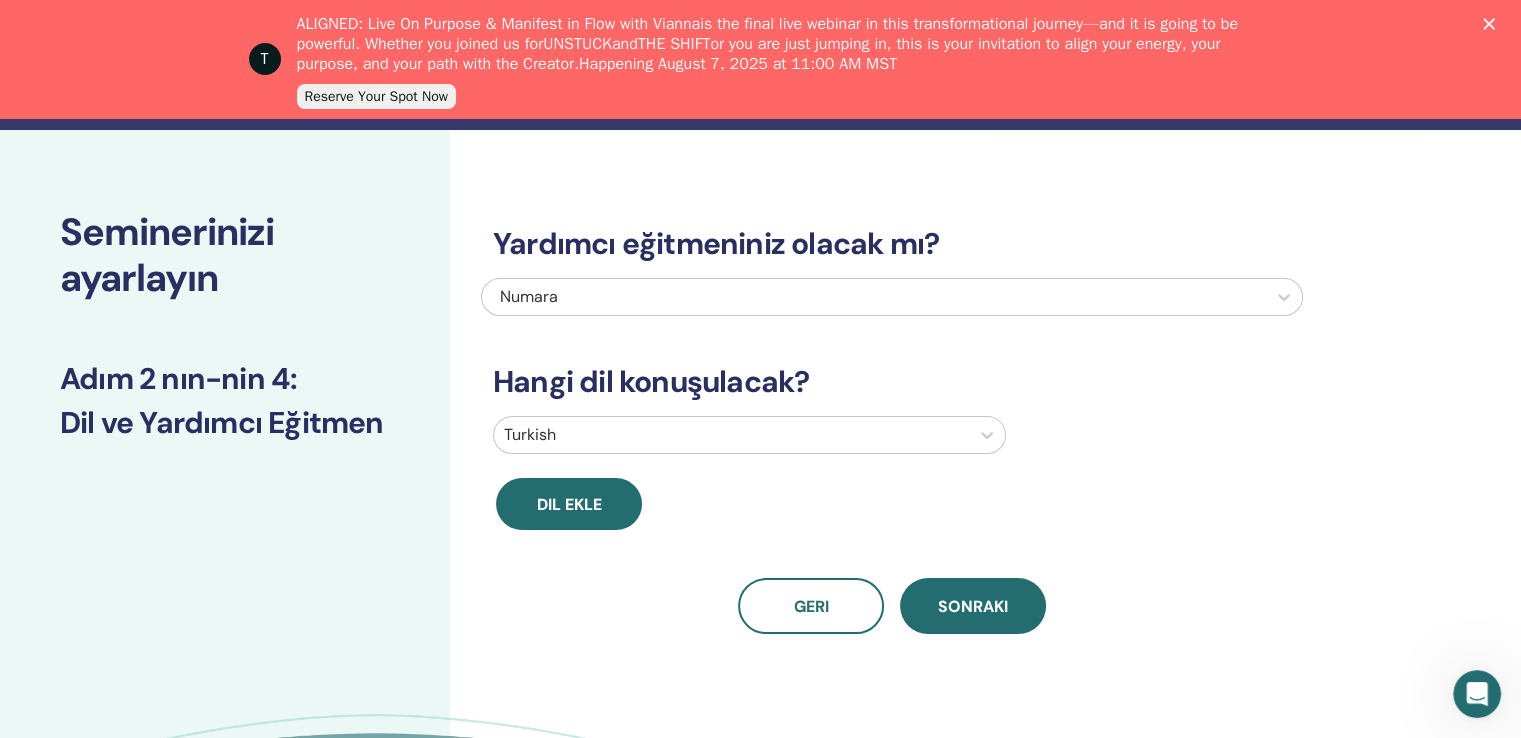 scroll, scrollTop: 0, scrollLeft: 0, axis: both 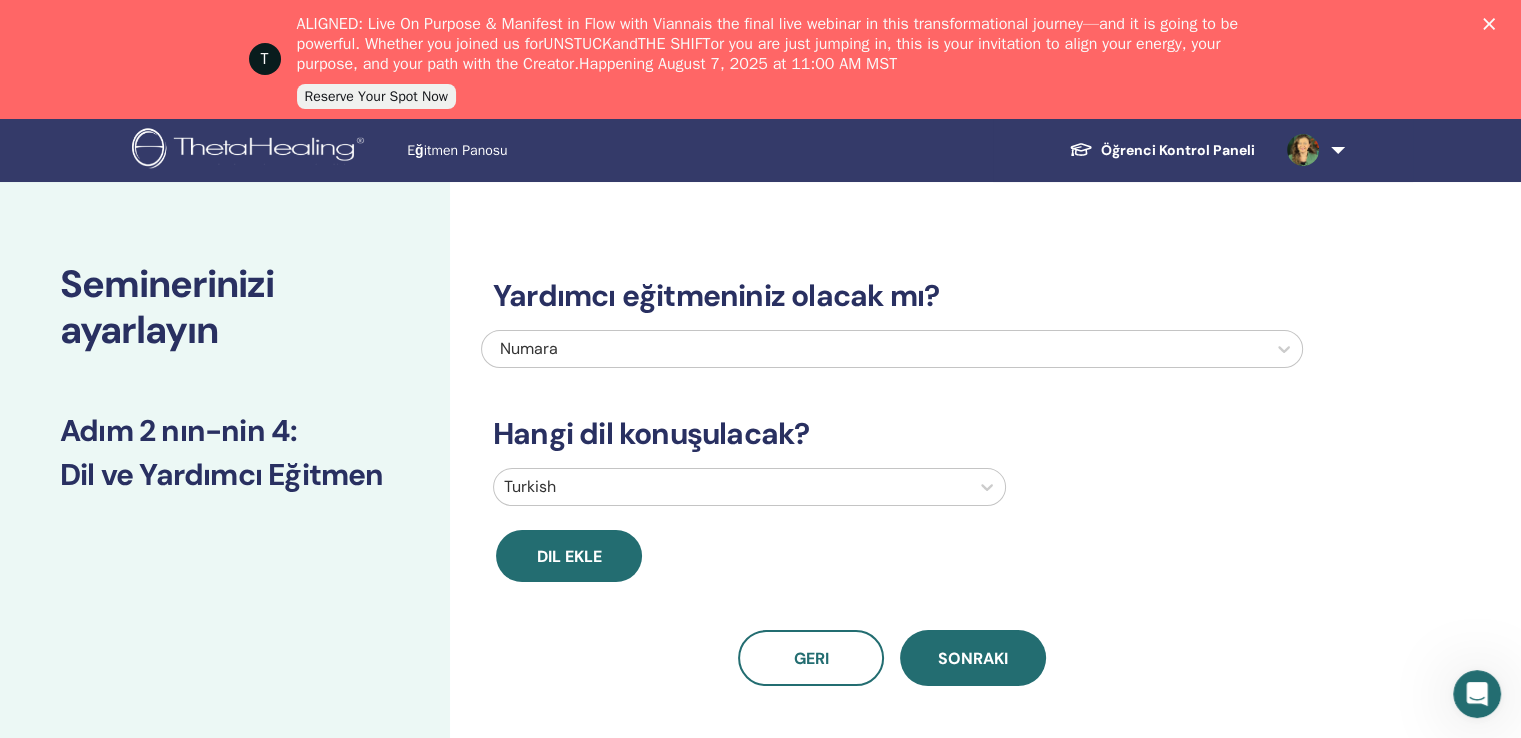 click on "Yardımcı eğitmeniniz olacak mı? Numara Hangi dil konuşulacak? Turkish Dil ekle Geri Sonraki" at bounding box center (892, 458) 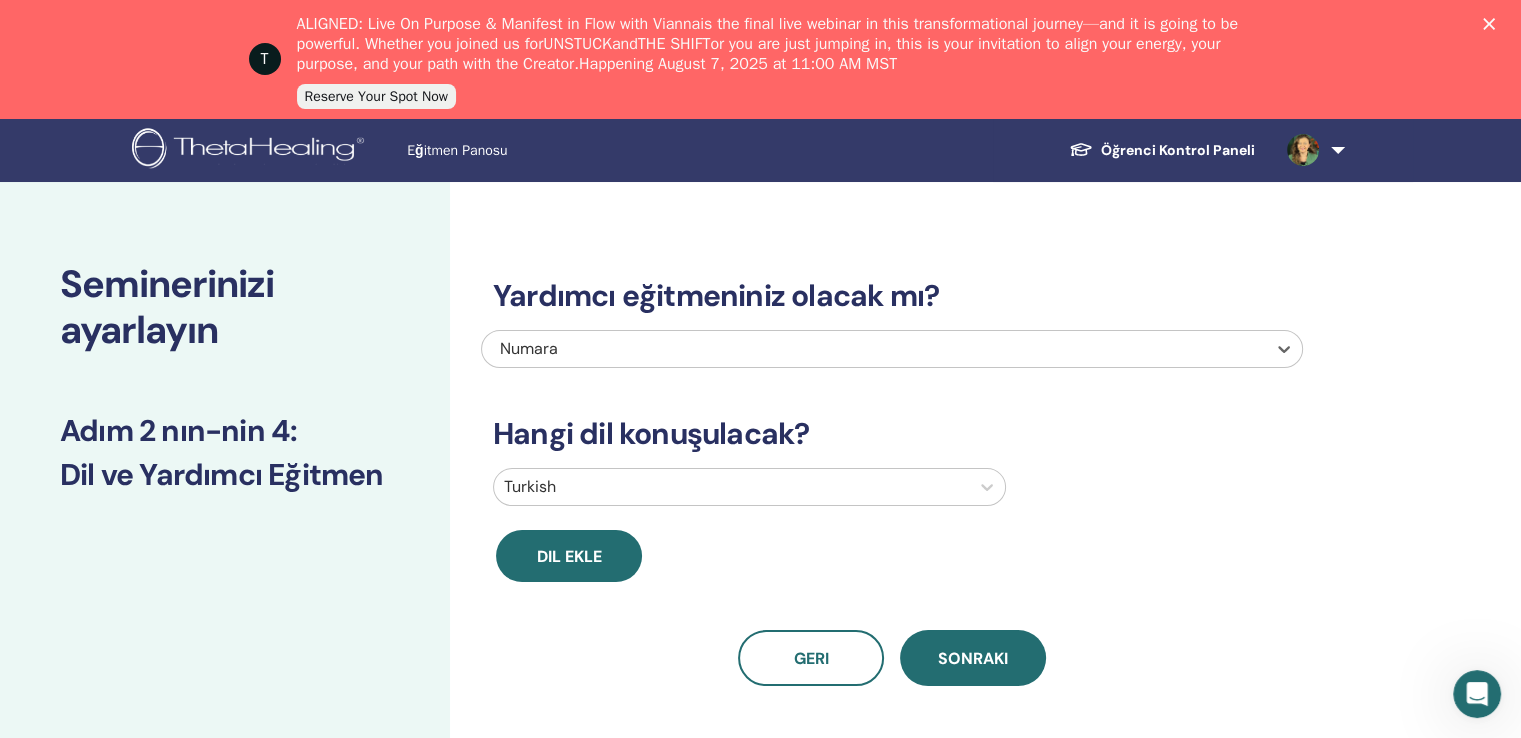 click on "Numara" at bounding box center [814, 349] 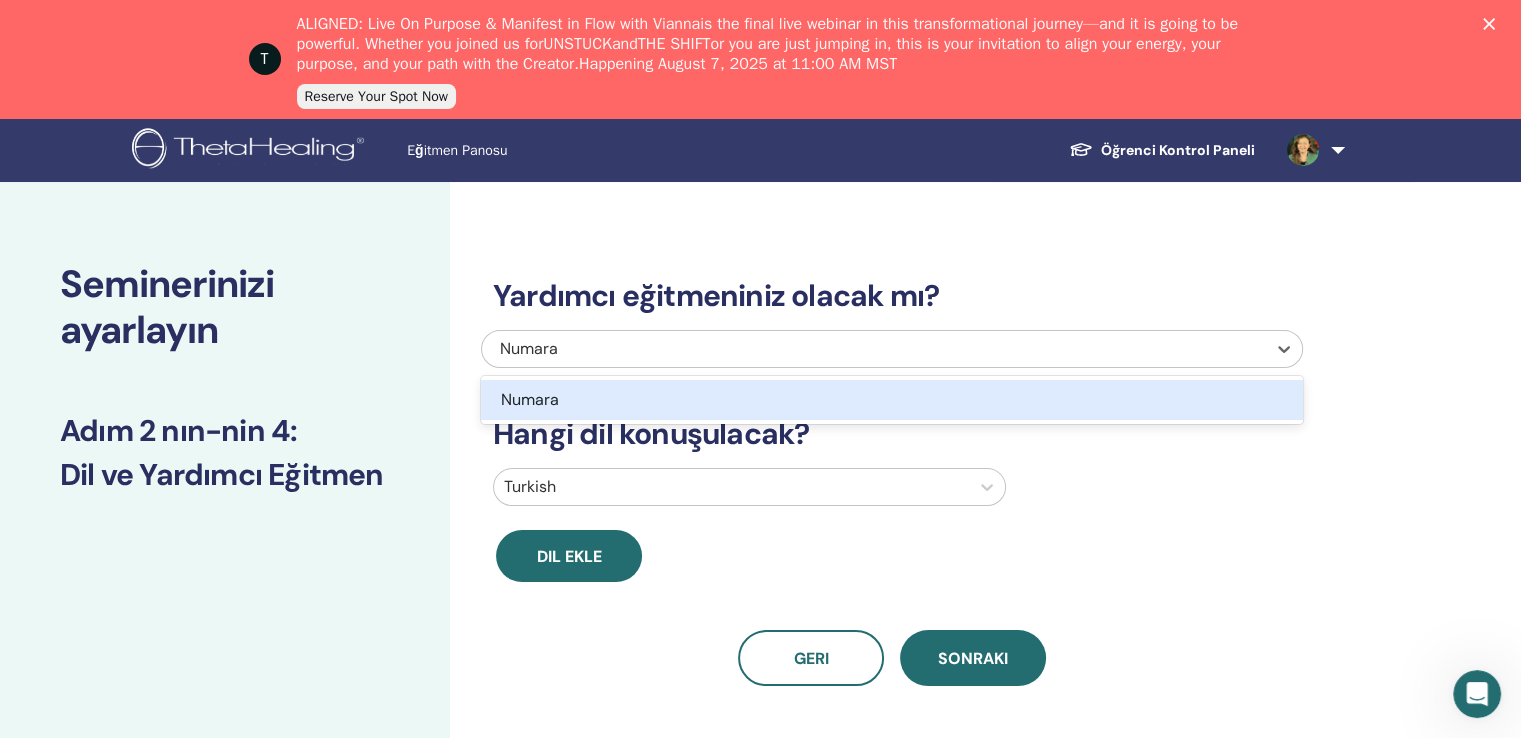 click on "Numara" at bounding box center (814, 349) 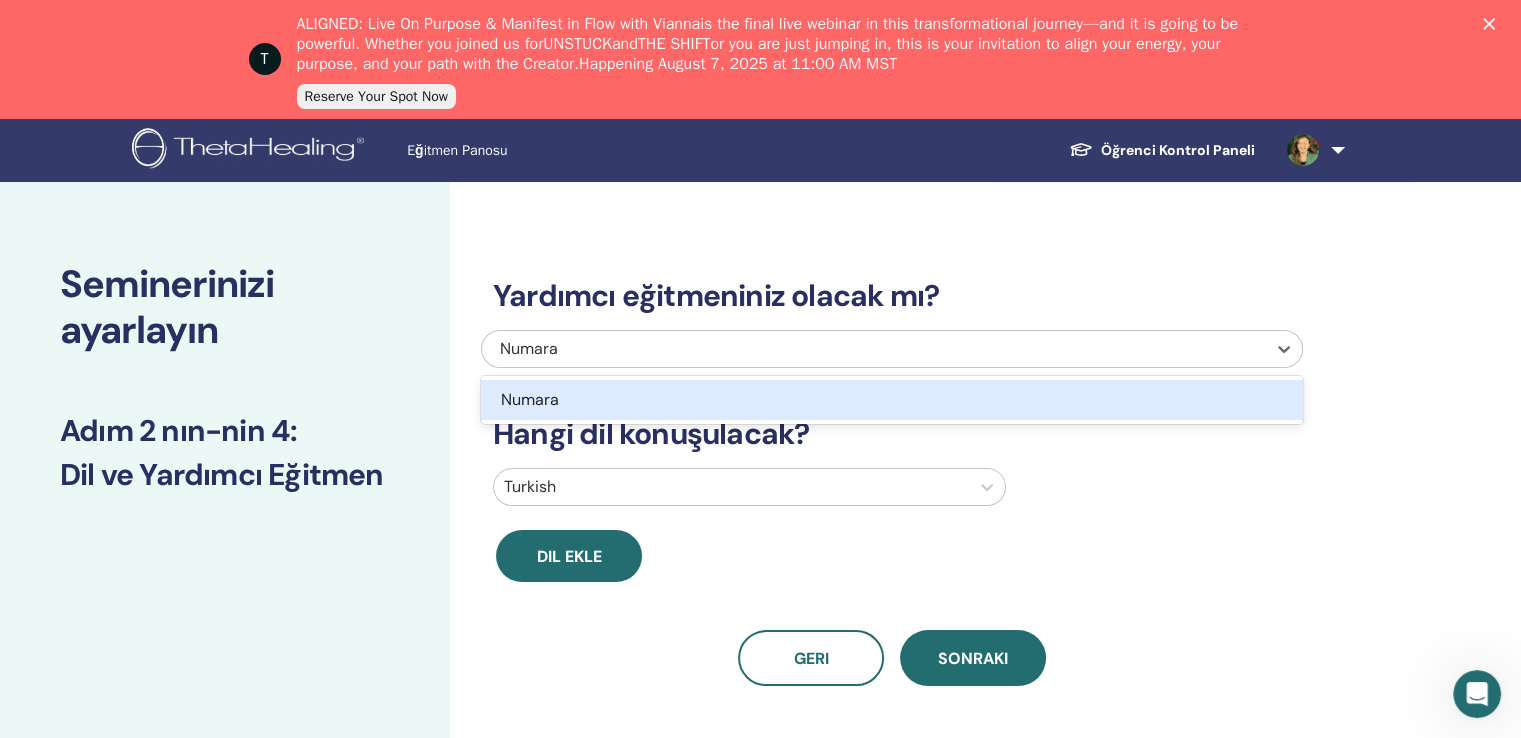 type on "*" 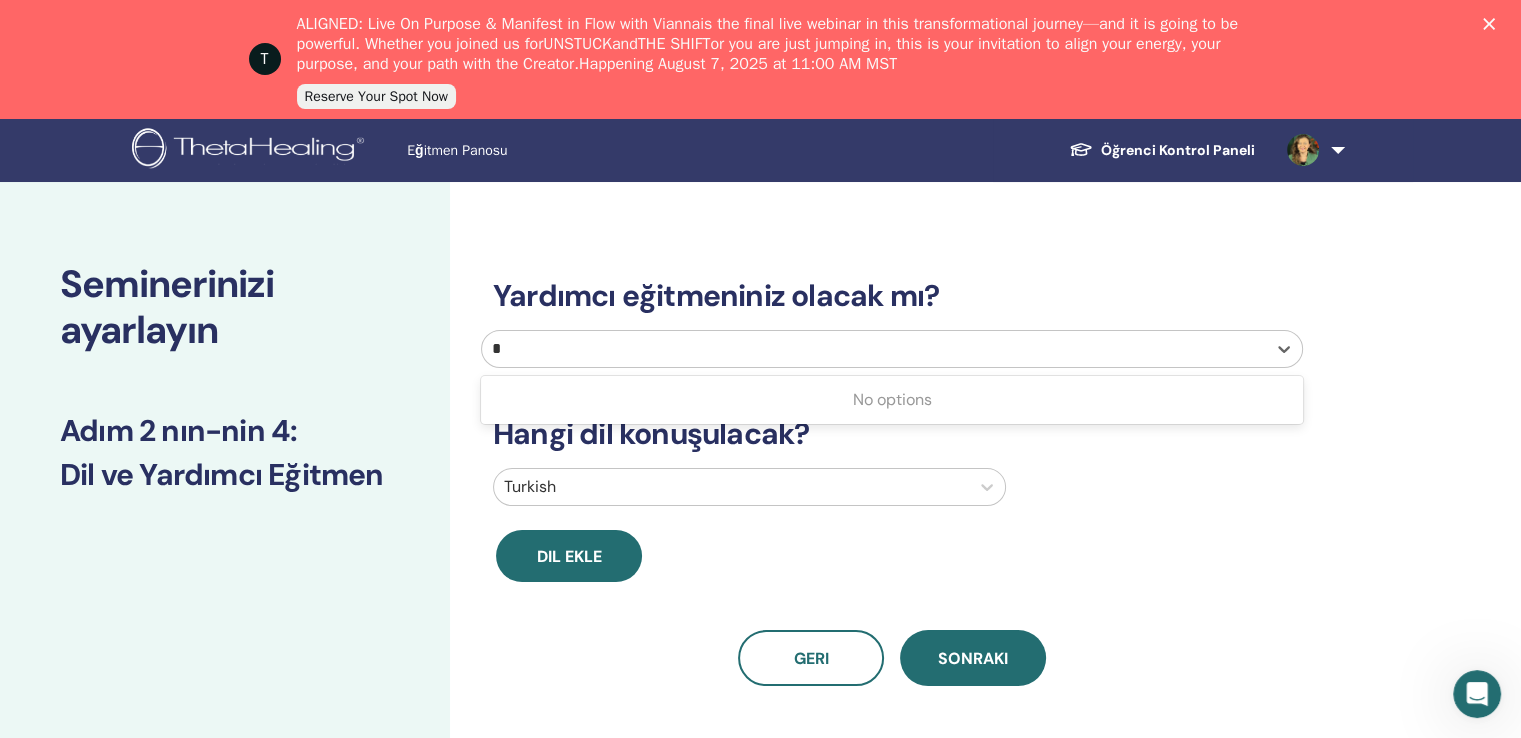 click on "No options" at bounding box center (892, 400) 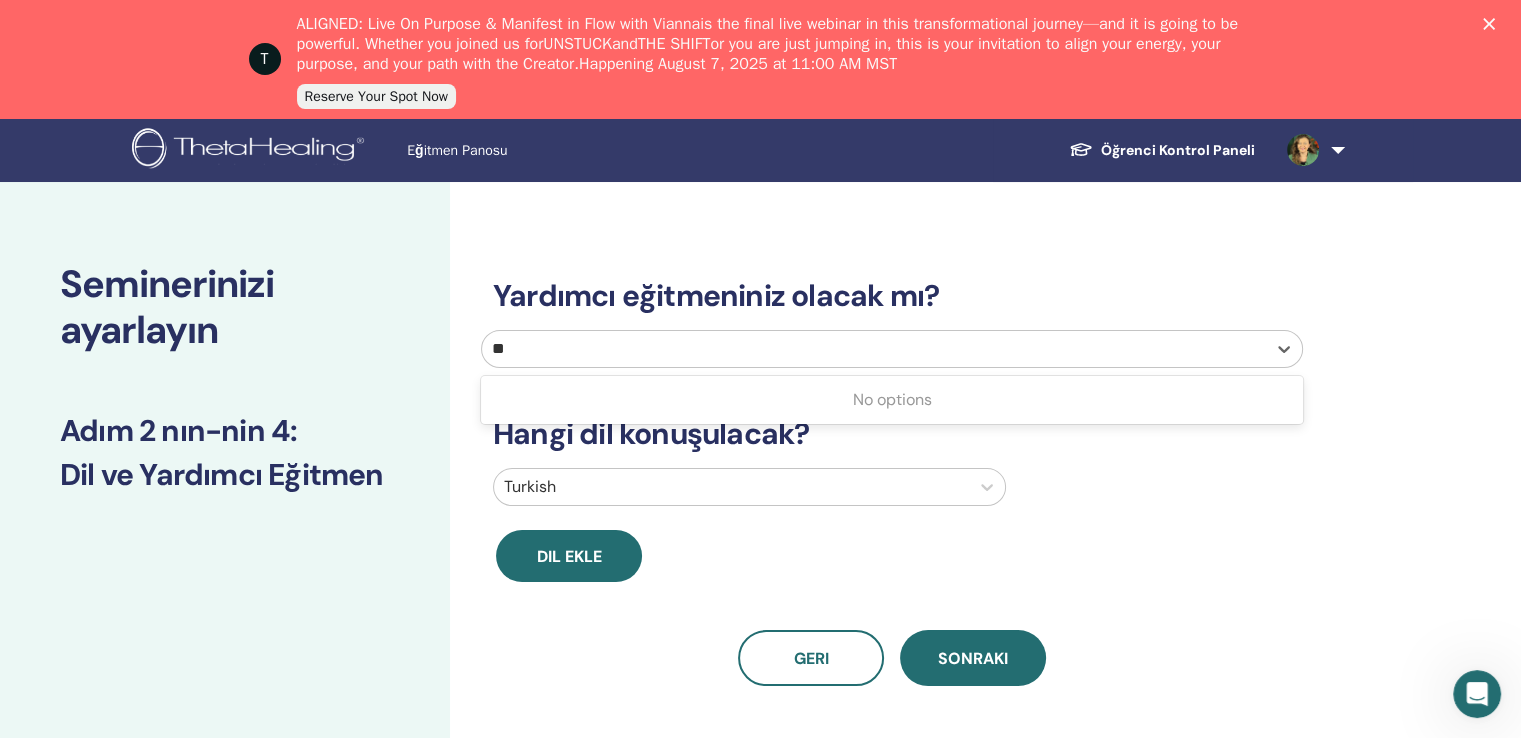 type on "*" 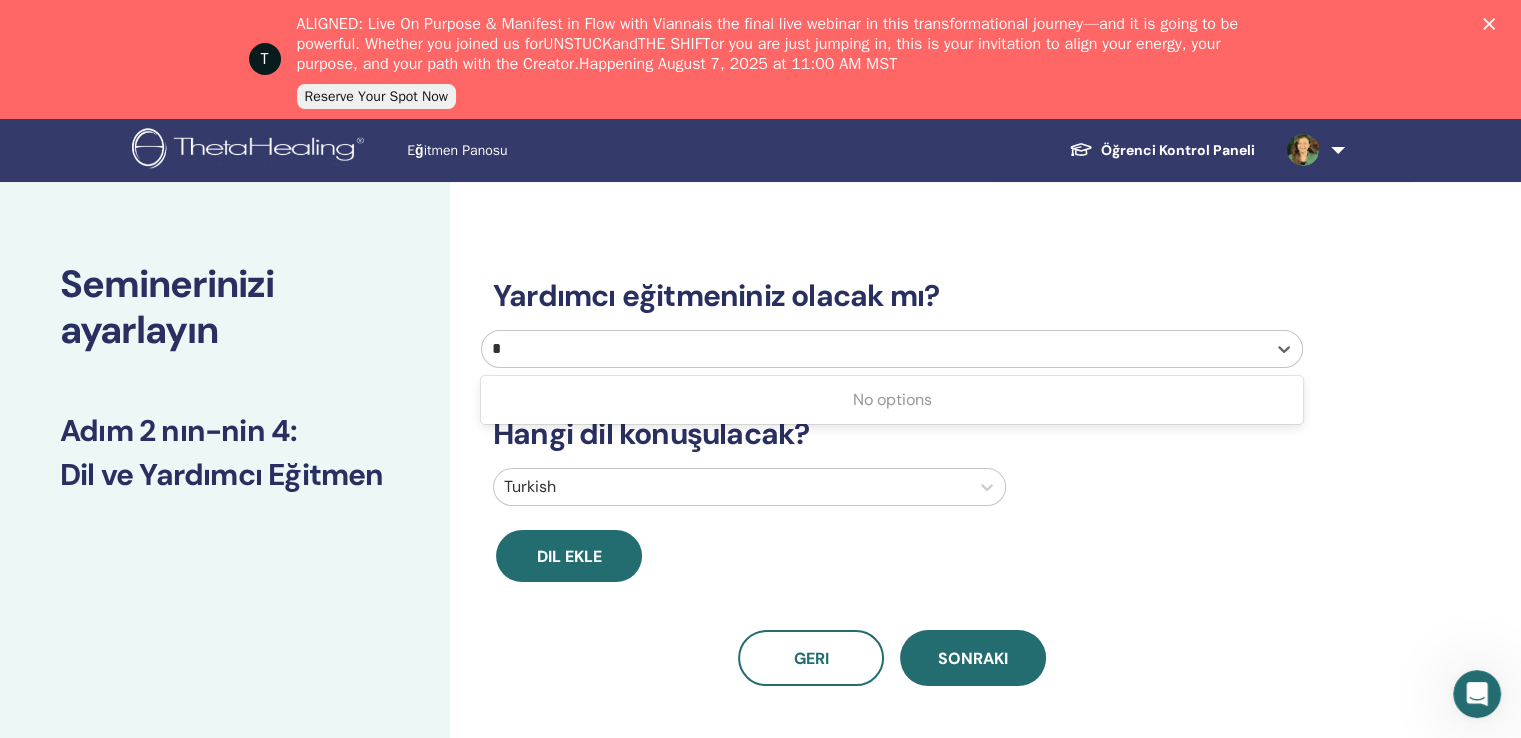 type 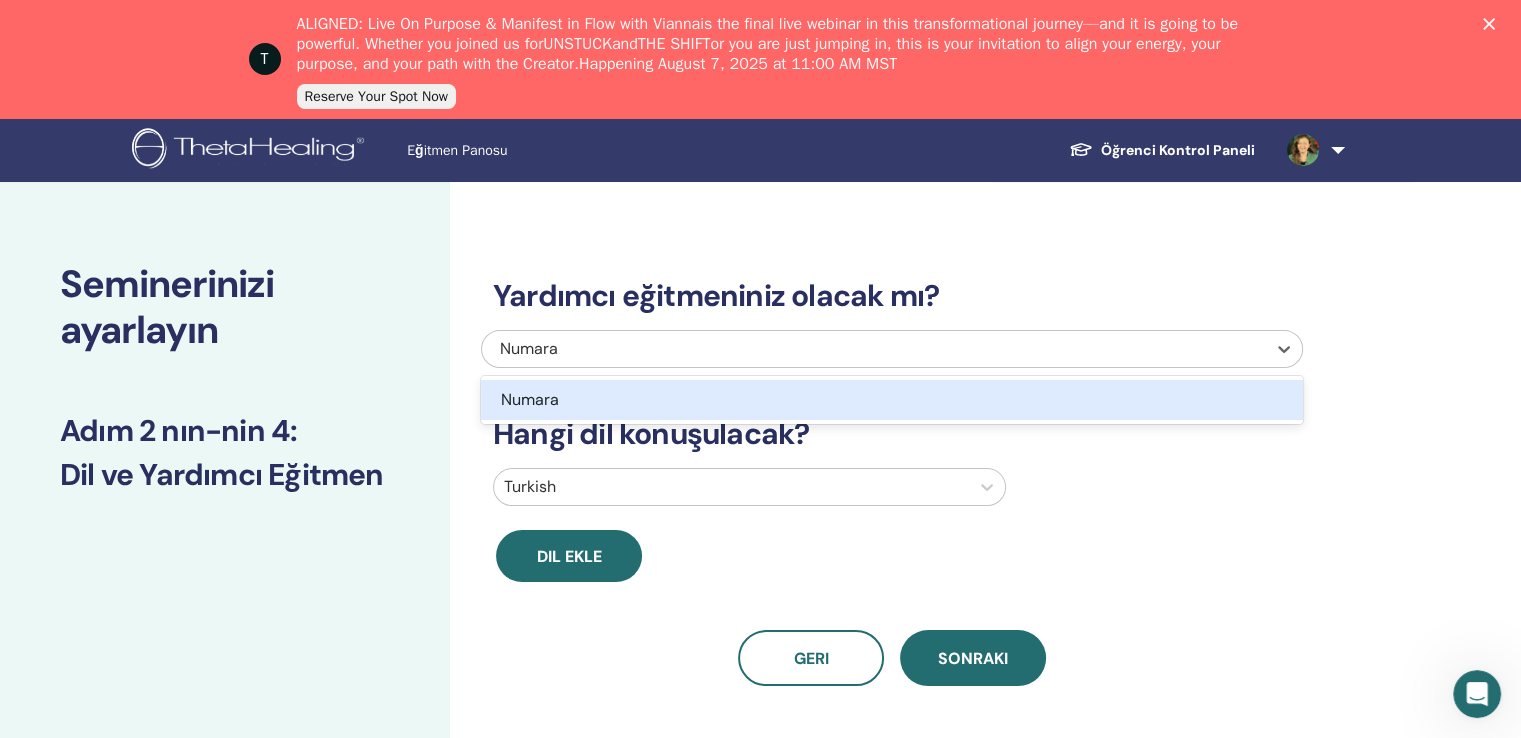click on "Numara" at bounding box center (829, 400) 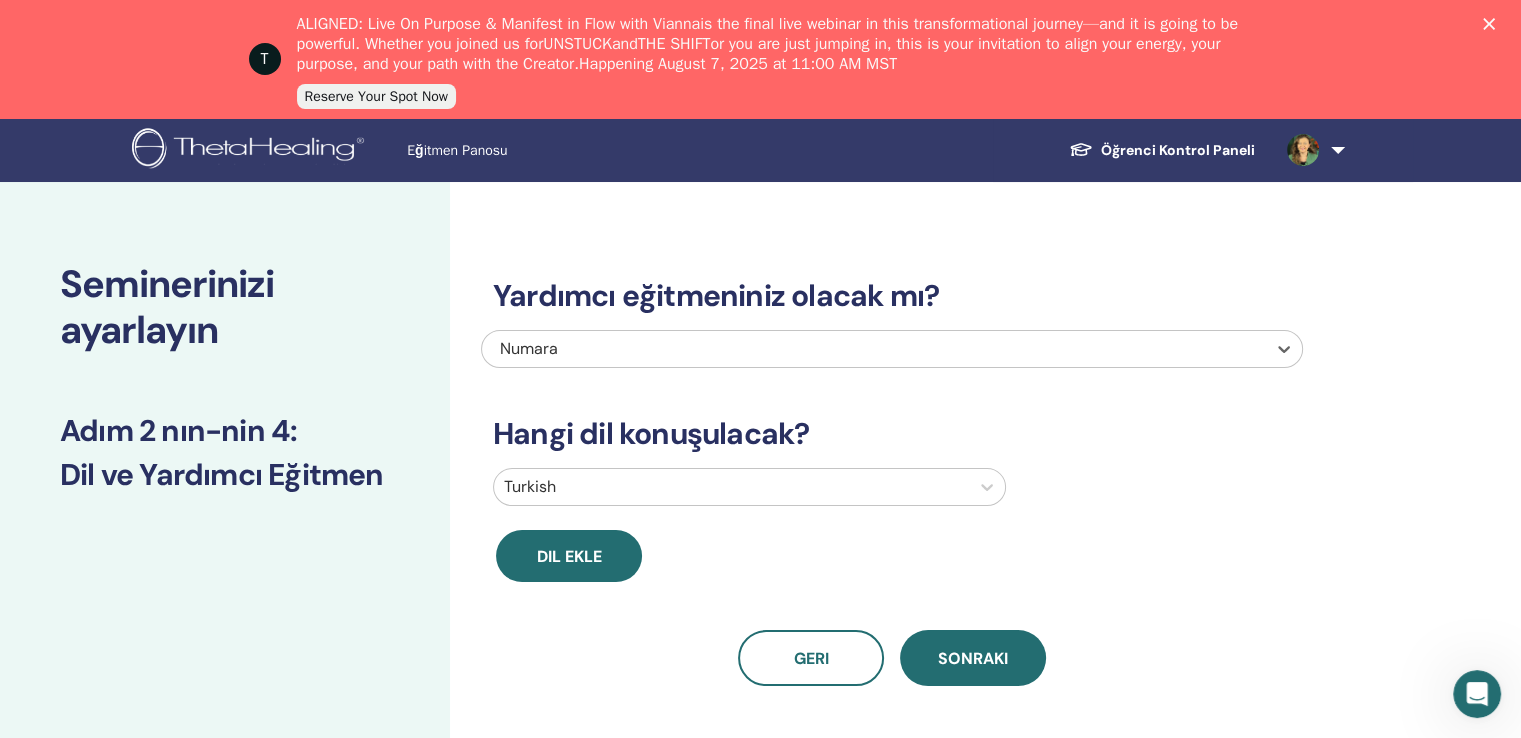 click on "Yardımcı eğitmeniniz olacak mı? option Numara, selected.   Select is focused ,type to refine list, press Down to open the menu,  Numara Hangi dil konuşulacak? Turkish Dil ekle Geri Sonraki" at bounding box center [892, 458] 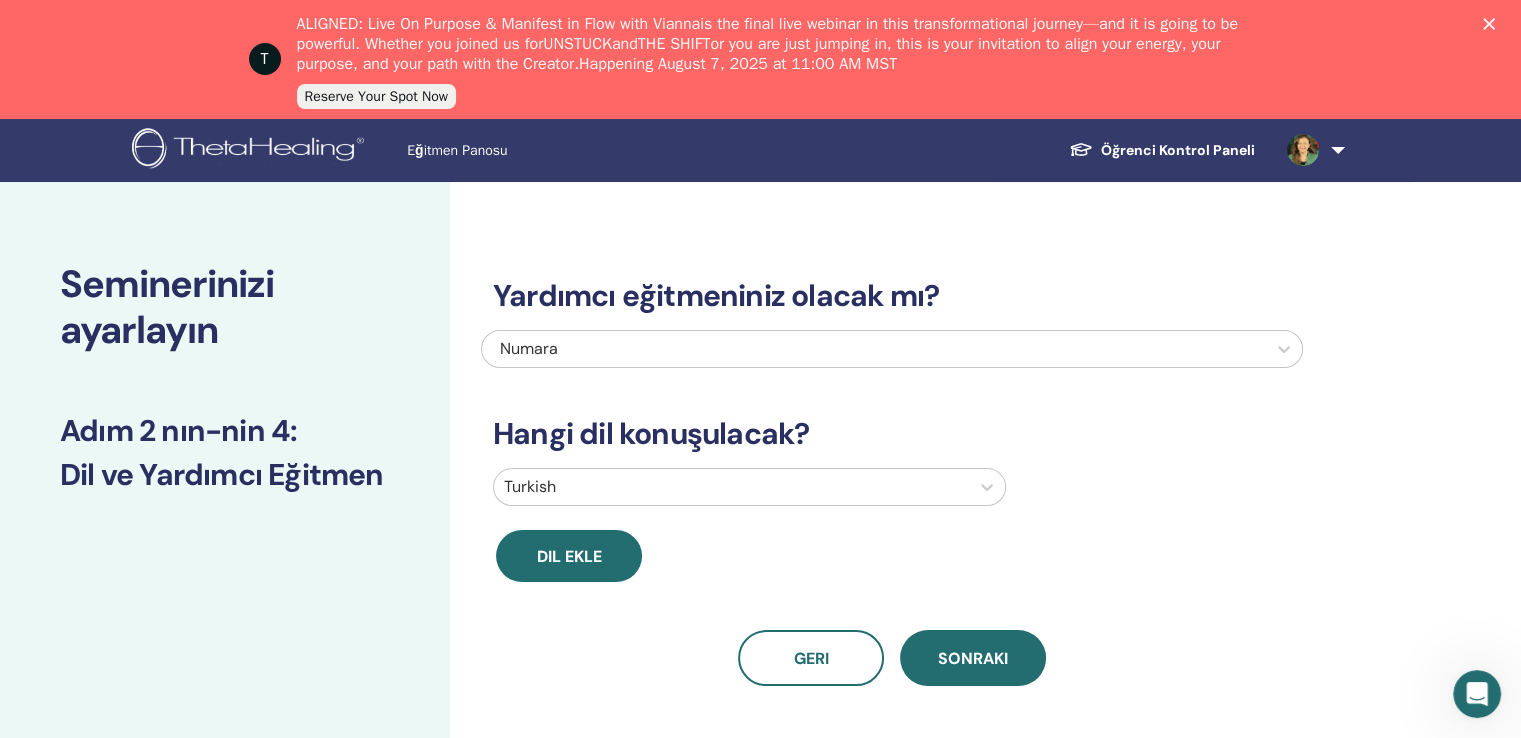 click on "Numara" at bounding box center [814, 349] 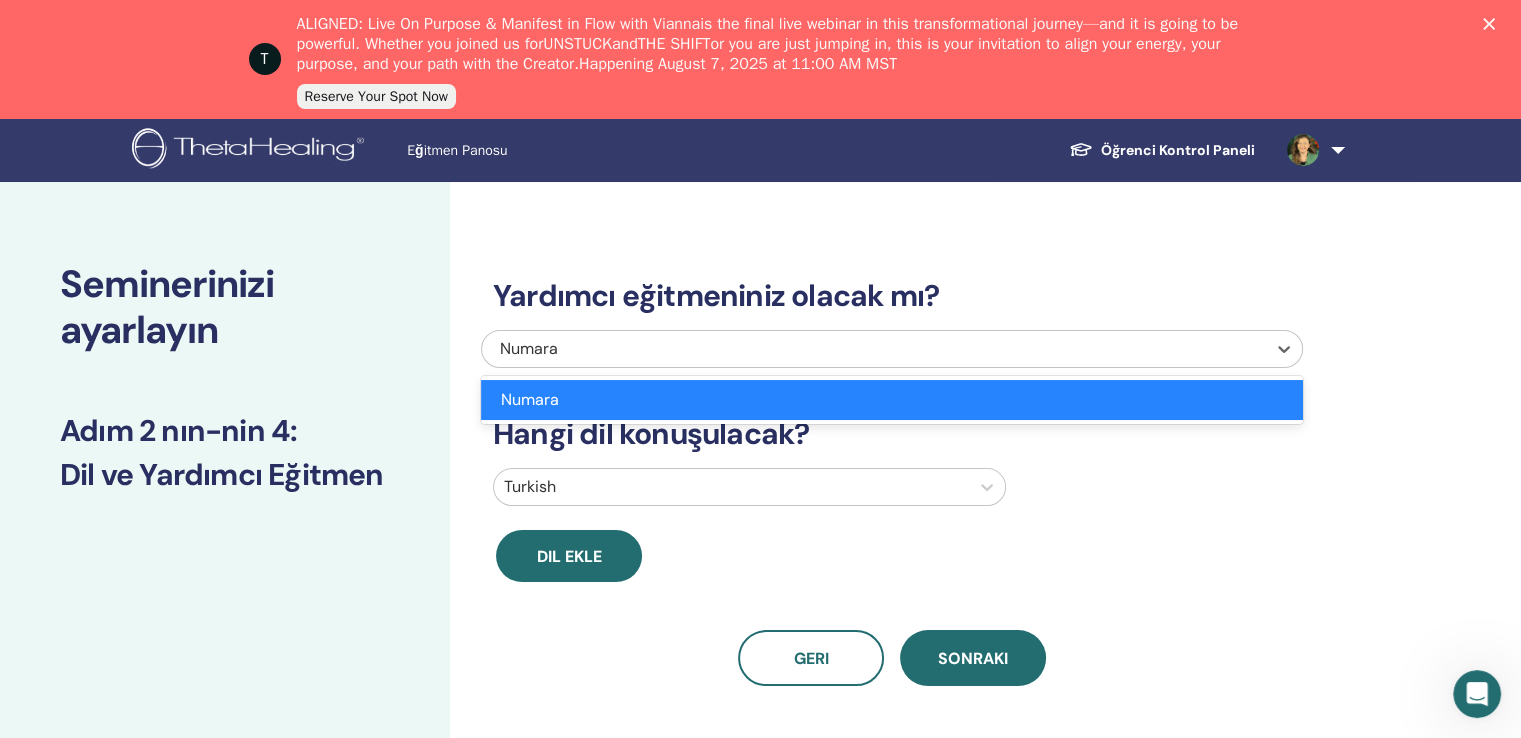 click on "T ALIGNED:    Live On Purpose & Manifest in Flow with Vianna  is the final live webinar in this transformational journey—and it is going to be powerful. Whether you joined us for  UNSTUCK  and  THE SHIFT  or you are just jumping in, this is your invitation to align your energy, your purpose, and your path with the Creator.  Happening August 7, 2025 at 11:00 AM MST Reserve Your Spot Now" at bounding box center (760, 59) 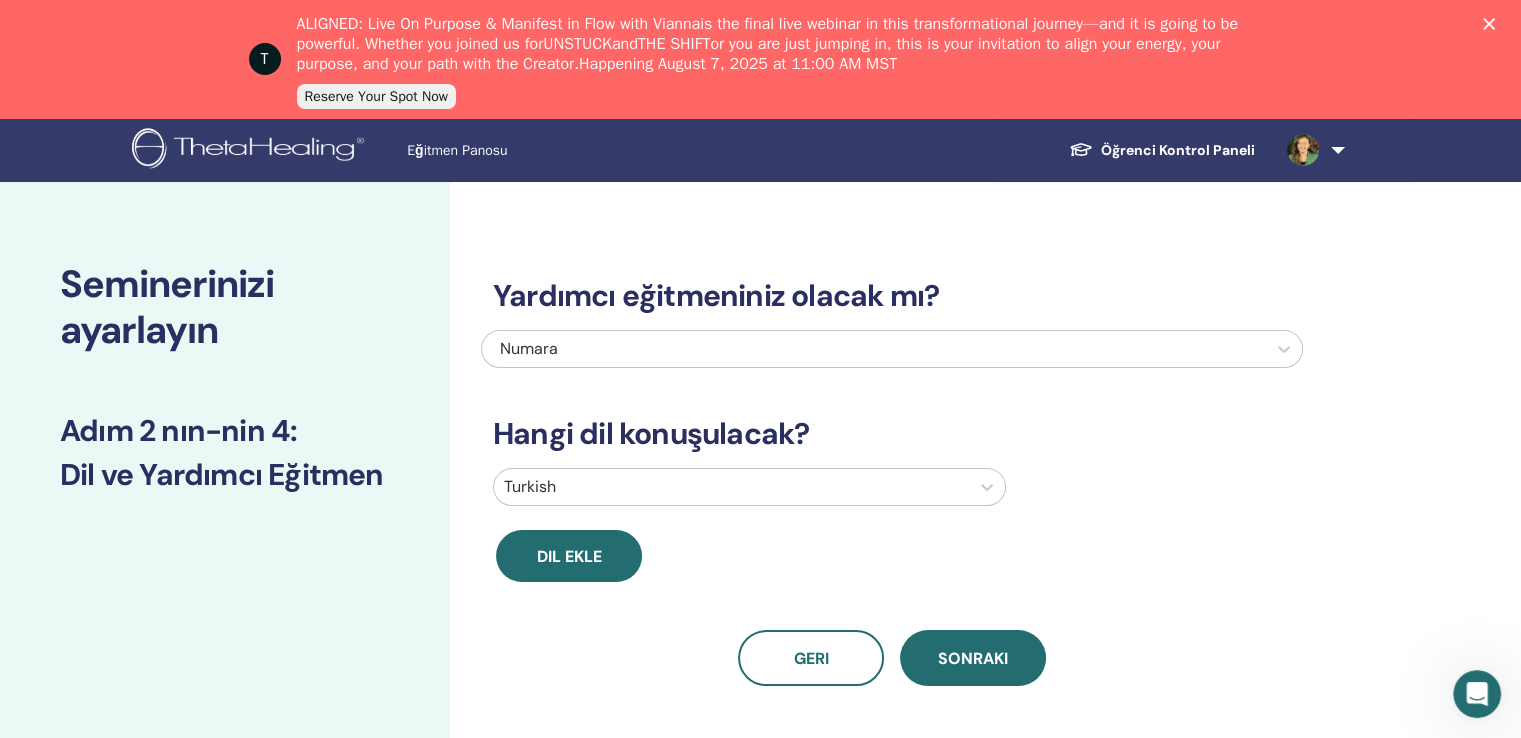 click 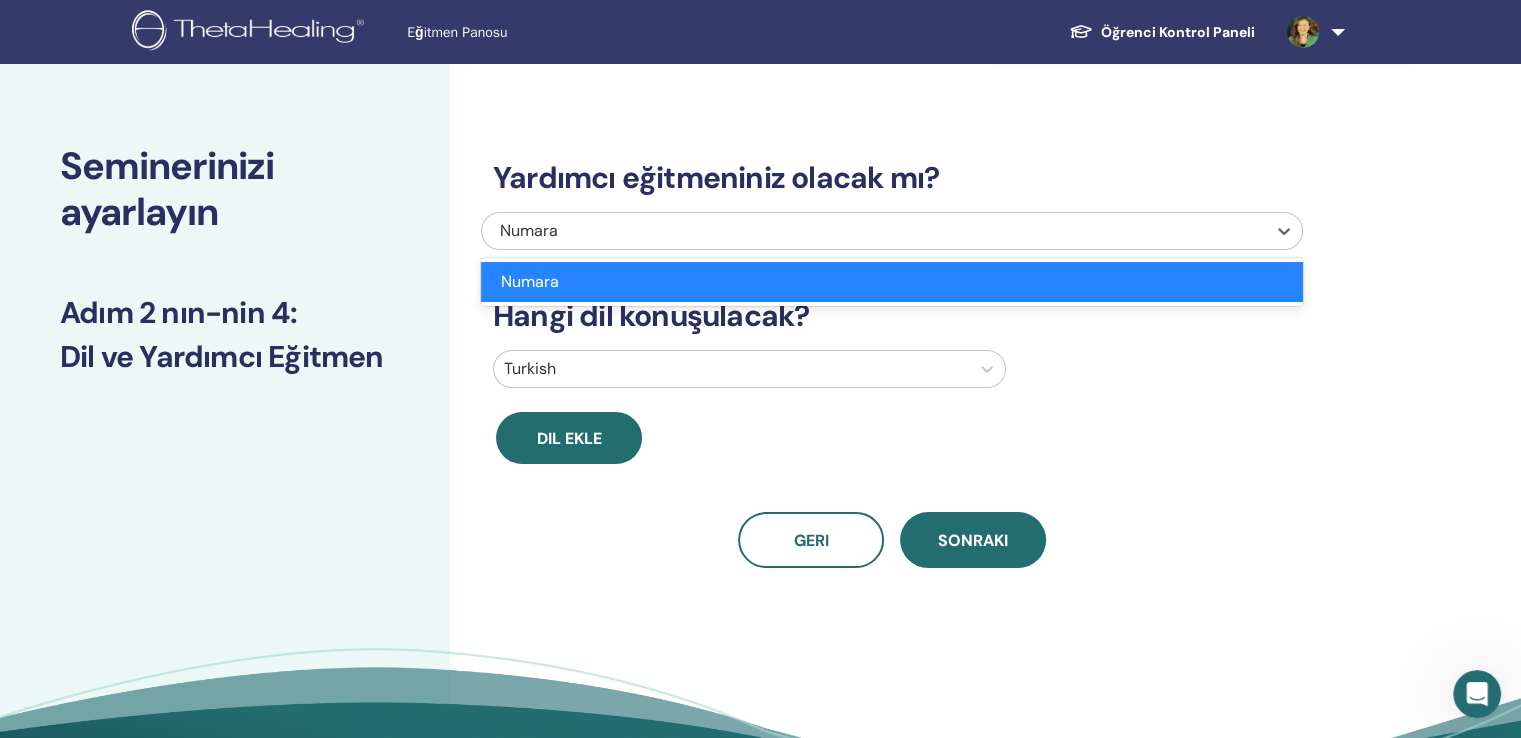 click on "Numara" at bounding box center [874, 231] 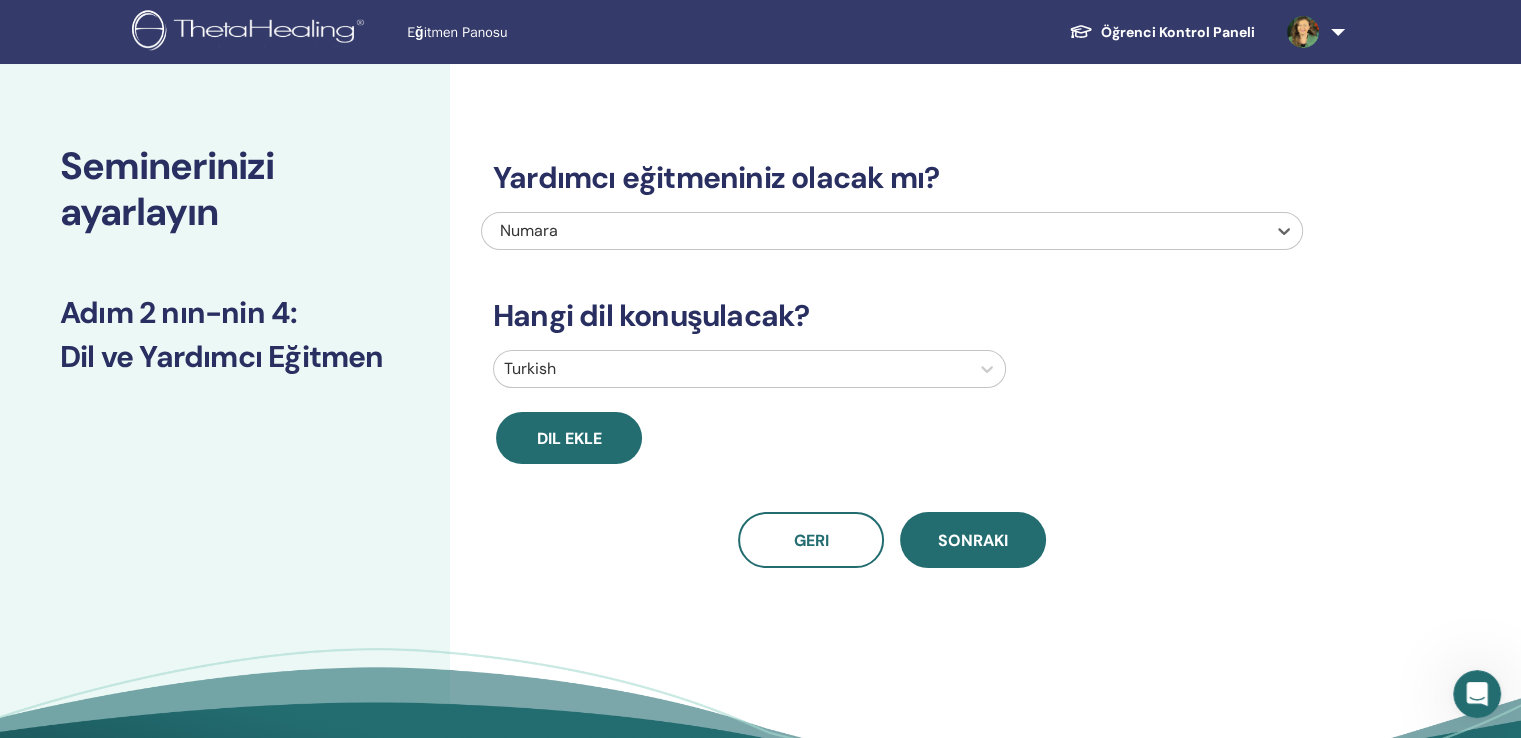 click on "Numara" at bounding box center (874, 231) 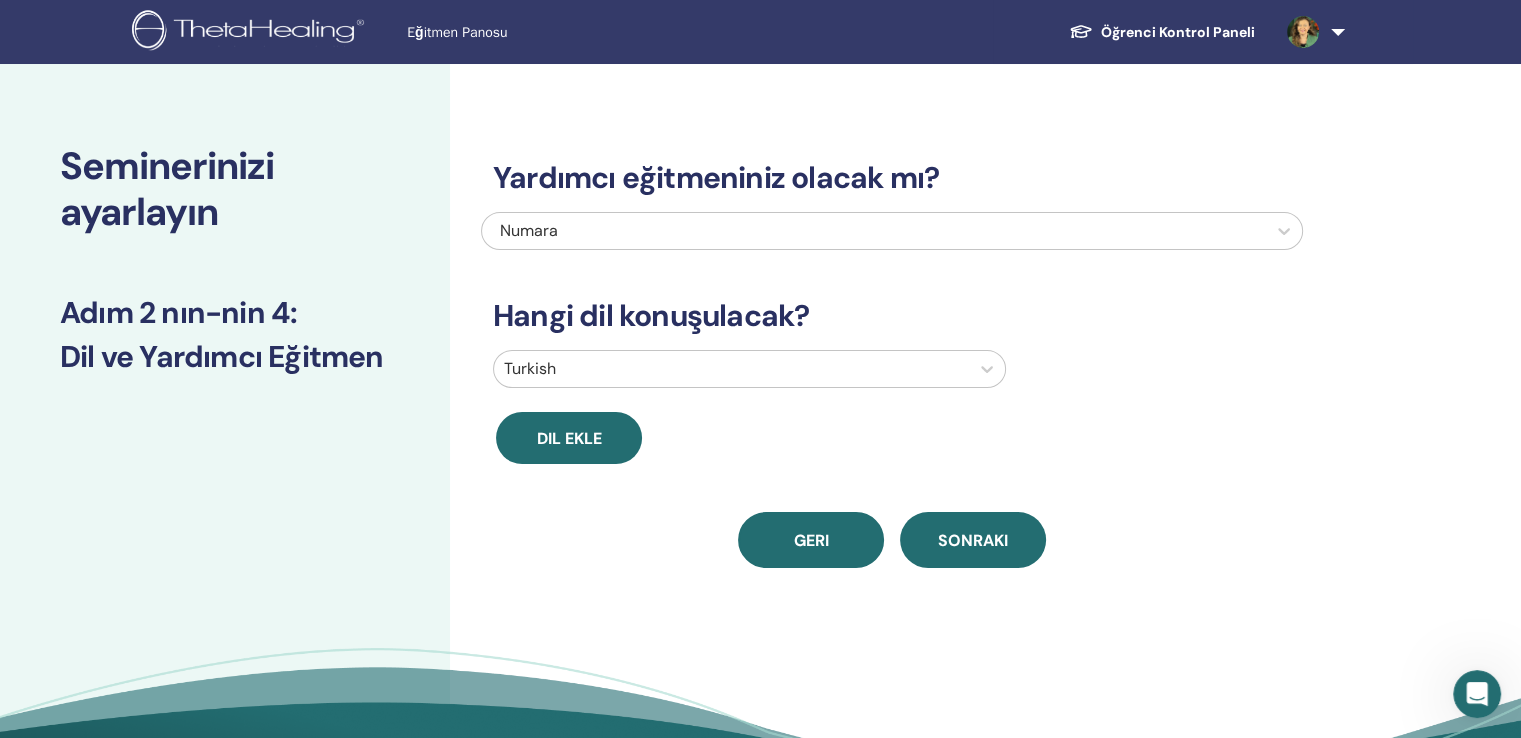 click on "Geri" at bounding box center [811, 540] 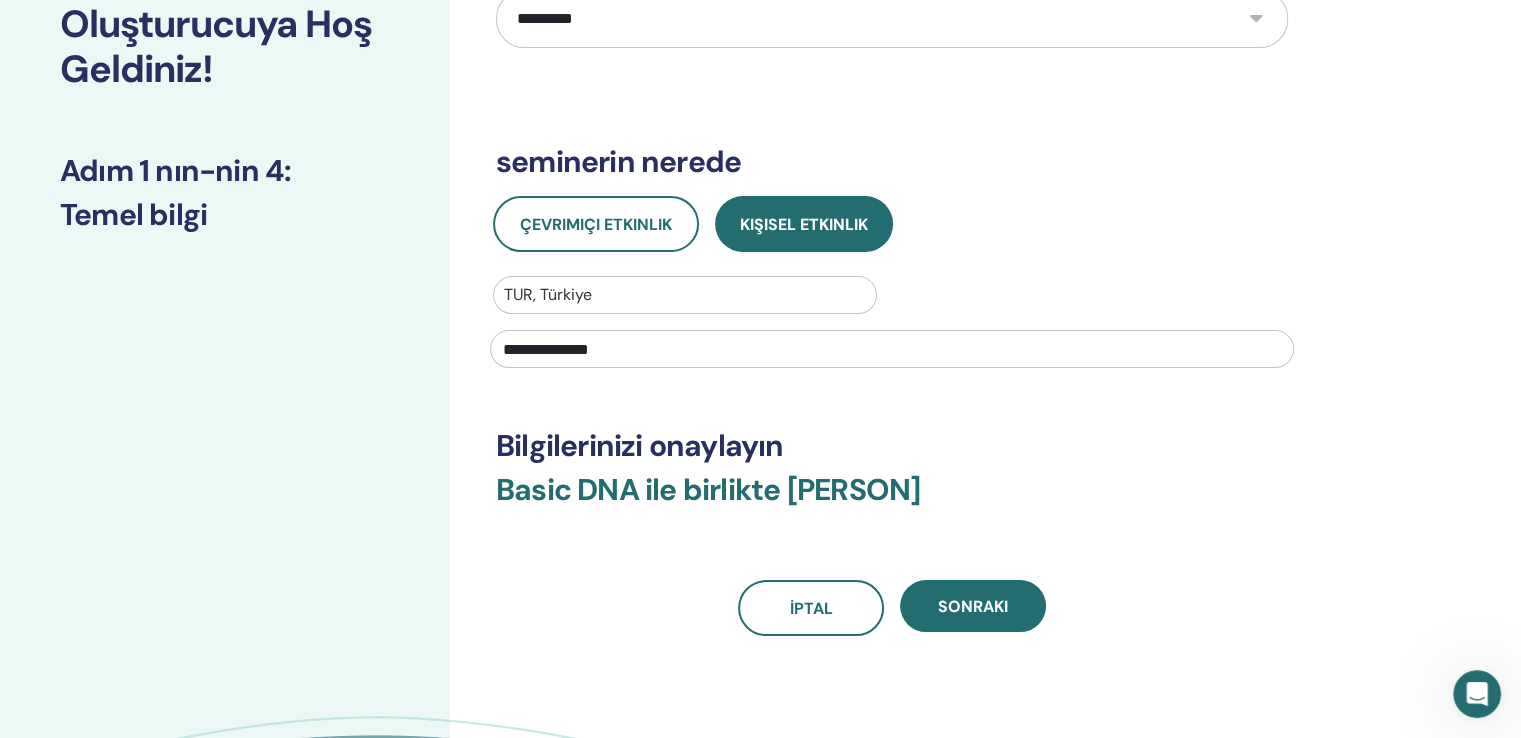 scroll, scrollTop: 200, scrollLeft: 0, axis: vertical 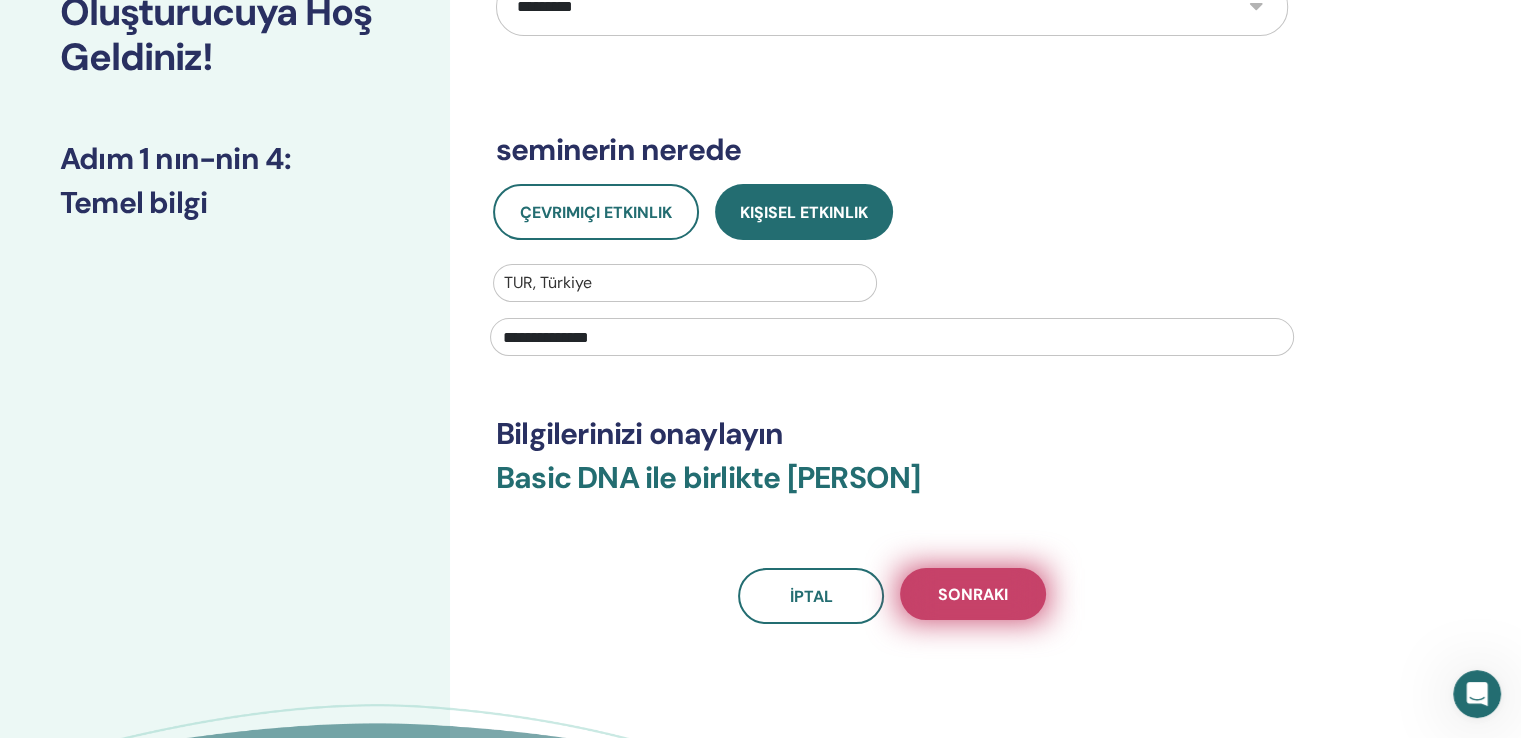 click on "Sonraki" at bounding box center (973, 594) 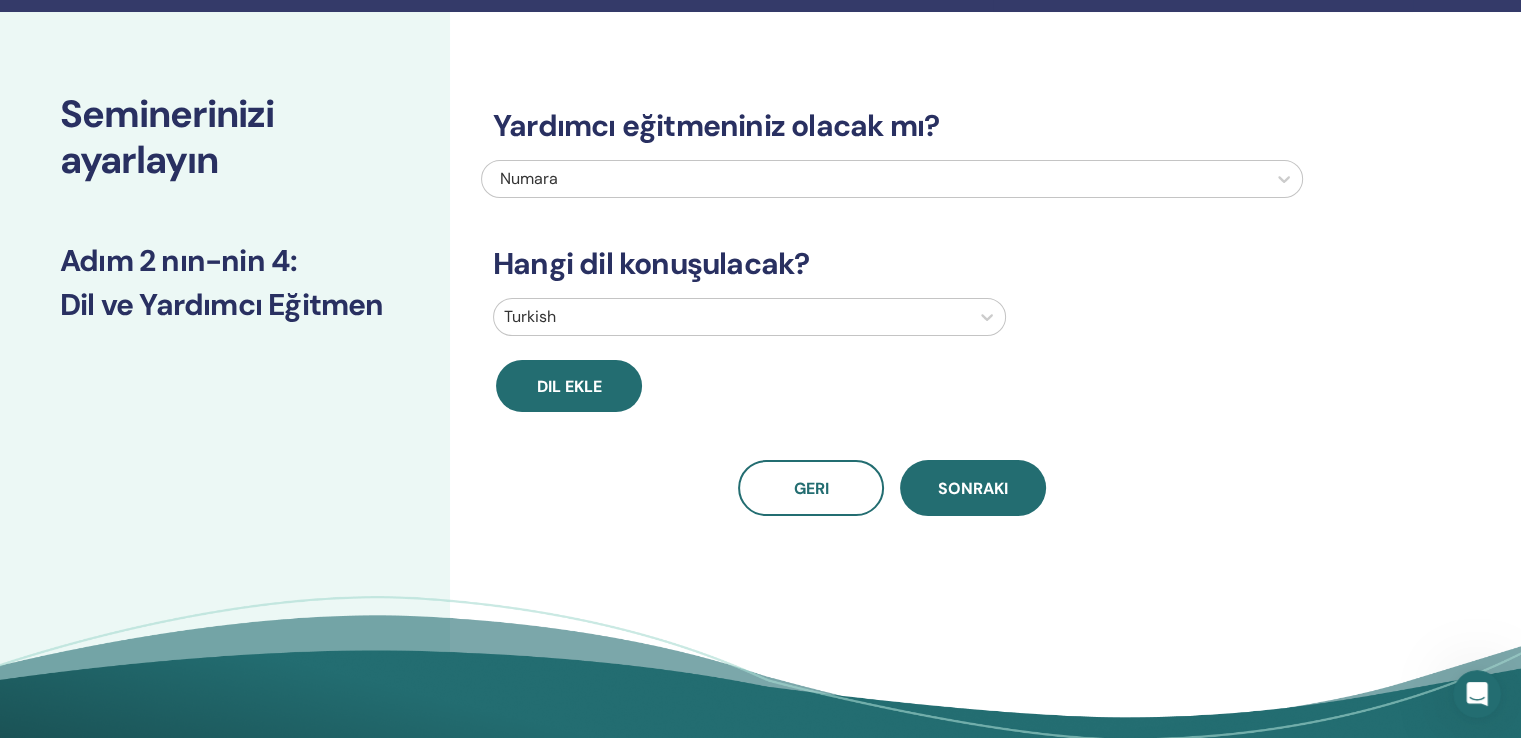 scroll, scrollTop: 0, scrollLeft: 0, axis: both 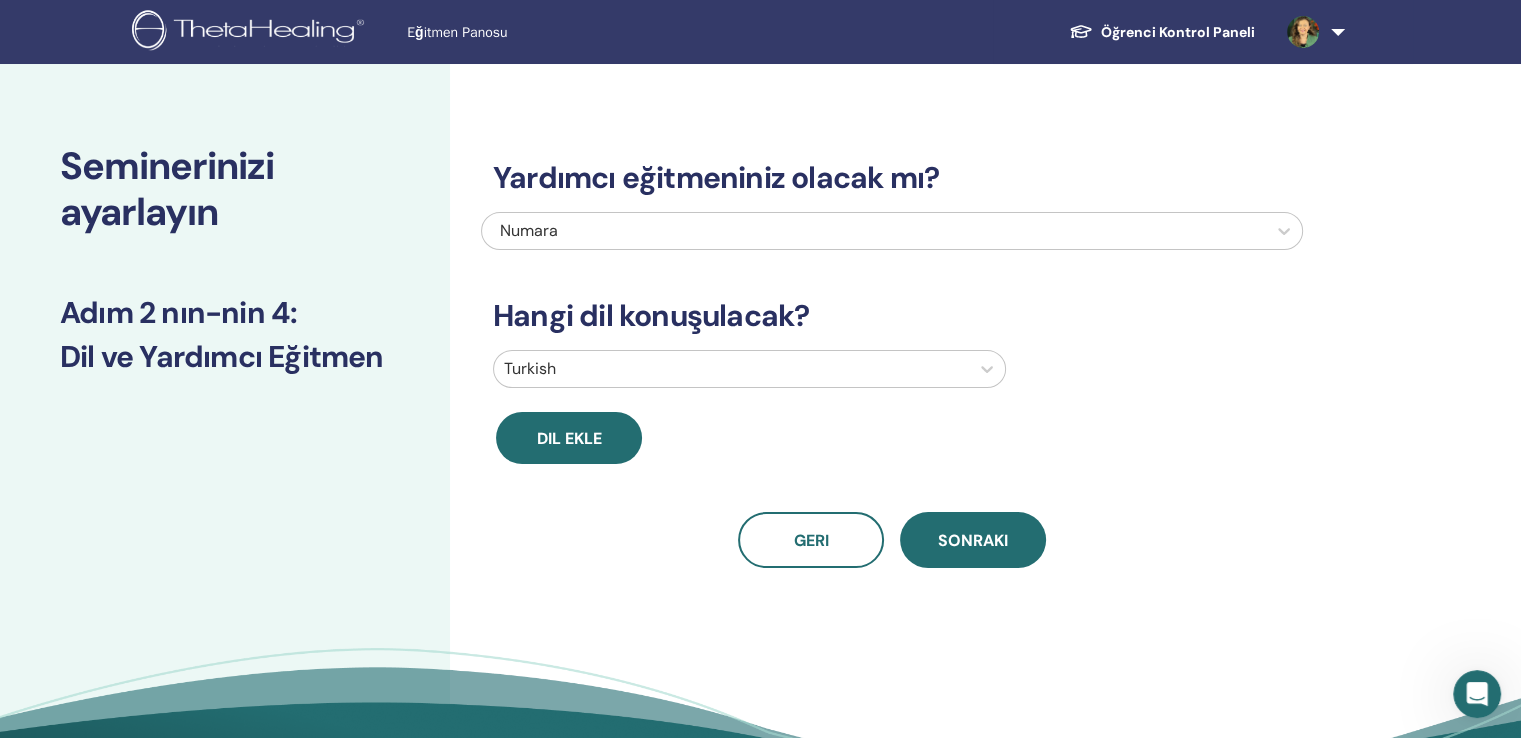 click on "Numara" at bounding box center [814, 231] 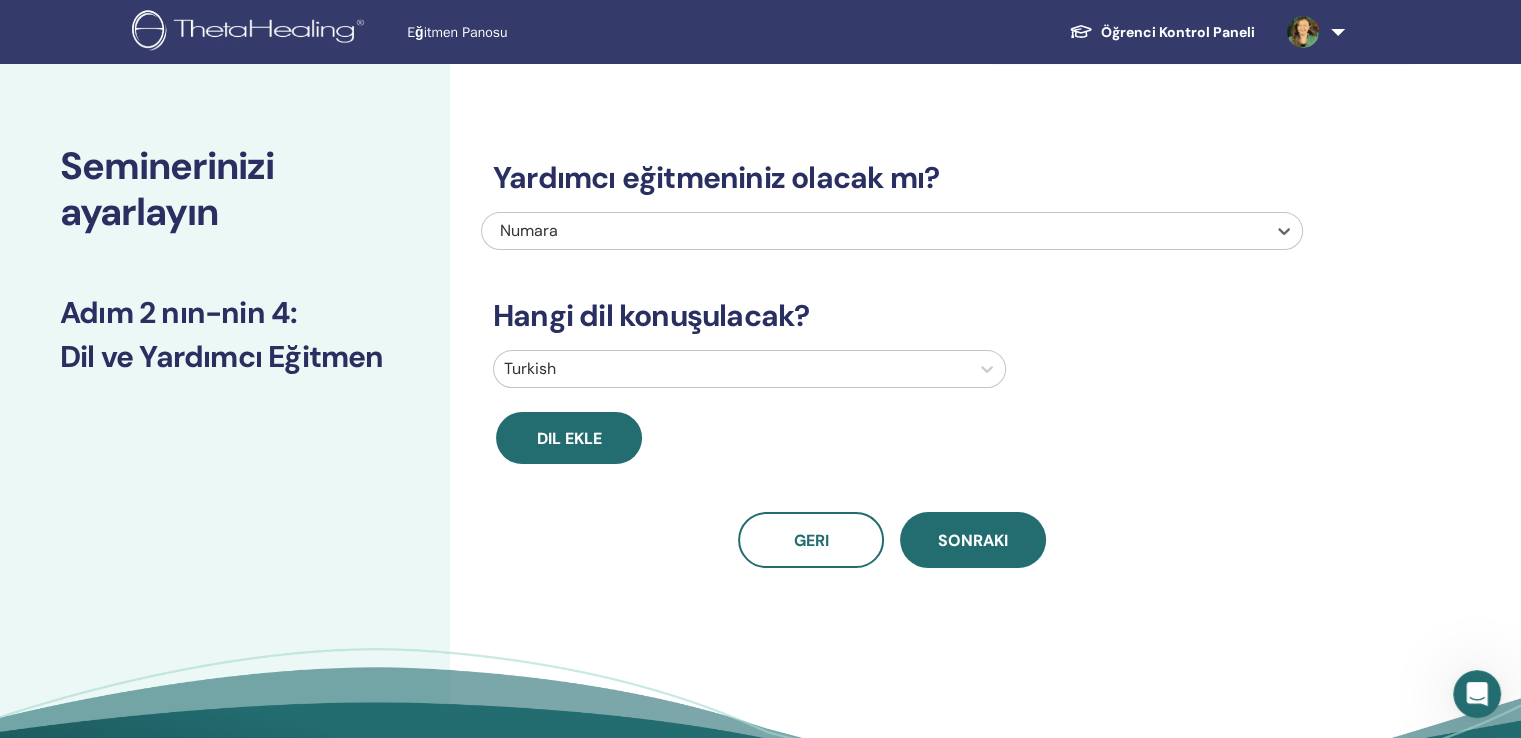 click on "Numara" at bounding box center [814, 231] 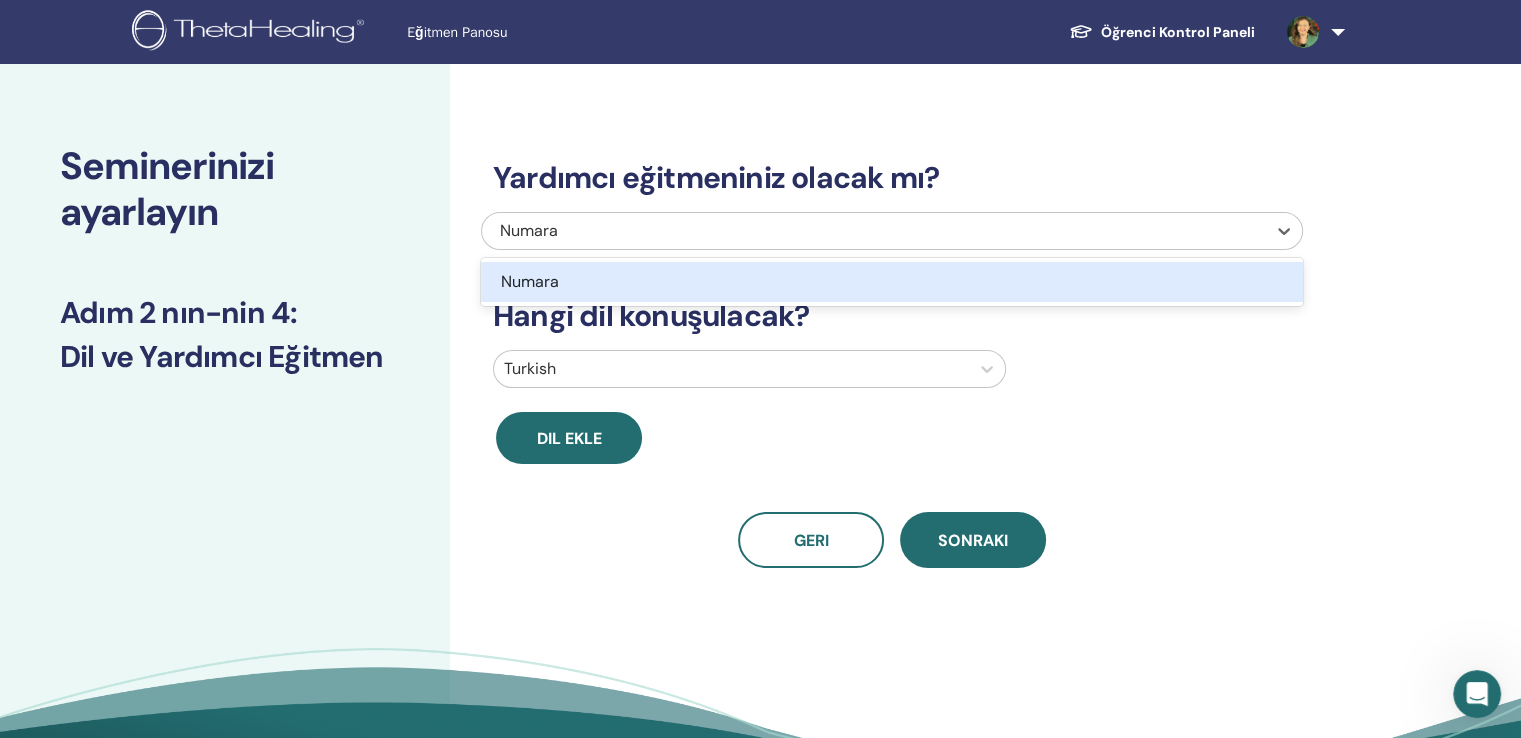 click on "Numara" at bounding box center (814, 231) 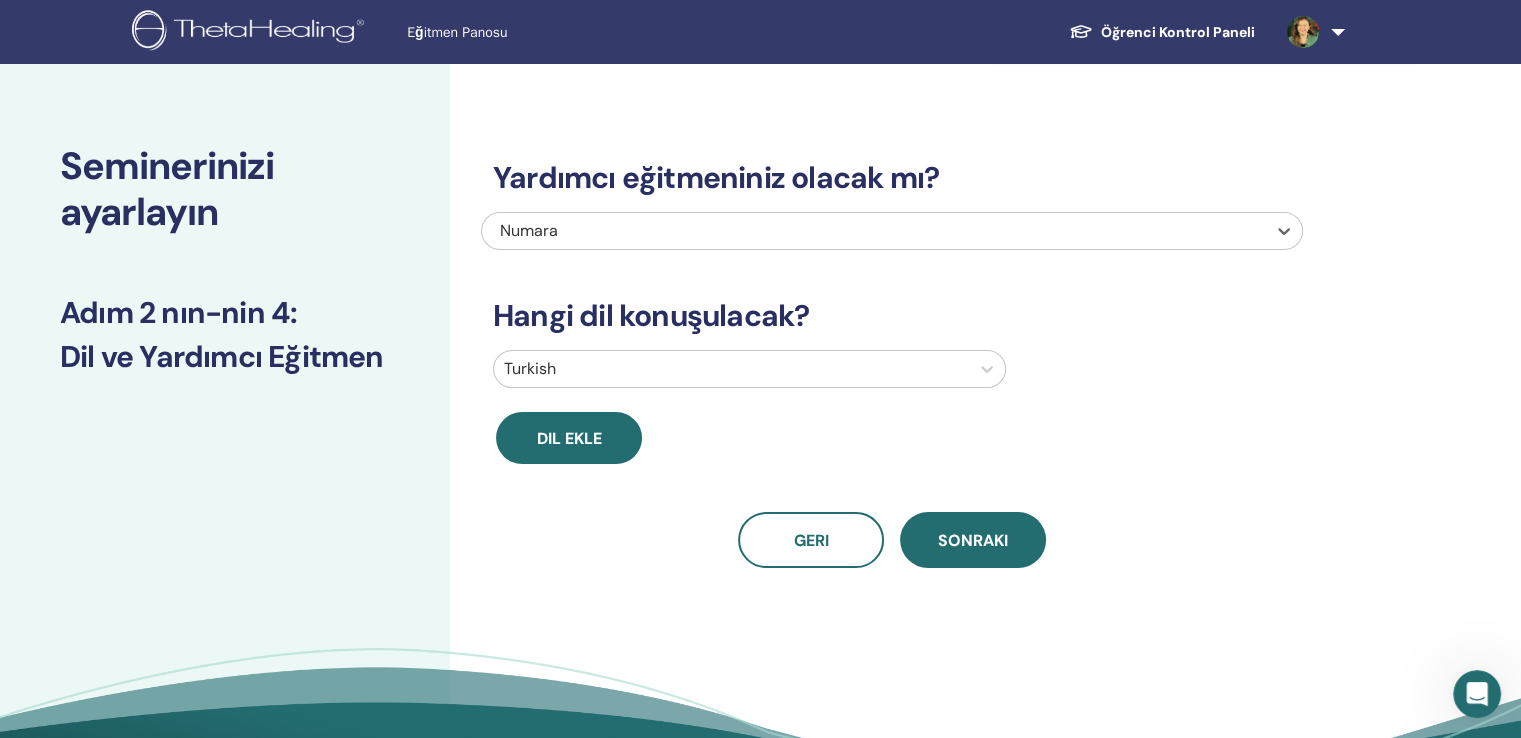 click on "Numara" at bounding box center [814, 231] 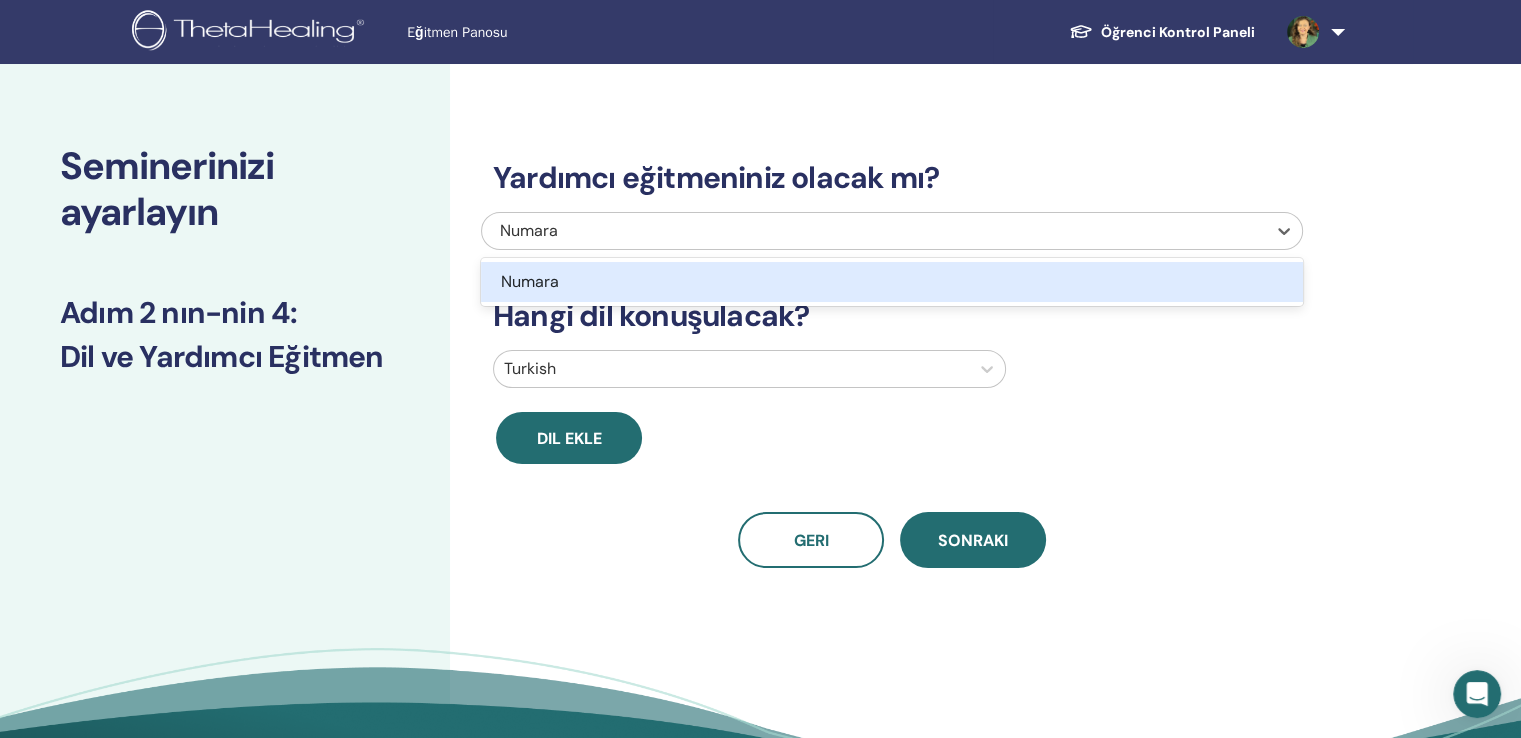 click on "Numara" at bounding box center [814, 231] 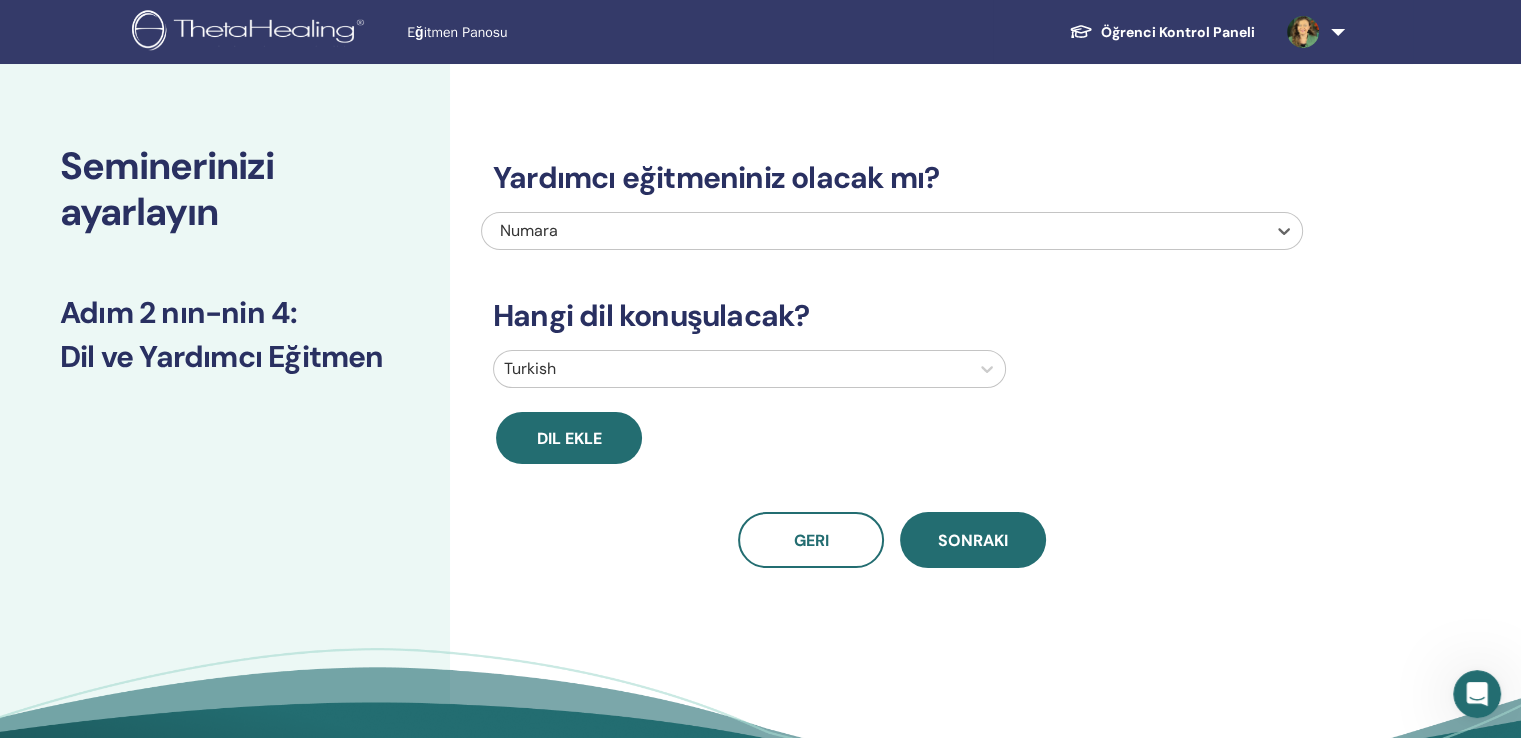 click on "Numara" at bounding box center [814, 231] 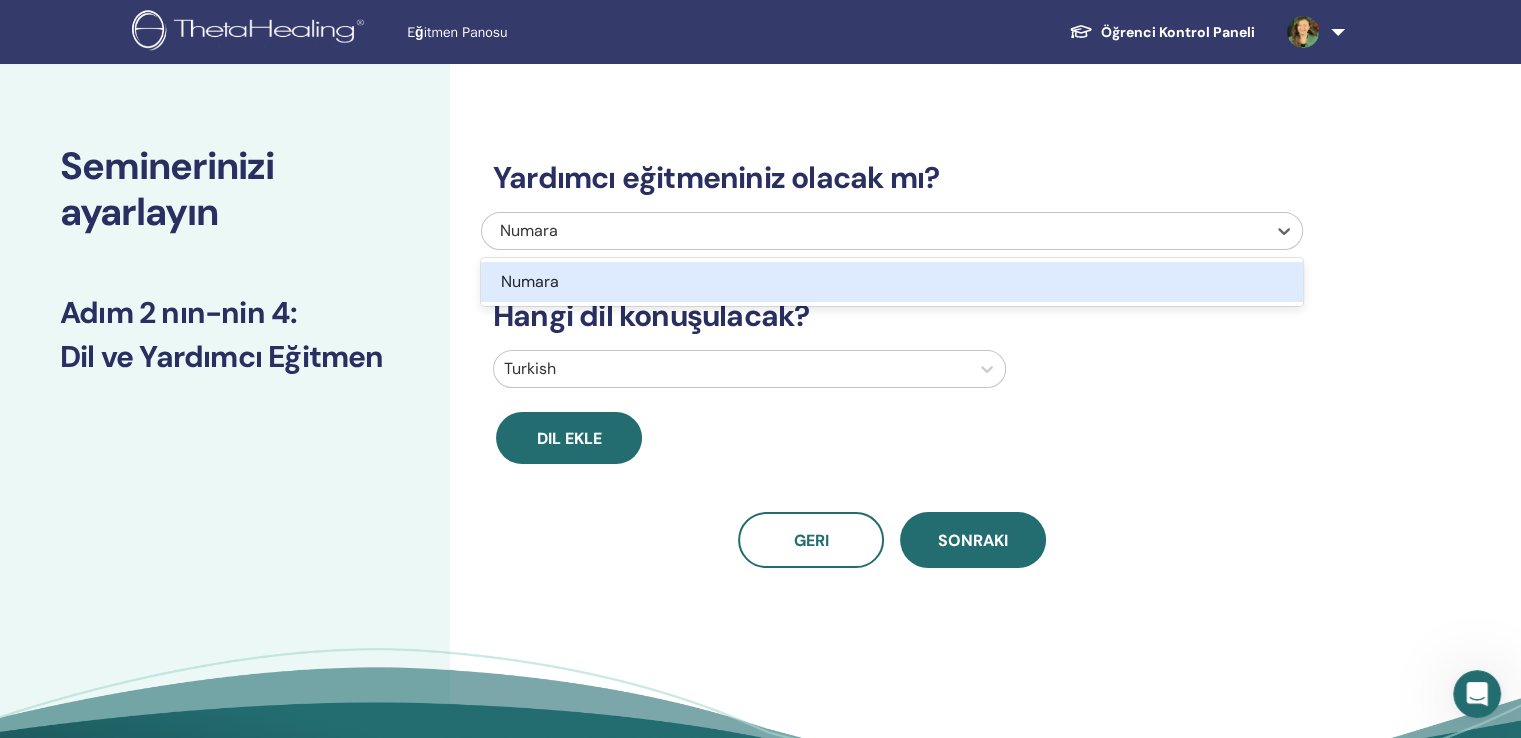 click on "Numara" at bounding box center [814, 231] 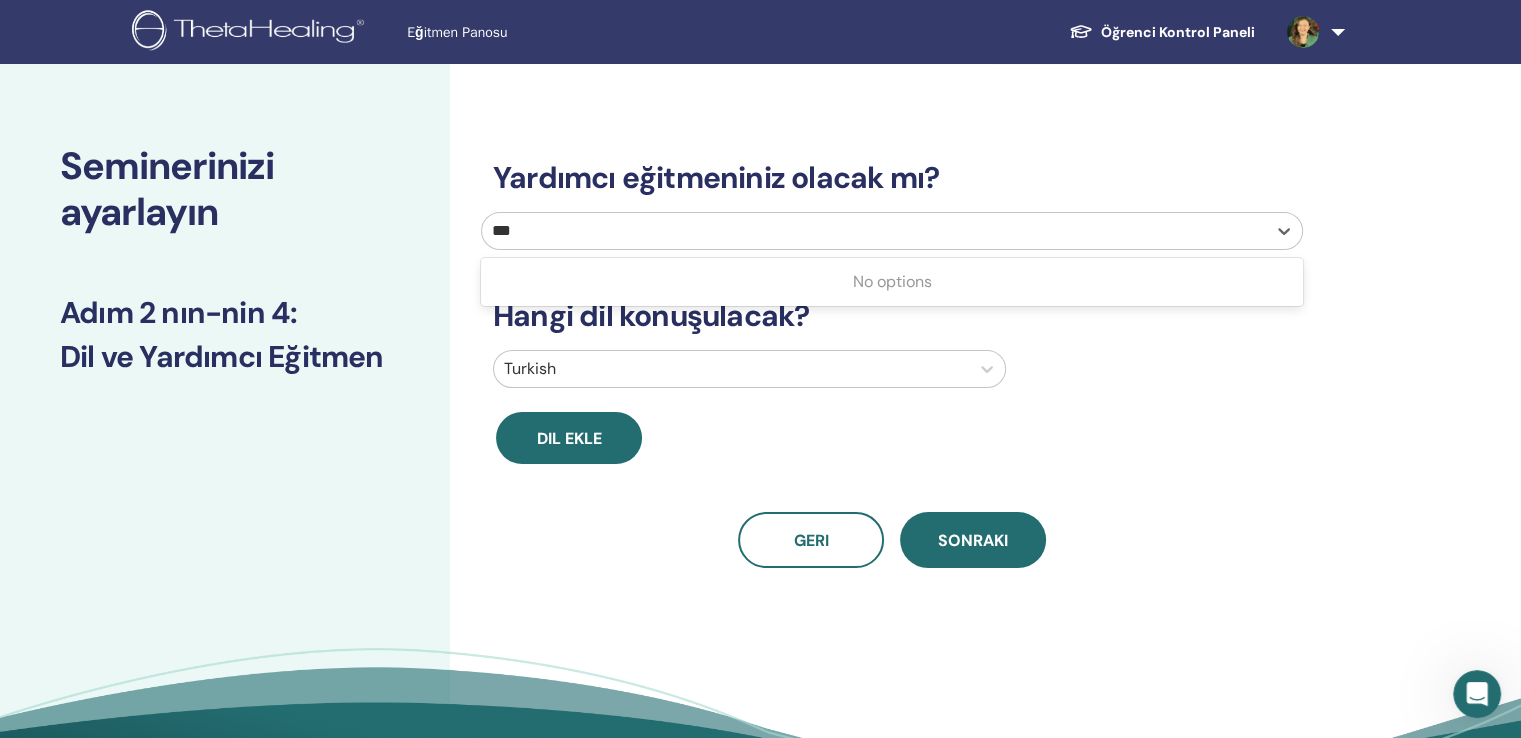 type on "***" 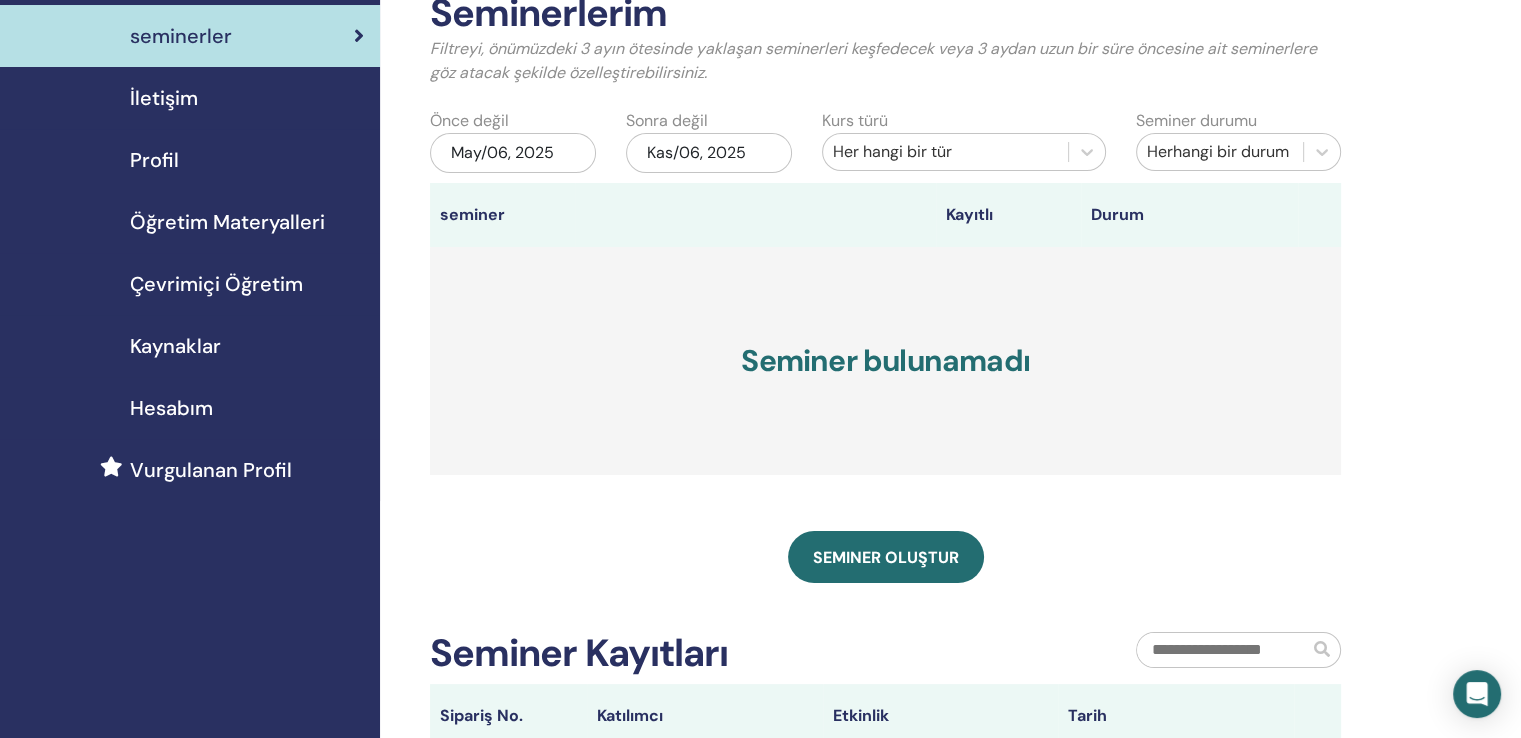 scroll, scrollTop: 500, scrollLeft: 0, axis: vertical 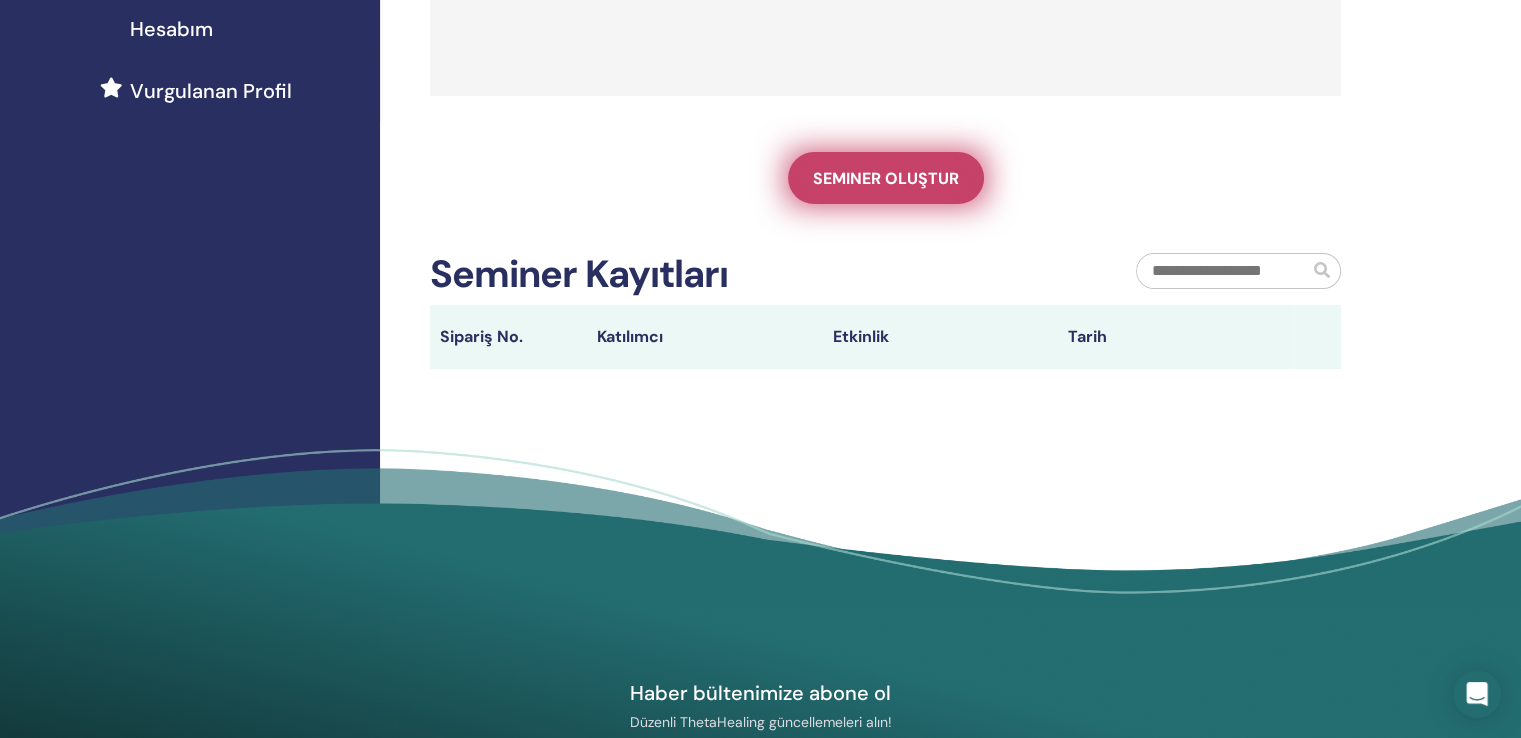 click on "Seminer oluştur" at bounding box center [886, 178] 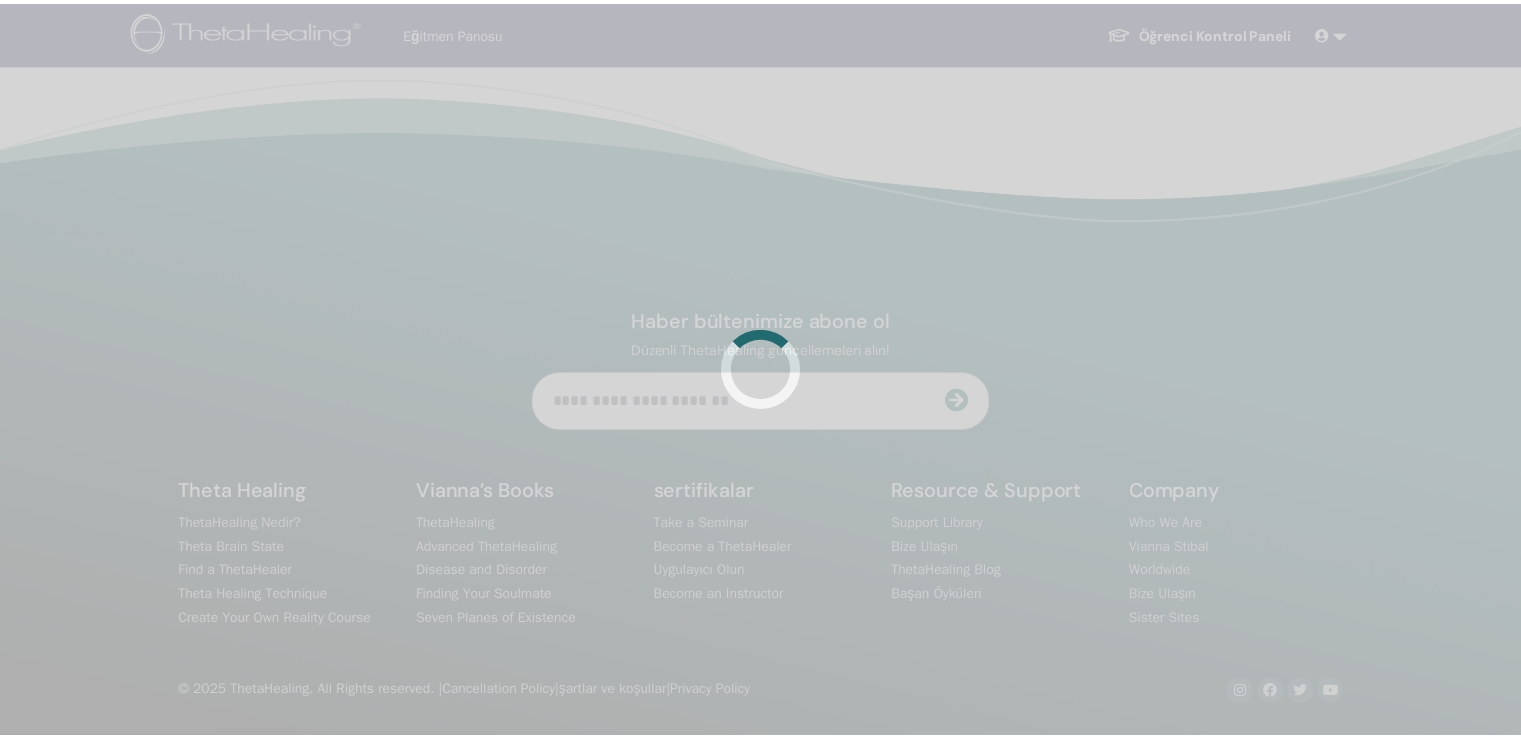 scroll, scrollTop: 0, scrollLeft: 0, axis: both 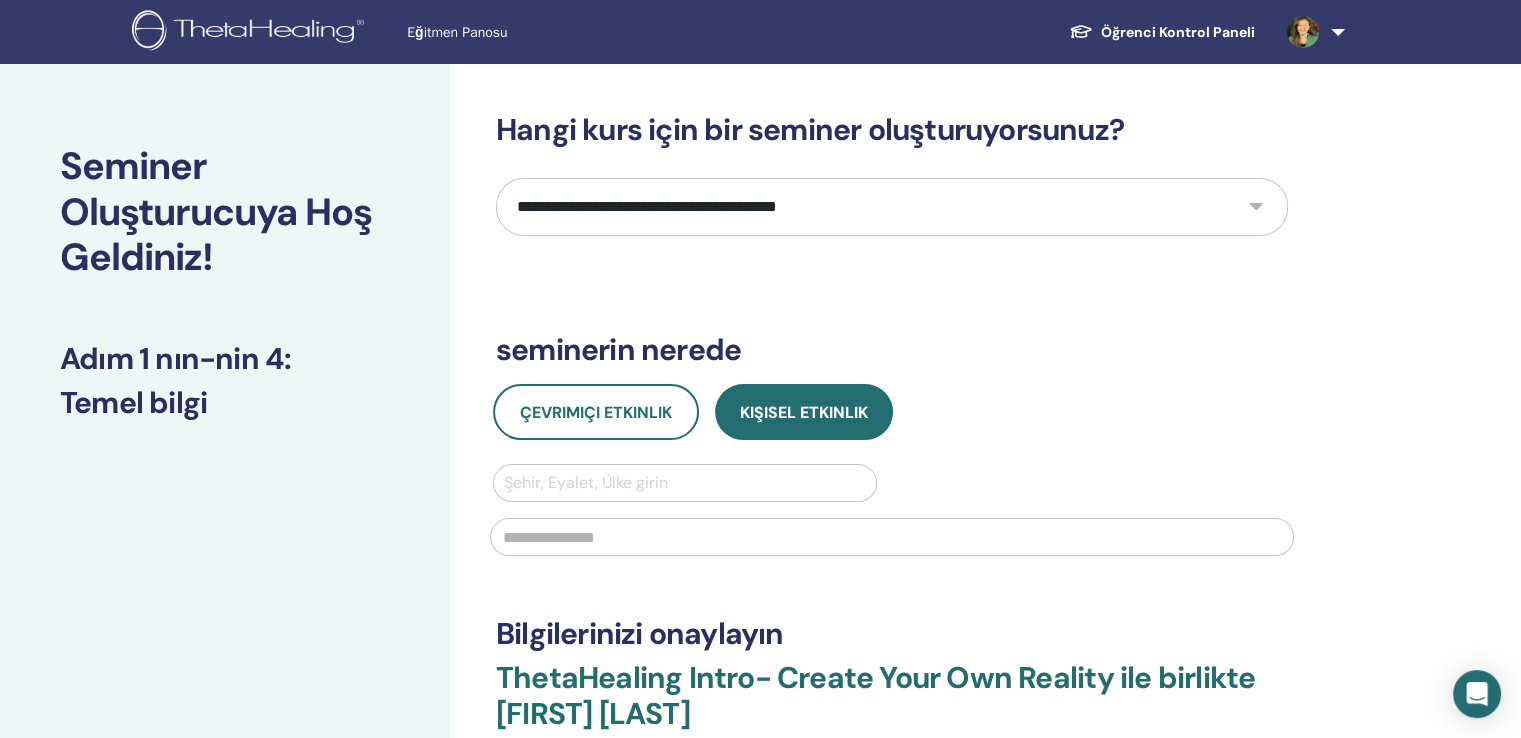 click on "**********" at bounding box center (892, 207) 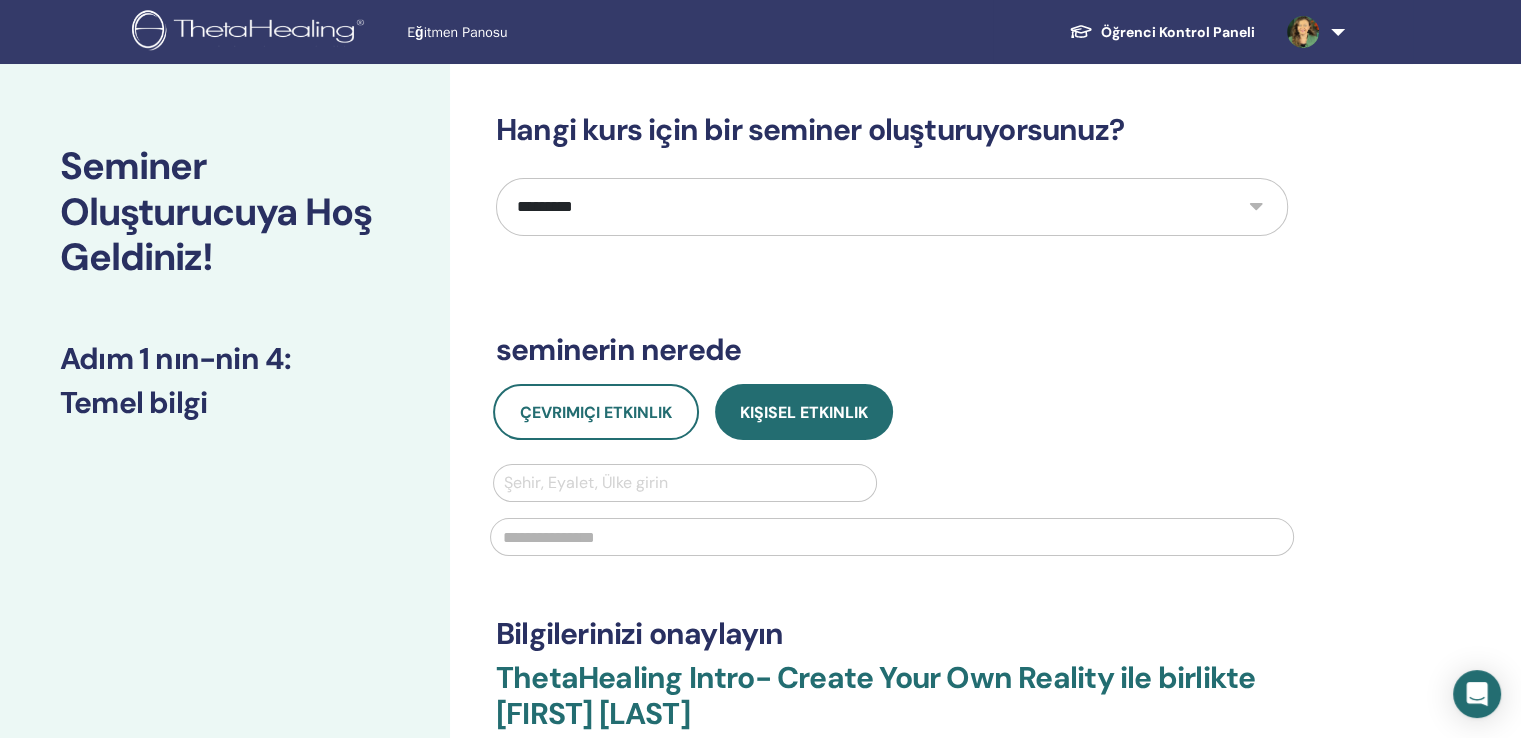 click on "**********" at bounding box center (892, 207) 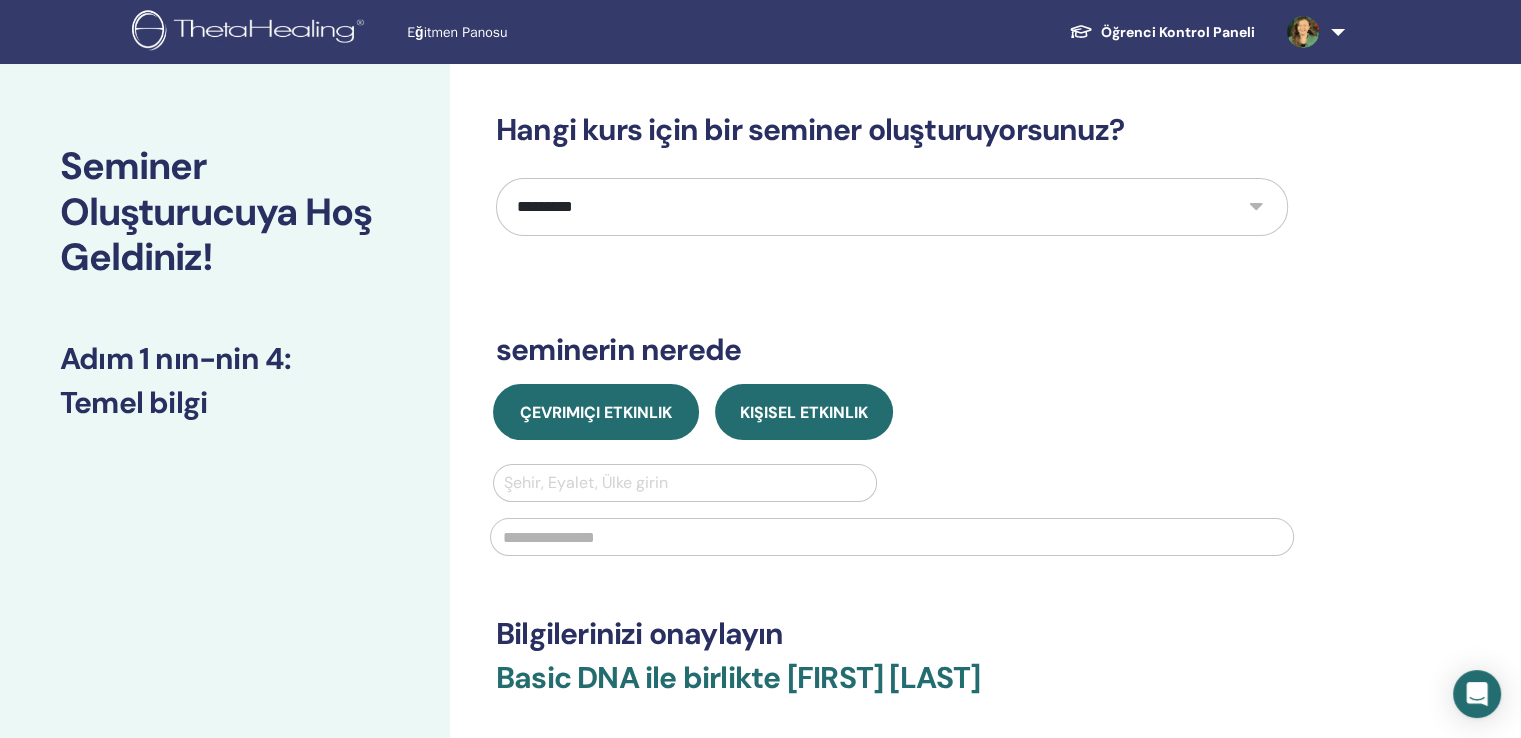 click on "Çevrimiçi Etkinlik" at bounding box center (596, 412) 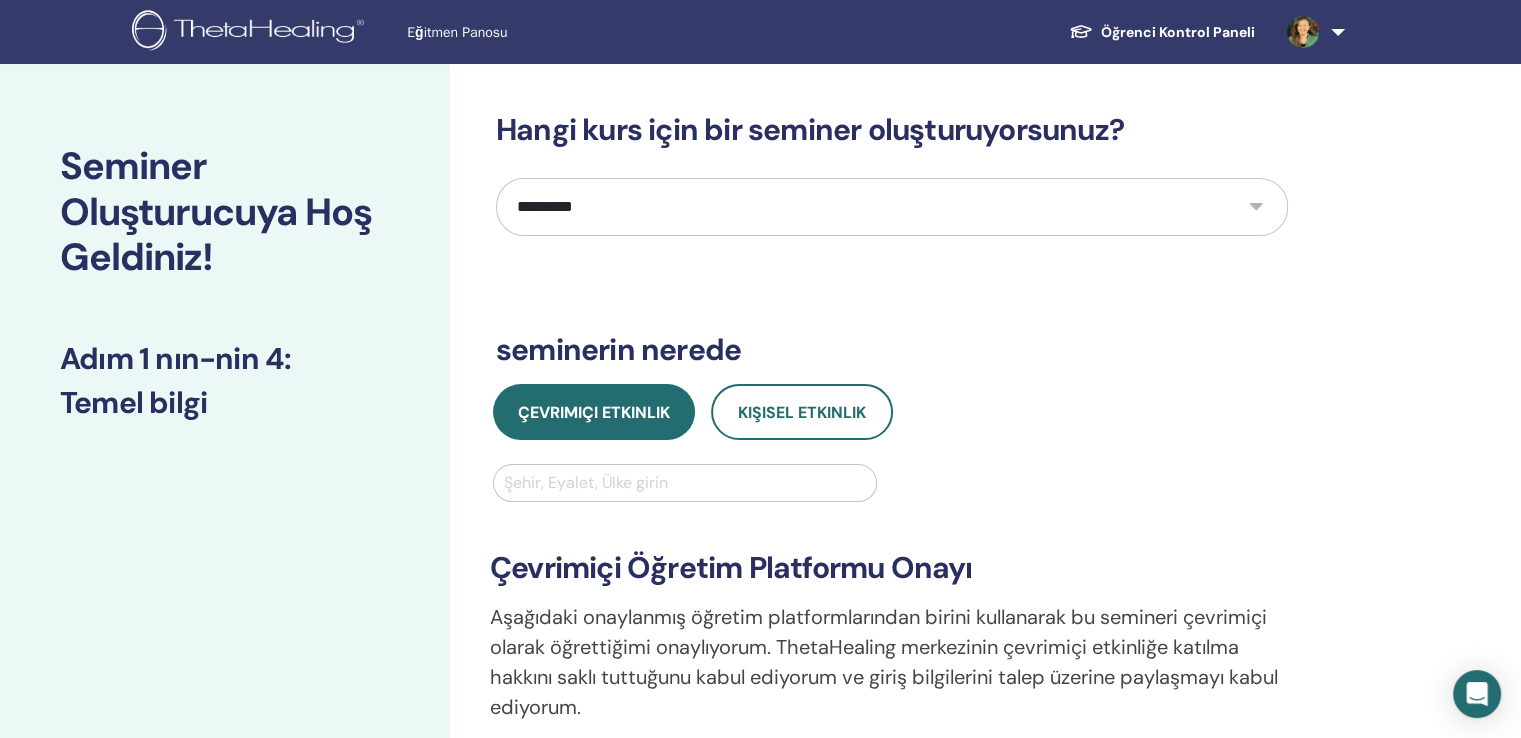 click at bounding box center (685, 483) 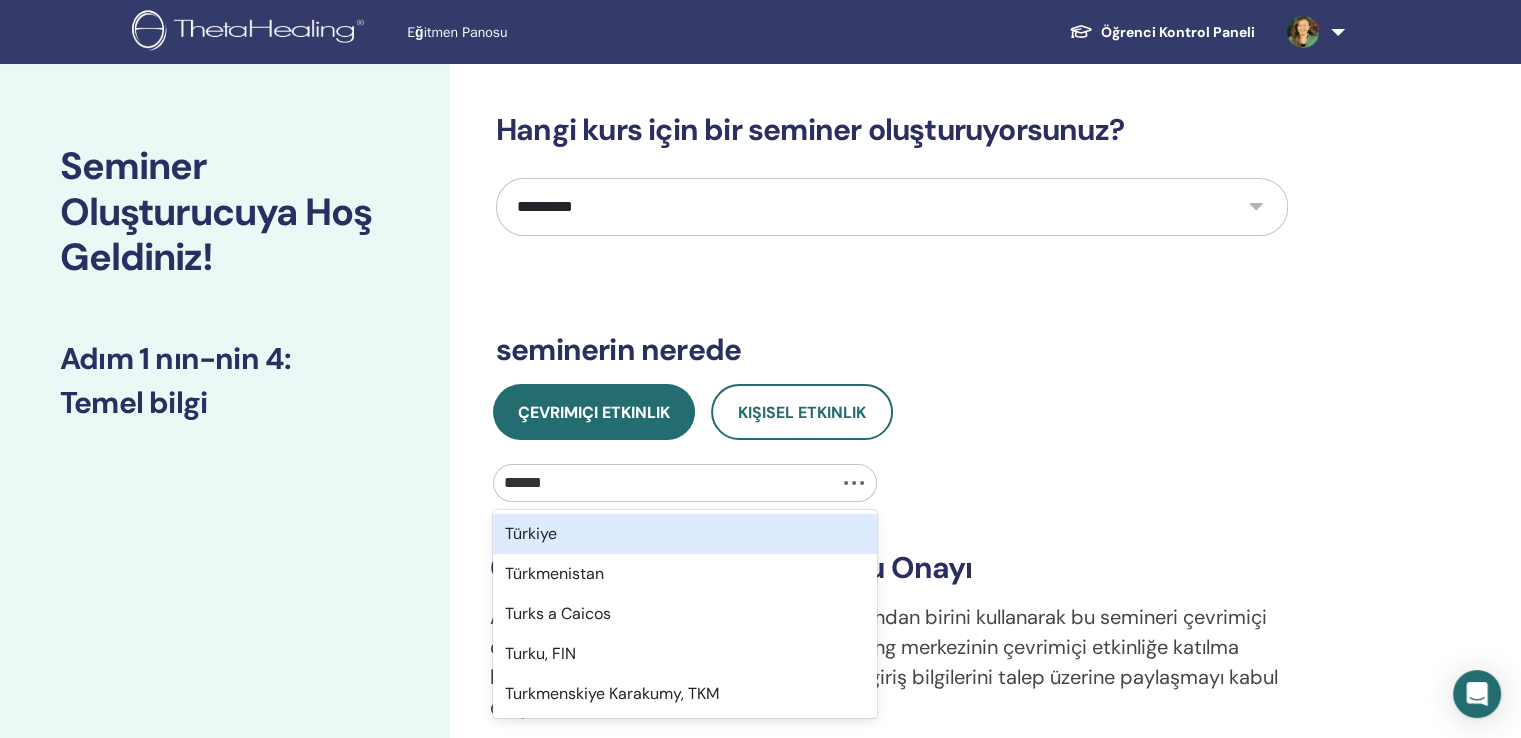 type on "*******" 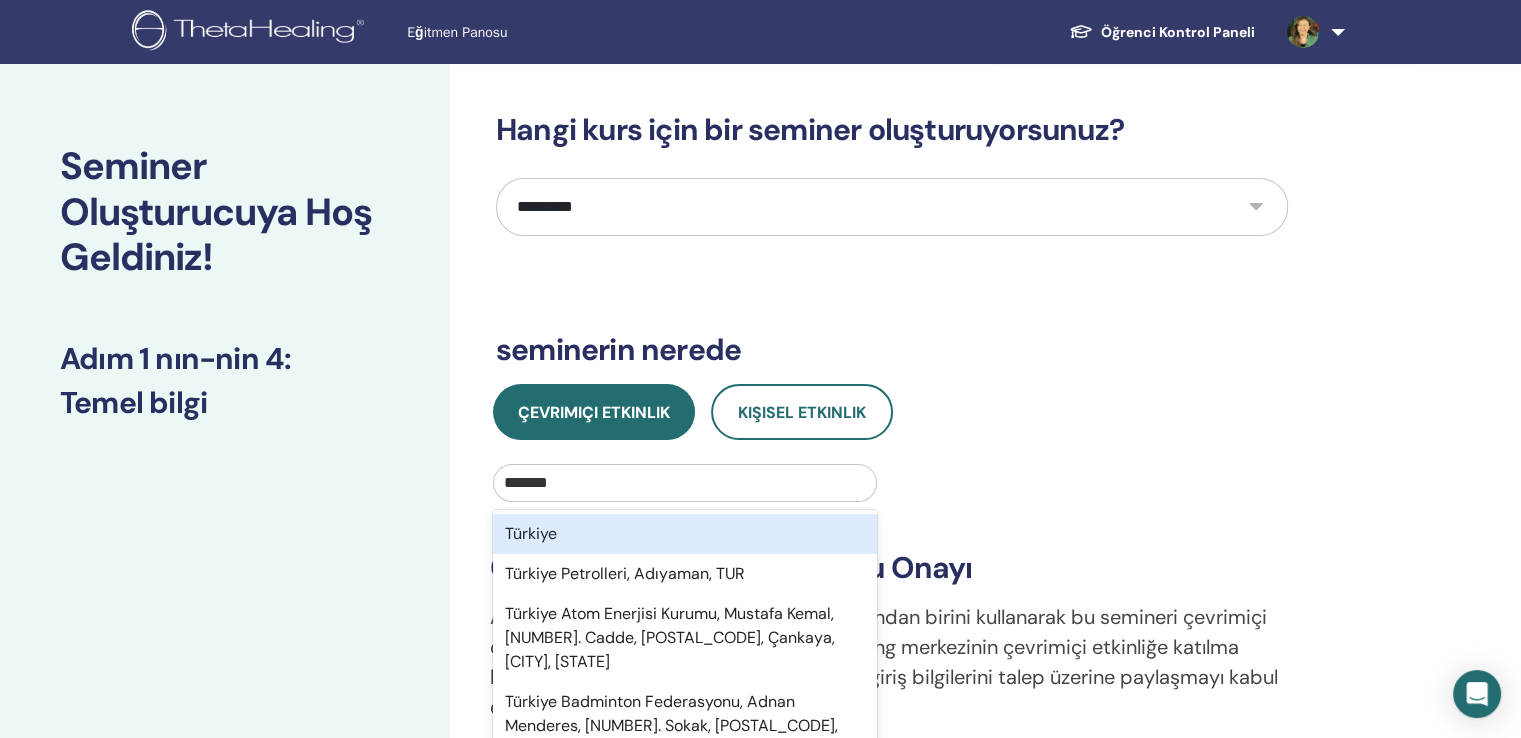 click on "Türkiye" at bounding box center (685, 534) 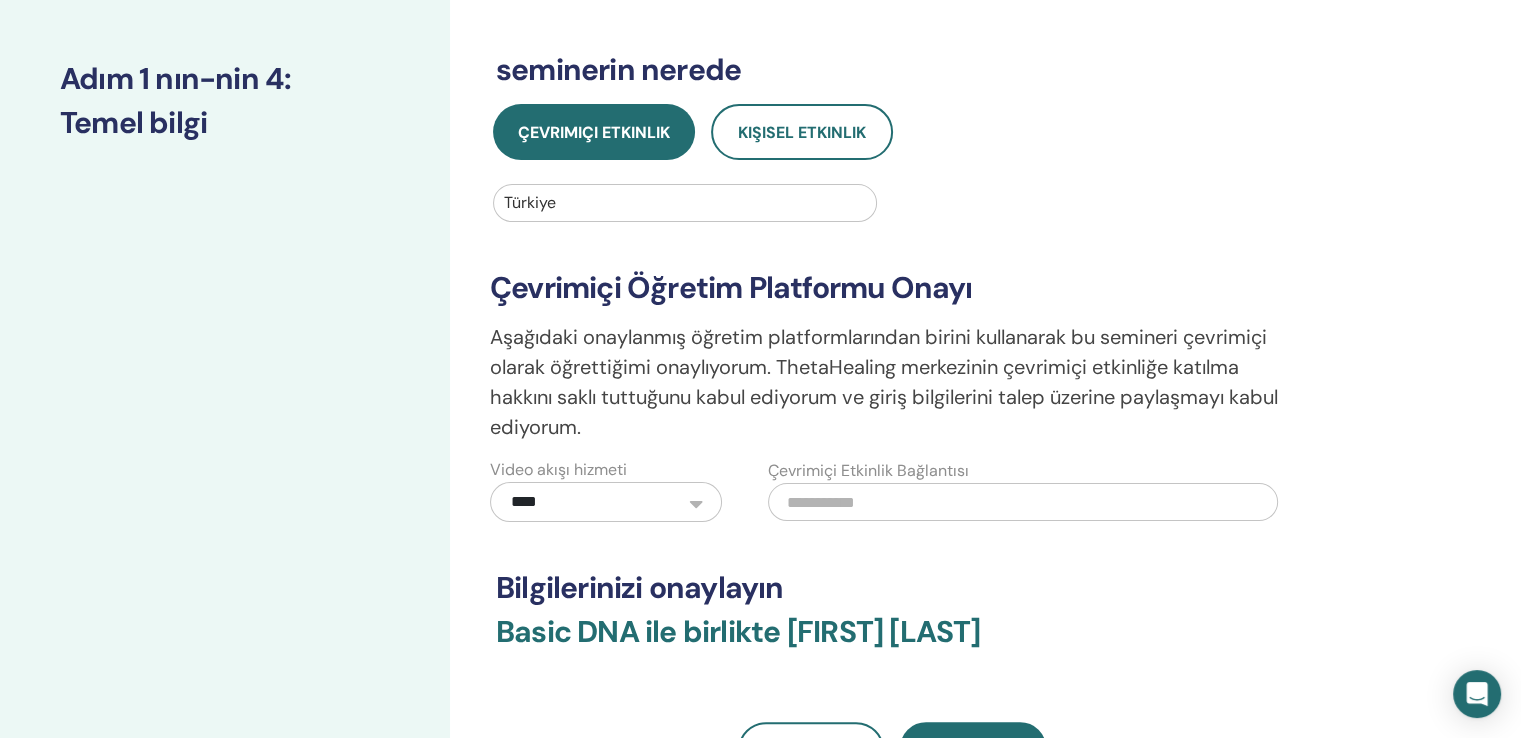 scroll, scrollTop: 300, scrollLeft: 0, axis: vertical 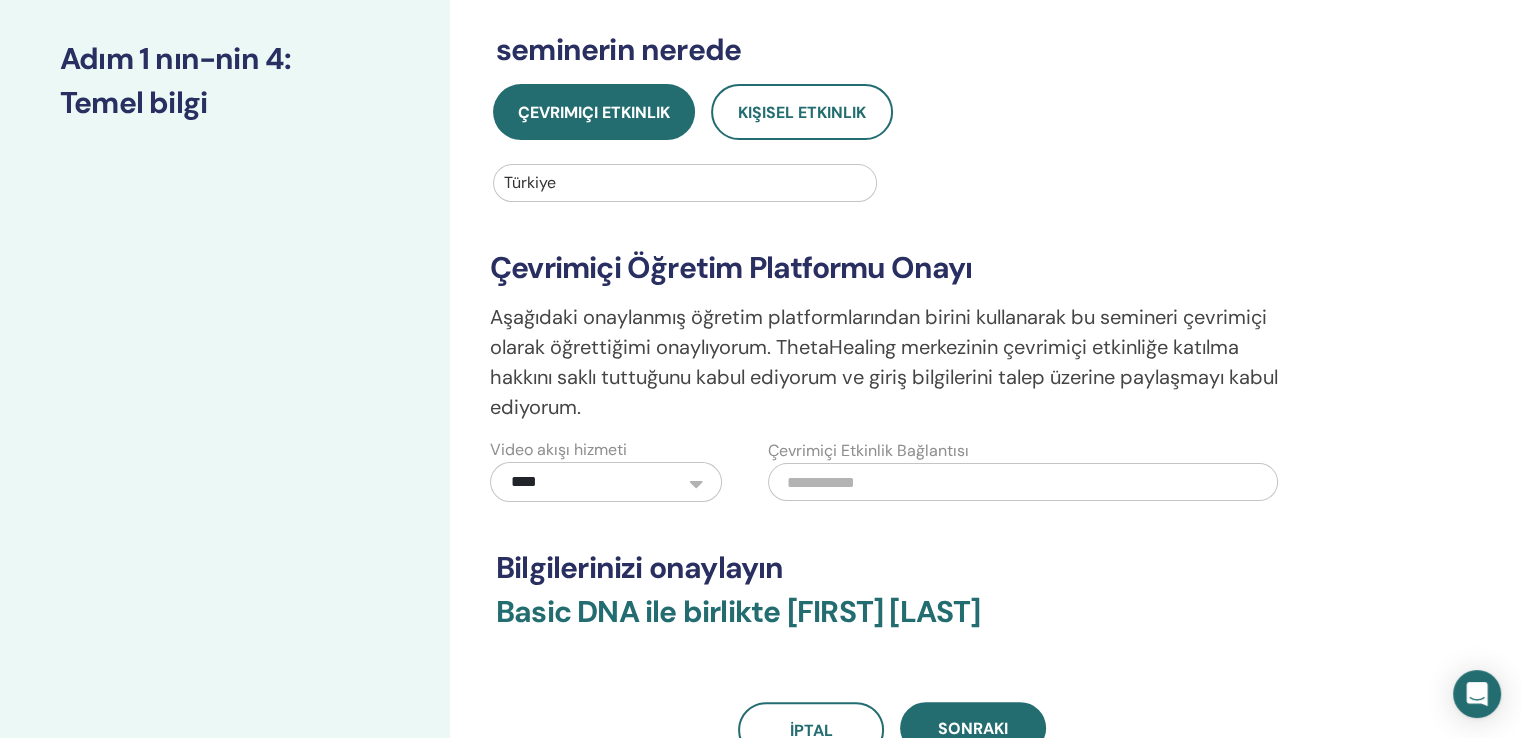 click at bounding box center (1023, 482) 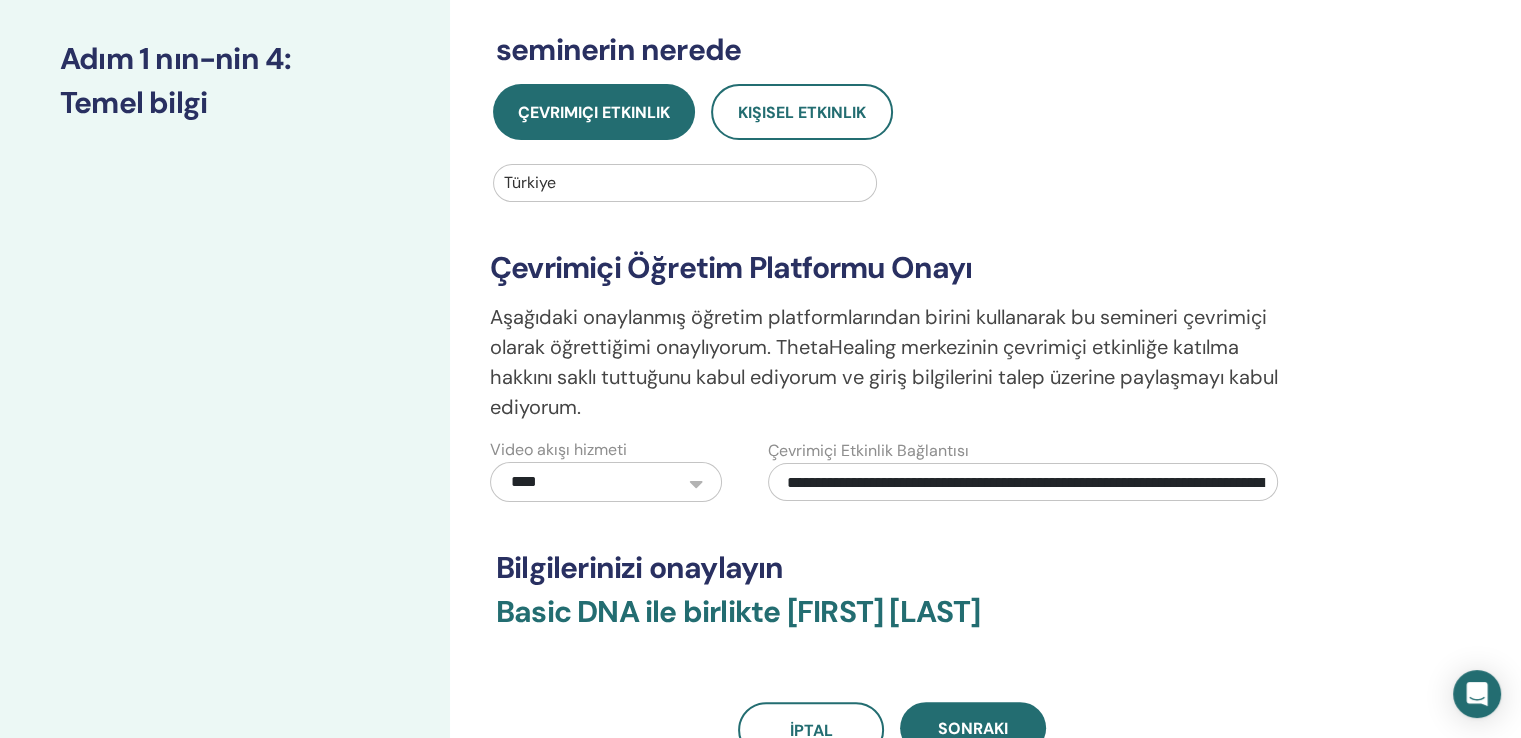 scroll, scrollTop: 0, scrollLeft: 1743, axis: horizontal 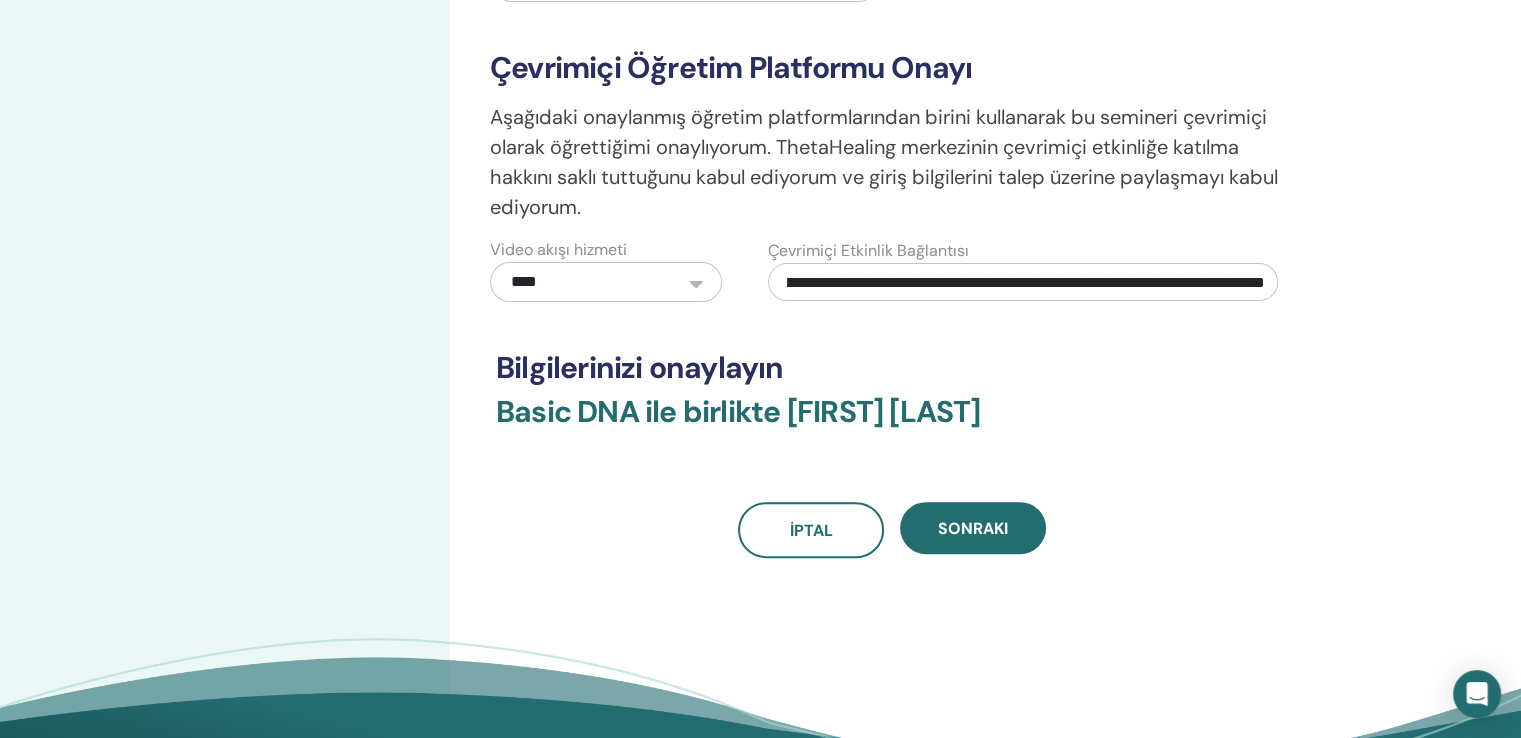 drag, startPoint x: 952, startPoint y: 277, endPoint x: 1403, endPoint y: 275, distance: 451.00443 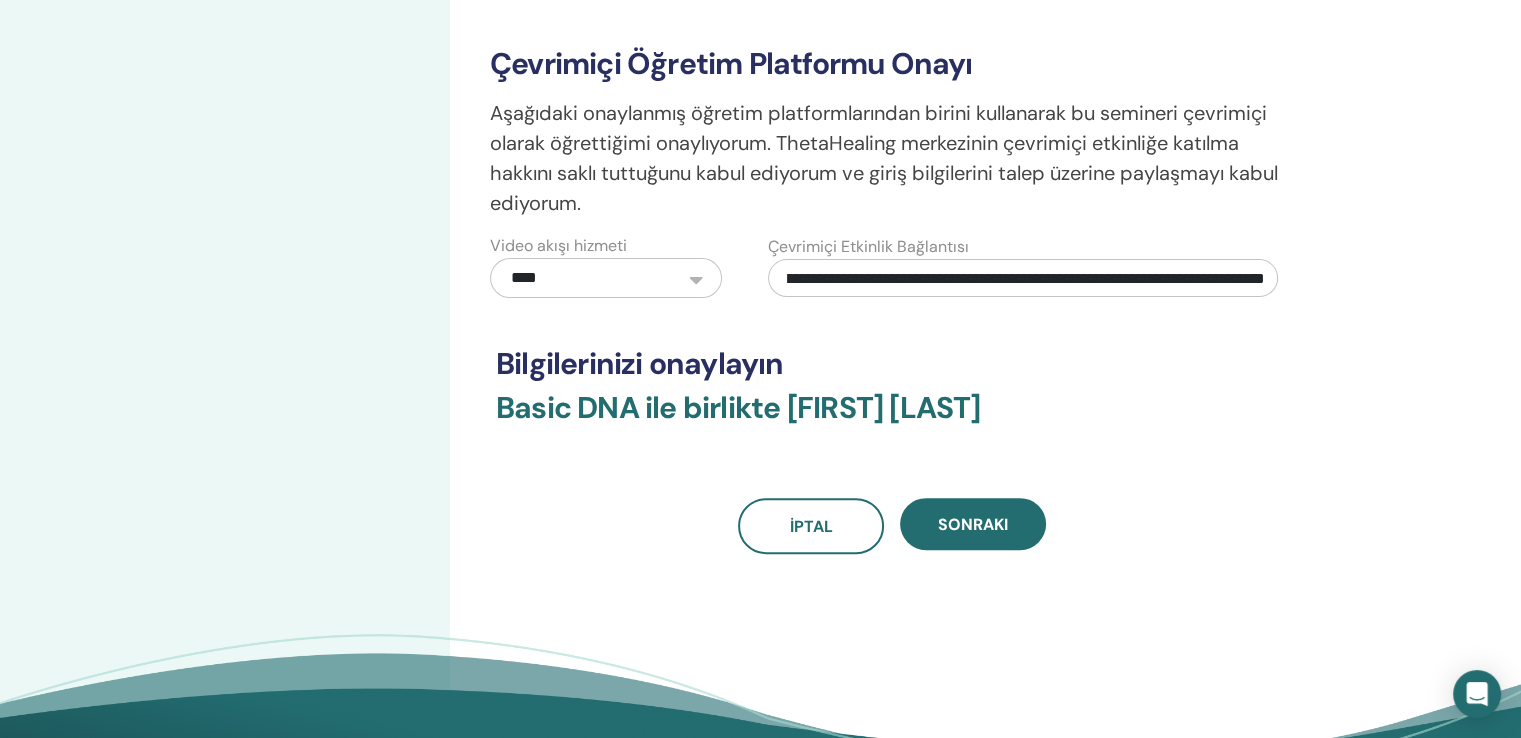 scroll, scrollTop: 500, scrollLeft: 0, axis: vertical 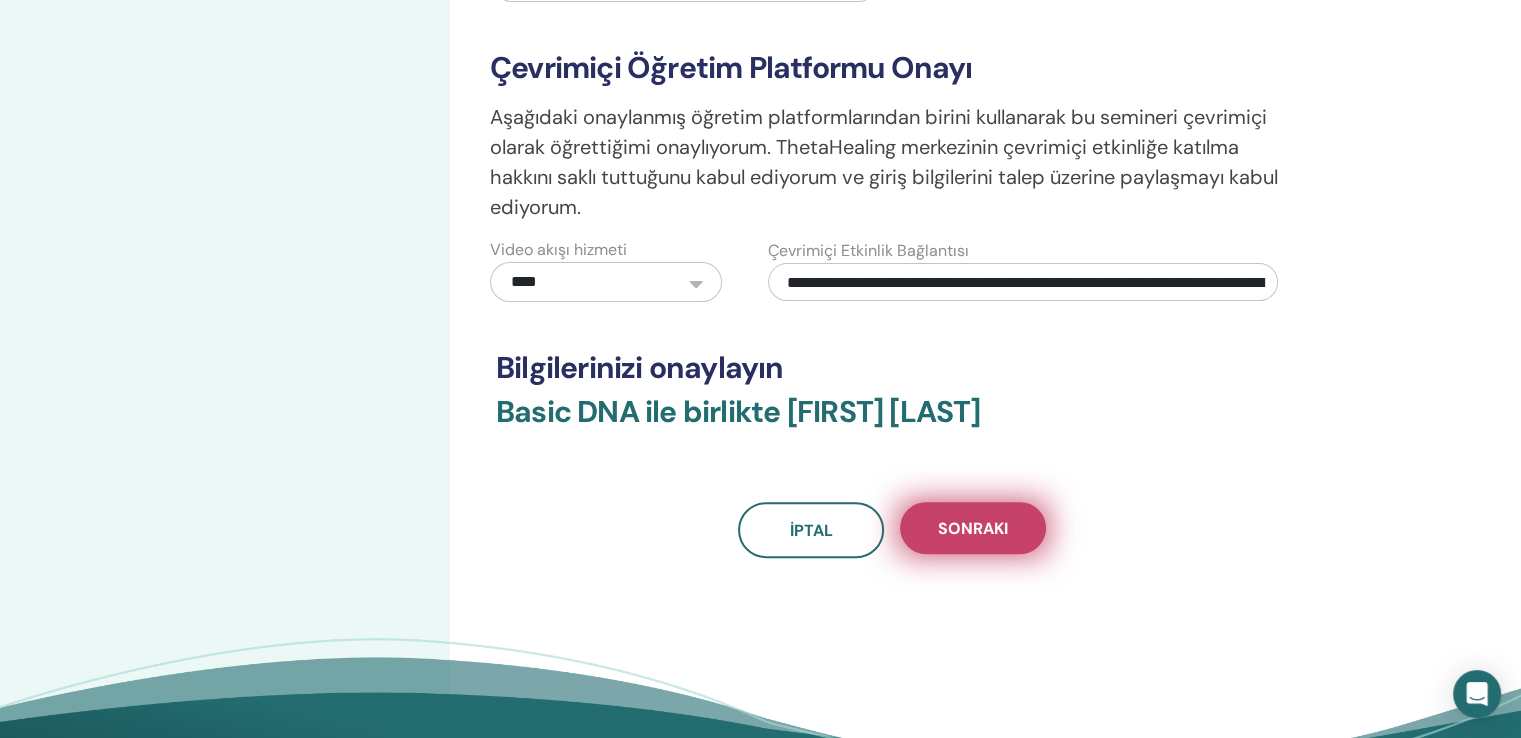 click on "Sonraki" at bounding box center [973, 528] 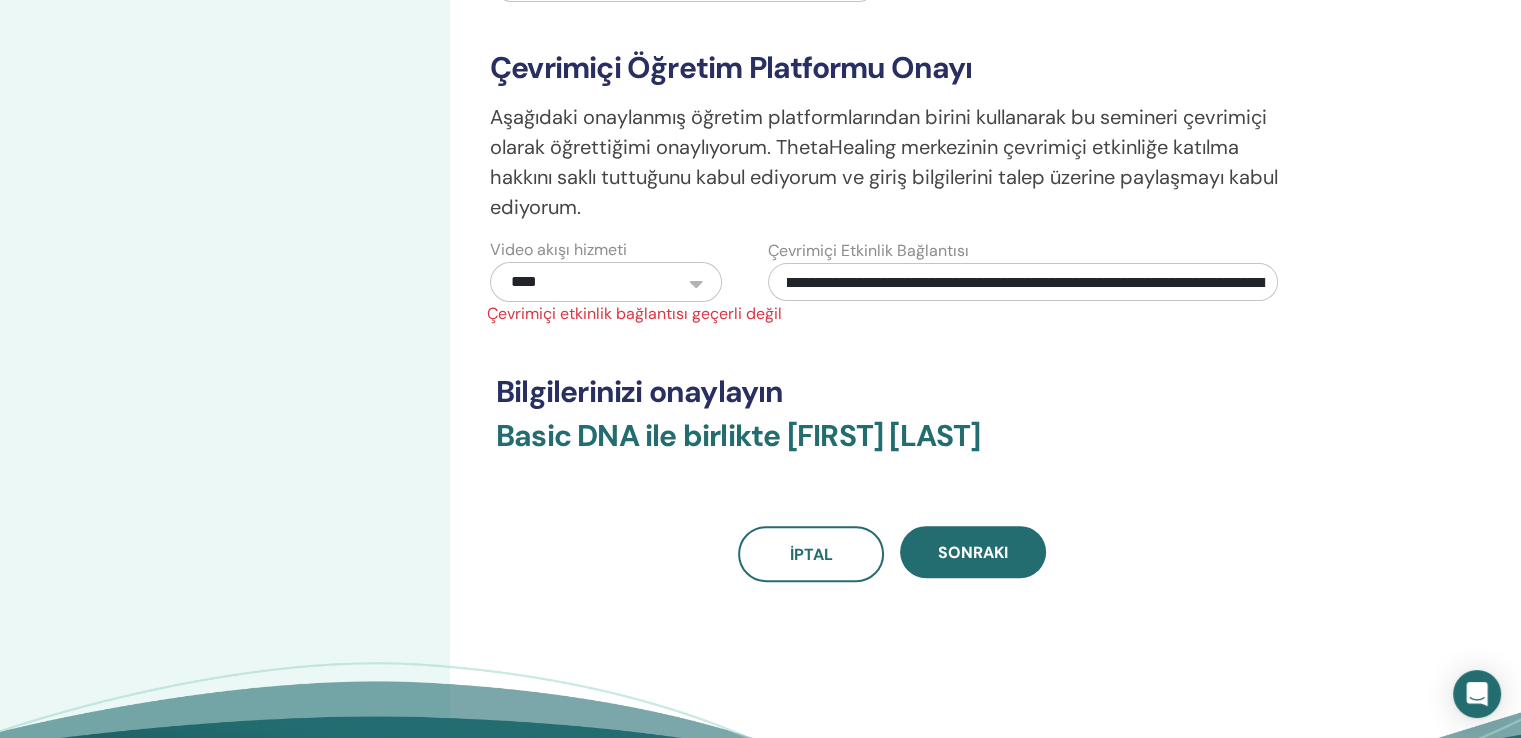 scroll, scrollTop: 0, scrollLeft: 1424, axis: horizontal 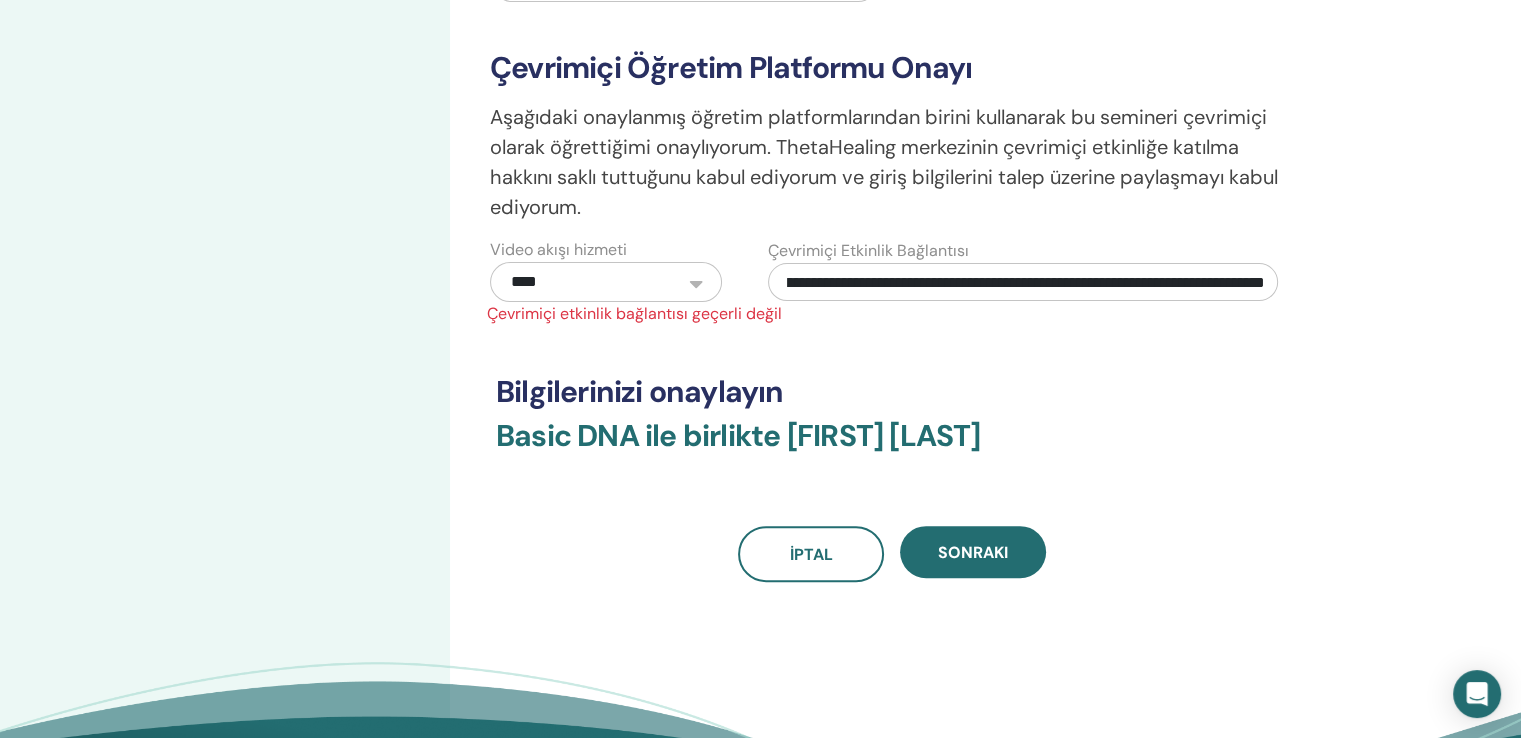 drag, startPoint x: 780, startPoint y: 280, endPoint x: 1535, endPoint y: 322, distance: 756.1673 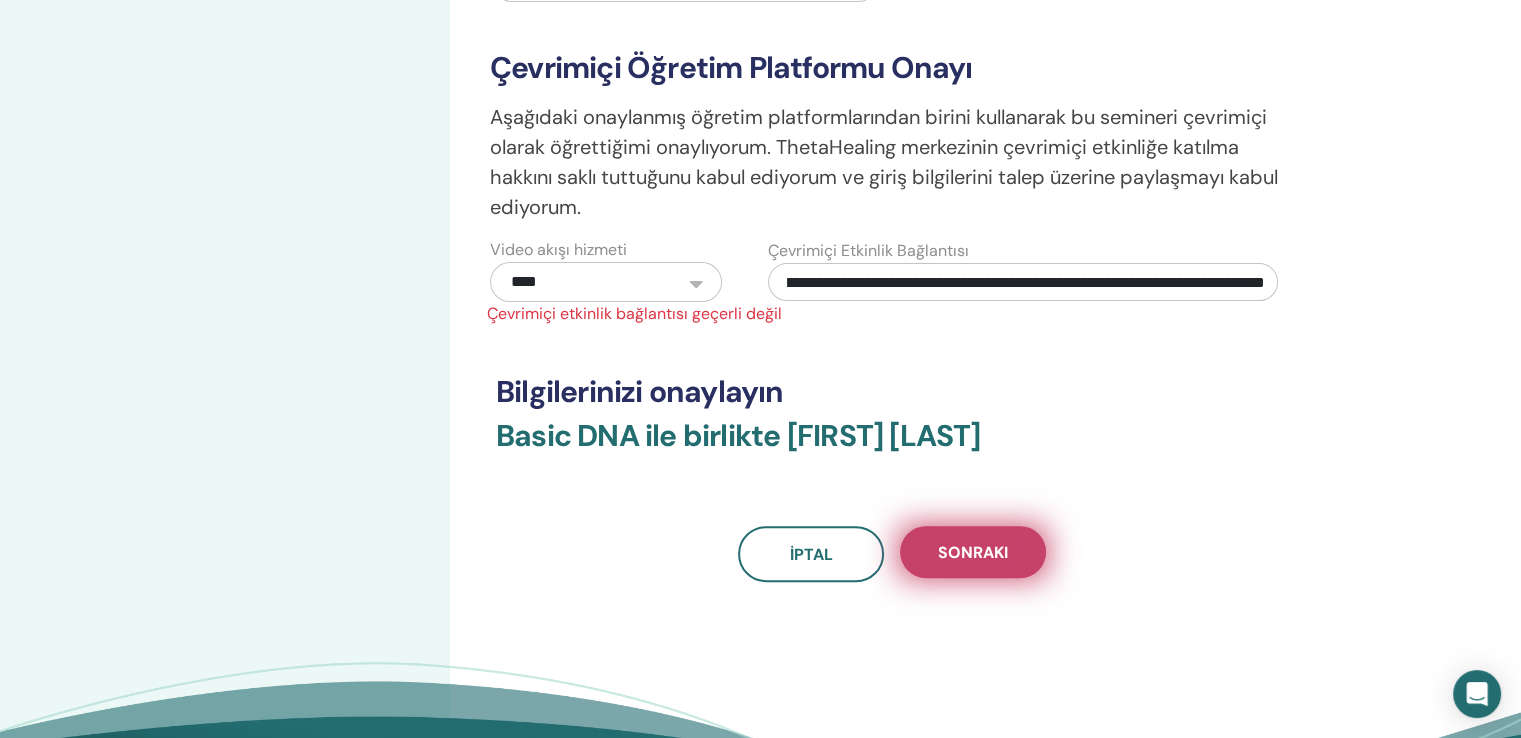 scroll, scrollTop: 0, scrollLeft: 0, axis: both 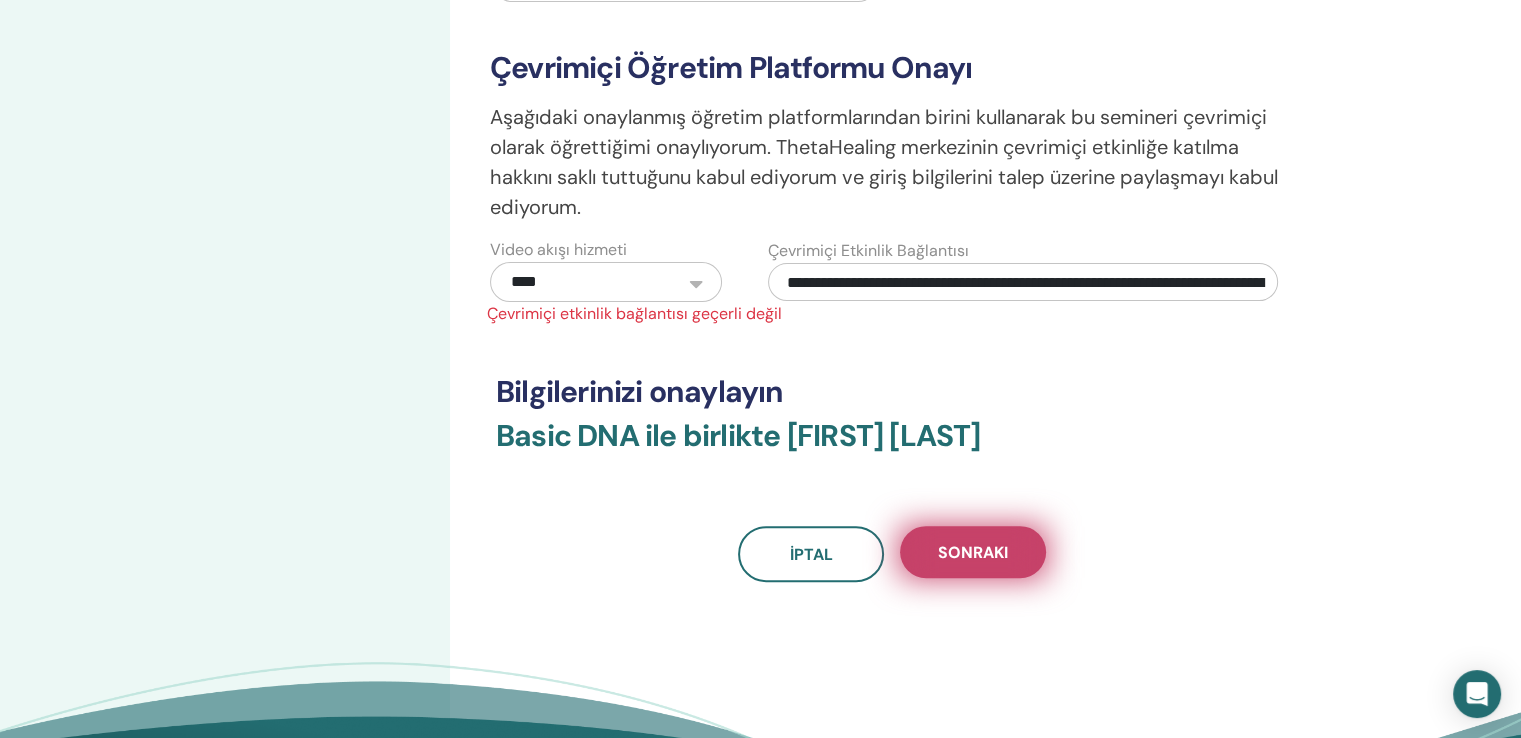 click on "Sonraki" at bounding box center [973, 552] 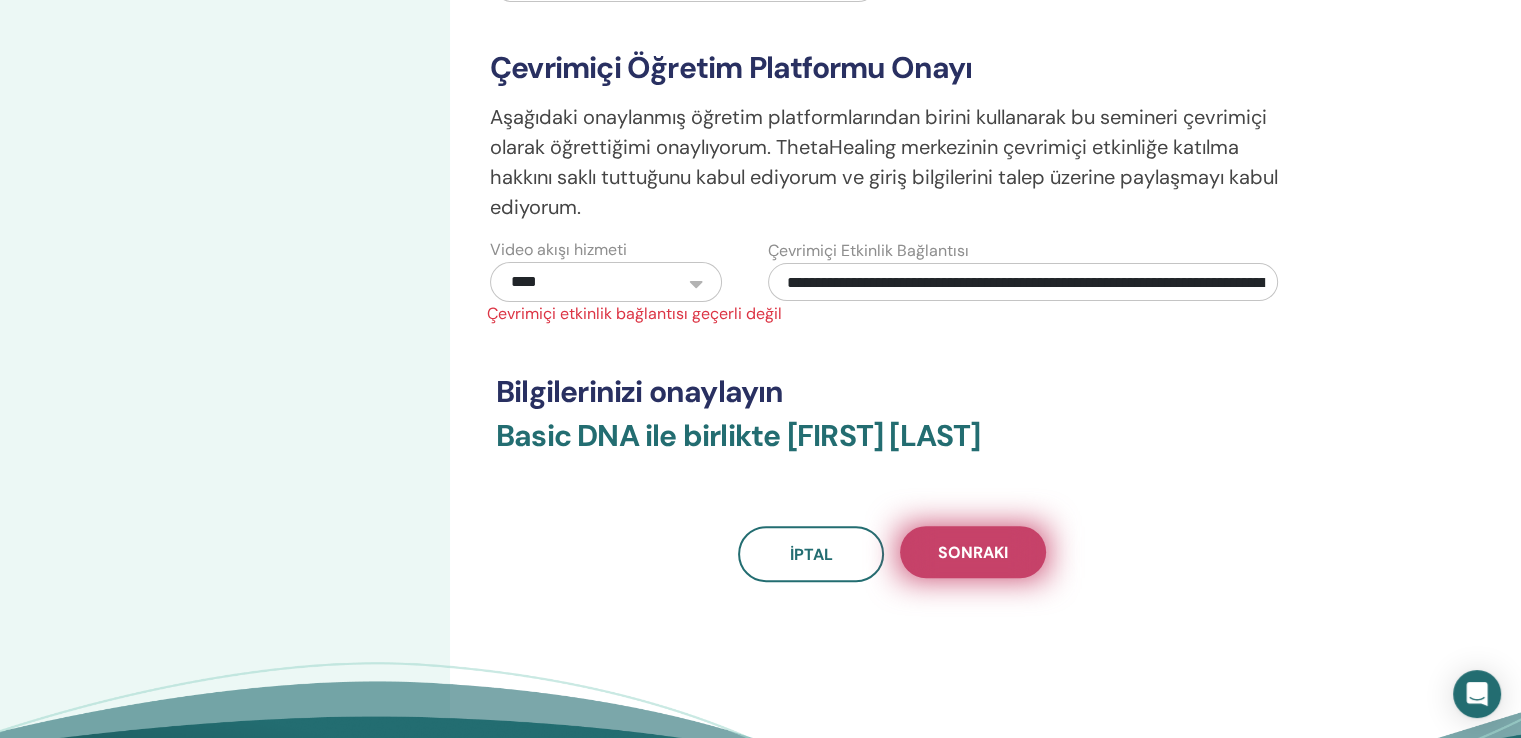 click on "Sonraki" at bounding box center [973, 552] 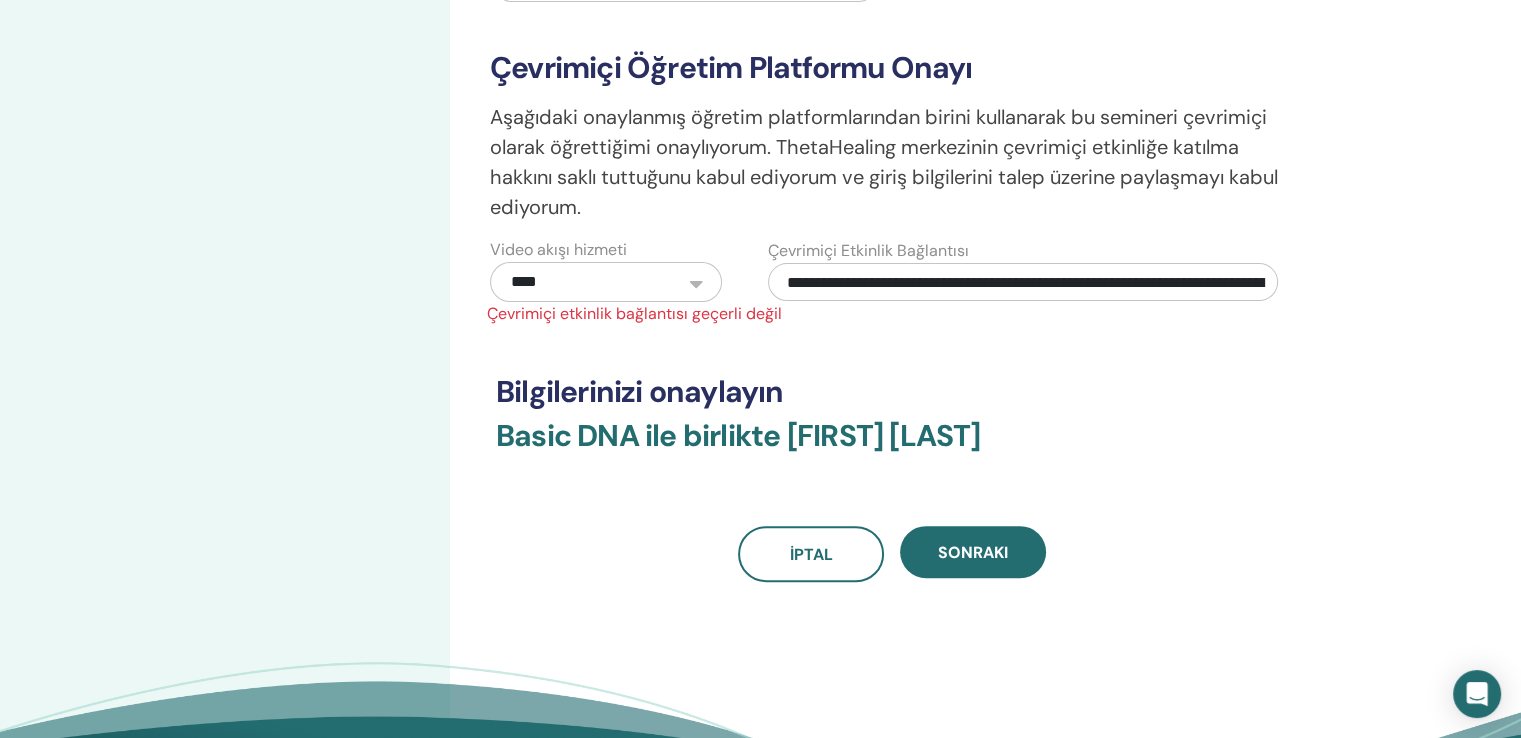 click on "**********" at bounding box center [1023, 282] 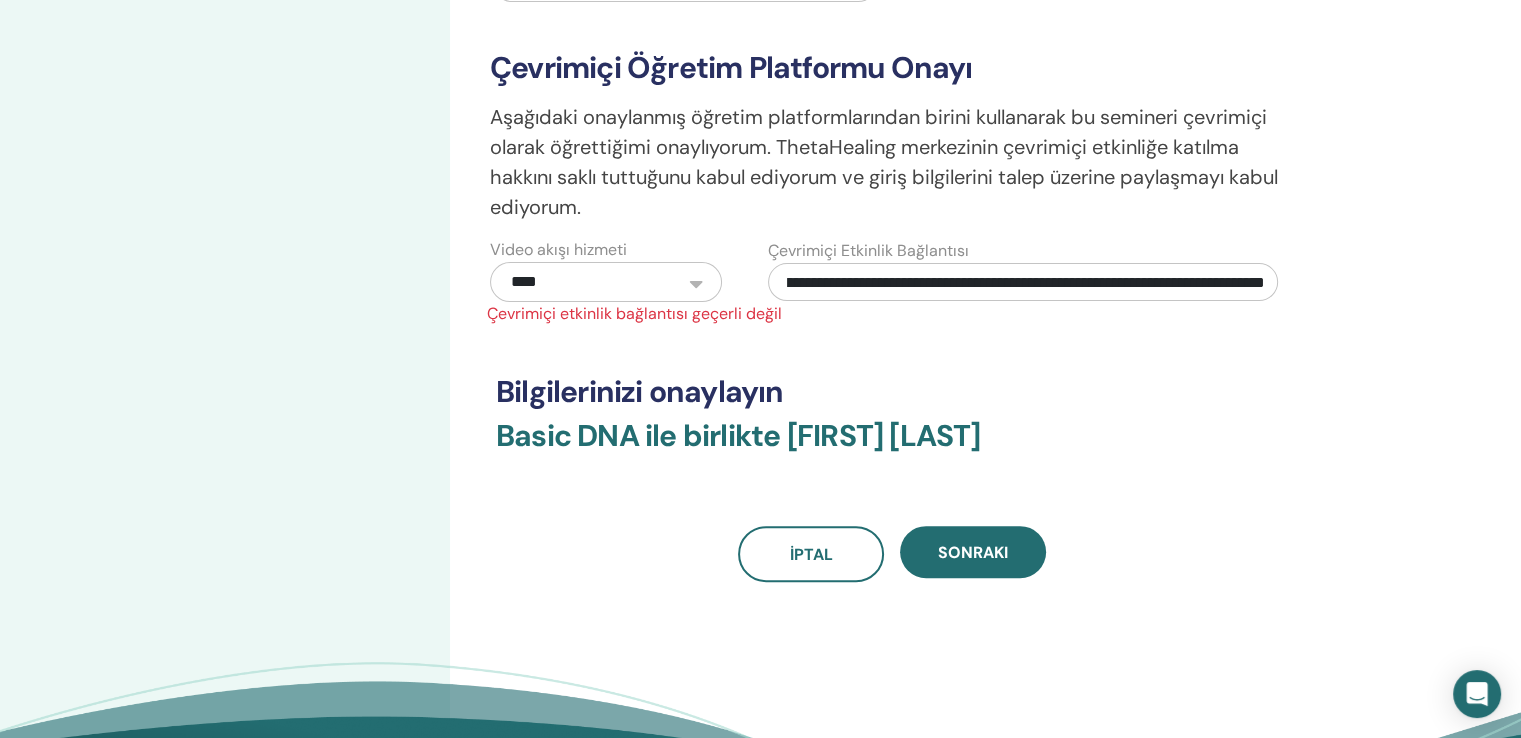 scroll, scrollTop: 0, scrollLeft: 923, axis: horizontal 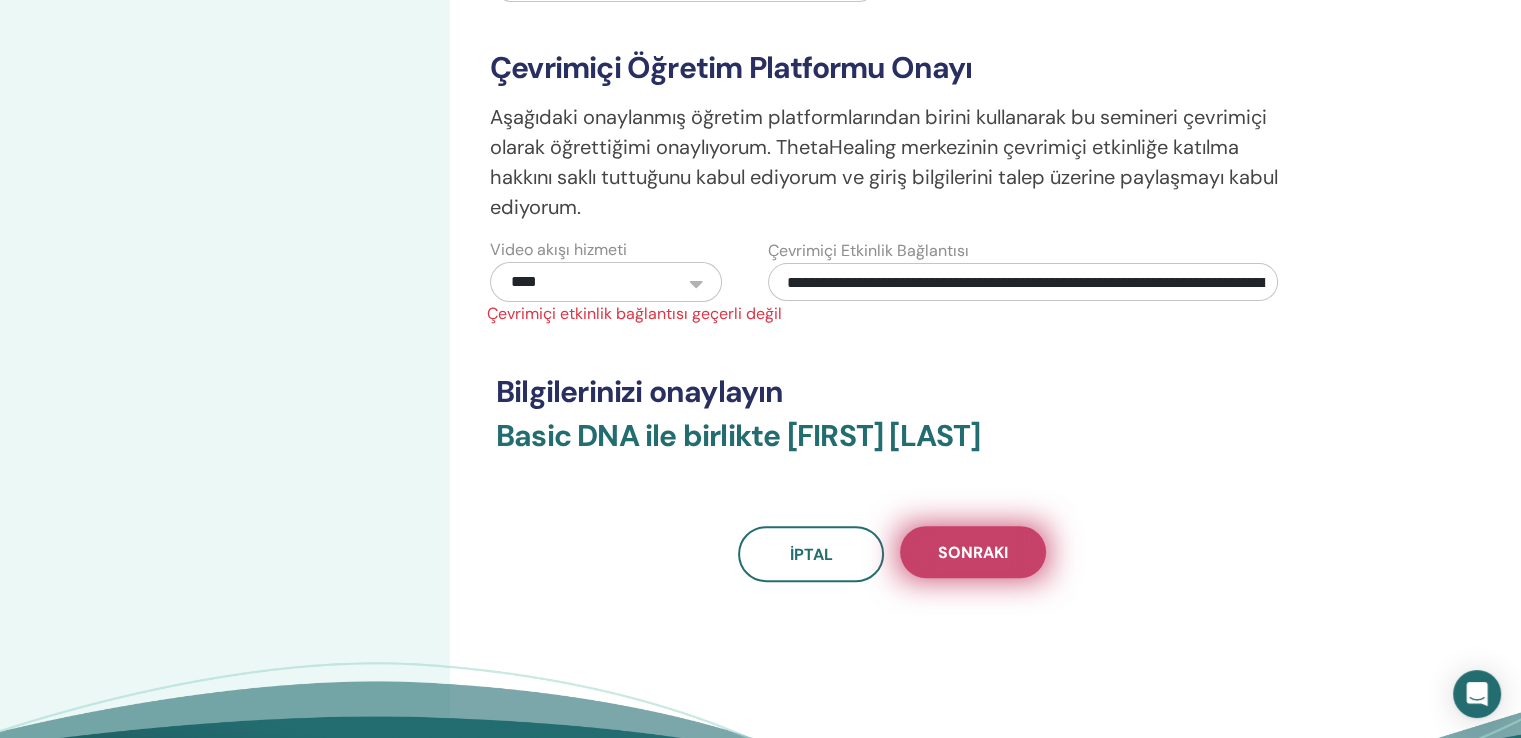 click on "Sonraki" at bounding box center [973, 552] 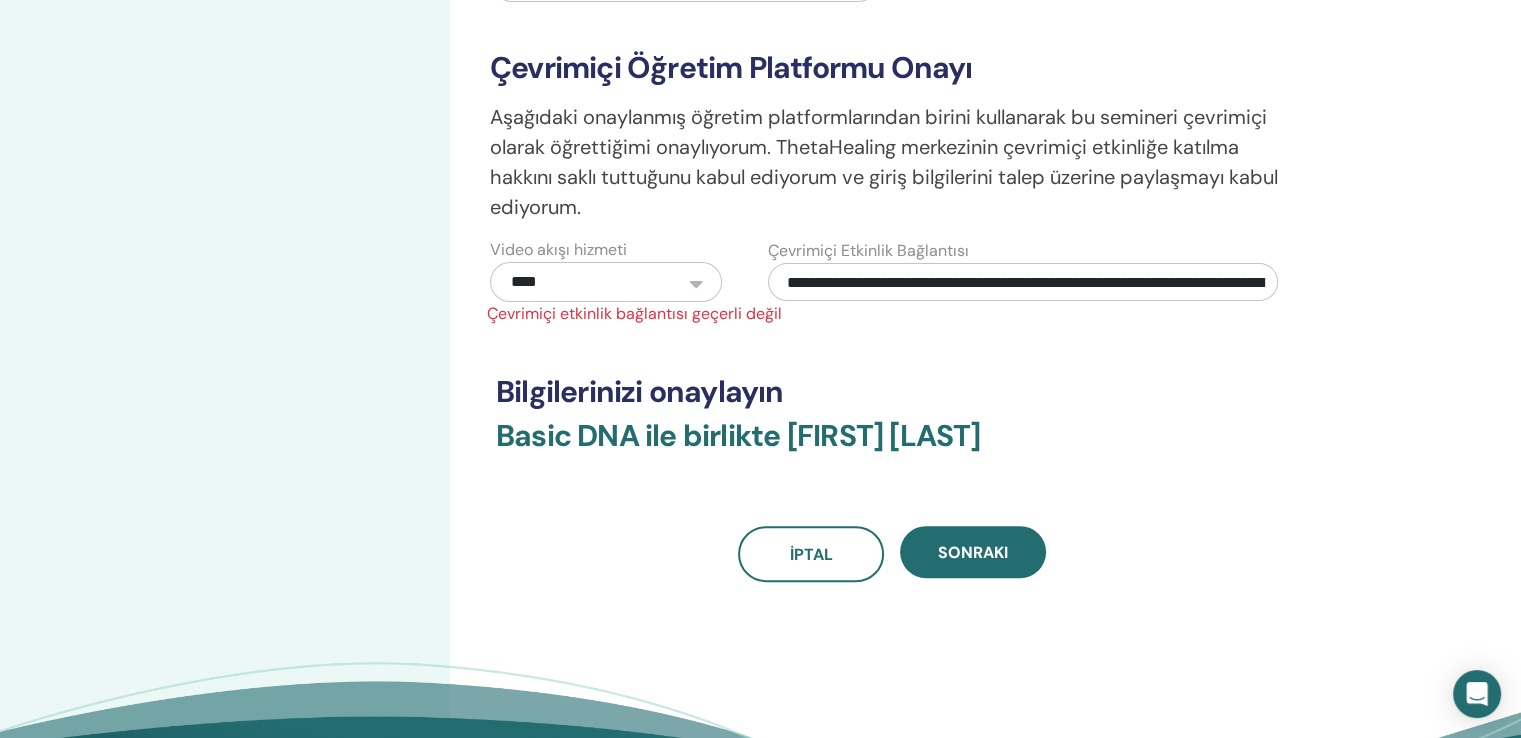 click on "**********" at bounding box center [1023, 282] 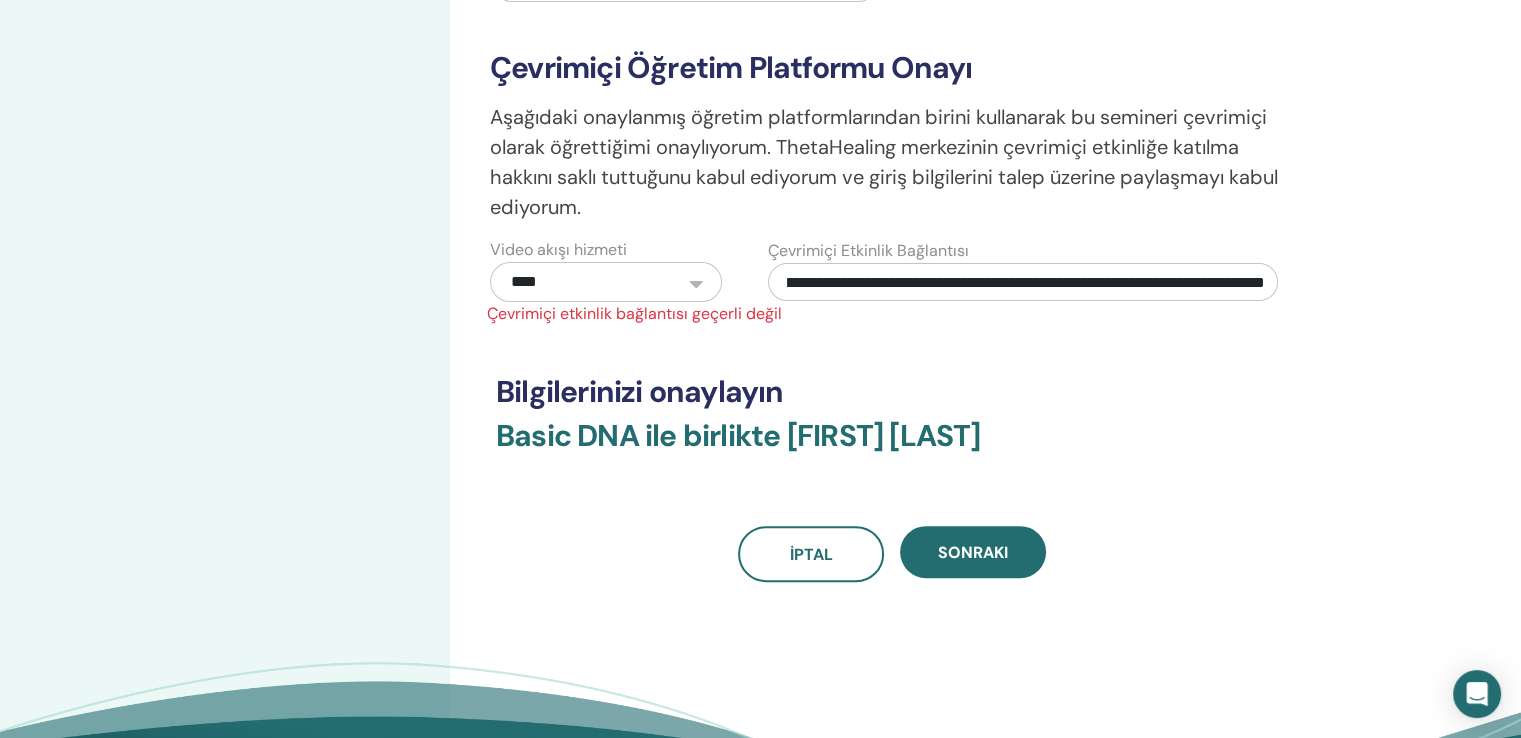 scroll, scrollTop: 0, scrollLeft: 923, axis: horizontal 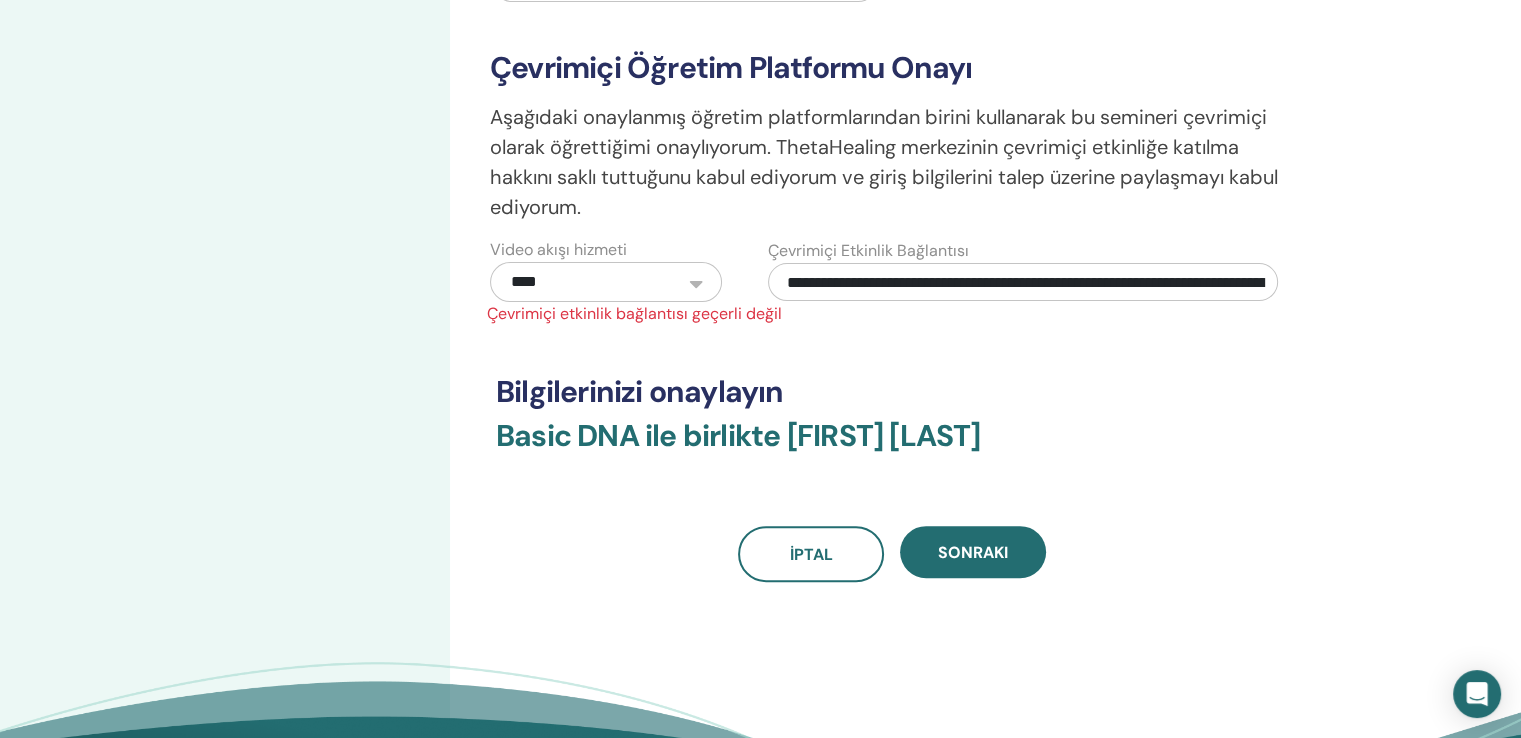paste 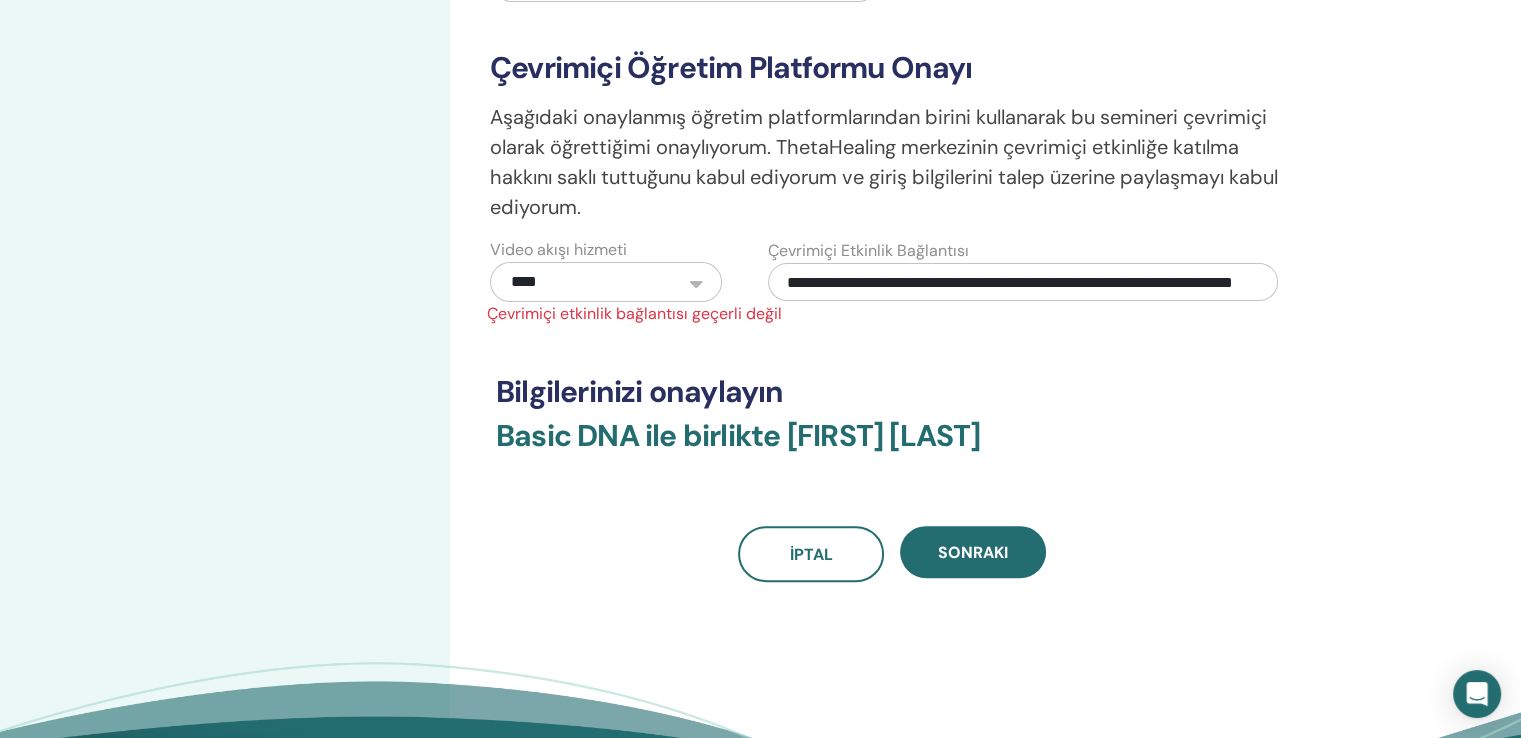 scroll, scrollTop: 0, scrollLeft: 124, axis: horizontal 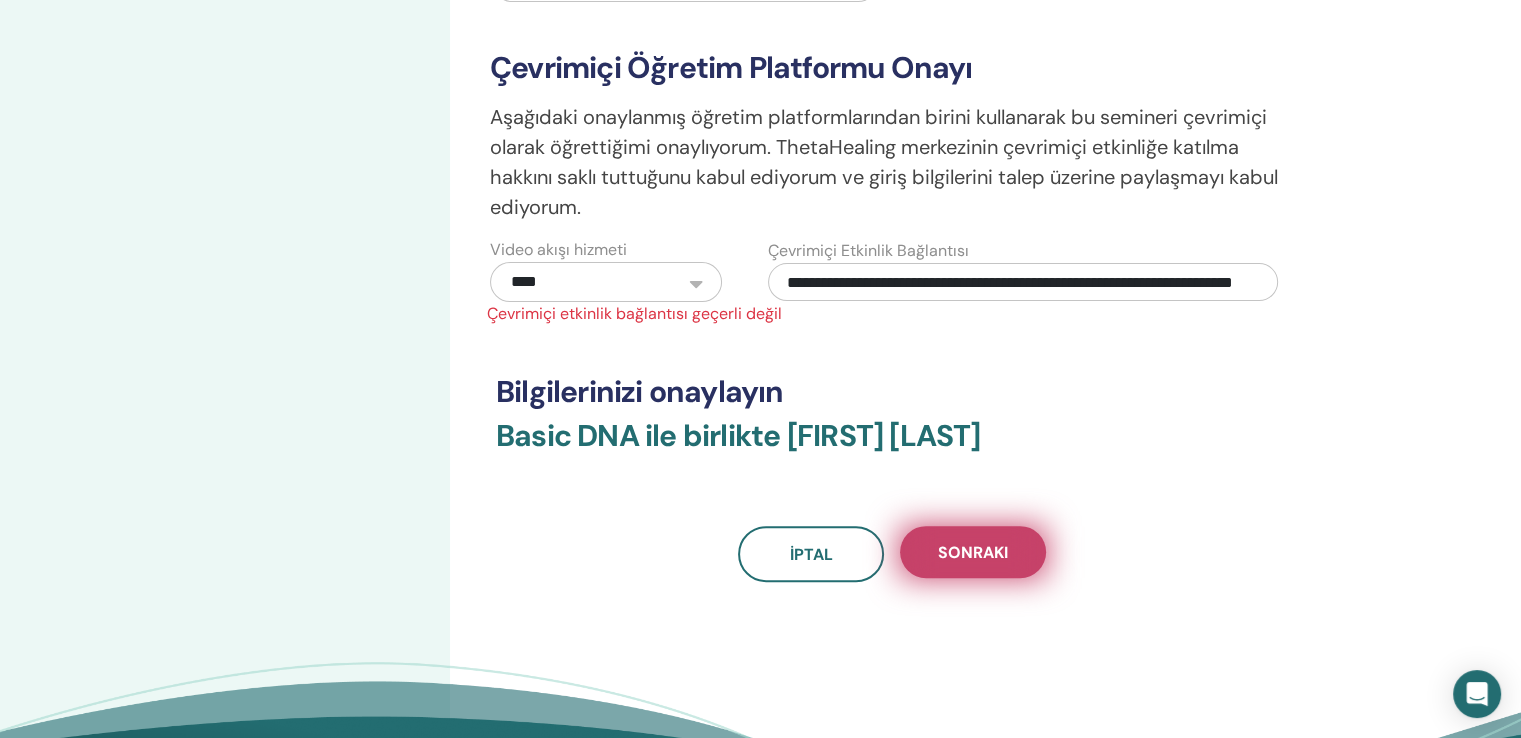 type on "**********" 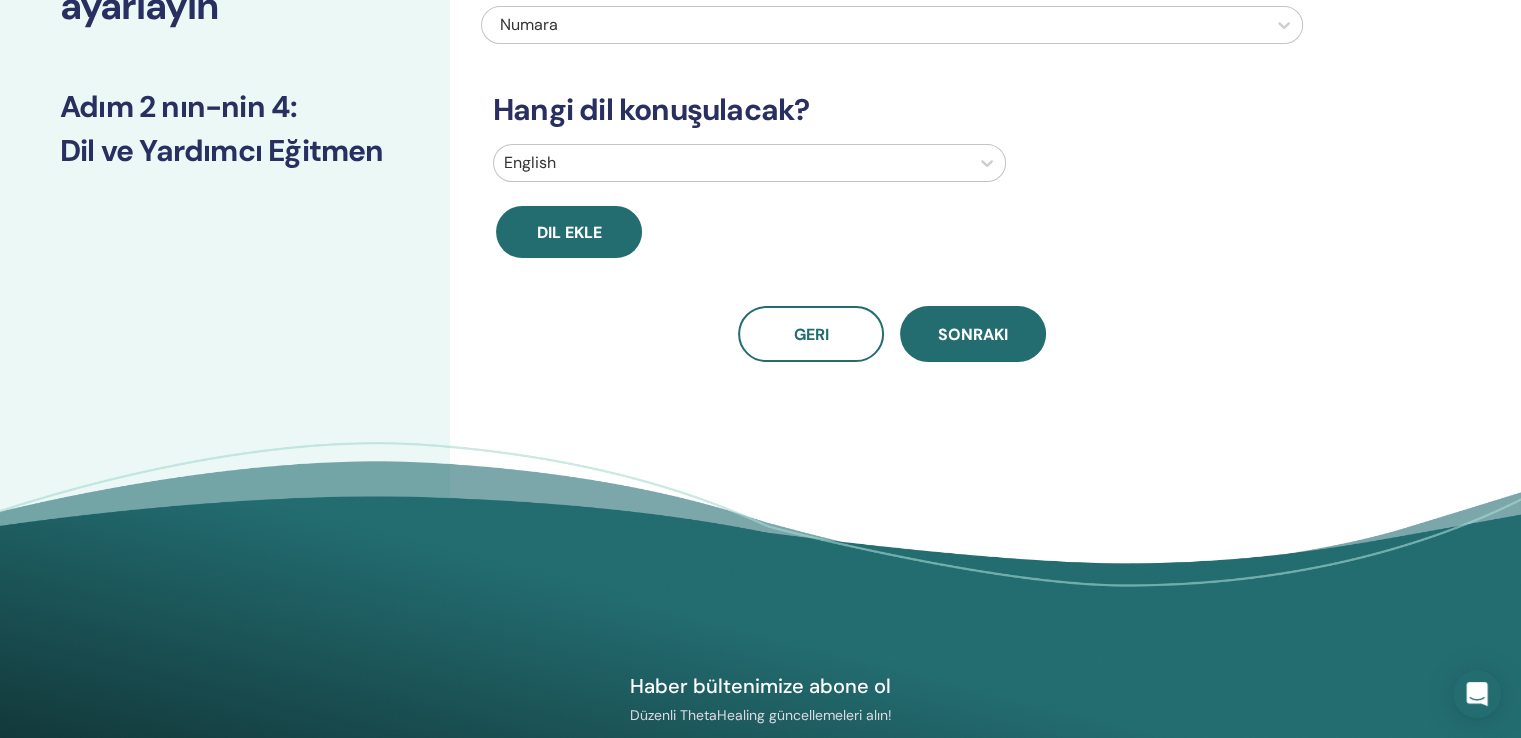 scroll, scrollTop: 0, scrollLeft: 0, axis: both 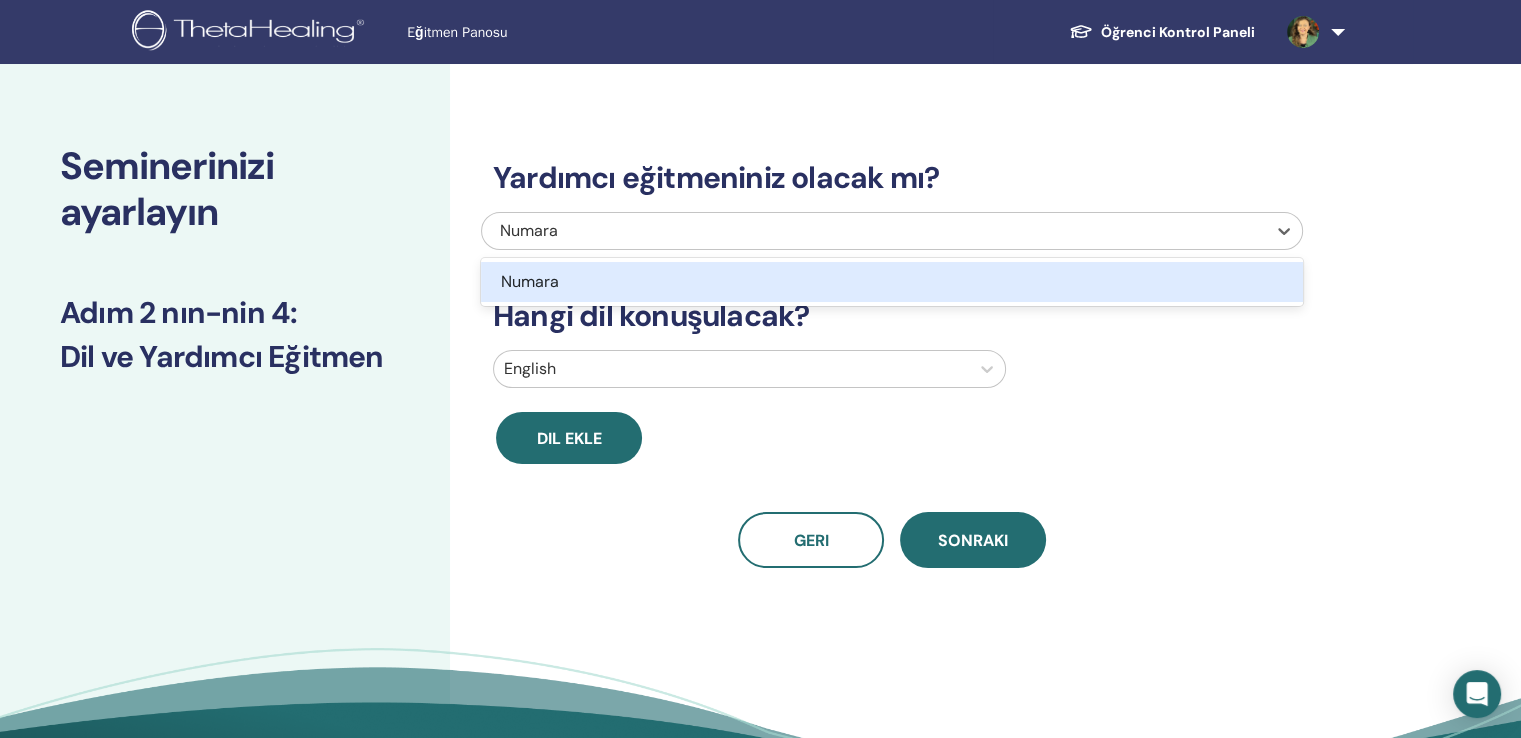 click on "Numara" at bounding box center (814, 231) 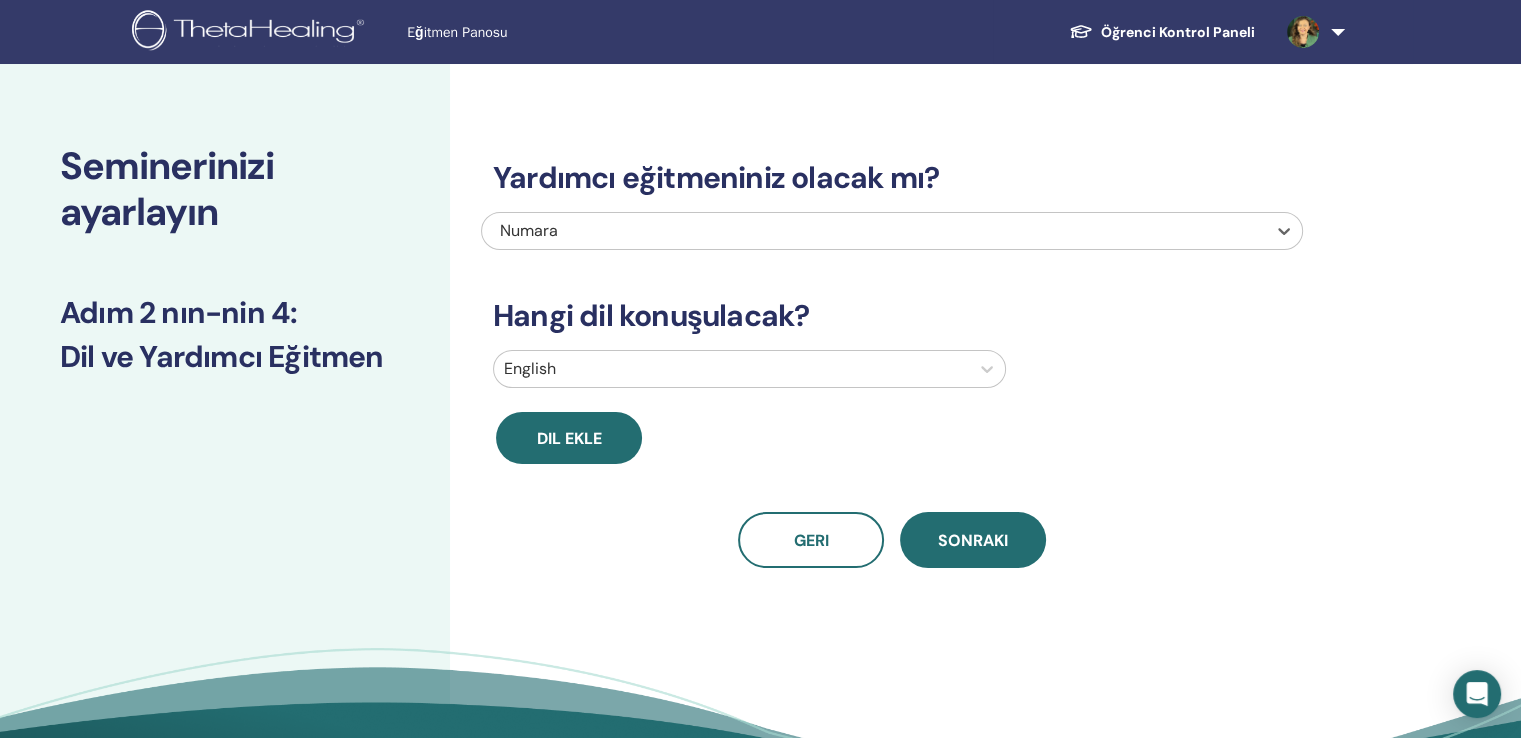 click on "Numara" at bounding box center [814, 231] 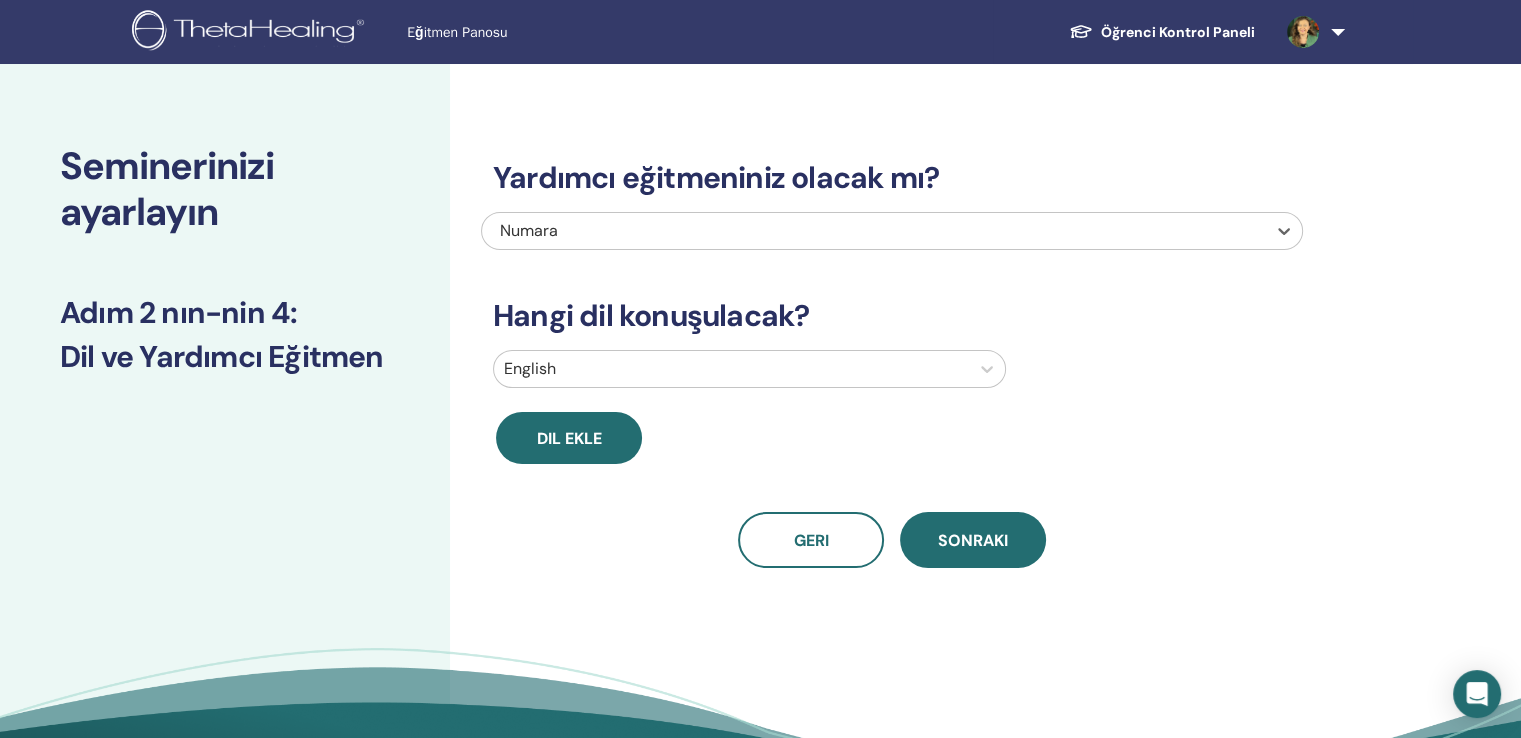 click on "Numara" at bounding box center (814, 231) 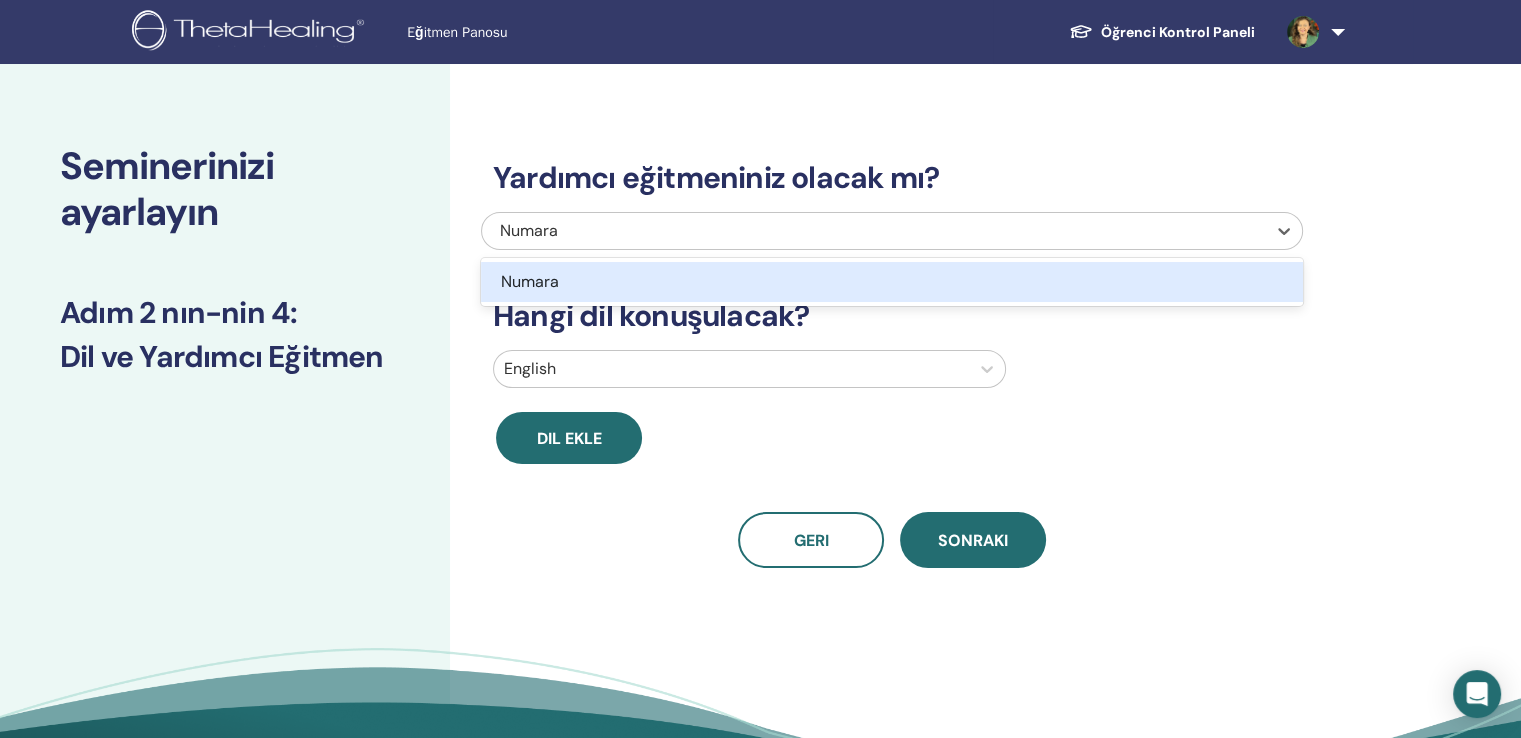 click on "Numara" at bounding box center [814, 231] 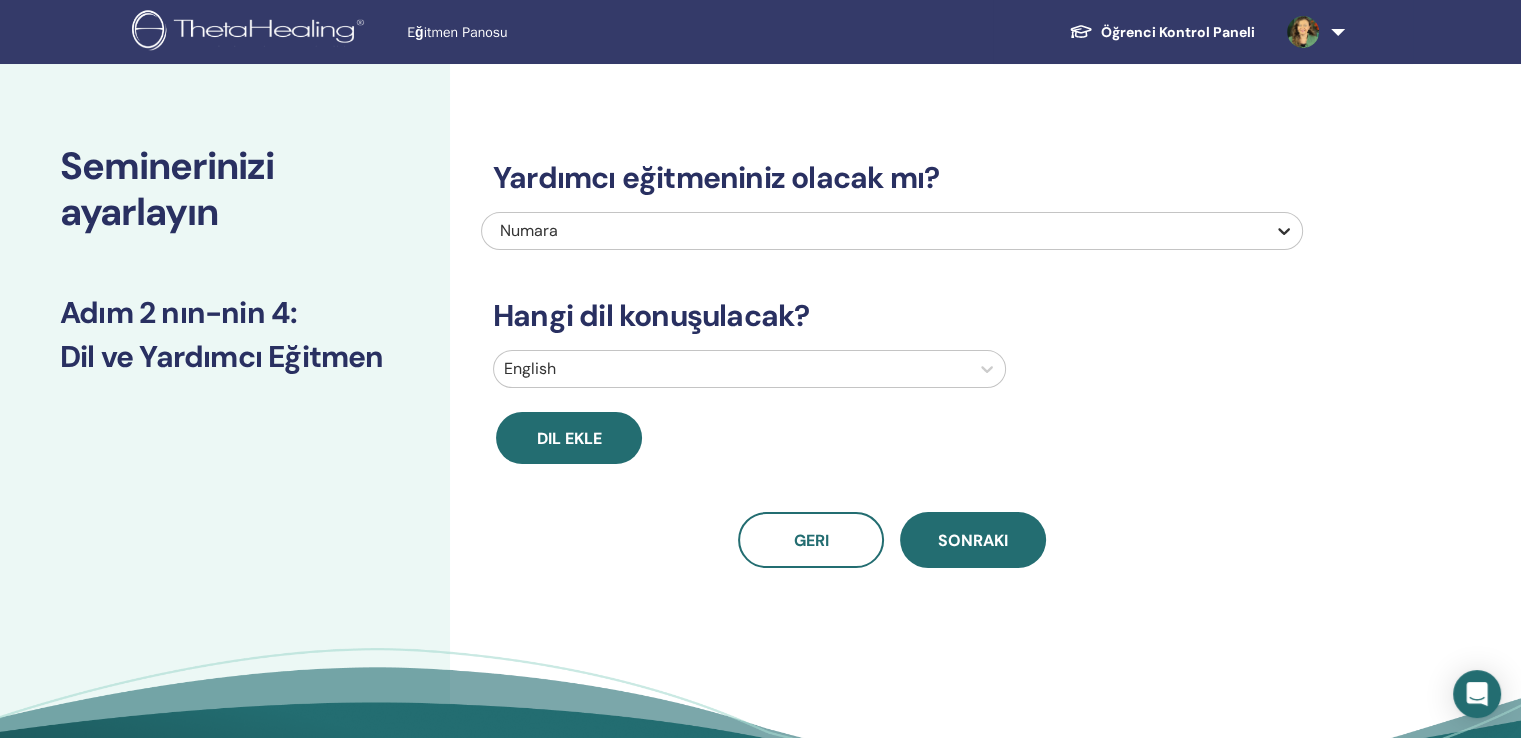 click 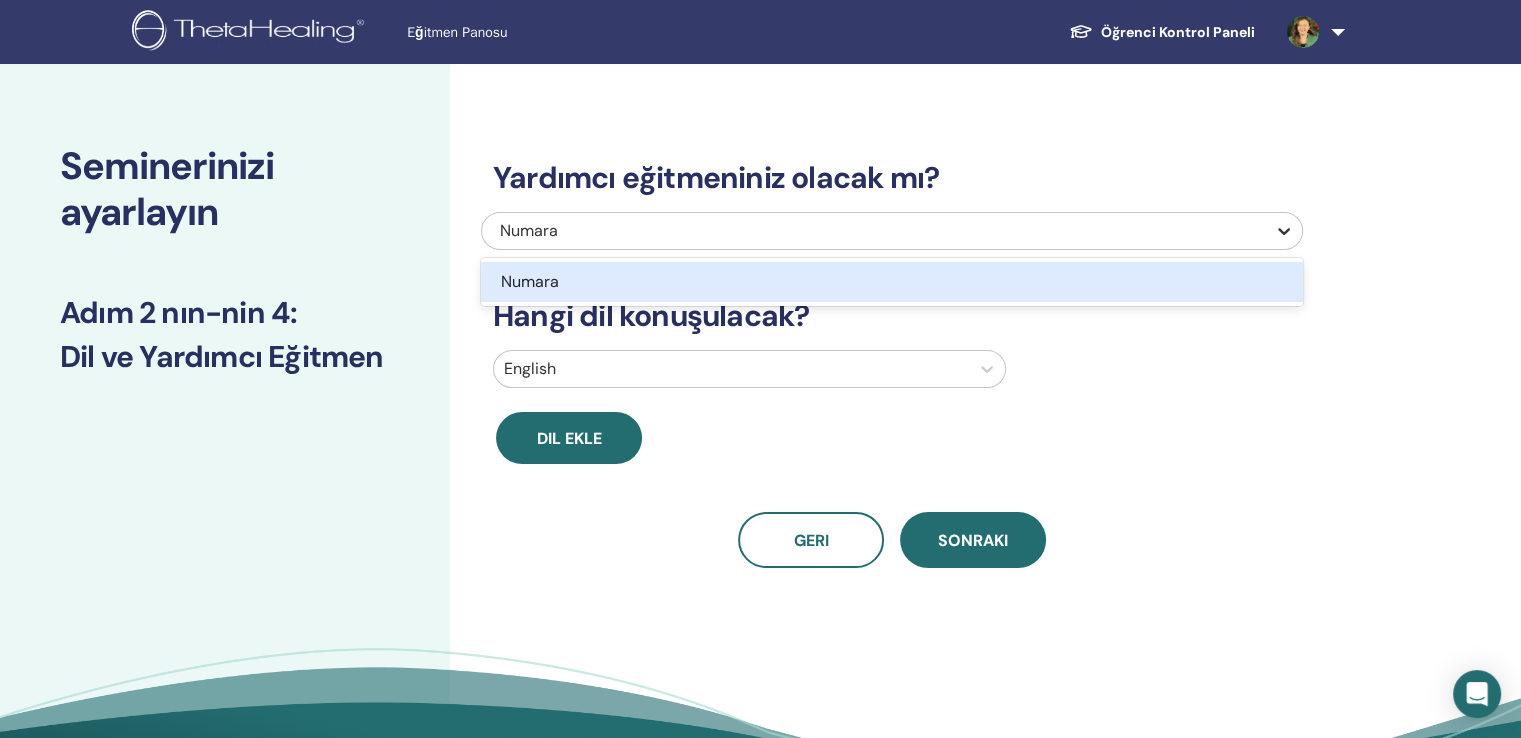 click 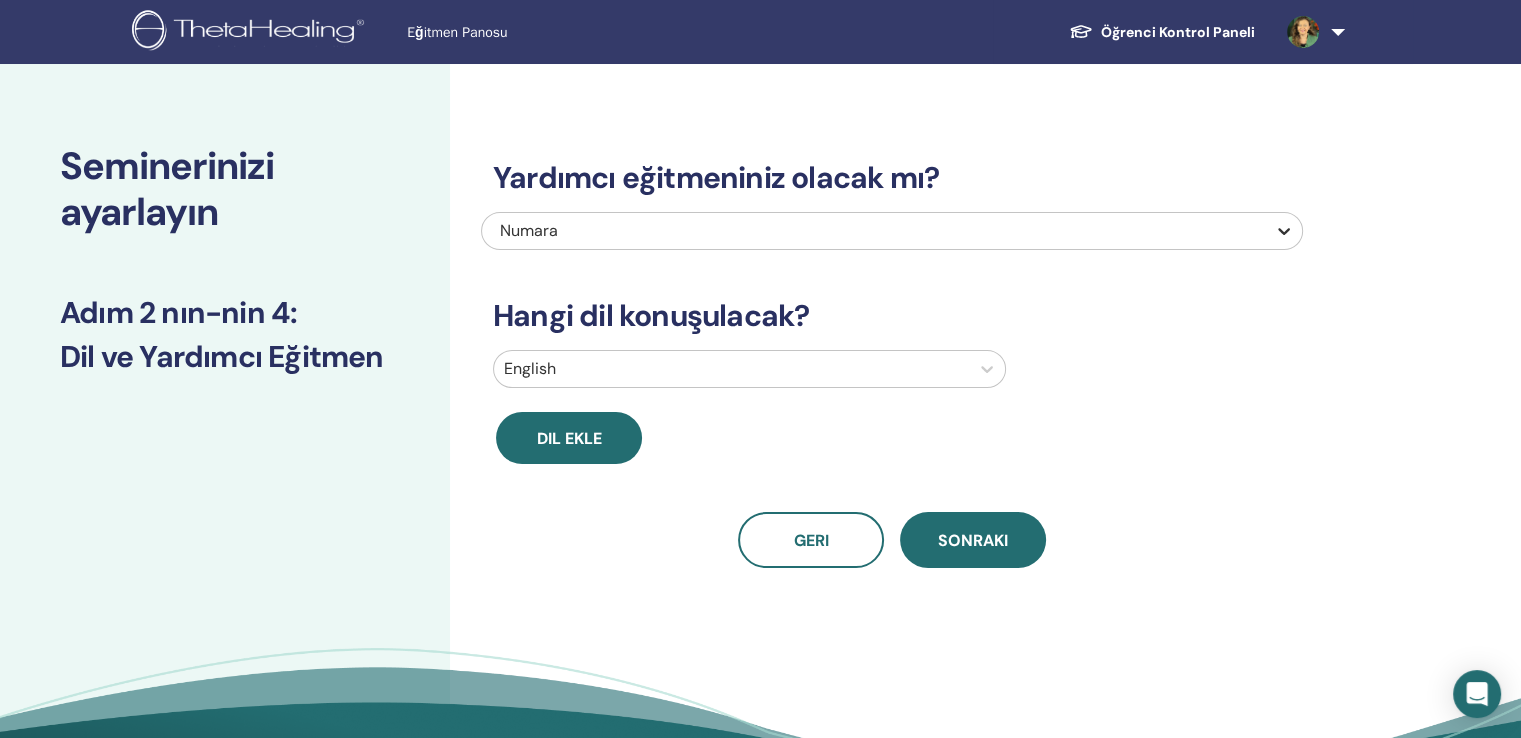 click 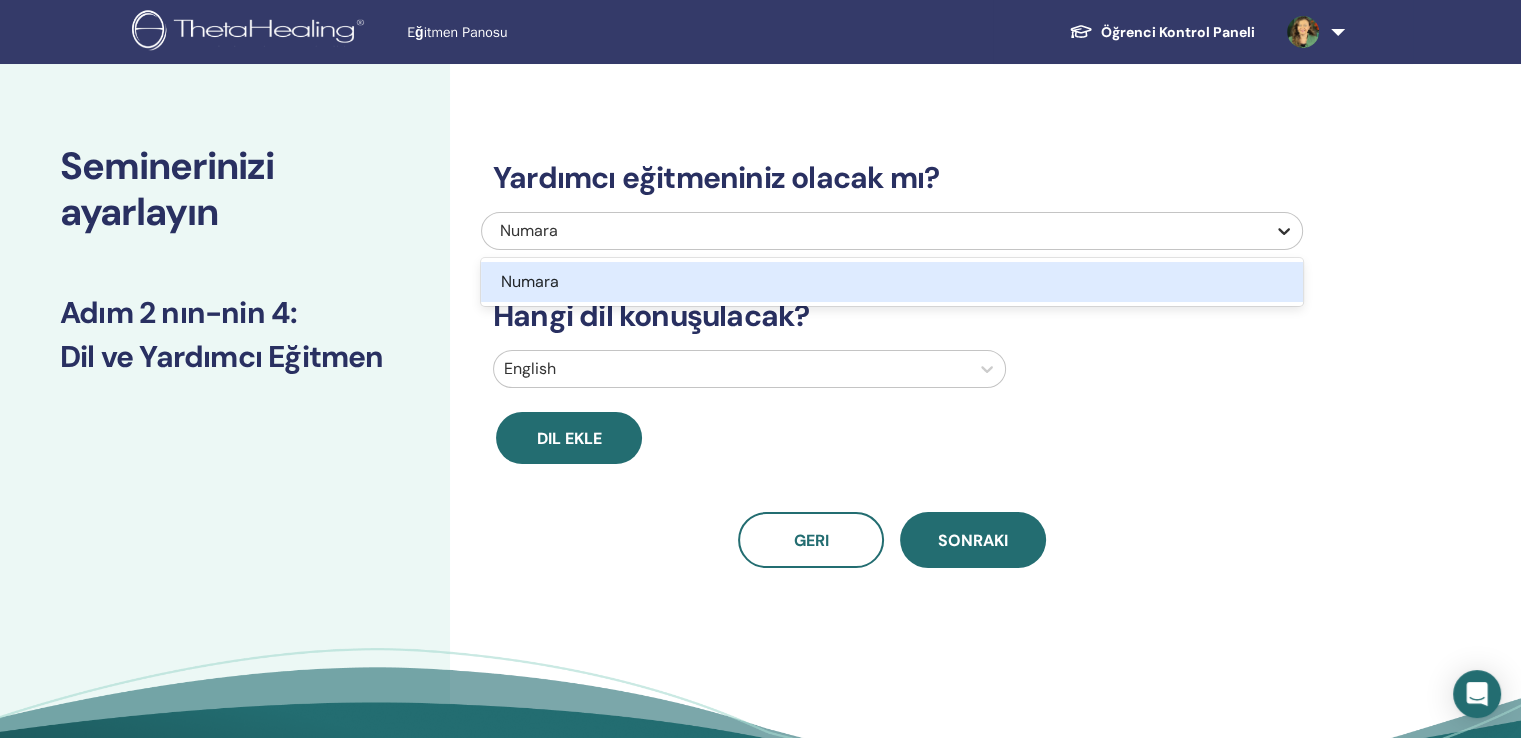 click 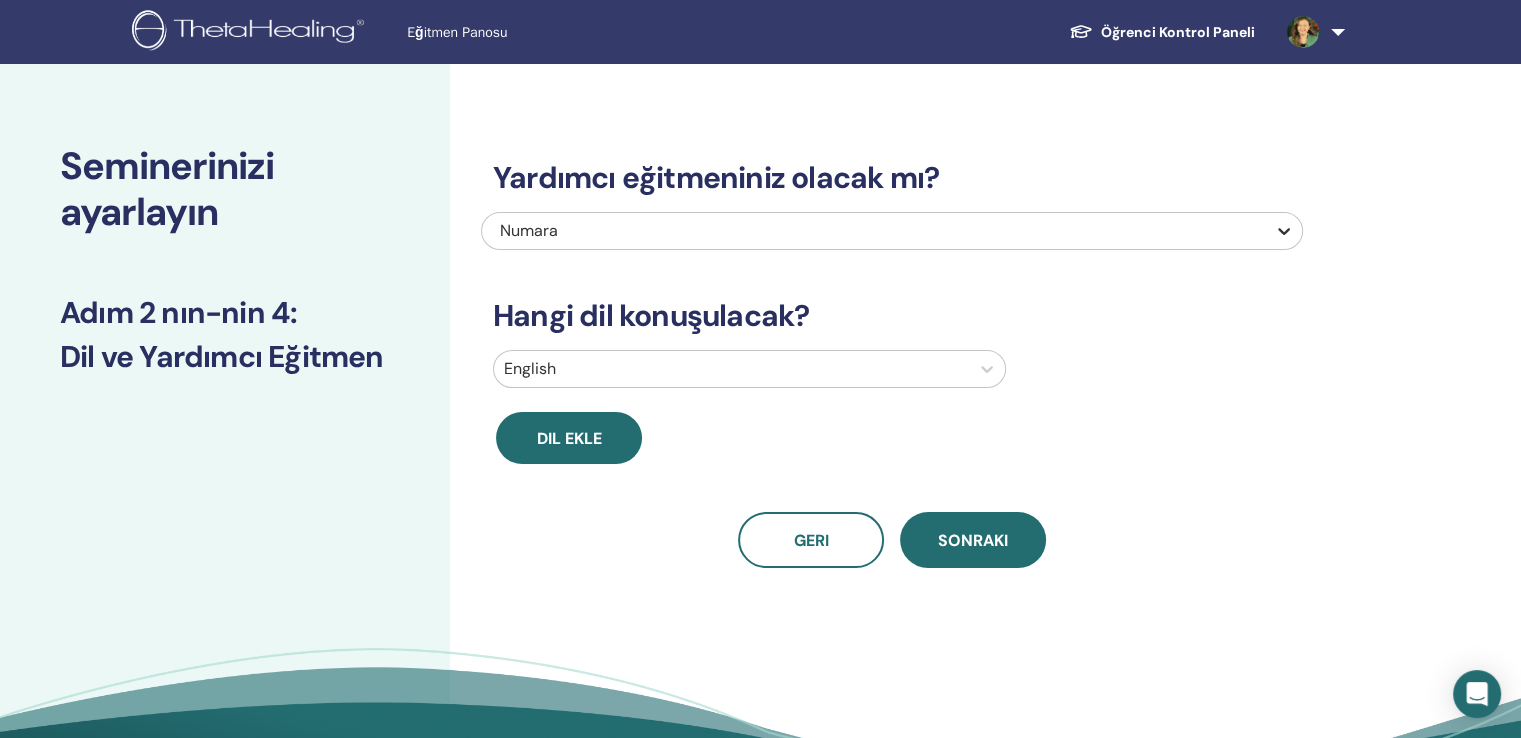 click 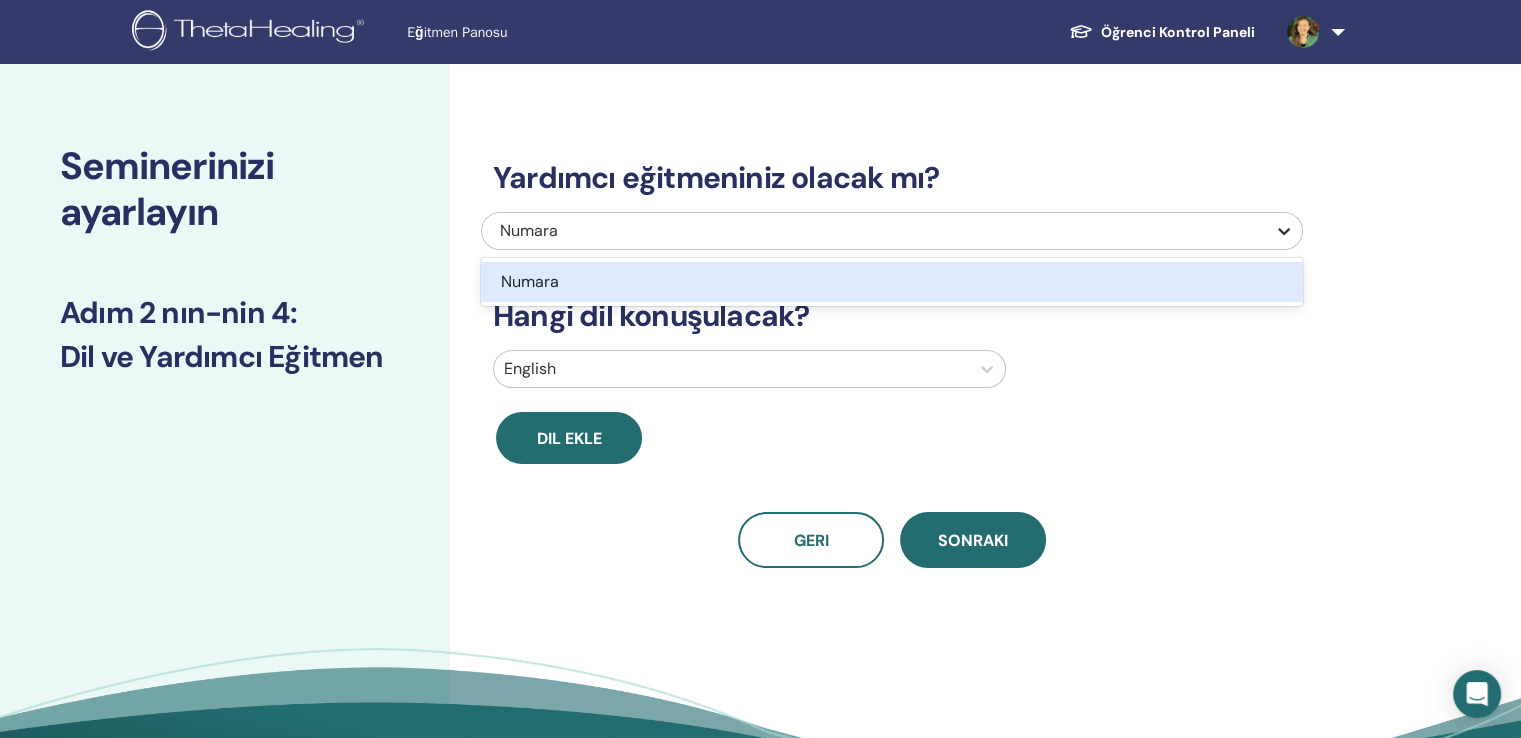 click 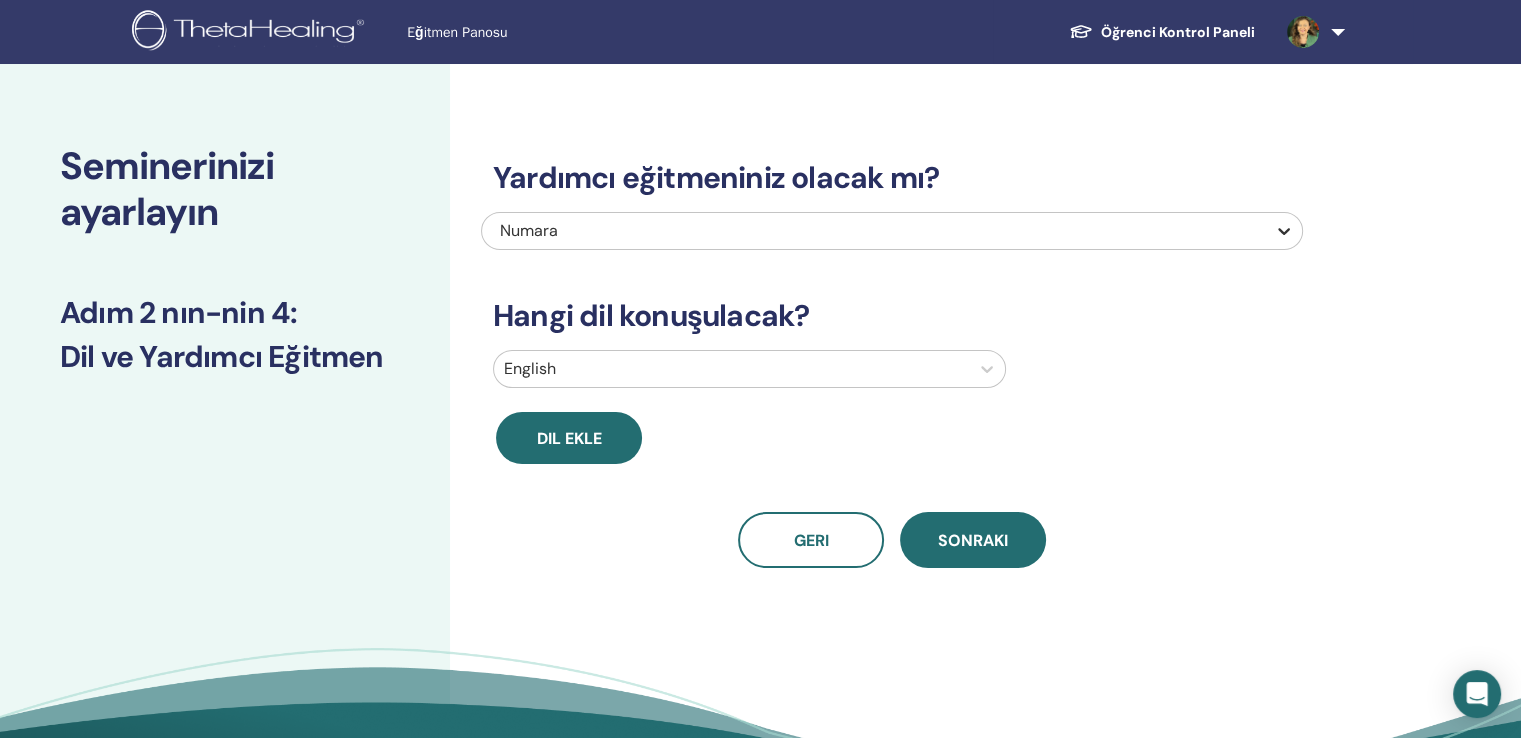 click 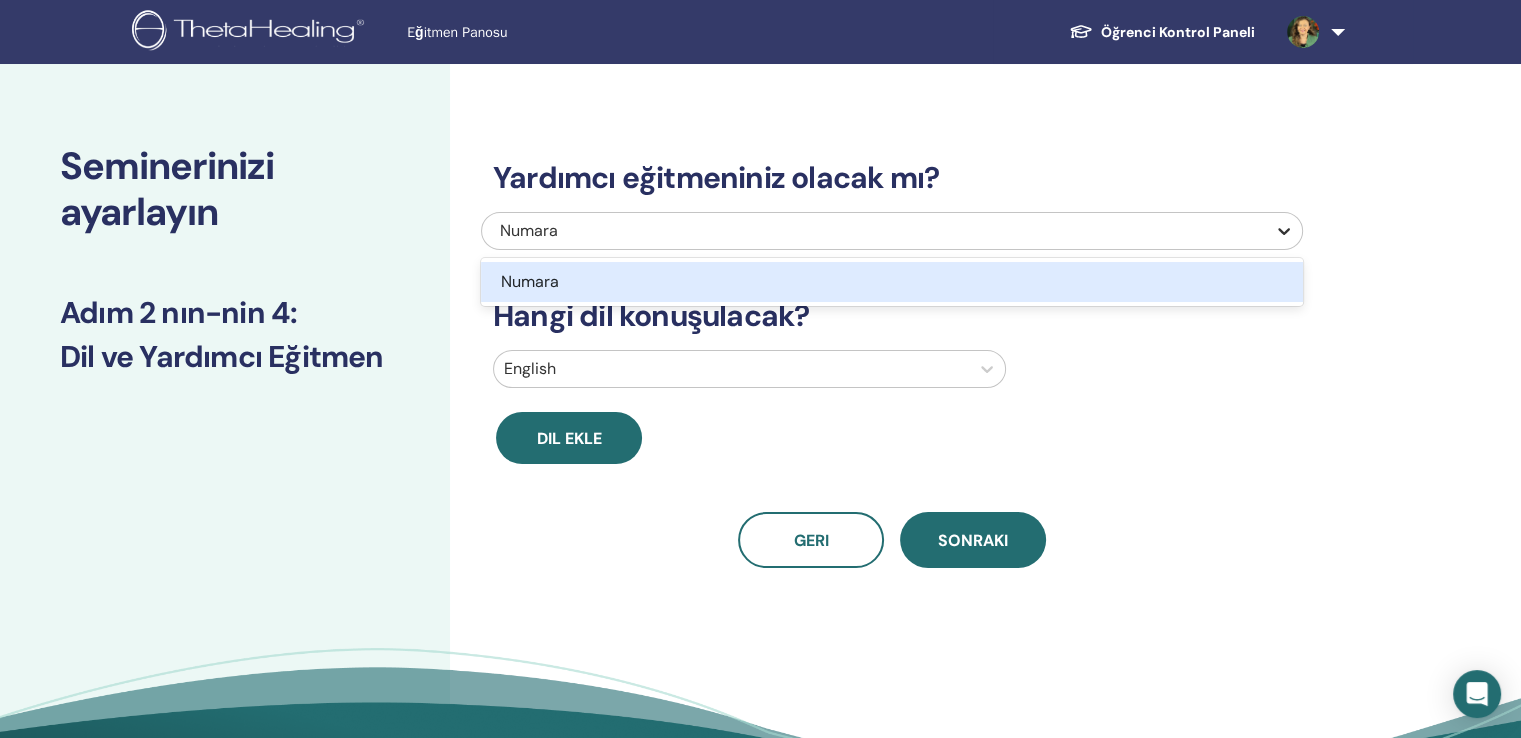 click 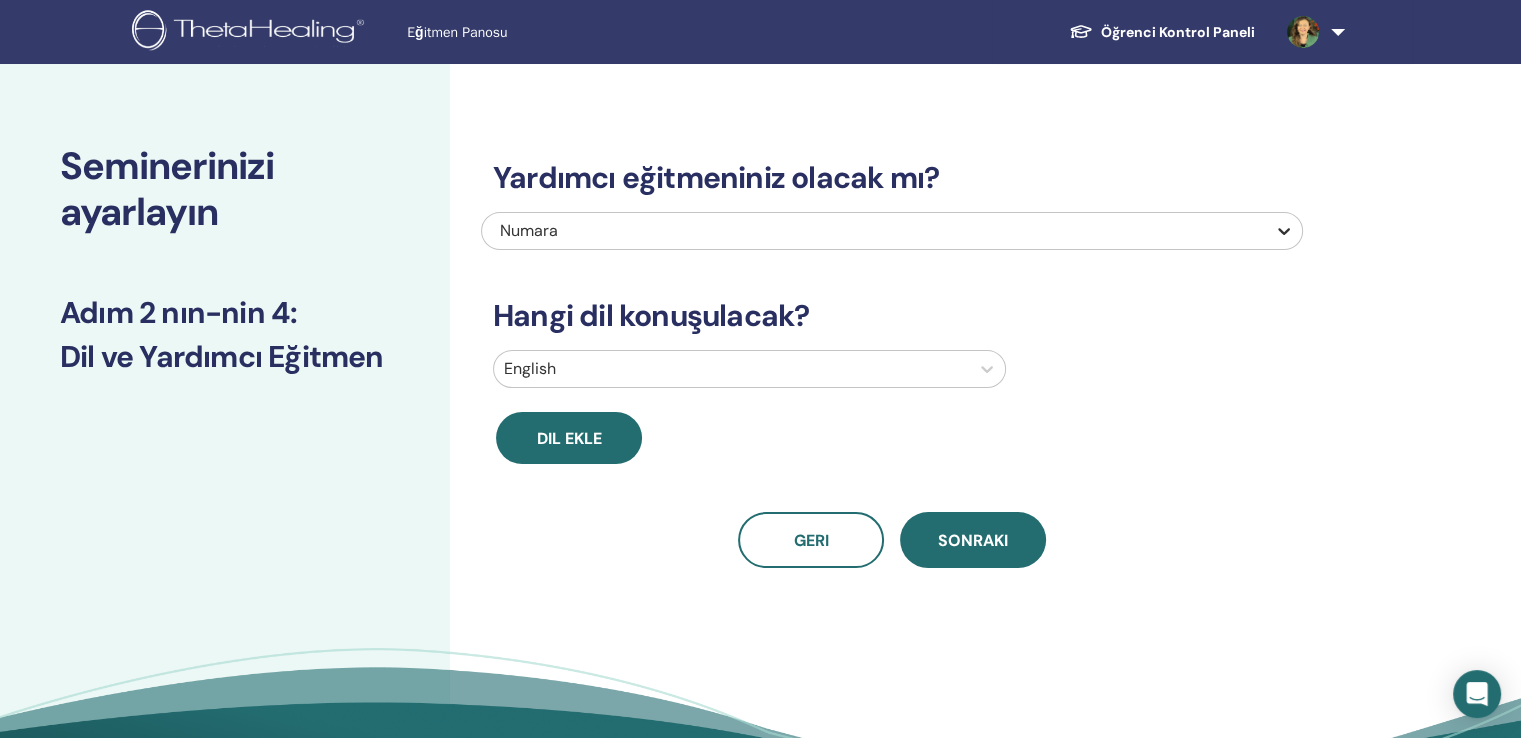 click 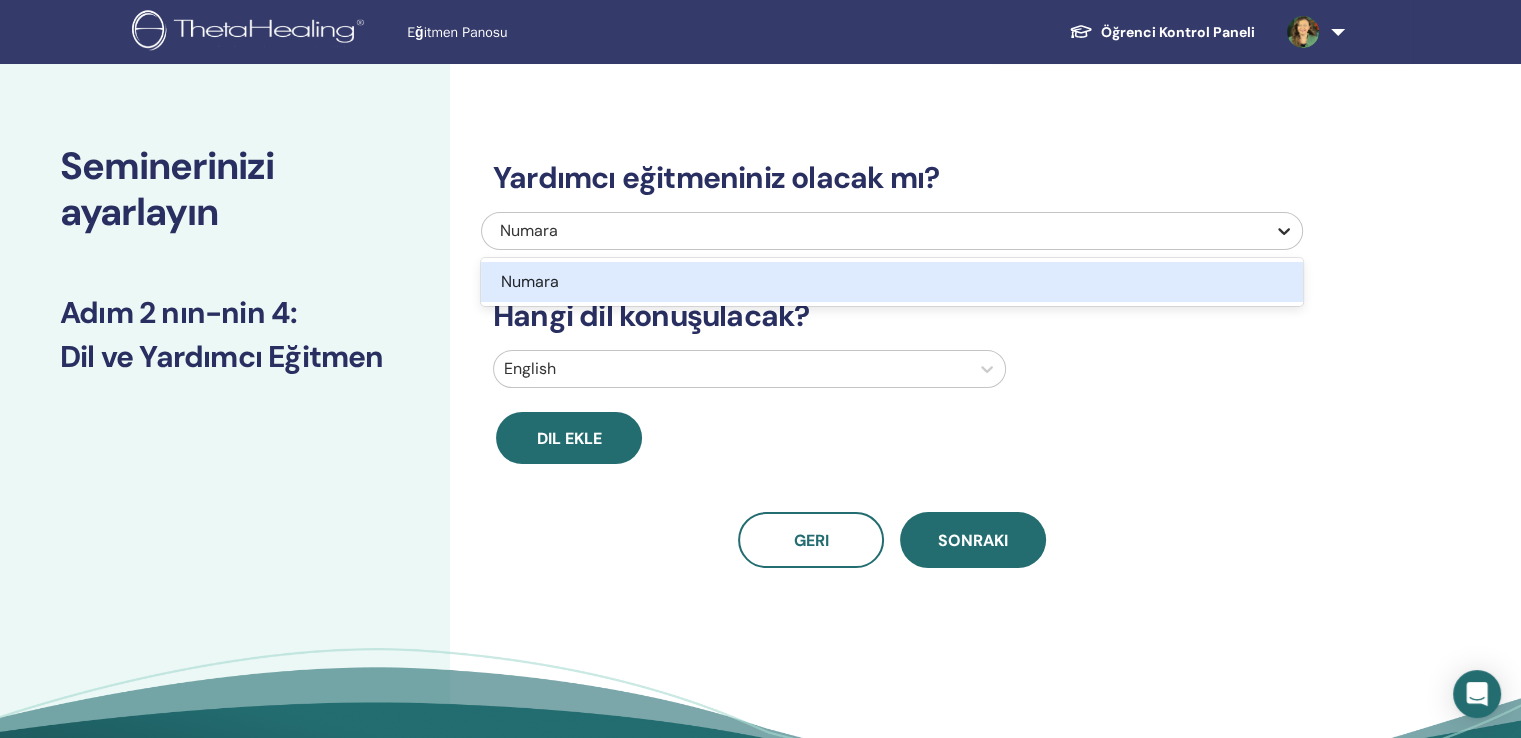 click 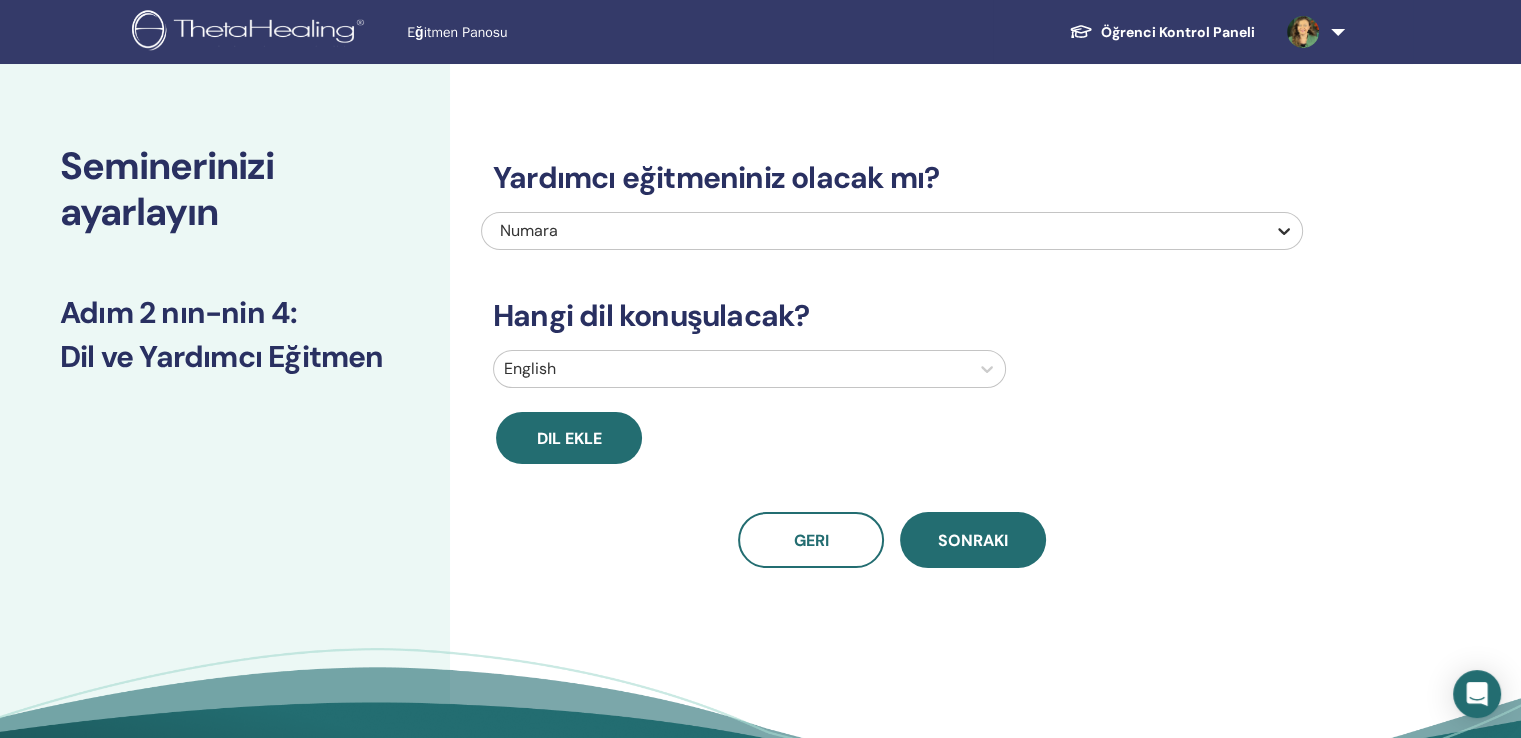 click 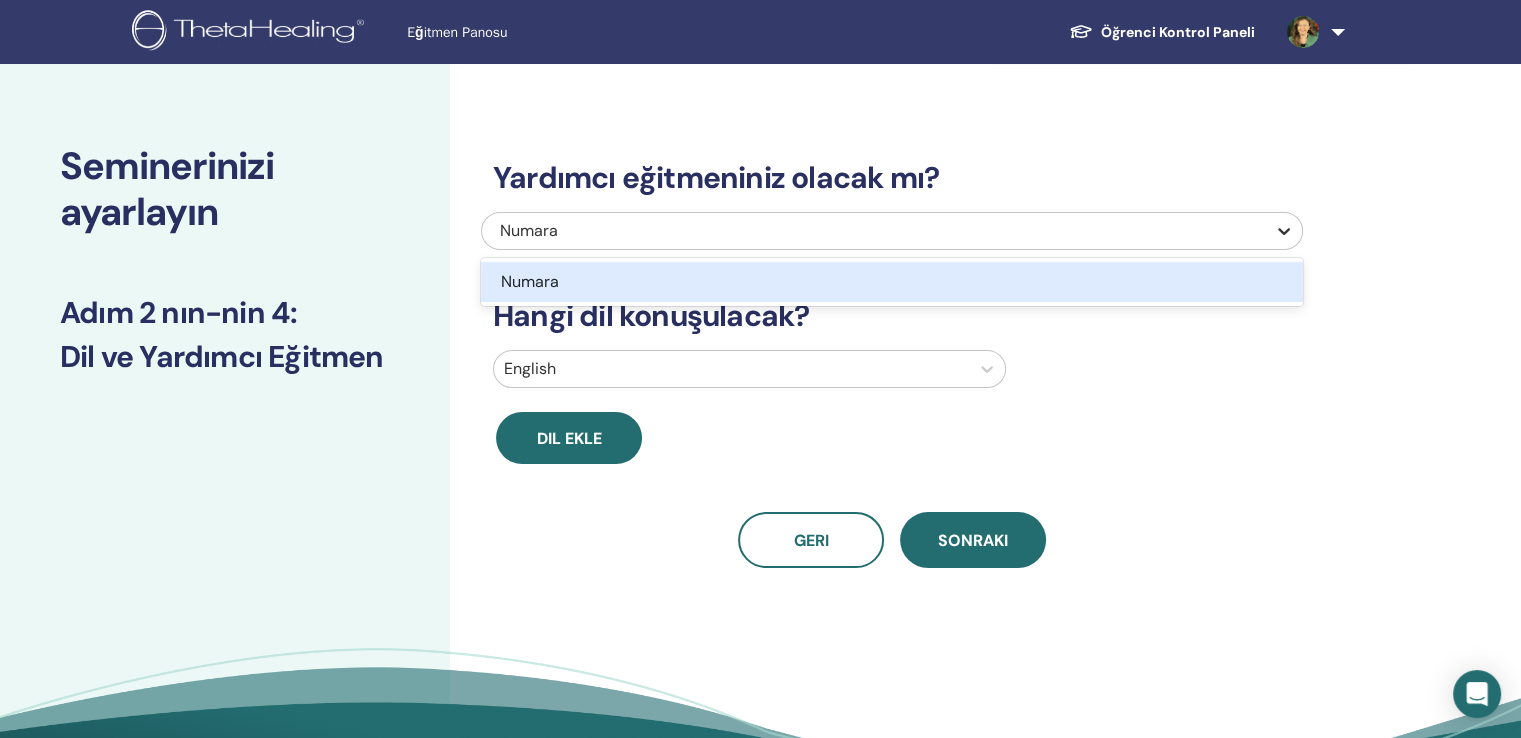 click 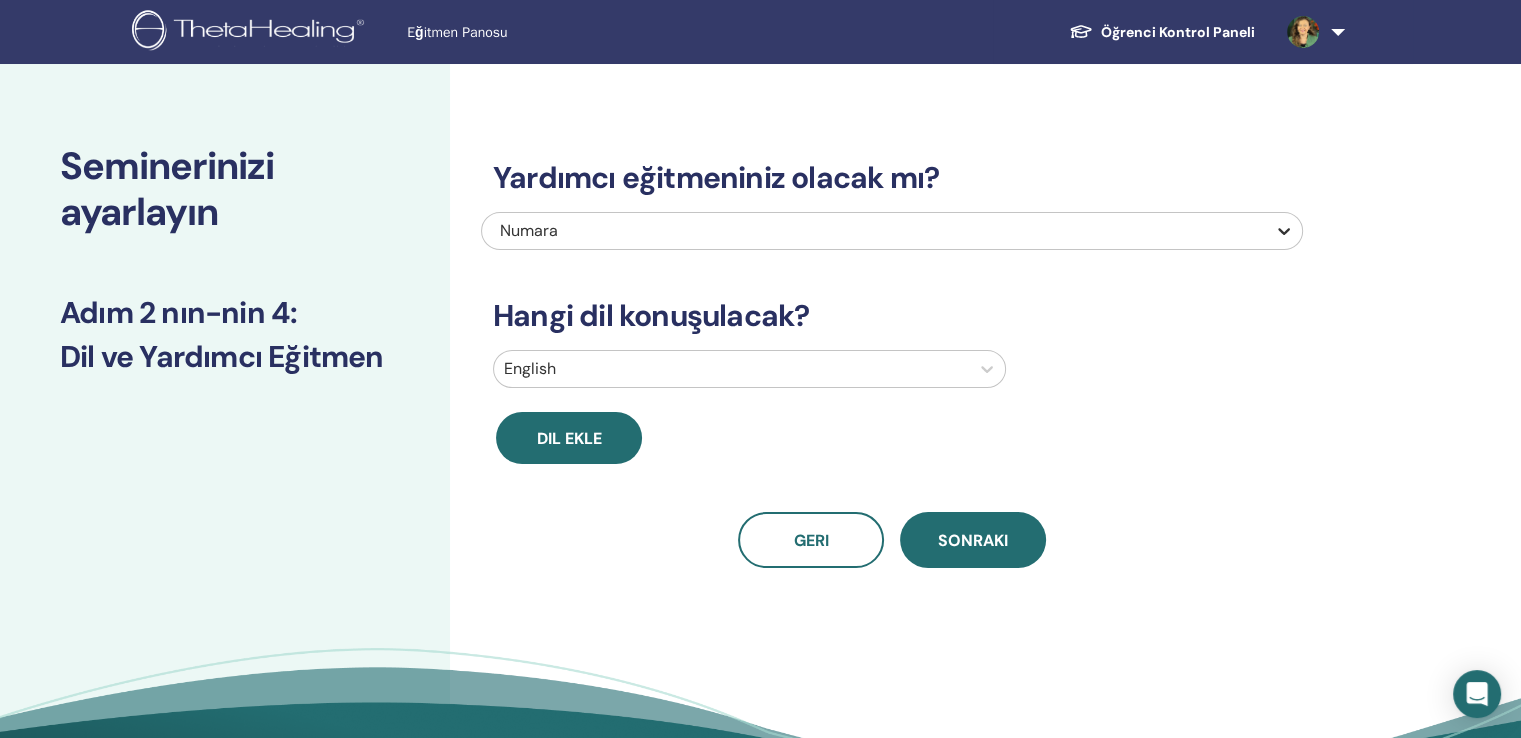 click 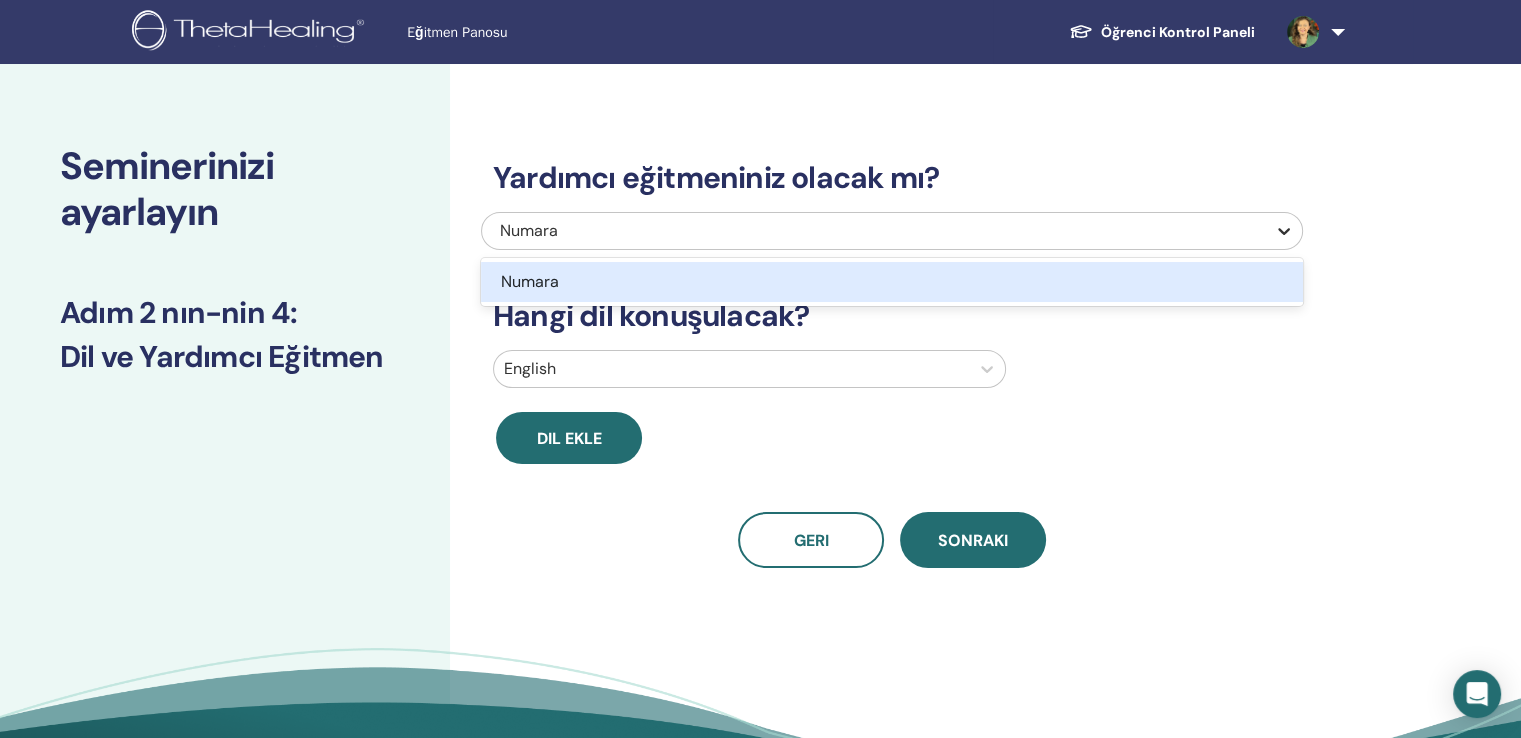 click 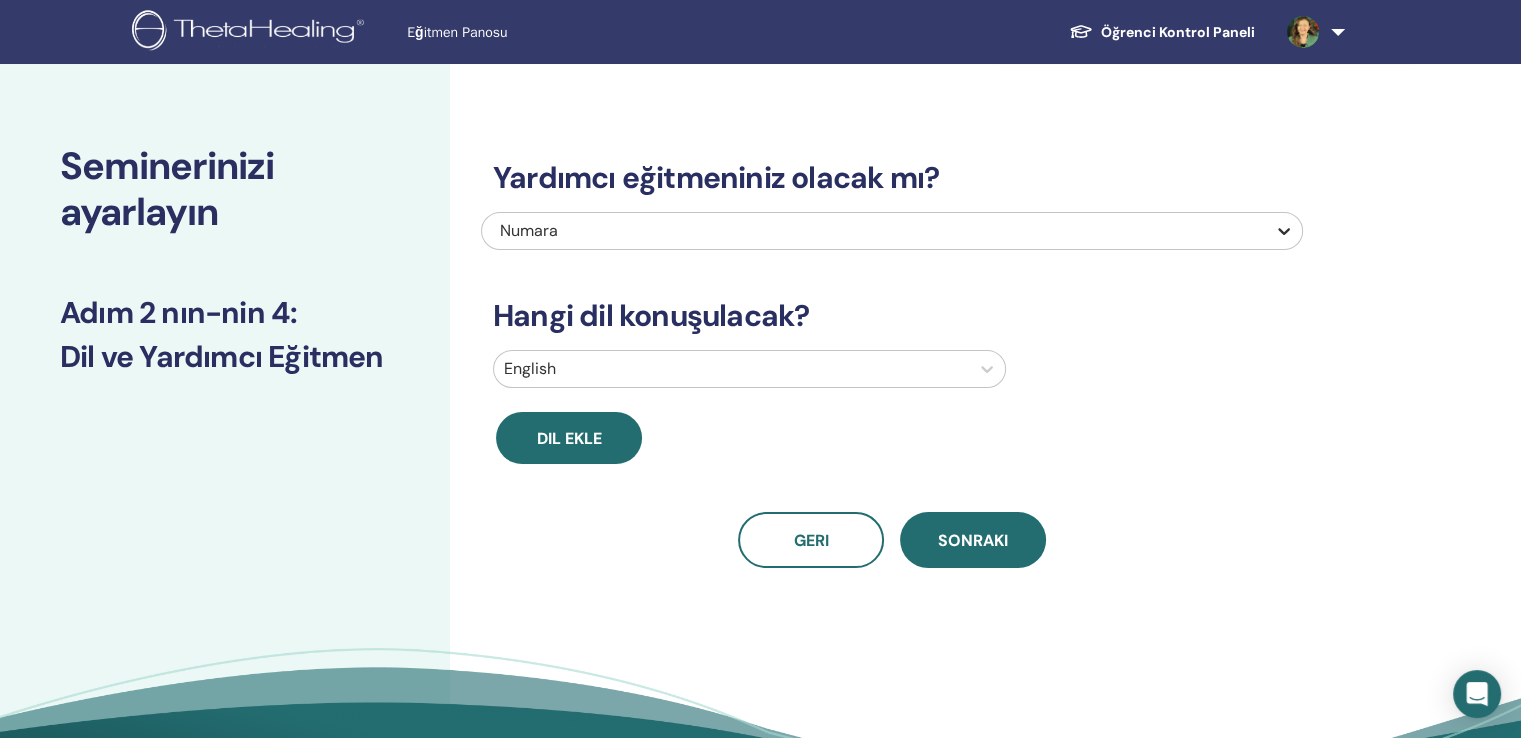 click 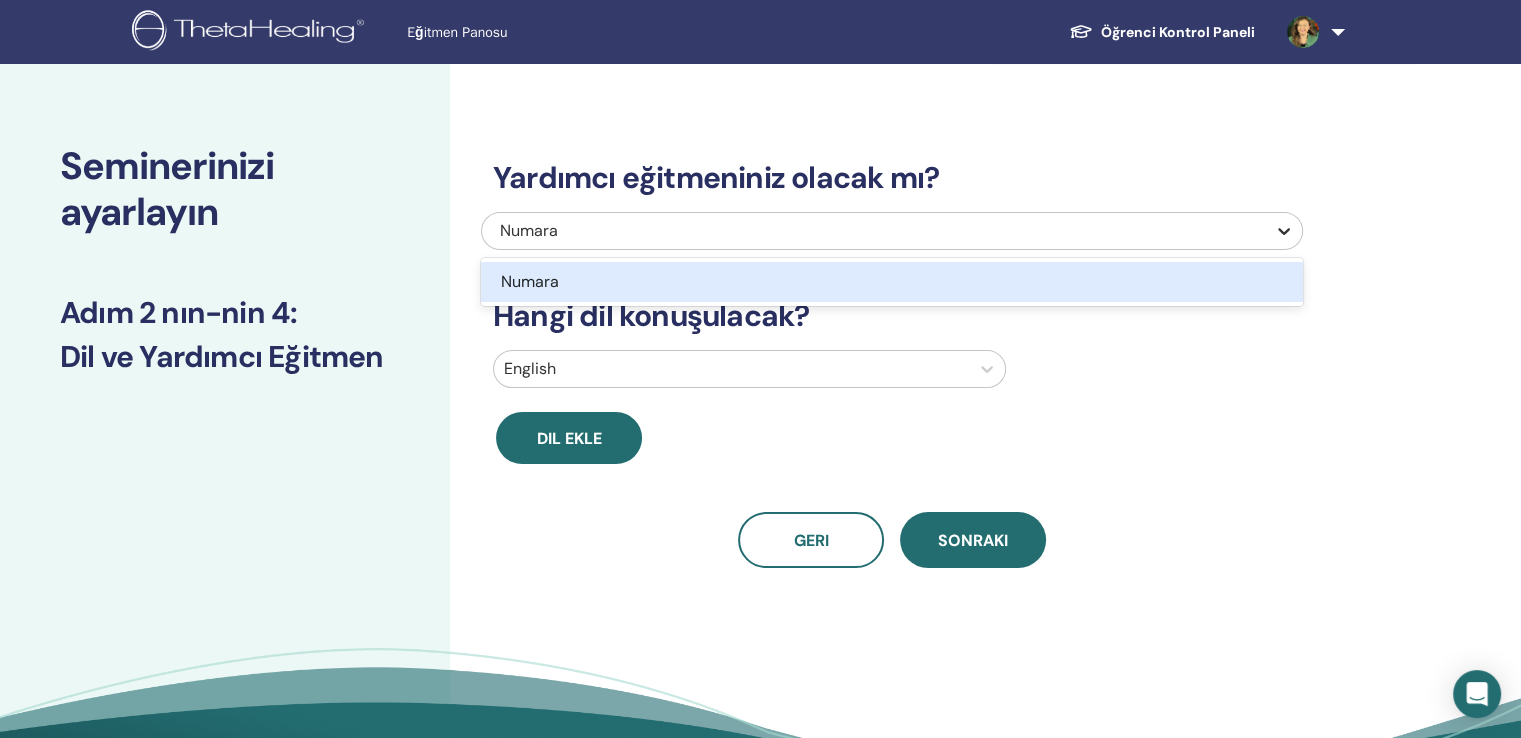 click 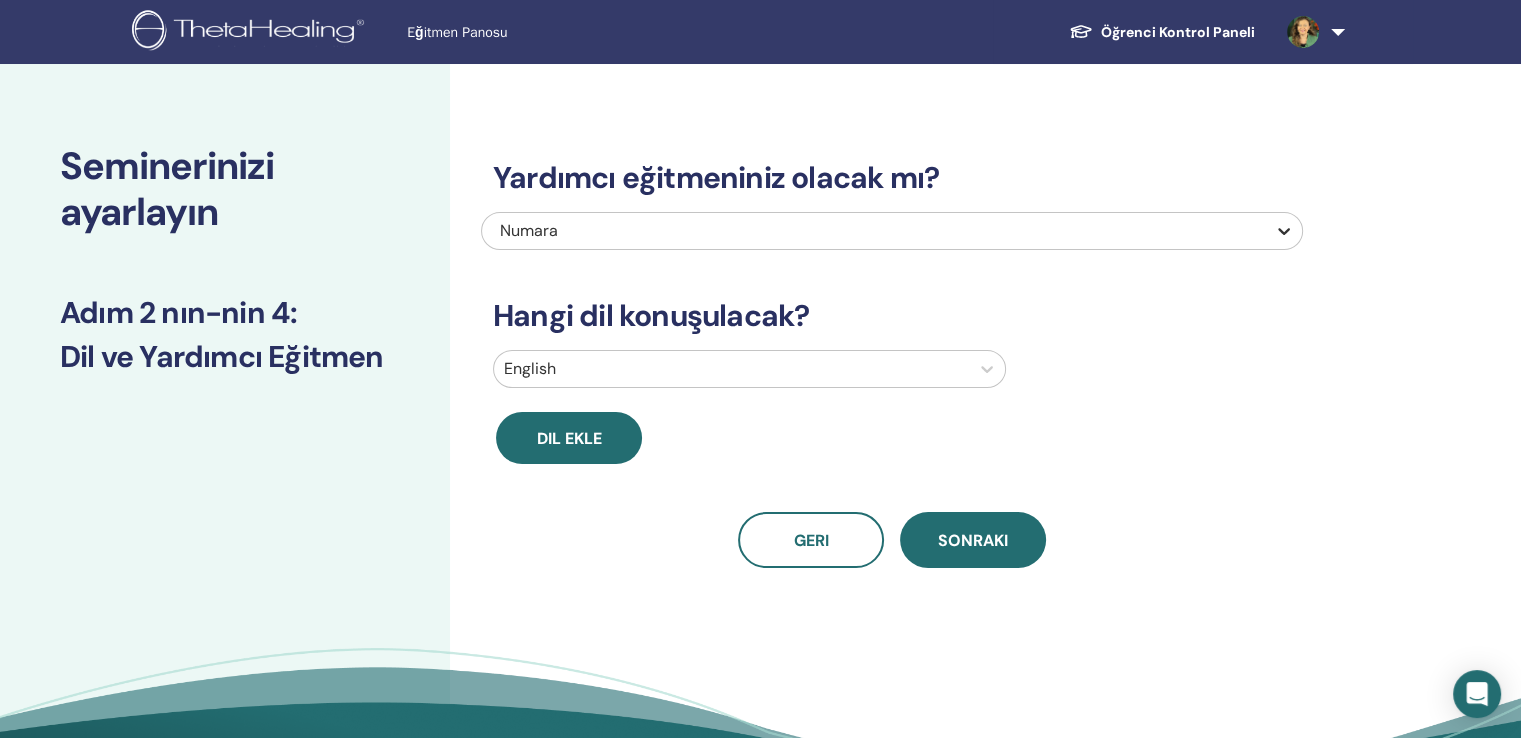 click 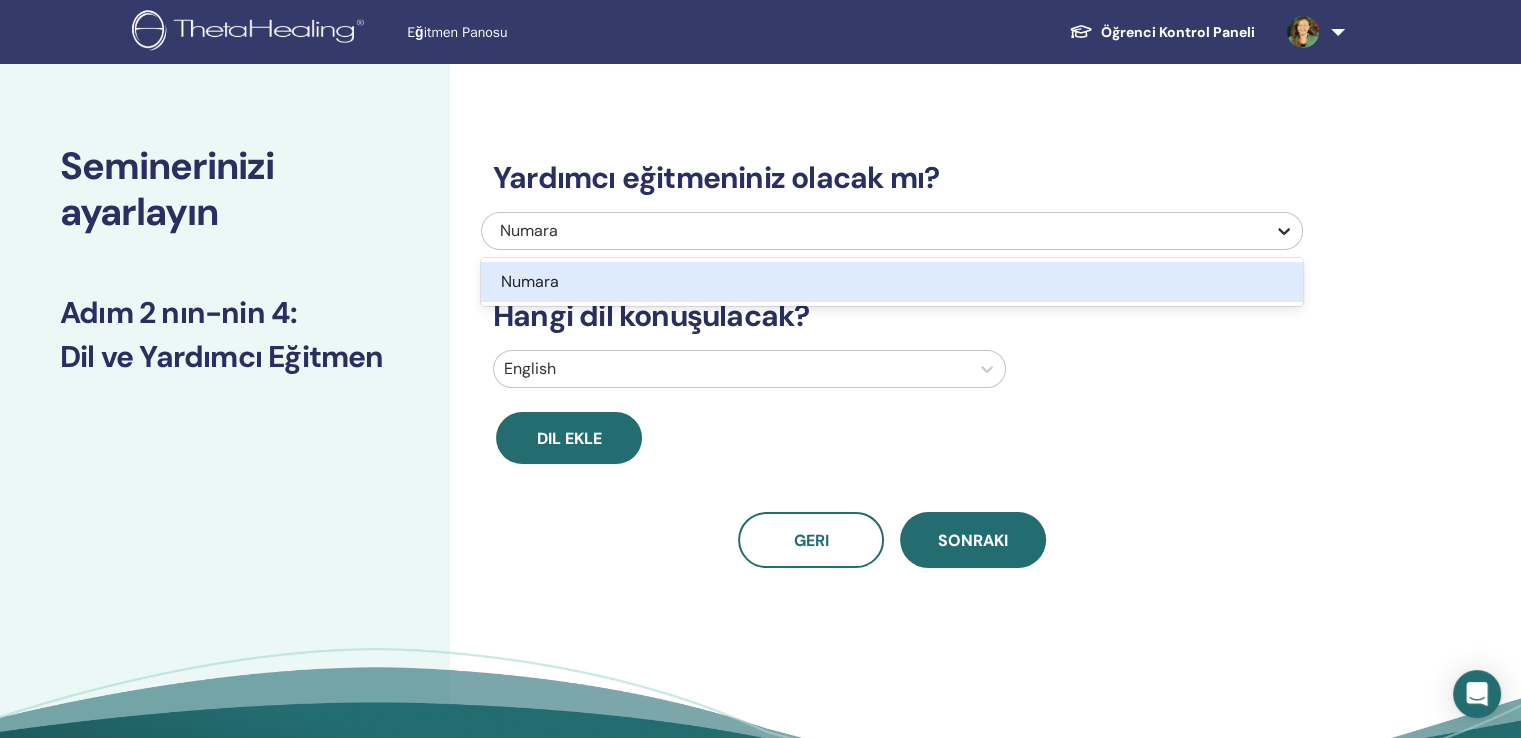 click 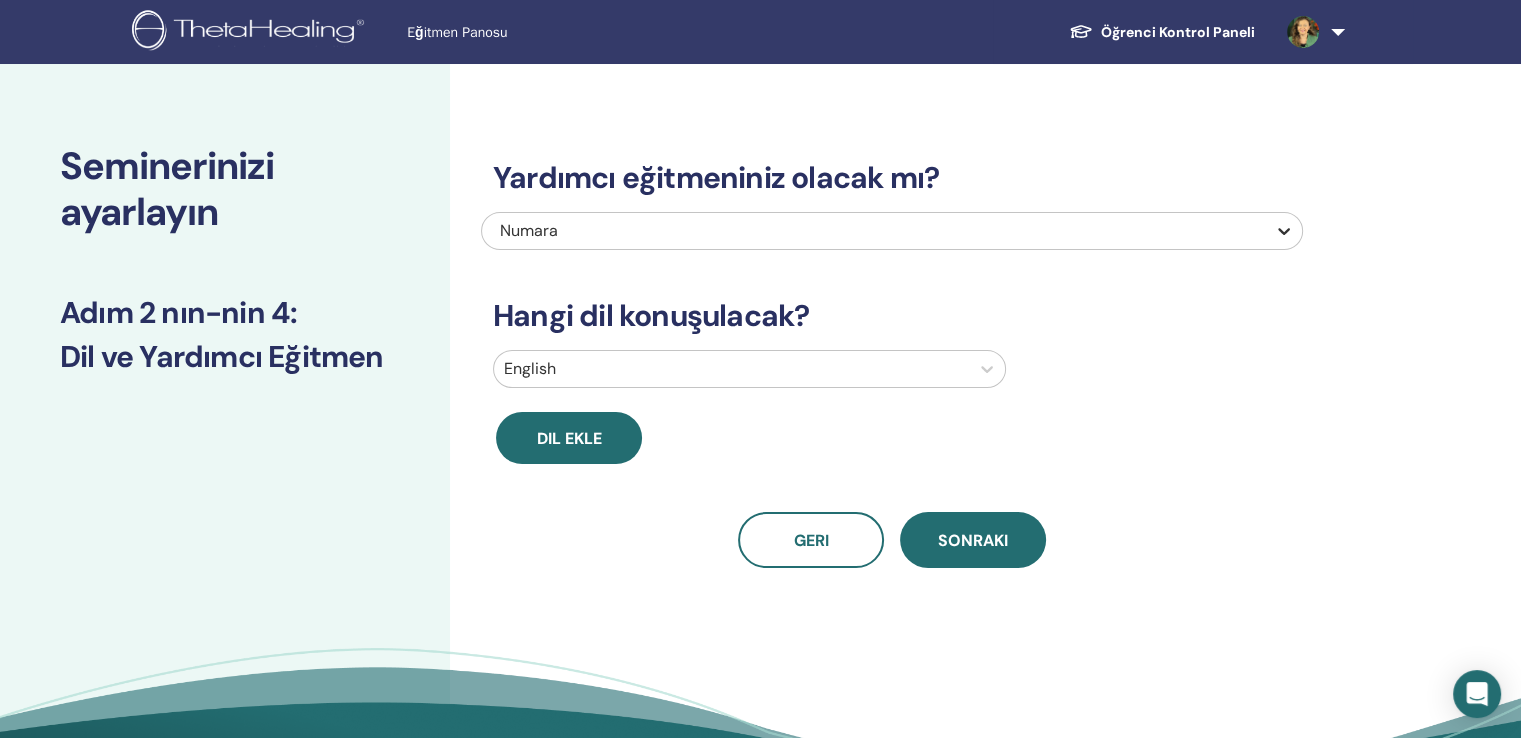 click 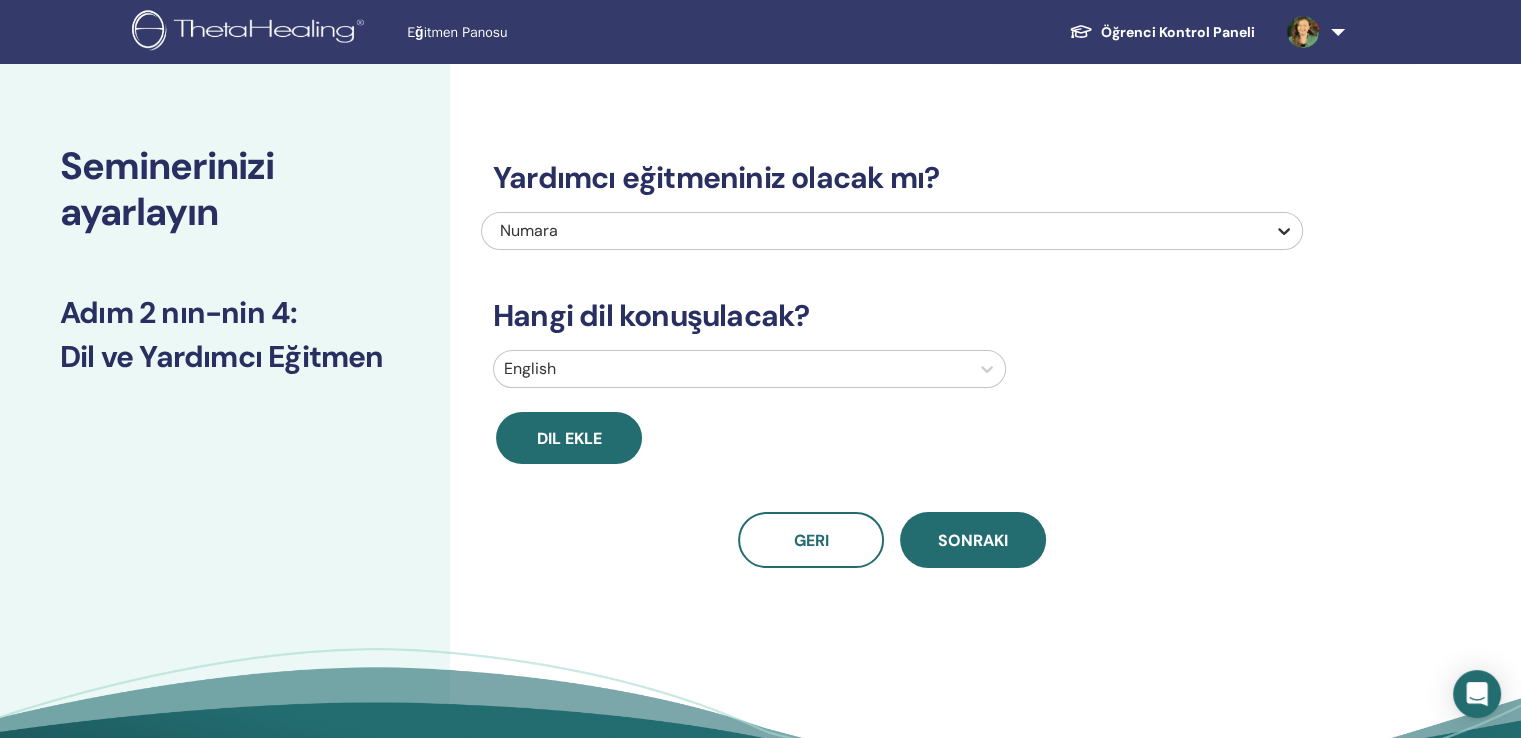 click 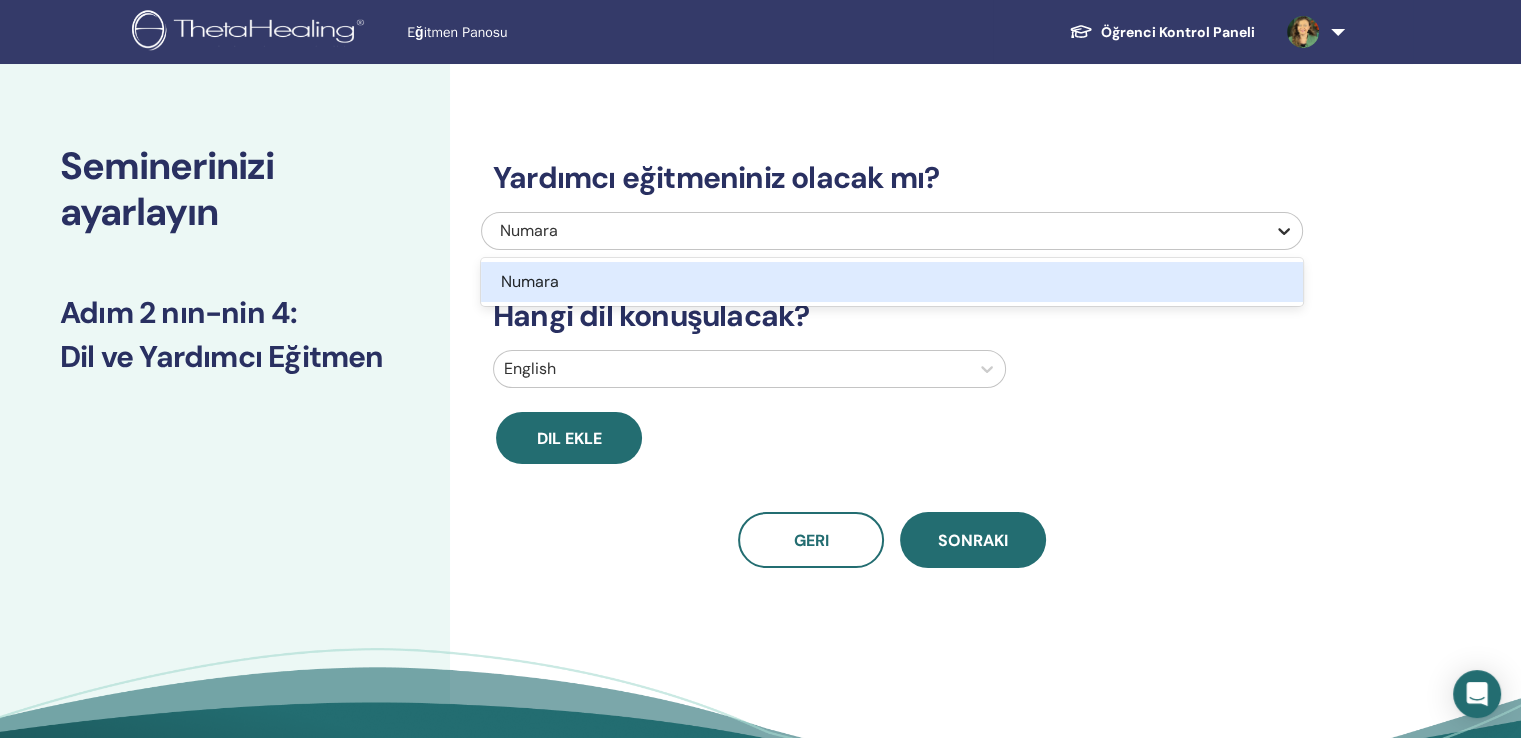 click 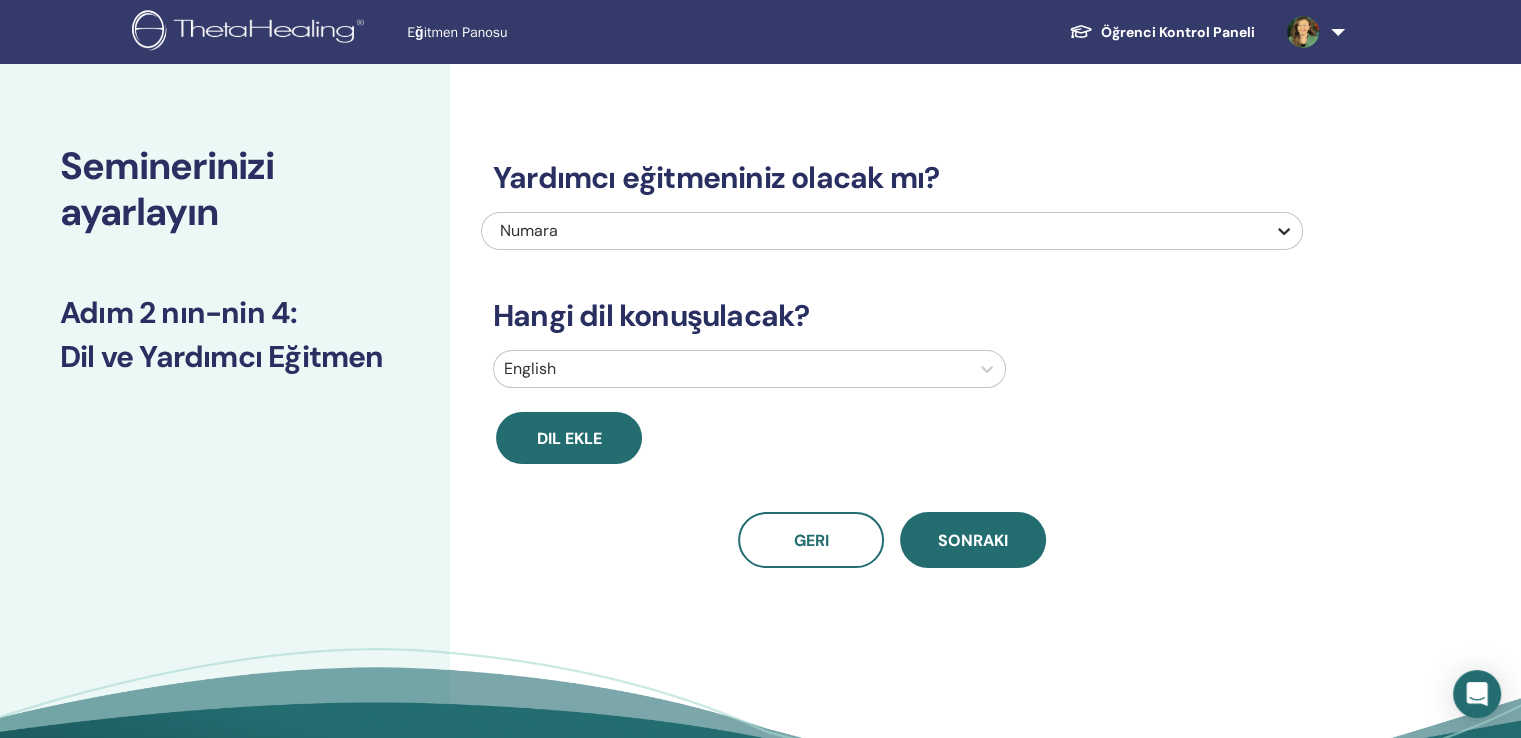 click 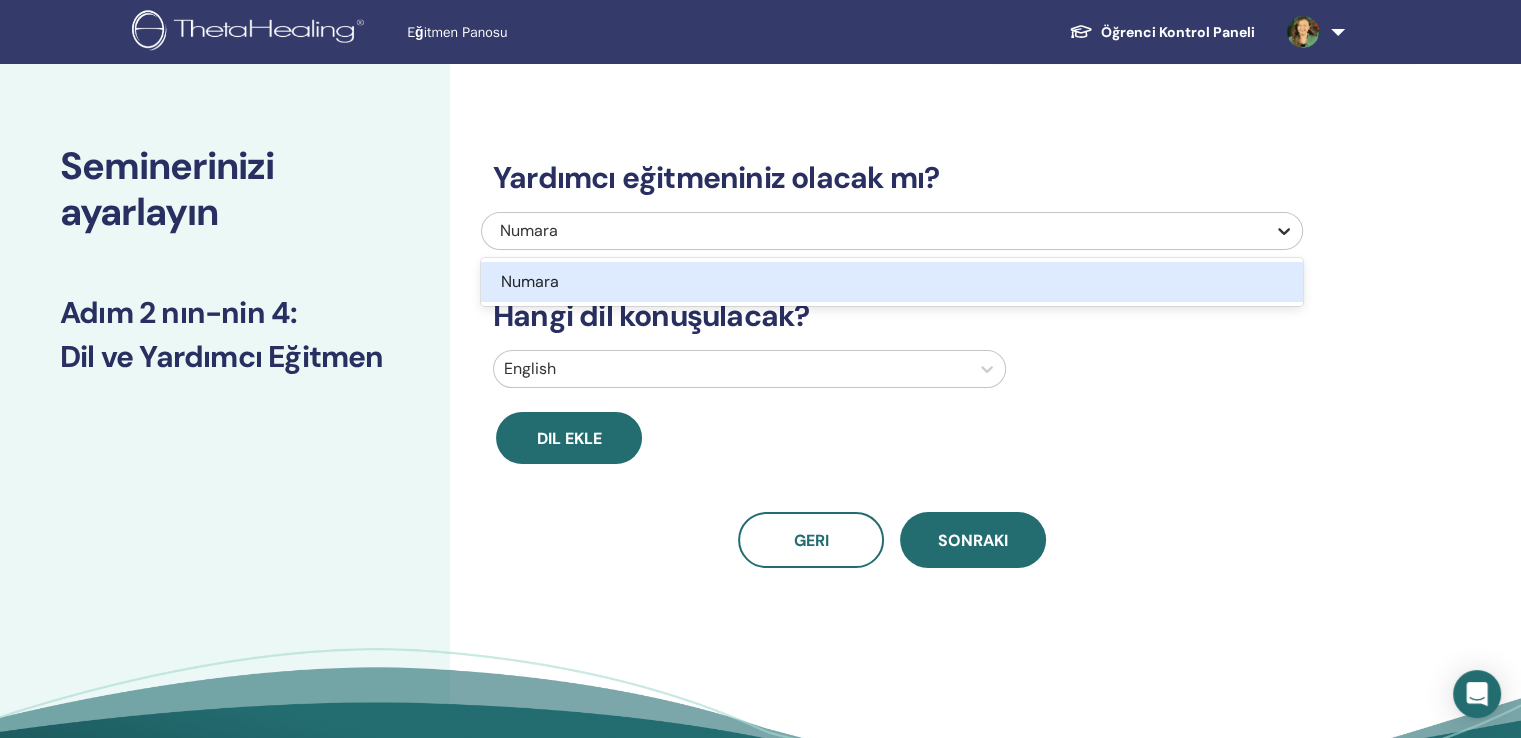 click 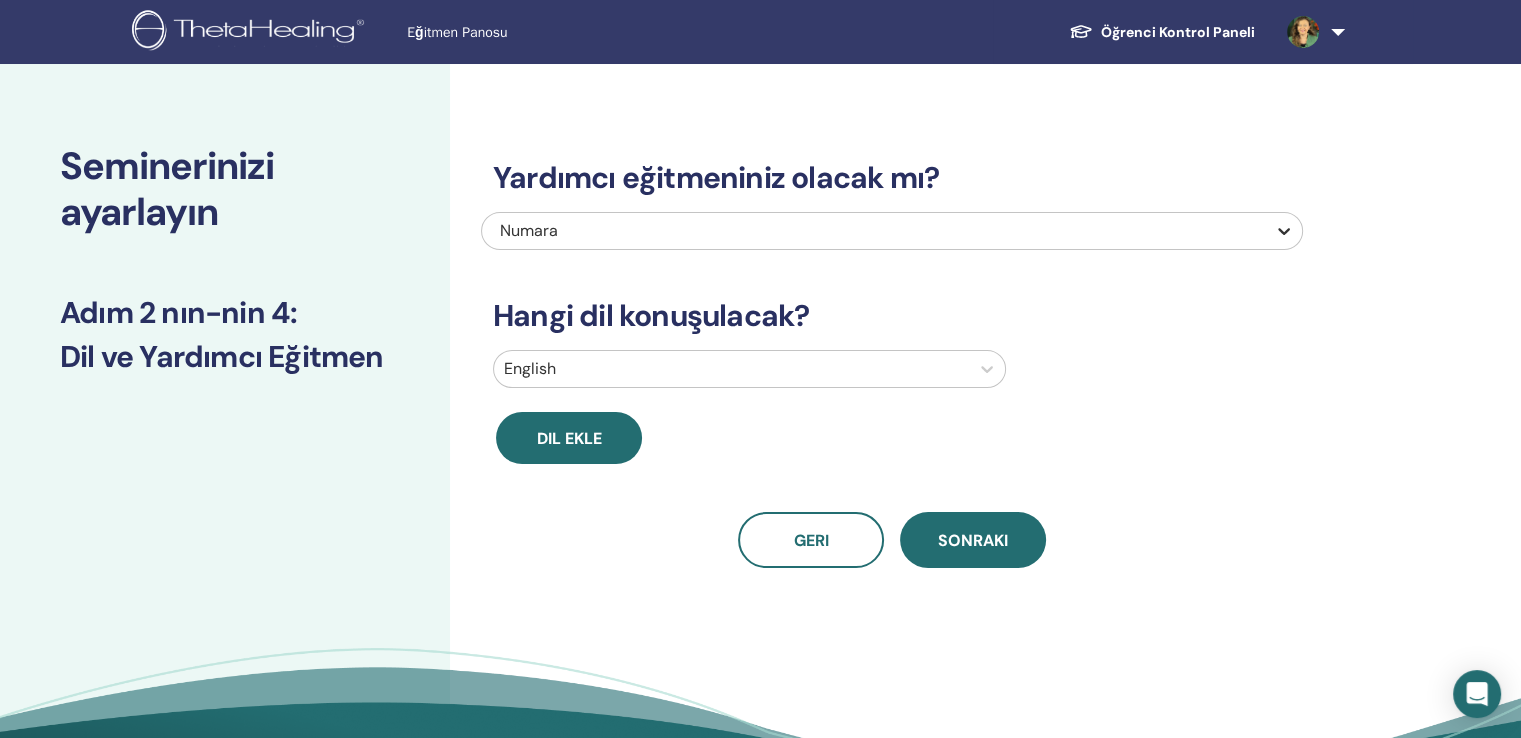 click 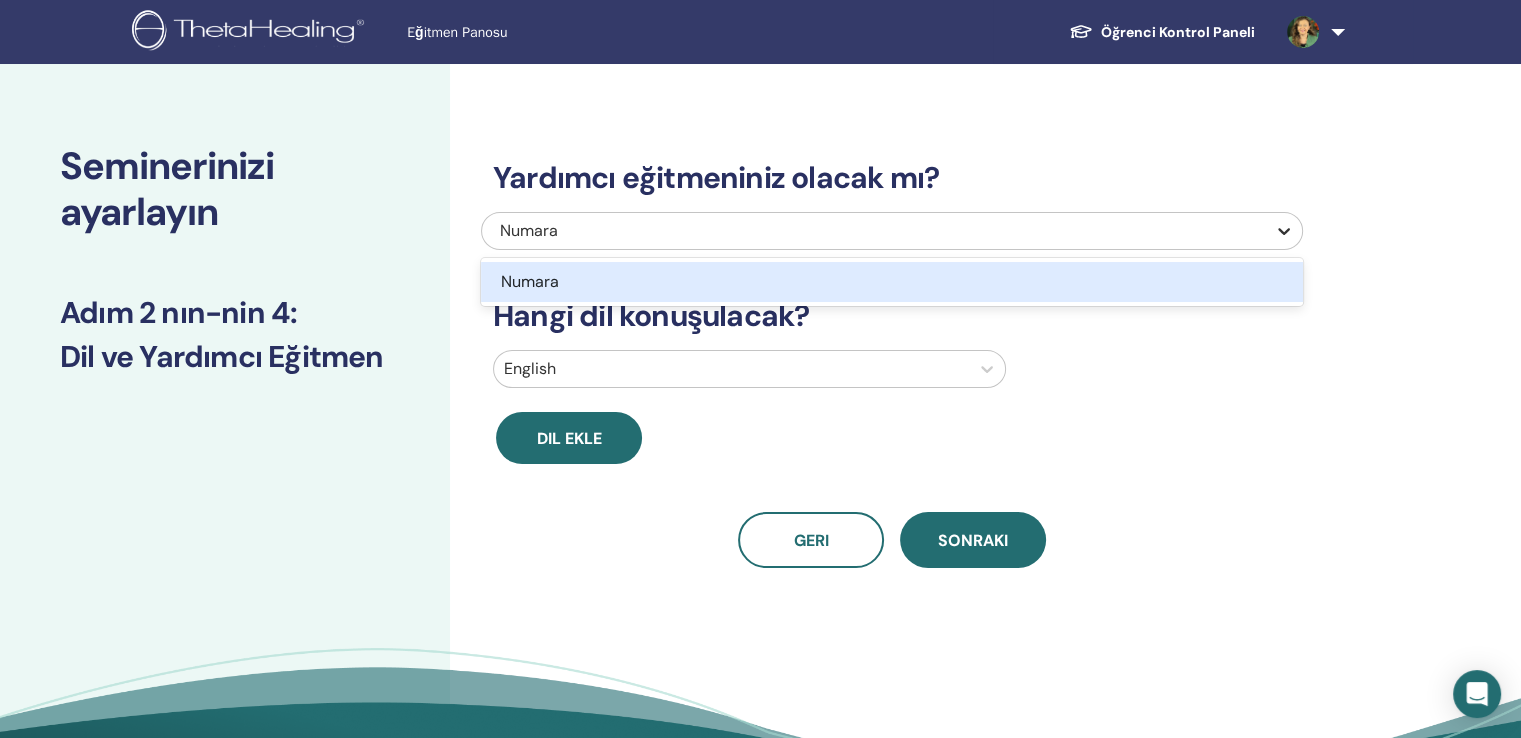 click 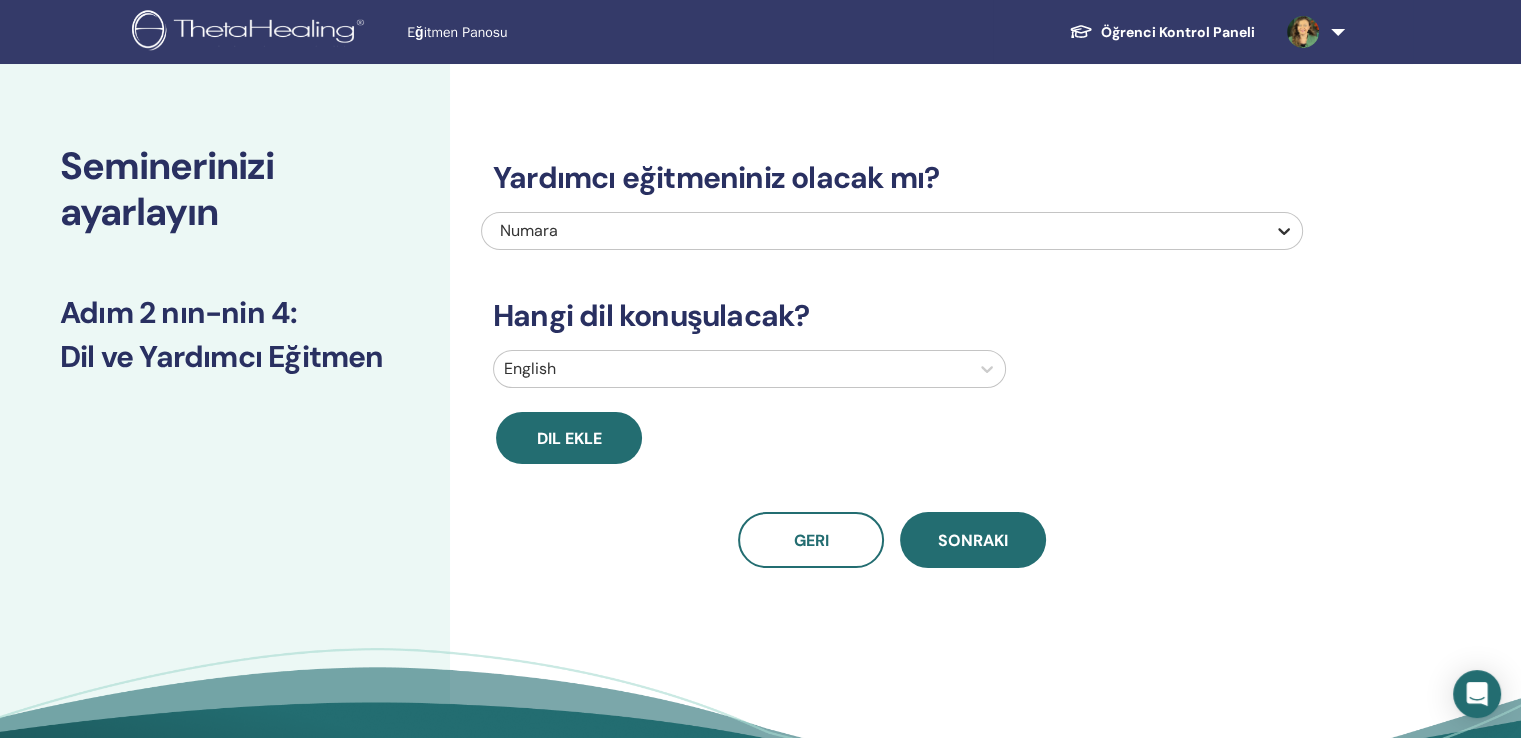 click 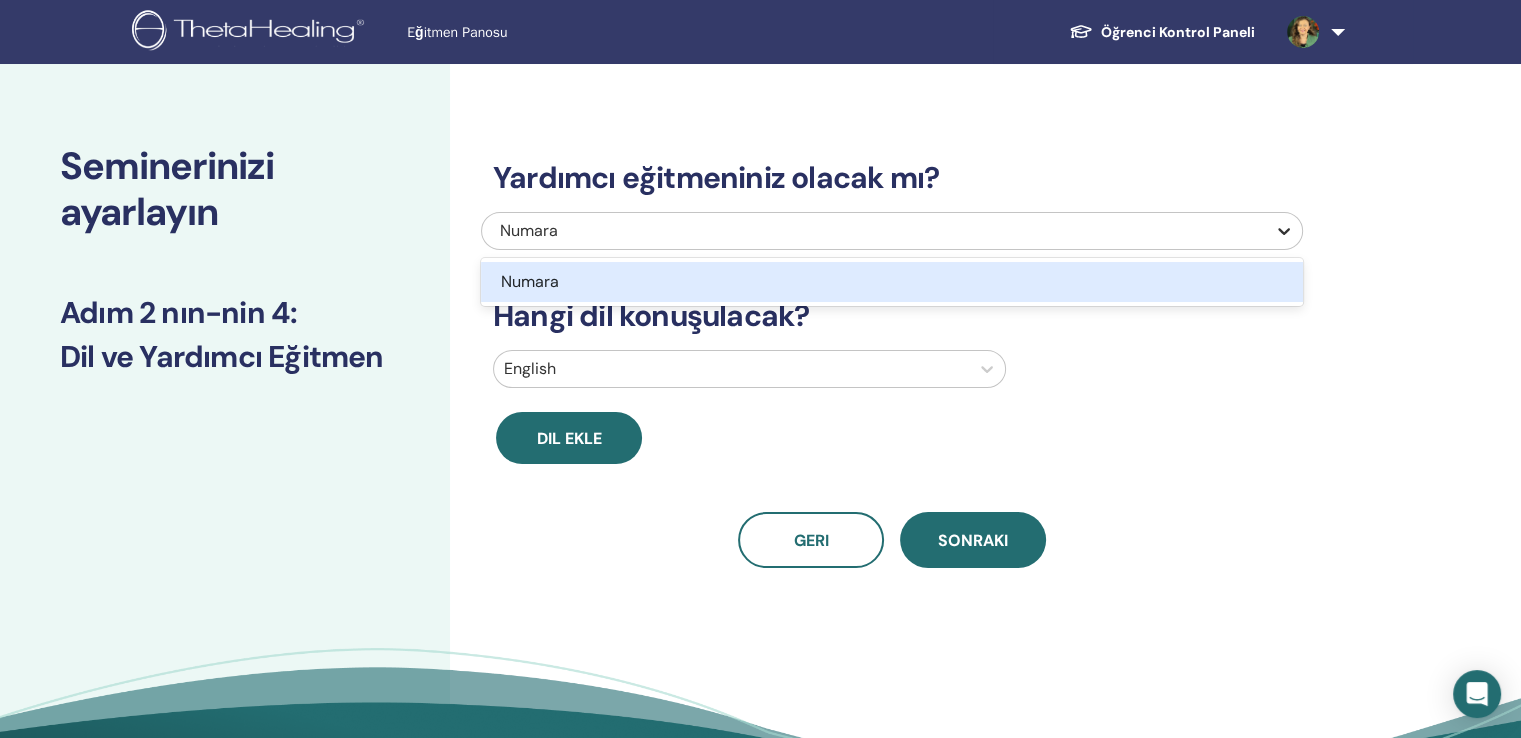click 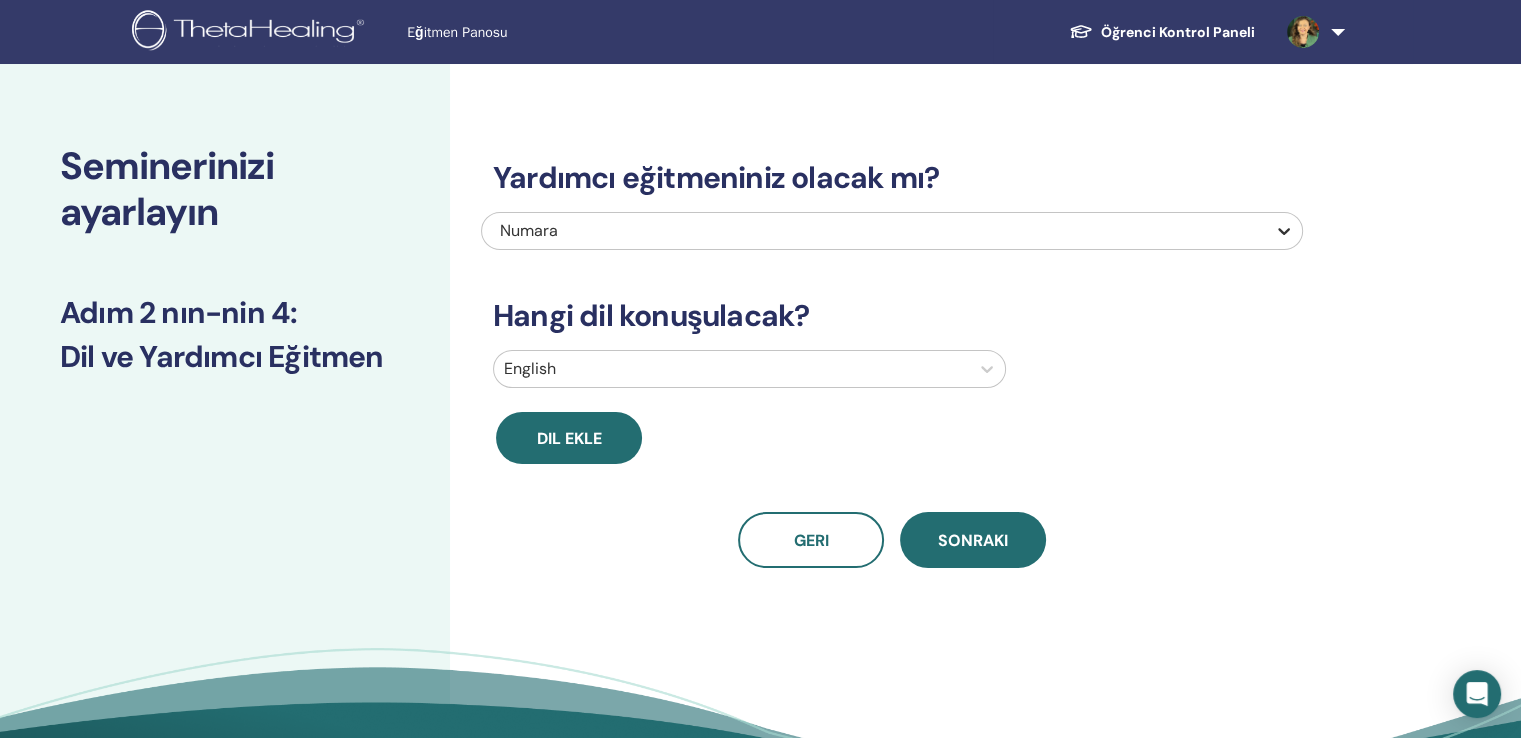 click 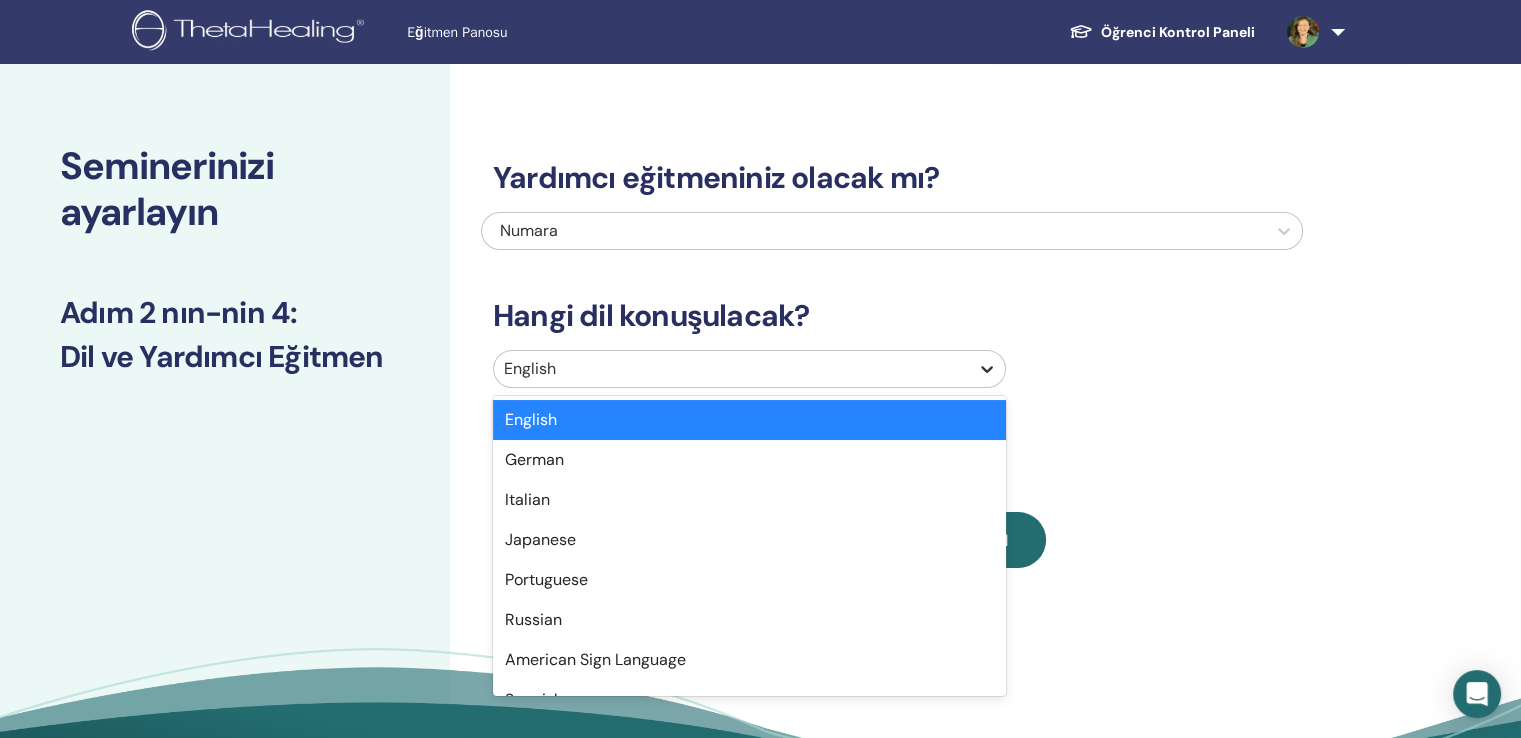 click 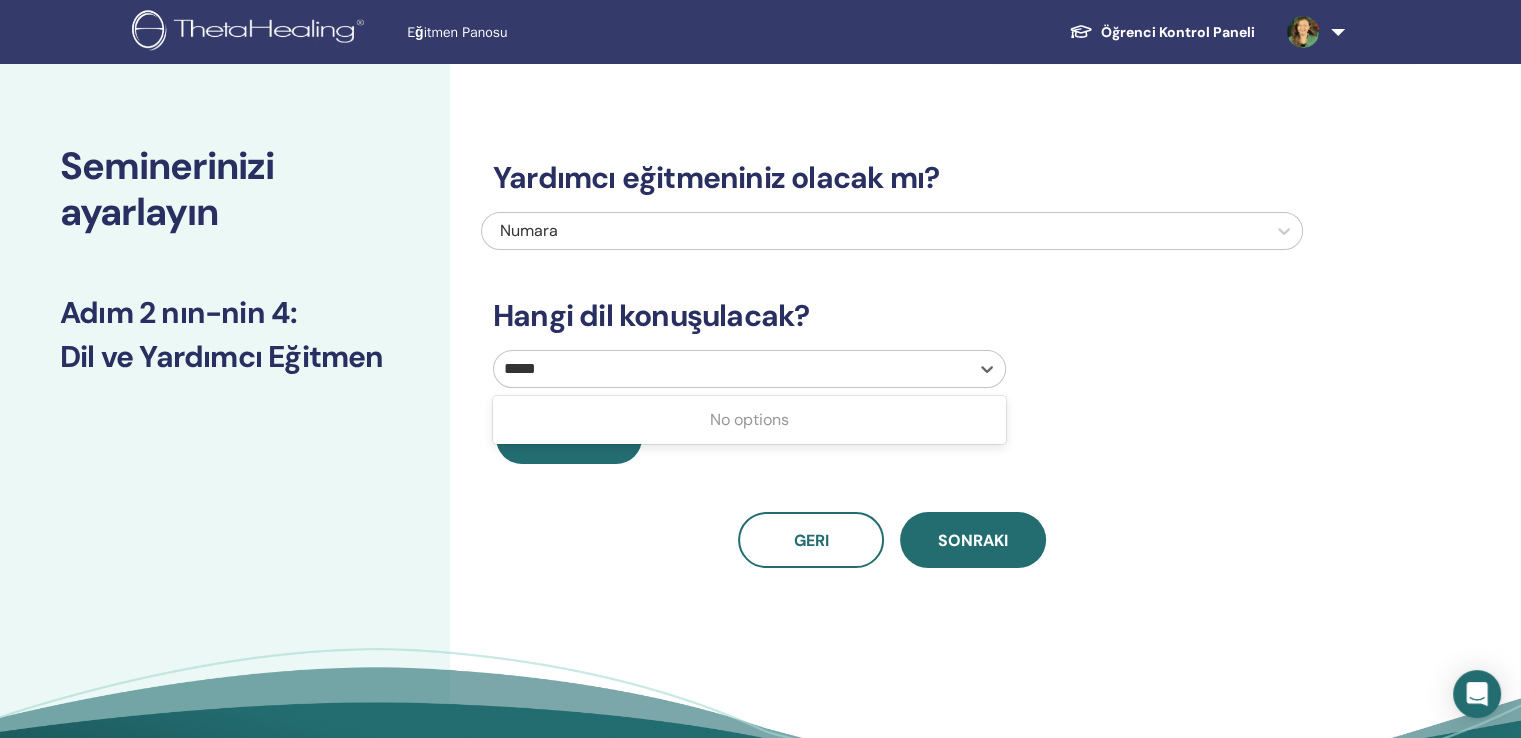 type on "******" 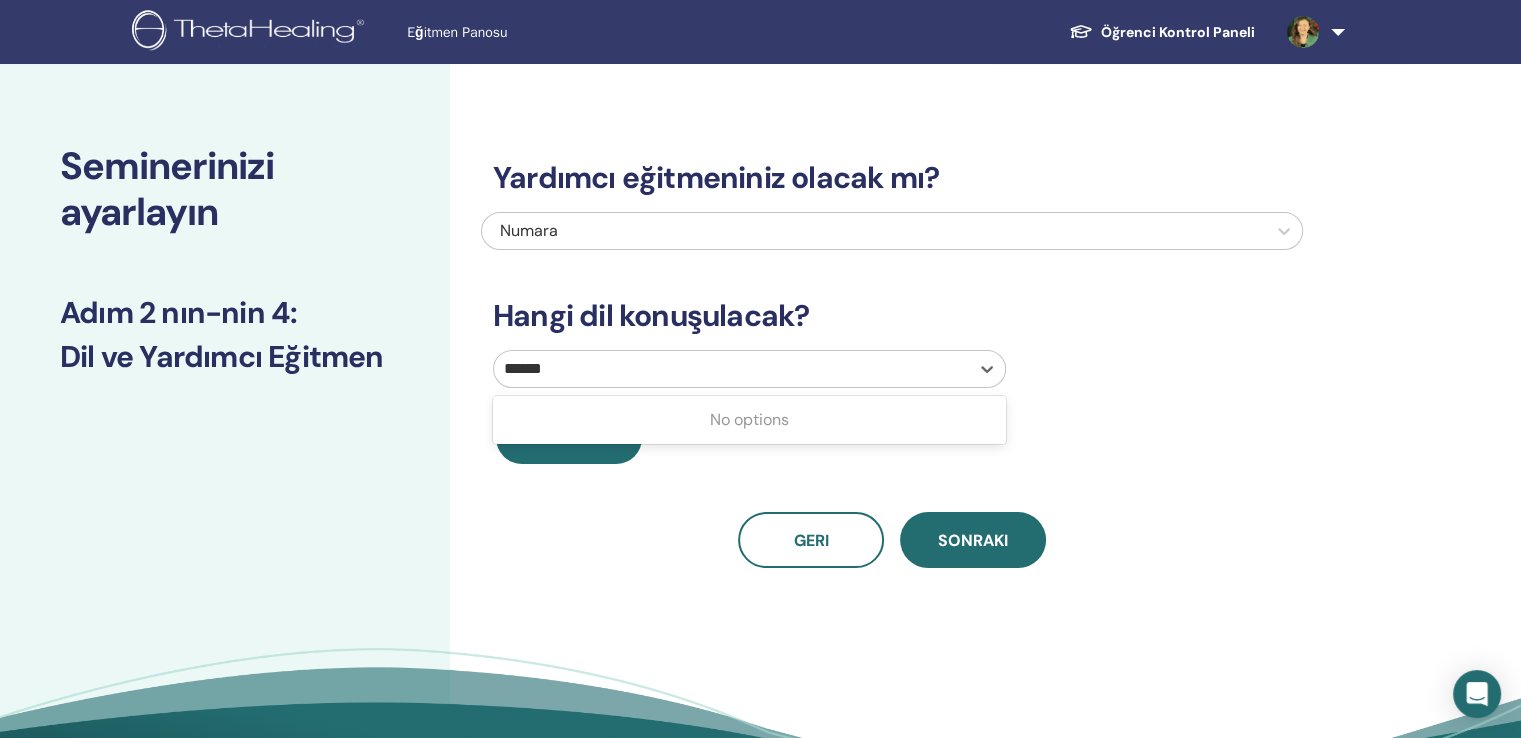 type 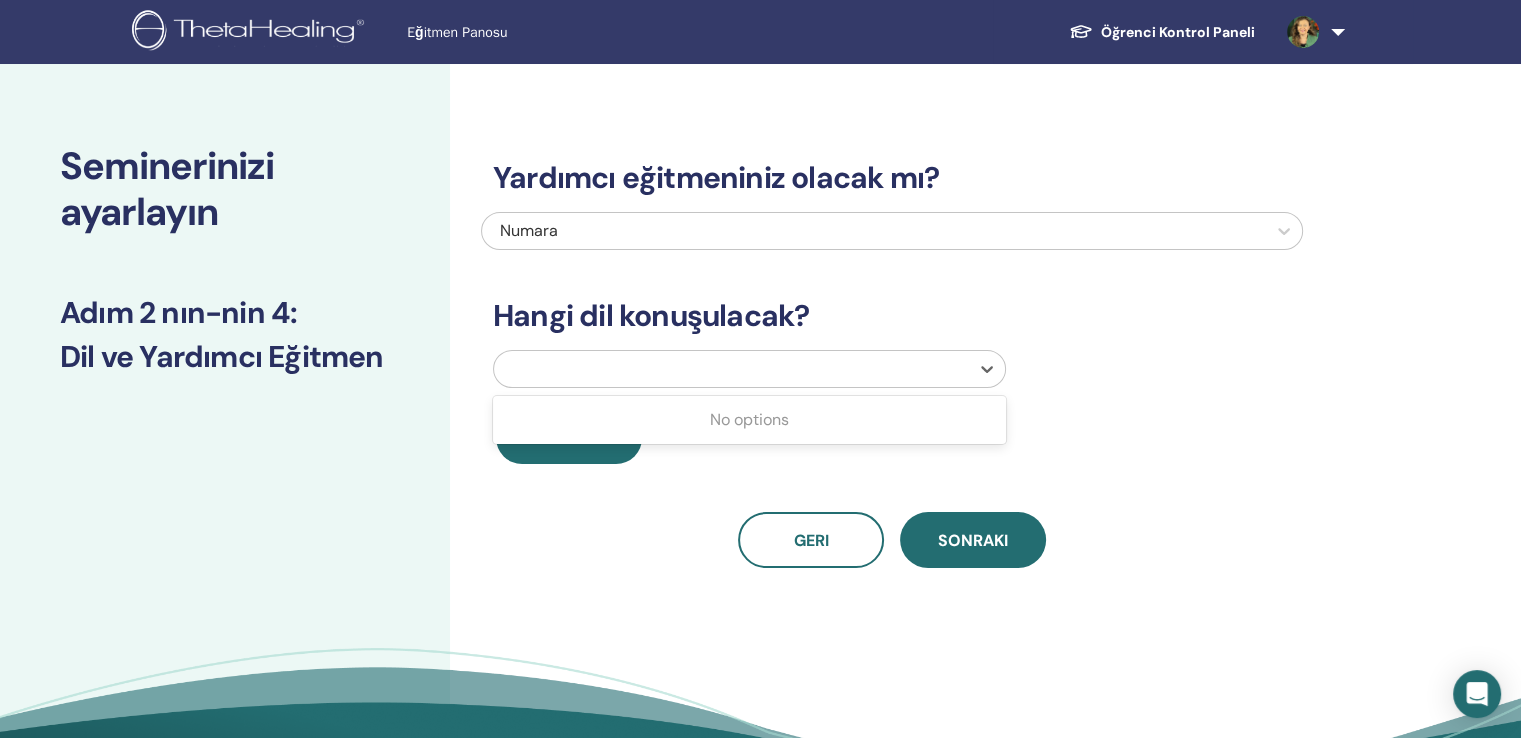 click at bounding box center [731, 369] 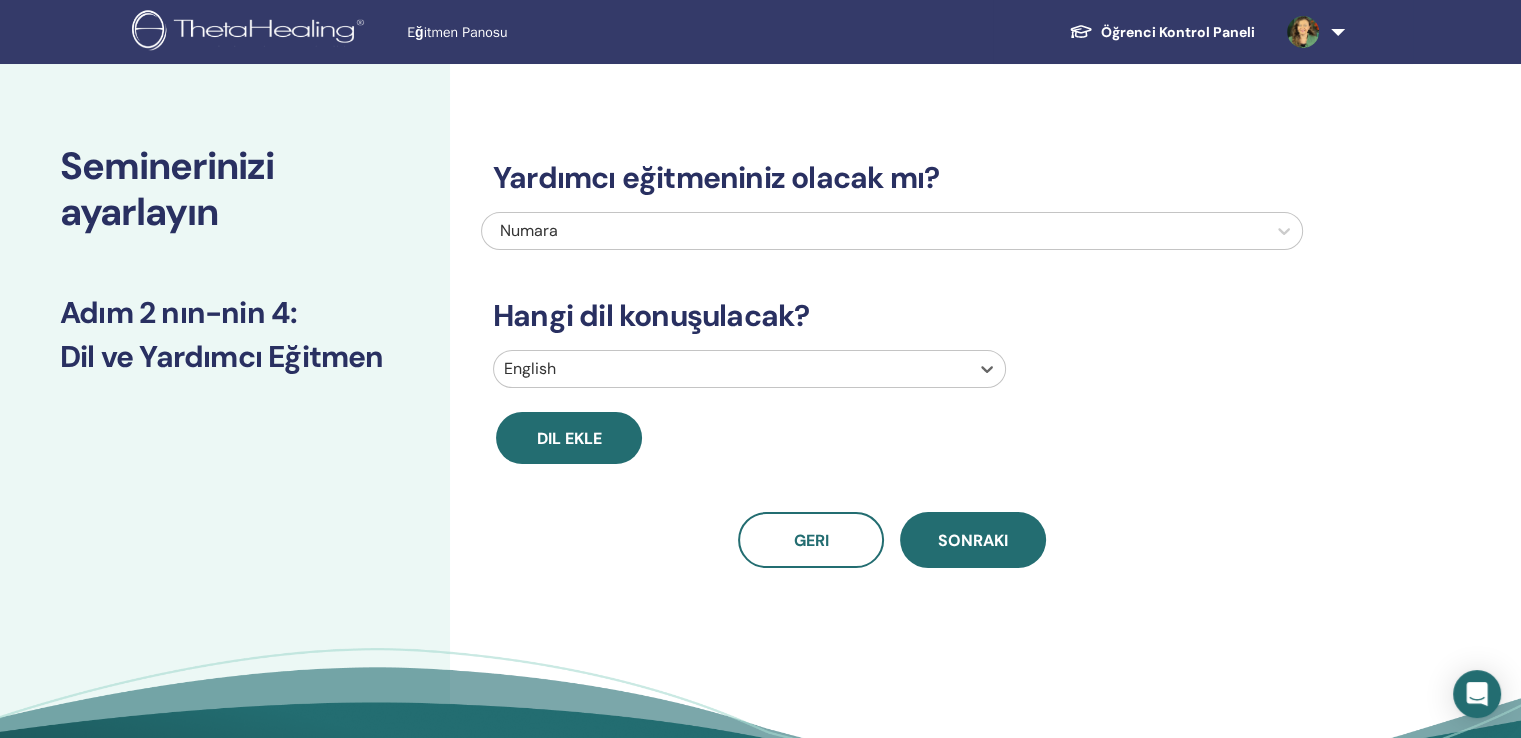 click at bounding box center [731, 369] 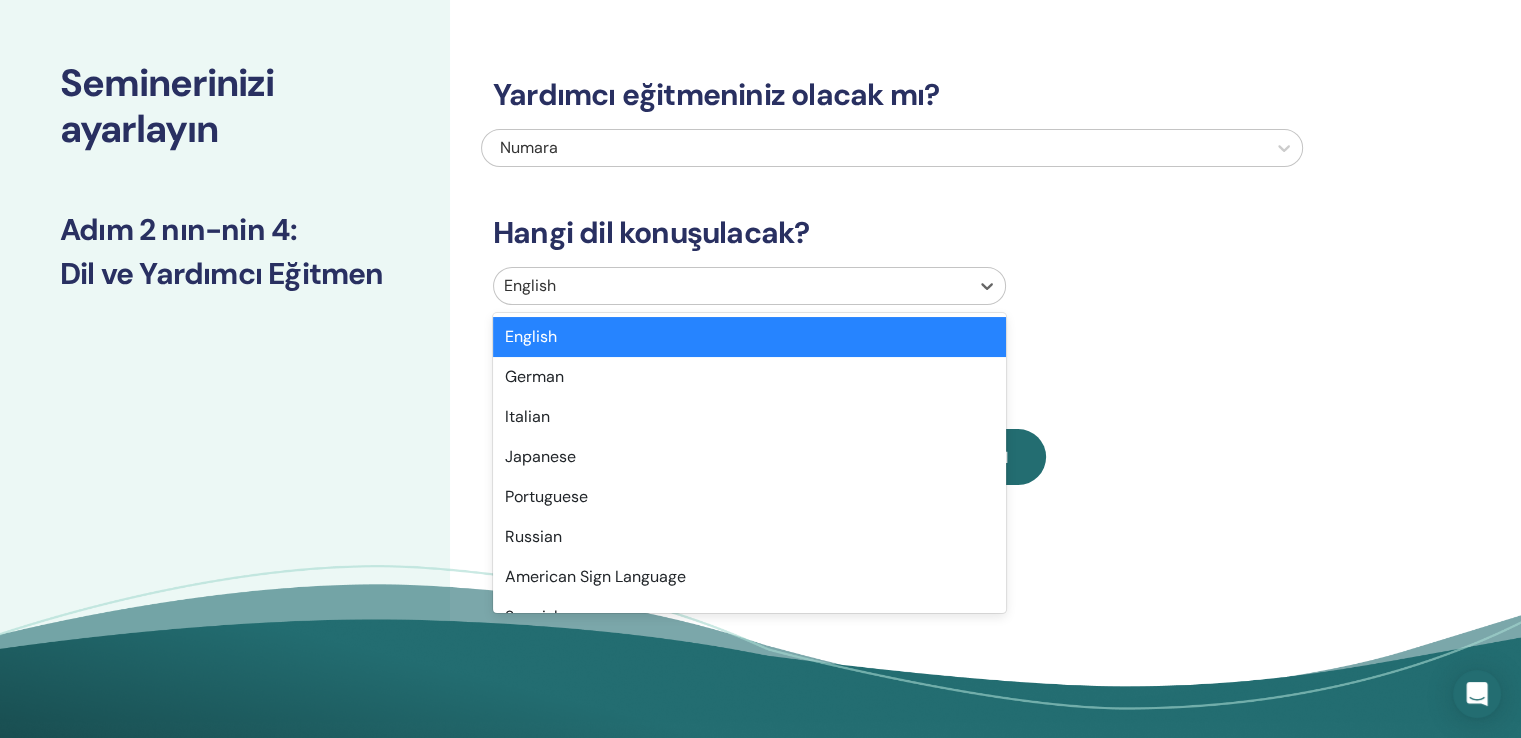 scroll, scrollTop: 300, scrollLeft: 0, axis: vertical 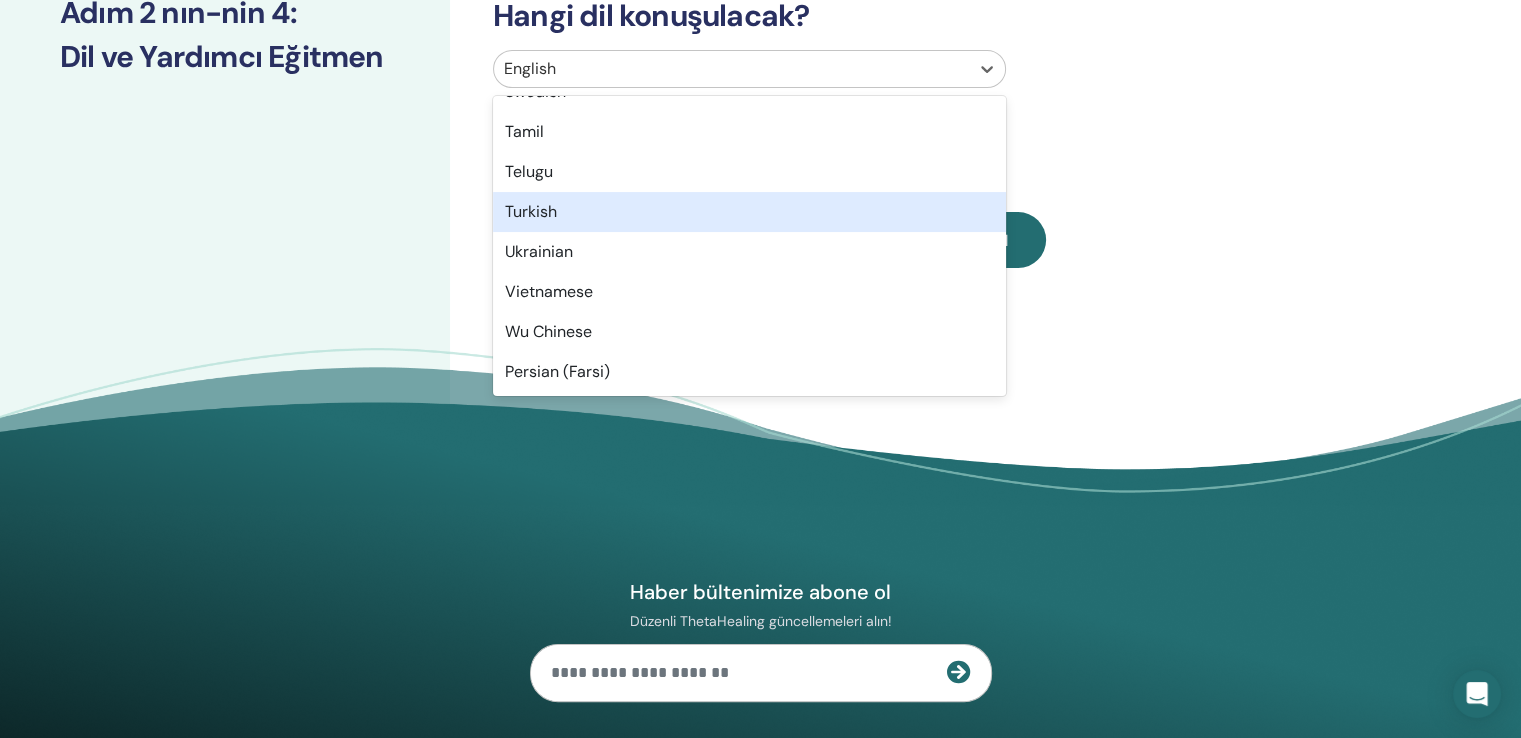 click on "Turkish" at bounding box center [749, 212] 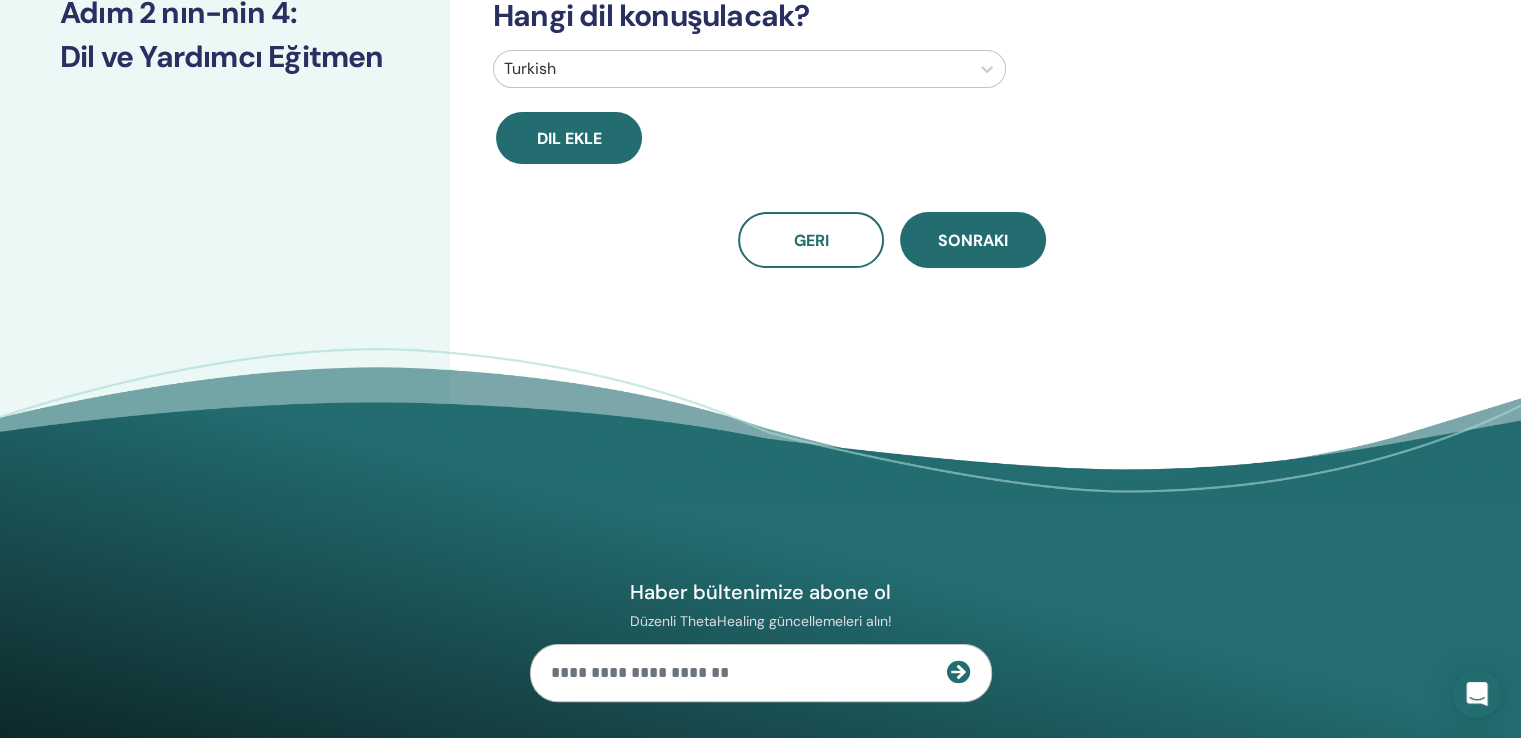 click on "Geri Sonraki" at bounding box center [892, 240] 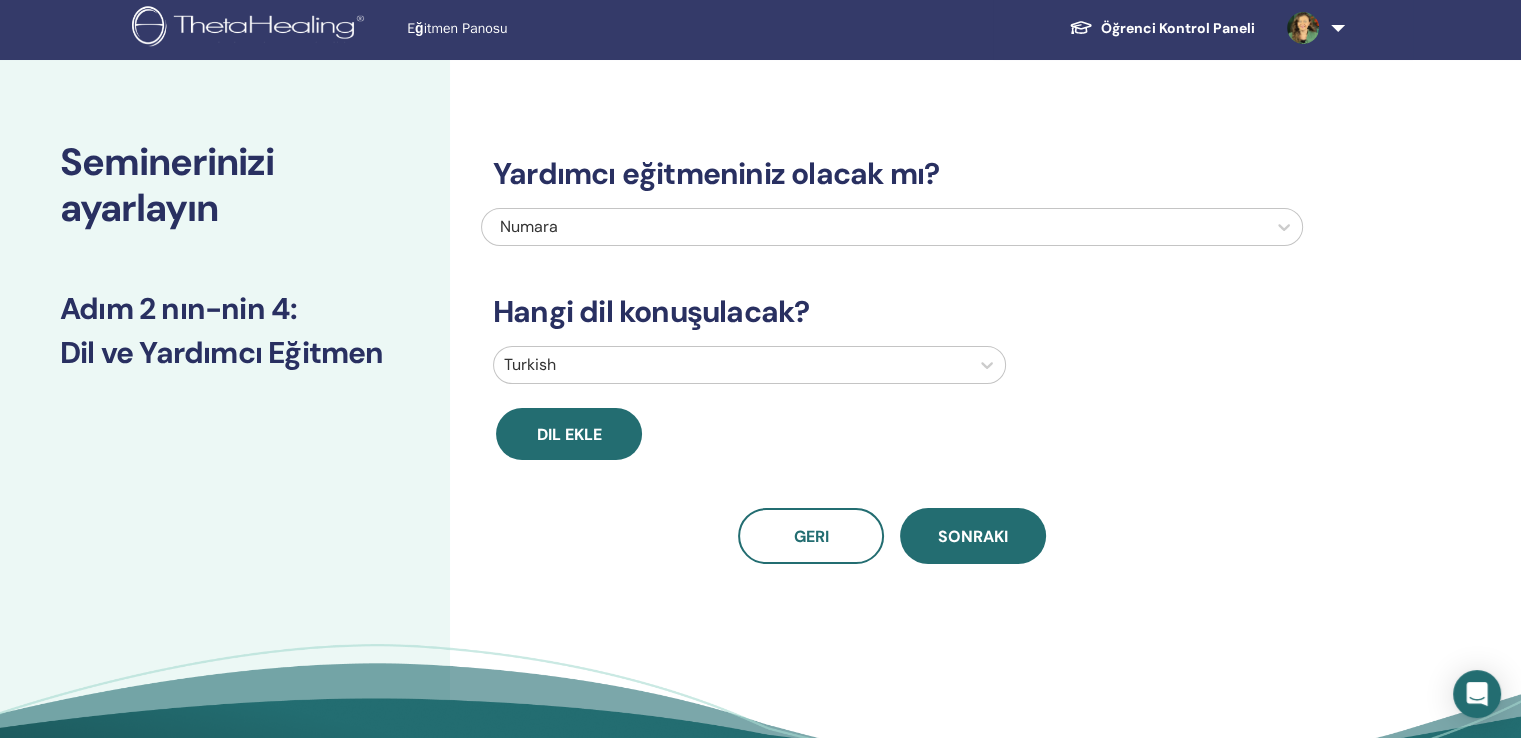 scroll, scrollTop: 0, scrollLeft: 0, axis: both 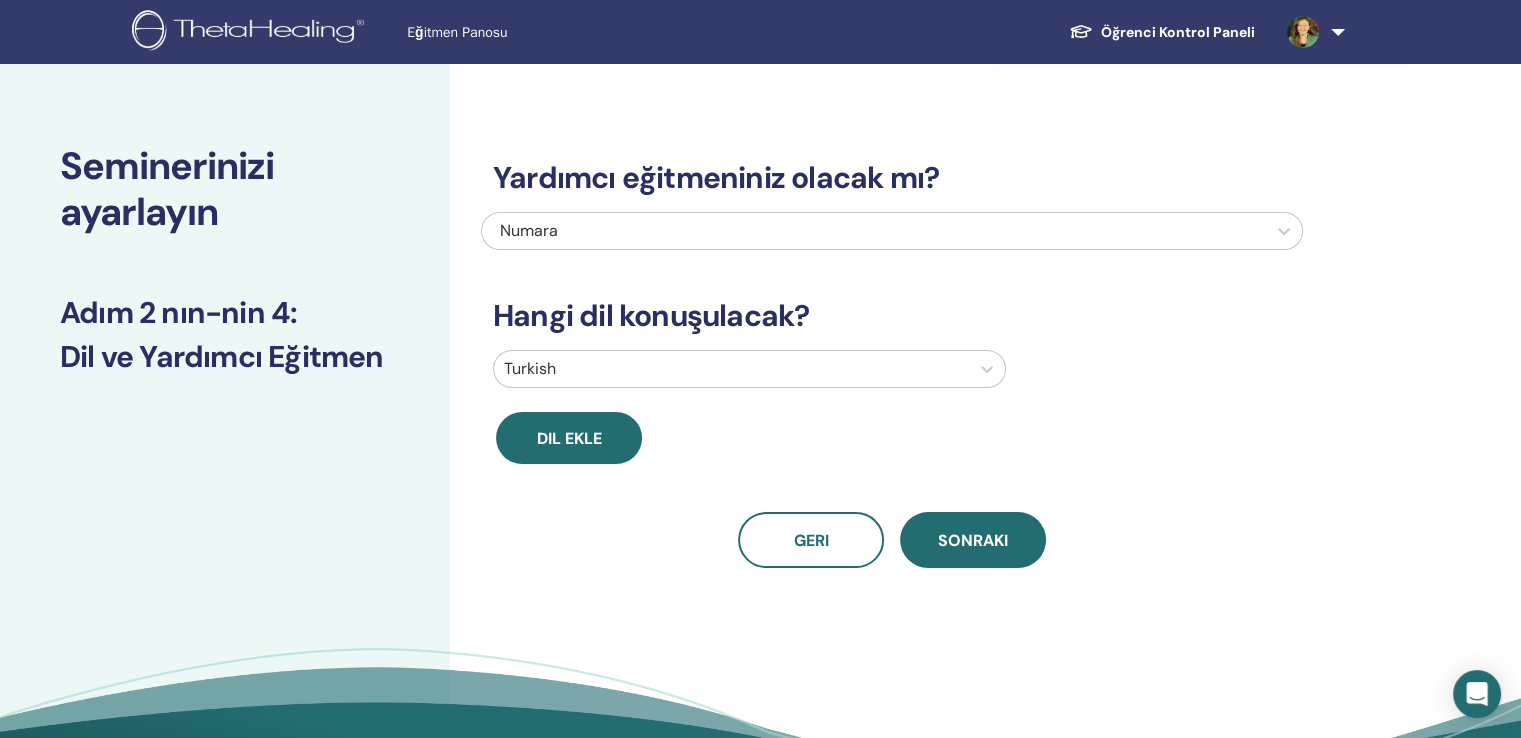 click on "Numara" at bounding box center (814, 231) 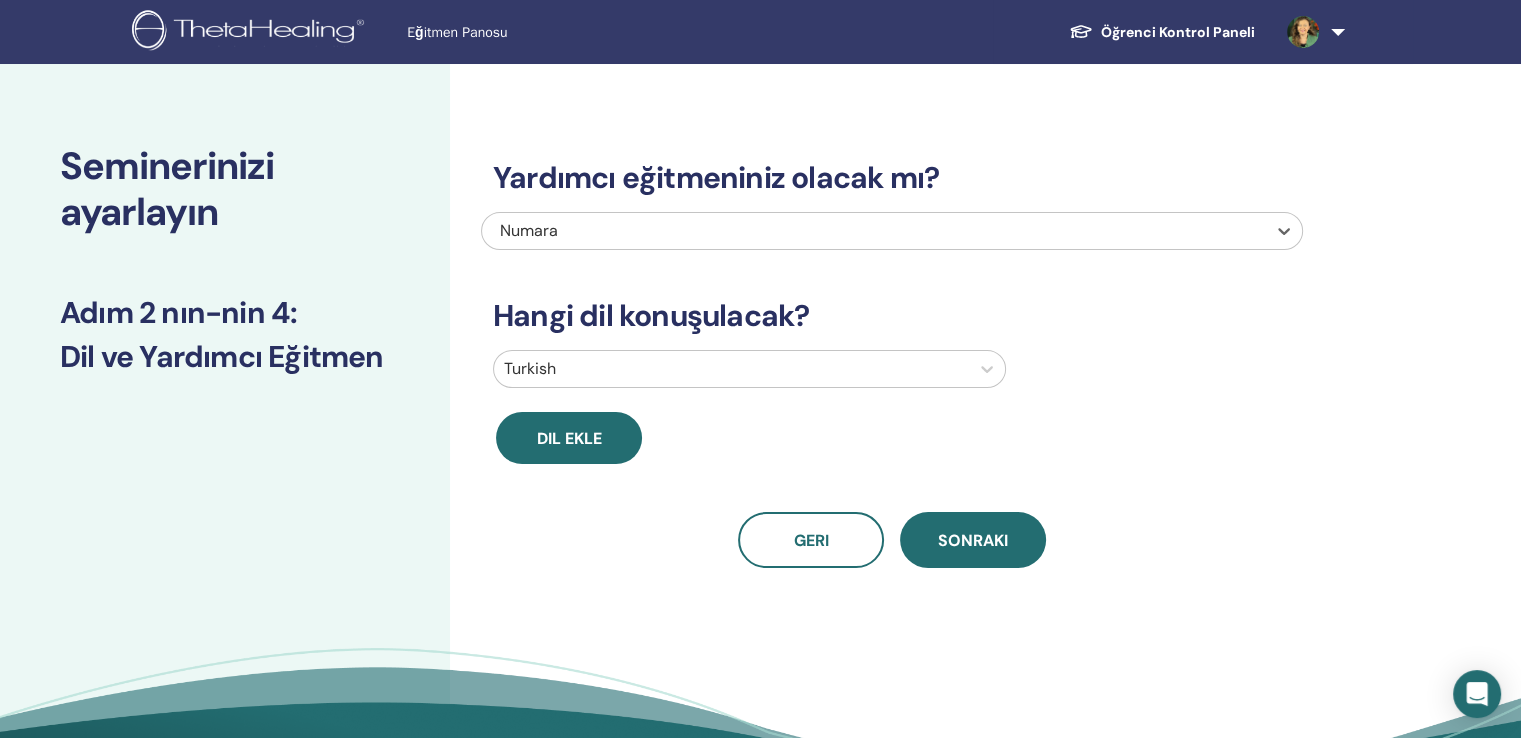 click on "Numara" at bounding box center (814, 231) 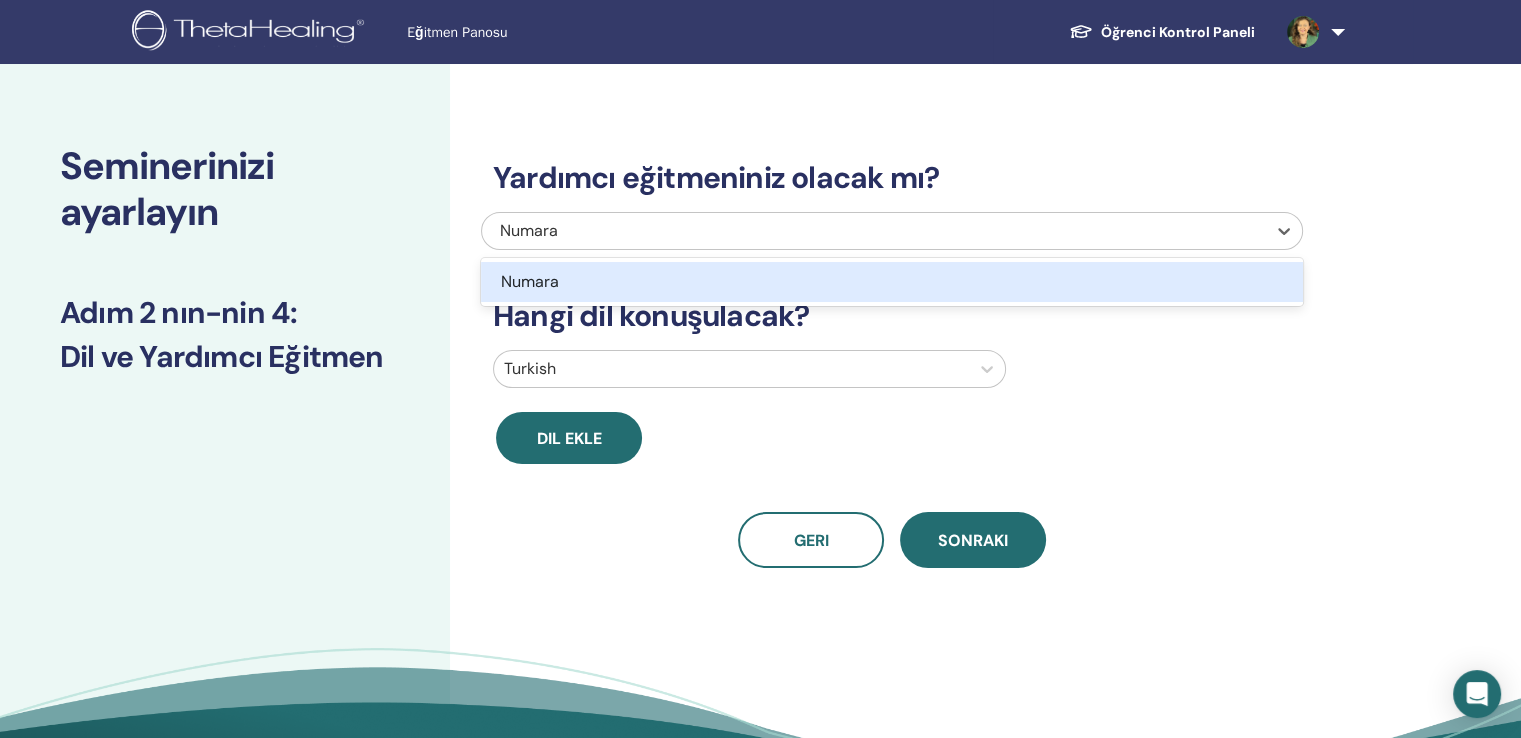 click on "Numara" at bounding box center [814, 231] 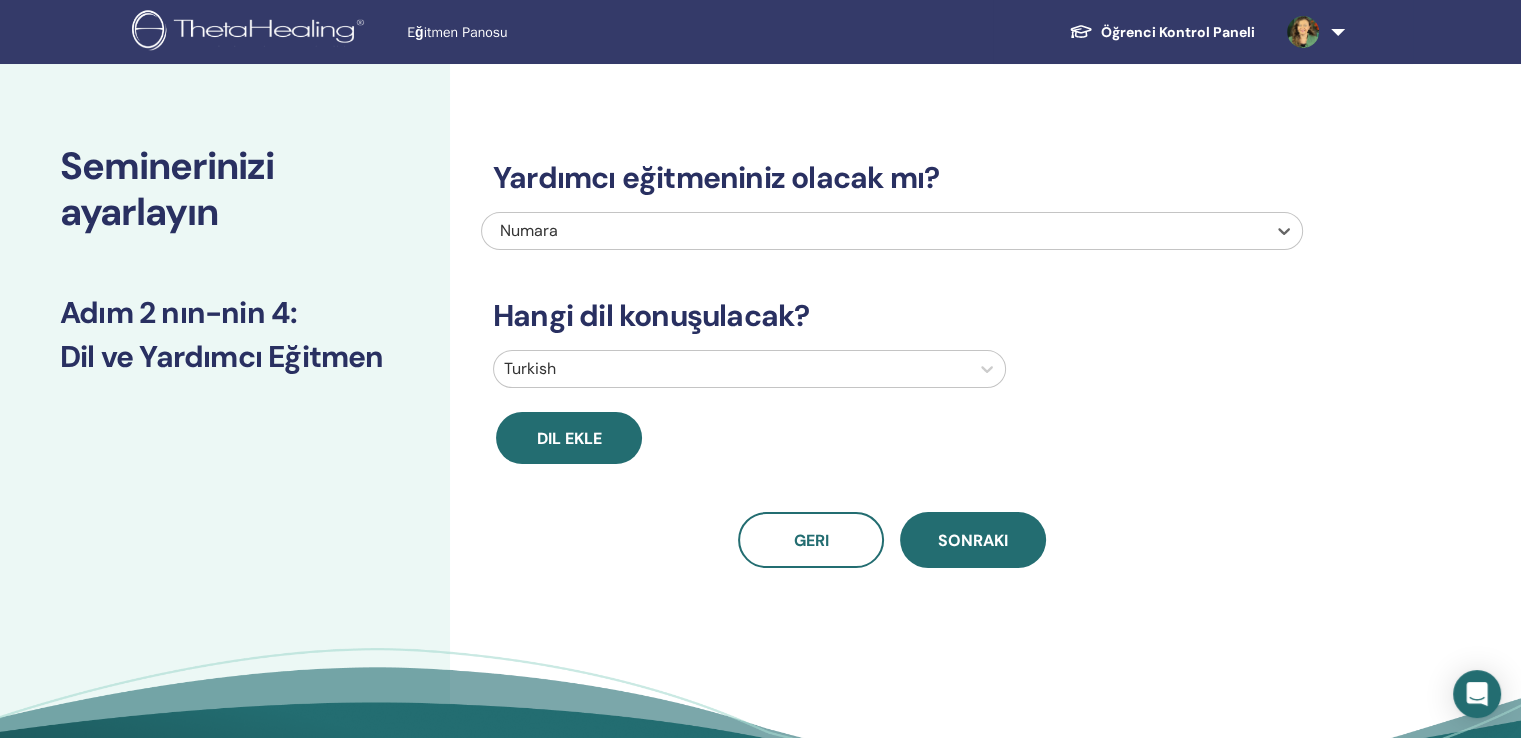 click on "Numara" at bounding box center (814, 231) 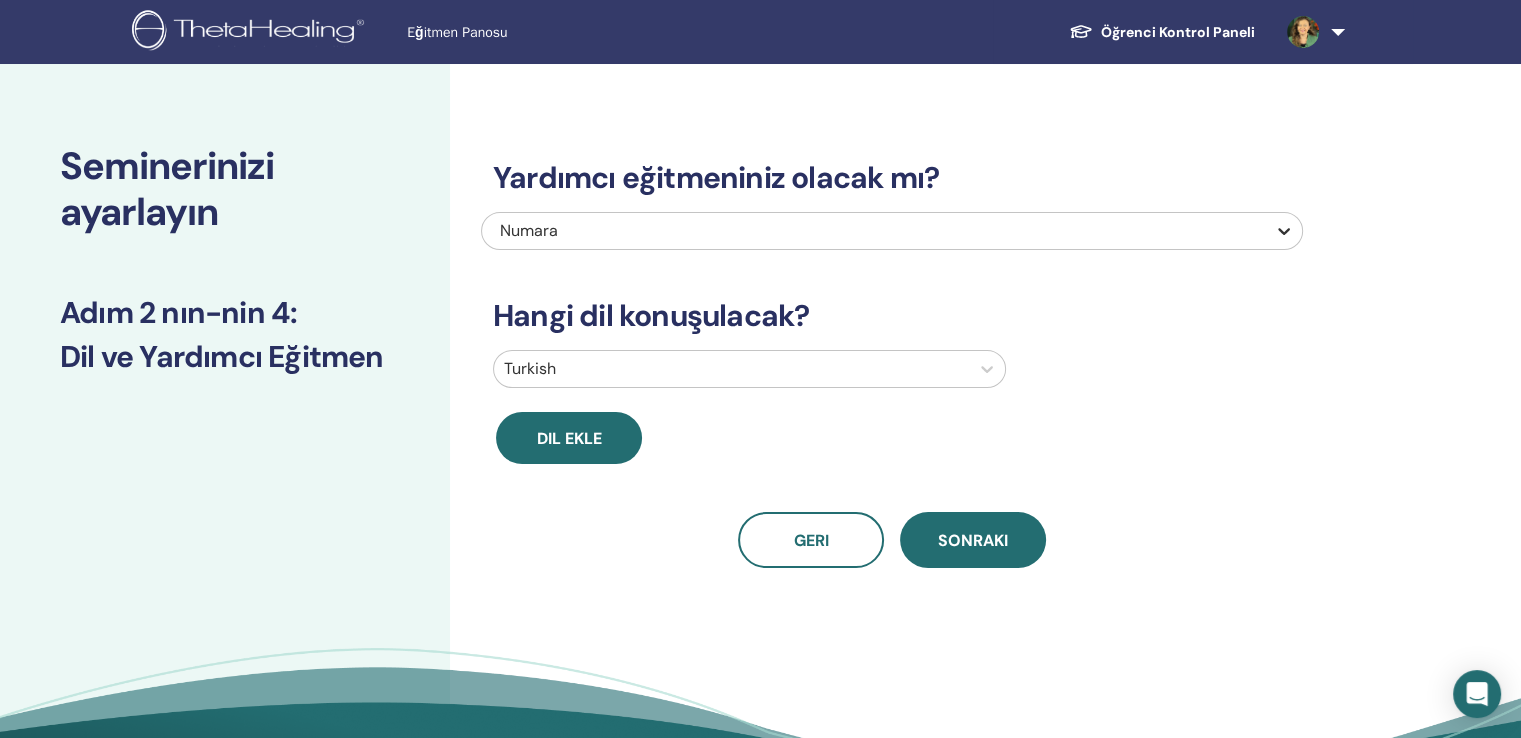 click at bounding box center [1284, 231] 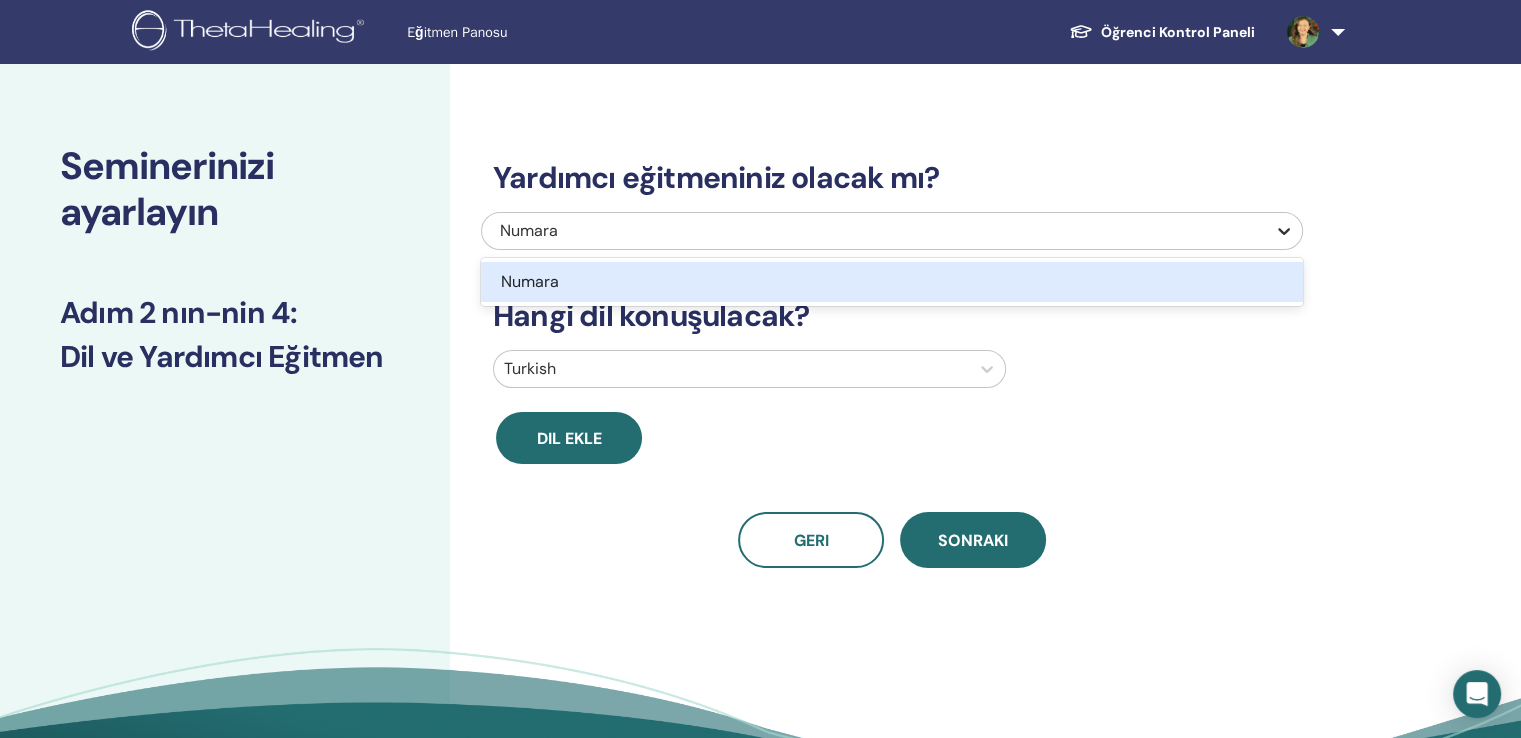 click 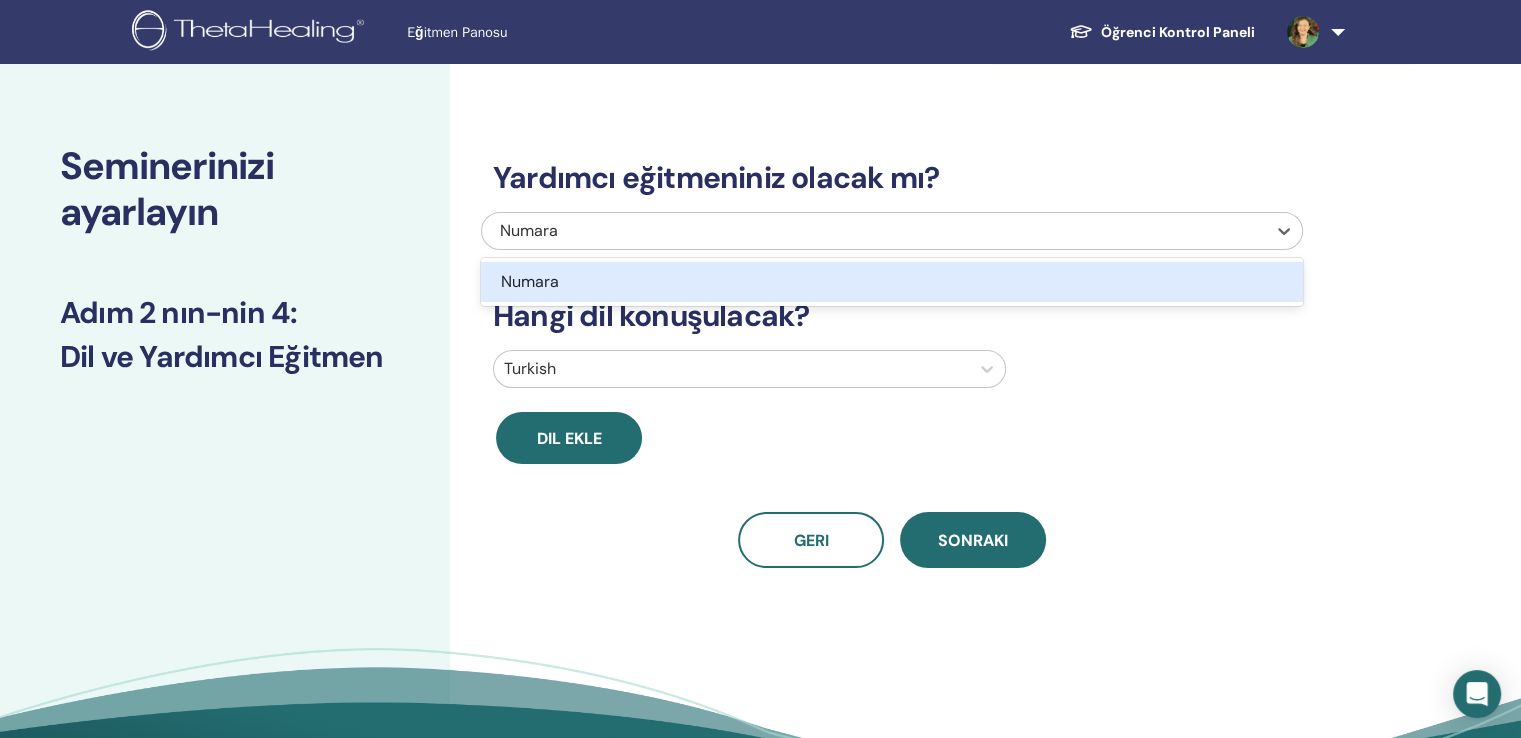 click on "Numara" at bounding box center (814, 231) 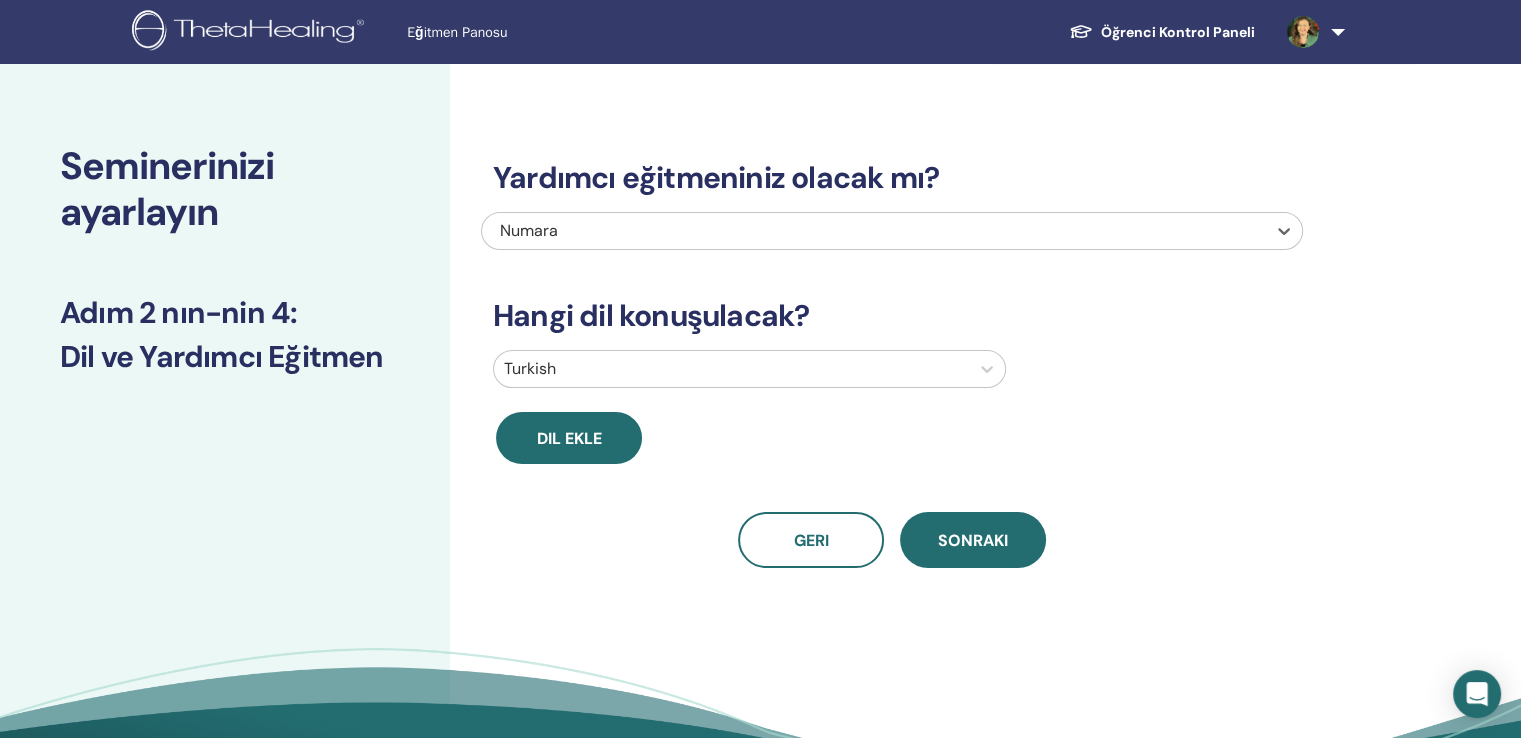 click on "Numara" at bounding box center (814, 231) 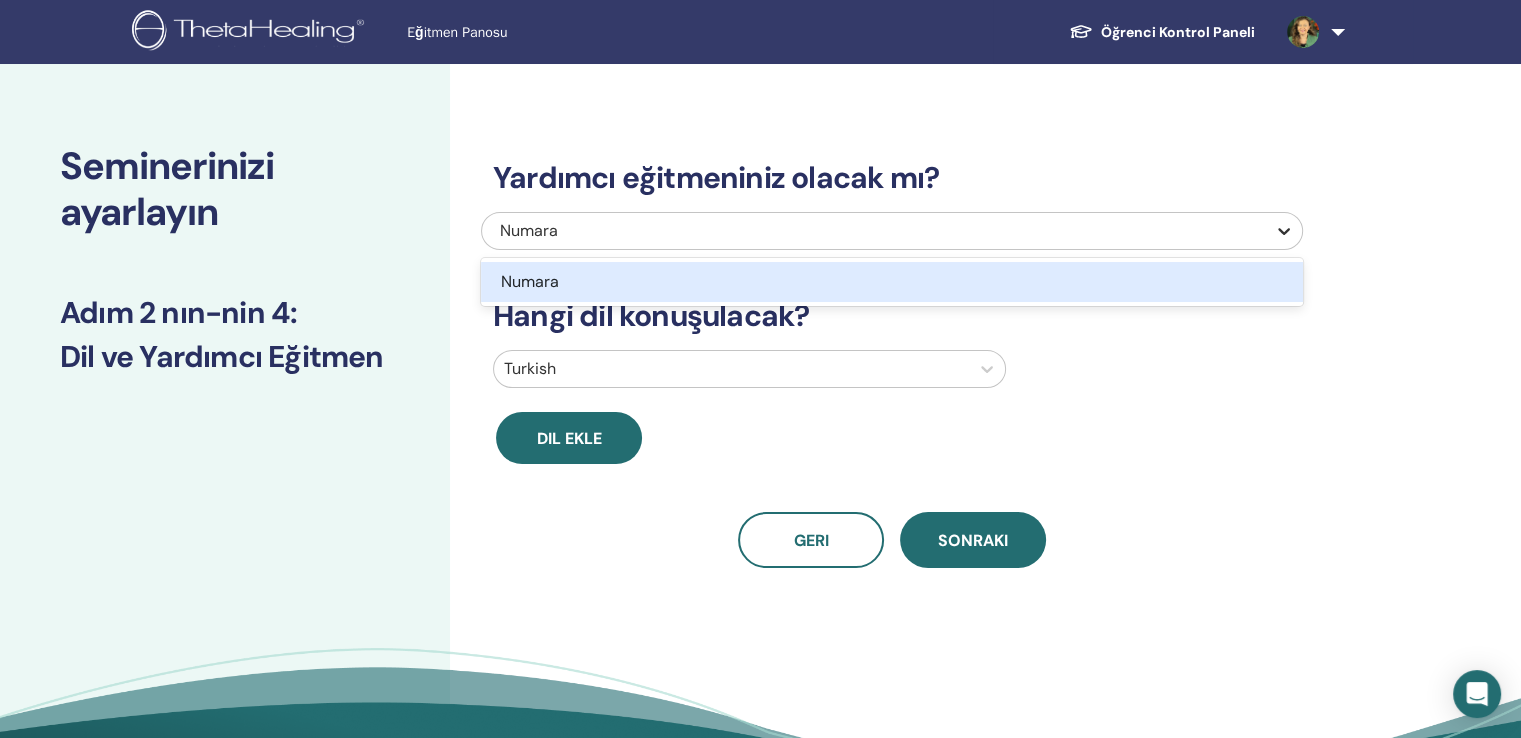 click at bounding box center (1284, 231) 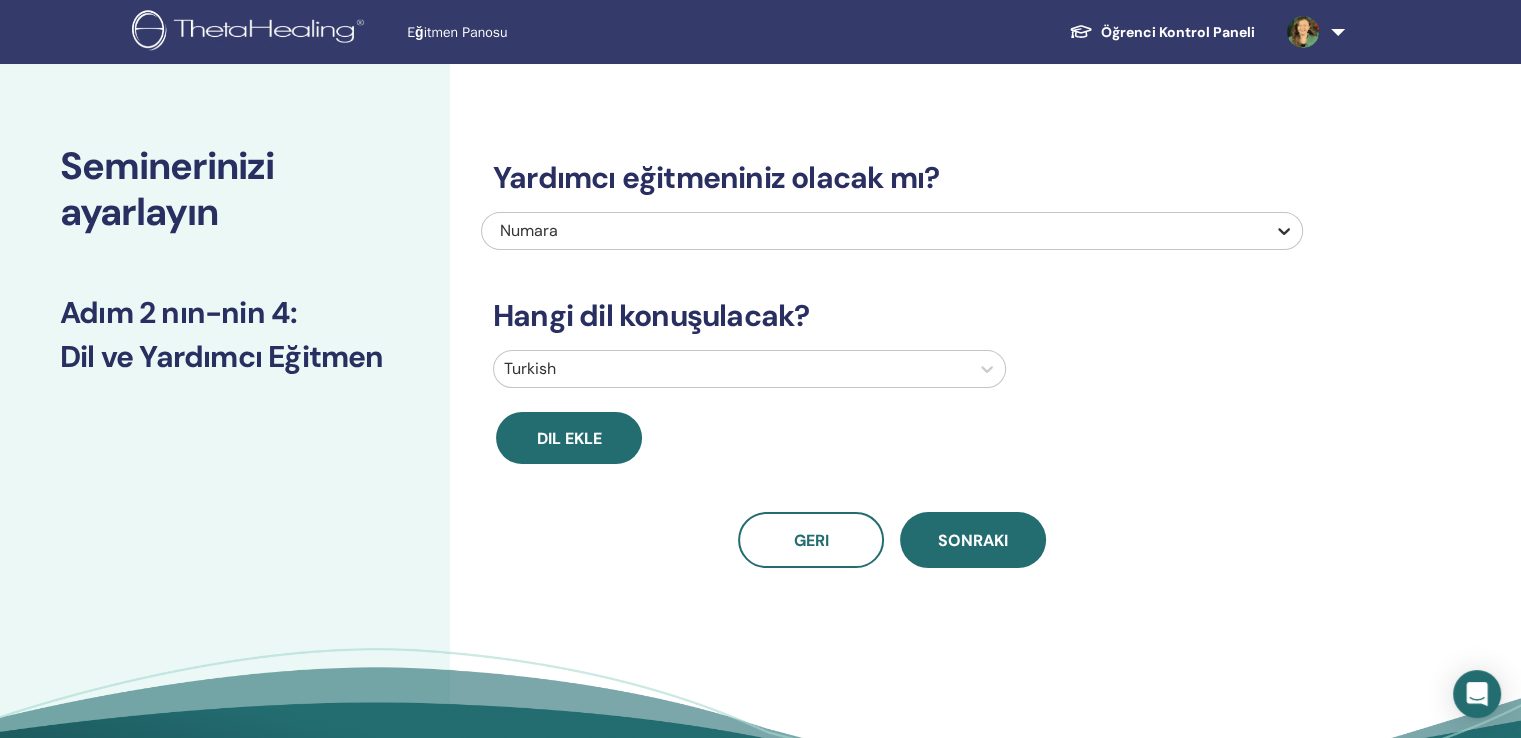 click at bounding box center [1284, 231] 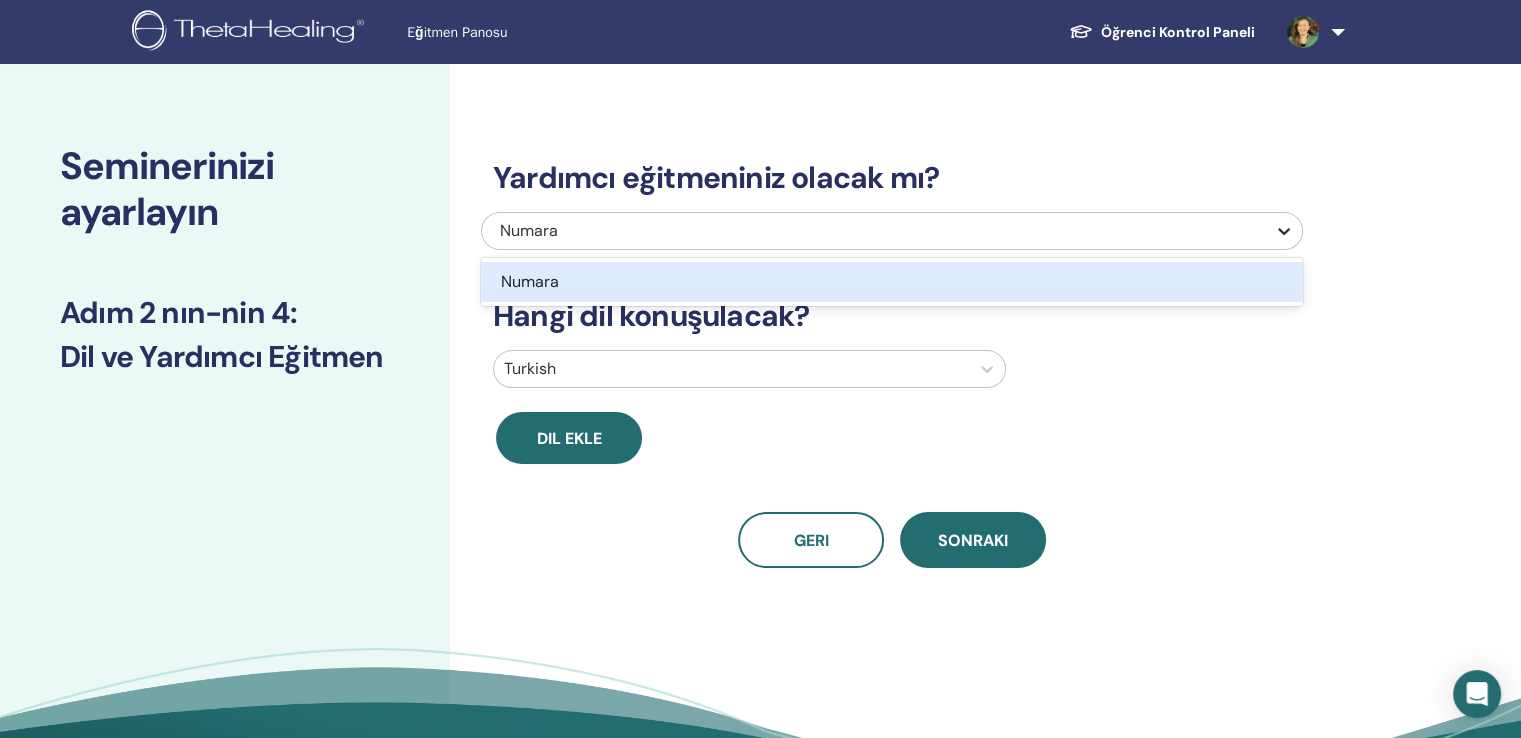 click at bounding box center [1284, 231] 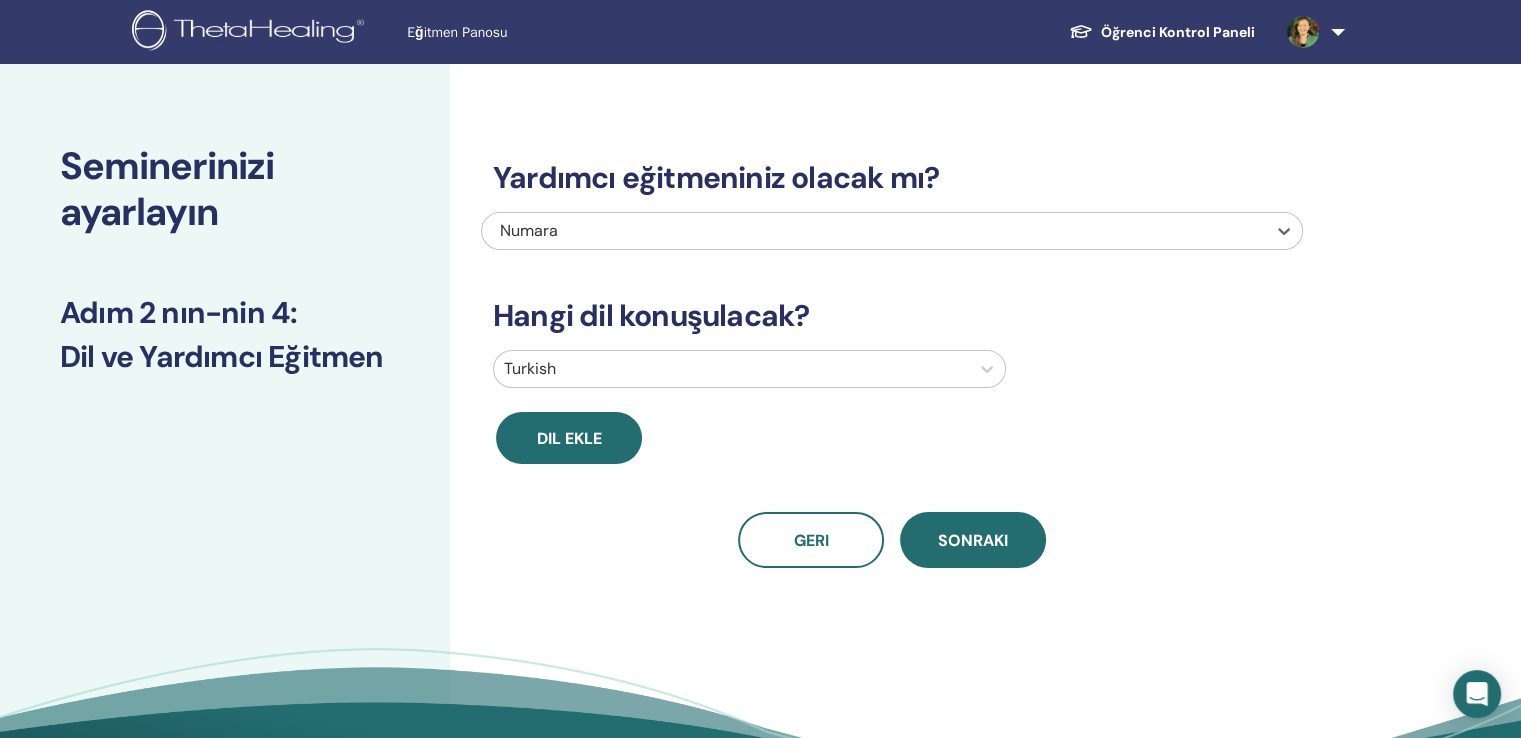 click on "Numara" at bounding box center [814, 231] 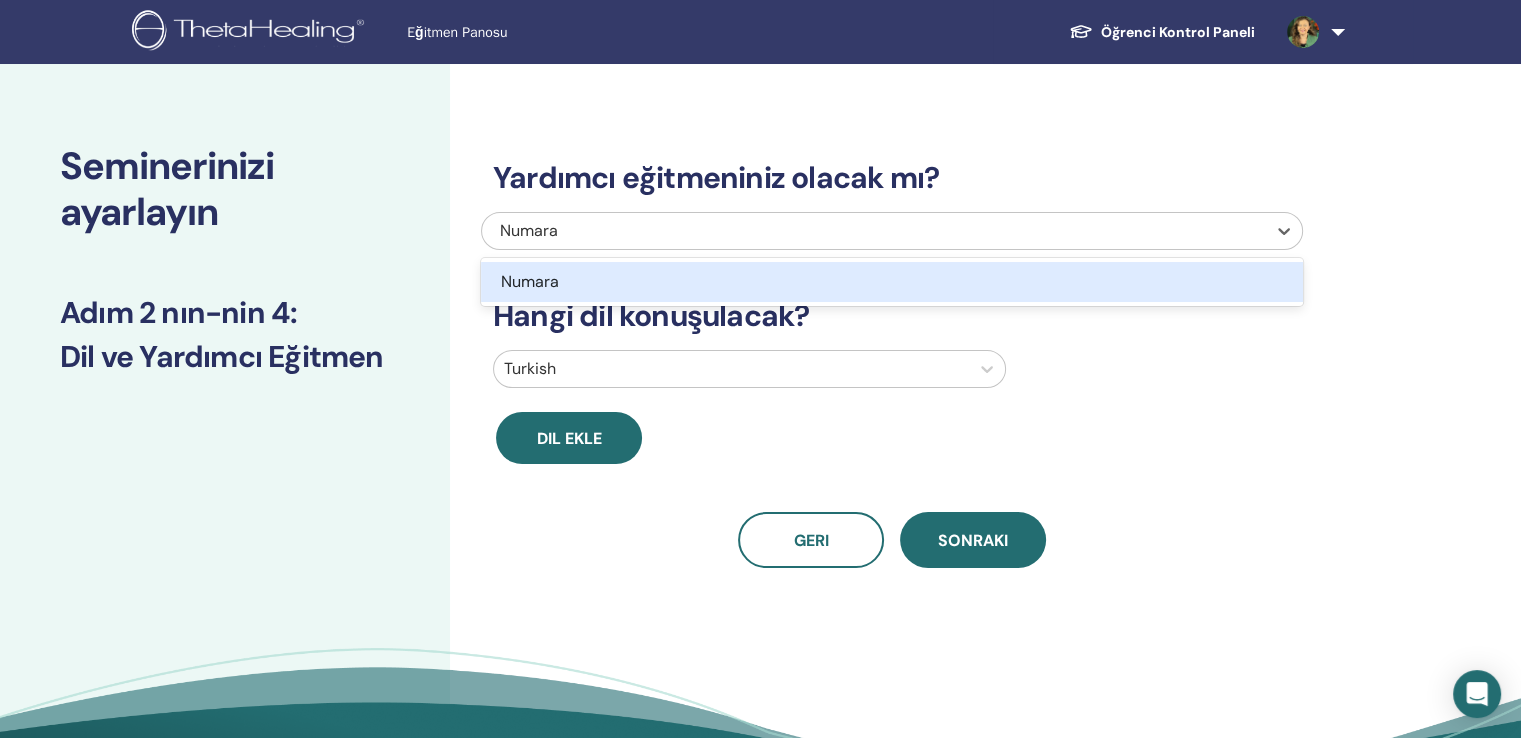 click on "Numara" at bounding box center [814, 231] 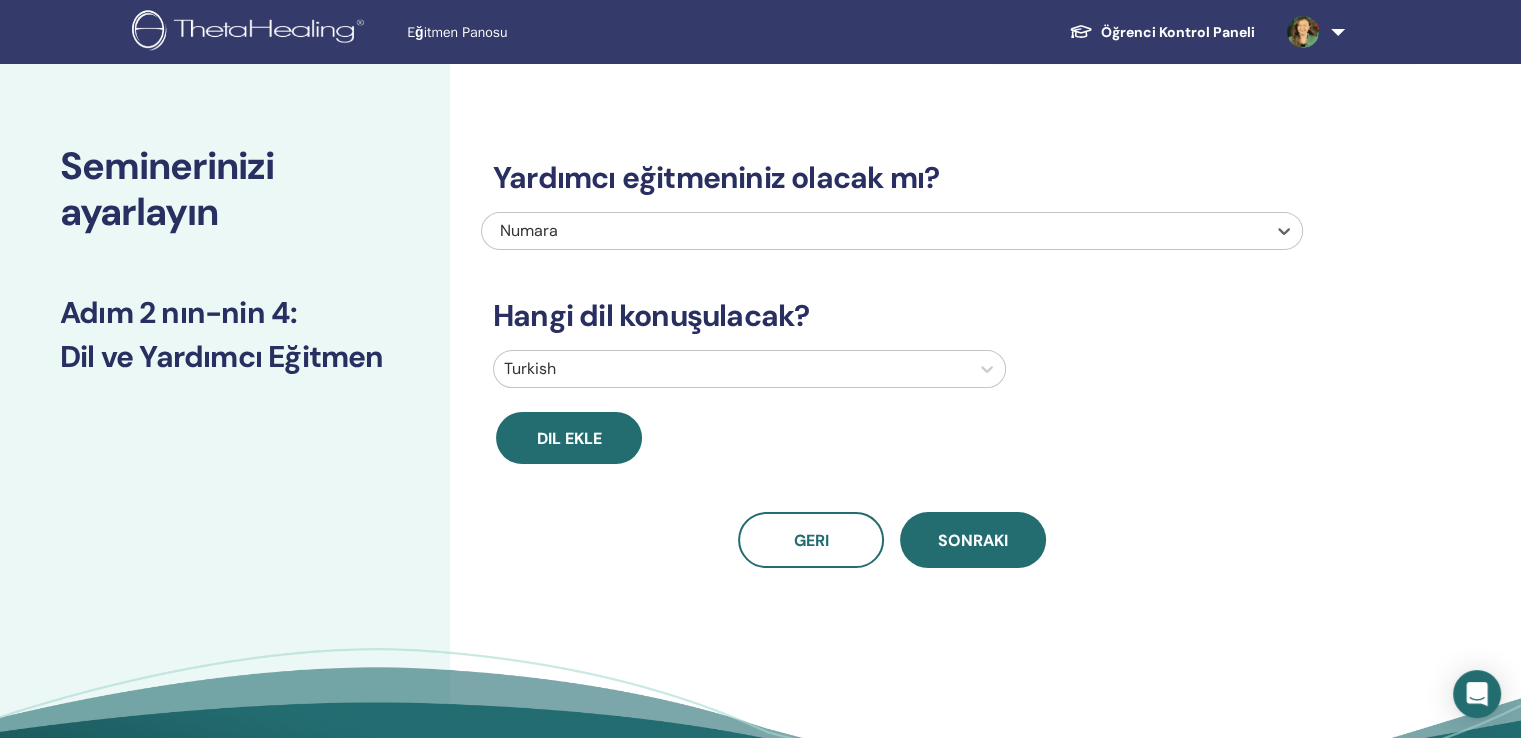click on "Numara" at bounding box center (814, 231) 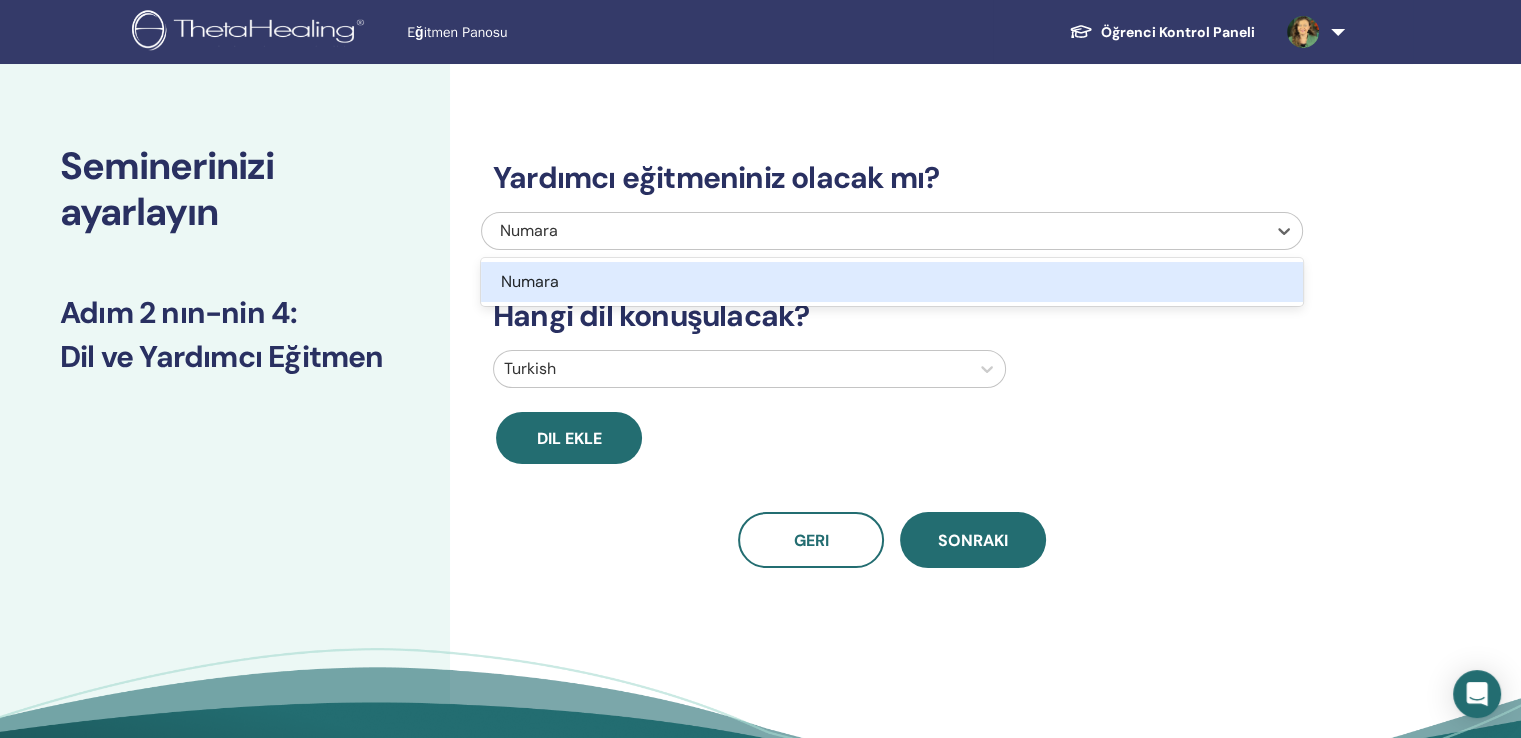 click on "Numara" at bounding box center [814, 231] 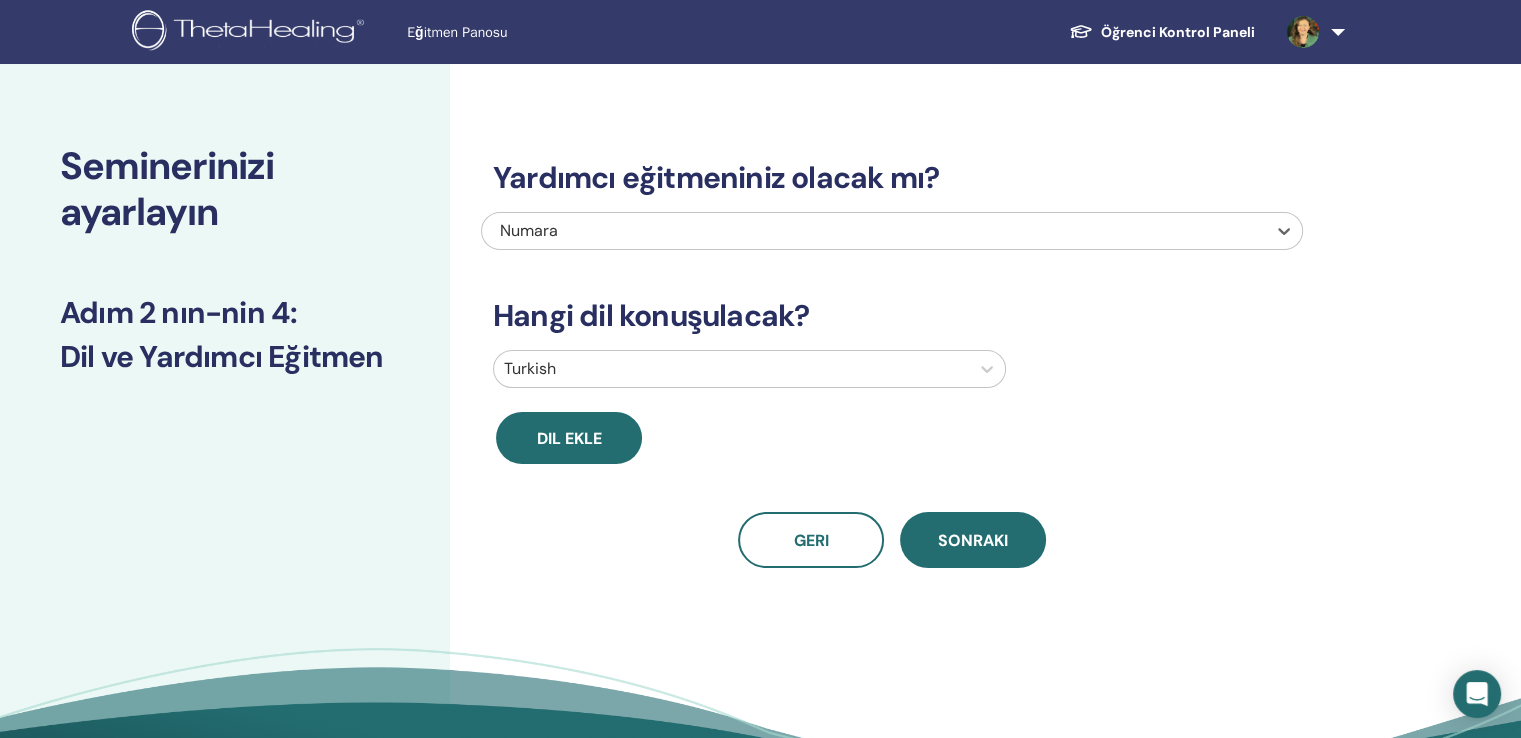 click on "Numara" at bounding box center (814, 231) 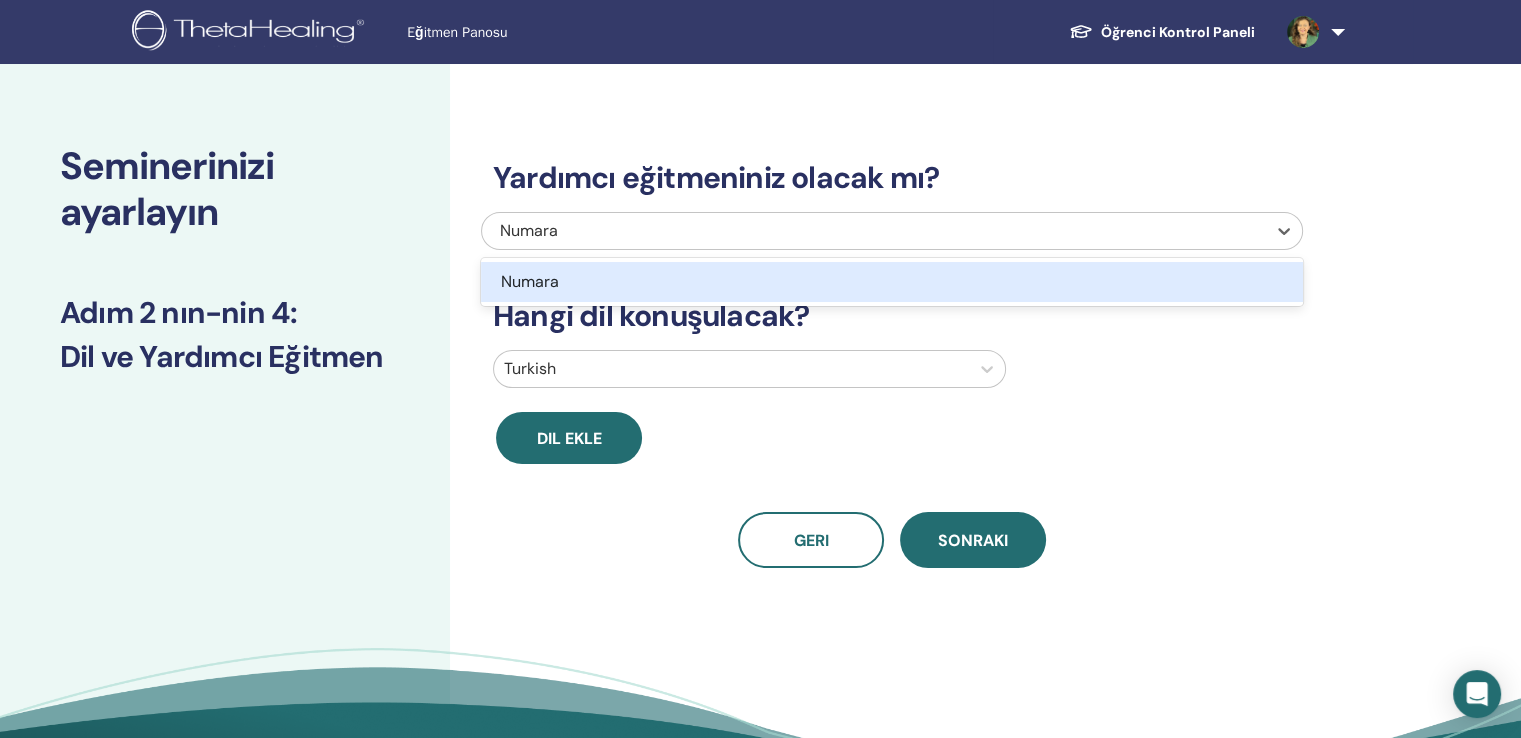 click on "Numara" at bounding box center (814, 231) 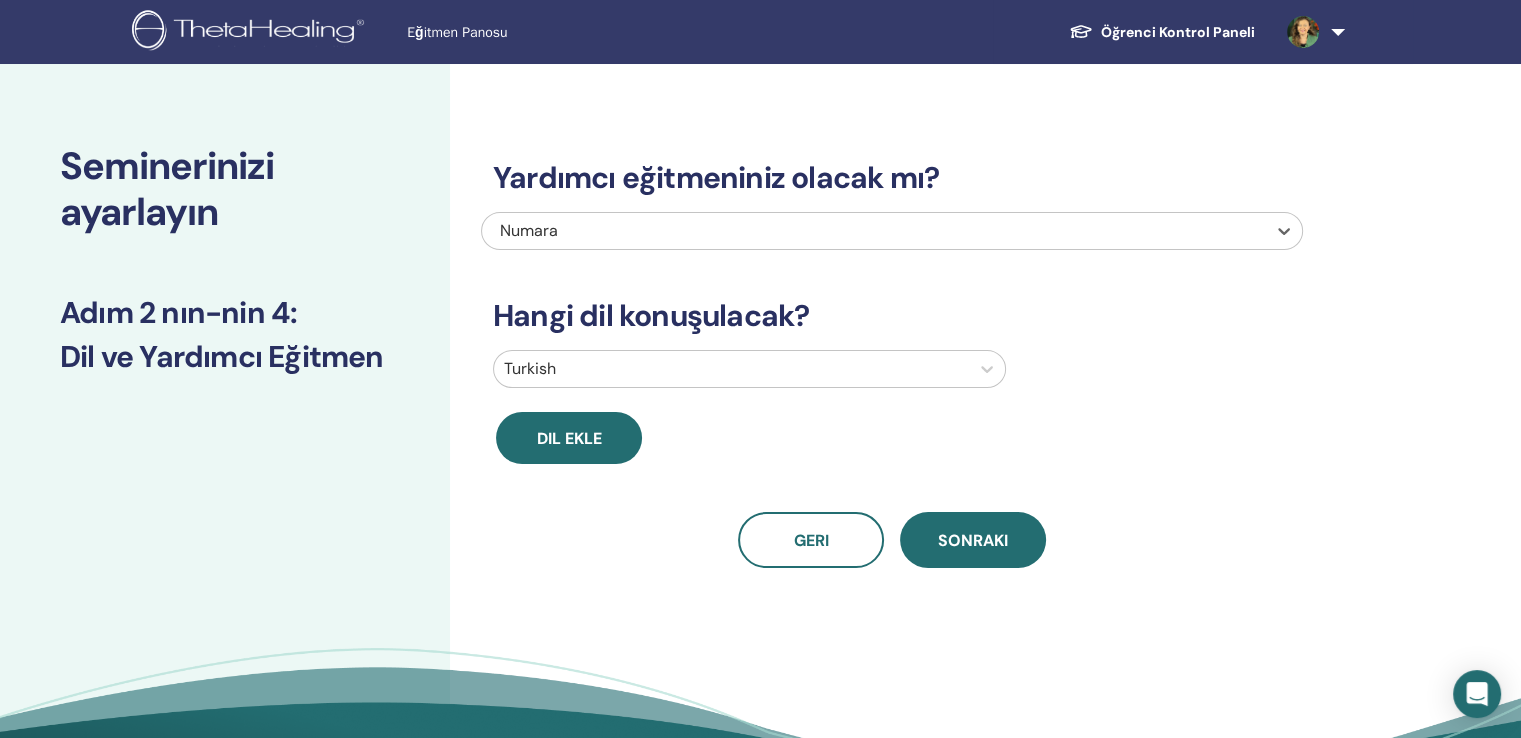 click on "Numara" at bounding box center [814, 231] 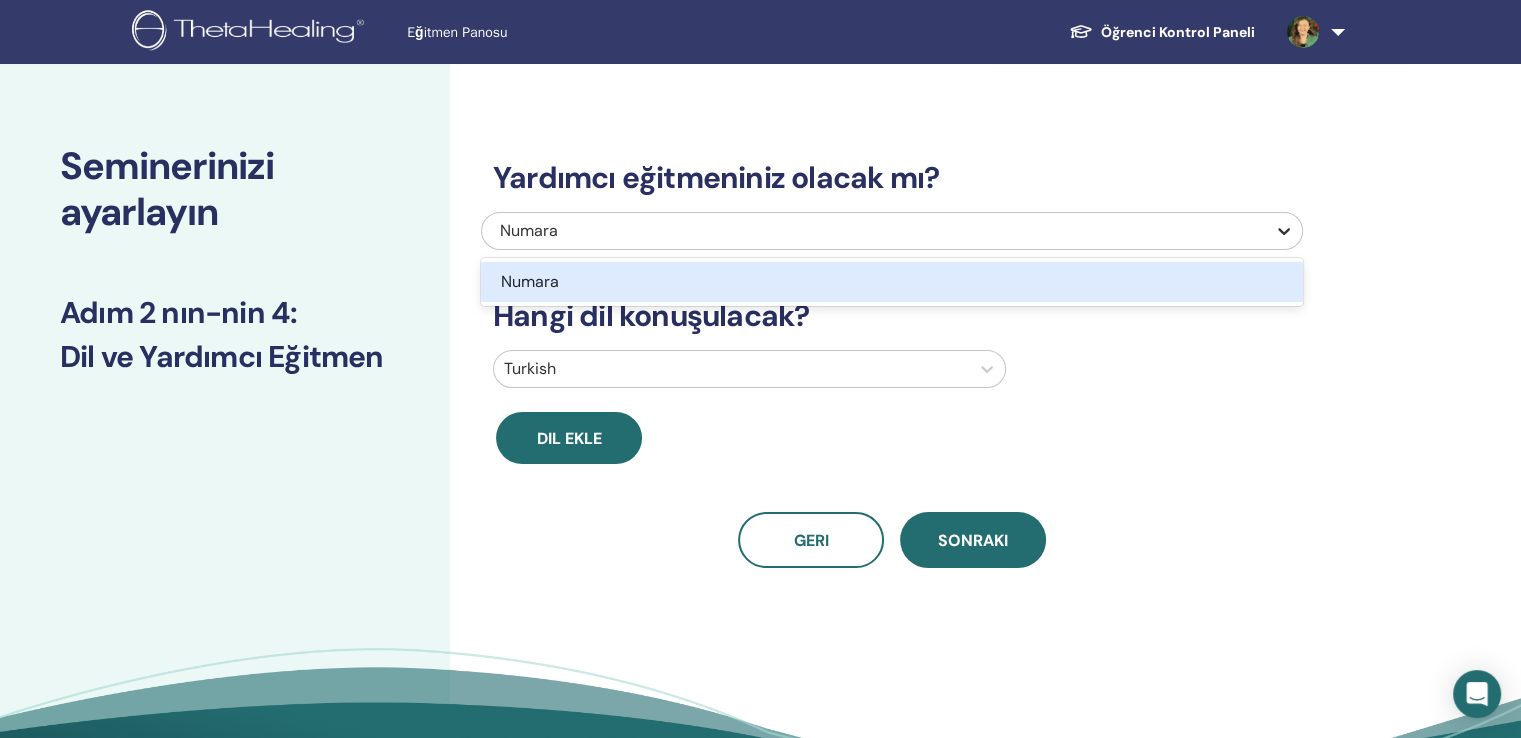 click 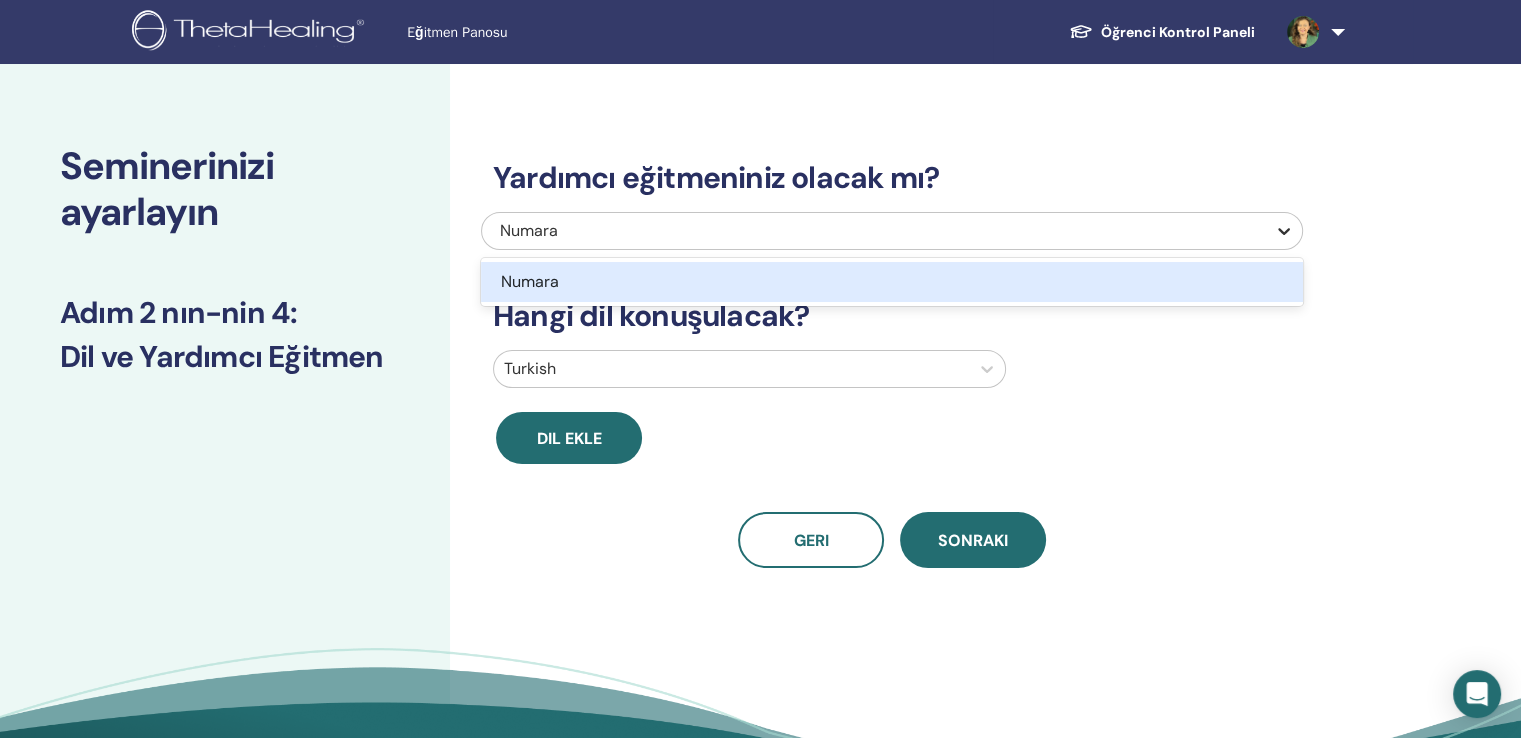 click 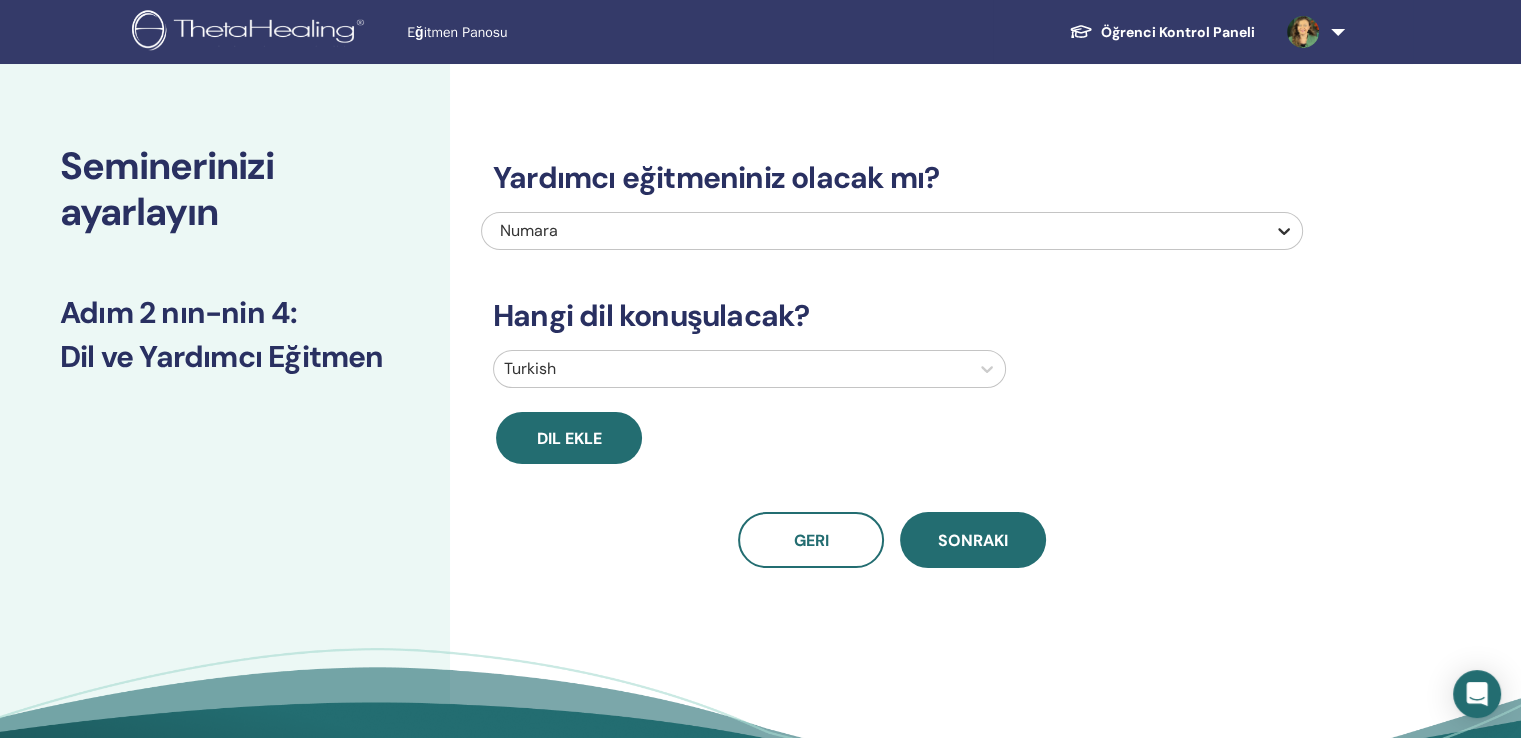click 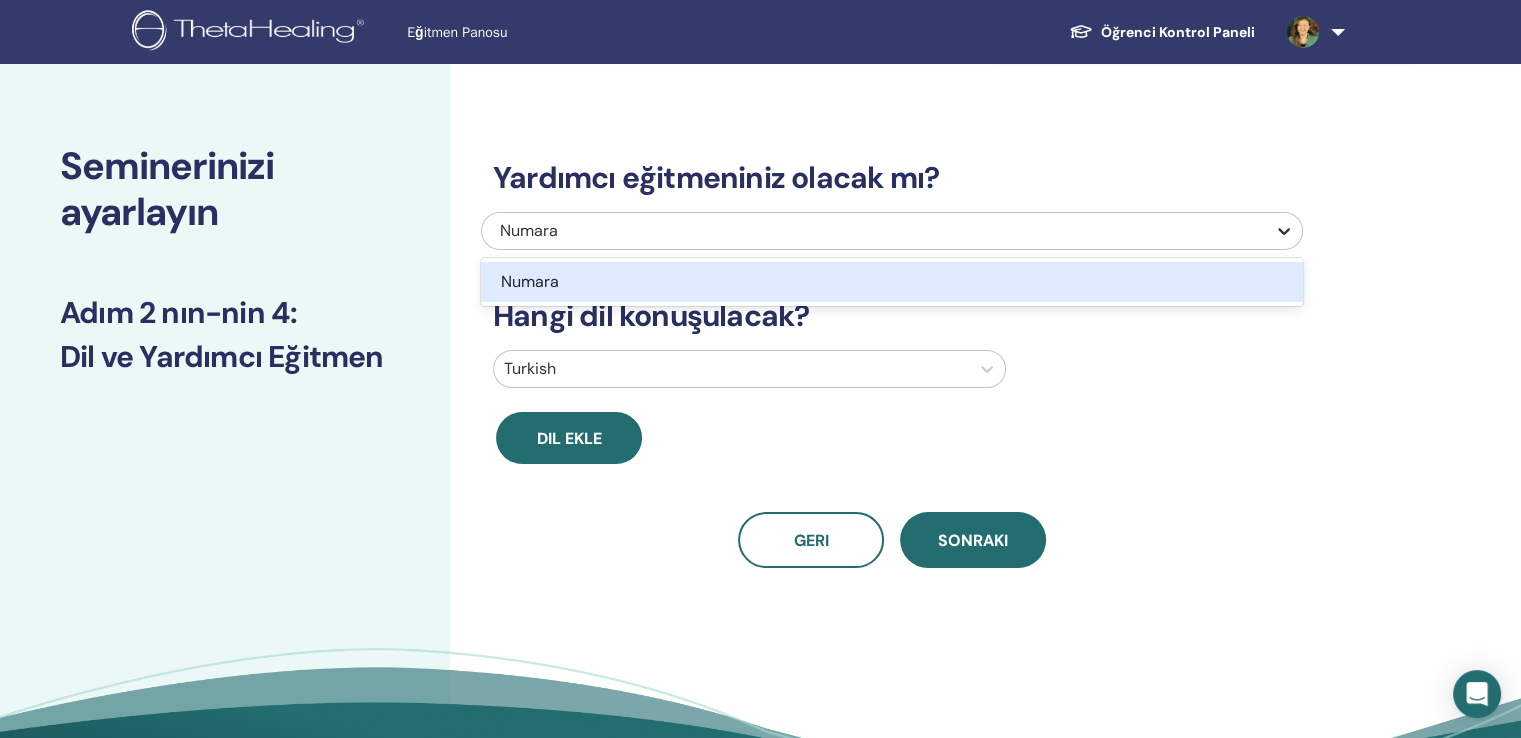 click 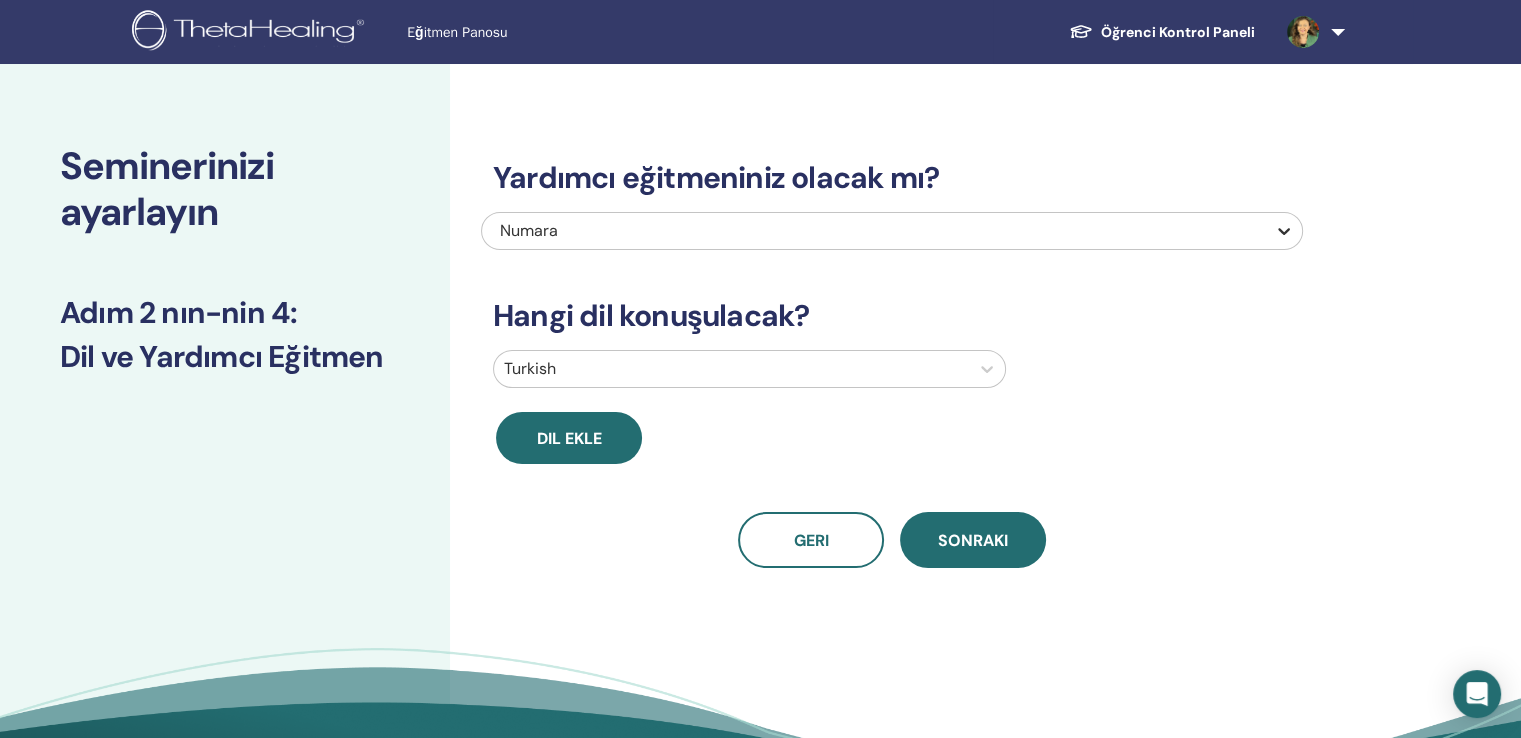 click 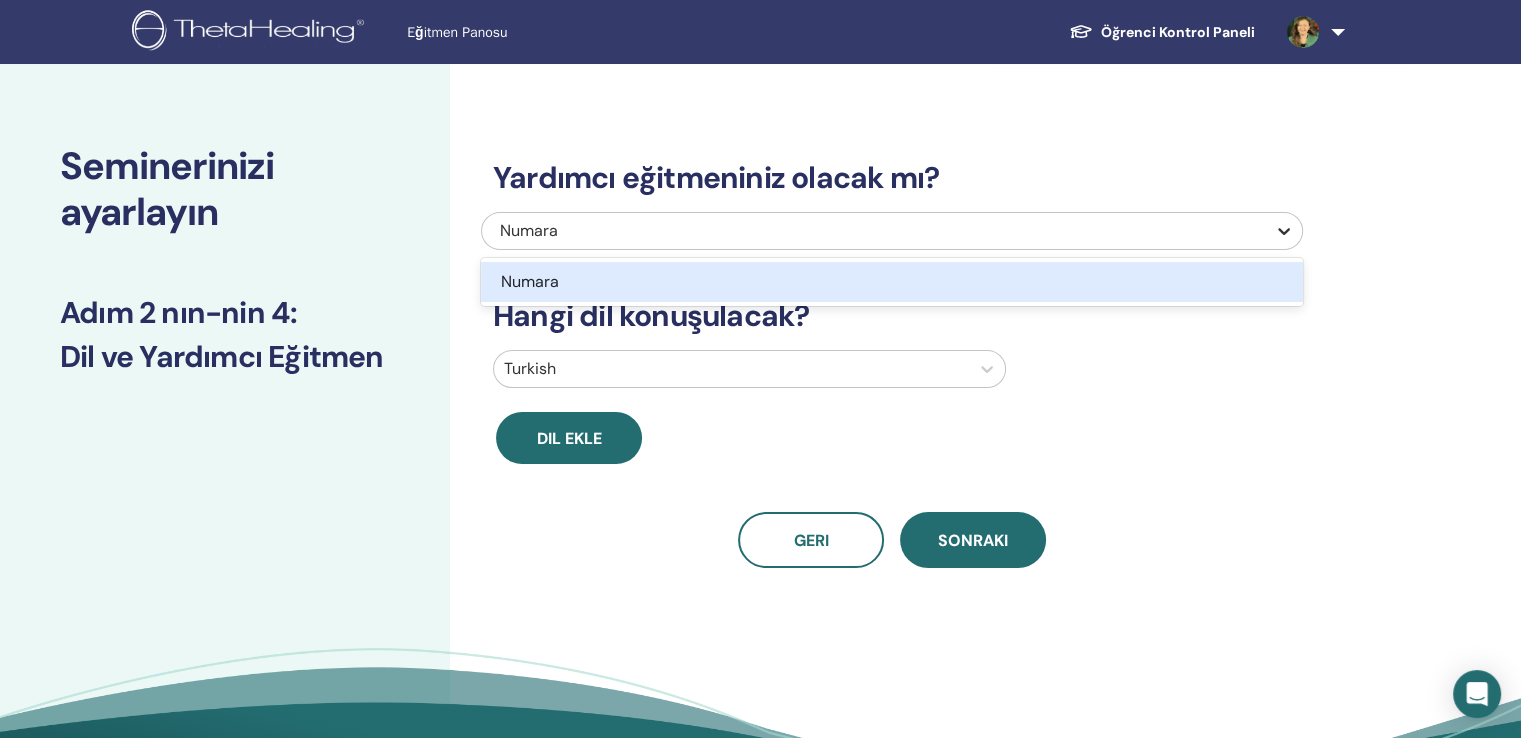click 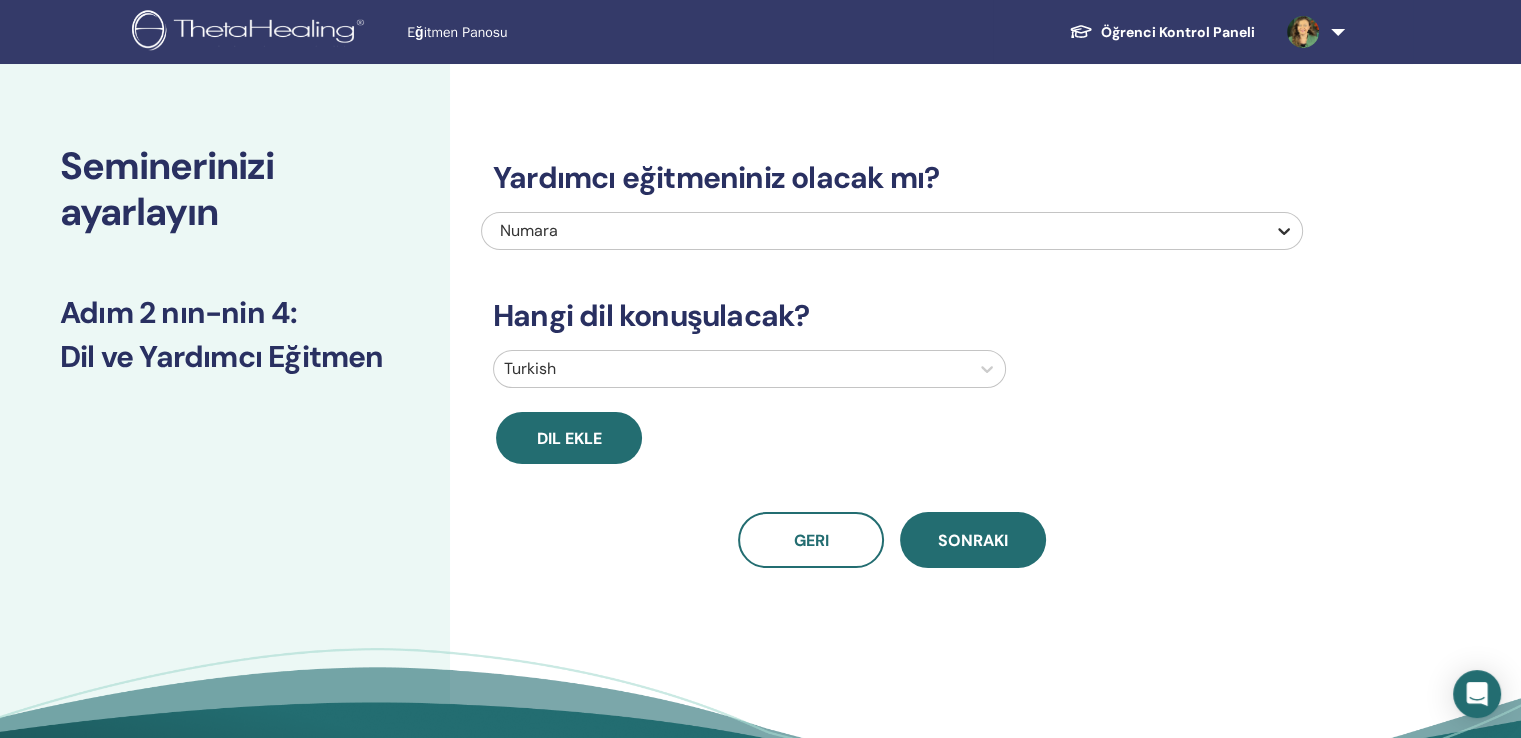 click 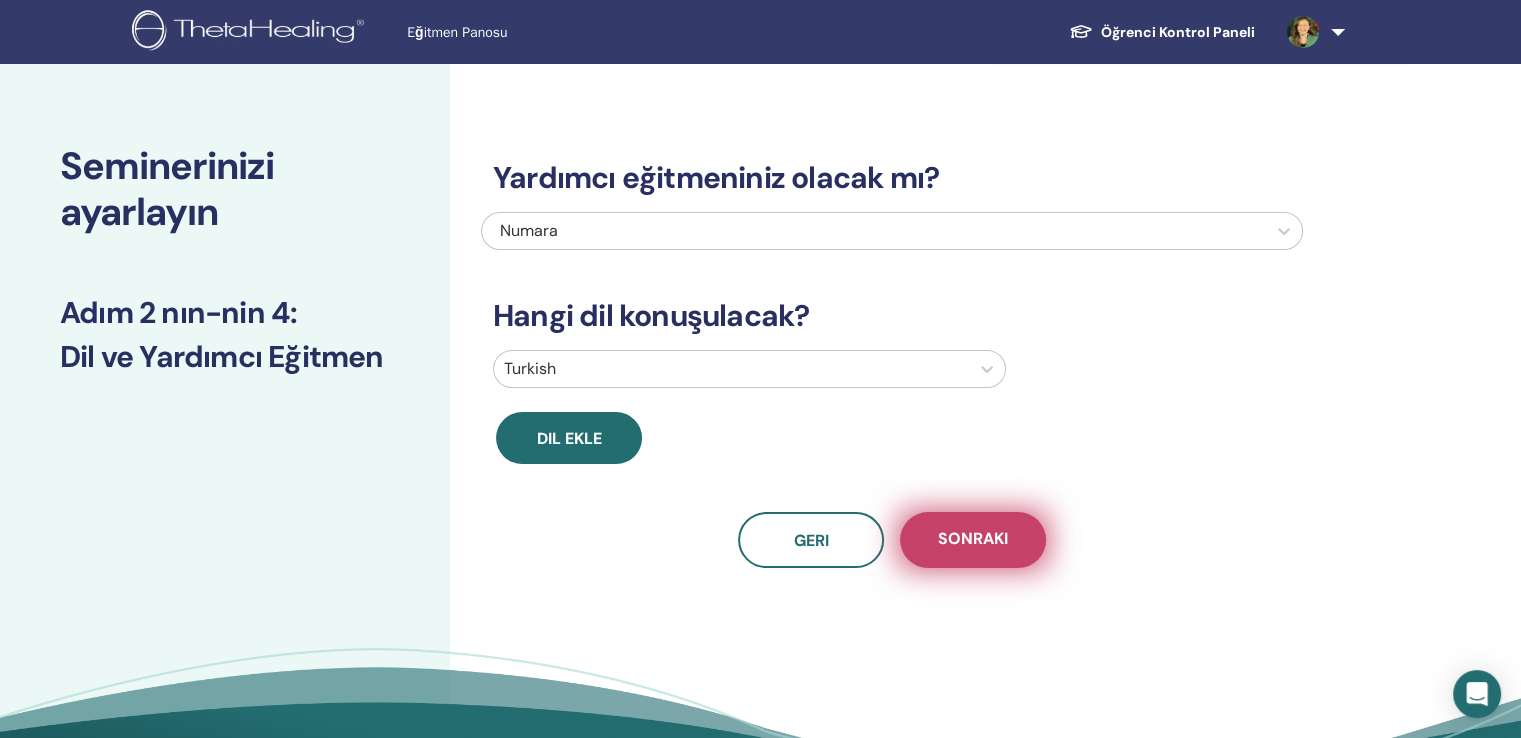 click on "Sonraki" at bounding box center [973, 540] 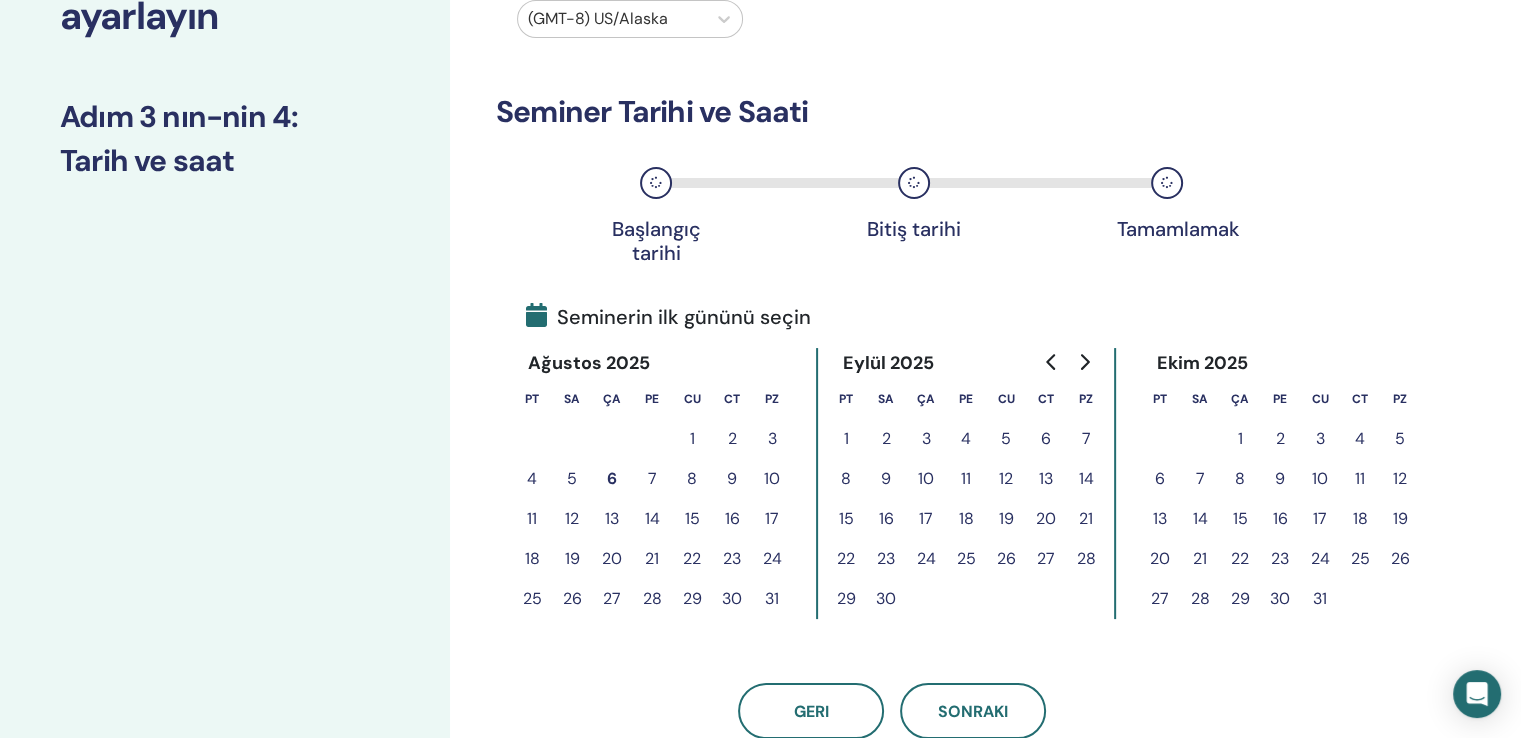 scroll, scrollTop: 200, scrollLeft: 0, axis: vertical 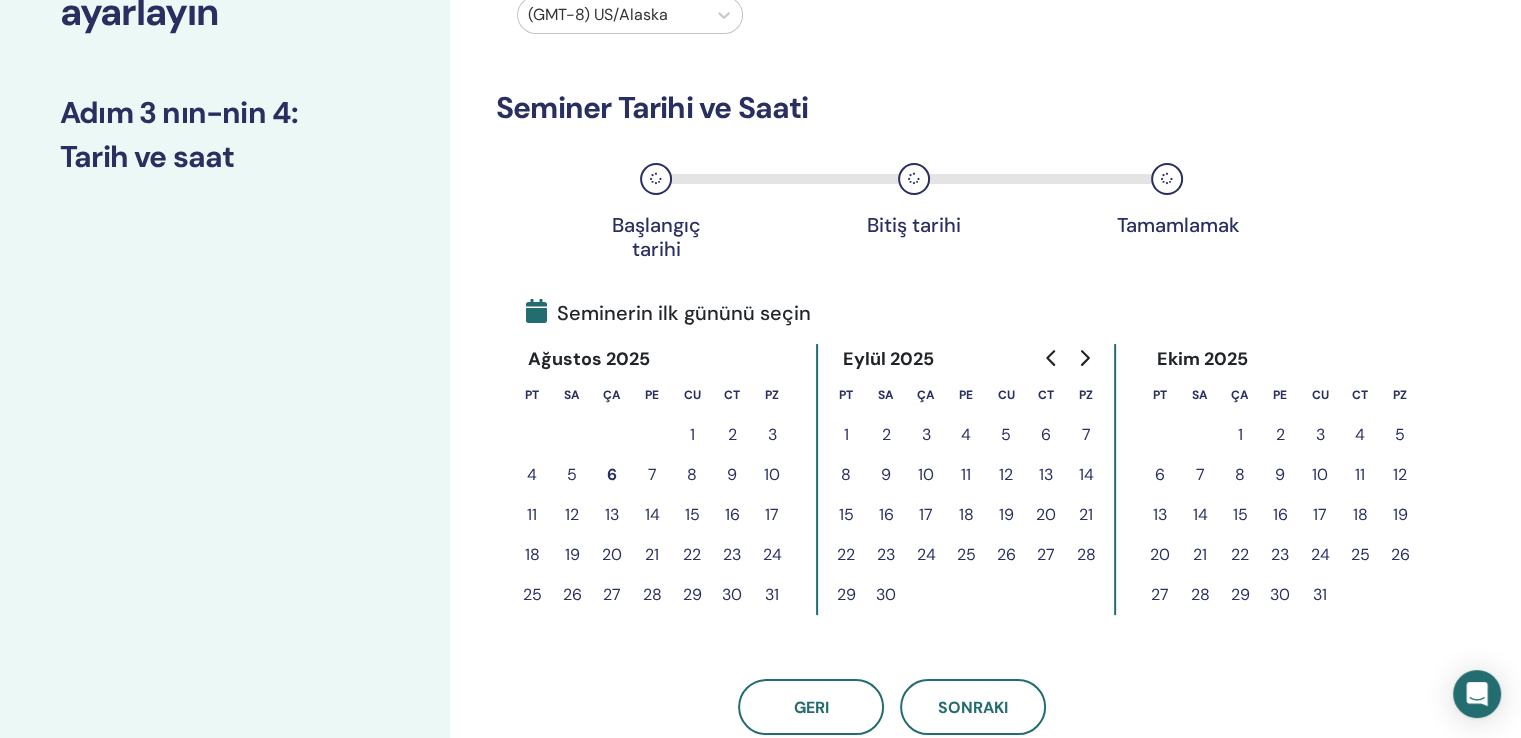 click on "8" at bounding box center (692, 475) 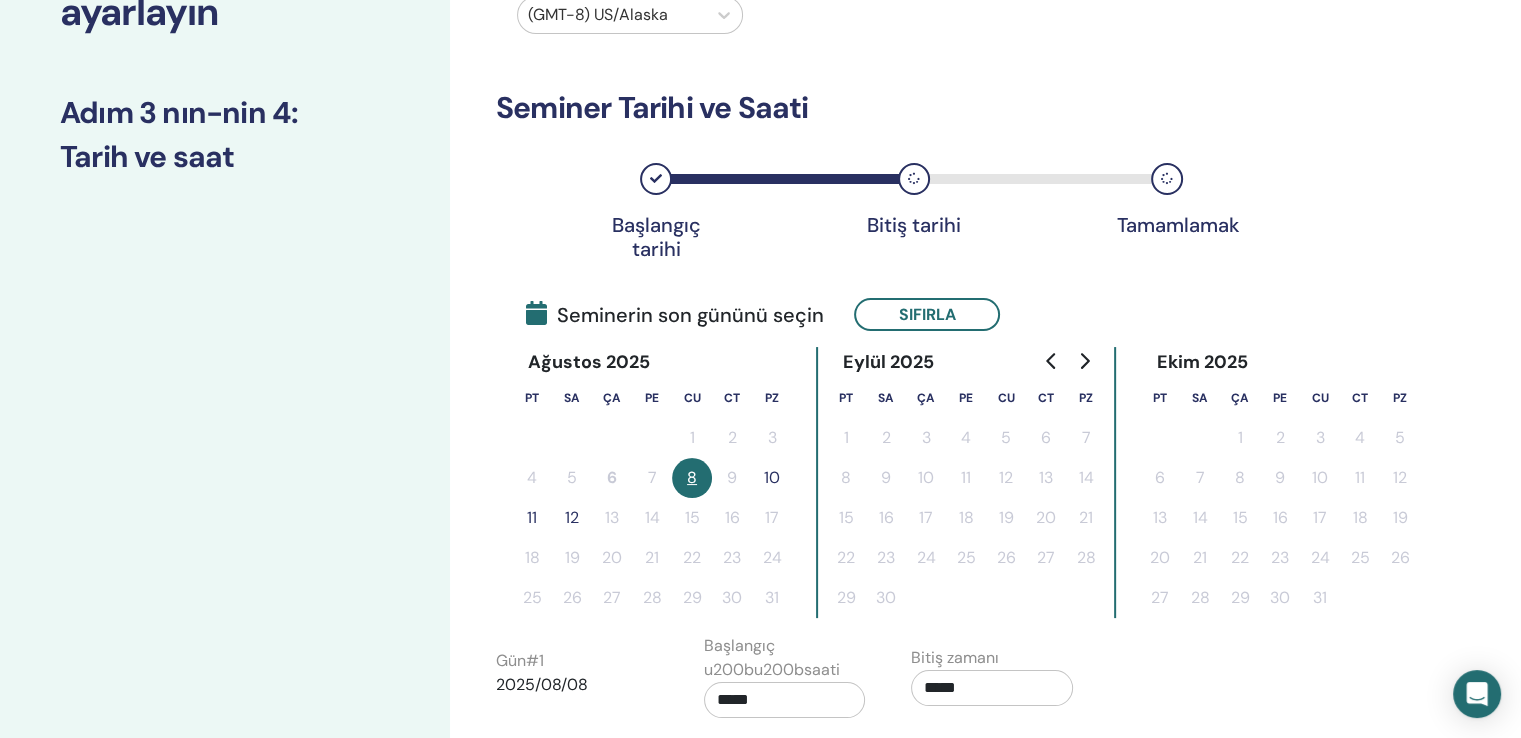 click on "10" at bounding box center [772, 478] 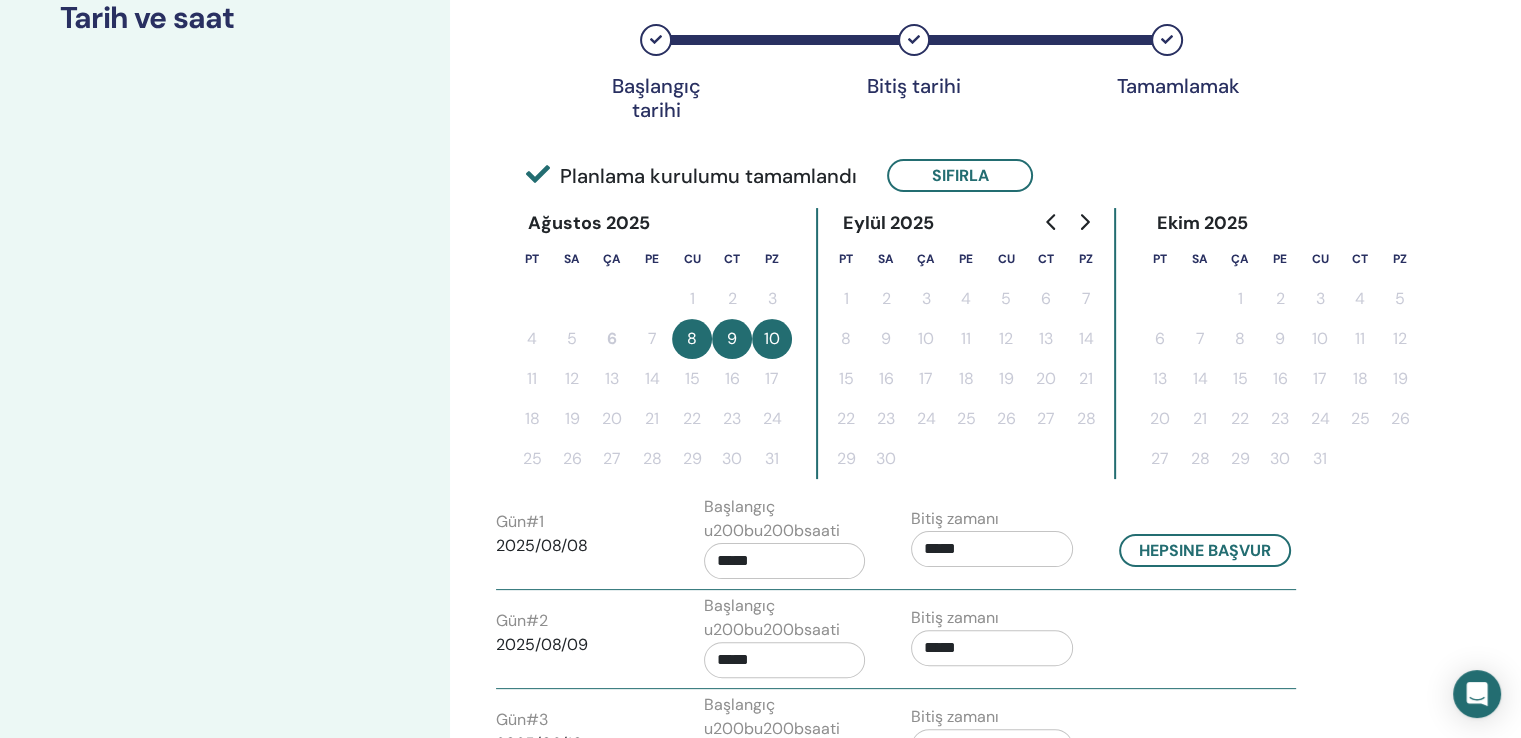 scroll, scrollTop: 500, scrollLeft: 0, axis: vertical 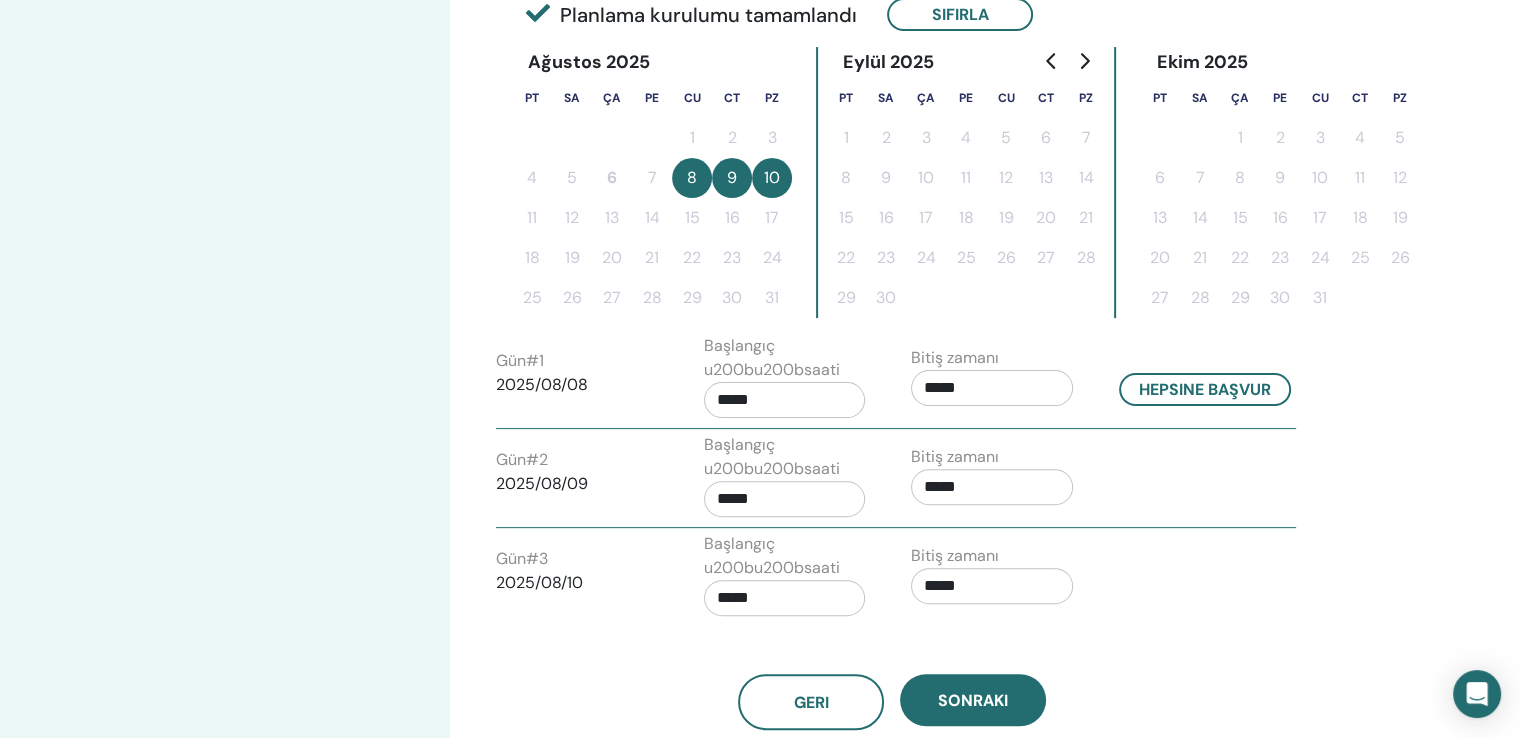 click on "*****" at bounding box center [992, 388] 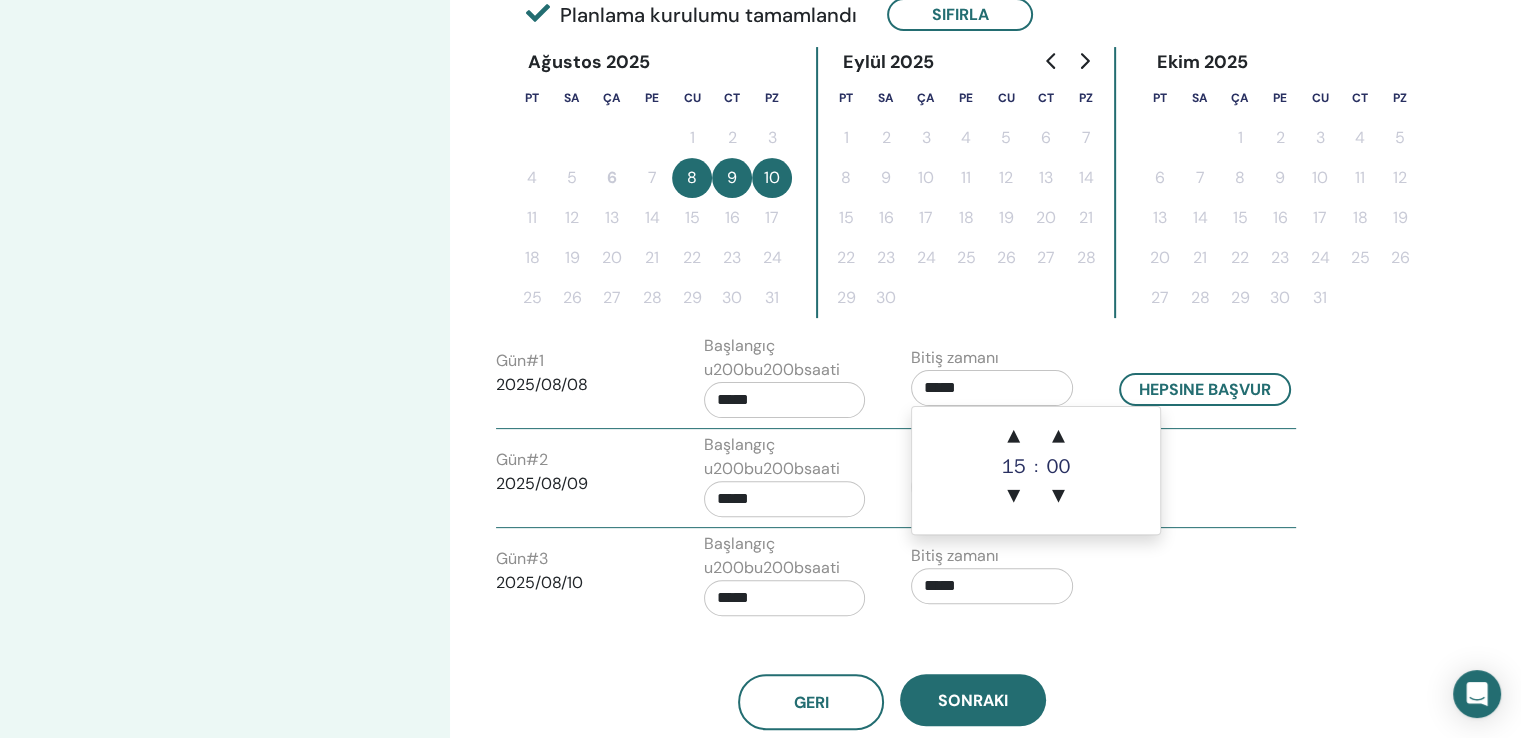 click on "*****" at bounding box center (992, 388) 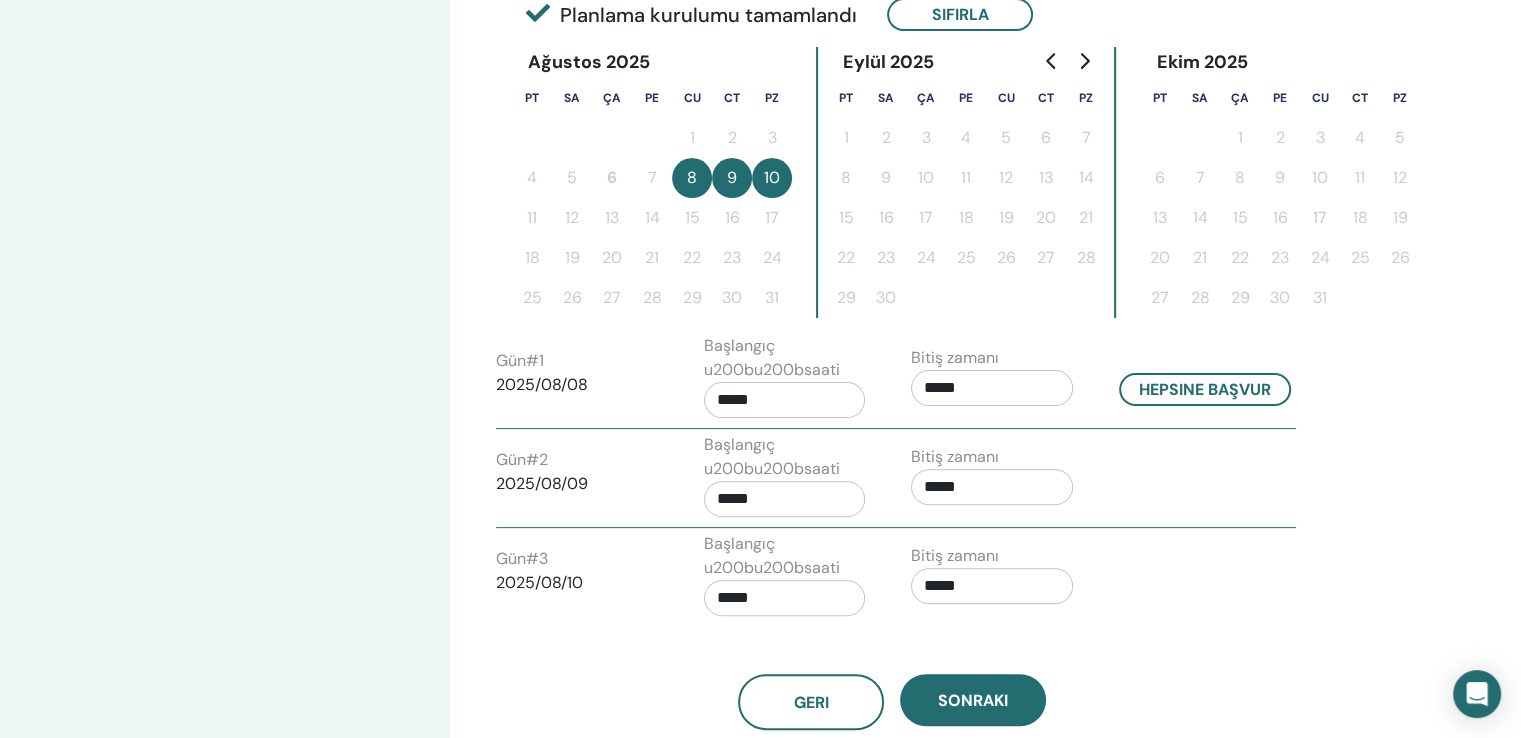 drag, startPoint x: 964, startPoint y: 383, endPoint x: 902, endPoint y: 381, distance: 62.03225 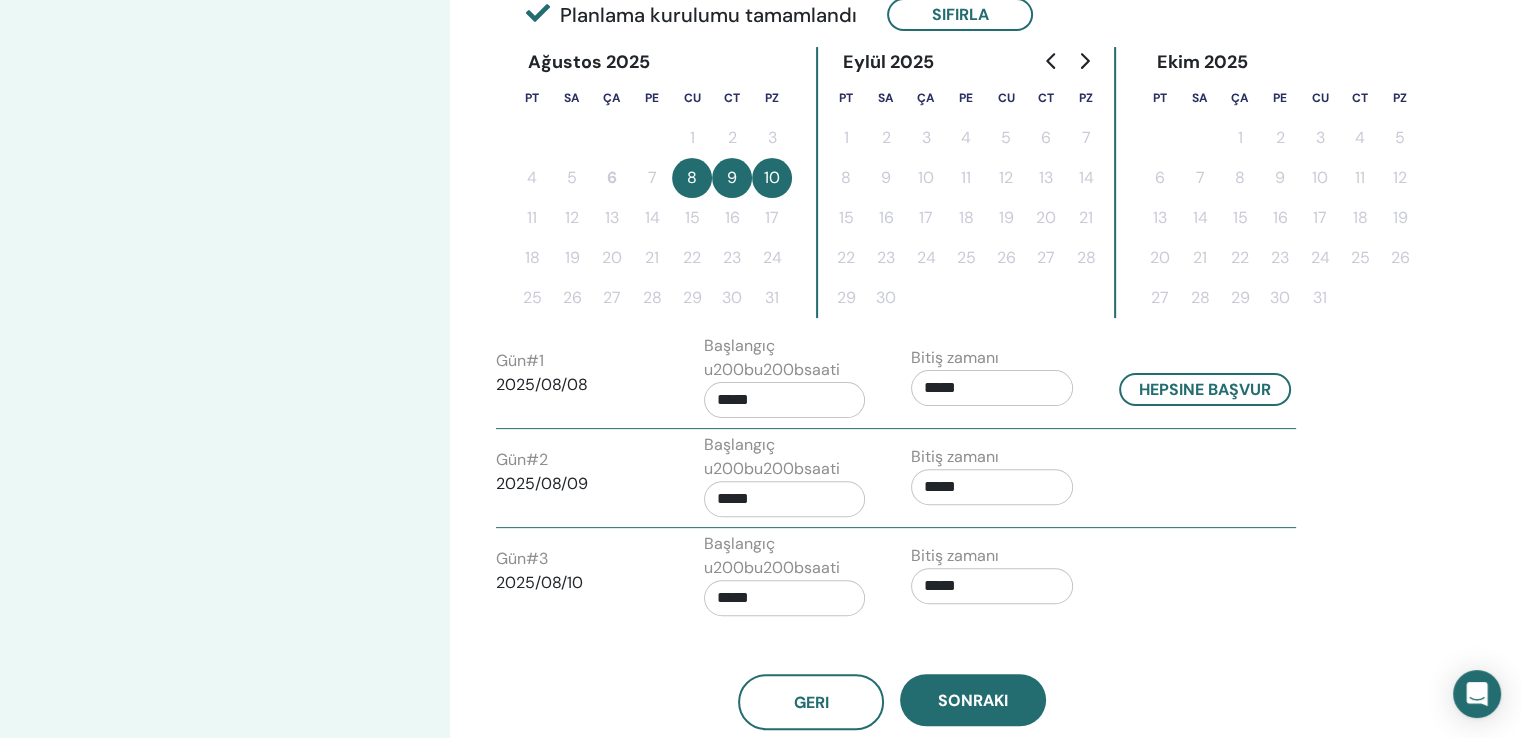 click on "Bitiş zamanı *****" at bounding box center [1000, 381] 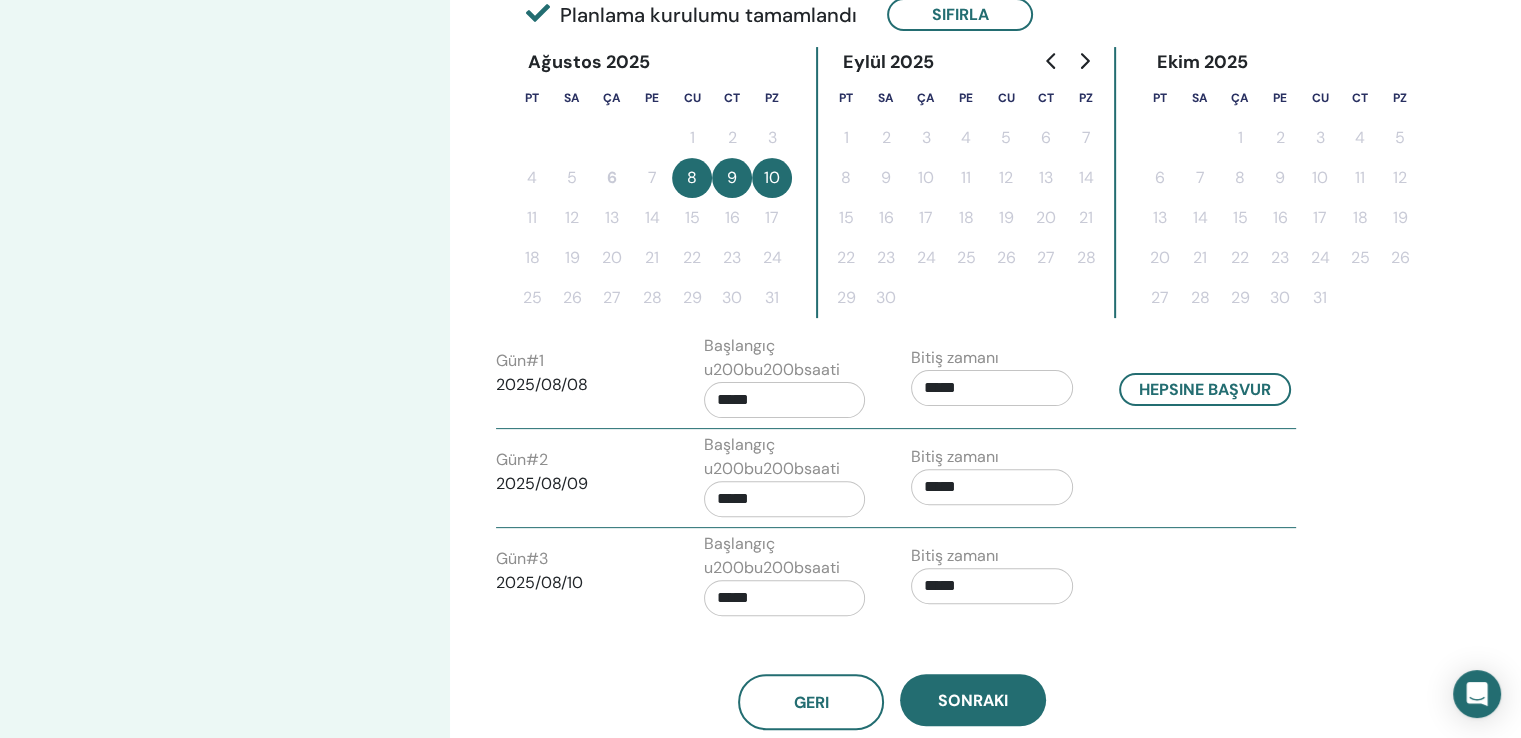 click on "*****" at bounding box center (992, 388) 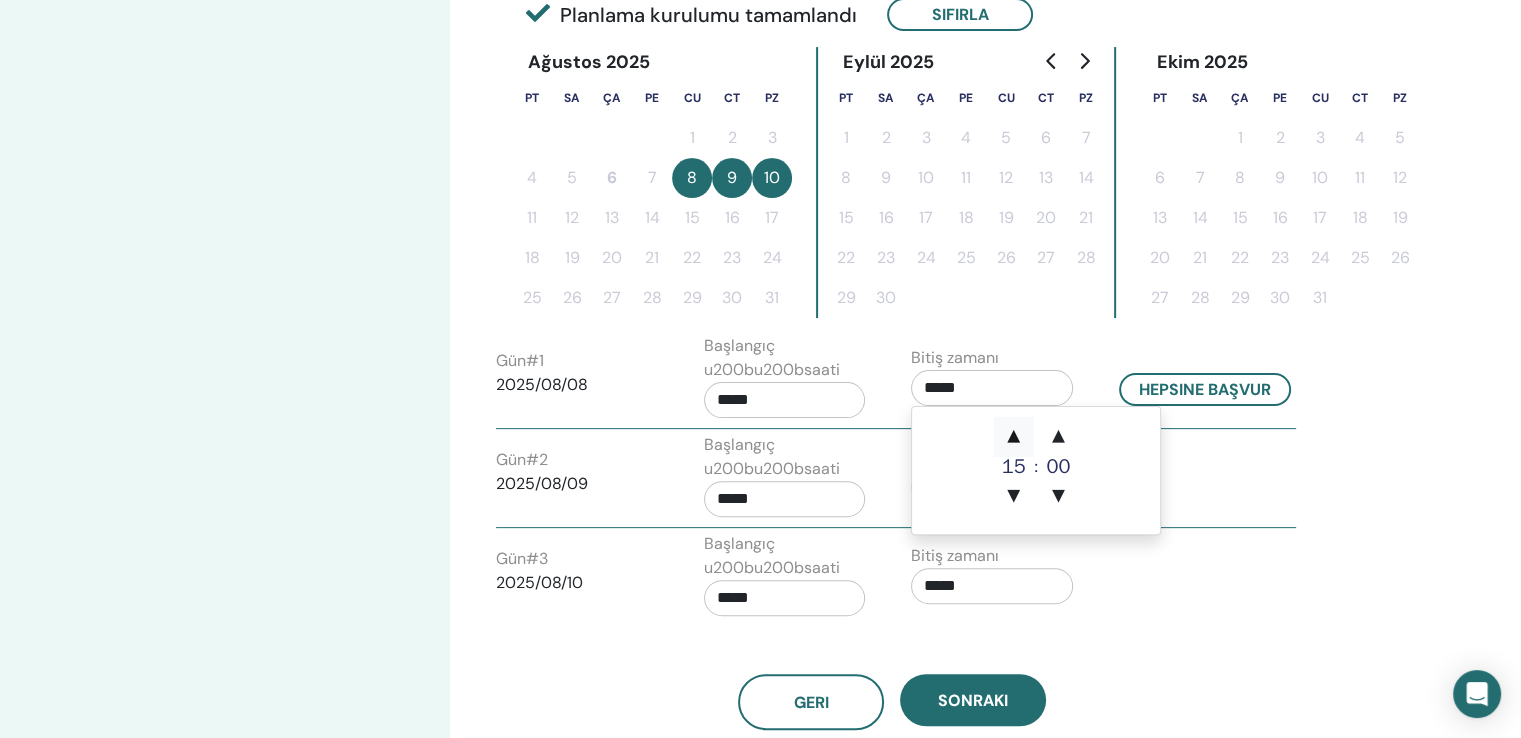 click on "▲" at bounding box center [1014, 437] 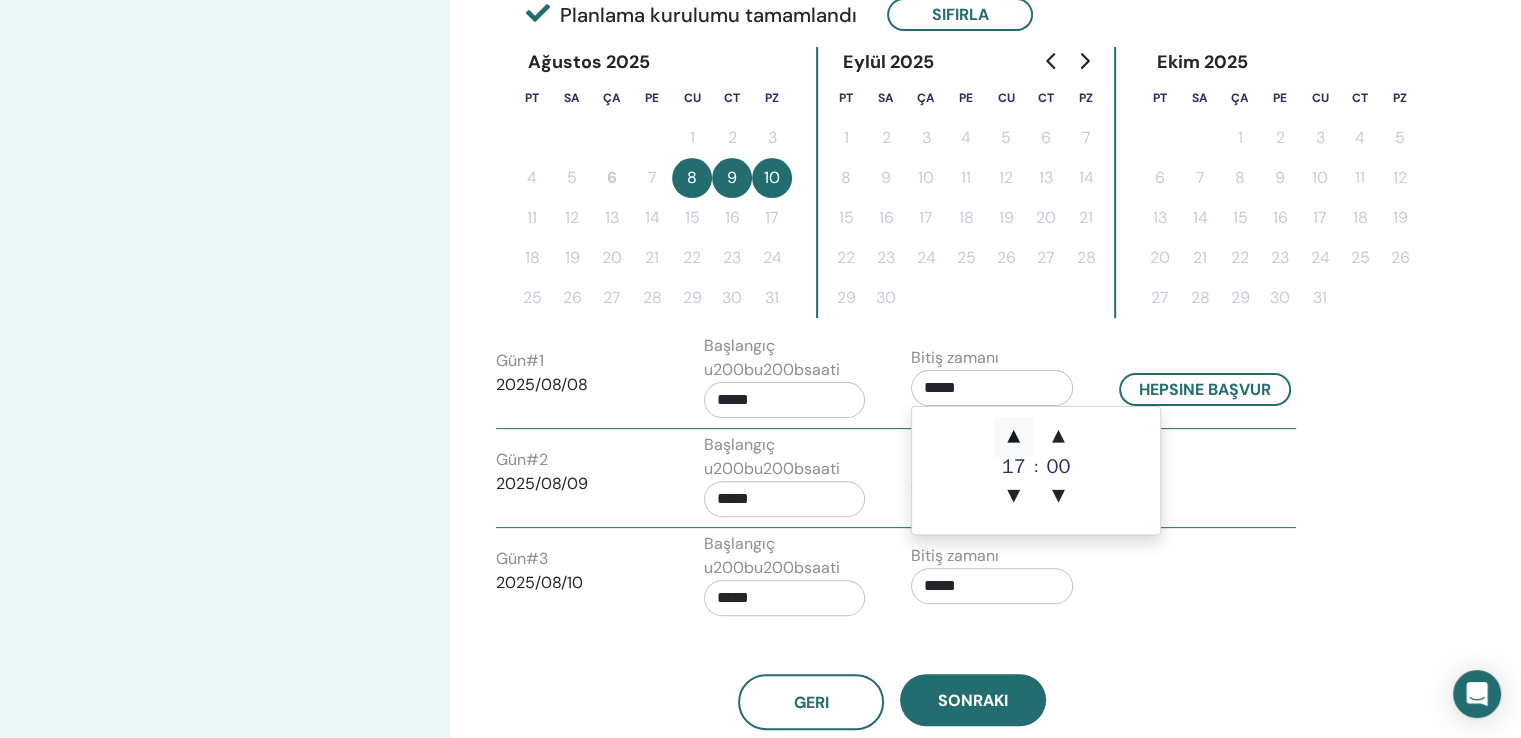 click on "▲" at bounding box center [1014, 437] 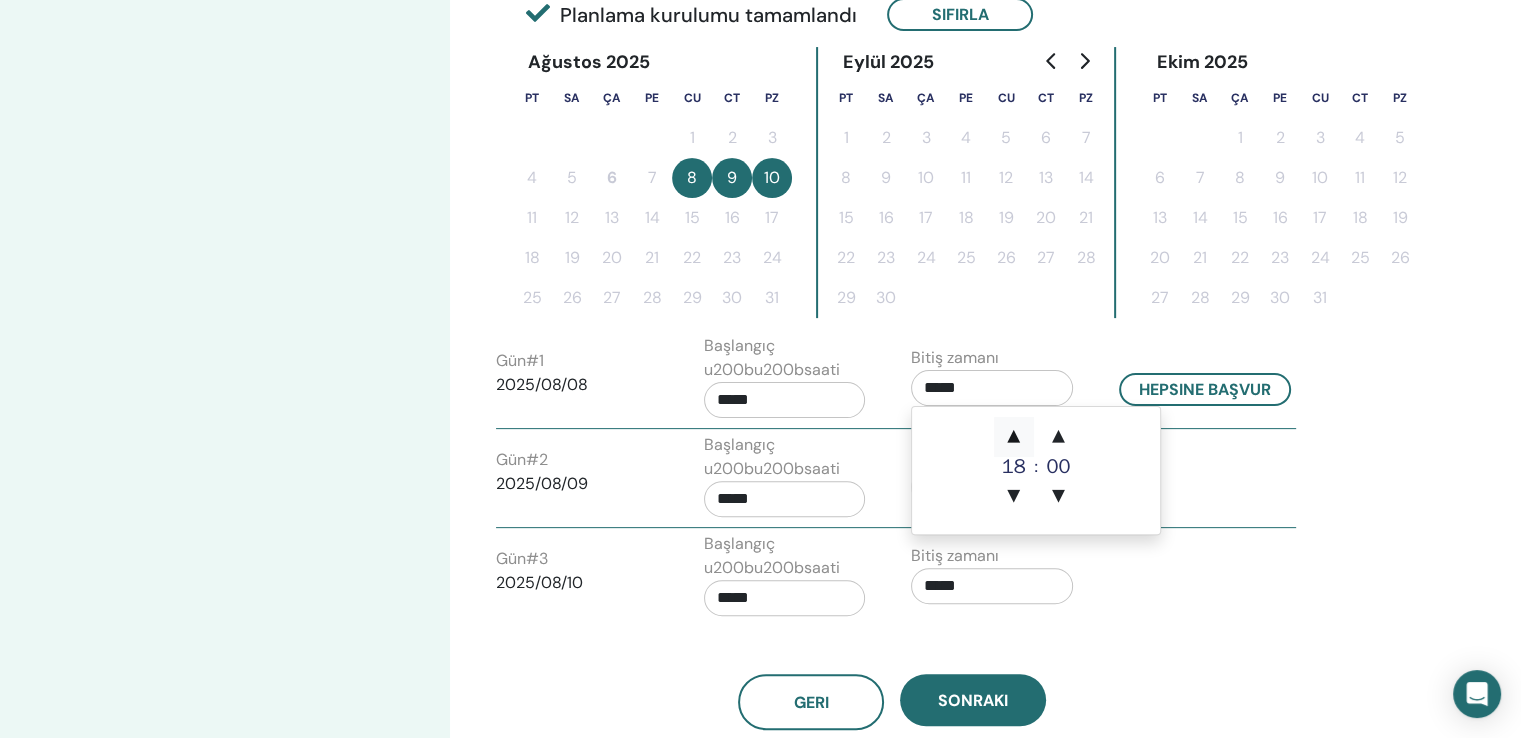 click on "▲" at bounding box center (1014, 437) 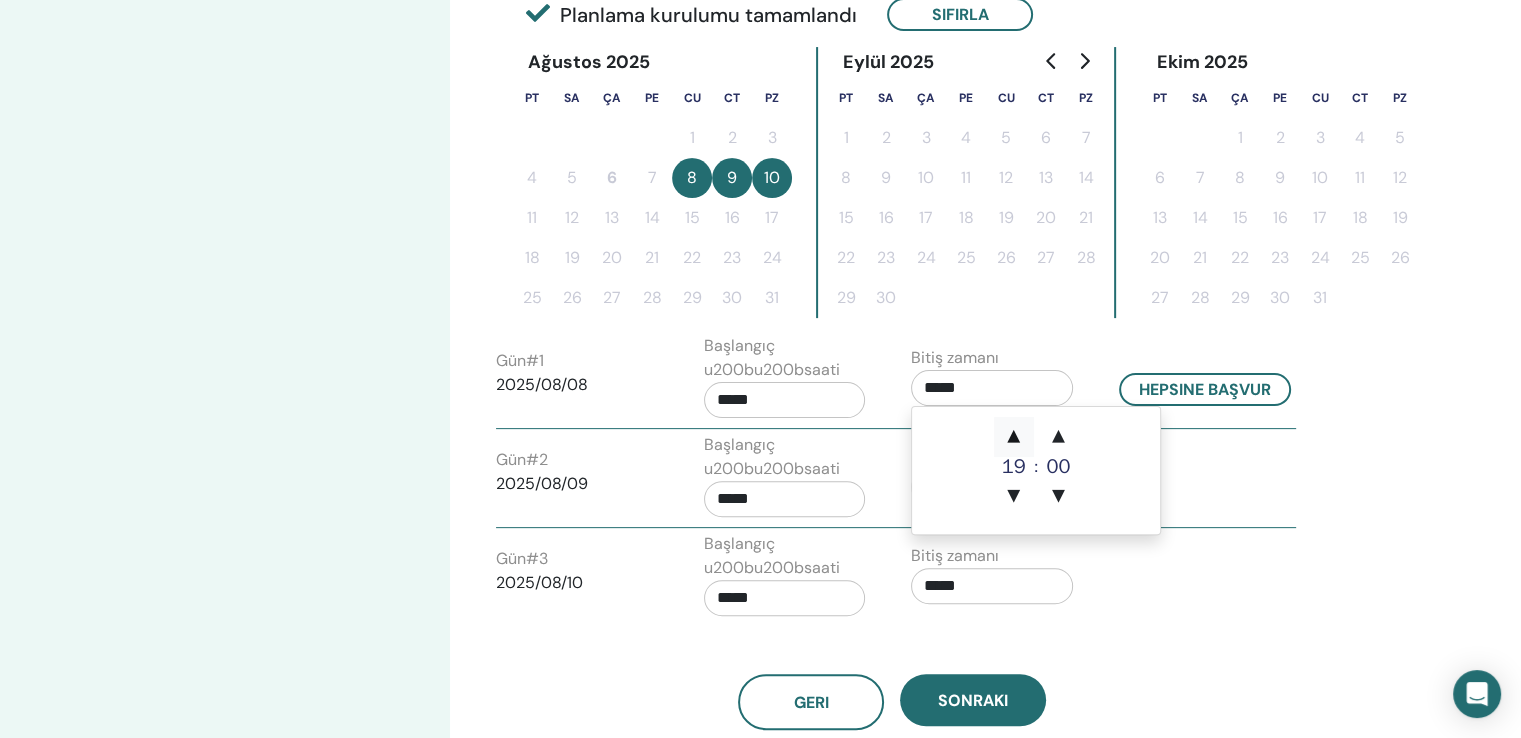 click on "▲" at bounding box center [1014, 437] 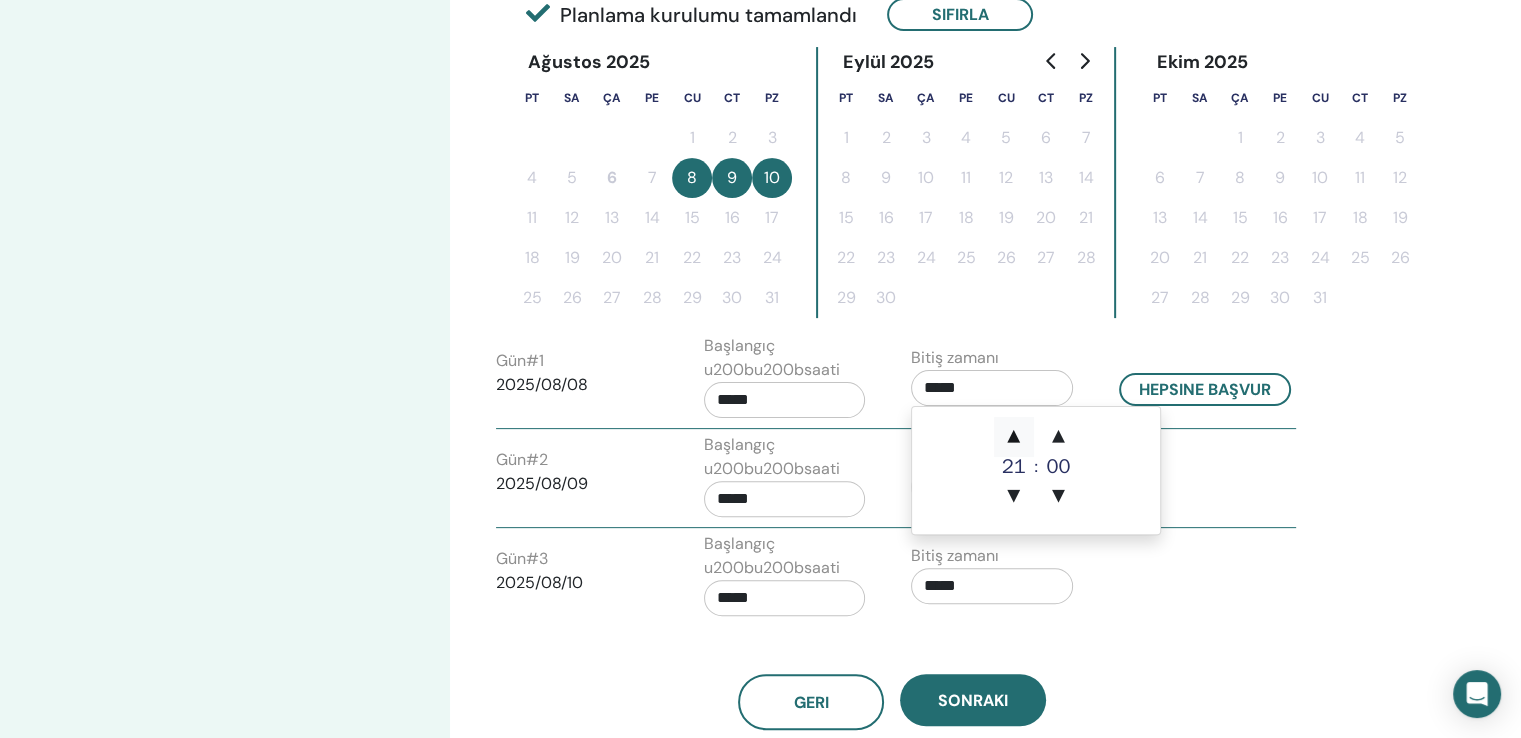 click on "▲" at bounding box center [1014, 437] 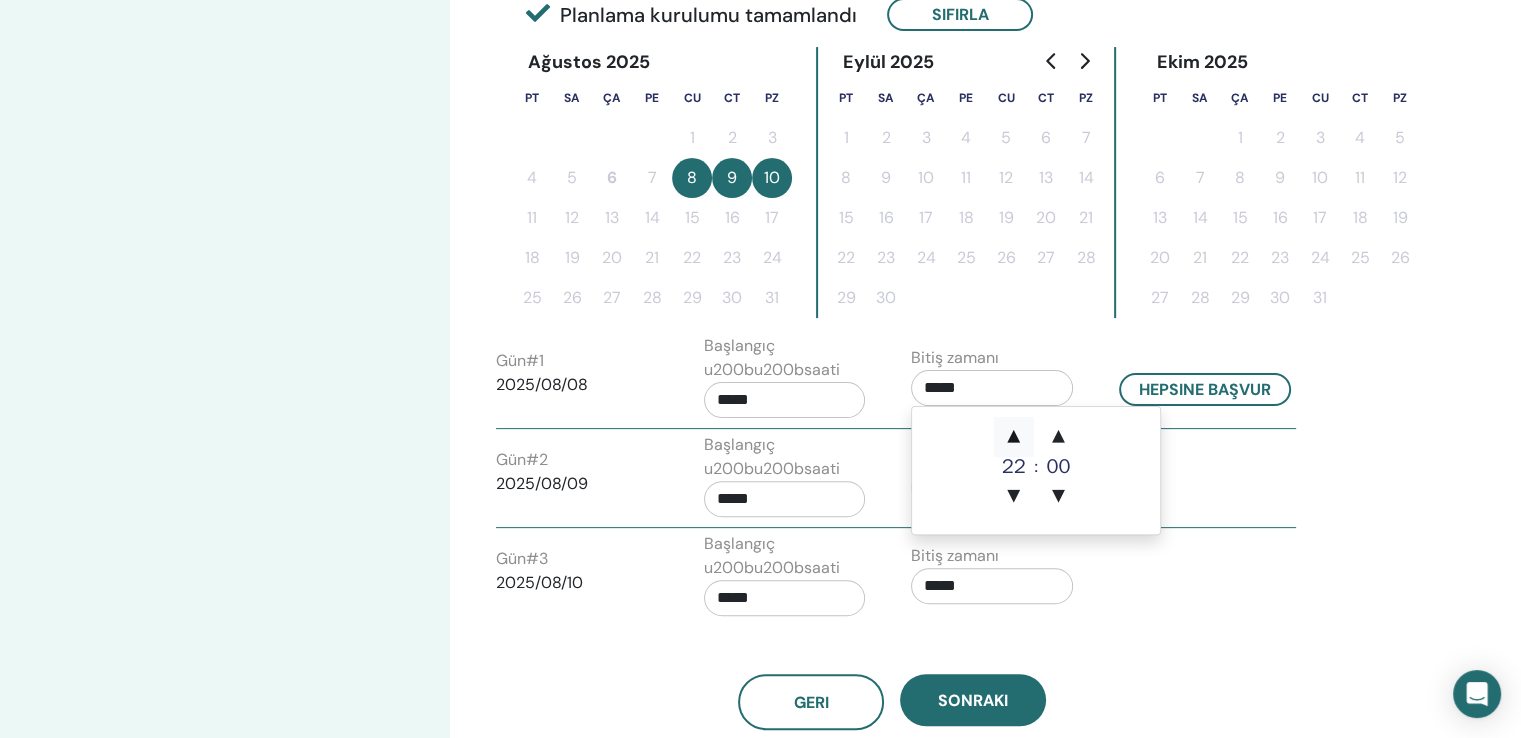 click on "▲" at bounding box center [1014, 437] 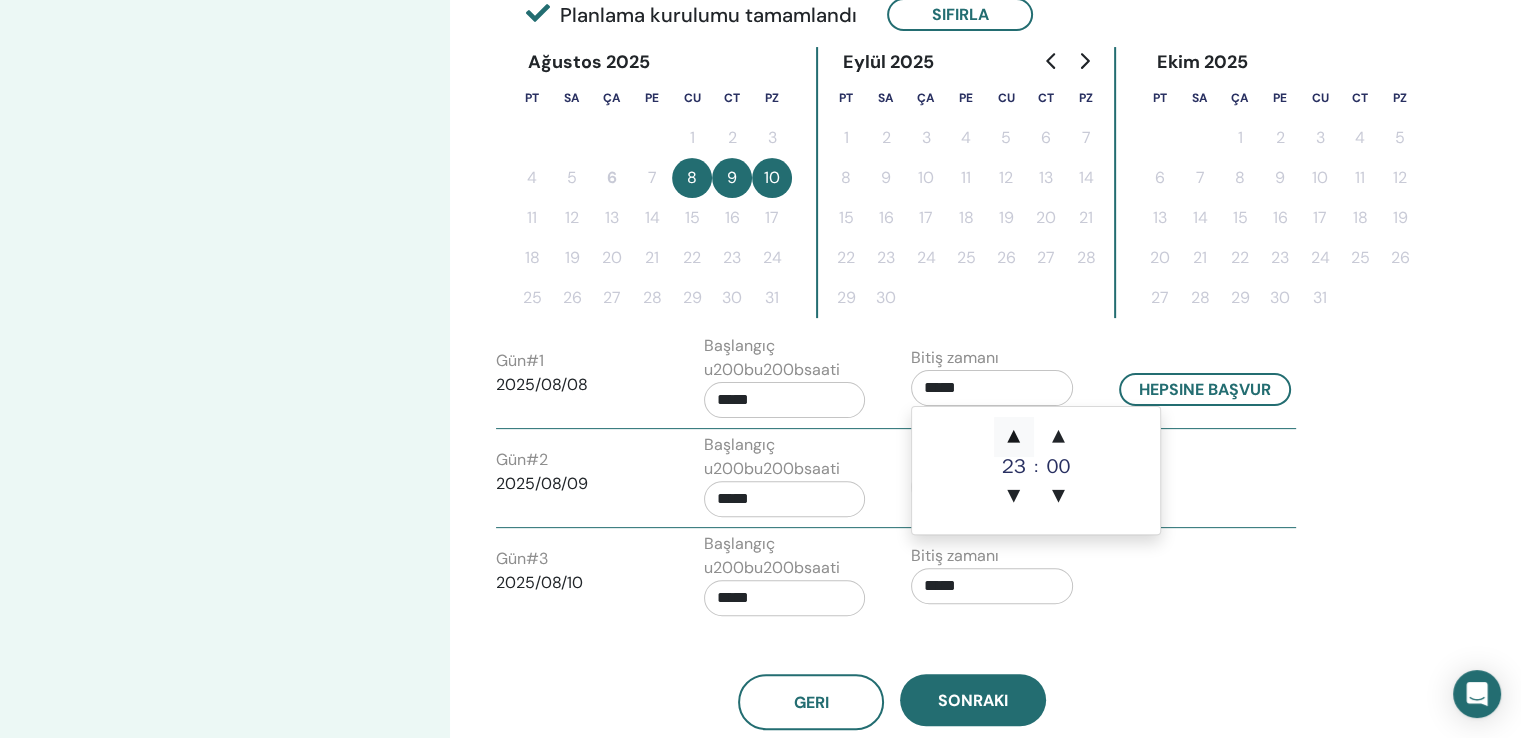 click on "▲" at bounding box center (1014, 437) 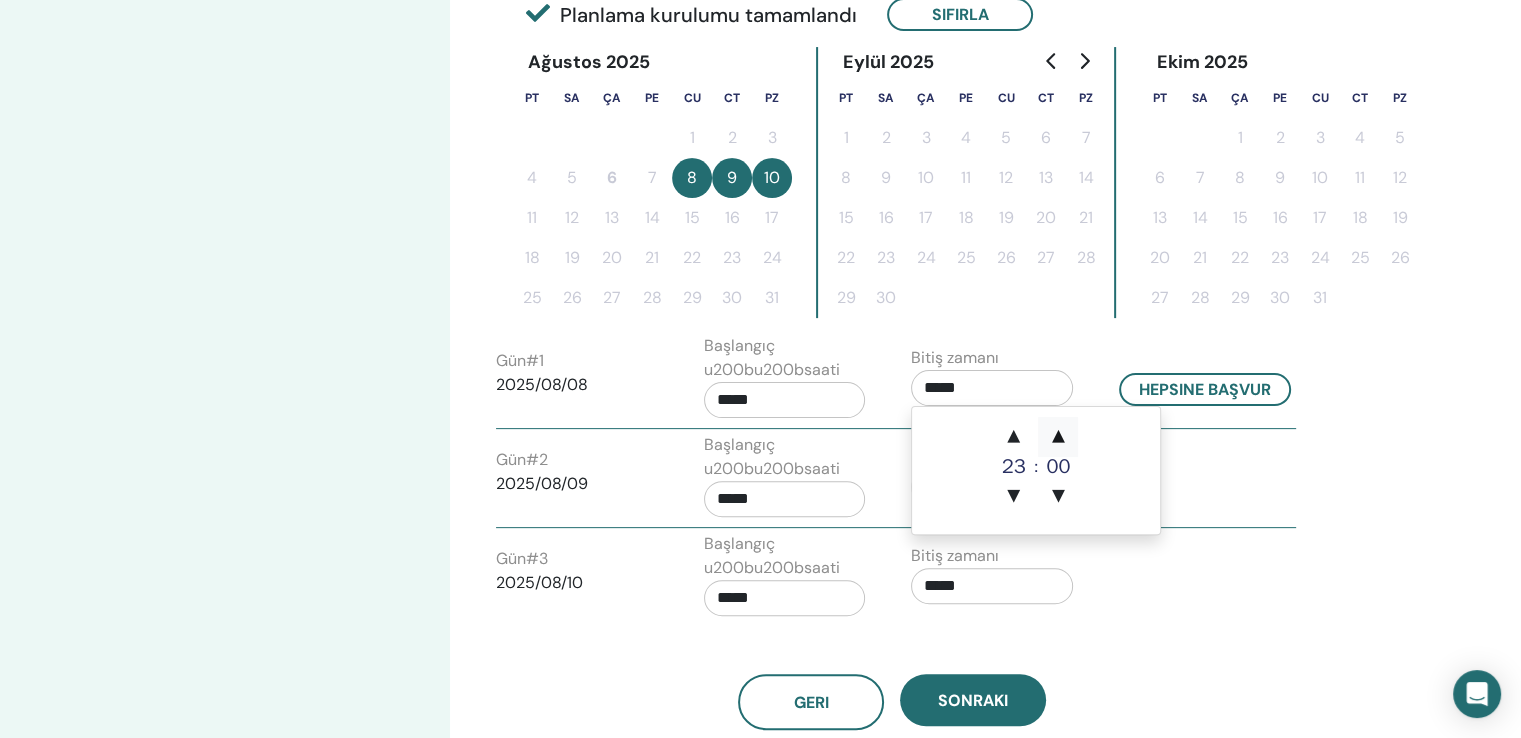 click on "▲" at bounding box center [1058, 437] 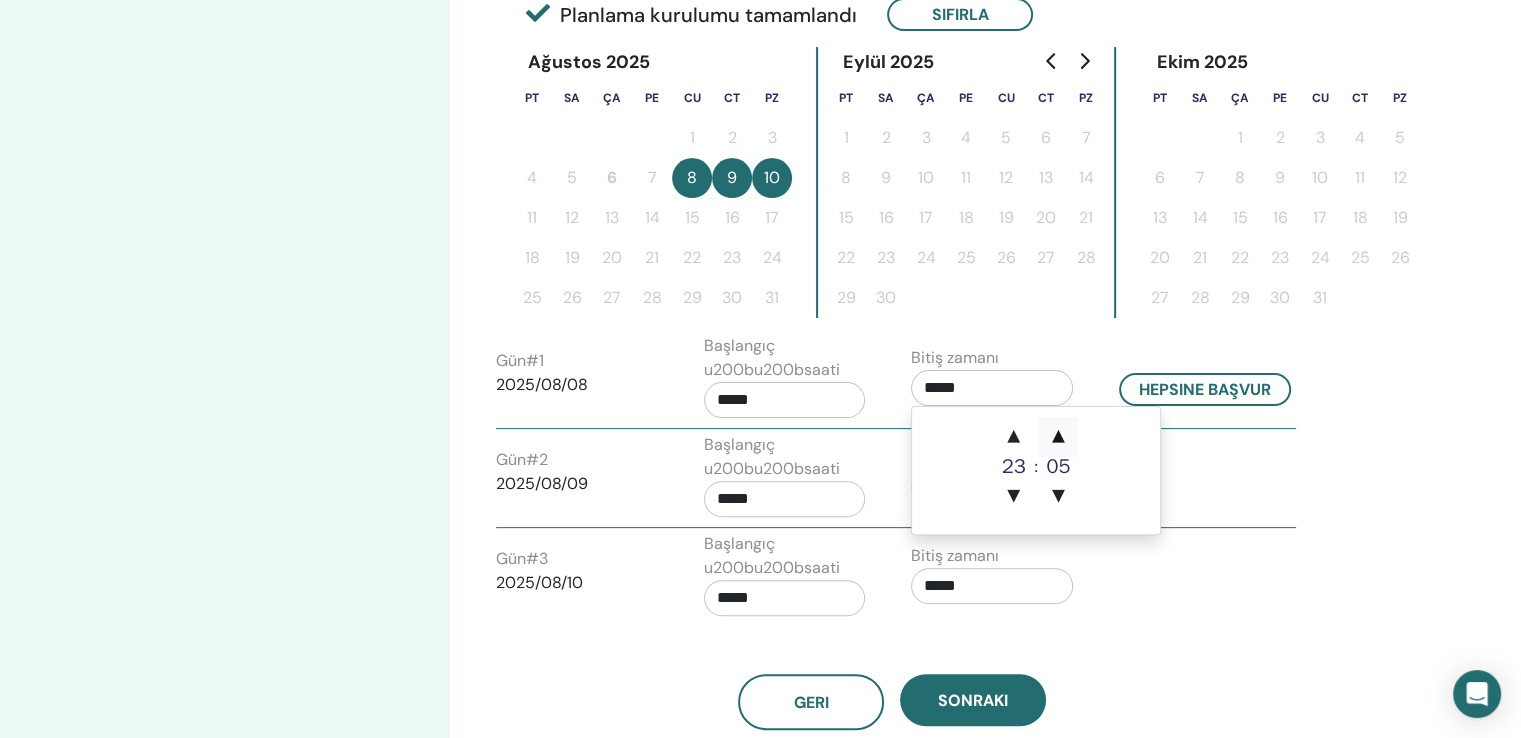click on "▲" at bounding box center [1058, 437] 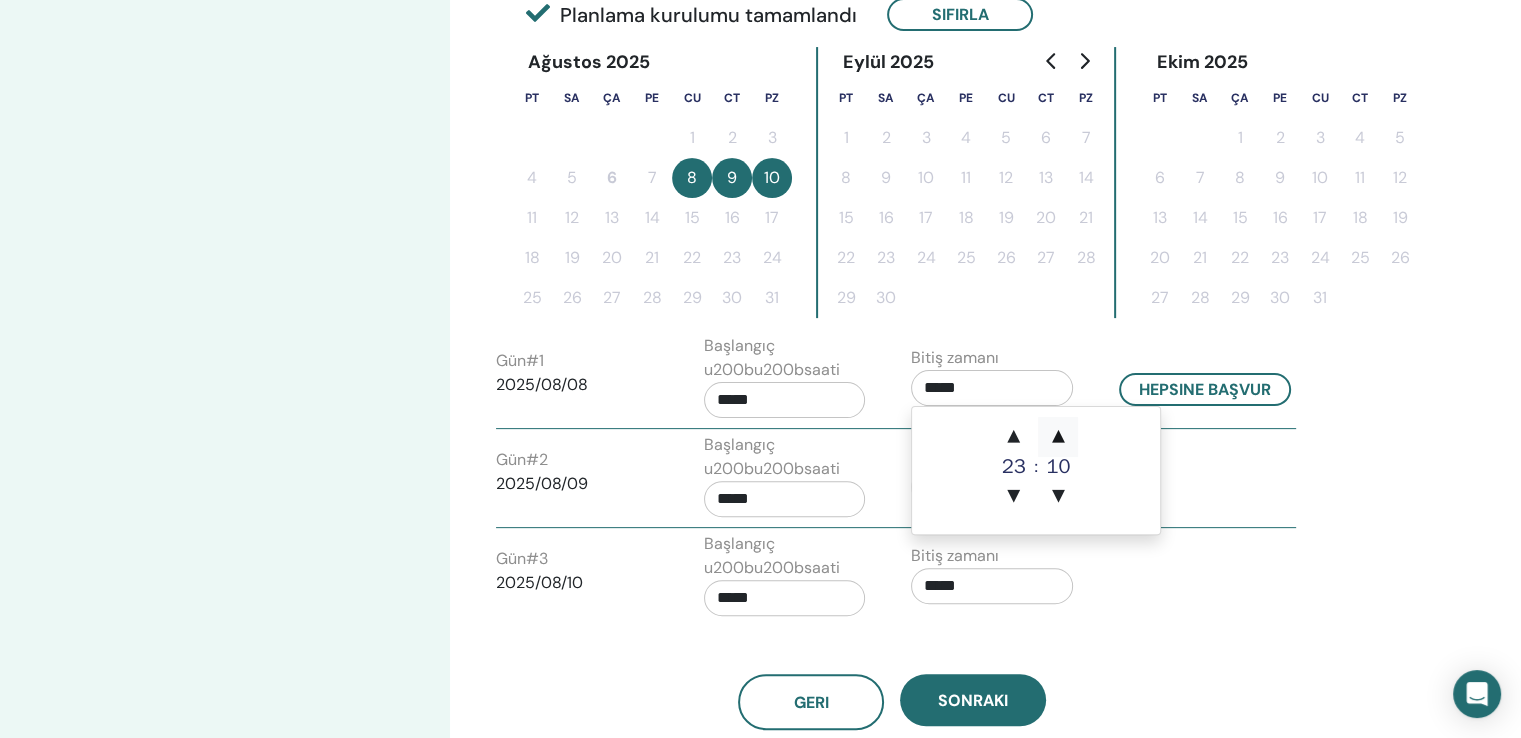 click on "▲" at bounding box center [1058, 437] 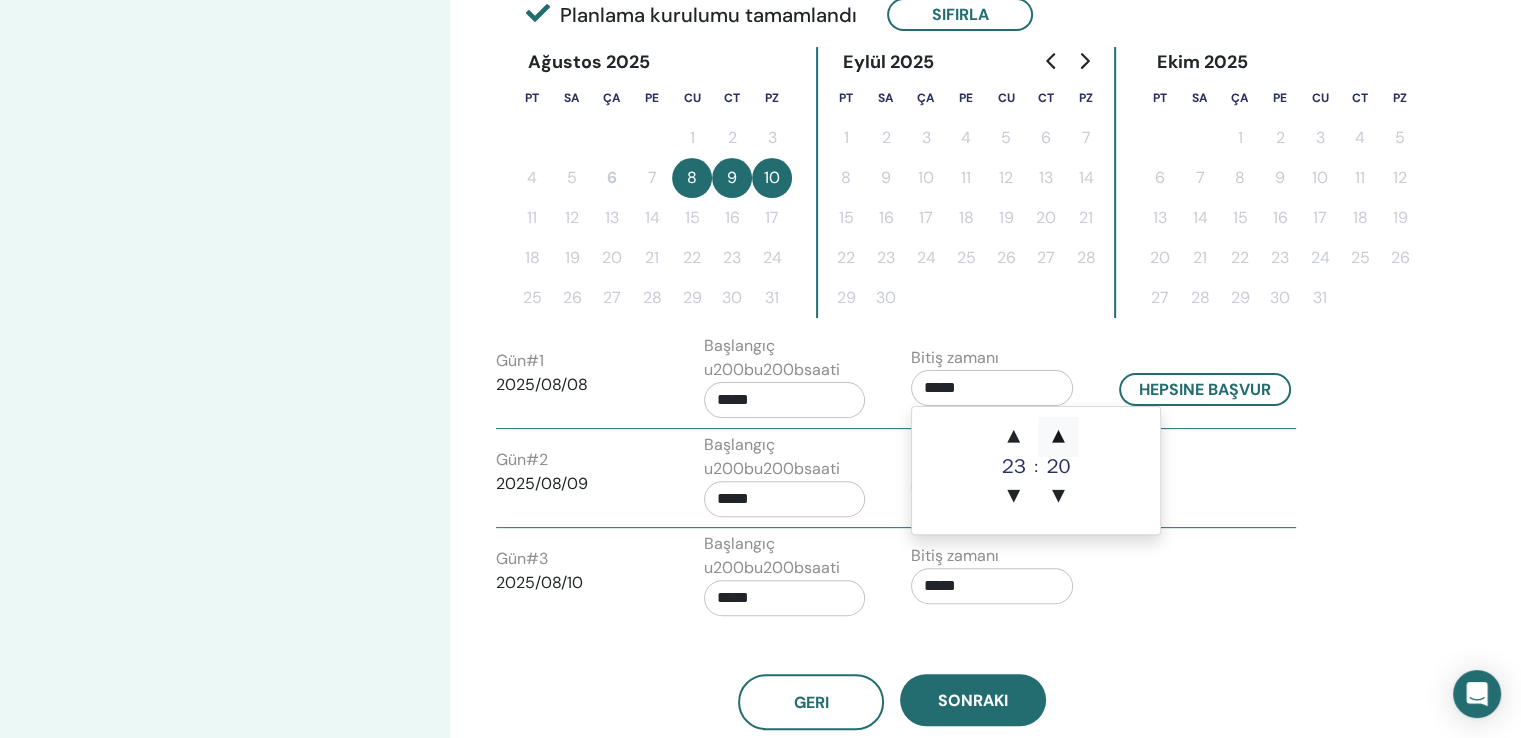 click on "▲" at bounding box center [1058, 437] 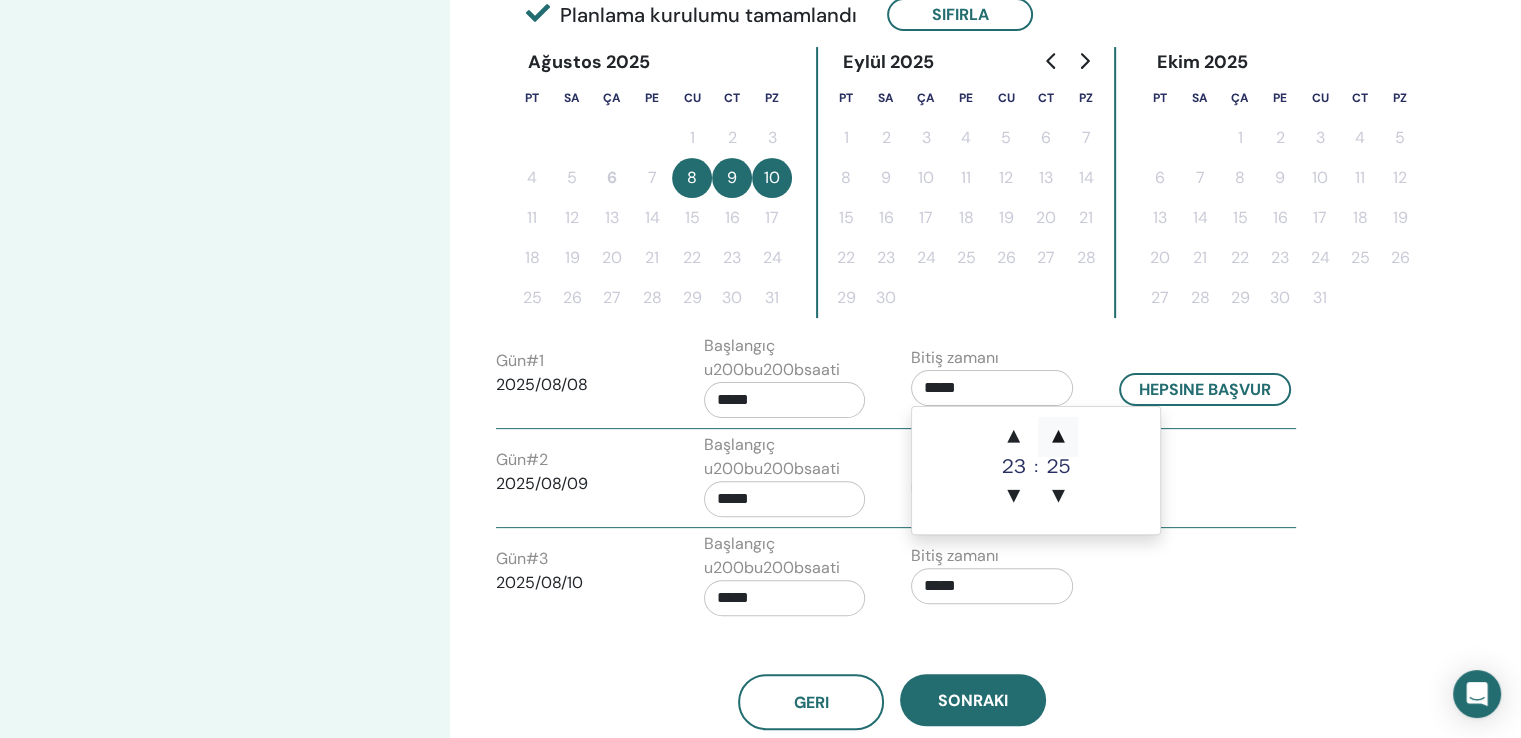 click on "▲" at bounding box center [1058, 437] 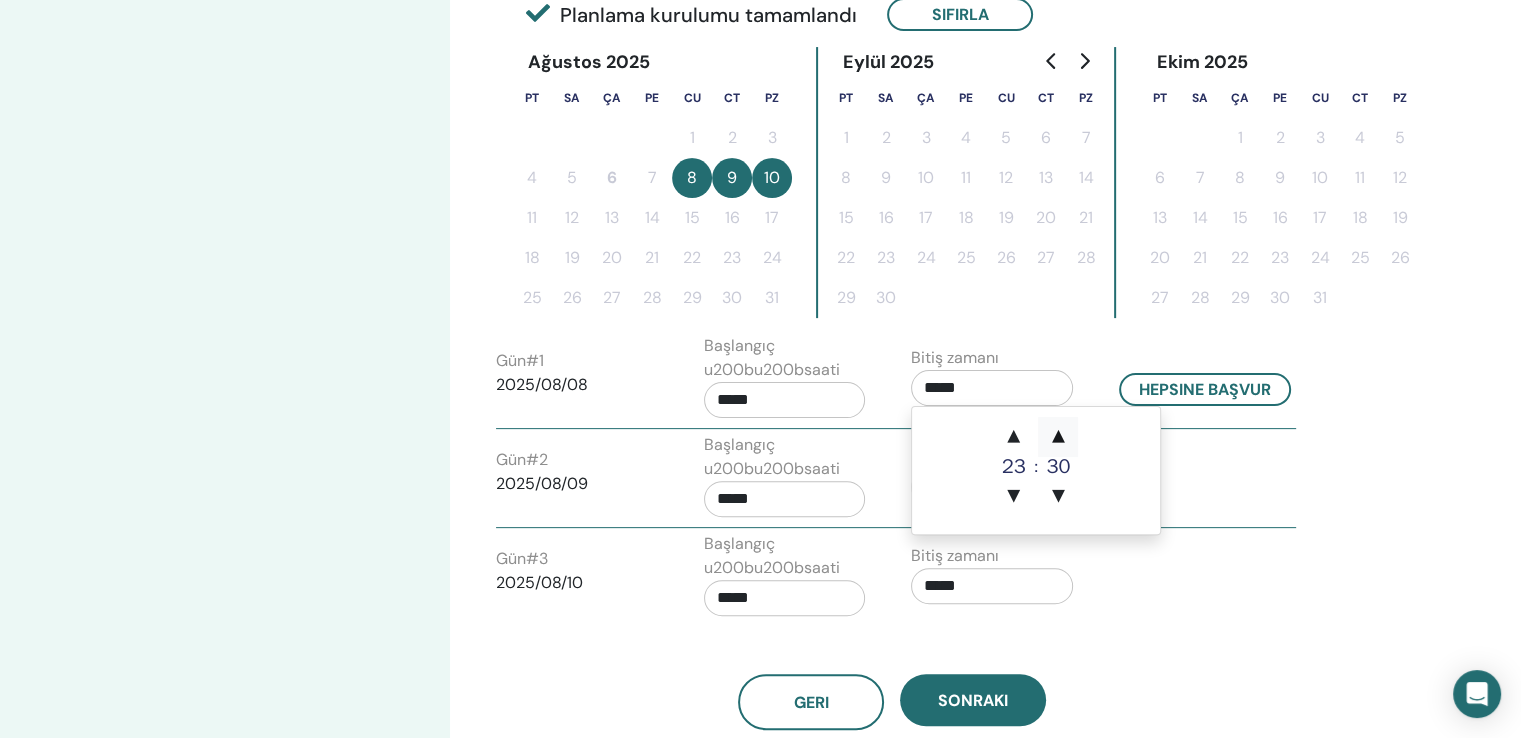 click on "▲" at bounding box center (1058, 437) 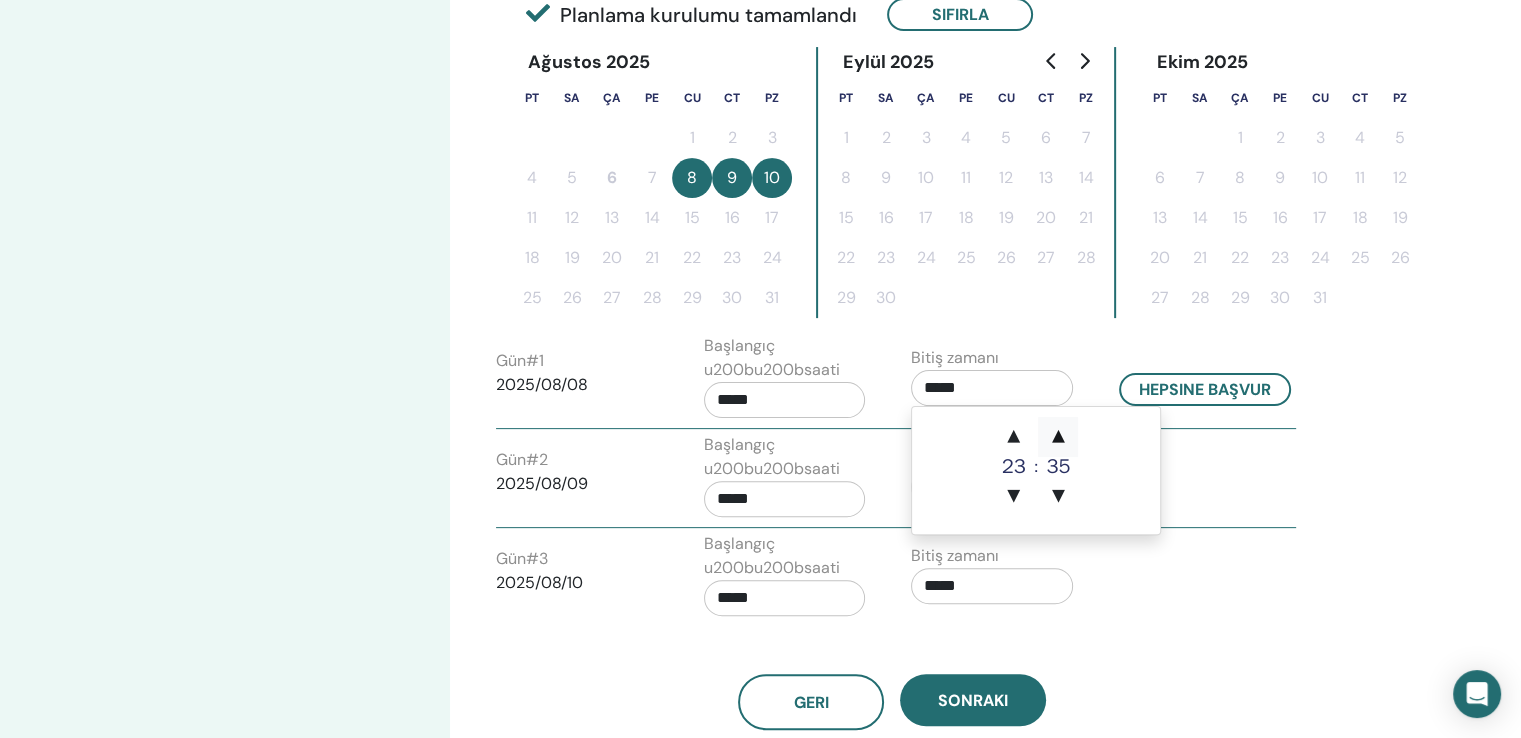 click on "▲" at bounding box center [1058, 437] 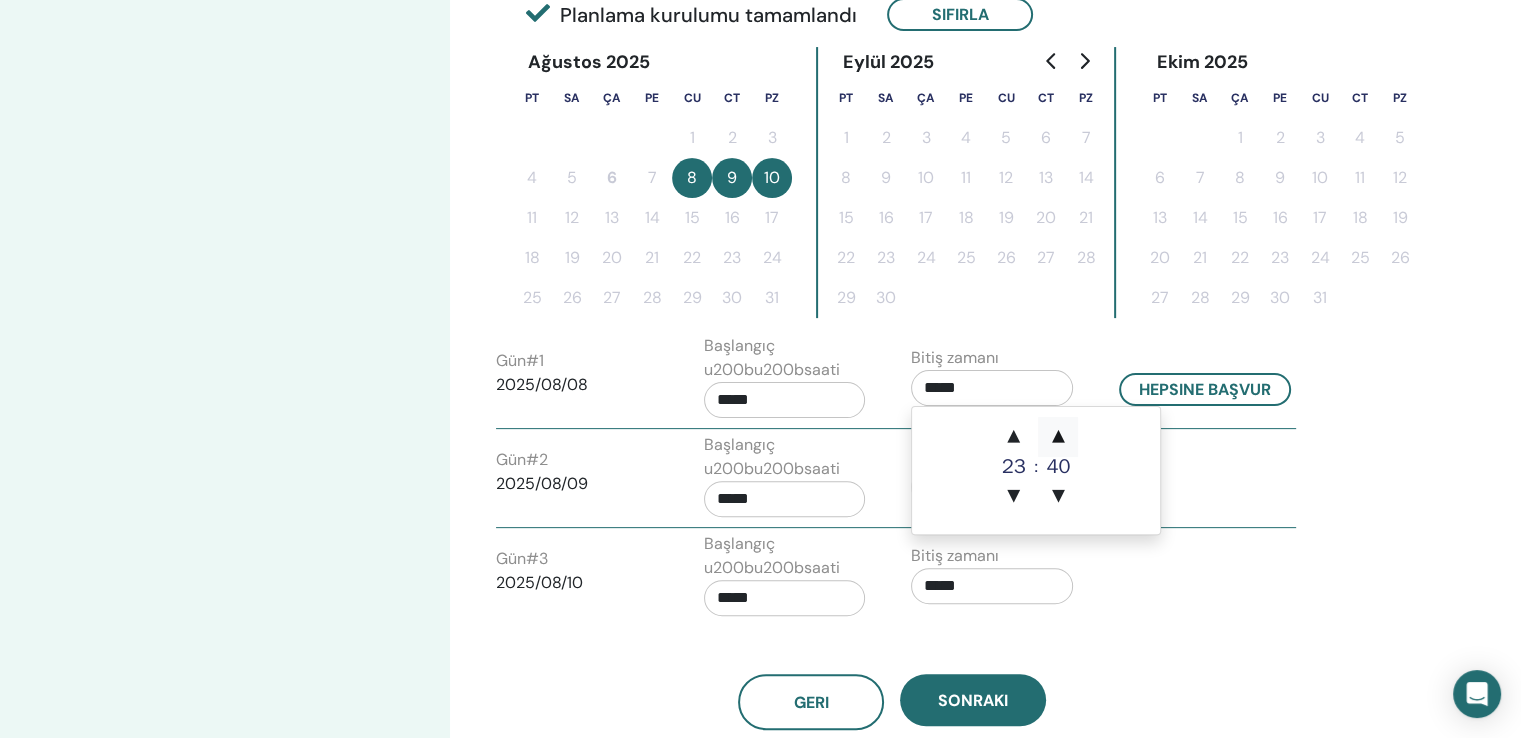 click on "▲" at bounding box center (1058, 437) 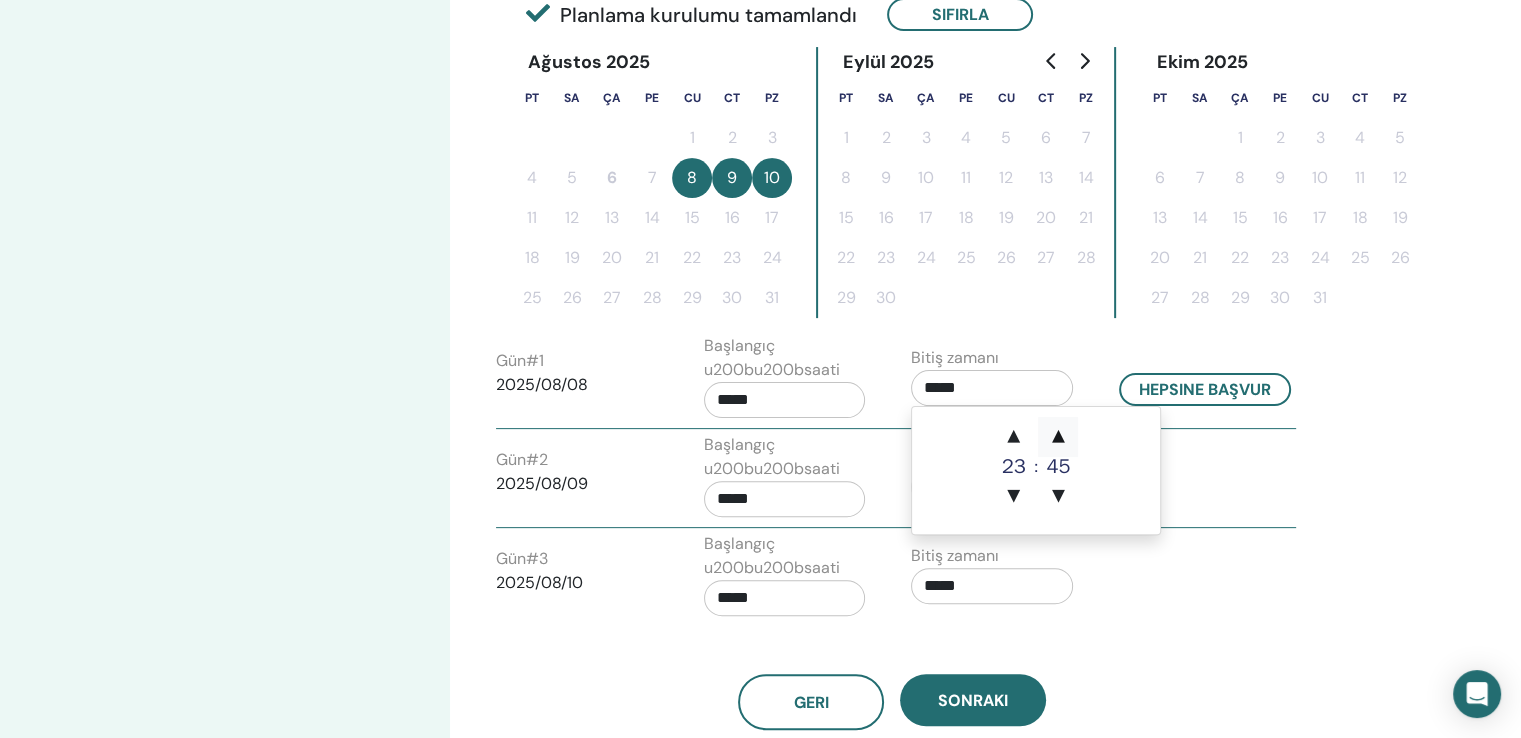 click on "▲" at bounding box center (1058, 437) 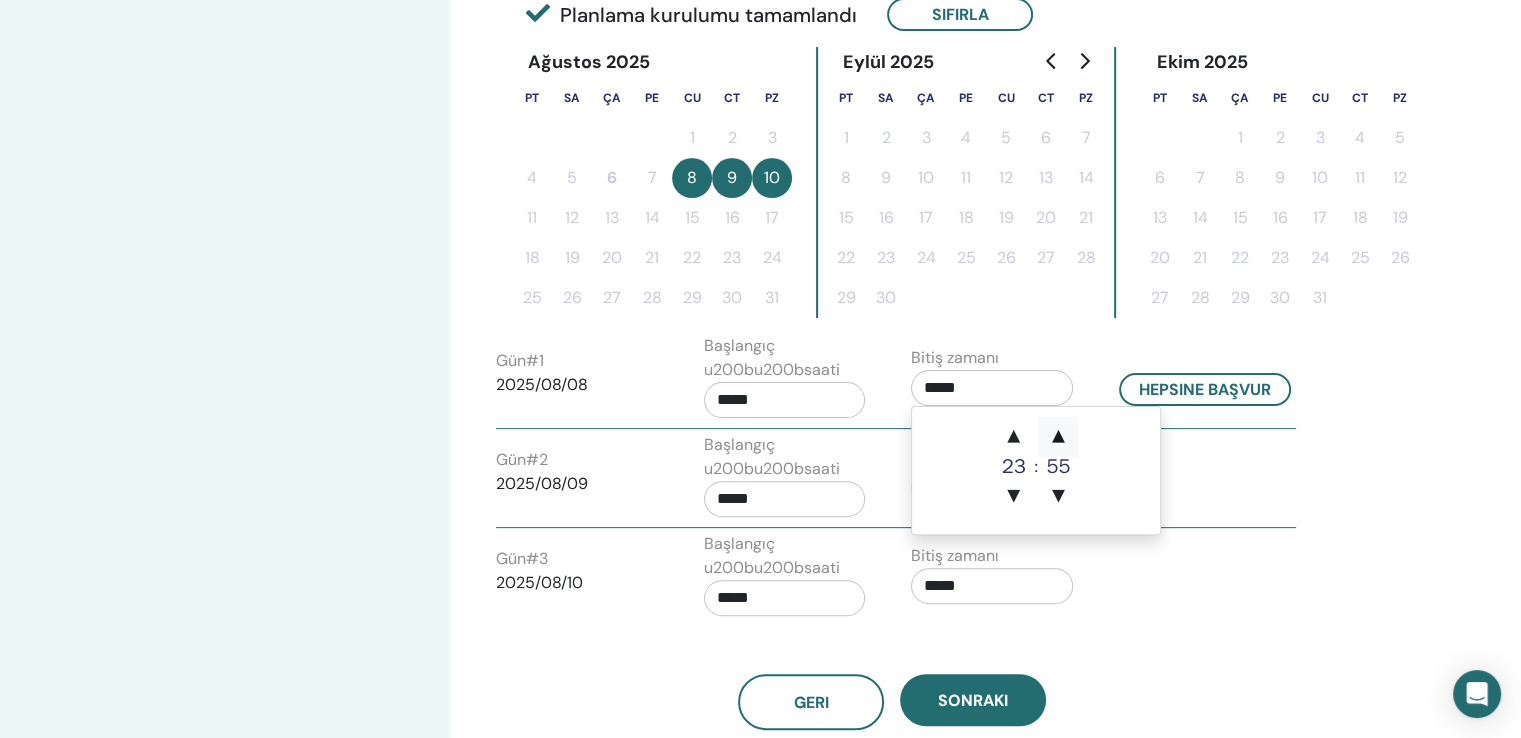 click on "▲" at bounding box center [1058, 437] 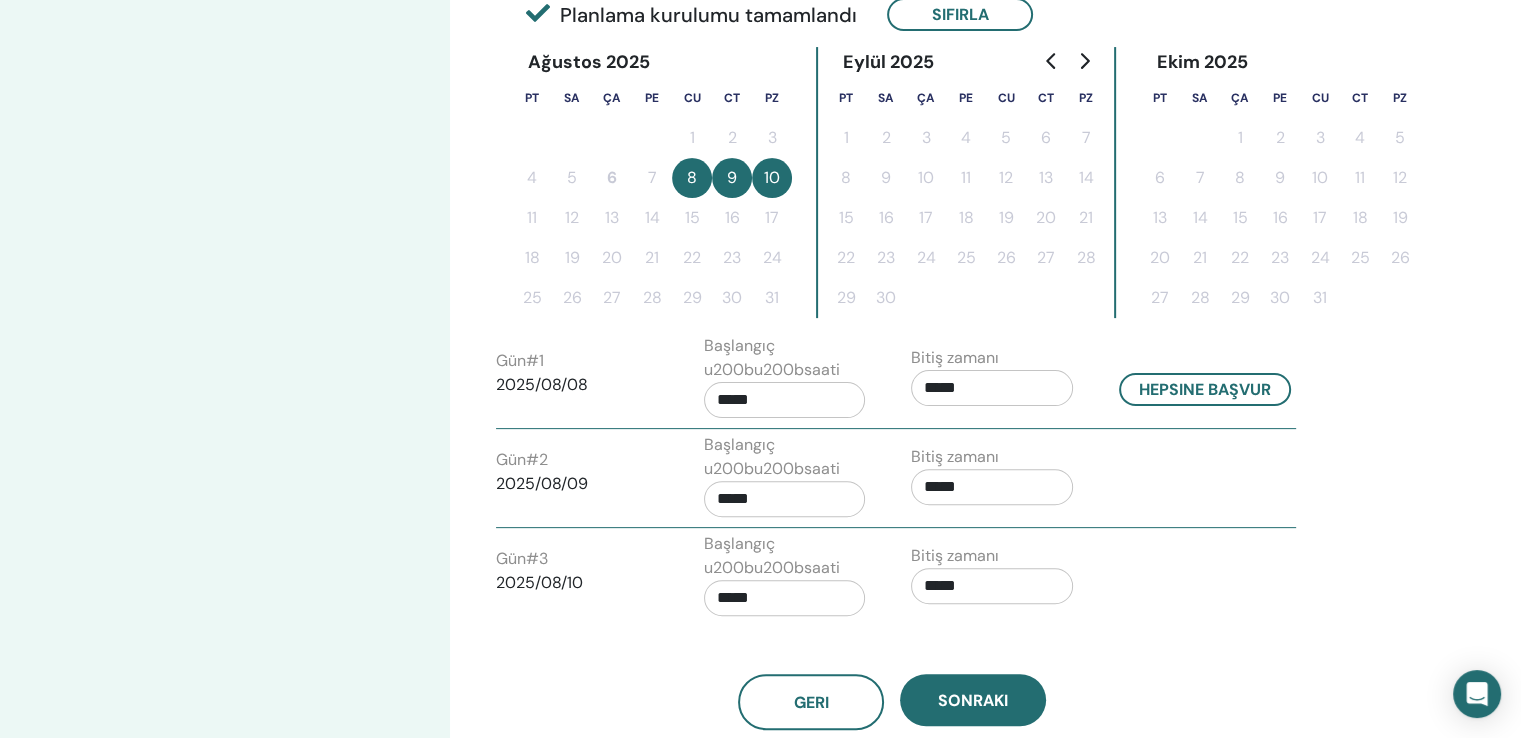 click on "Gün  # 2 2025/08/09 Başlangıç u200bu200bsaati ***** Bitiş zamanı *****" at bounding box center (896, 480) 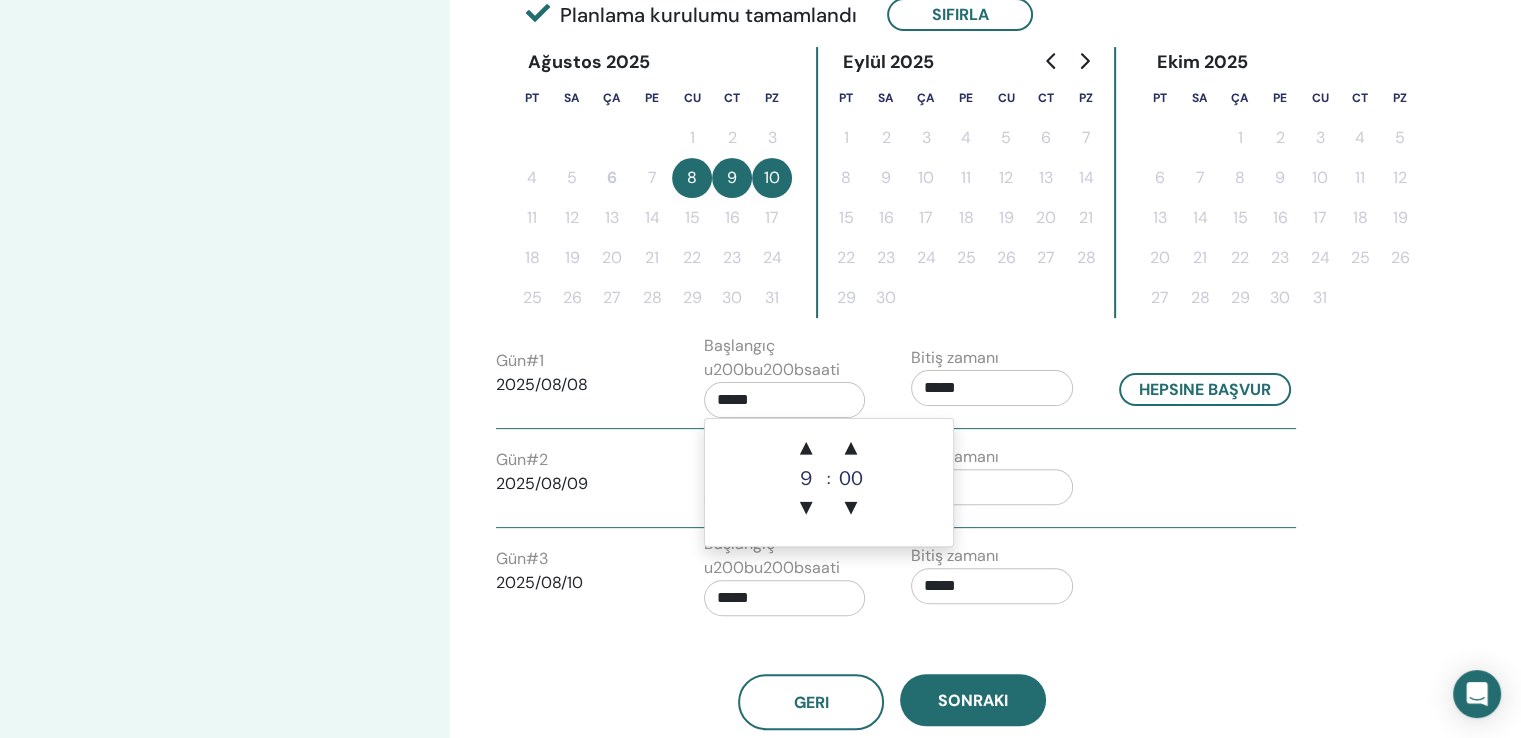 click on "*****" at bounding box center (785, 400) 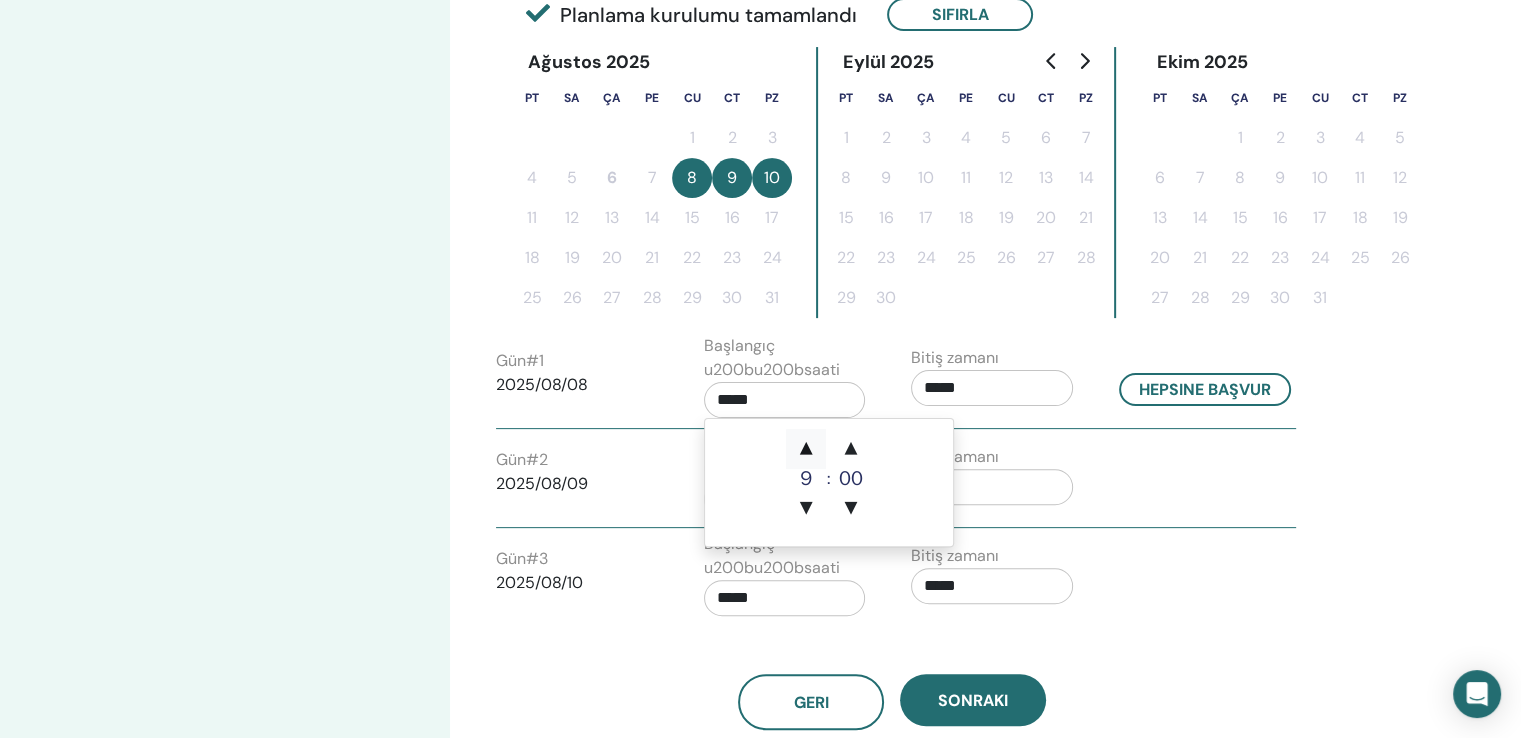 click on "▲" at bounding box center (806, 449) 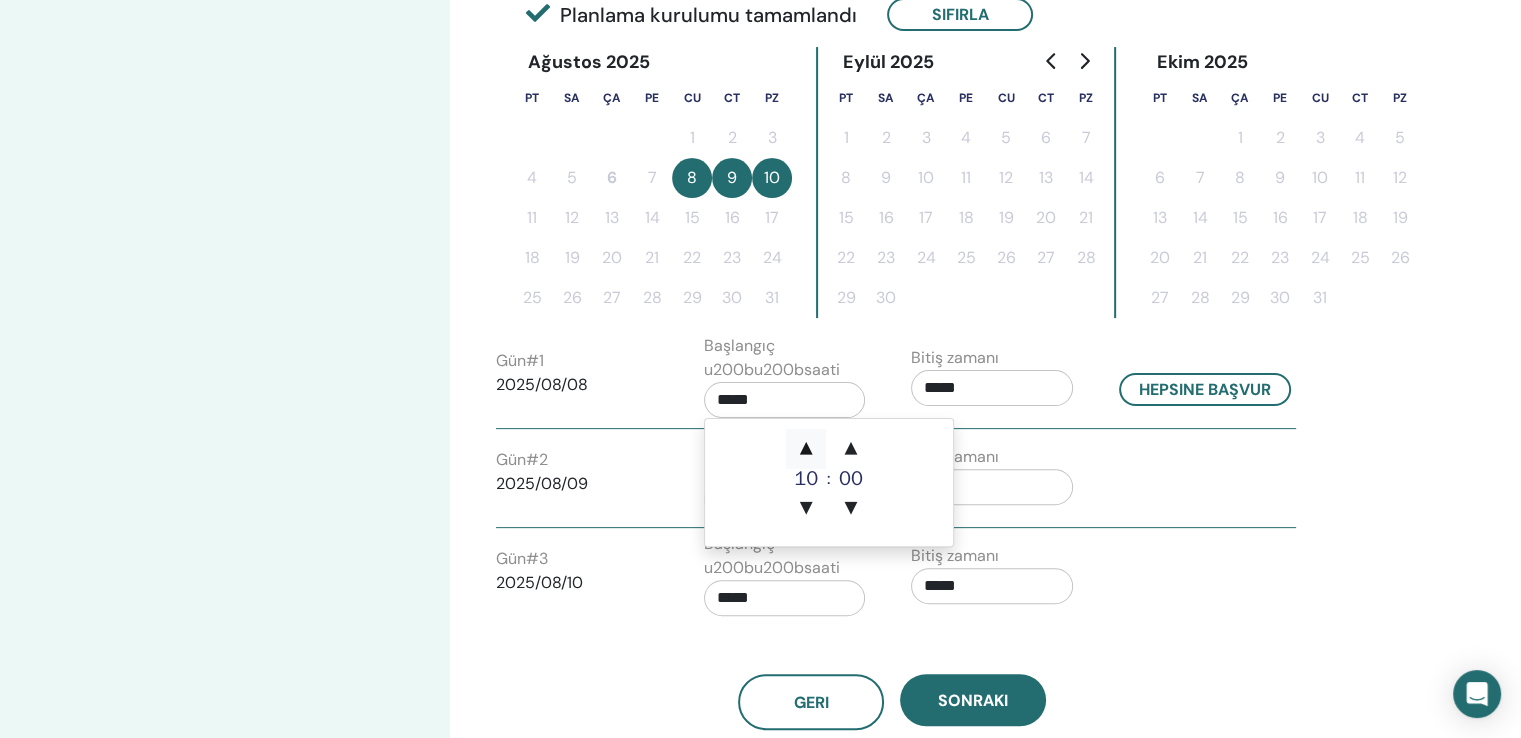 click on "▲" at bounding box center [806, 449] 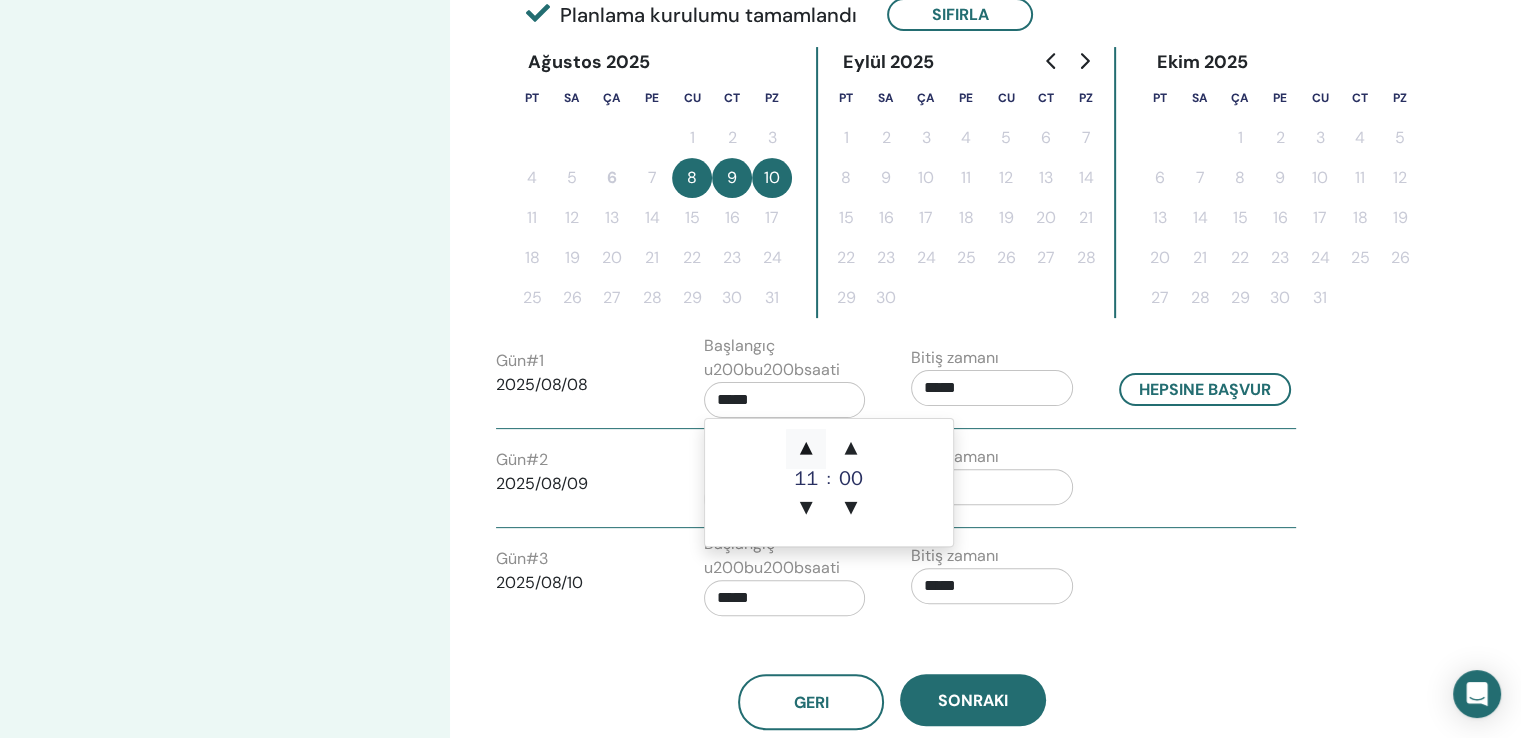 click on "▲" at bounding box center [806, 449] 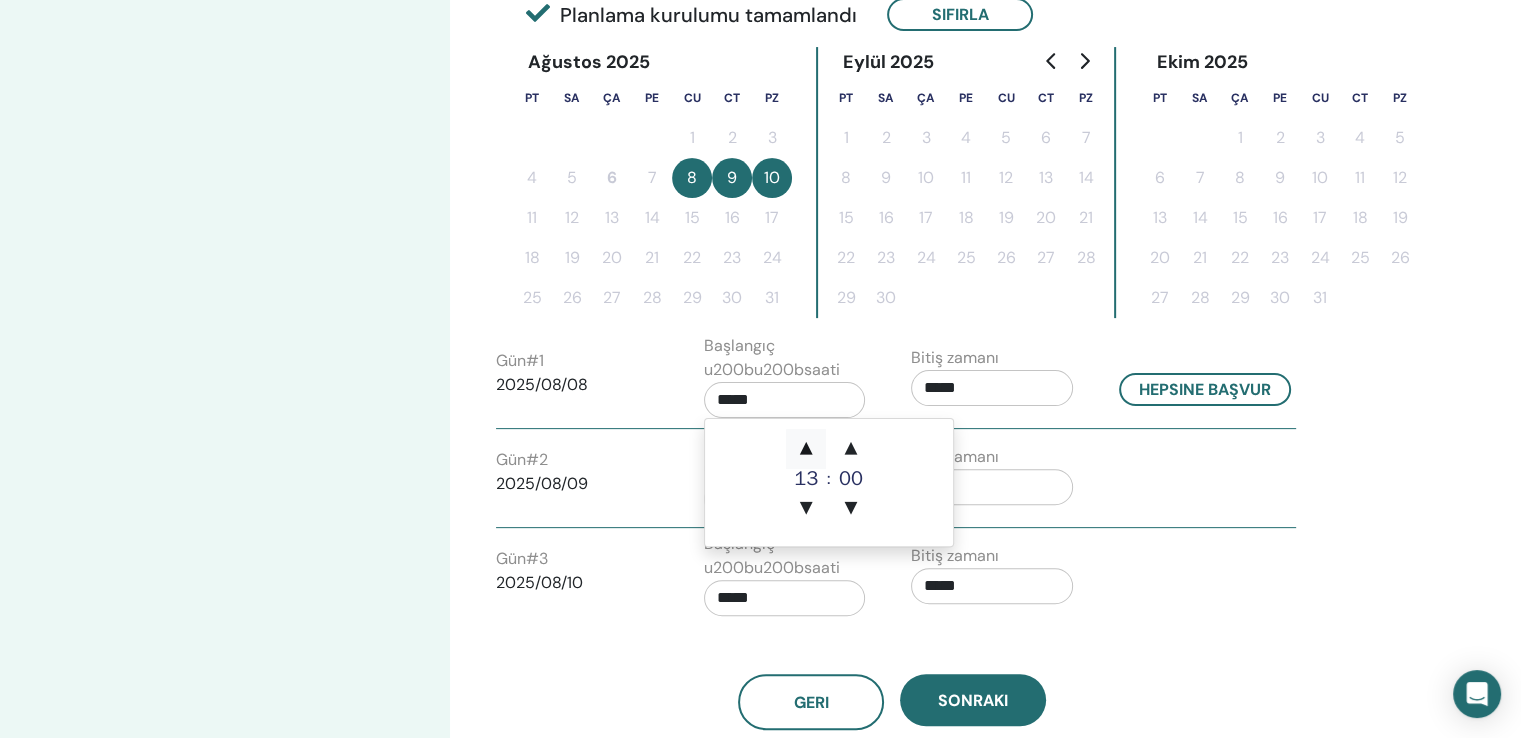 click on "▲" at bounding box center [806, 449] 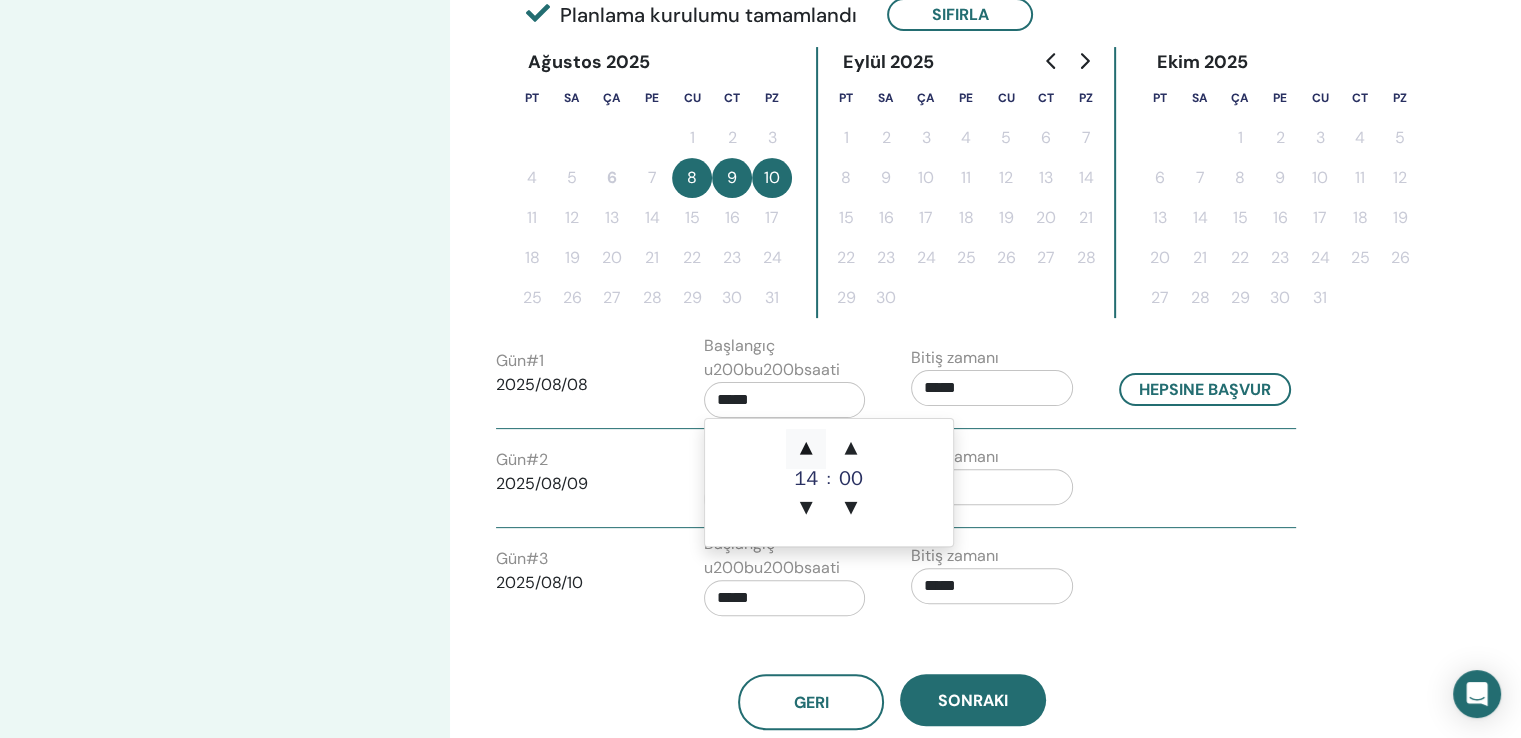 click on "▲" at bounding box center (806, 449) 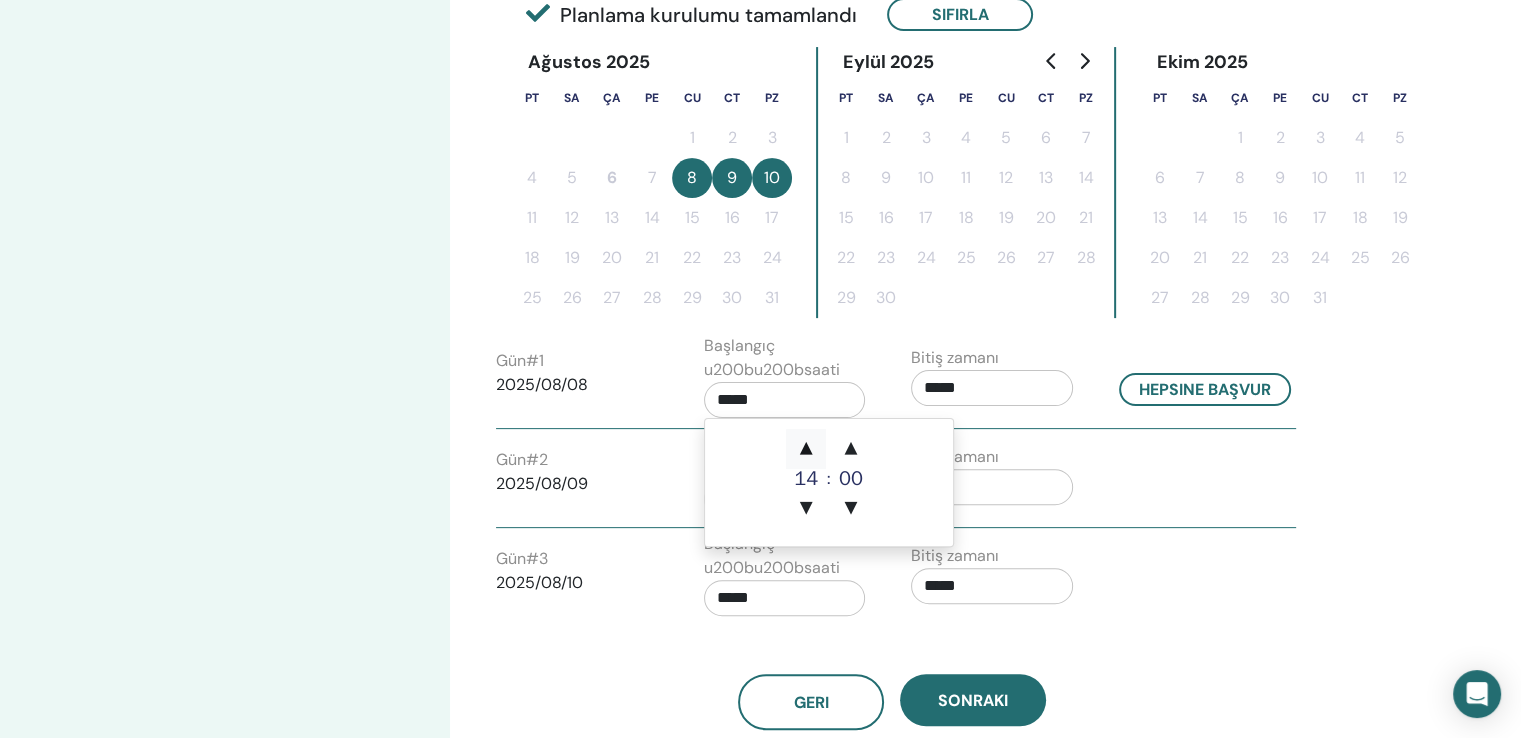 click on "▲" at bounding box center [806, 449] 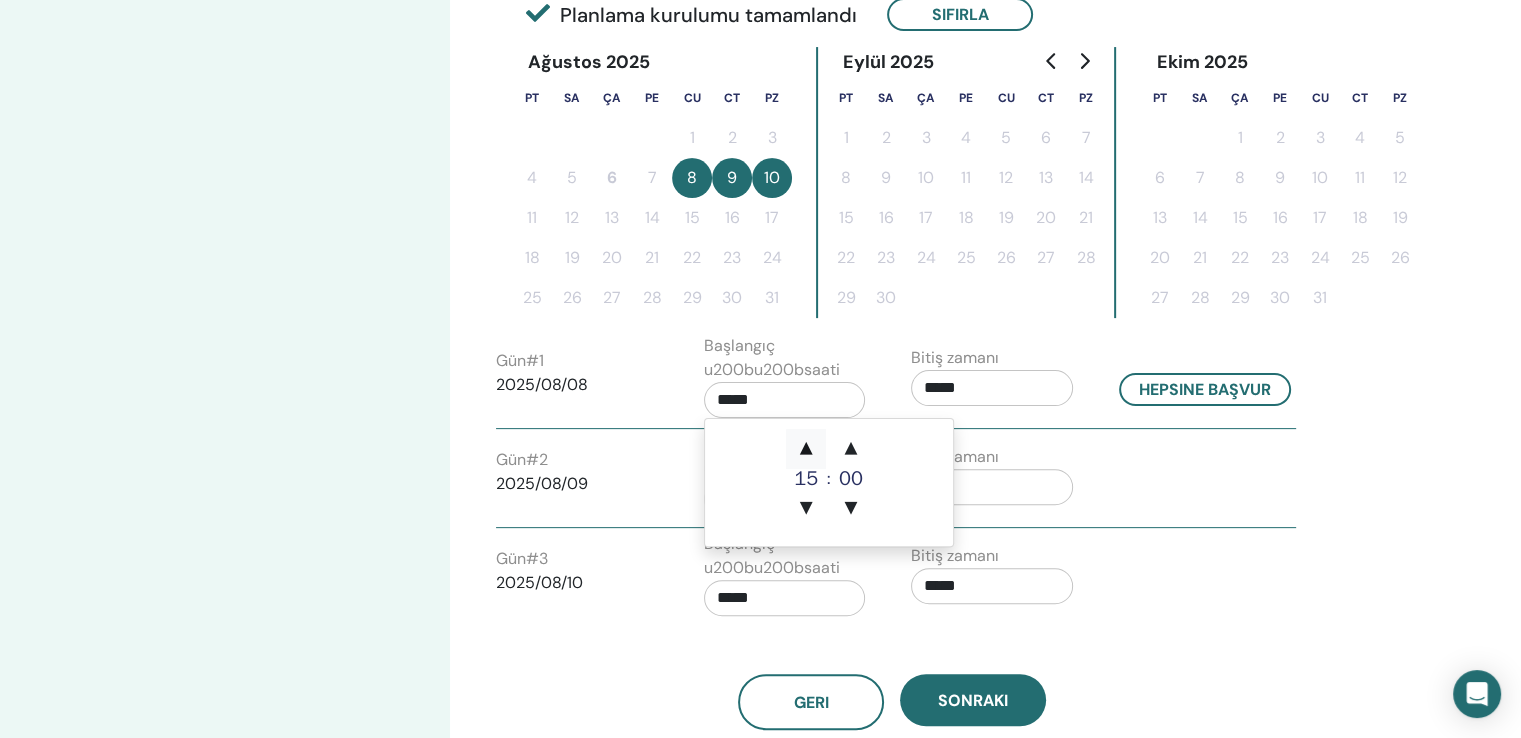 click on "▲" at bounding box center [806, 449] 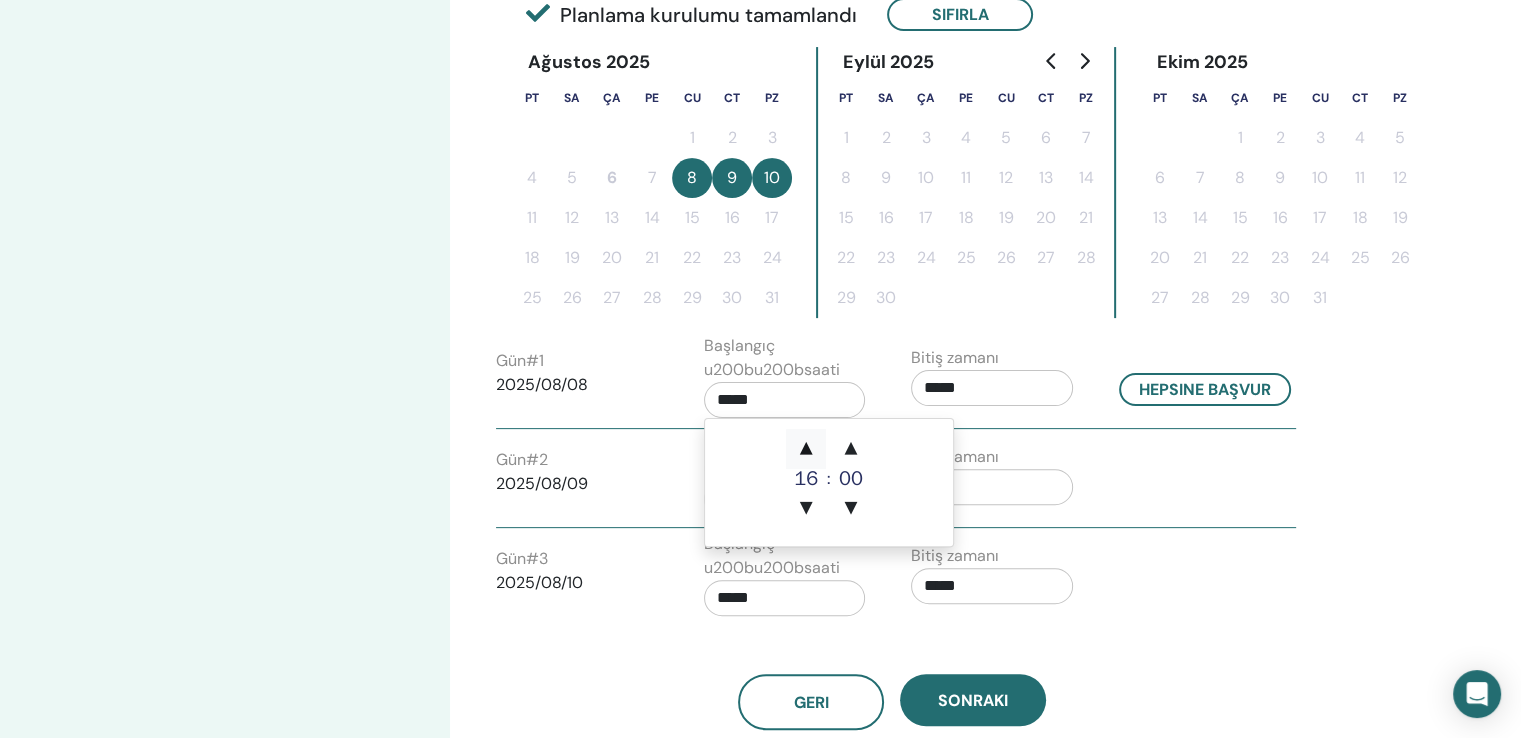 click on "▲" at bounding box center (806, 449) 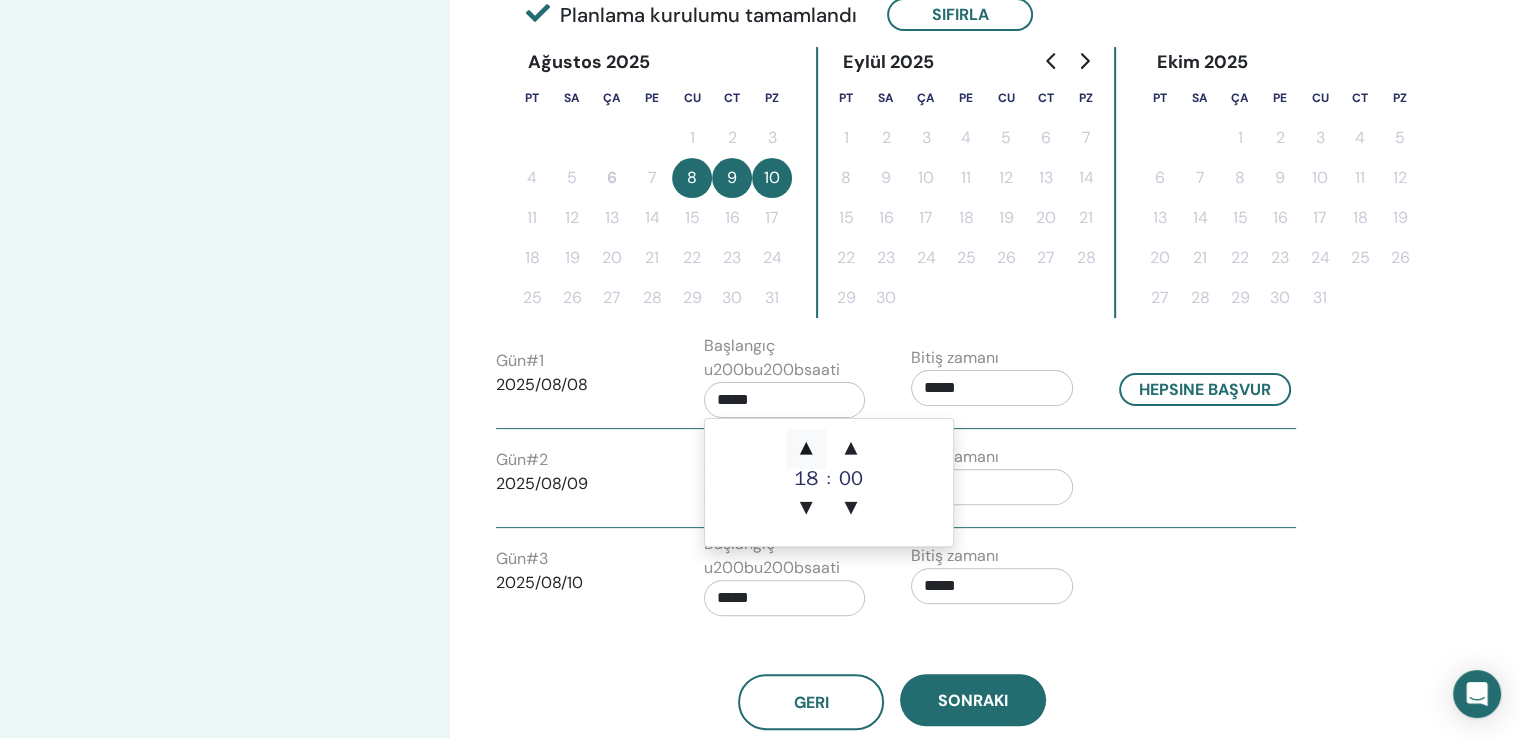 click on "▲" at bounding box center [806, 449] 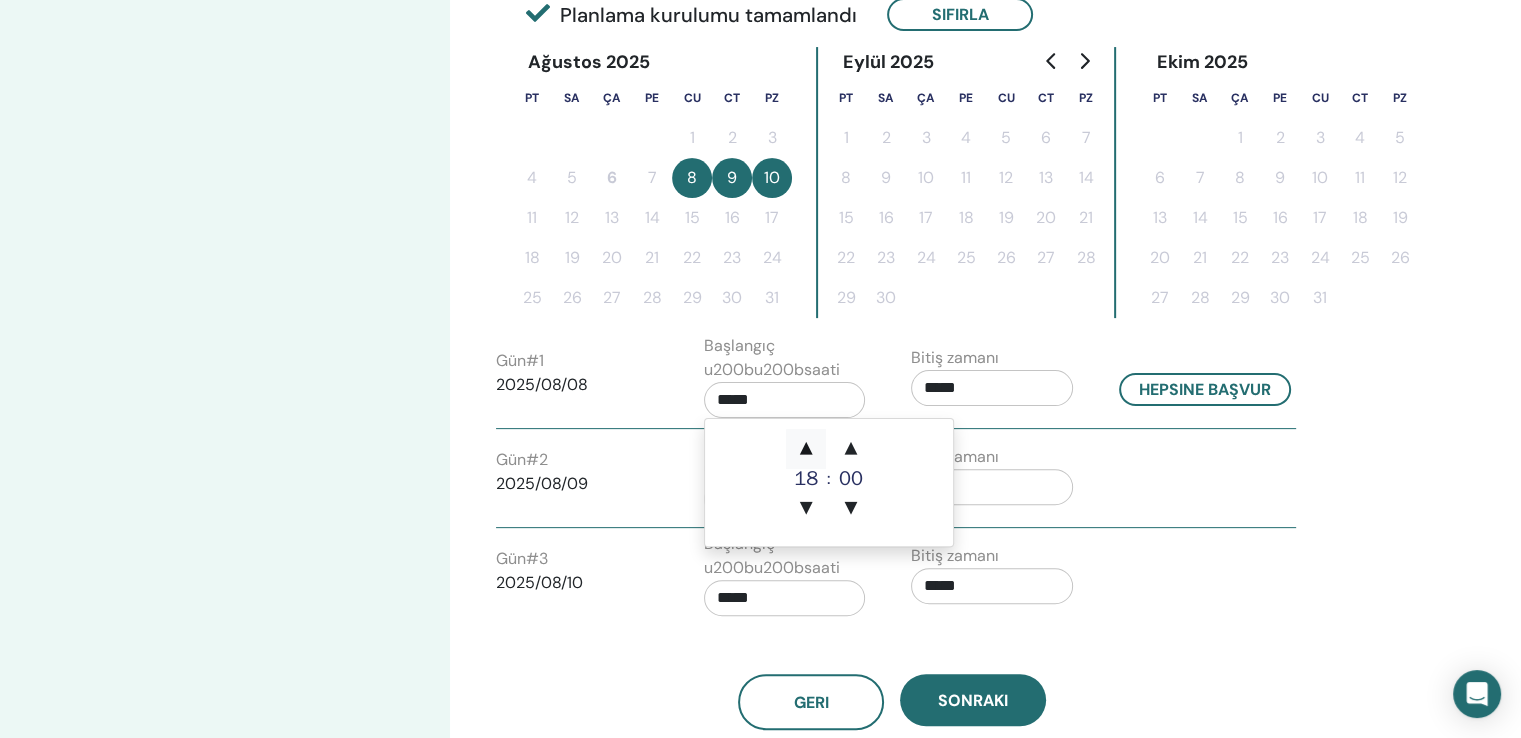 click on "▲" at bounding box center (806, 449) 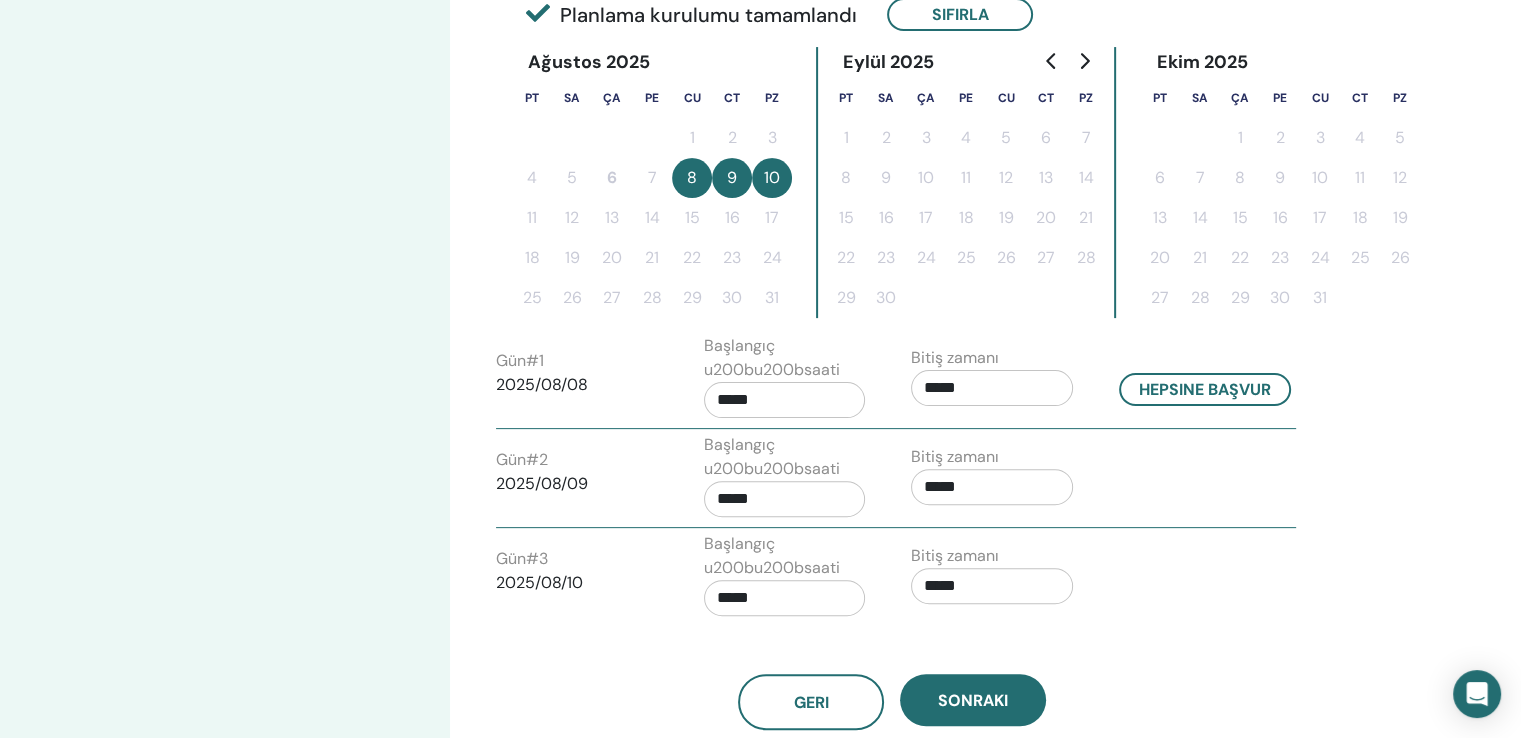 click on "Bitiş zamanı *****" at bounding box center [992, 480] 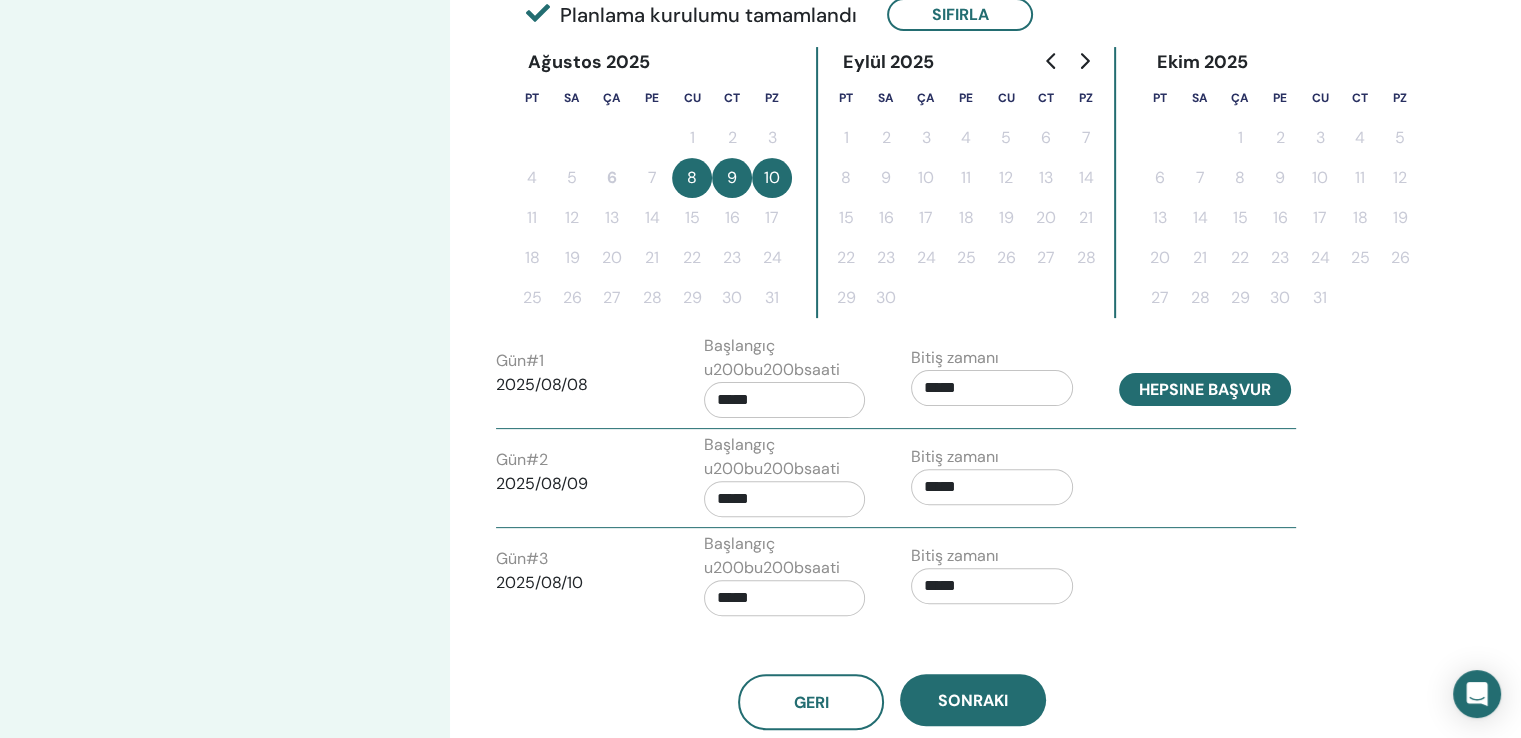 click on "Hepsine başvur" at bounding box center [1205, 389] 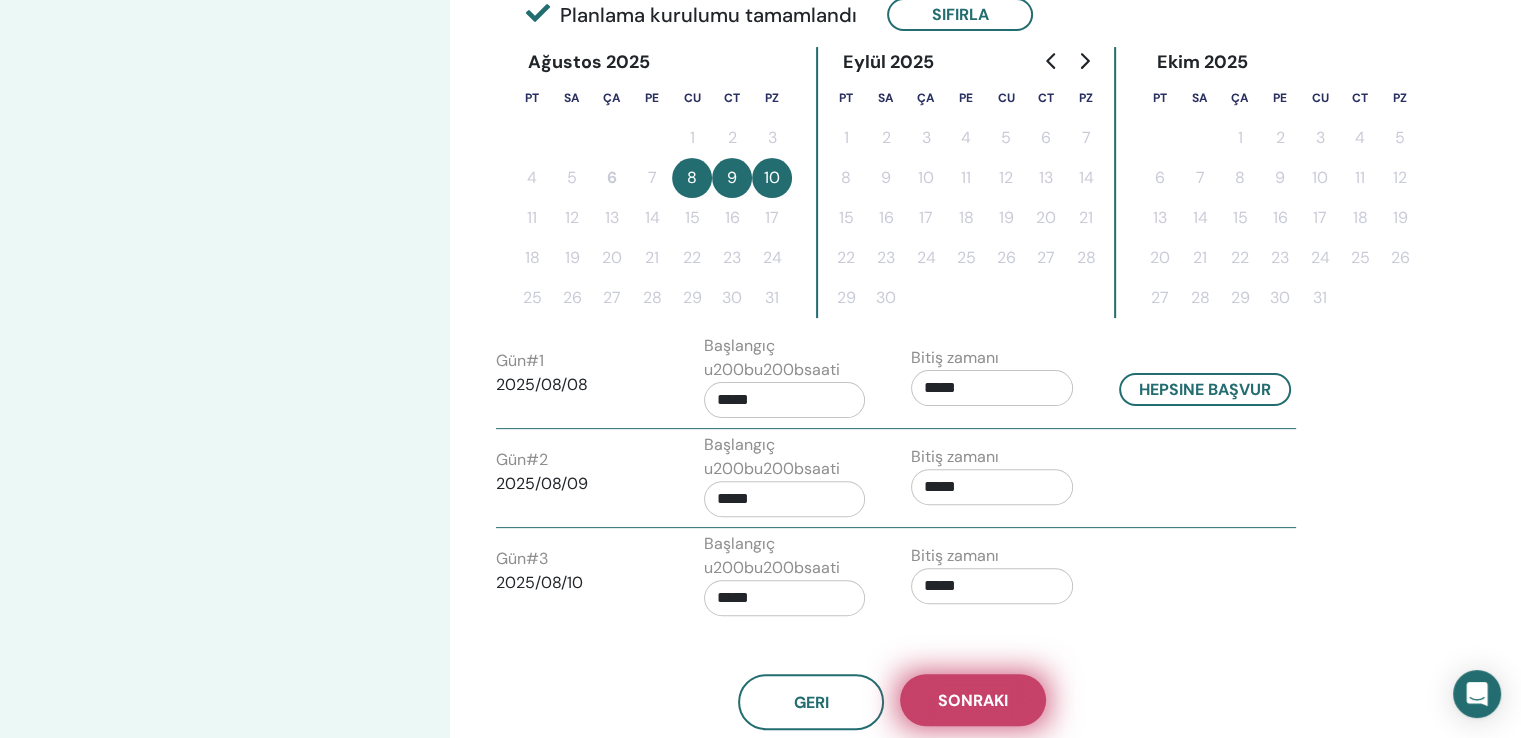 click on "Sonraki" at bounding box center [973, 700] 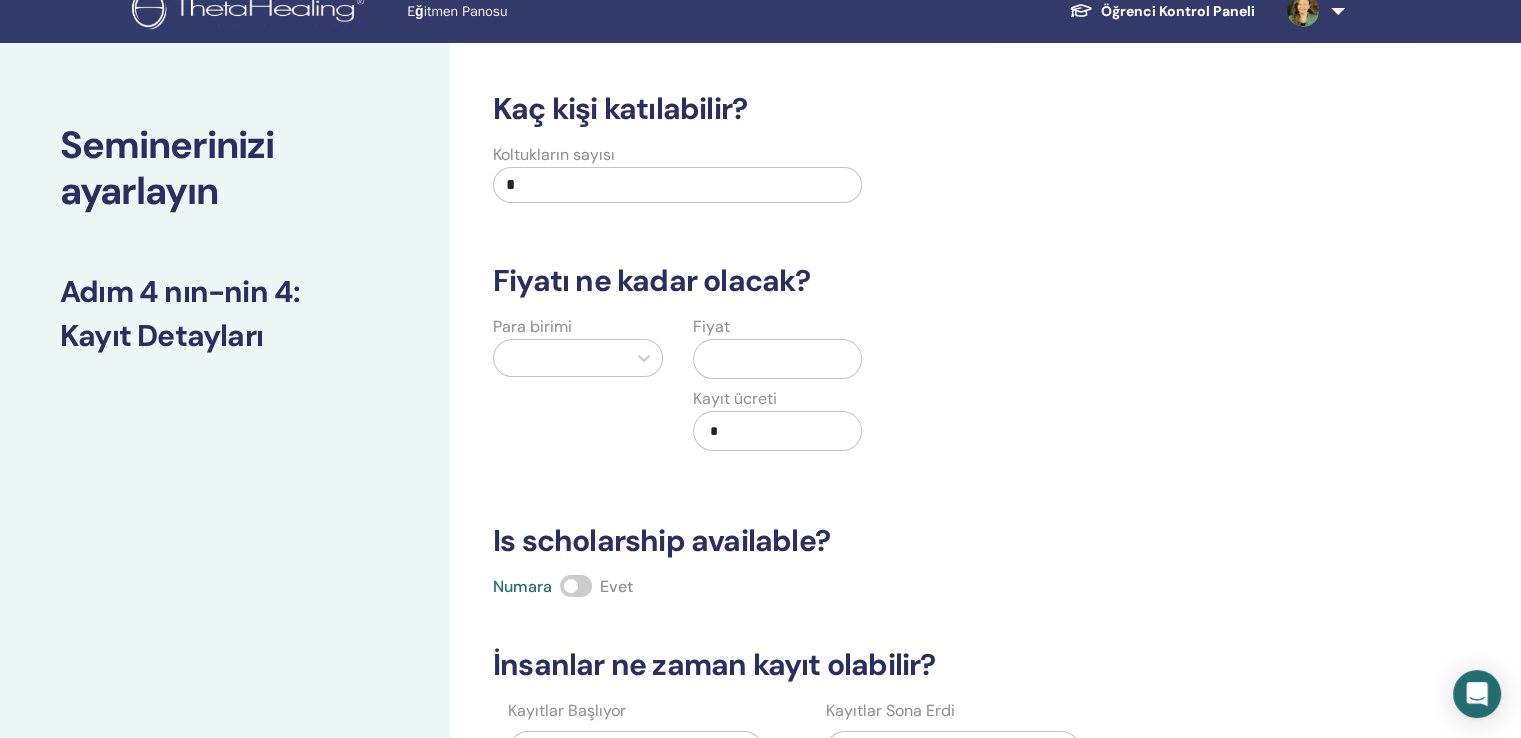scroll, scrollTop: 0, scrollLeft: 0, axis: both 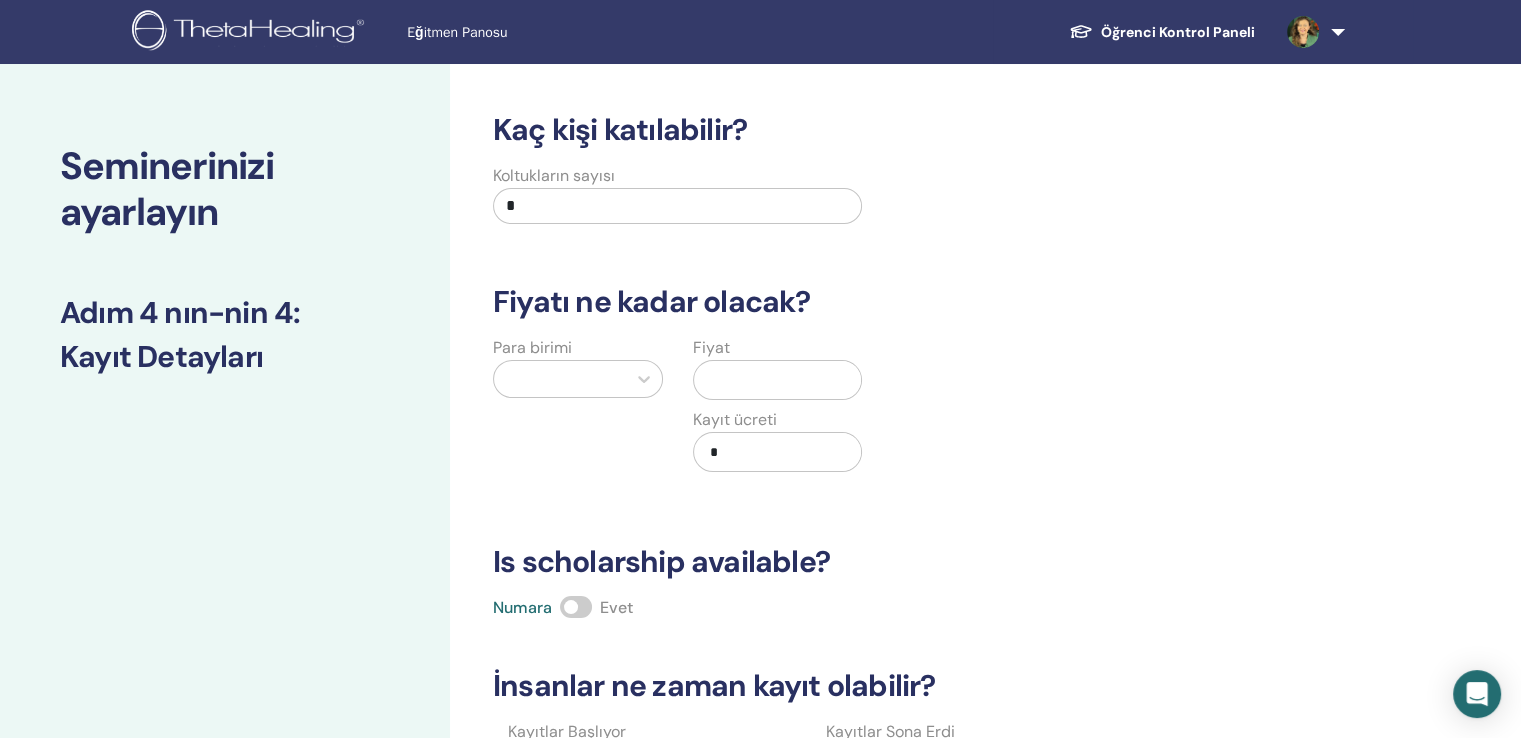 click on "*" at bounding box center [677, 206] 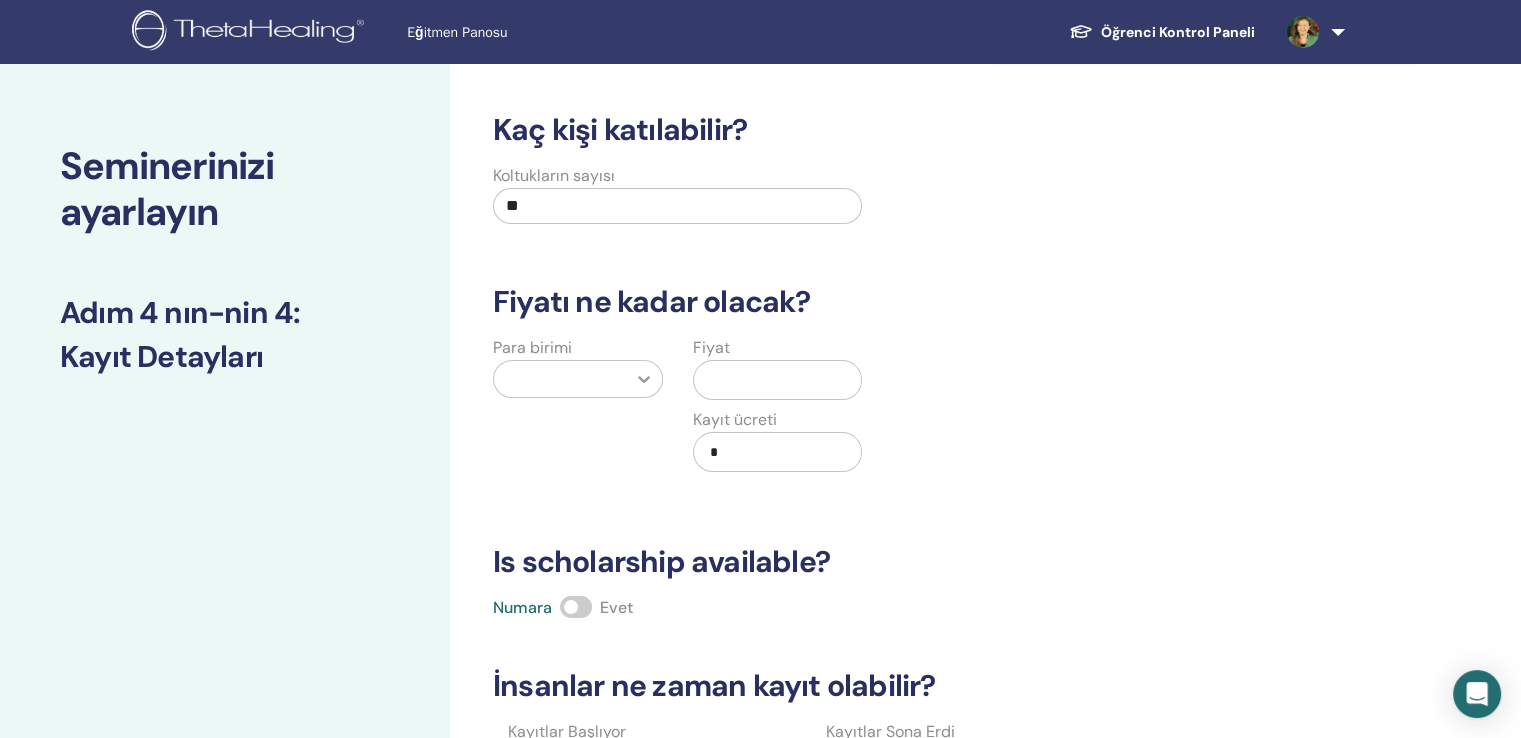 type on "**" 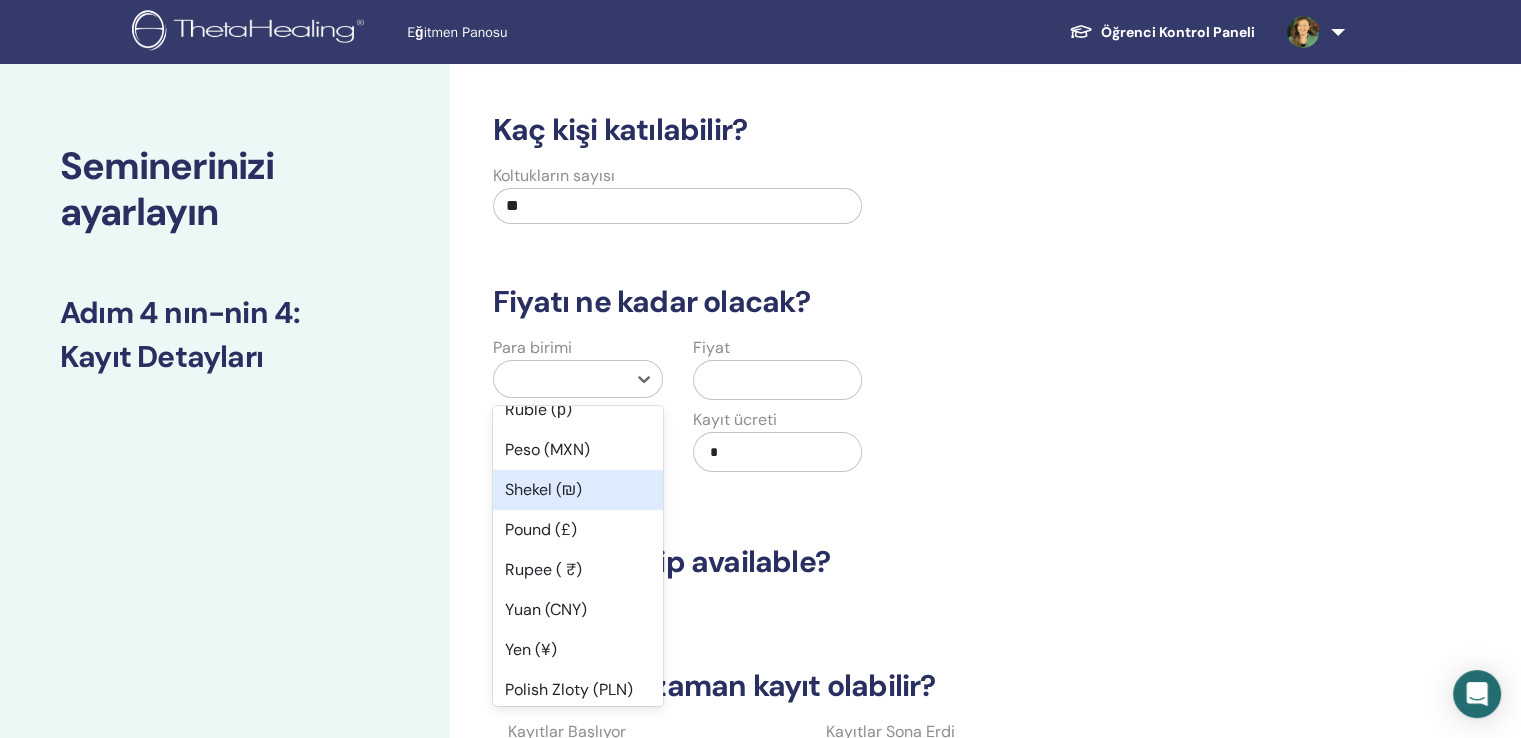 scroll, scrollTop: 0, scrollLeft: 0, axis: both 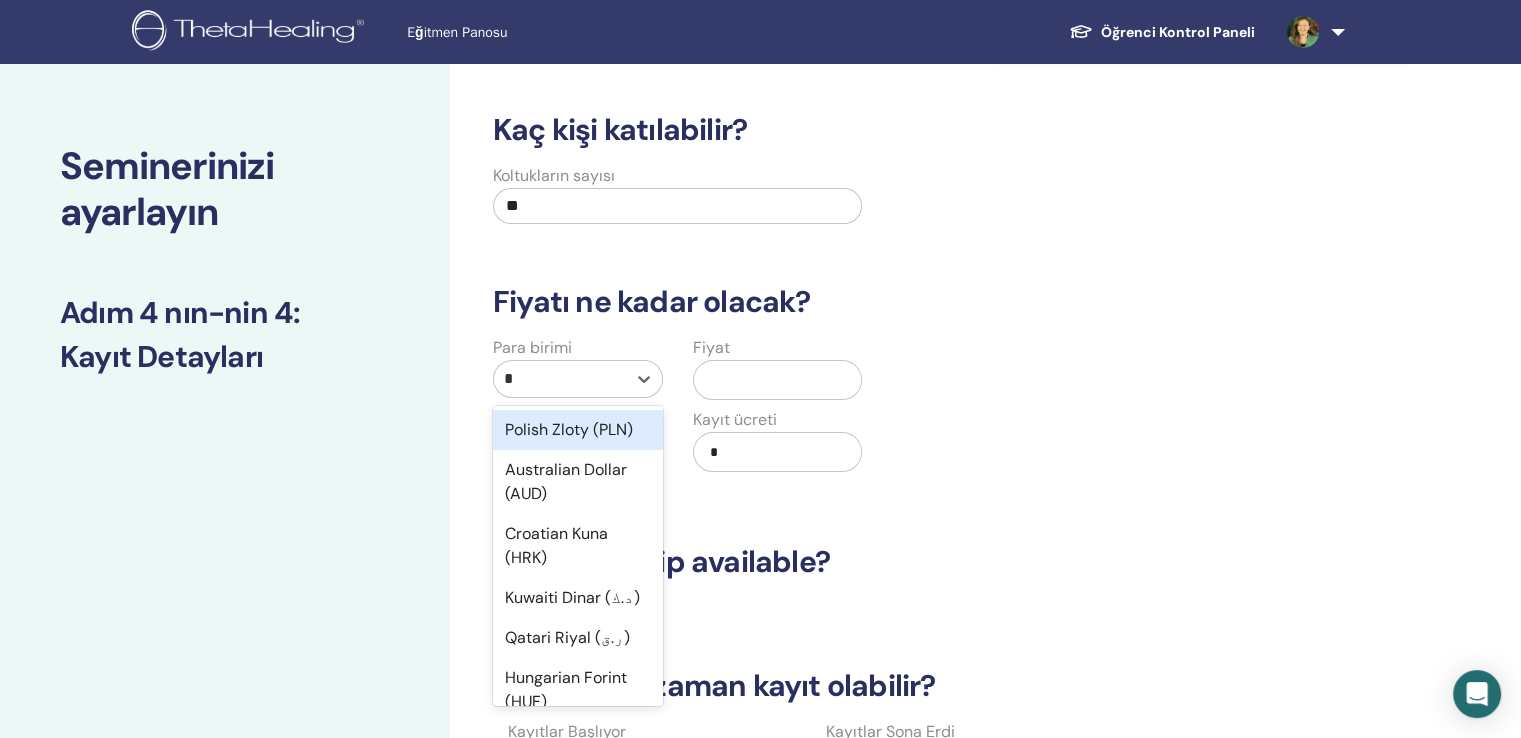 type on "**" 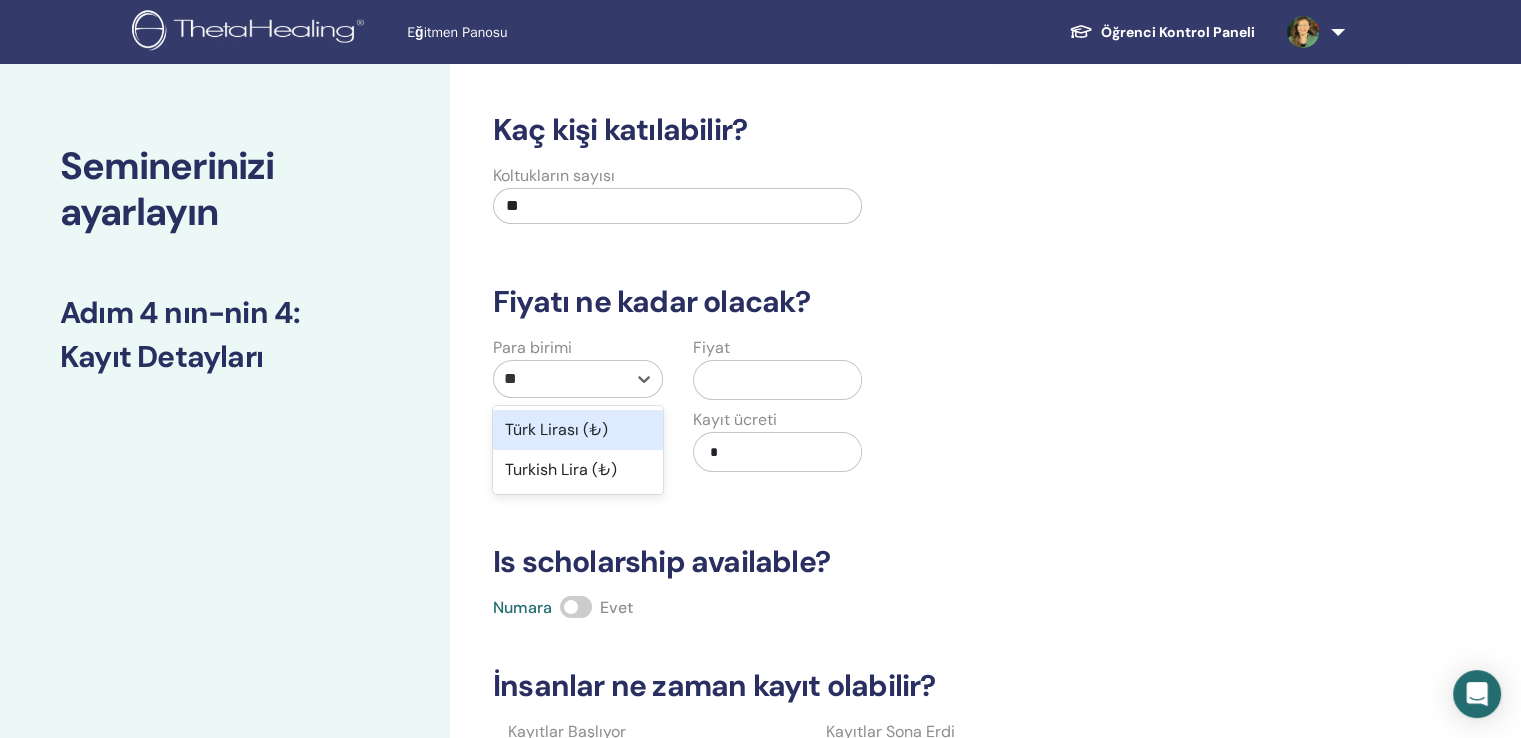 click on "Türk Lirası (₺)" at bounding box center (578, 430) 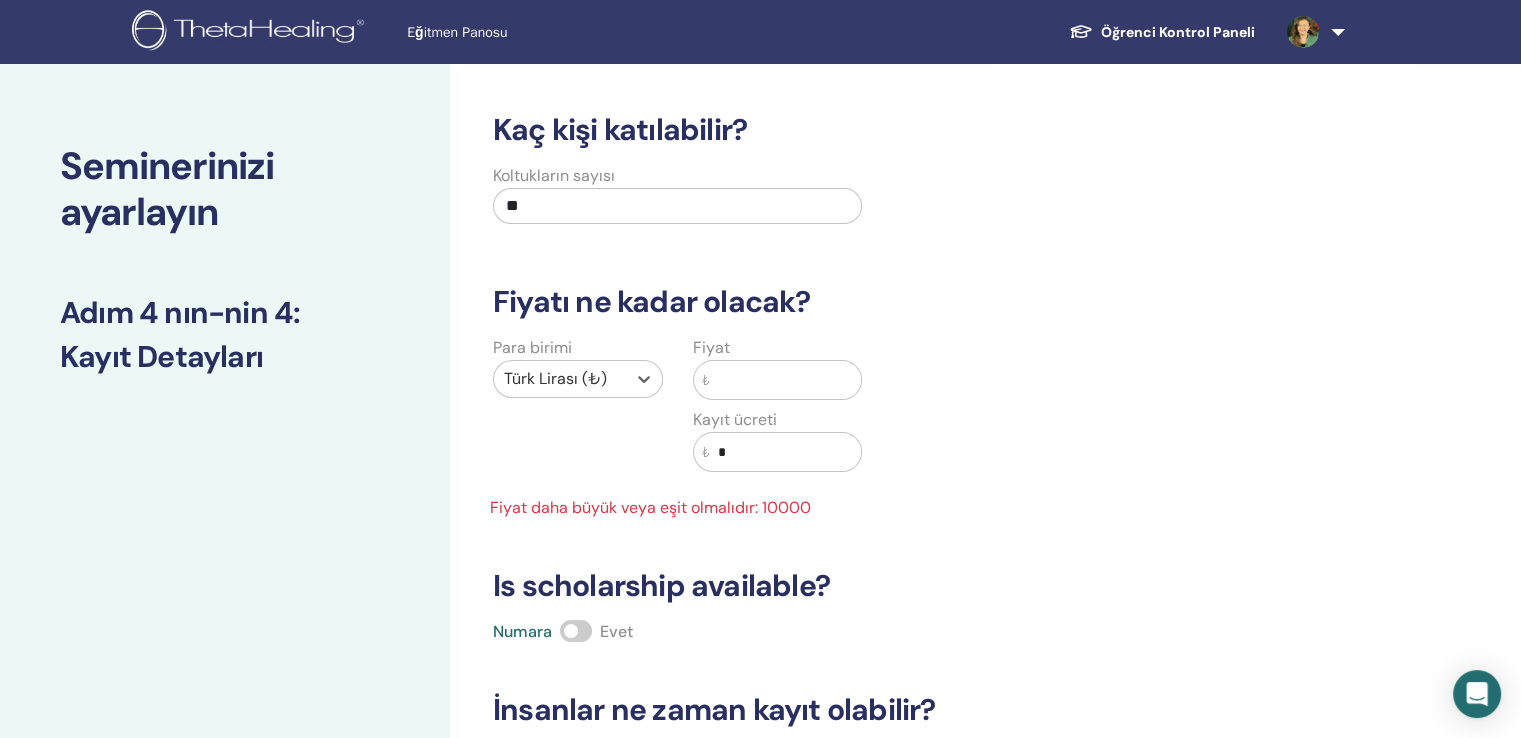 click at bounding box center [786, 380] 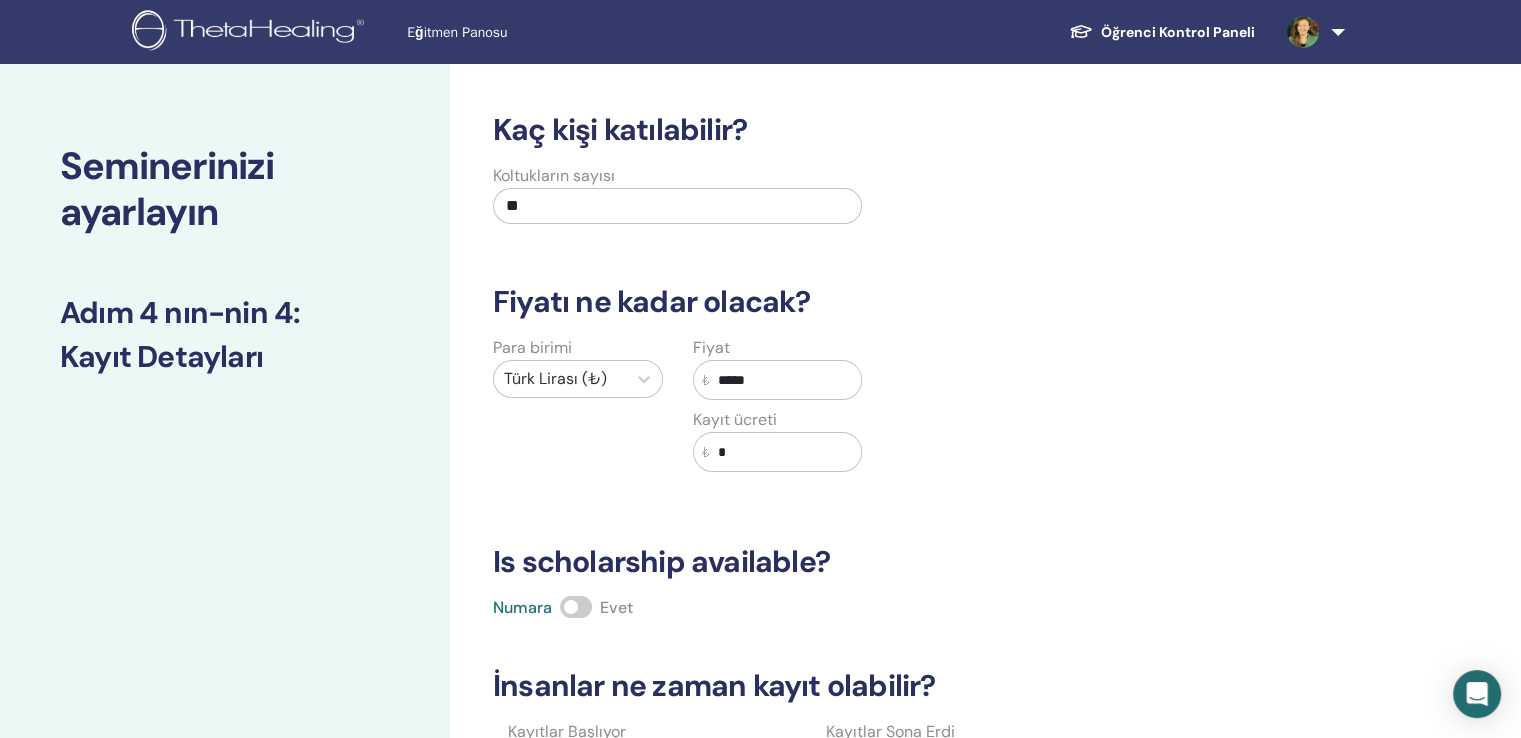 type on "*****" 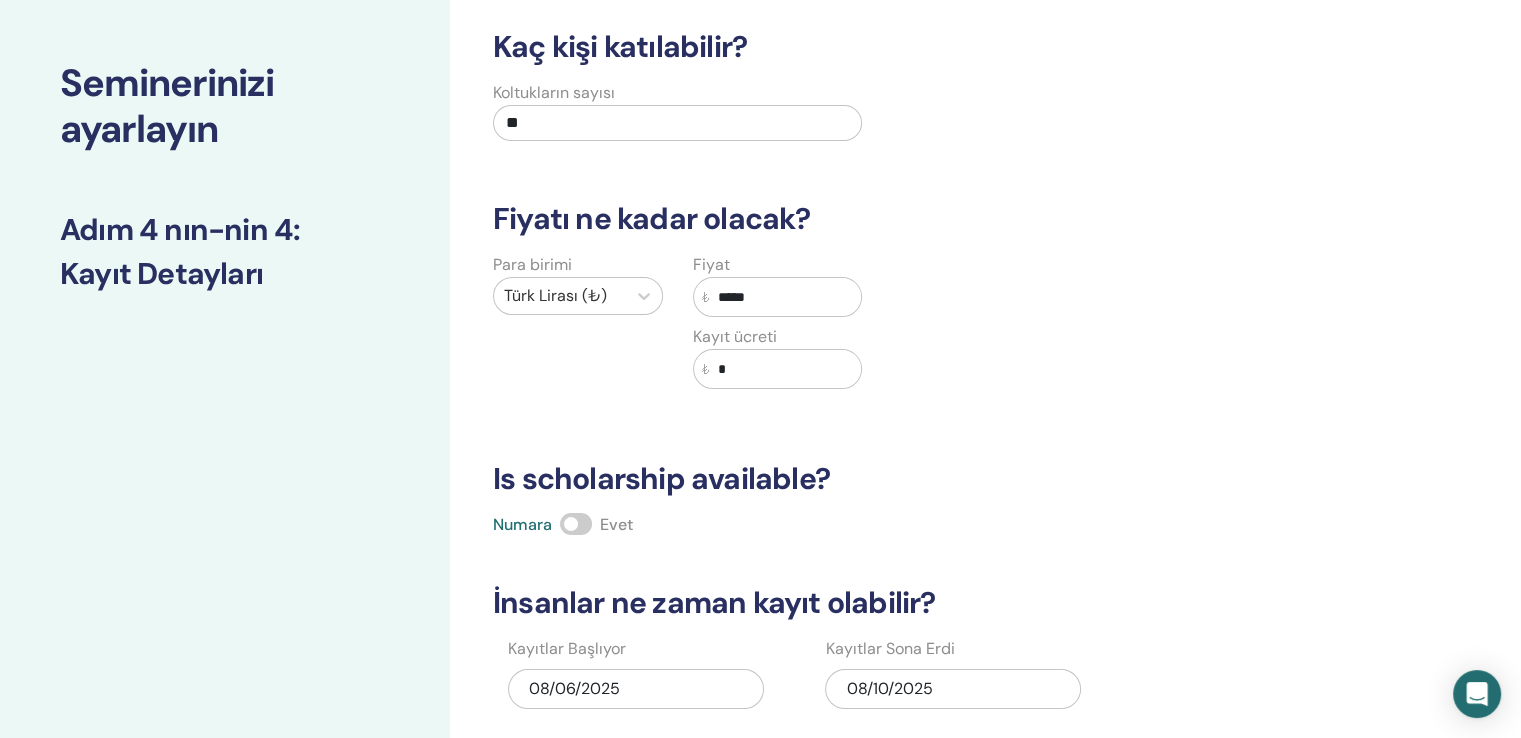 scroll, scrollTop: 200, scrollLeft: 0, axis: vertical 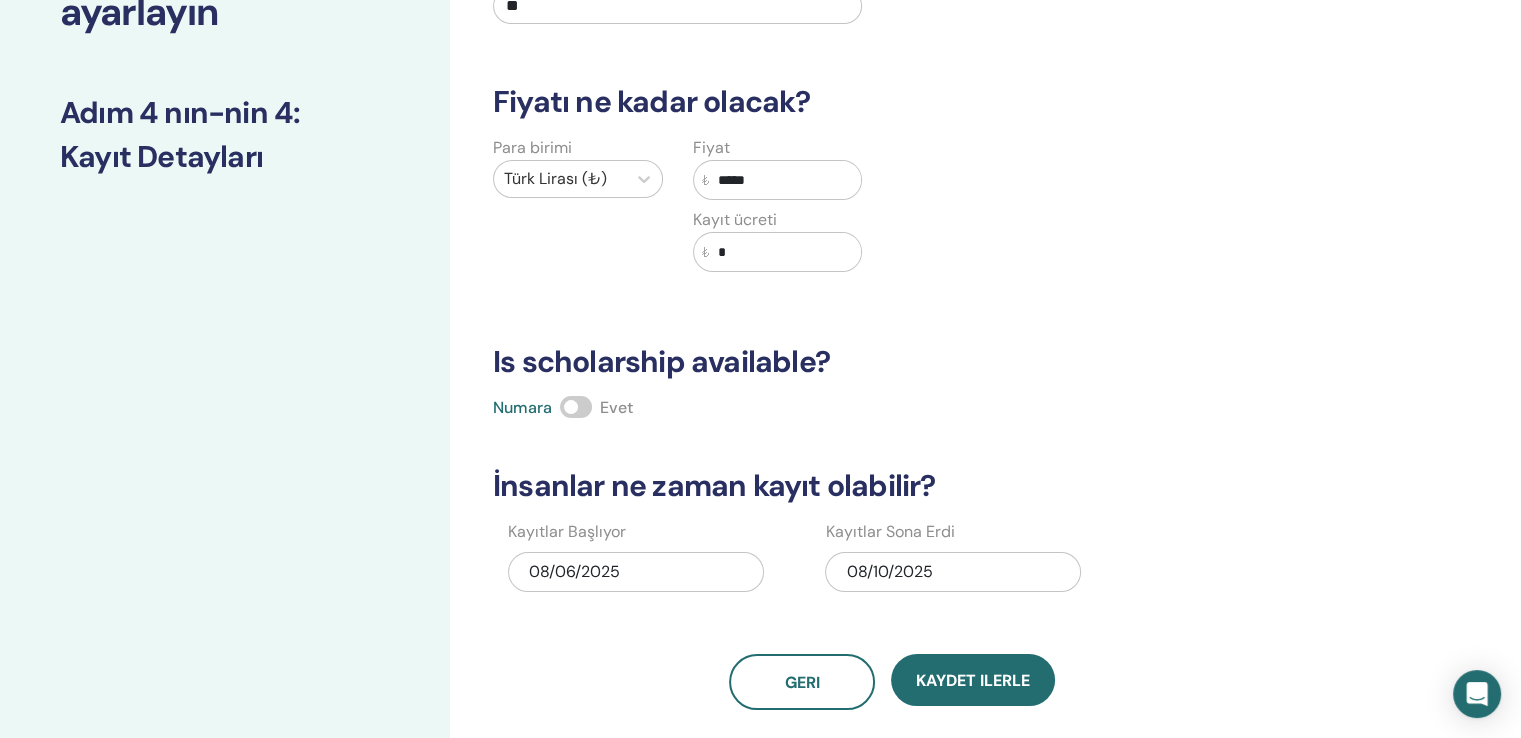 click at bounding box center (576, 407) 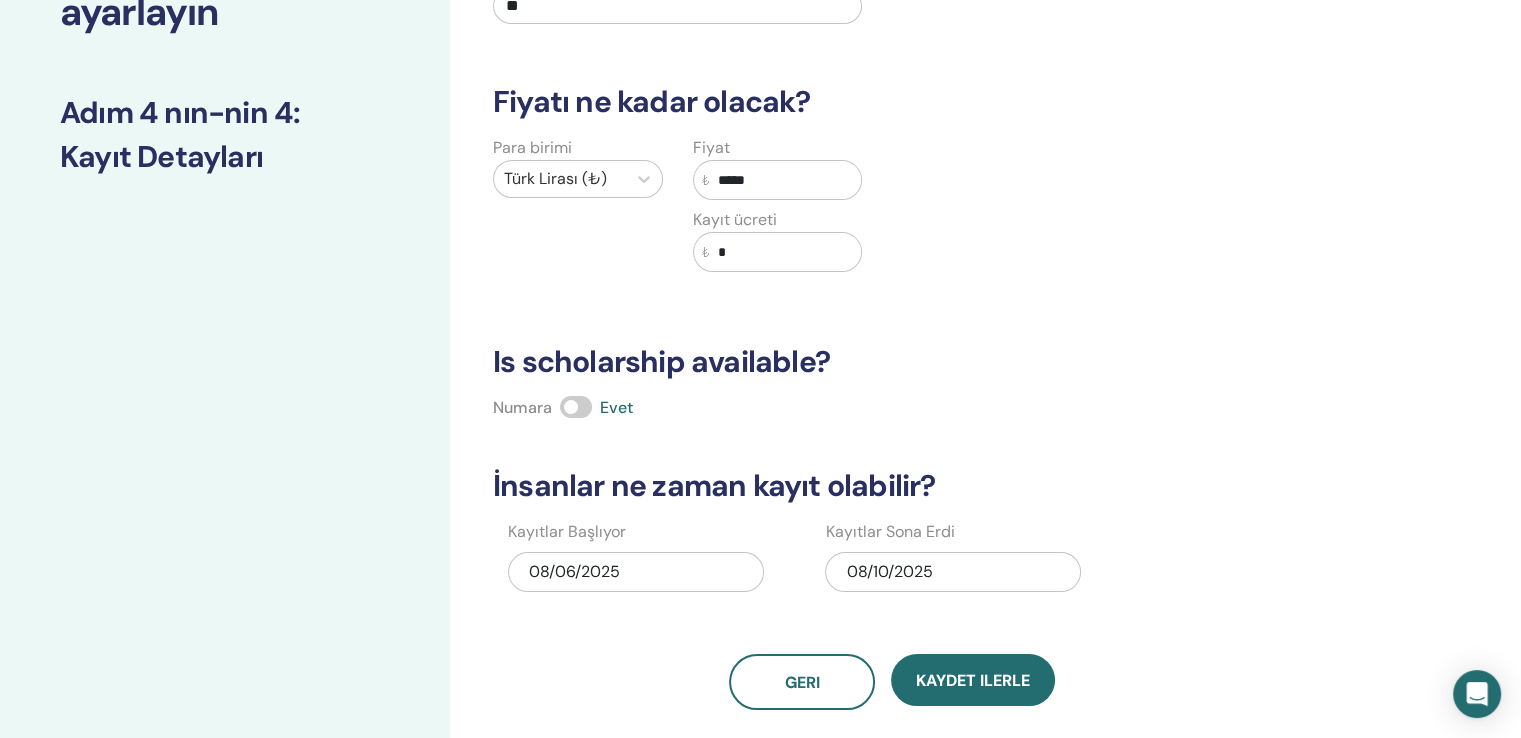 click on "08/06/2025" at bounding box center [636, 572] 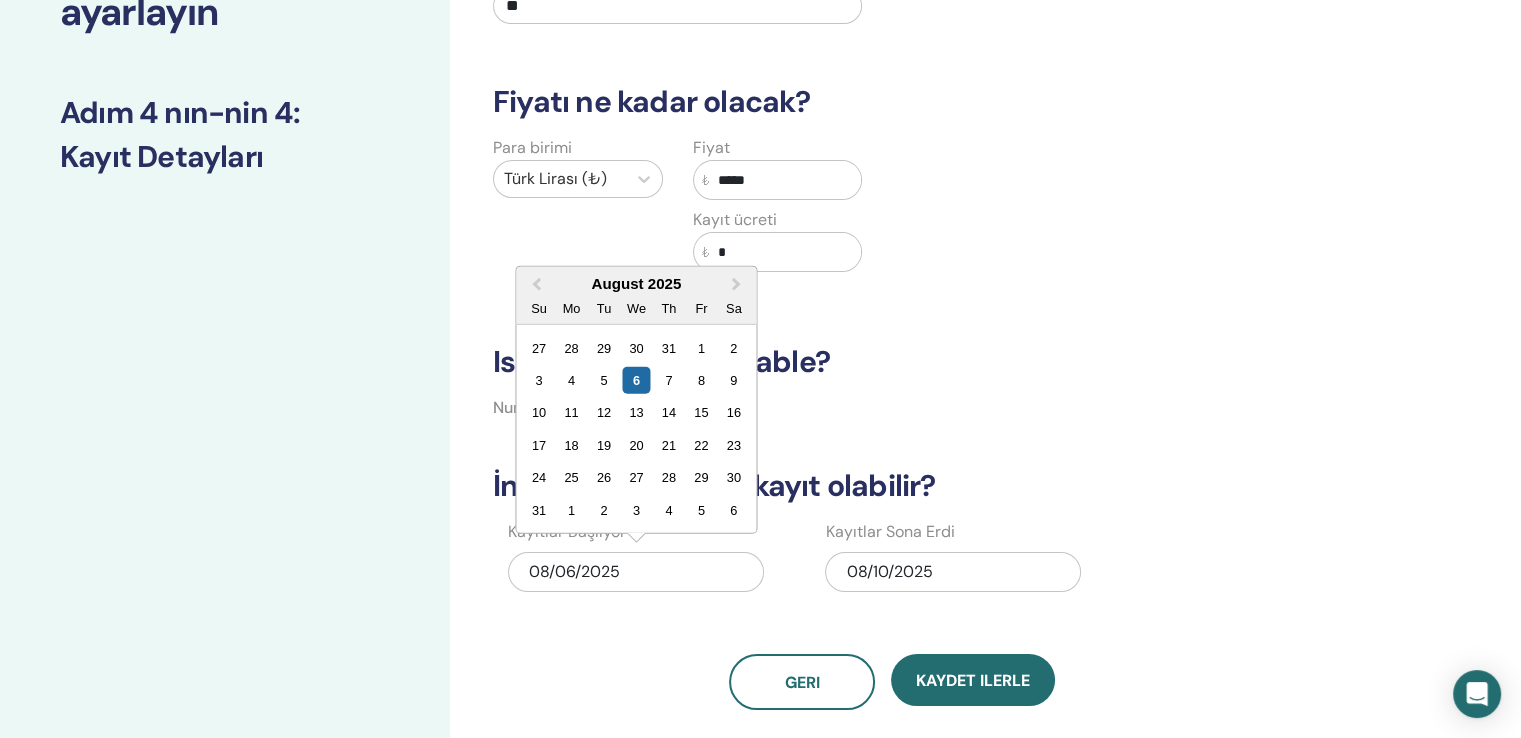 click on "08/06/2025" at bounding box center [636, 572] 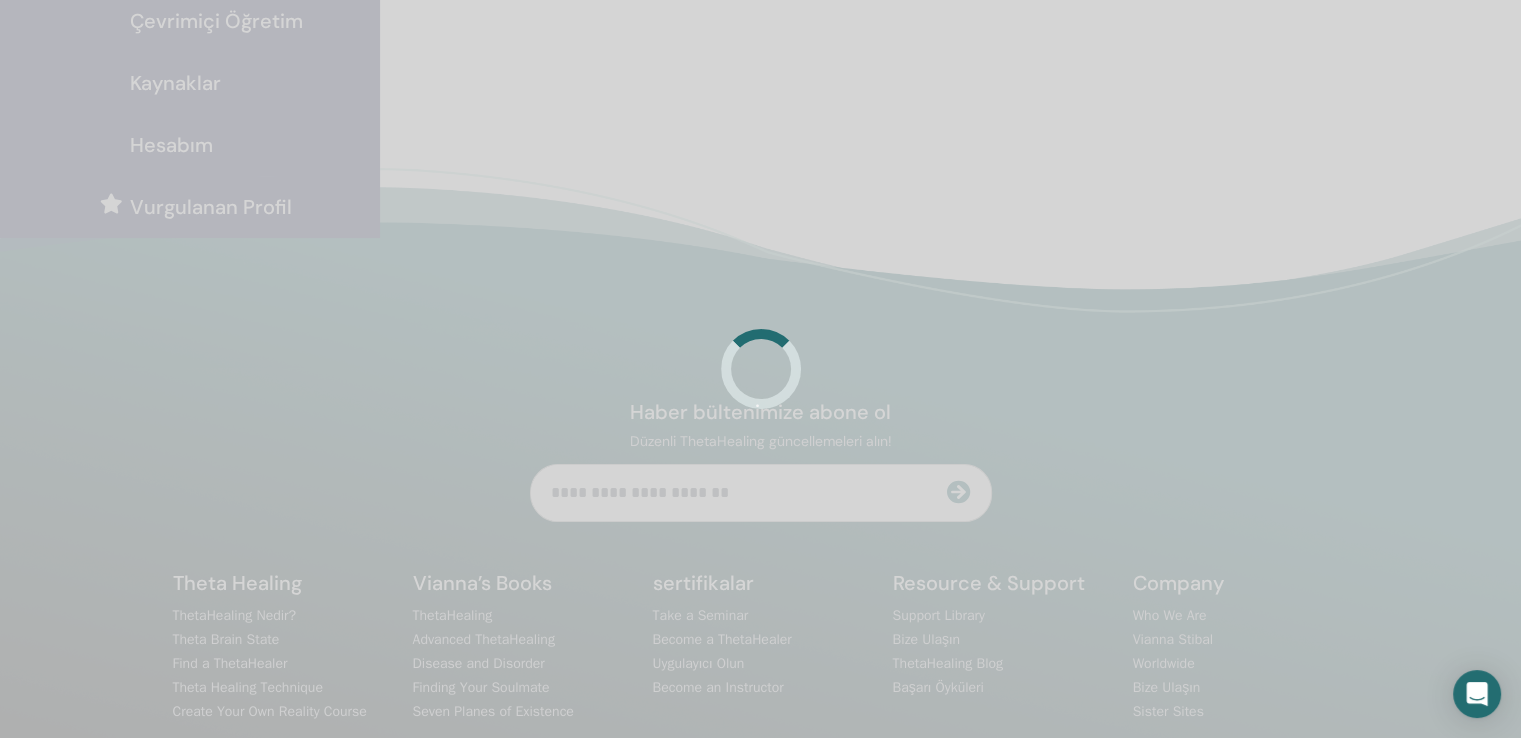scroll, scrollTop: 476, scrollLeft: 0, axis: vertical 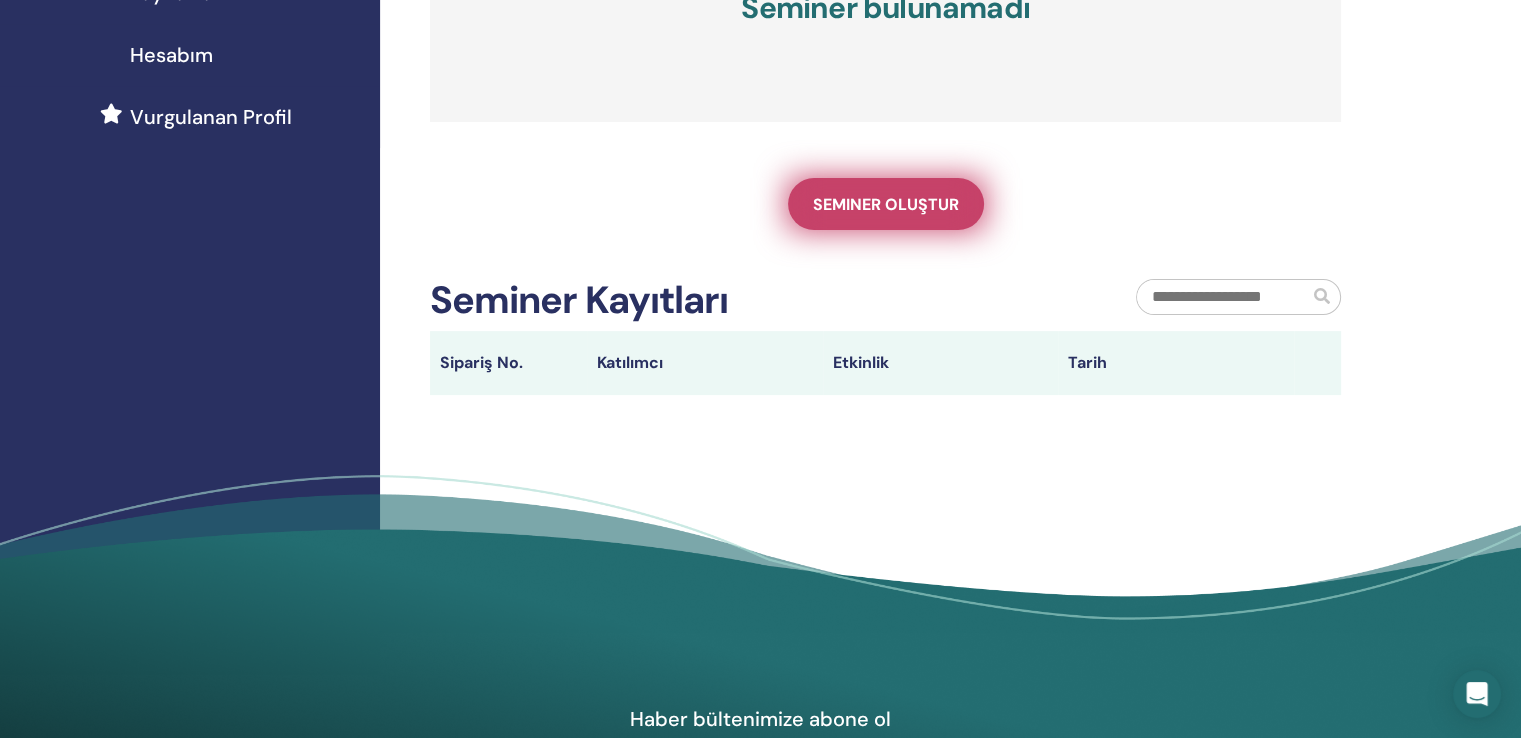 click on "Seminer oluştur" at bounding box center [886, 204] 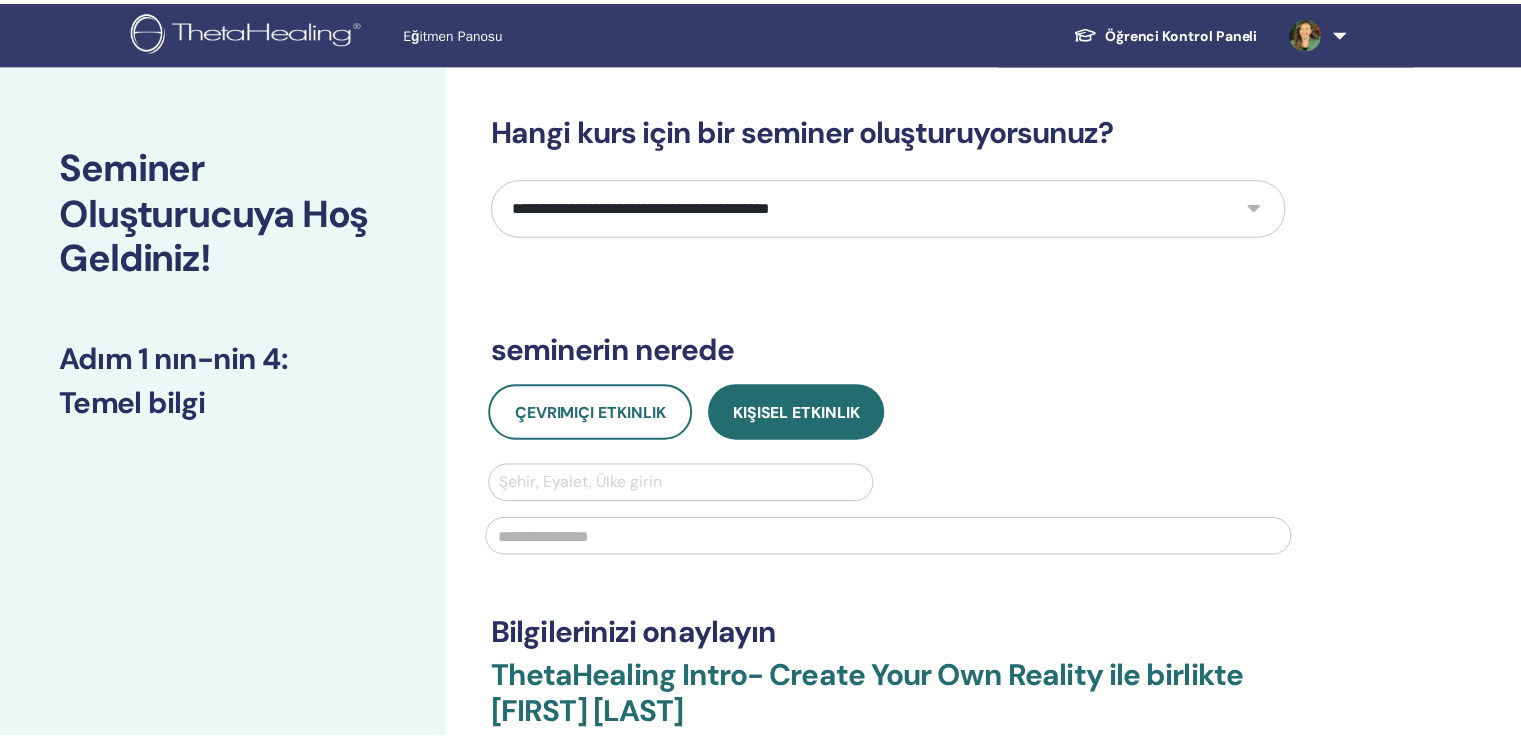 scroll, scrollTop: 0, scrollLeft: 0, axis: both 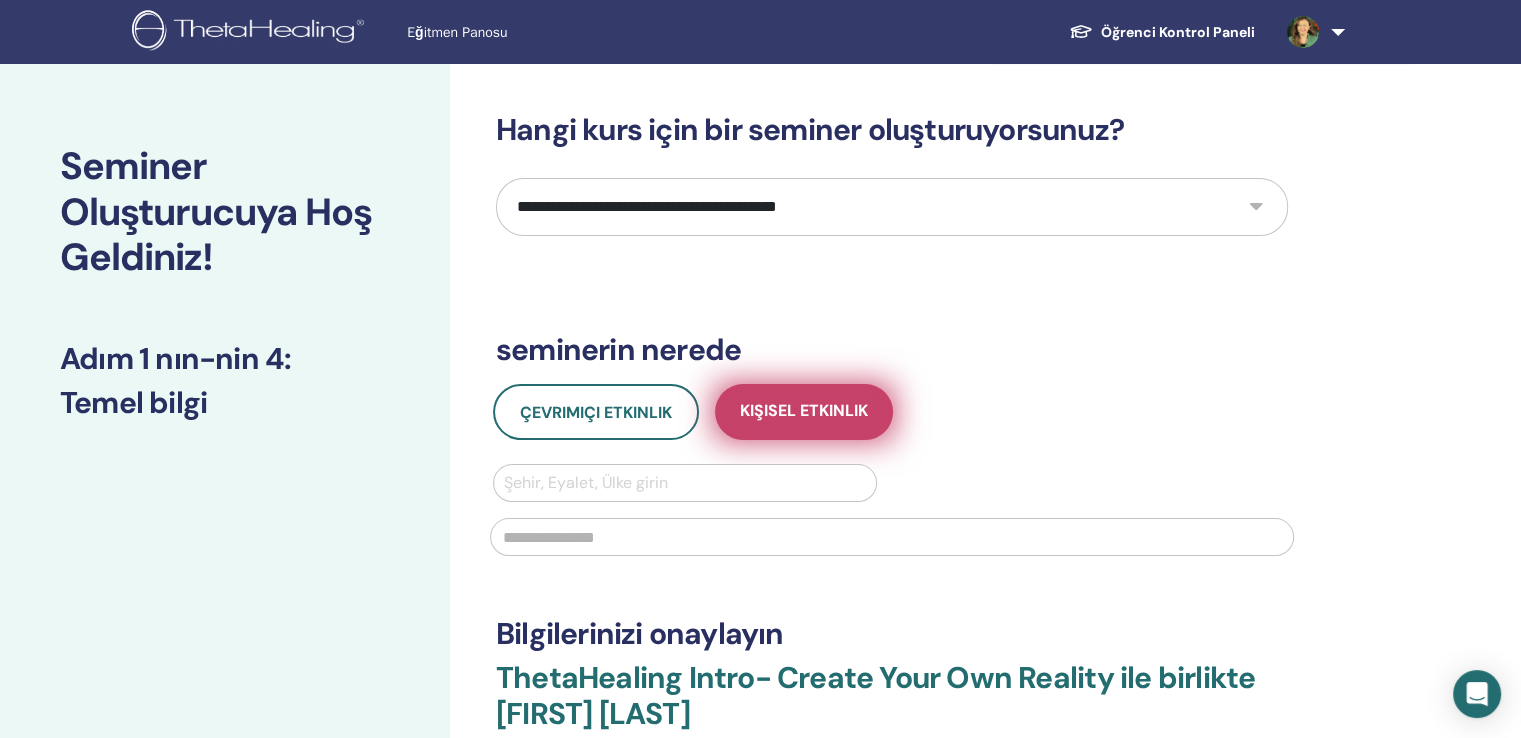 click on "Kişisel Etkinlik" at bounding box center [804, 412] 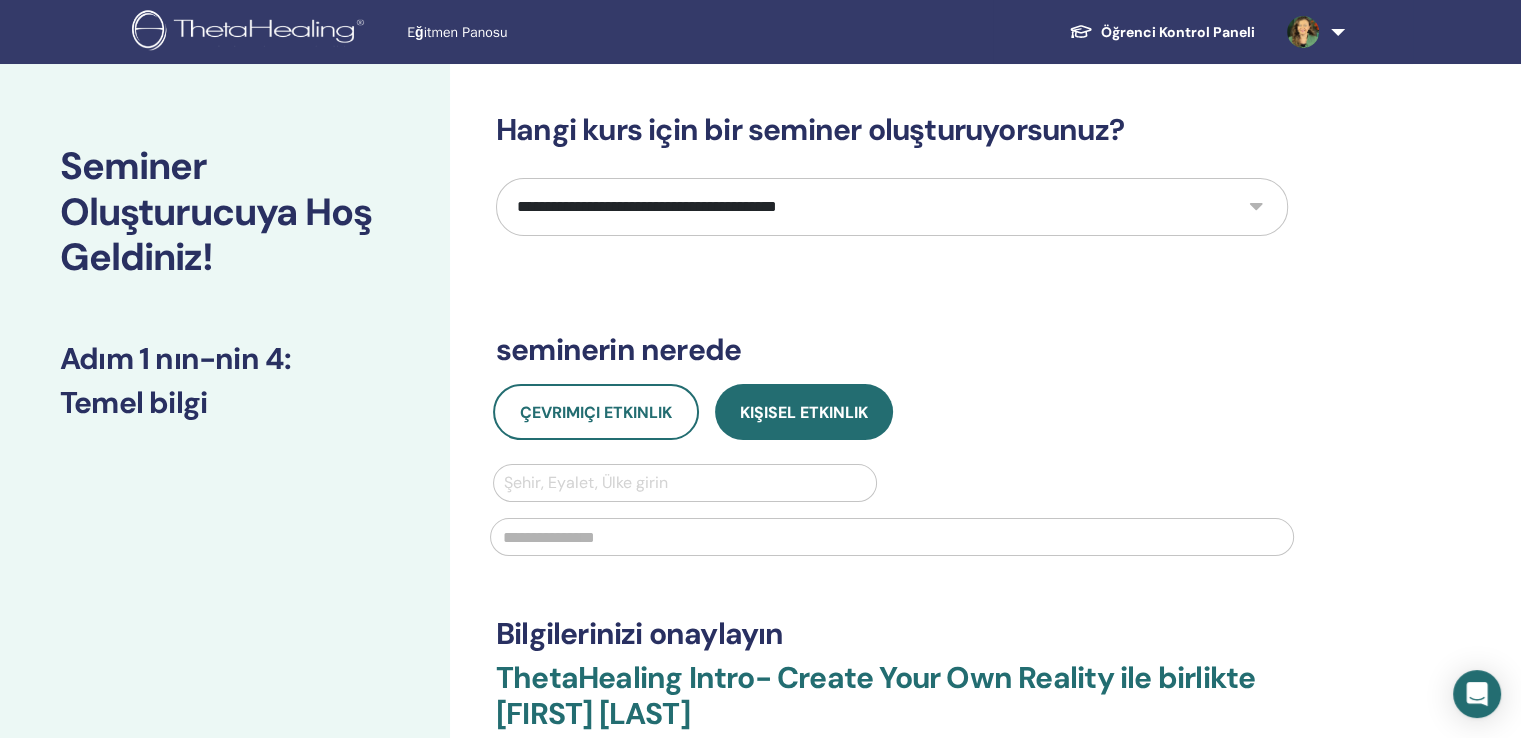 click on "**********" at bounding box center (892, 207) 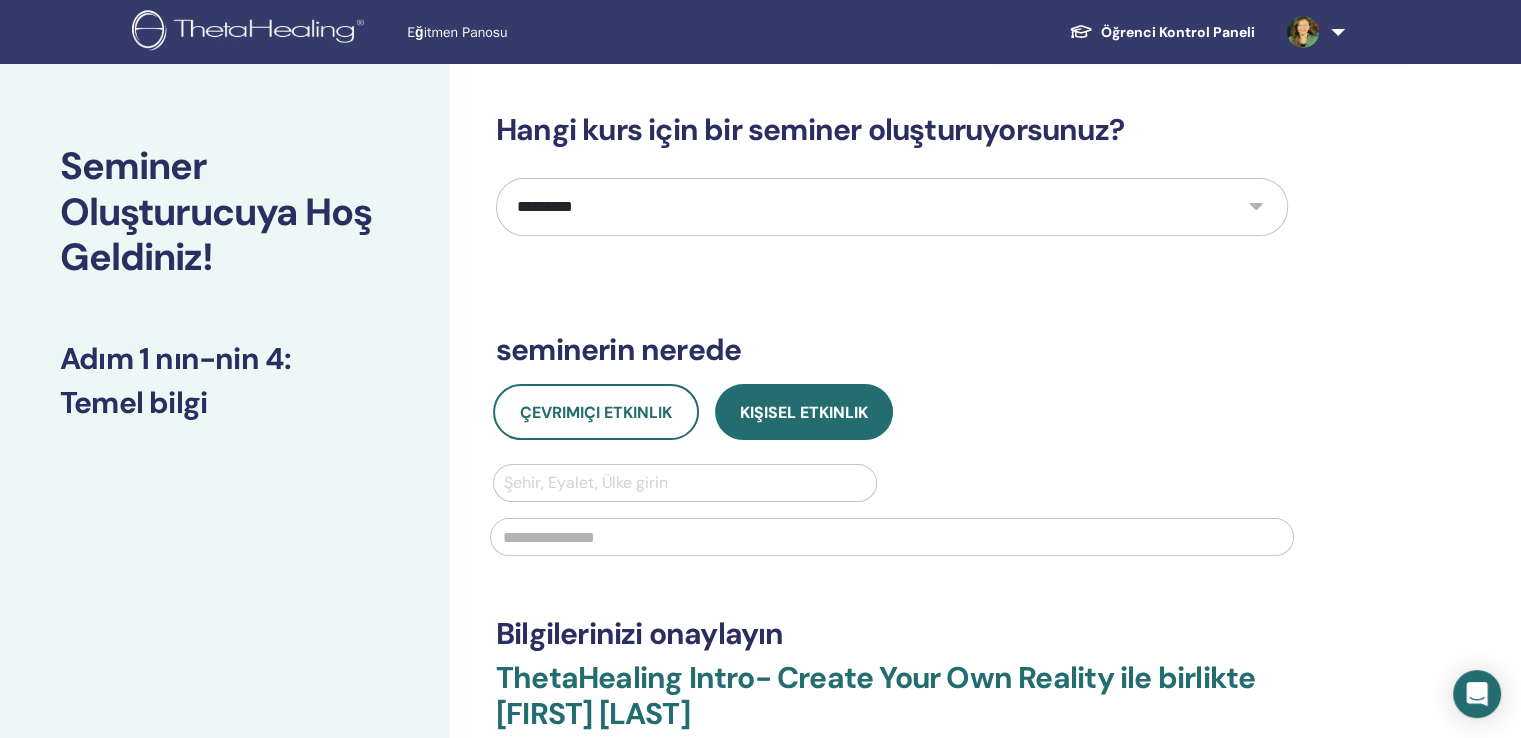 click on "**********" at bounding box center [892, 207] 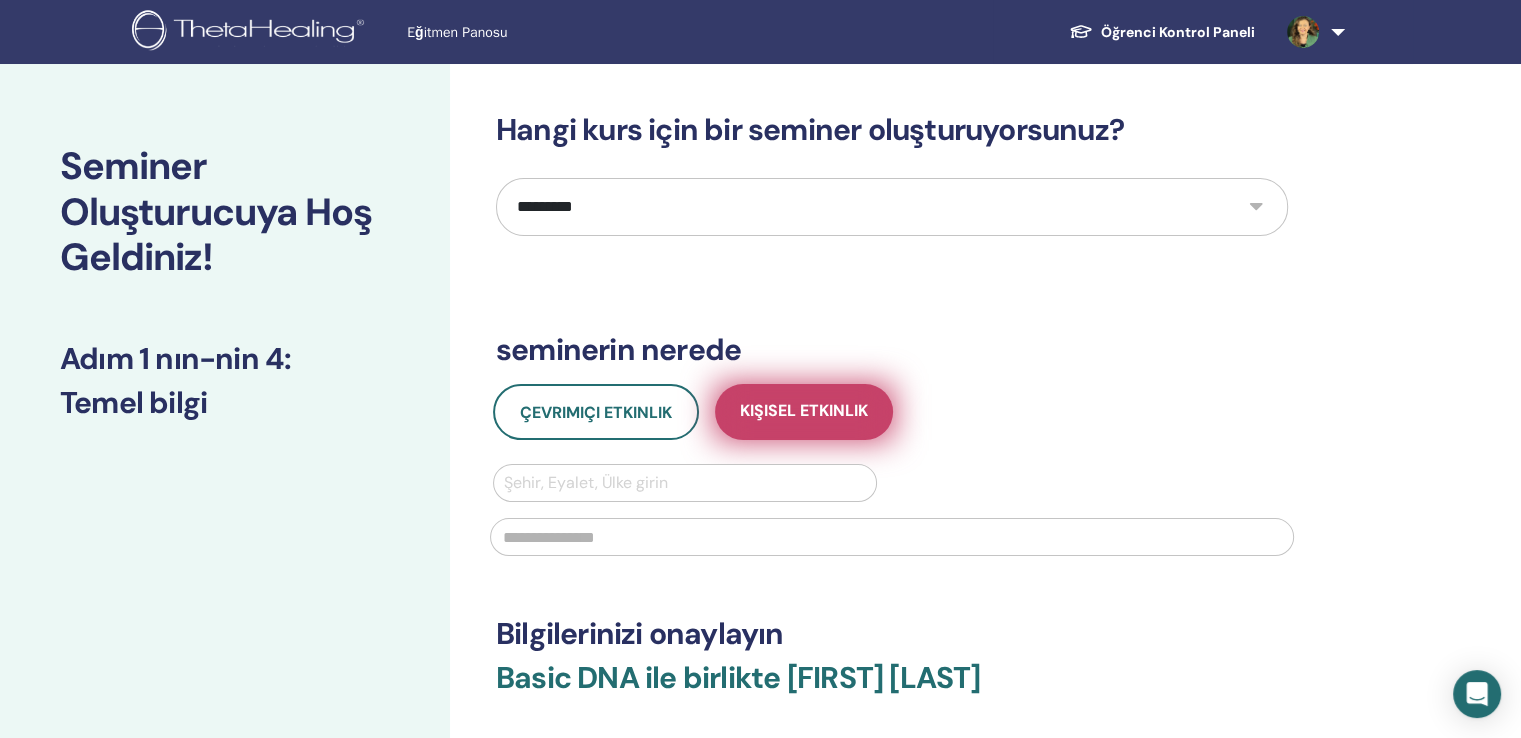 click on "Kişisel Etkinlik" at bounding box center [804, 412] 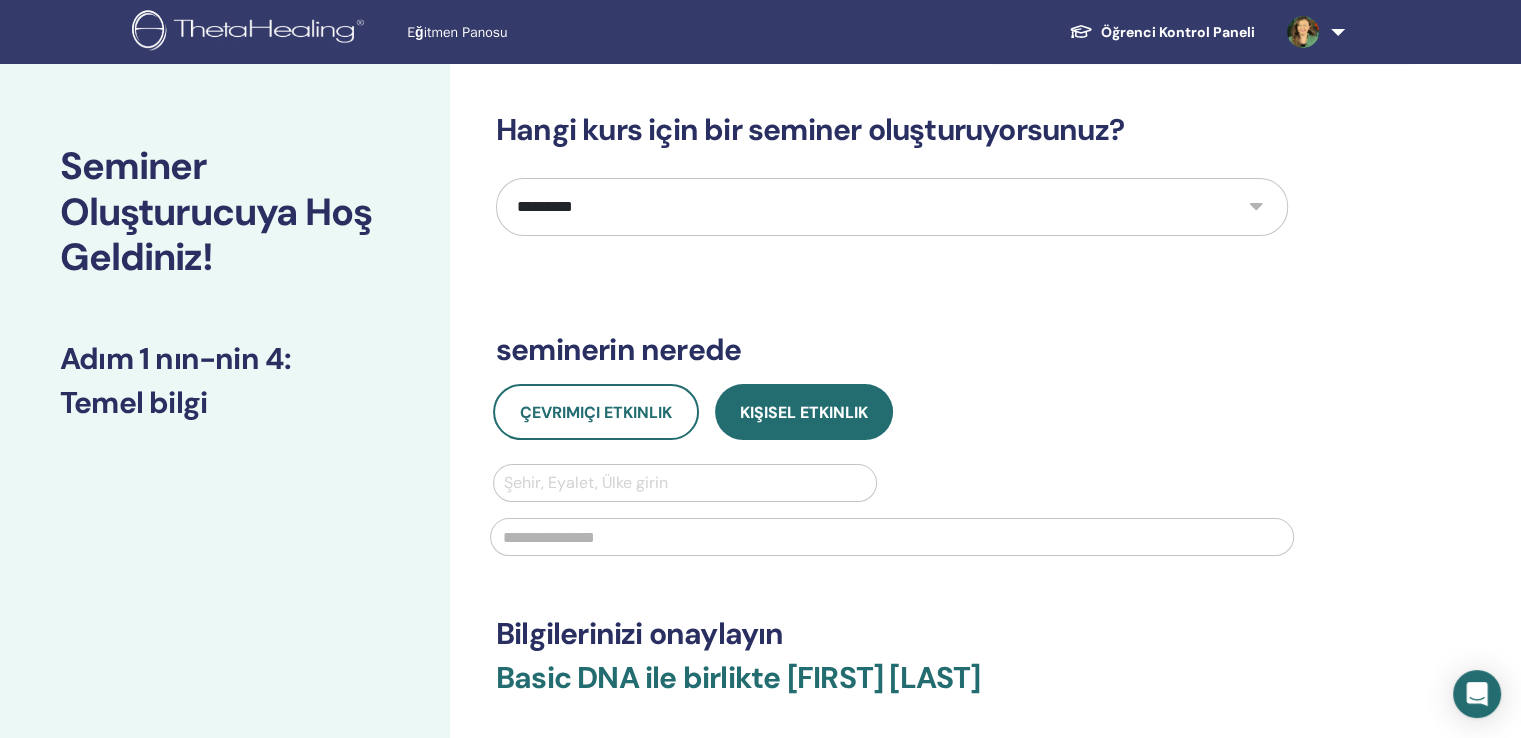 click at bounding box center [685, 483] 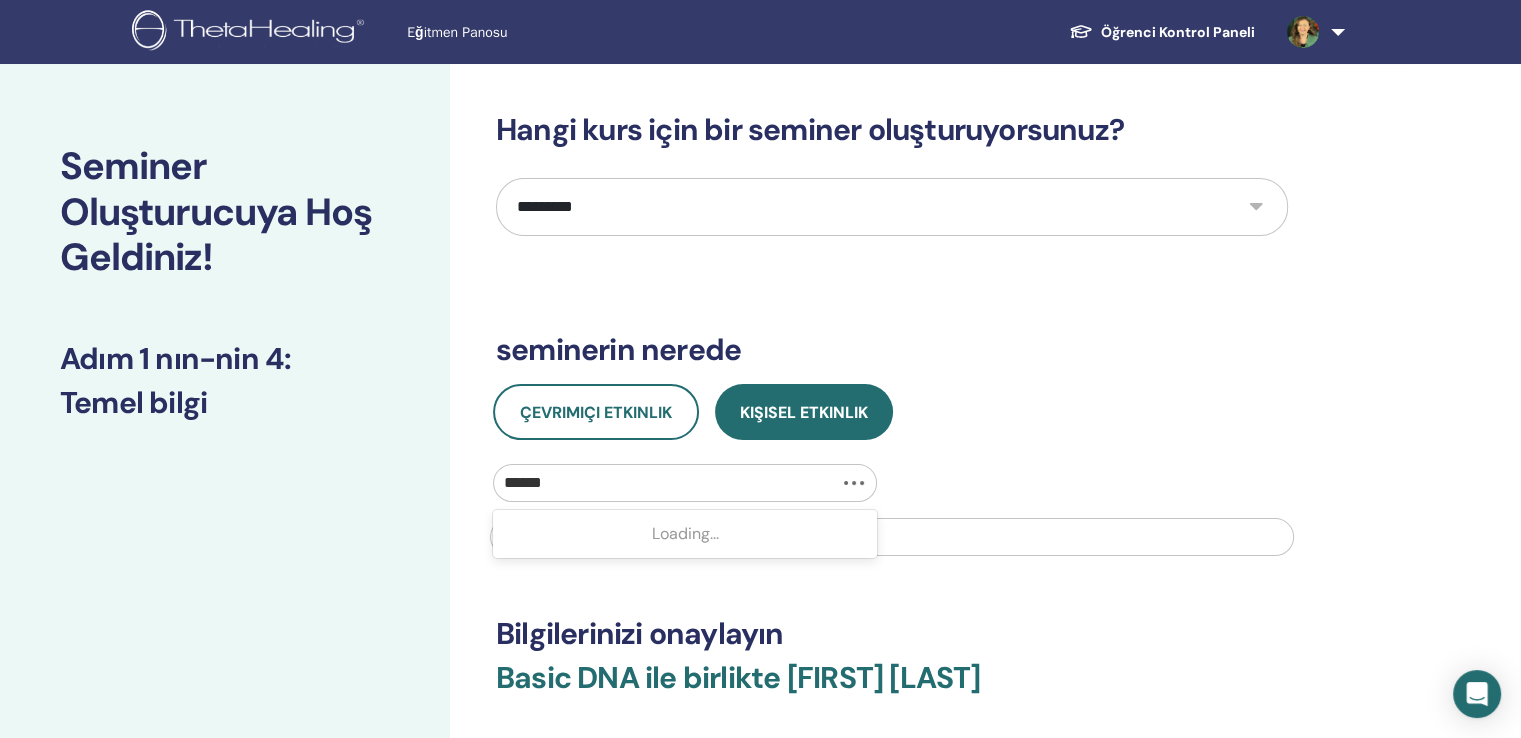 type on "*******" 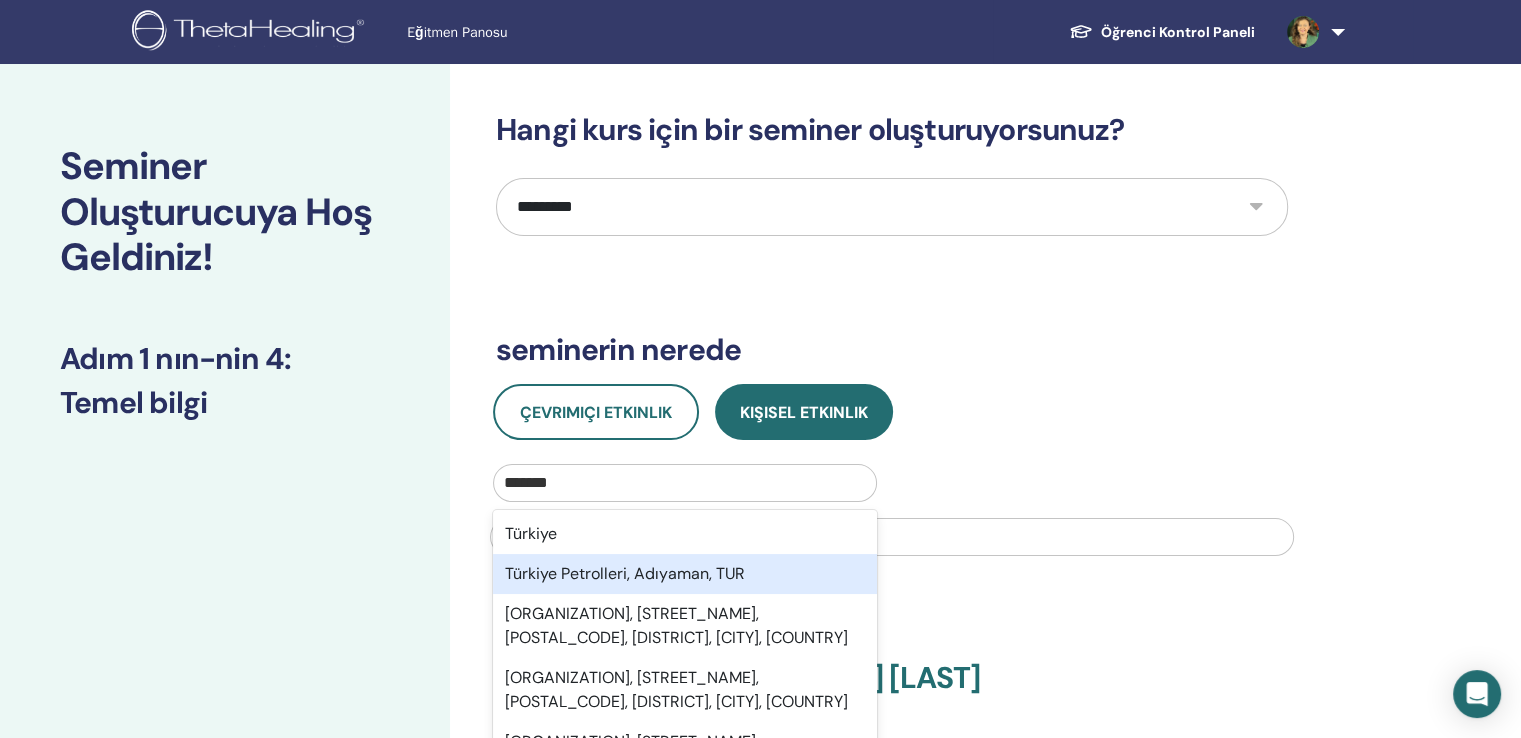 click on "Türkiye Petrolleri, Adıyaman, TUR" at bounding box center [685, 574] 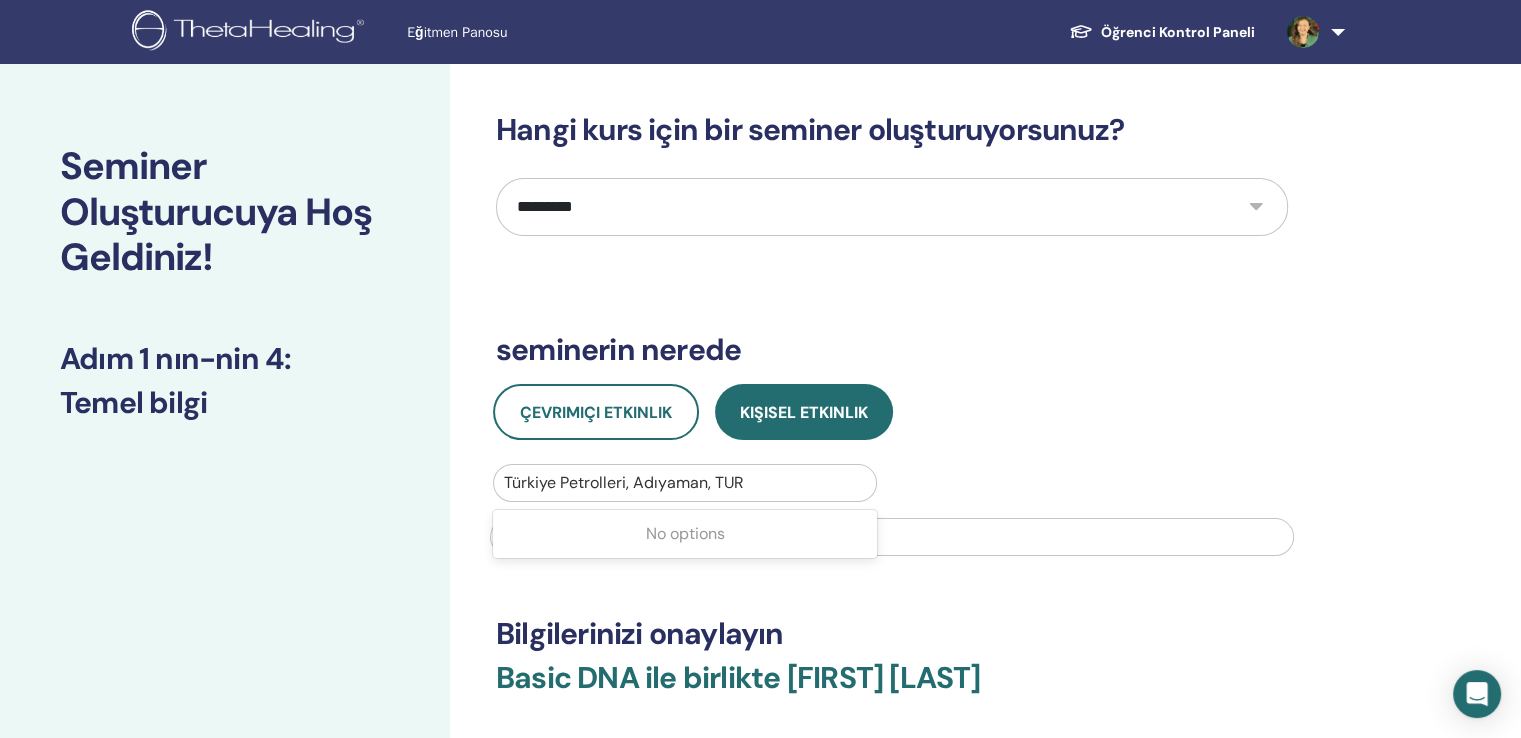 click at bounding box center (685, 483) 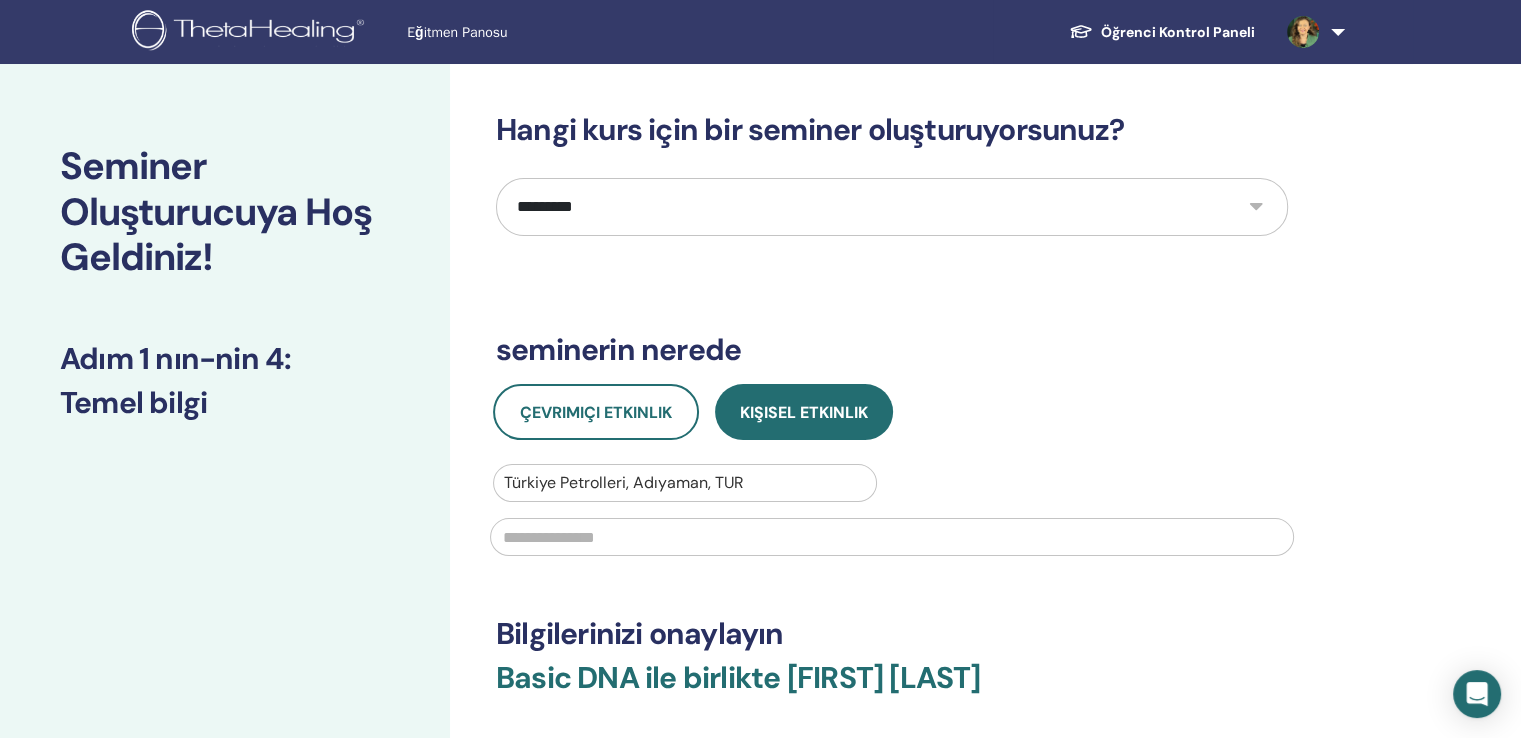 click at bounding box center (685, 483) 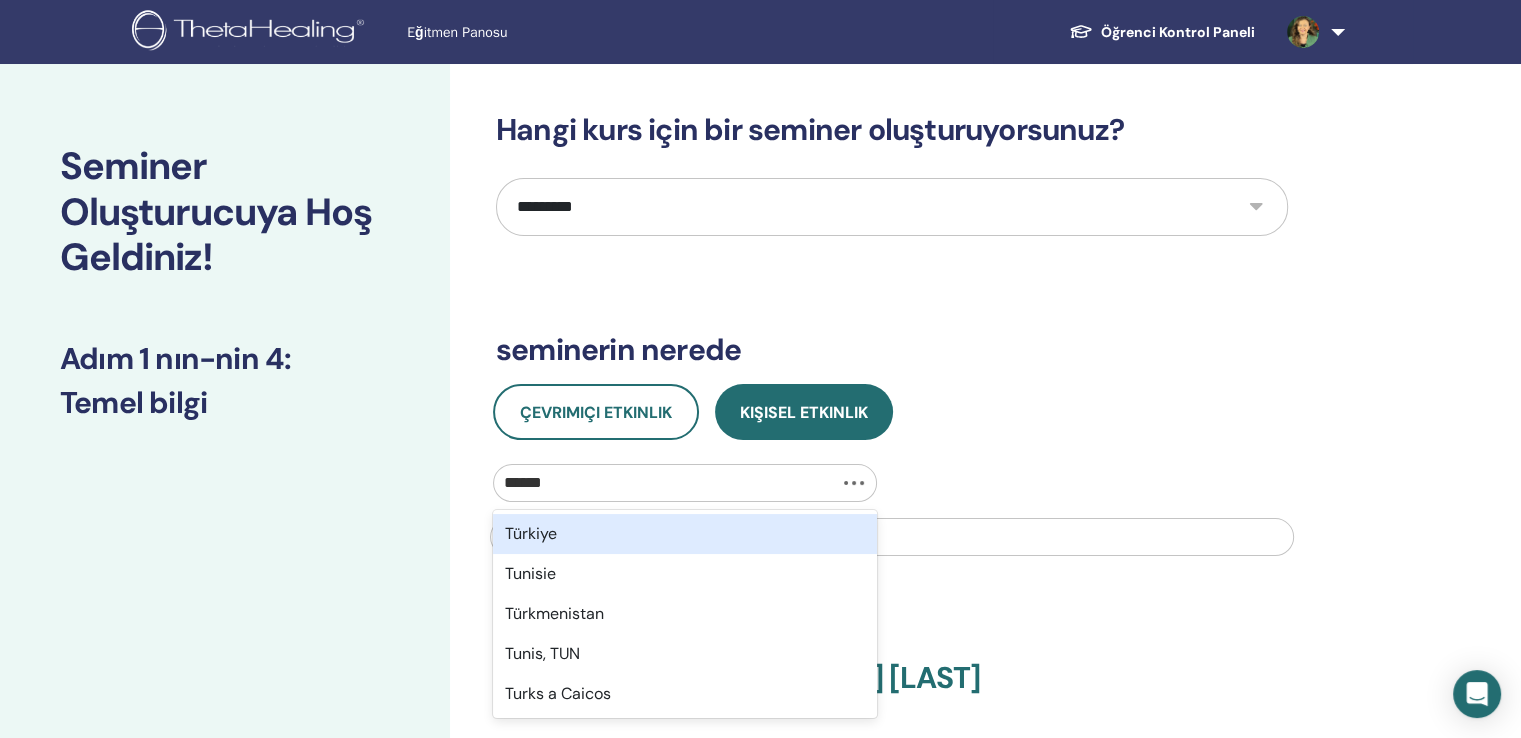 type on "*******" 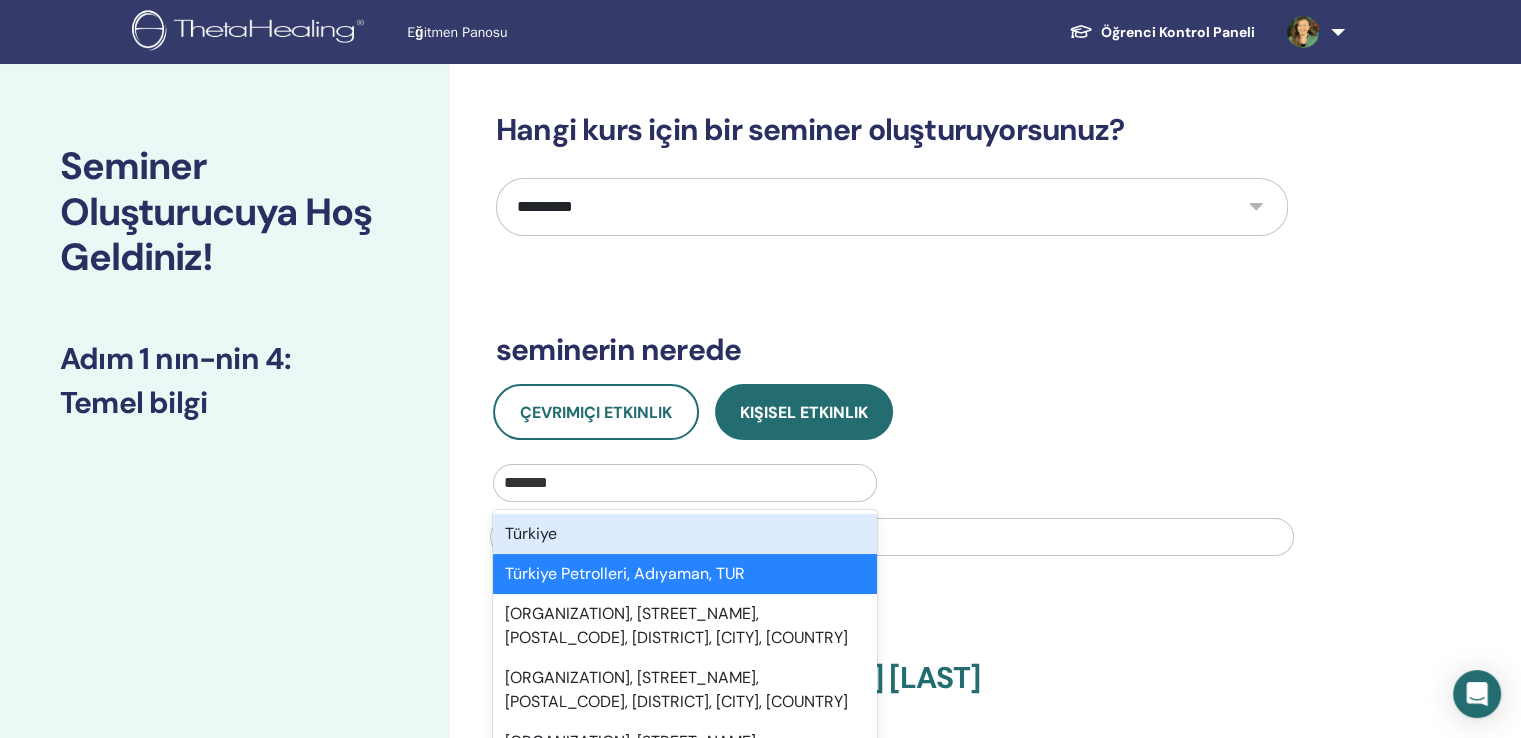 click on "Türkiye" at bounding box center (685, 534) 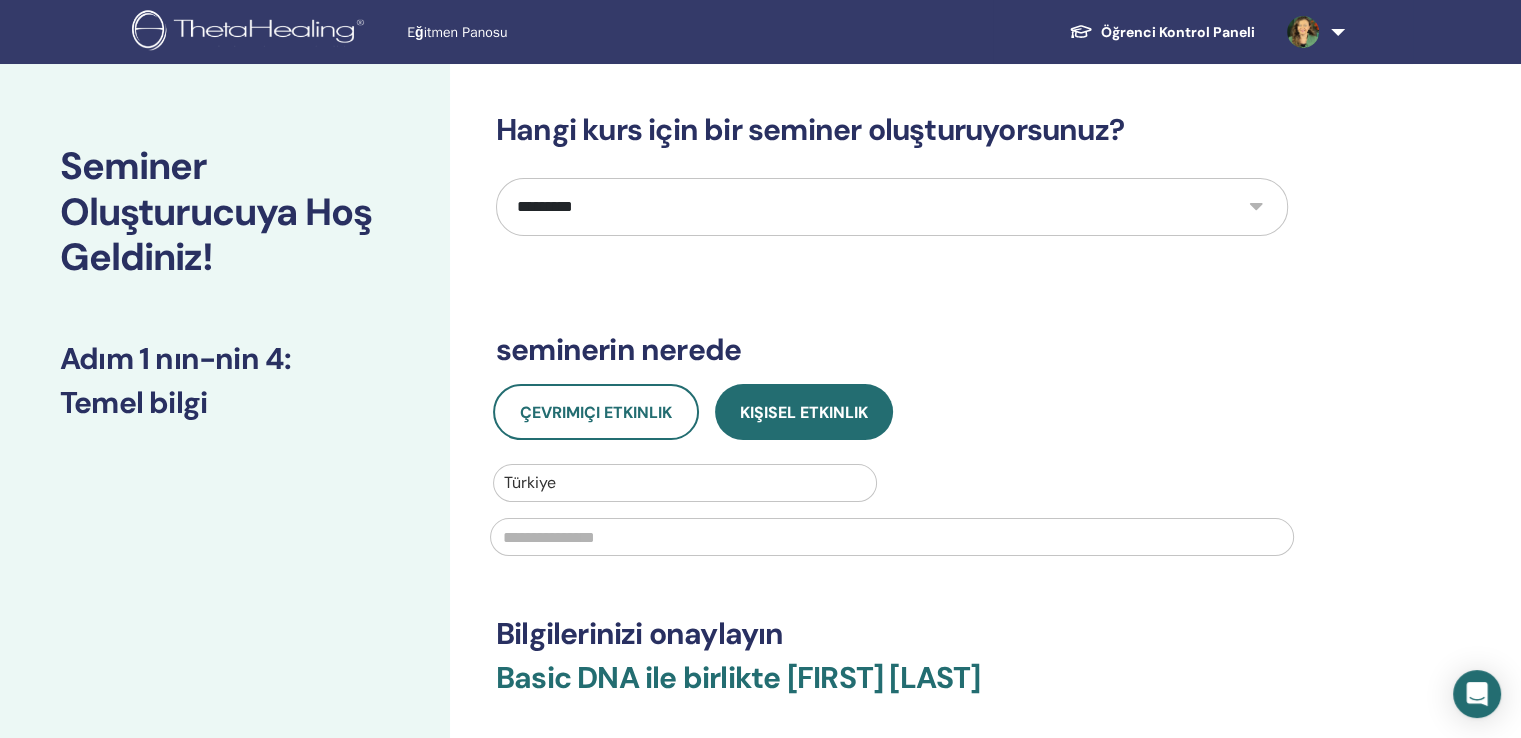 click at bounding box center (892, 537) 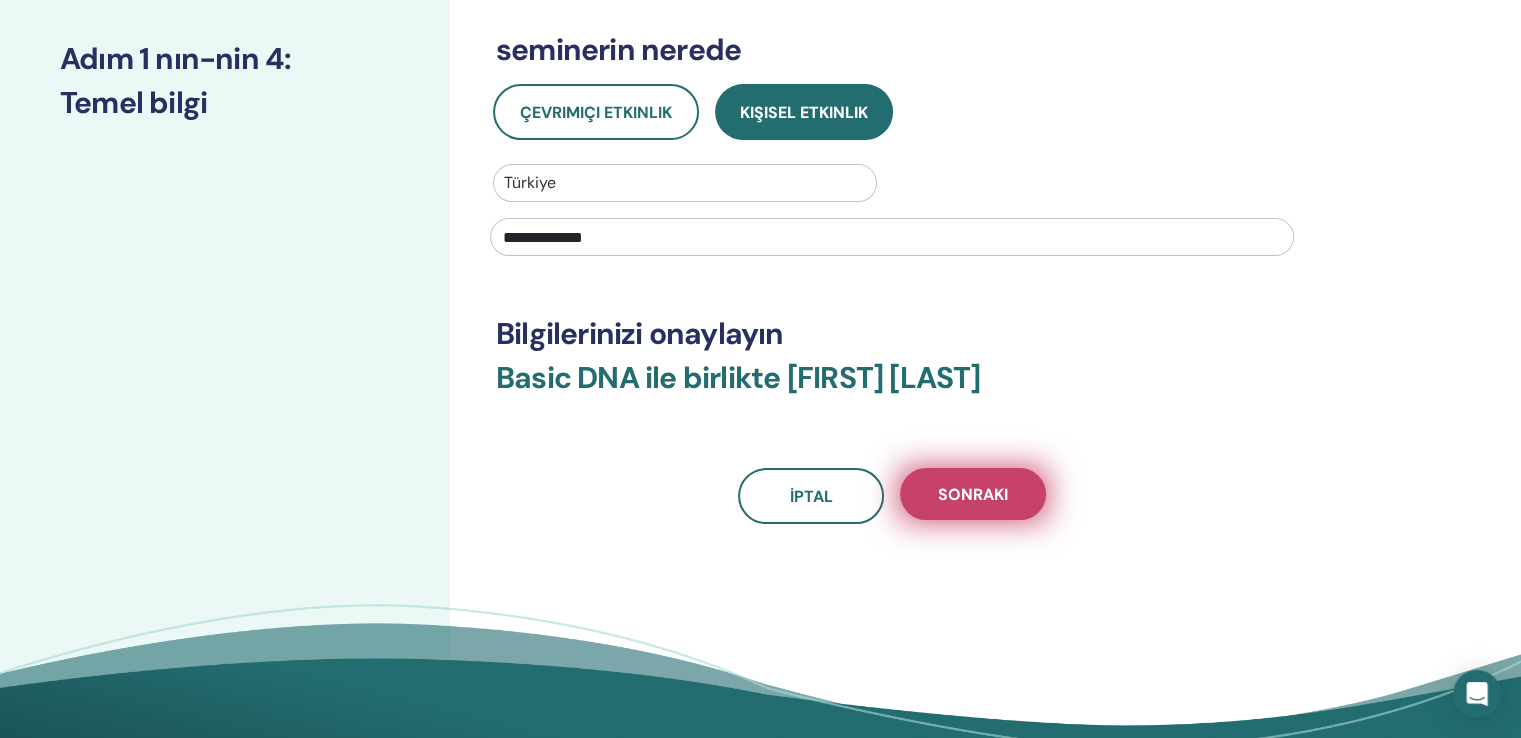 type on "**********" 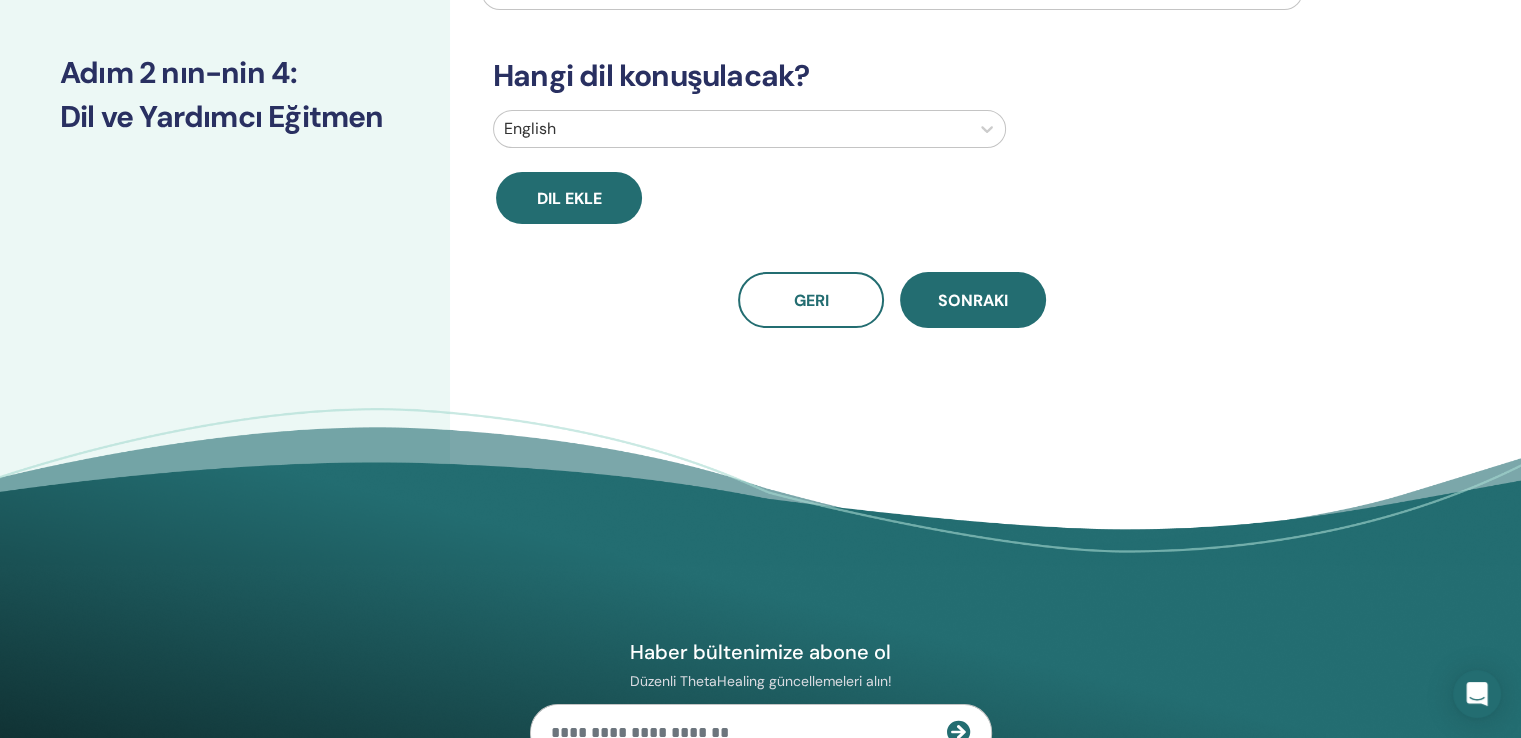 scroll, scrollTop: 154, scrollLeft: 0, axis: vertical 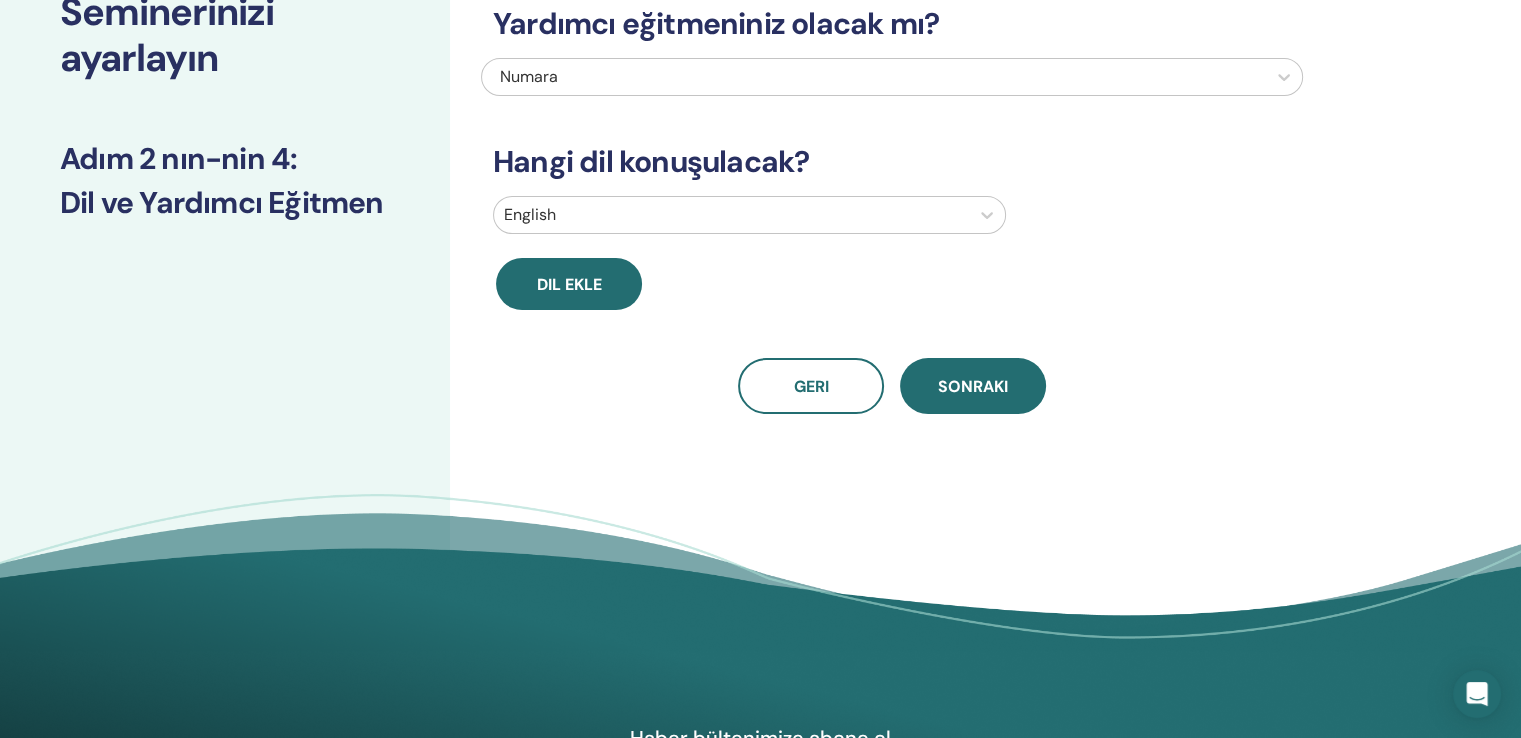 click at bounding box center (874, 77) 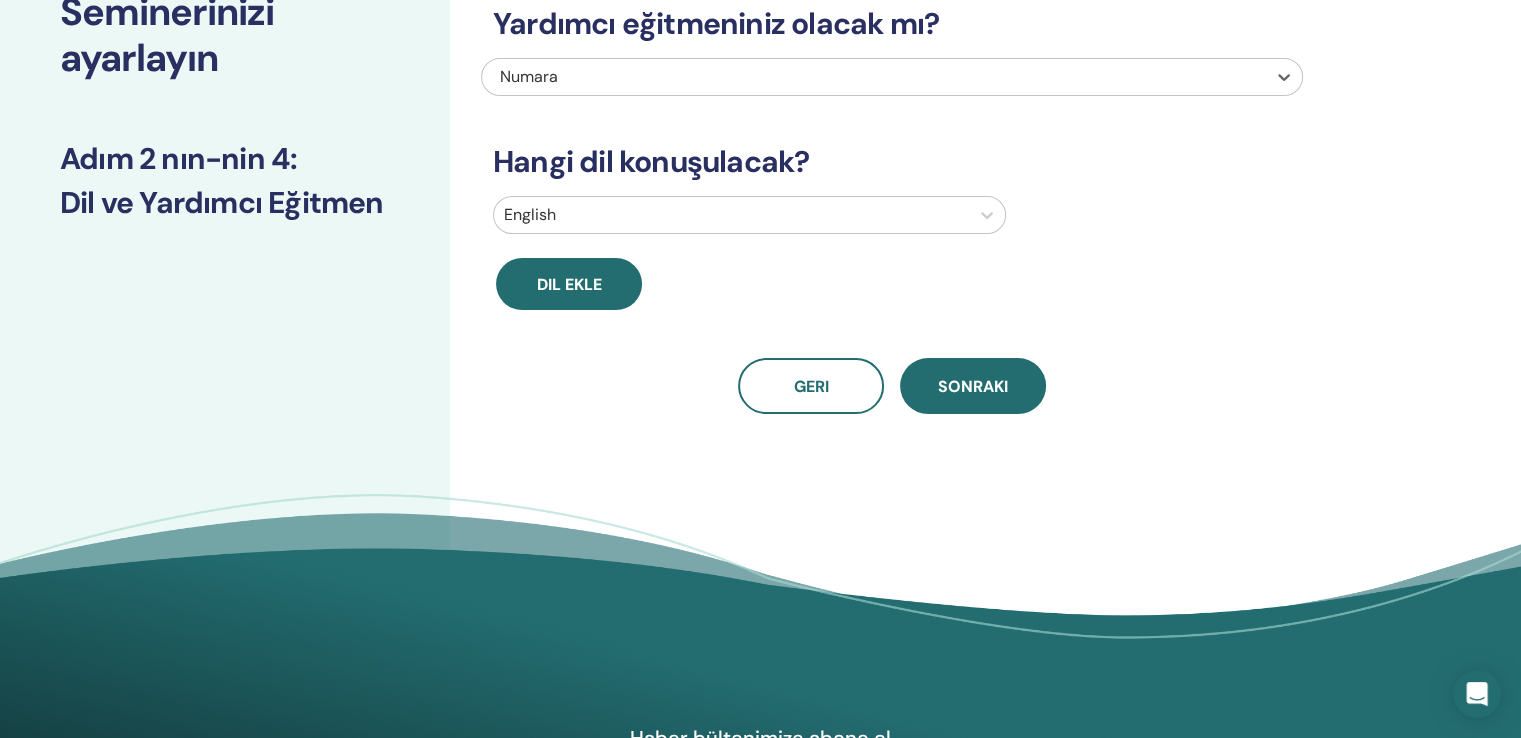 click at bounding box center (874, 77) 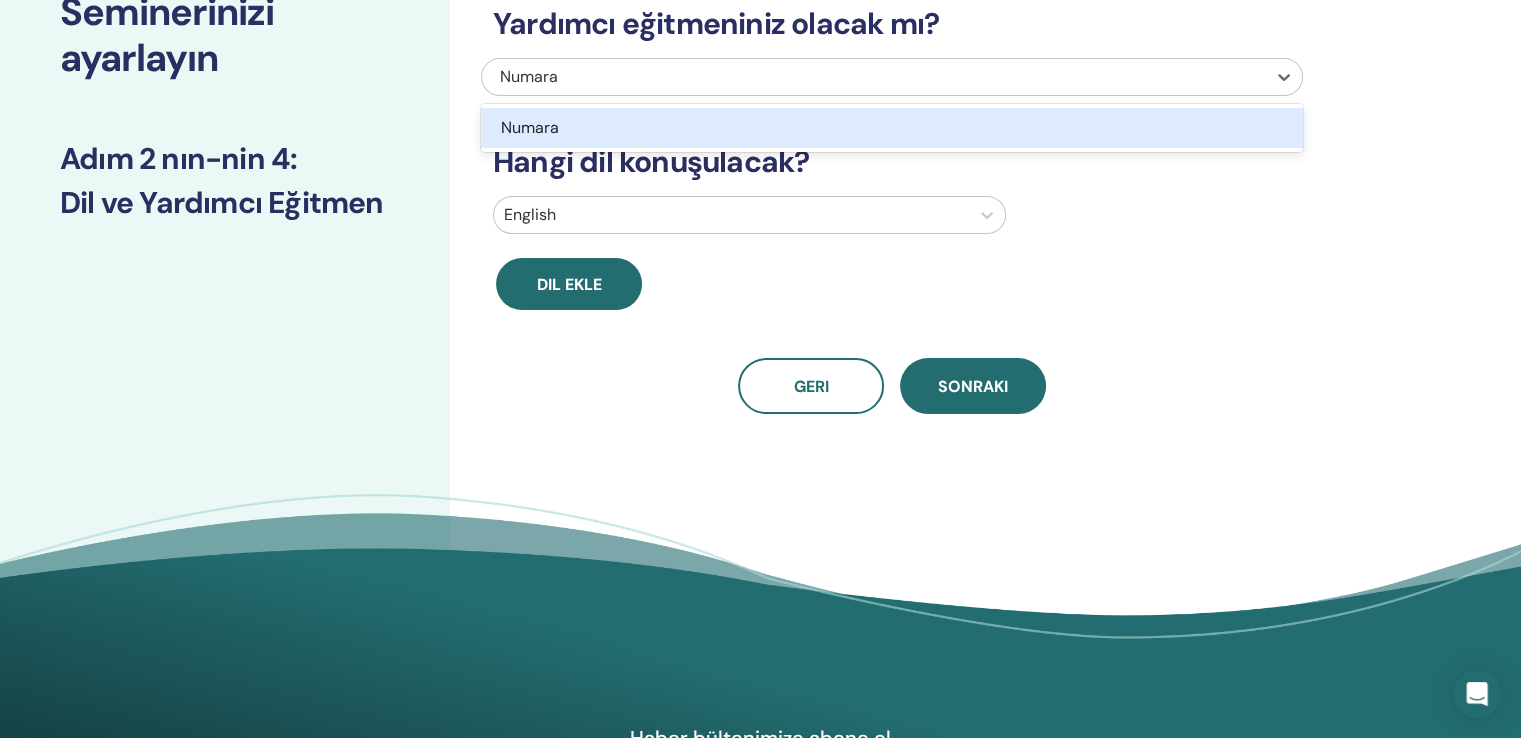 click at bounding box center [874, 77] 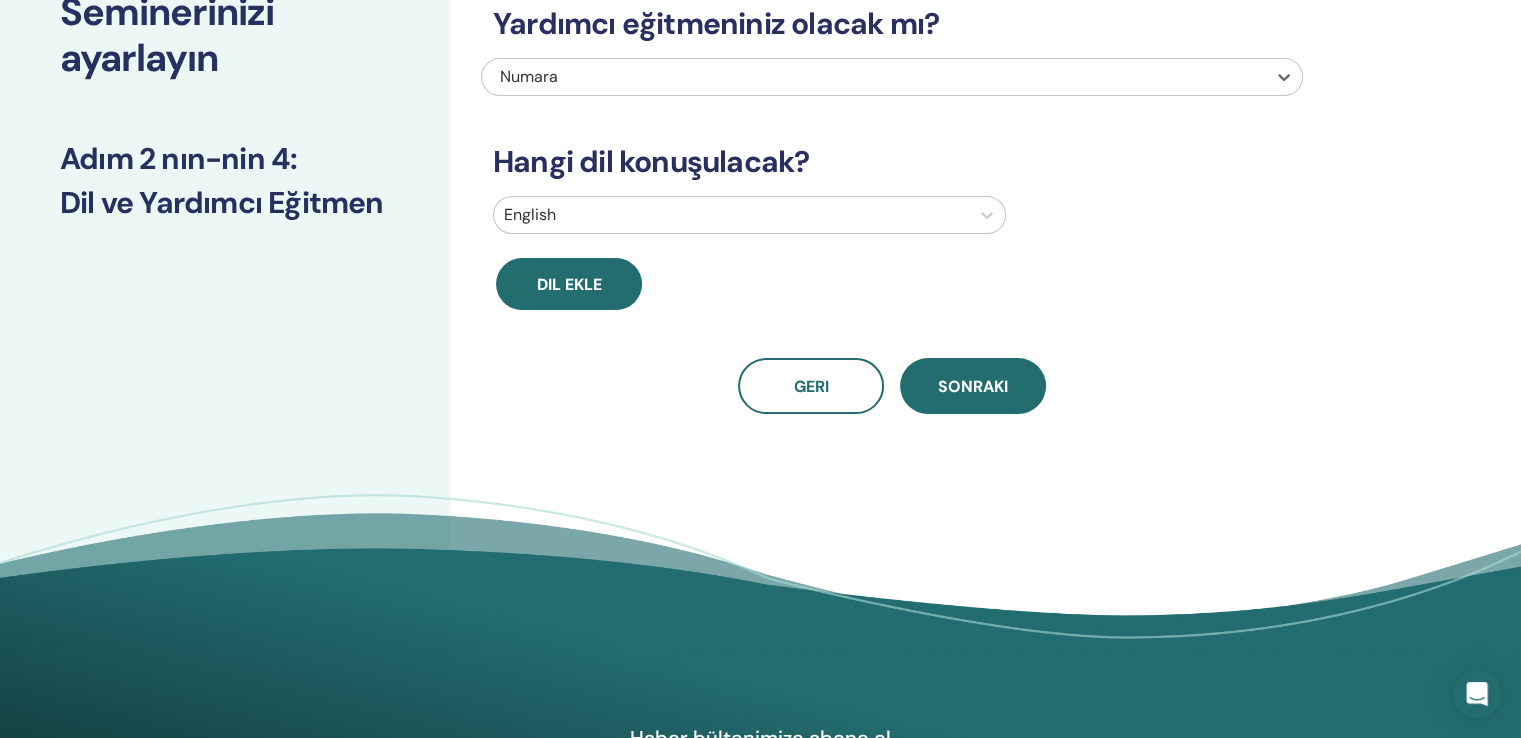 click at bounding box center (874, 77) 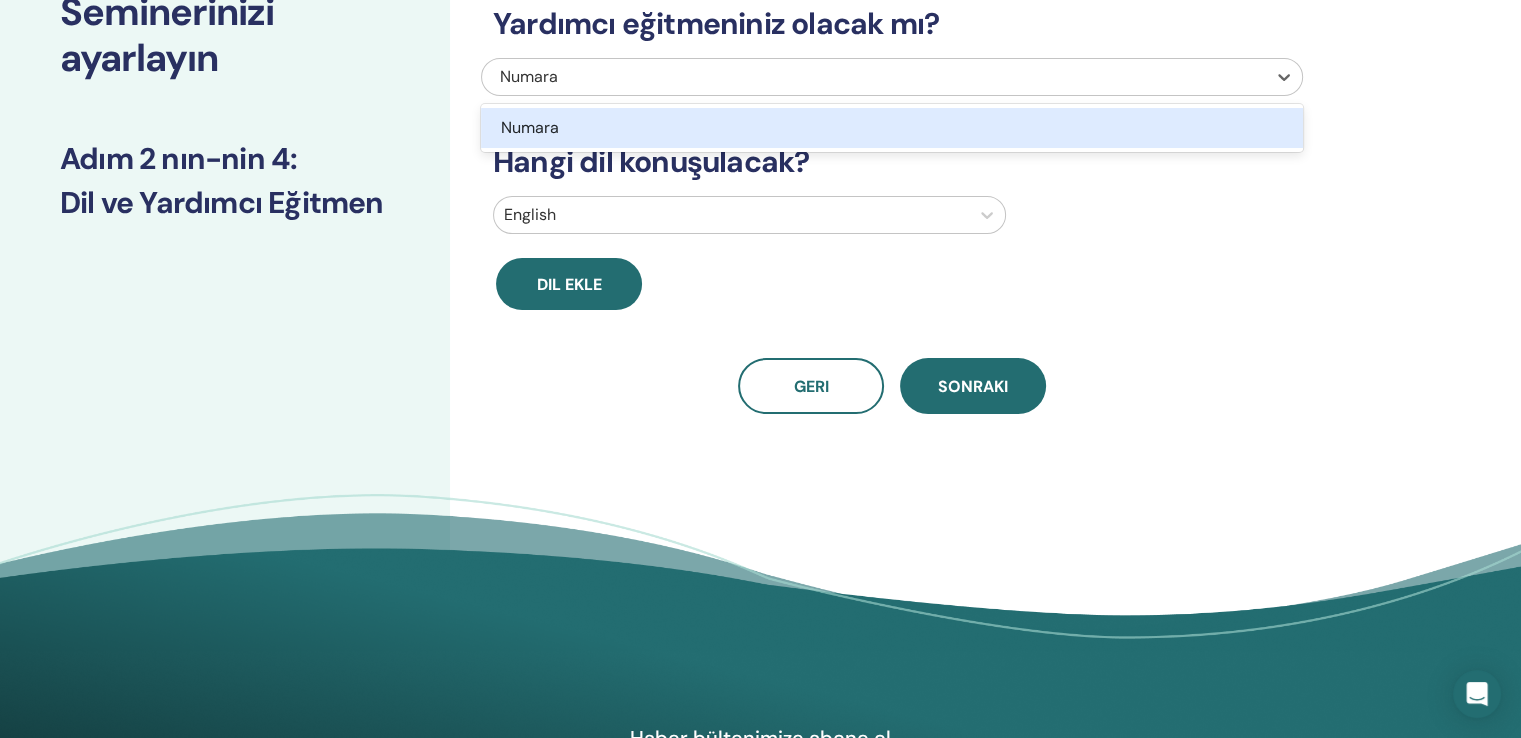 click at bounding box center [874, 77] 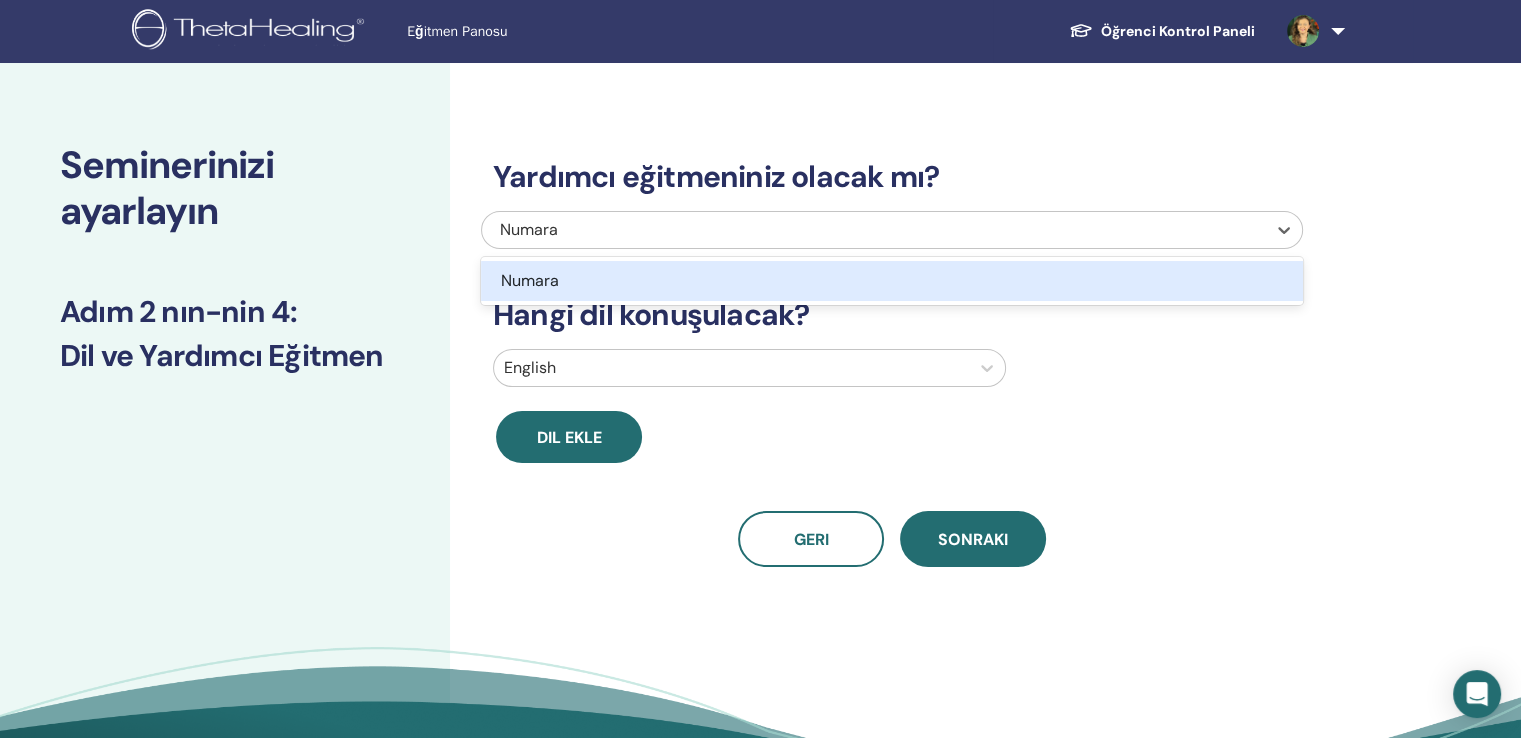 scroll, scrollTop: 0, scrollLeft: 0, axis: both 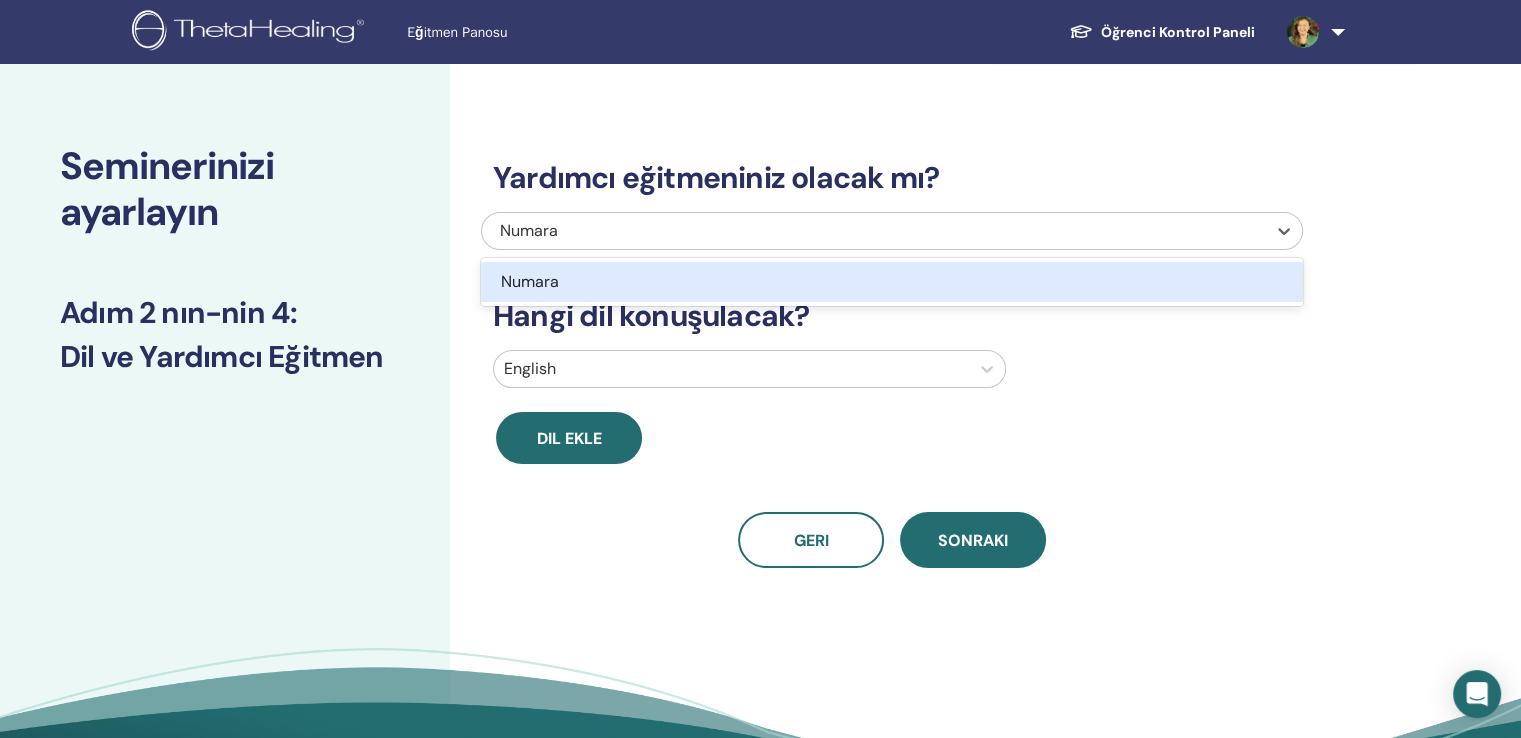 click on "Numara" at bounding box center (814, 231) 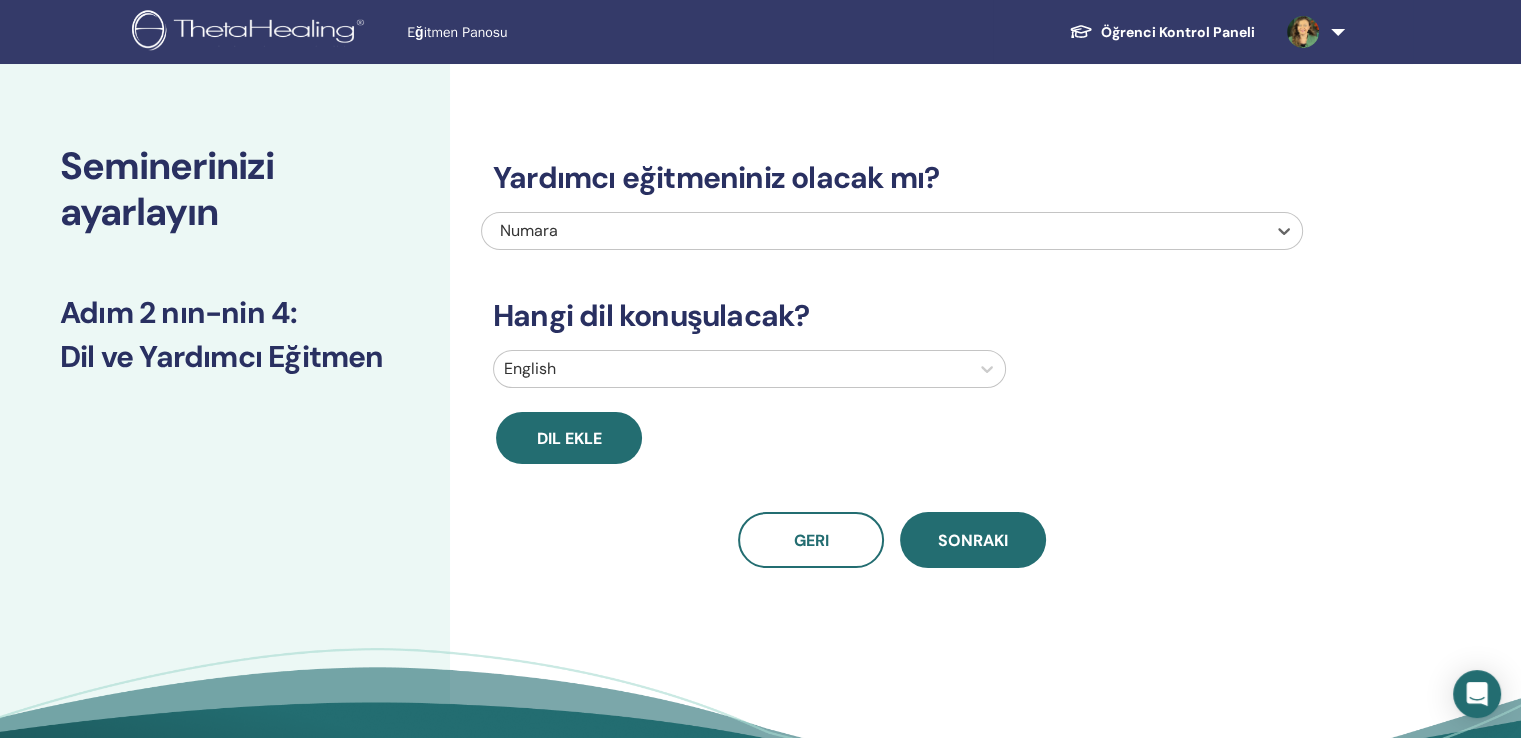 click on "Numara" at bounding box center (814, 231) 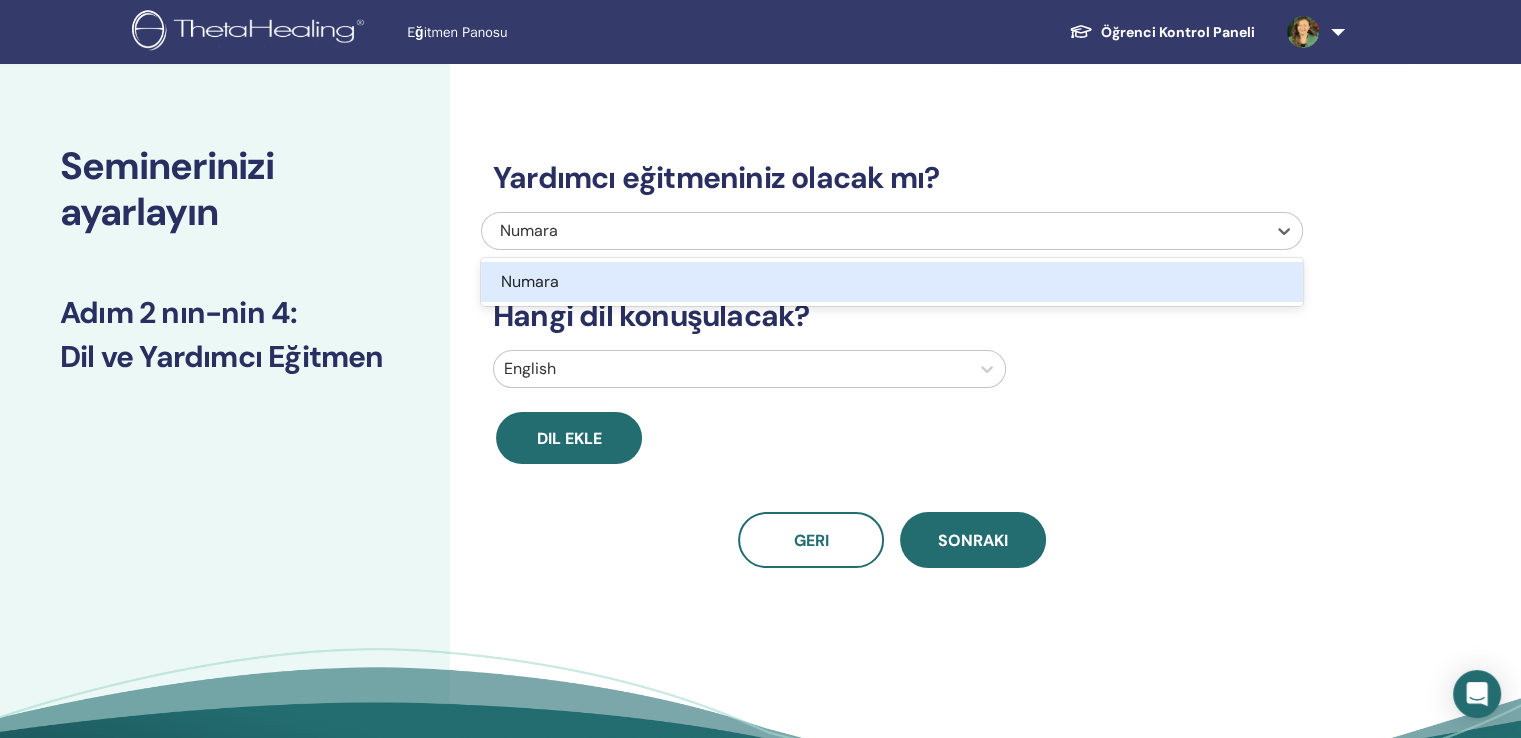 click on "Numara" at bounding box center [814, 231] 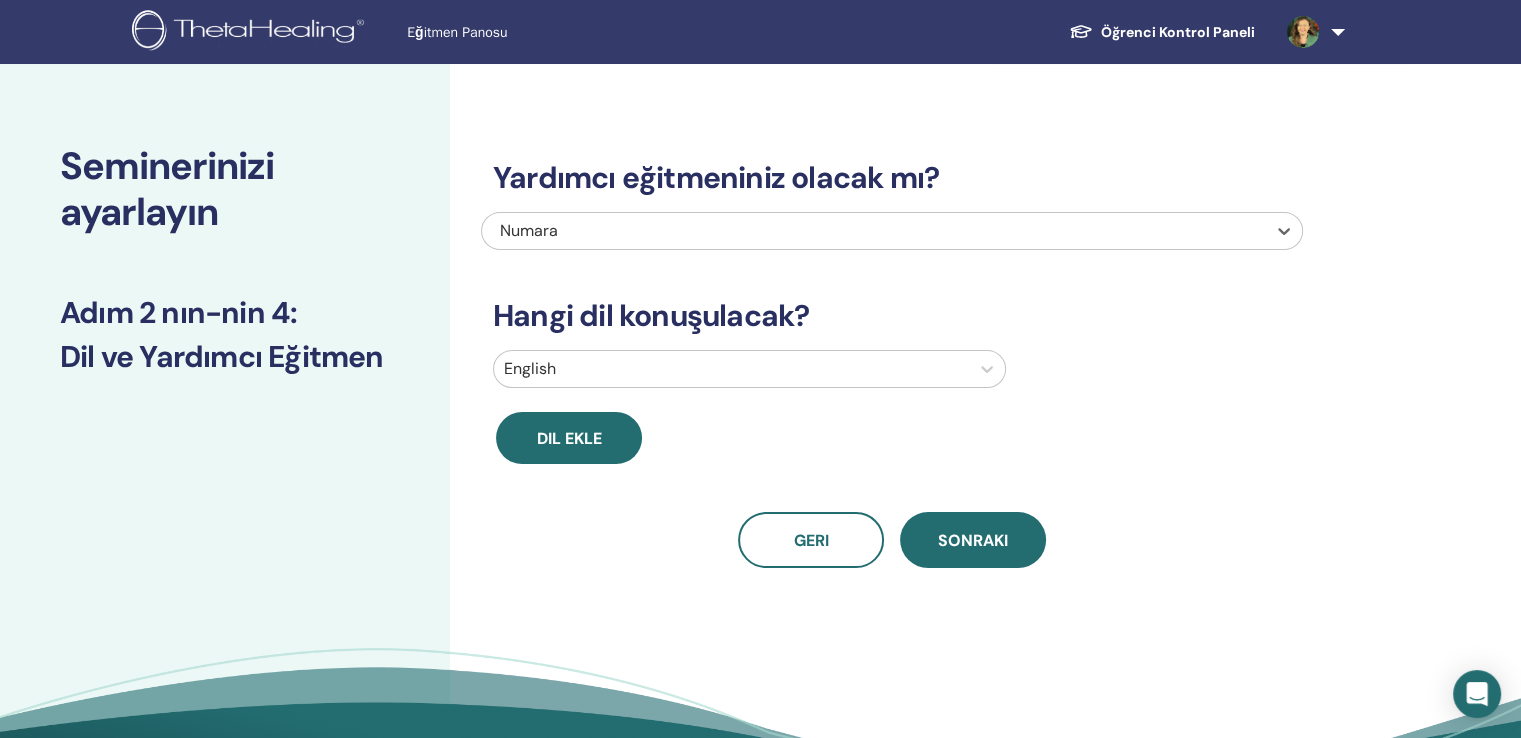 click on "Numara" at bounding box center (814, 231) 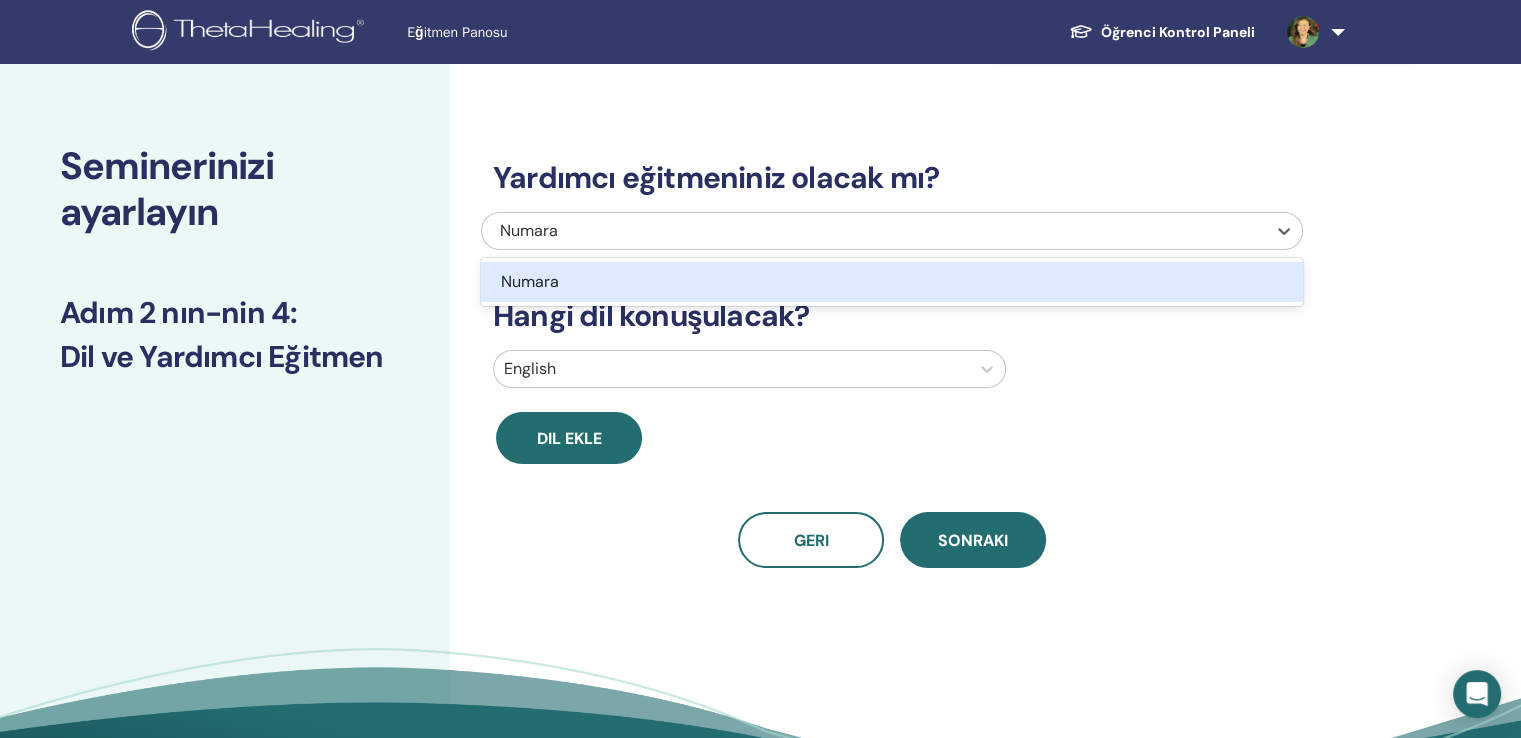 click on "Numara" at bounding box center [814, 231] 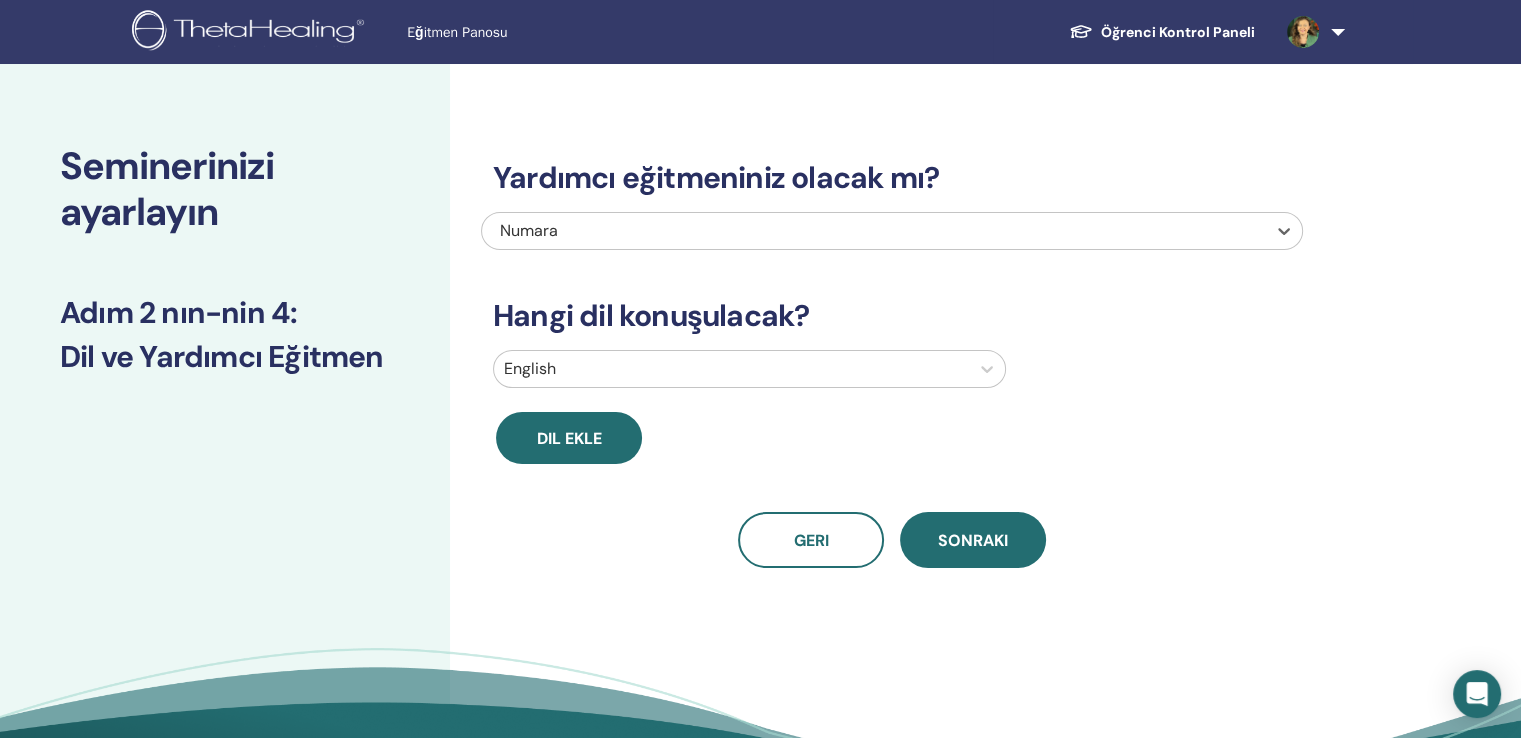 click on "Numara" at bounding box center [814, 231] 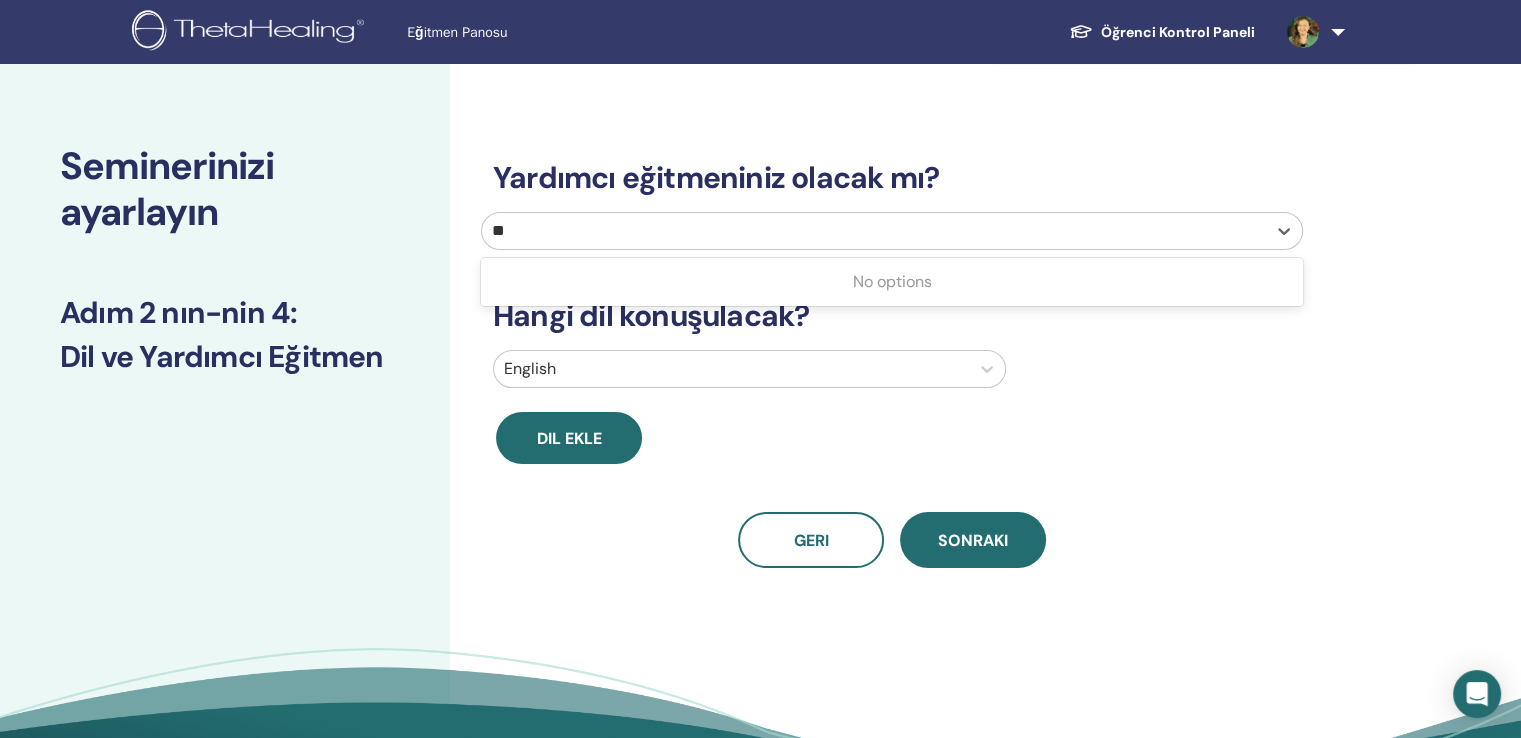 type on "*" 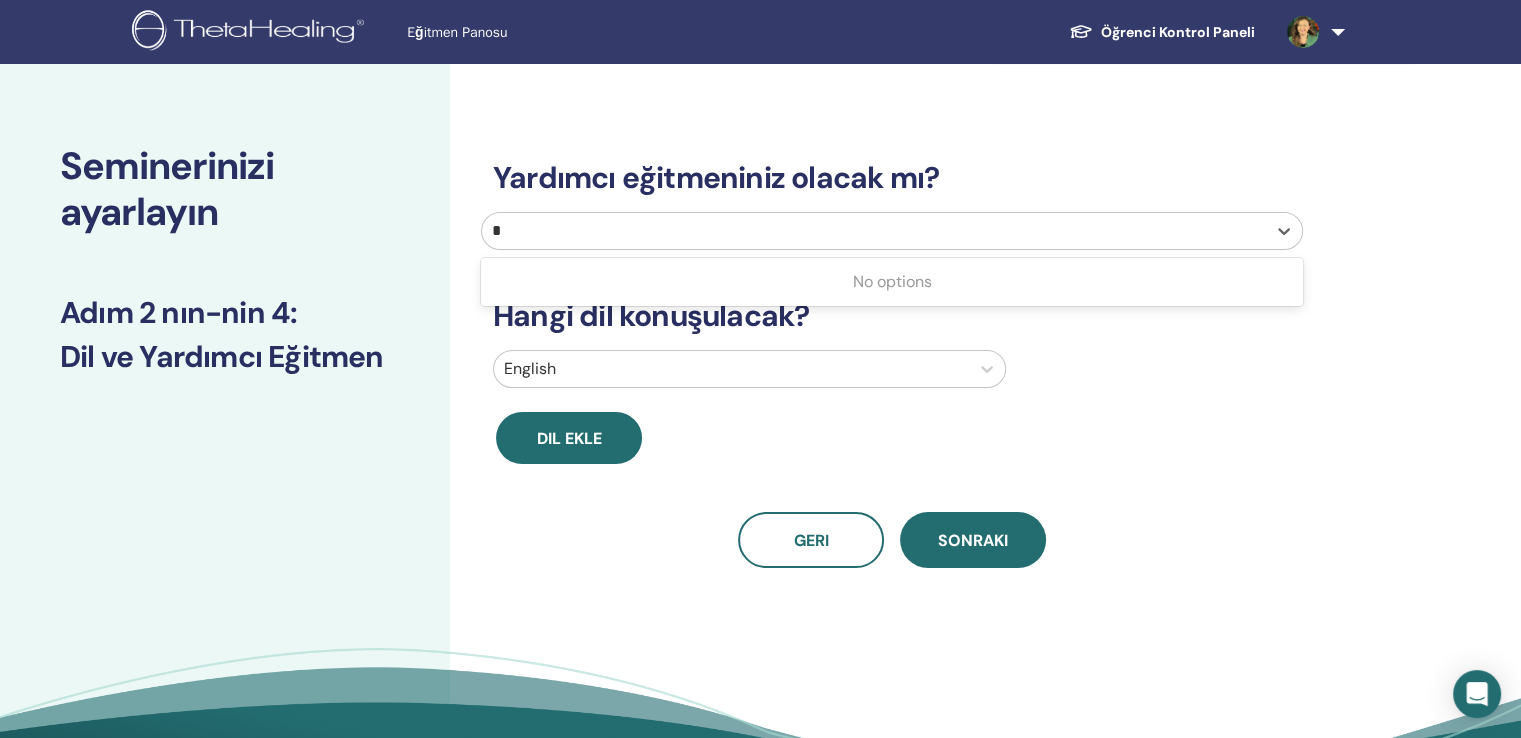 type 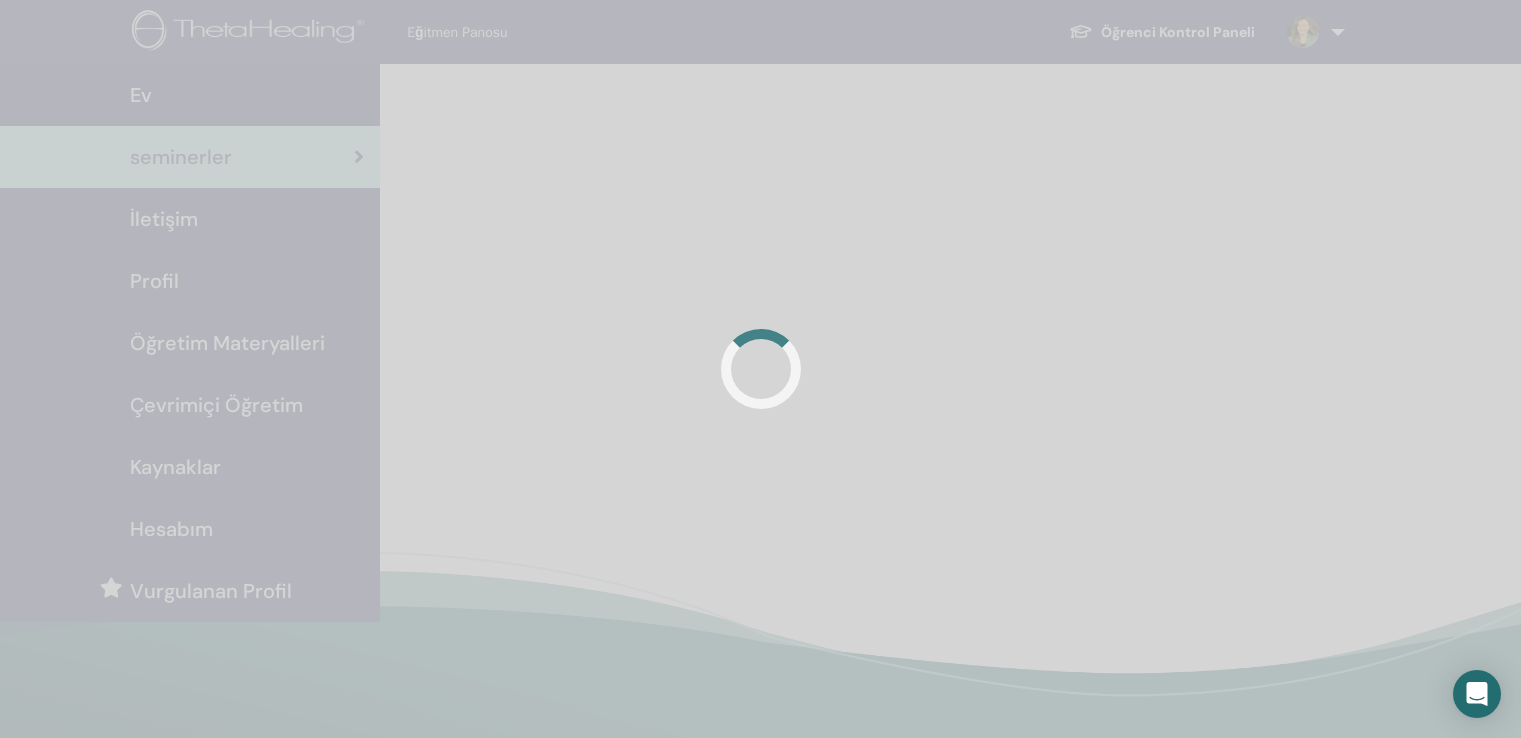 scroll, scrollTop: 474, scrollLeft: 0, axis: vertical 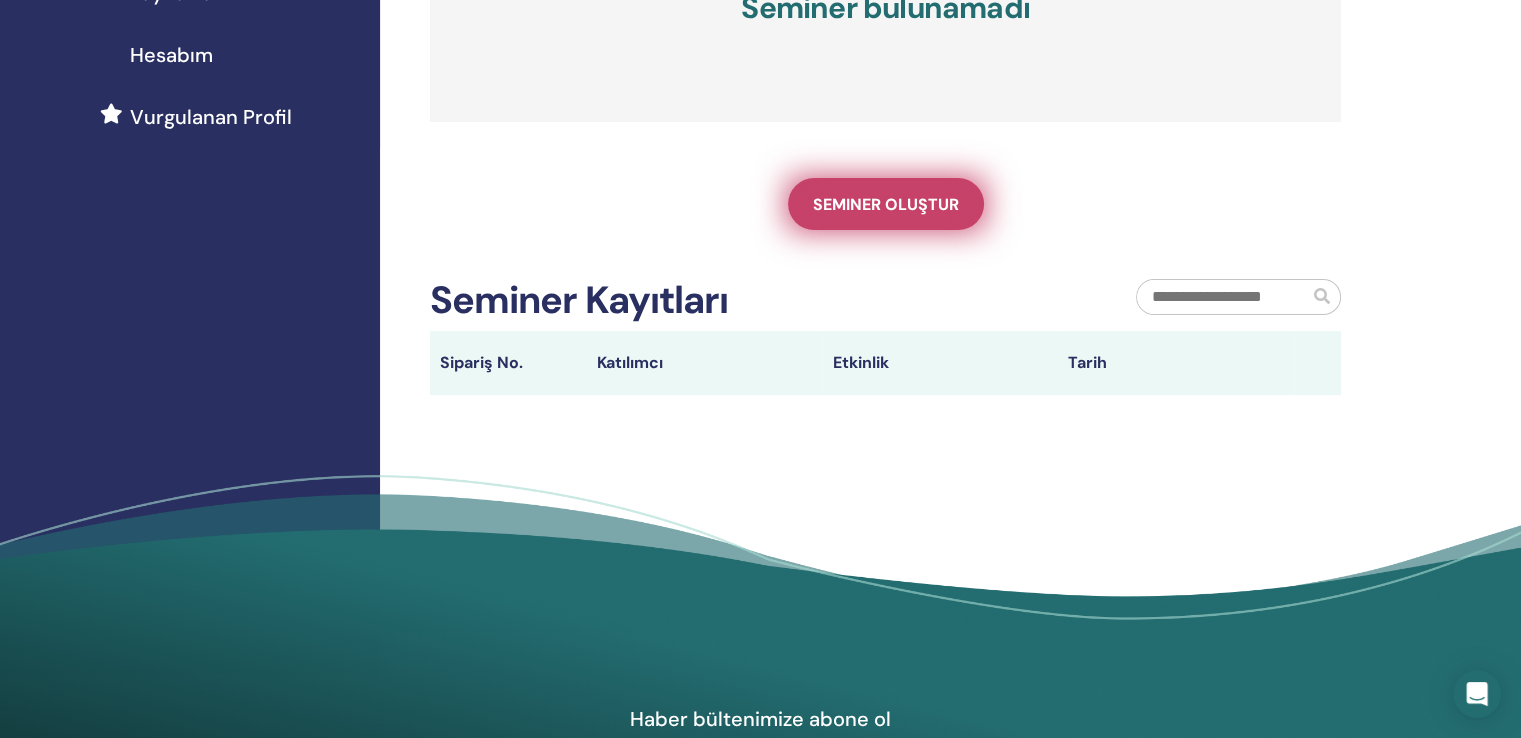 click on "Seminer oluştur" at bounding box center [886, 204] 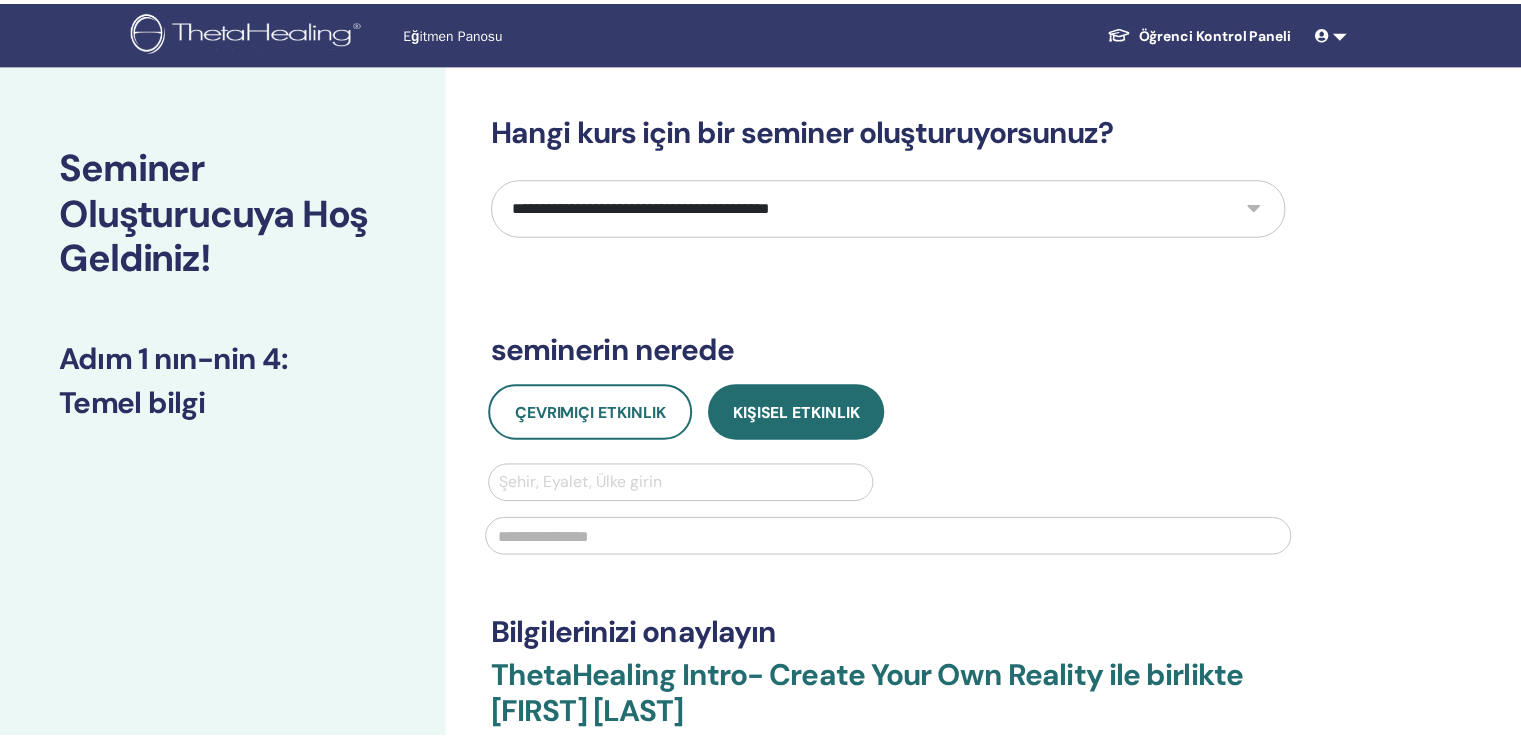 scroll, scrollTop: 0, scrollLeft: 0, axis: both 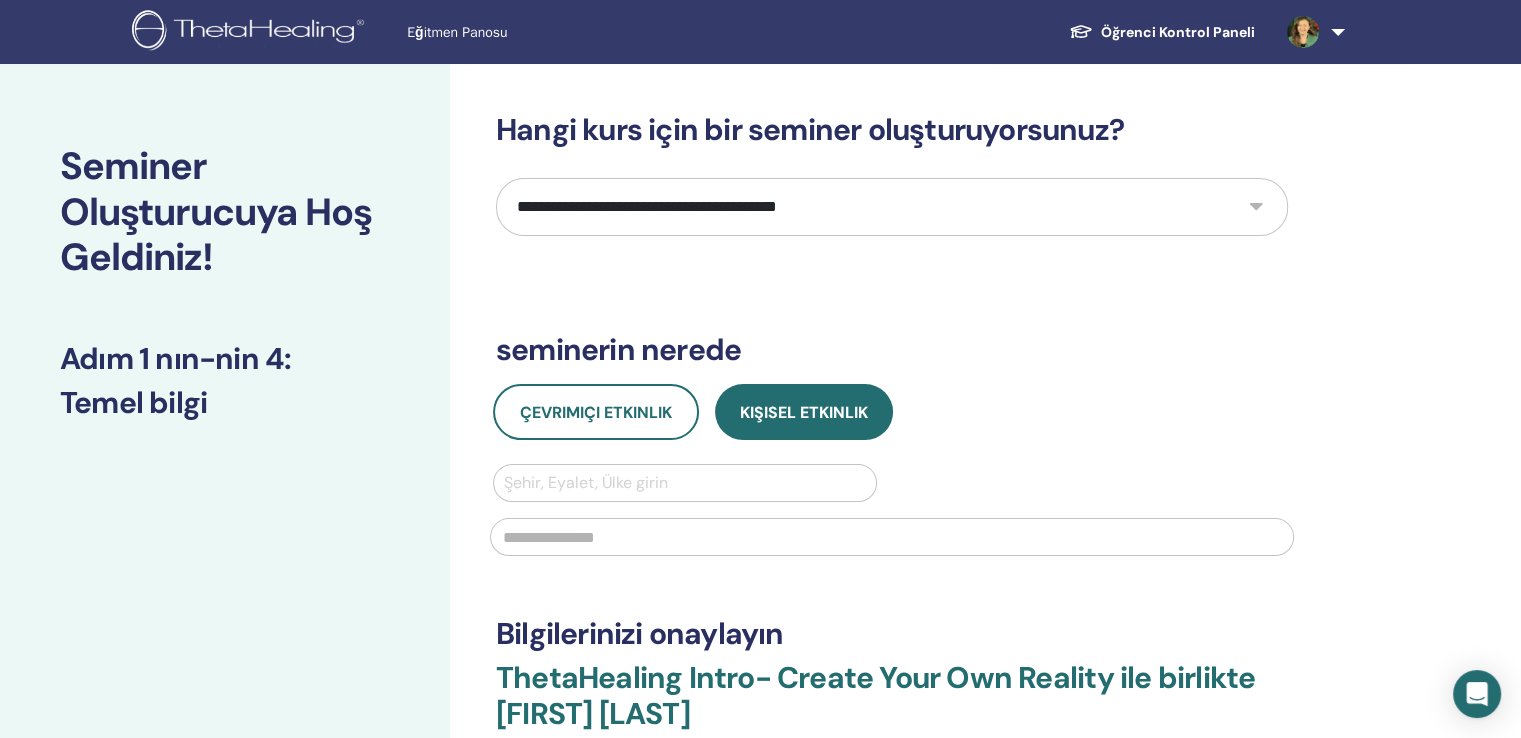 click on "**********" at bounding box center [892, 207] 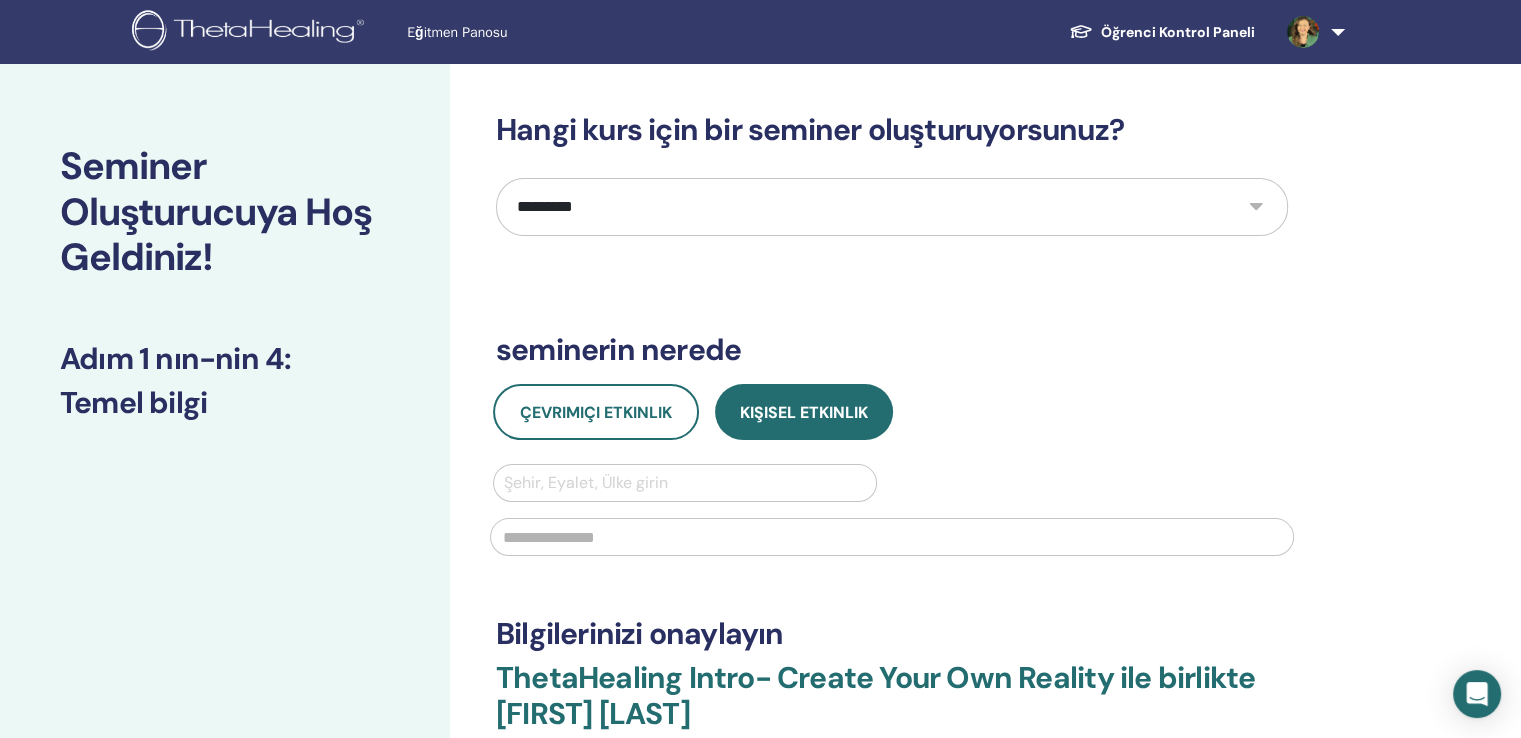 click on "**********" at bounding box center [892, 207] 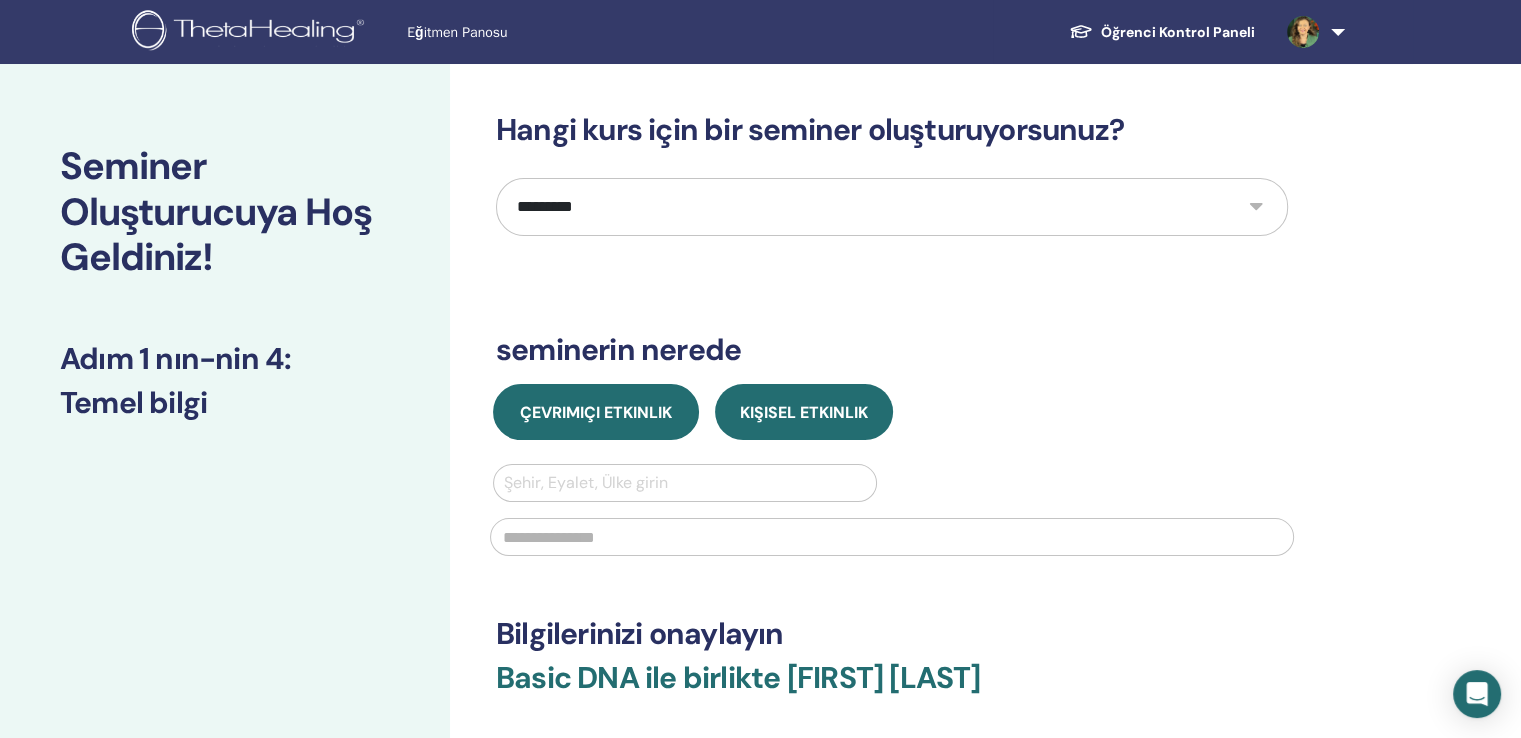 click on "Çevrimiçi Etkinlik" at bounding box center (596, 412) 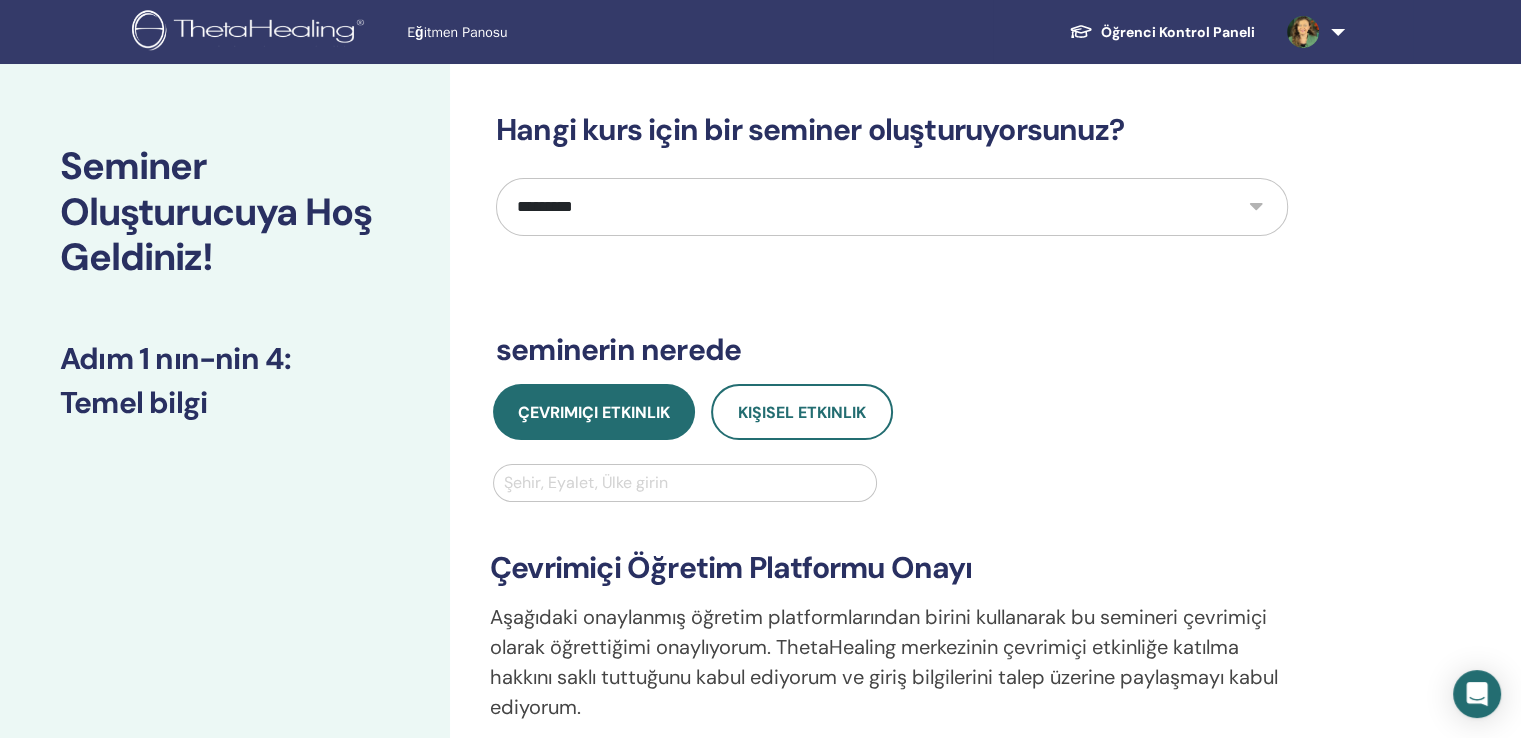 click at bounding box center [685, 483] 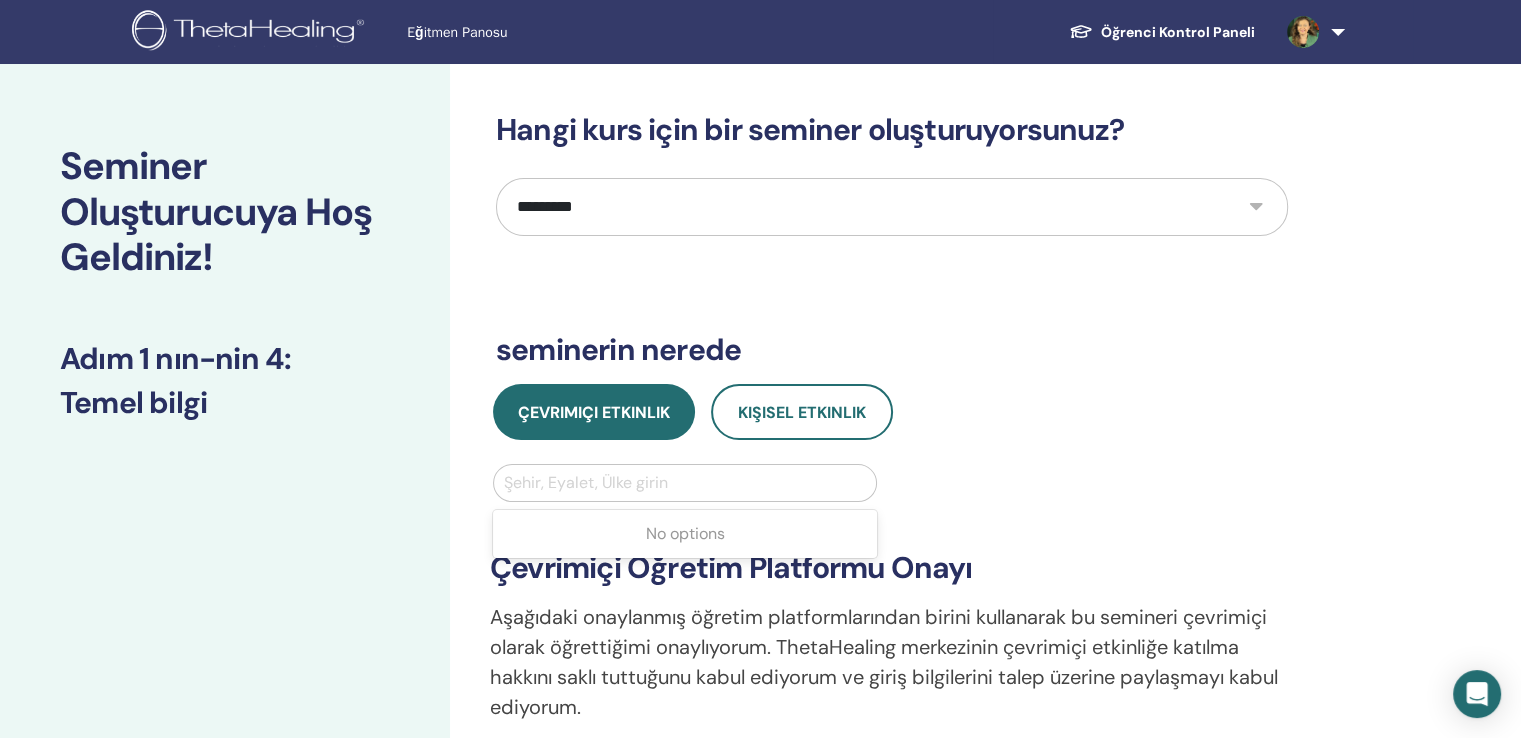 click at bounding box center [685, 483] 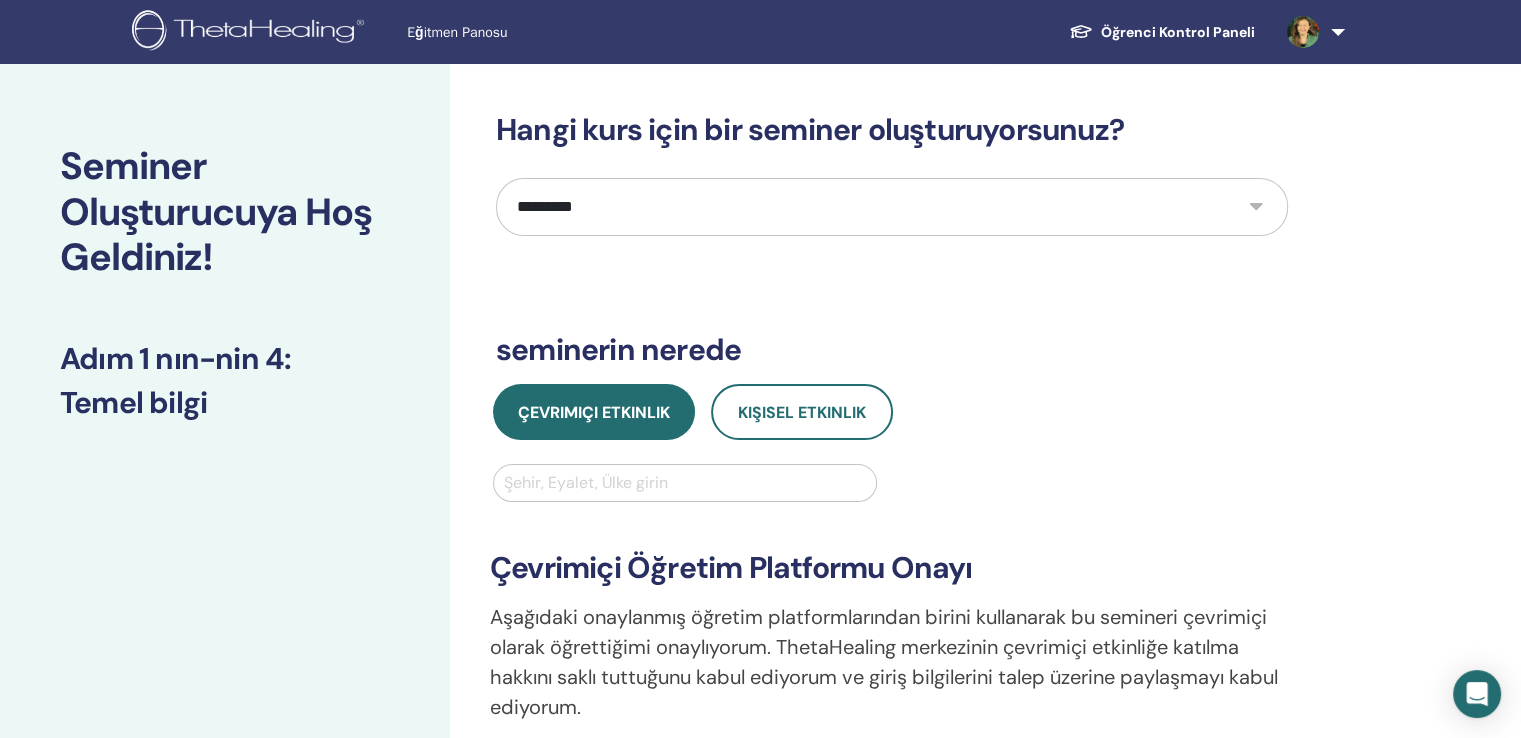 click at bounding box center (685, 483) 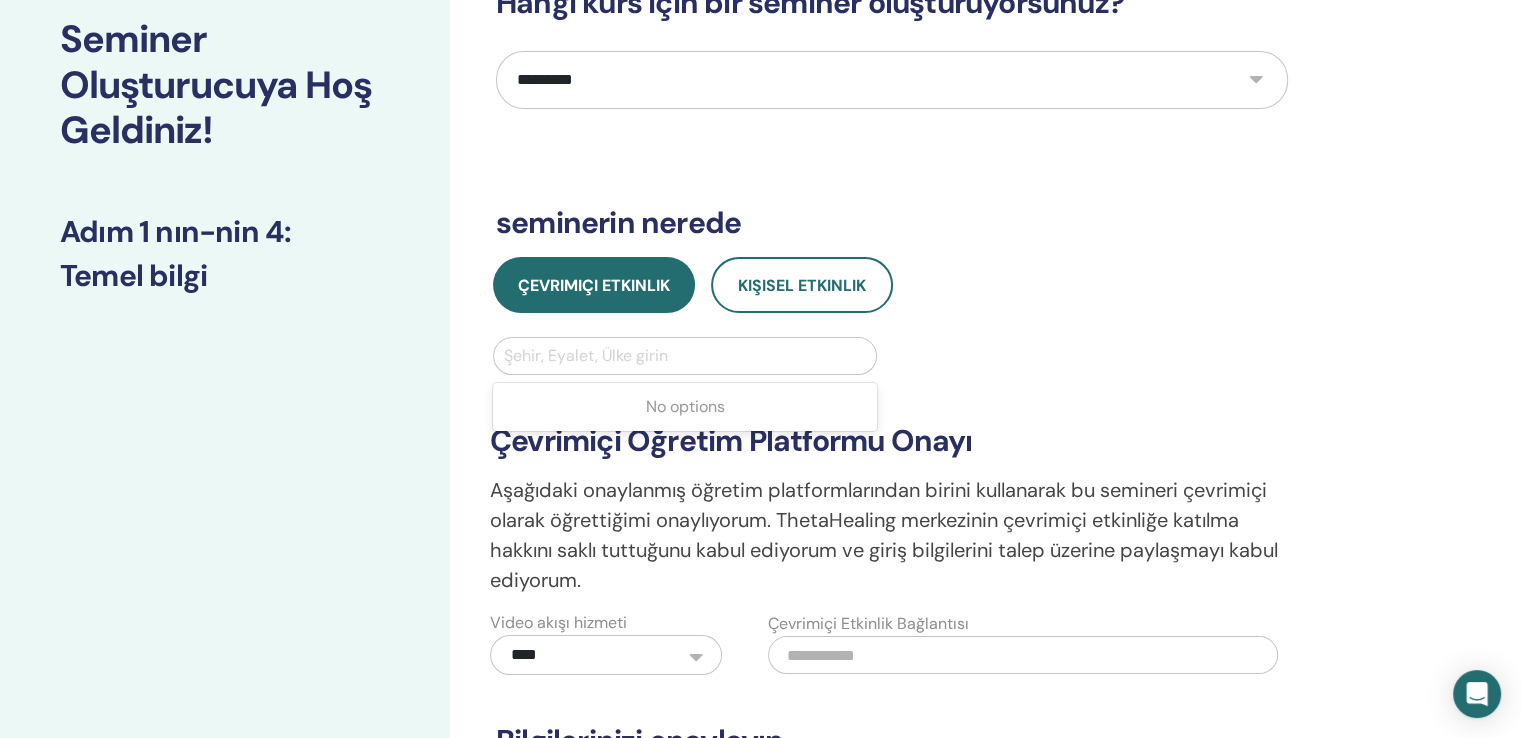 scroll, scrollTop: 300, scrollLeft: 0, axis: vertical 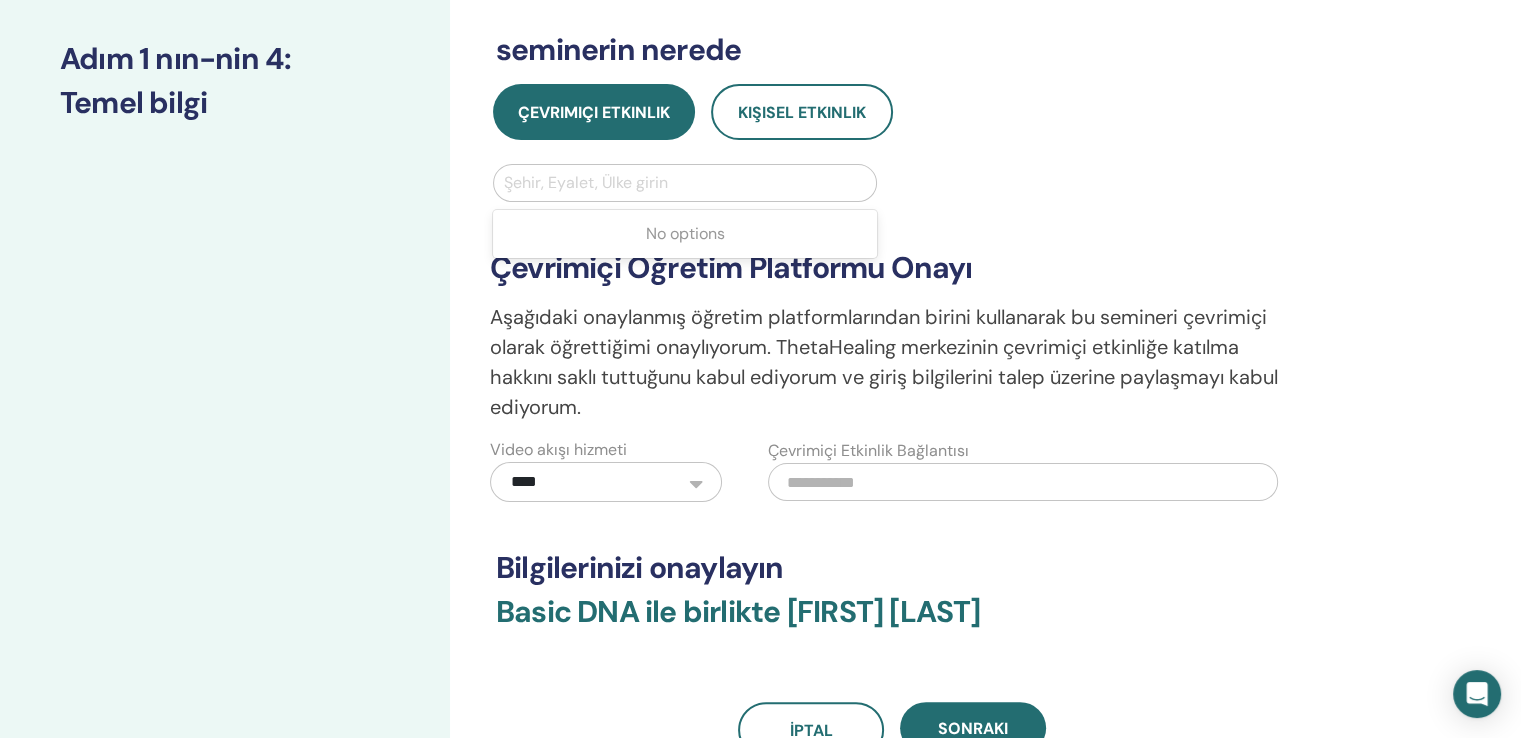 click at bounding box center (685, 183) 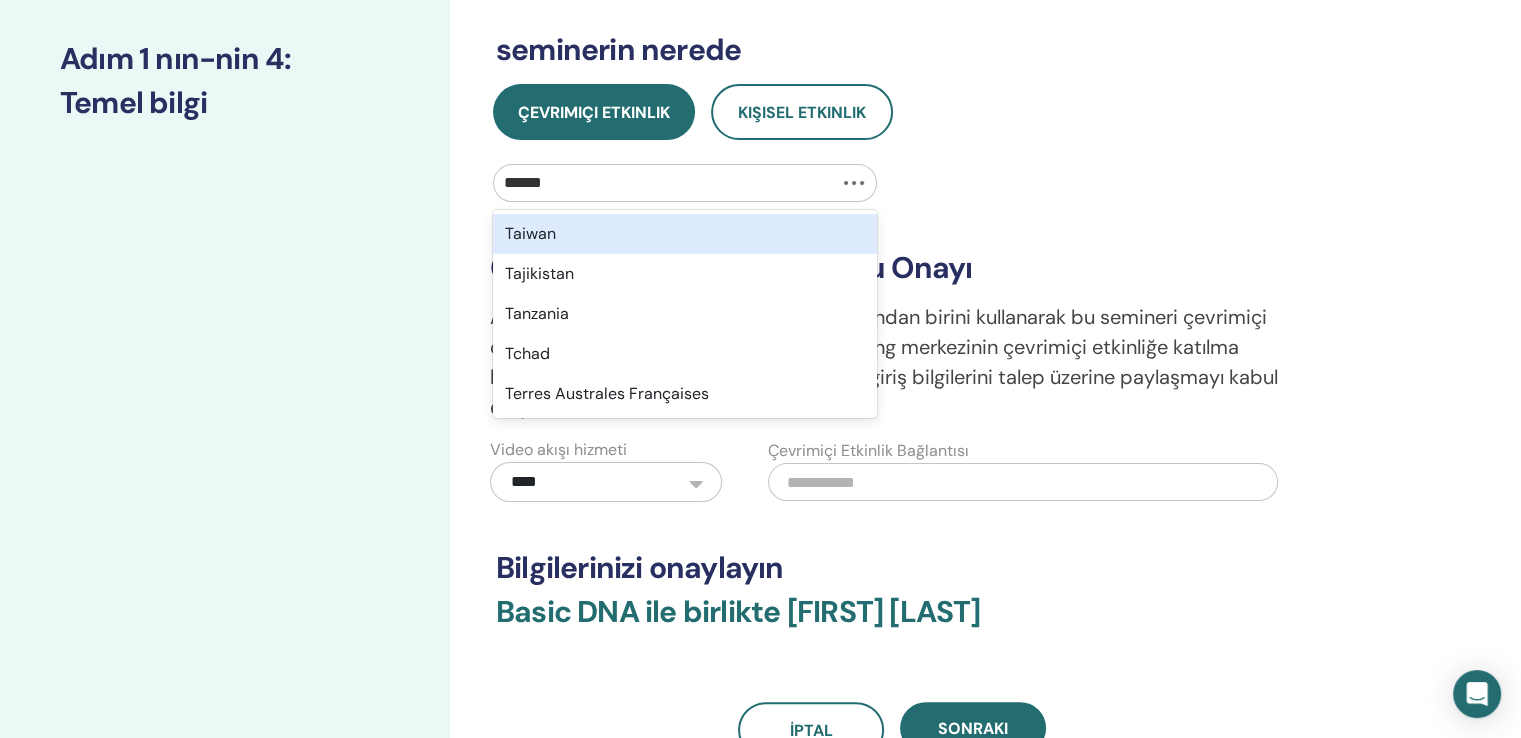 type on "*******" 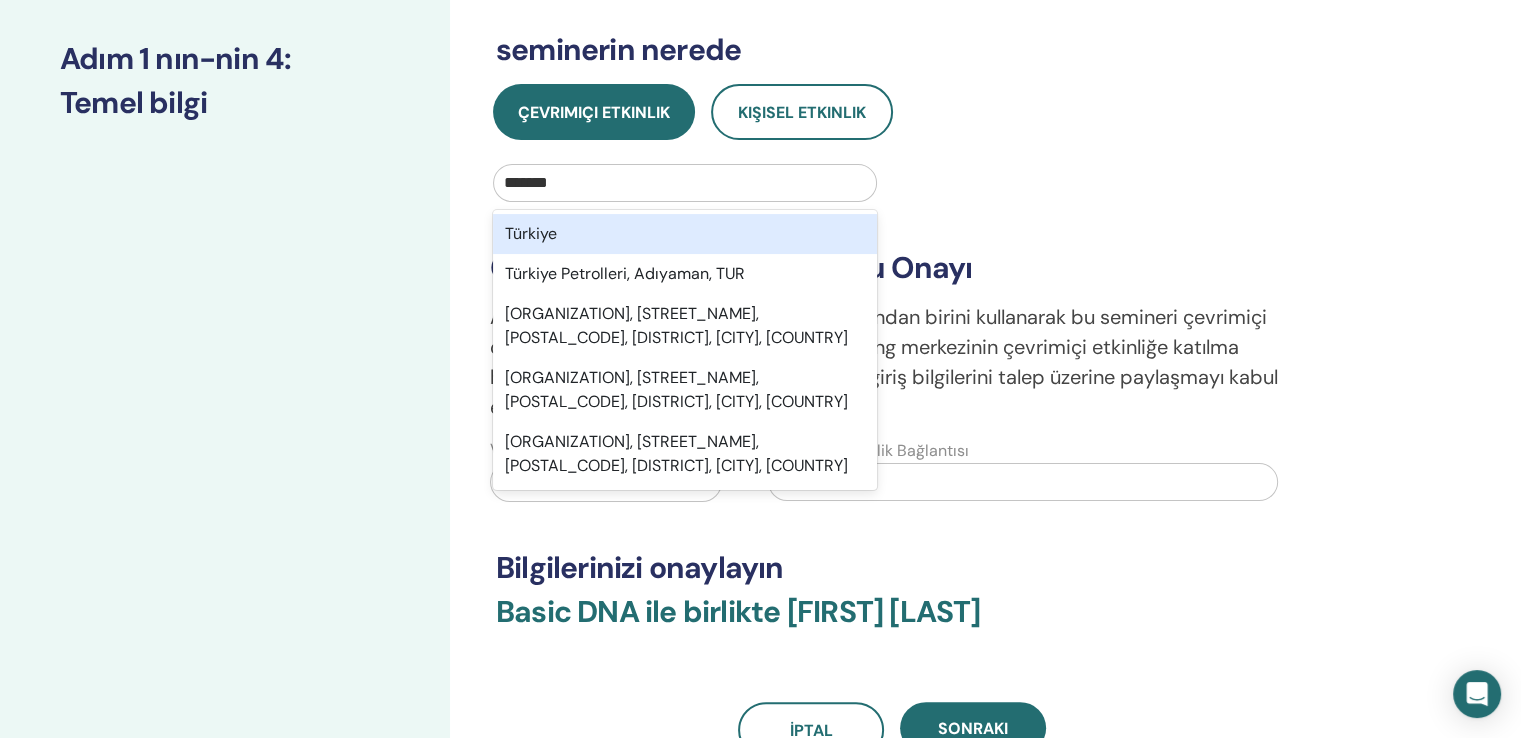 click on "Türkiye" at bounding box center [685, 234] 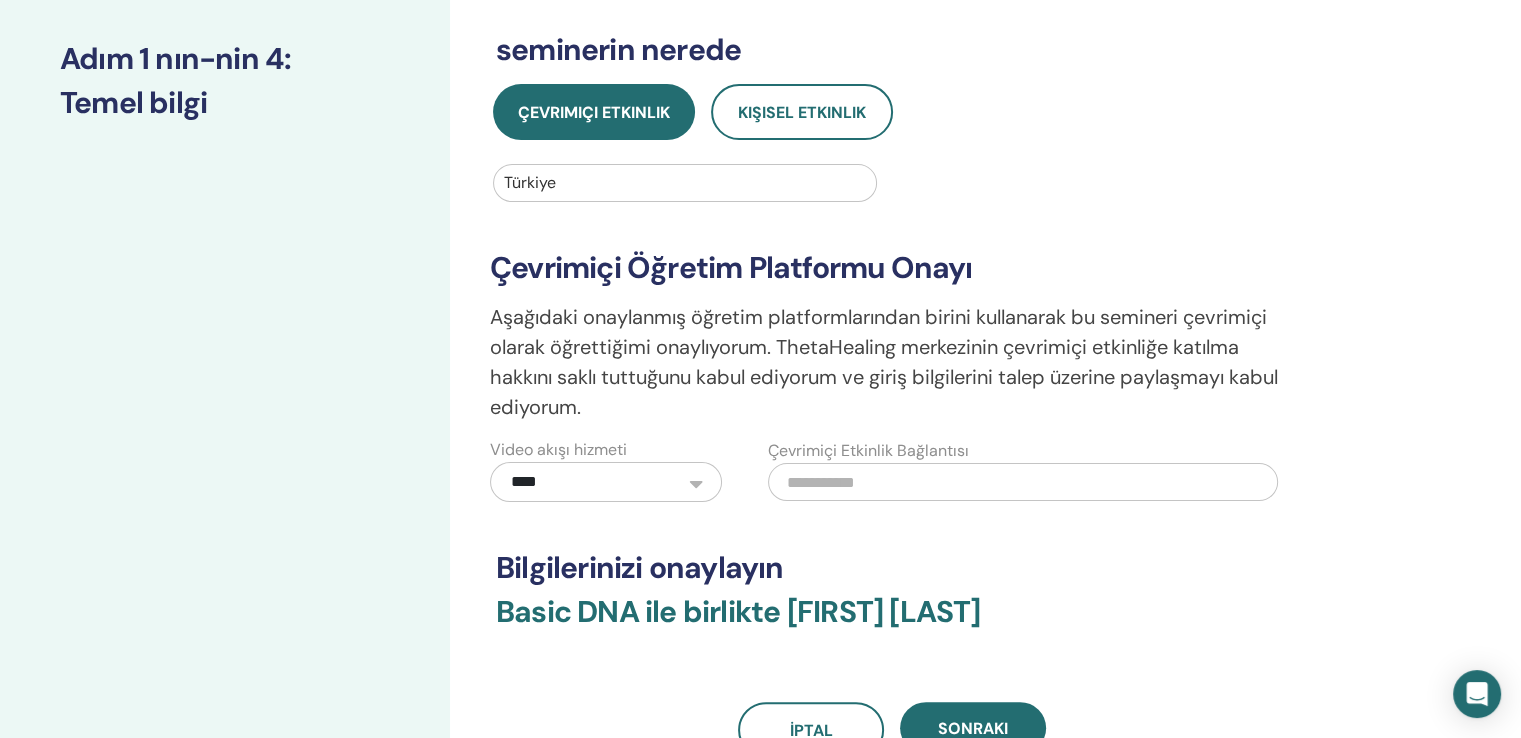 scroll, scrollTop: 300, scrollLeft: 0, axis: vertical 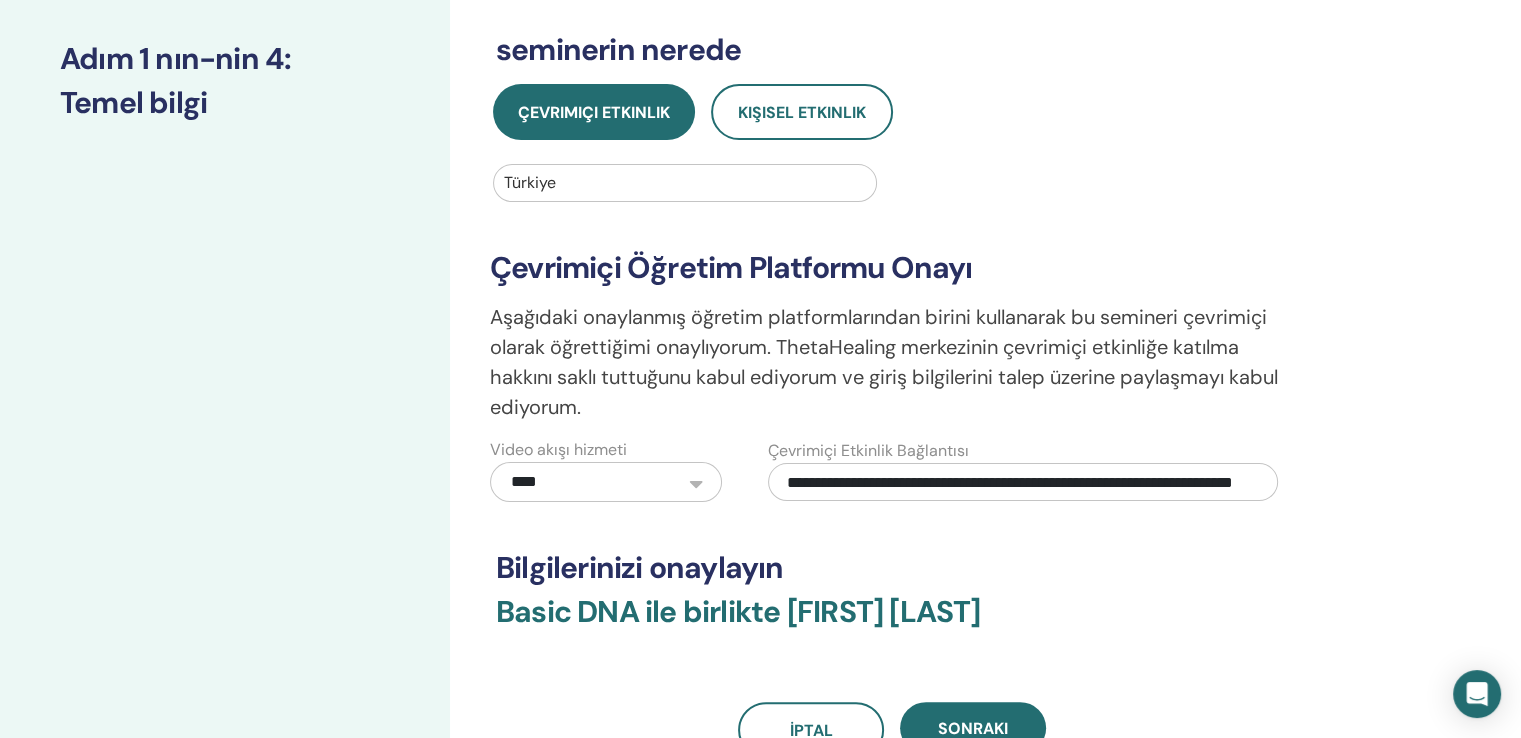 type on "**********" 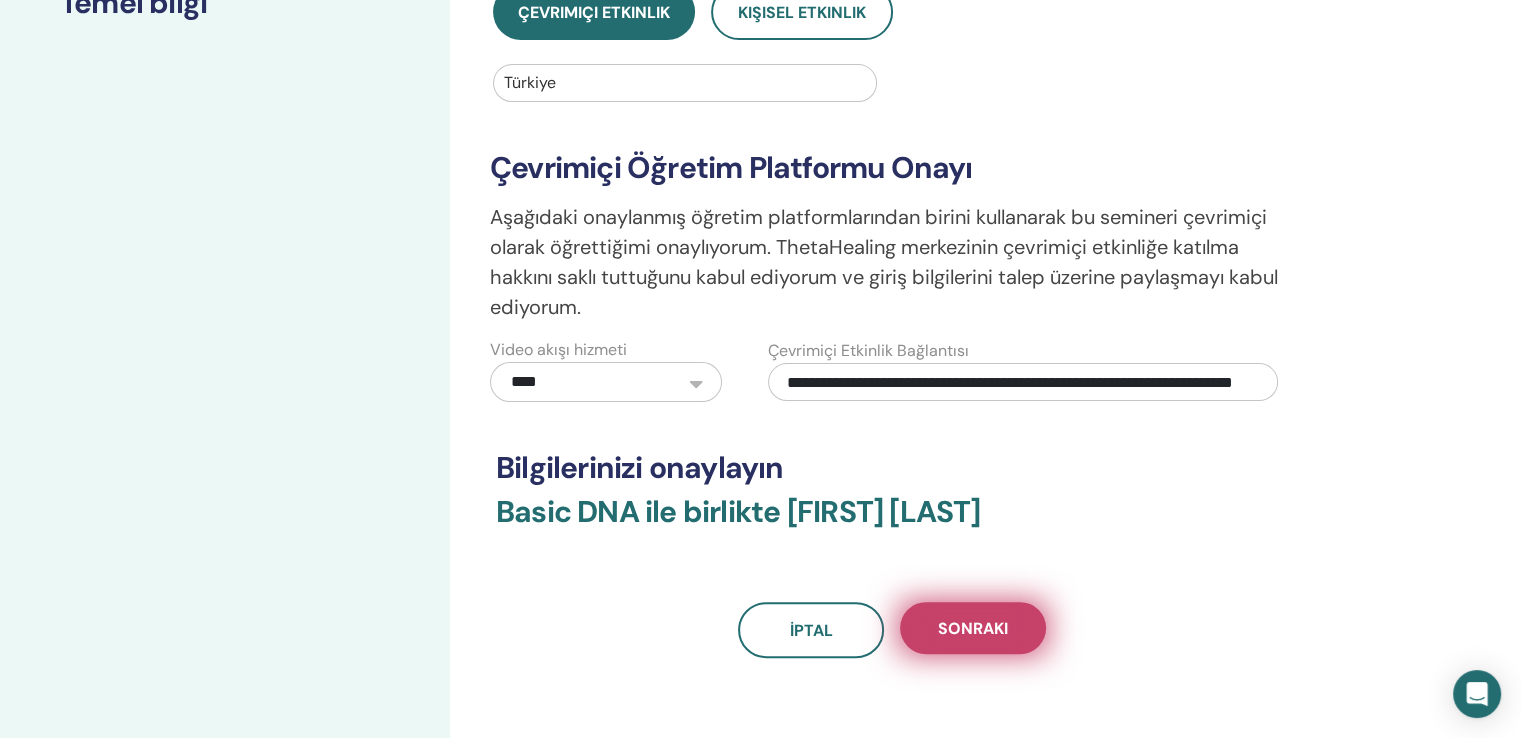 click on "Sonraki" at bounding box center [973, 628] 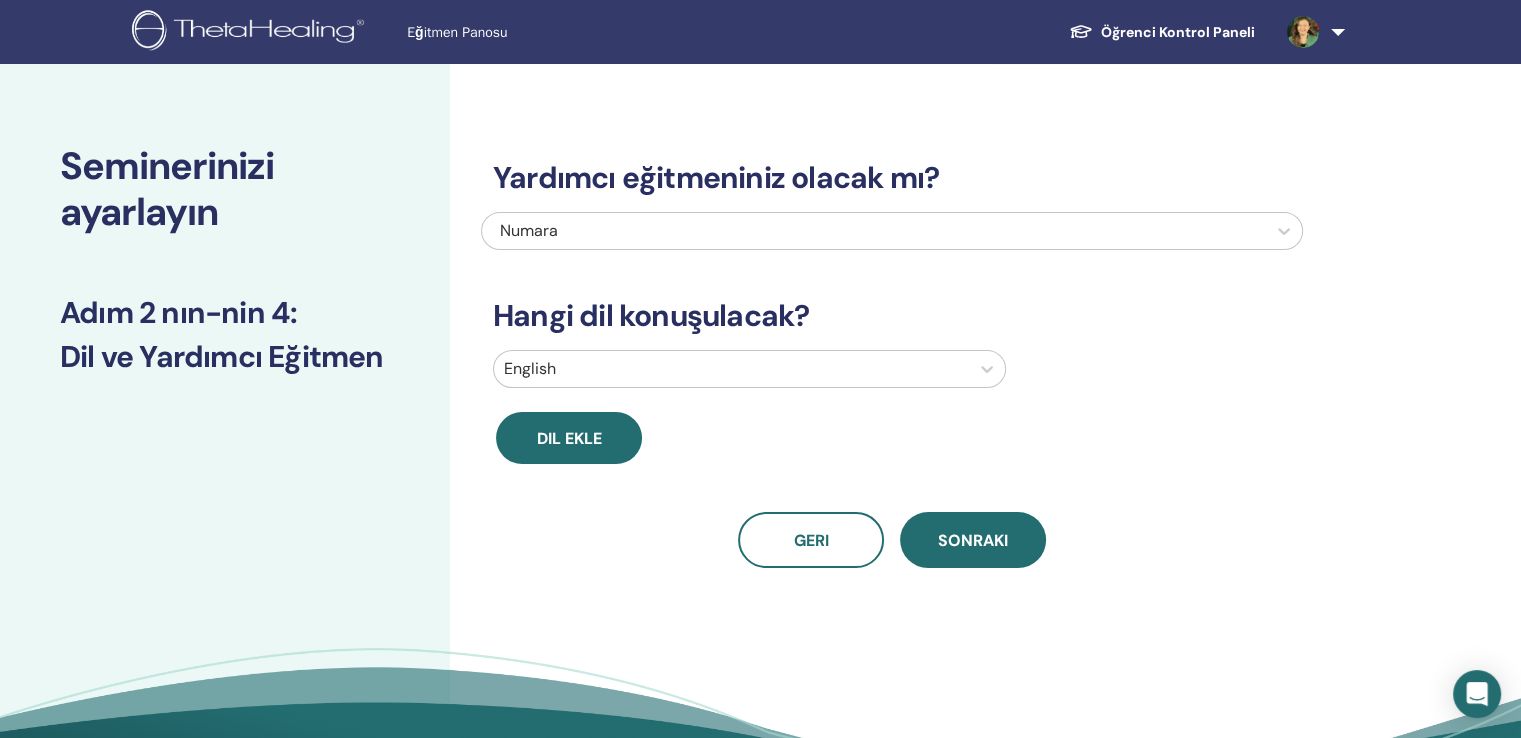 scroll, scrollTop: 0, scrollLeft: 0, axis: both 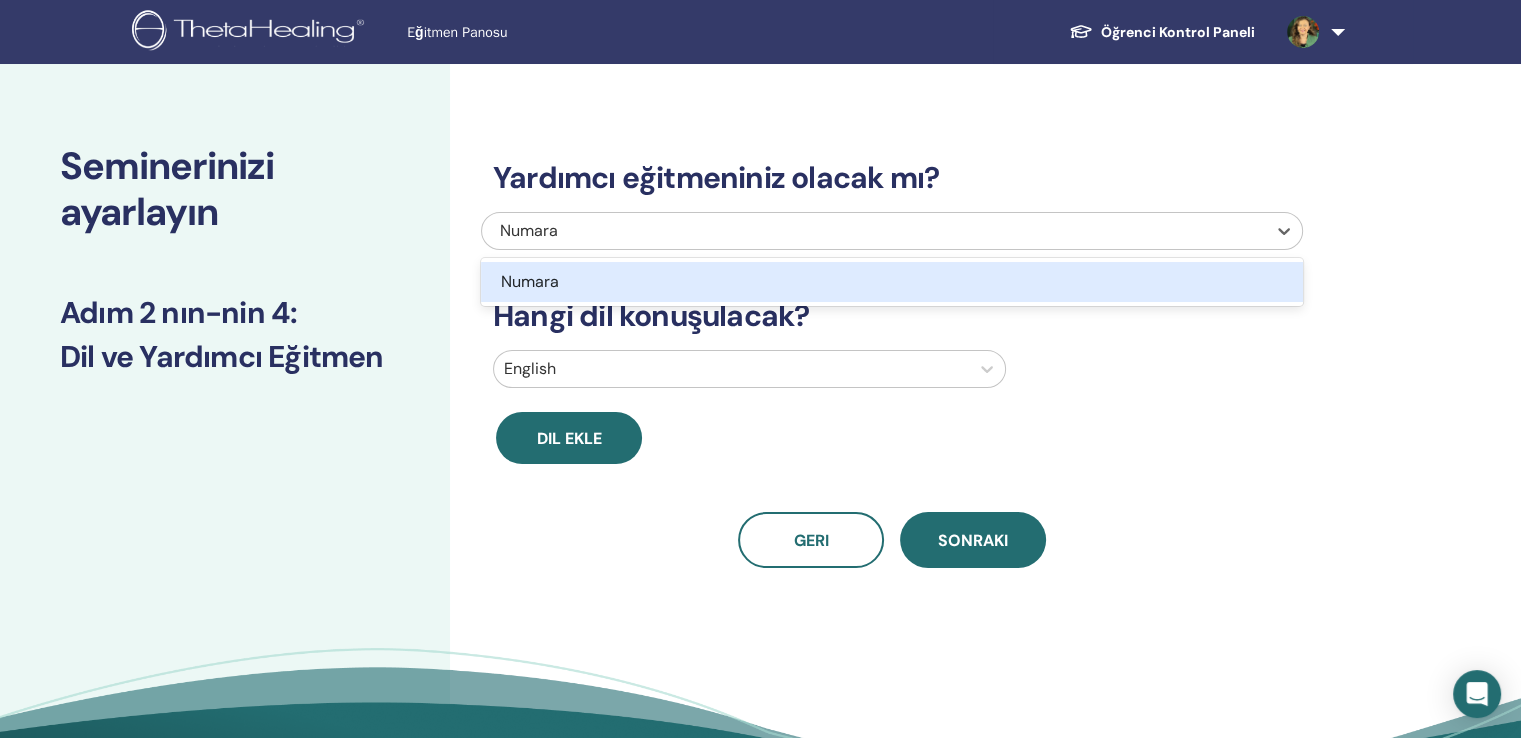 click on "Numara" at bounding box center [814, 231] 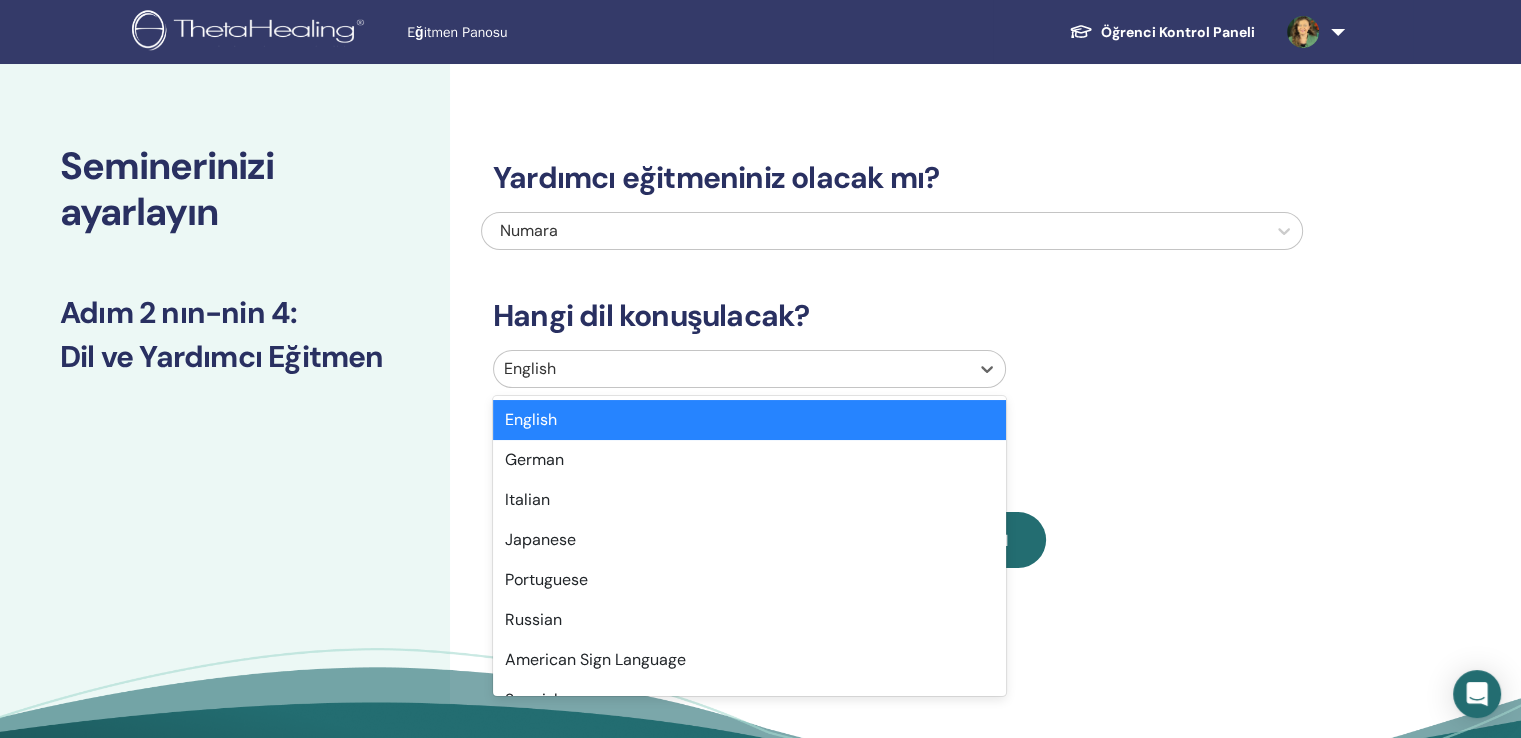 click at bounding box center (731, 369) 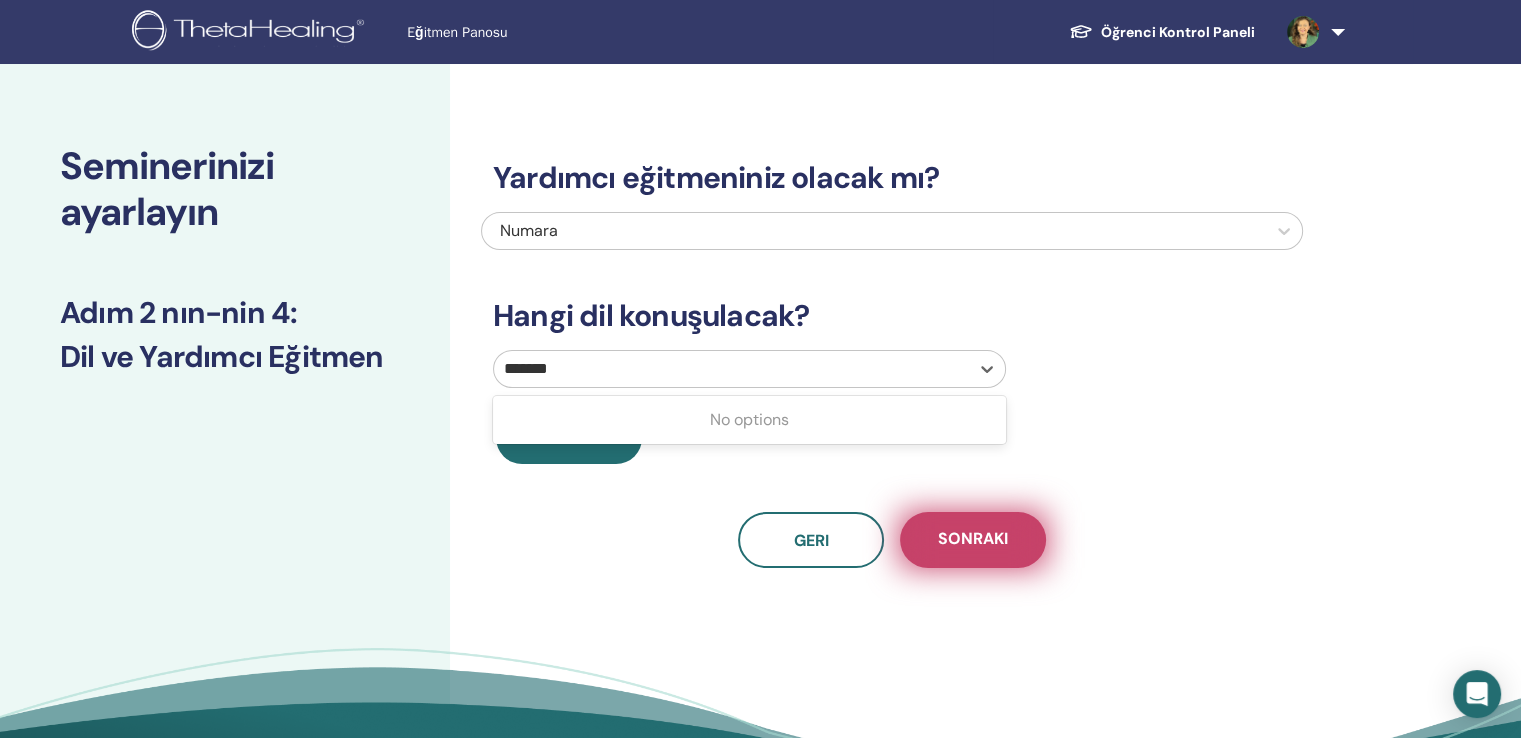 type on "*******" 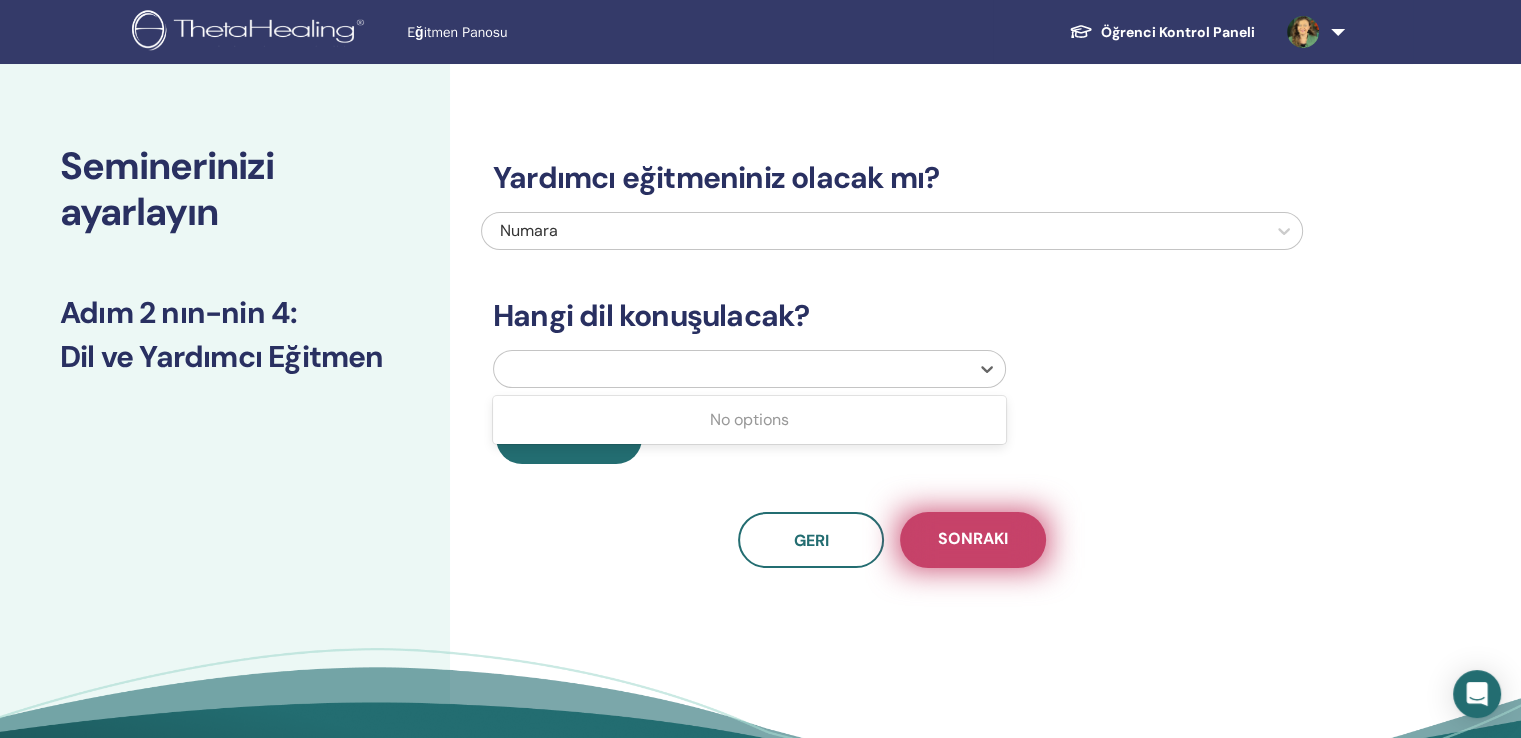 click on "Sonraki" at bounding box center [973, 540] 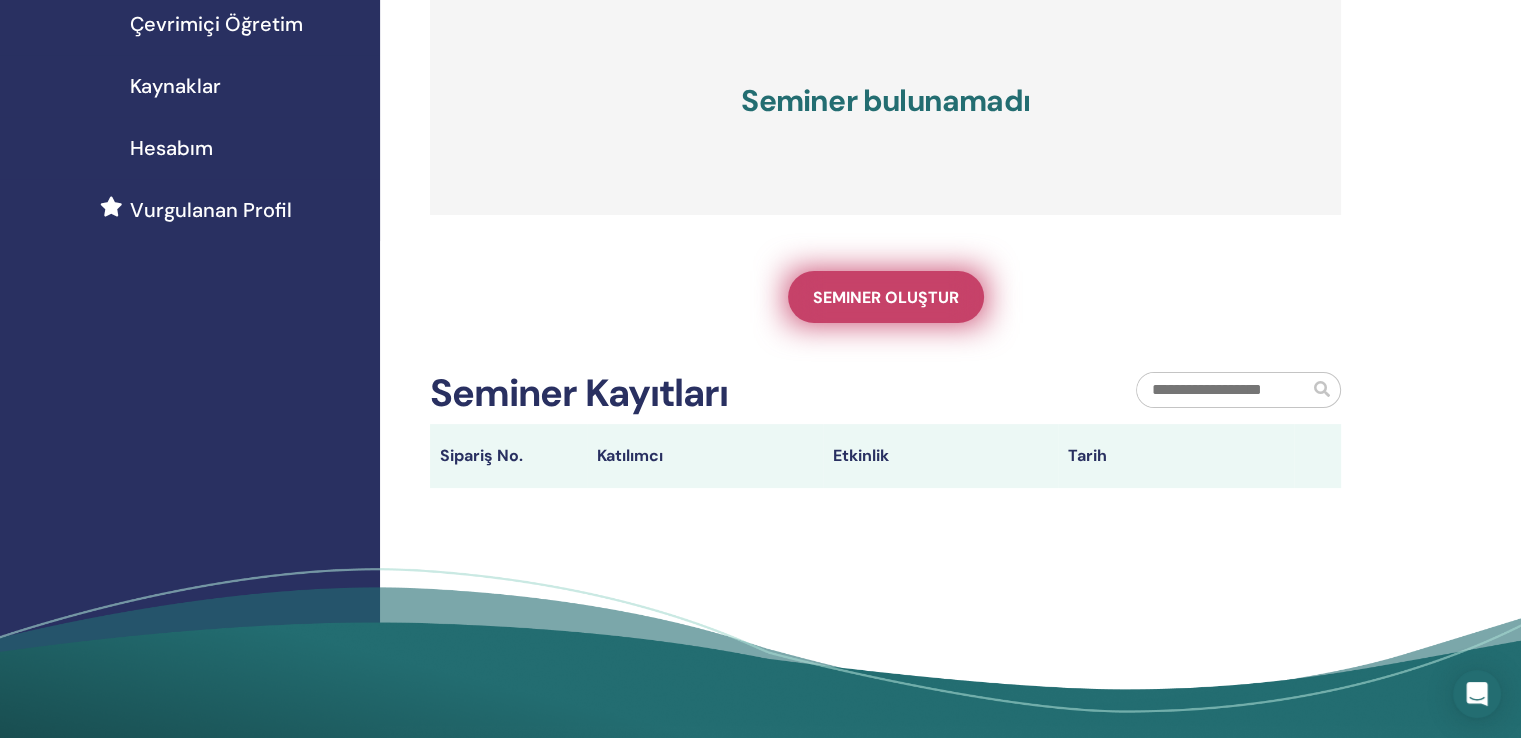 scroll, scrollTop: 374, scrollLeft: 0, axis: vertical 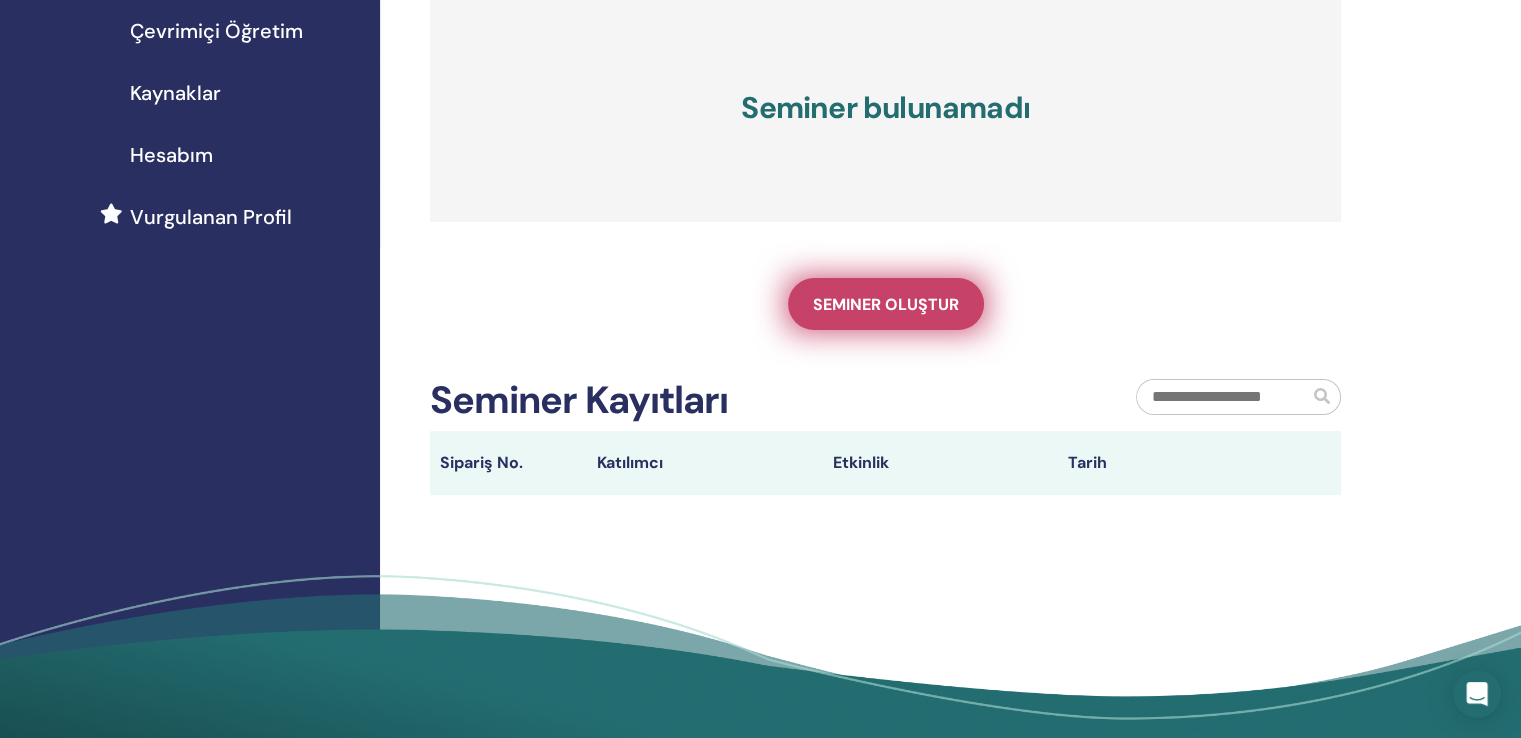 click on "Seminer oluştur" at bounding box center (886, 304) 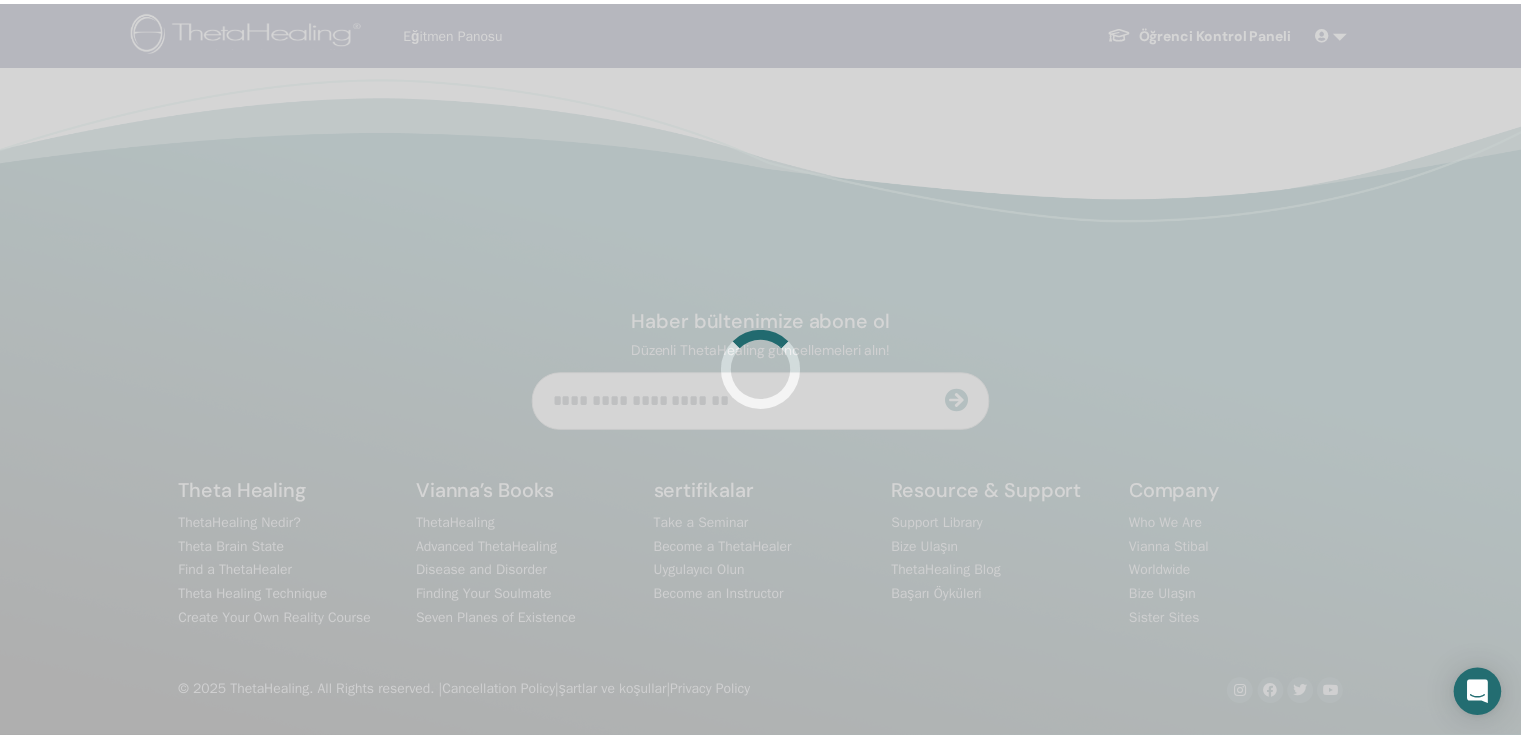 scroll, scrollTop: 0, scrollLeft: 0, axis: both 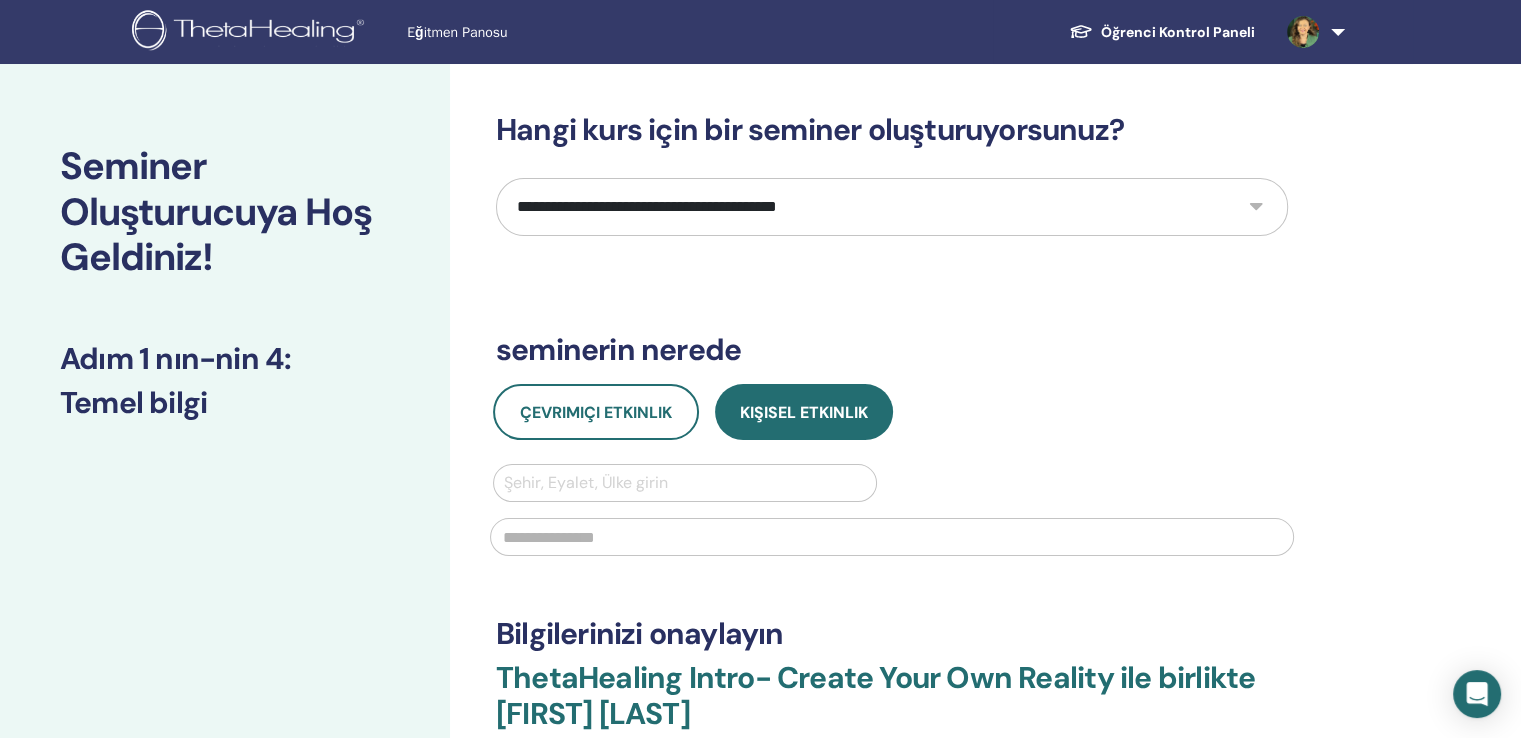 click on "**********" at bounding box center [892, 207] 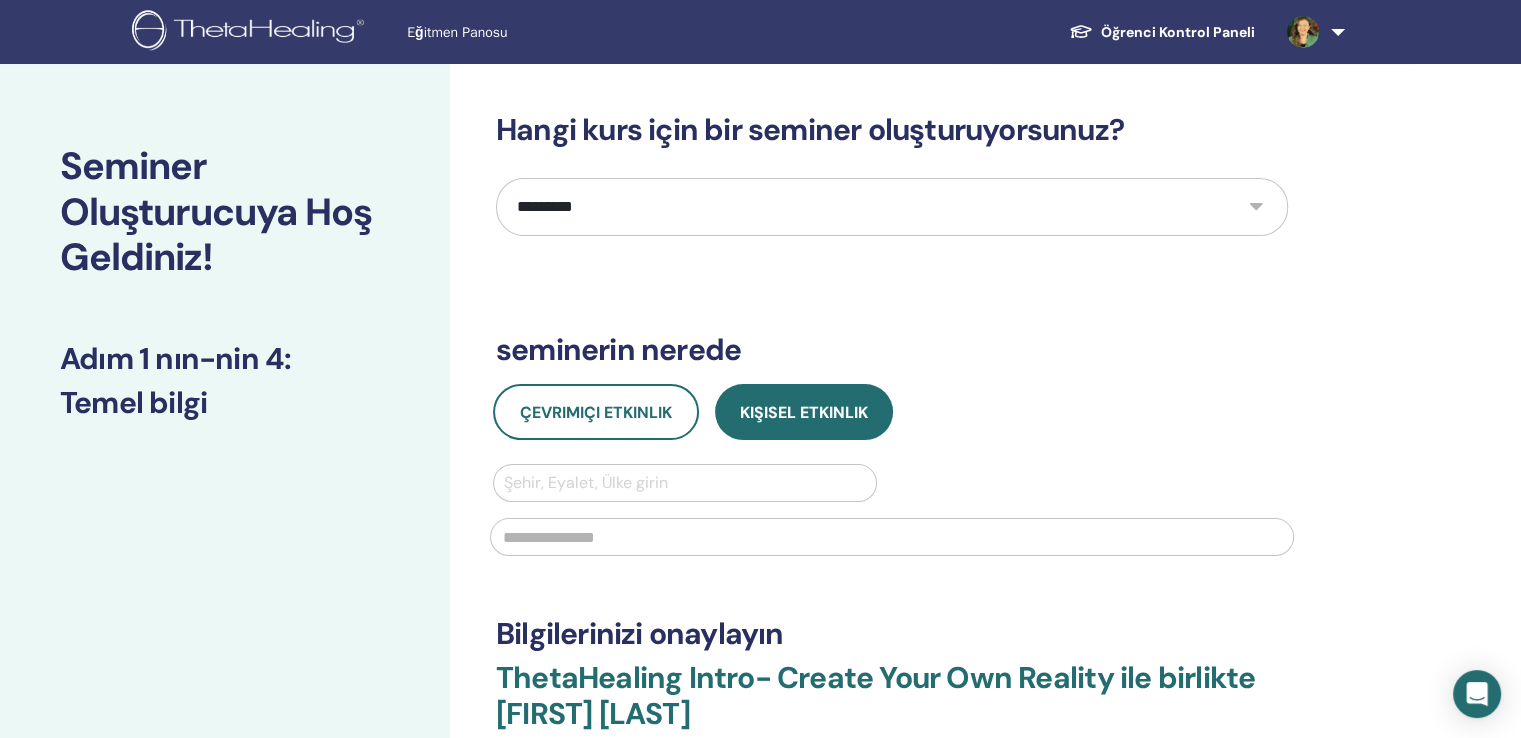 click on "**********" at bounding box center (892, 207) 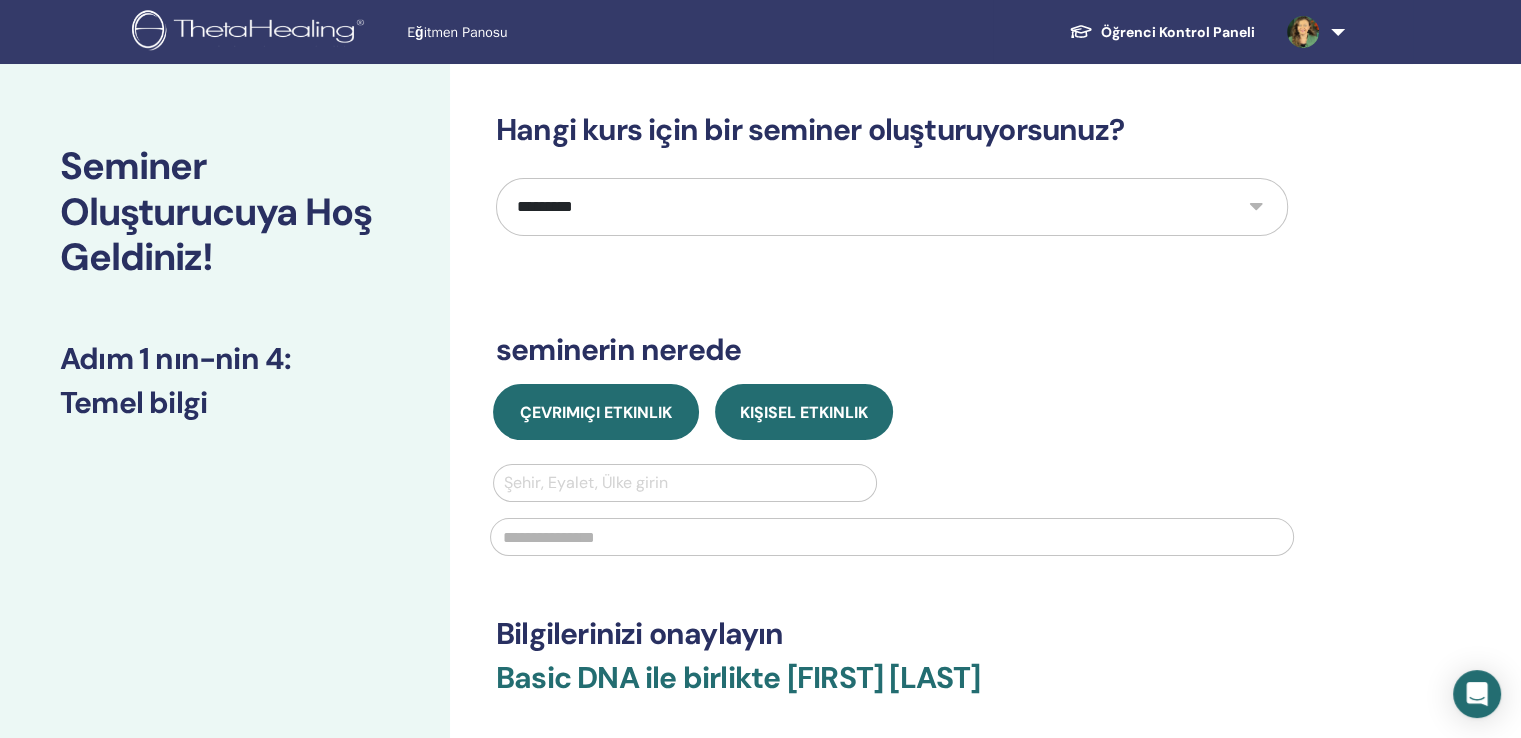 click on "Çevrimiçi Etkinlik" at bounding box center [596, 412] 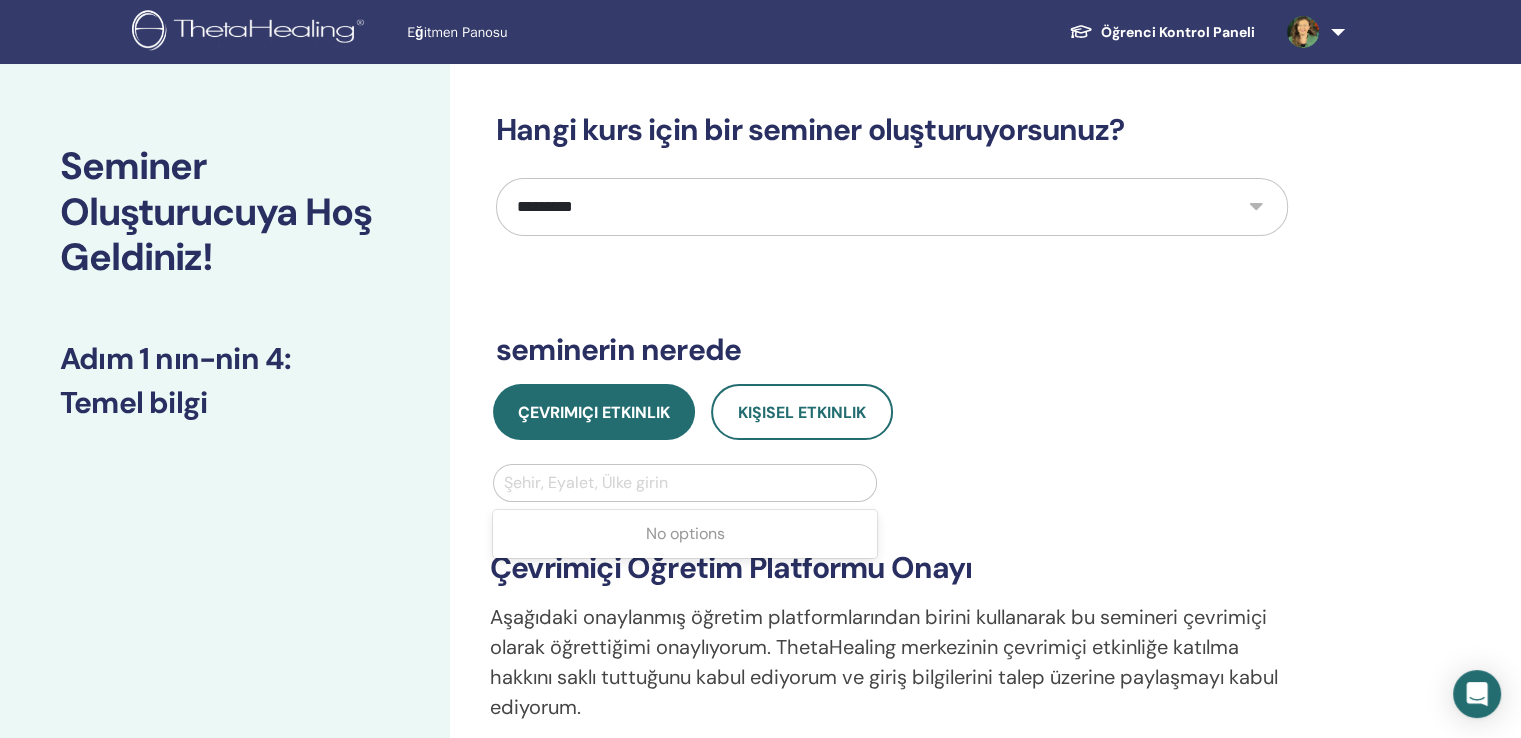 click at bounding box center [685, 483] 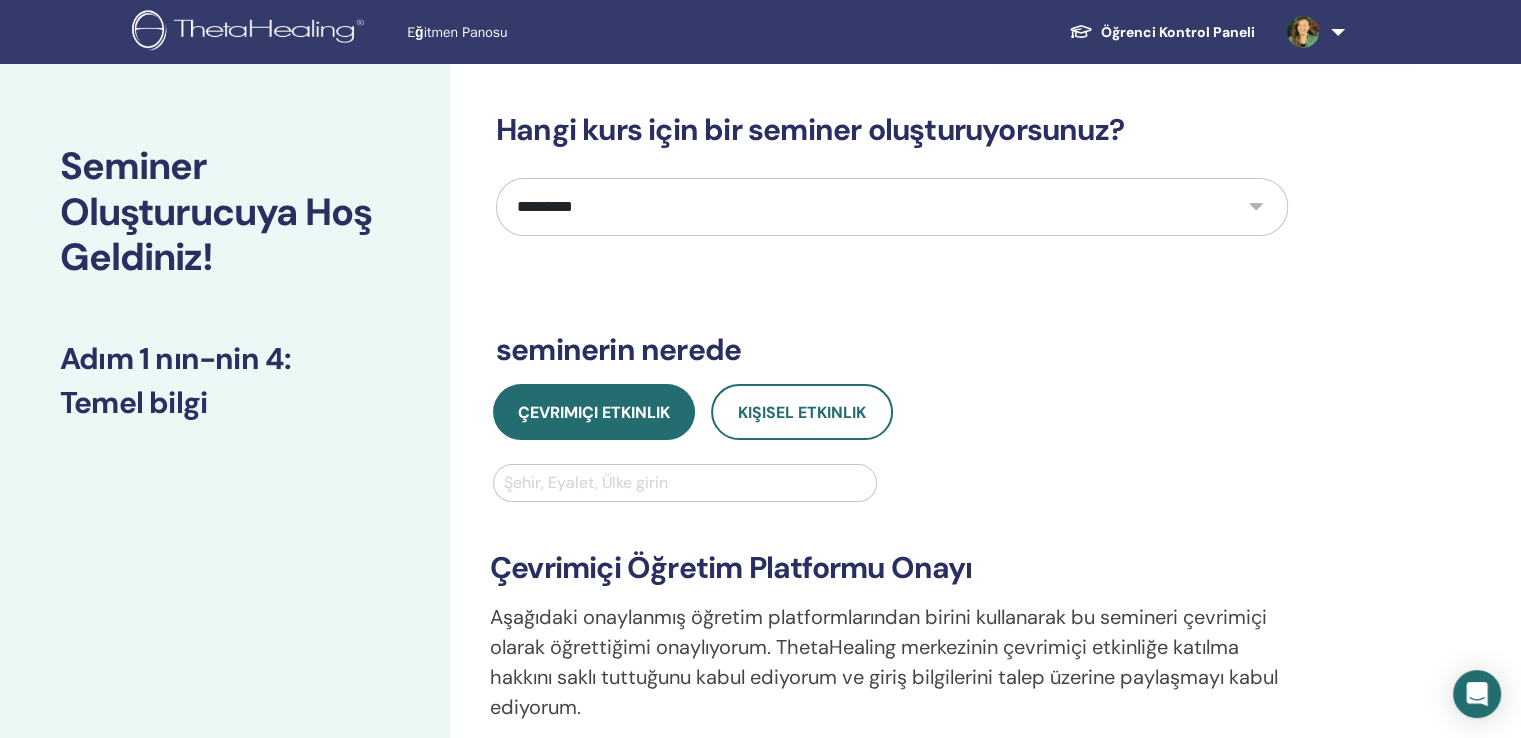 click at bounding box center (685, 483) 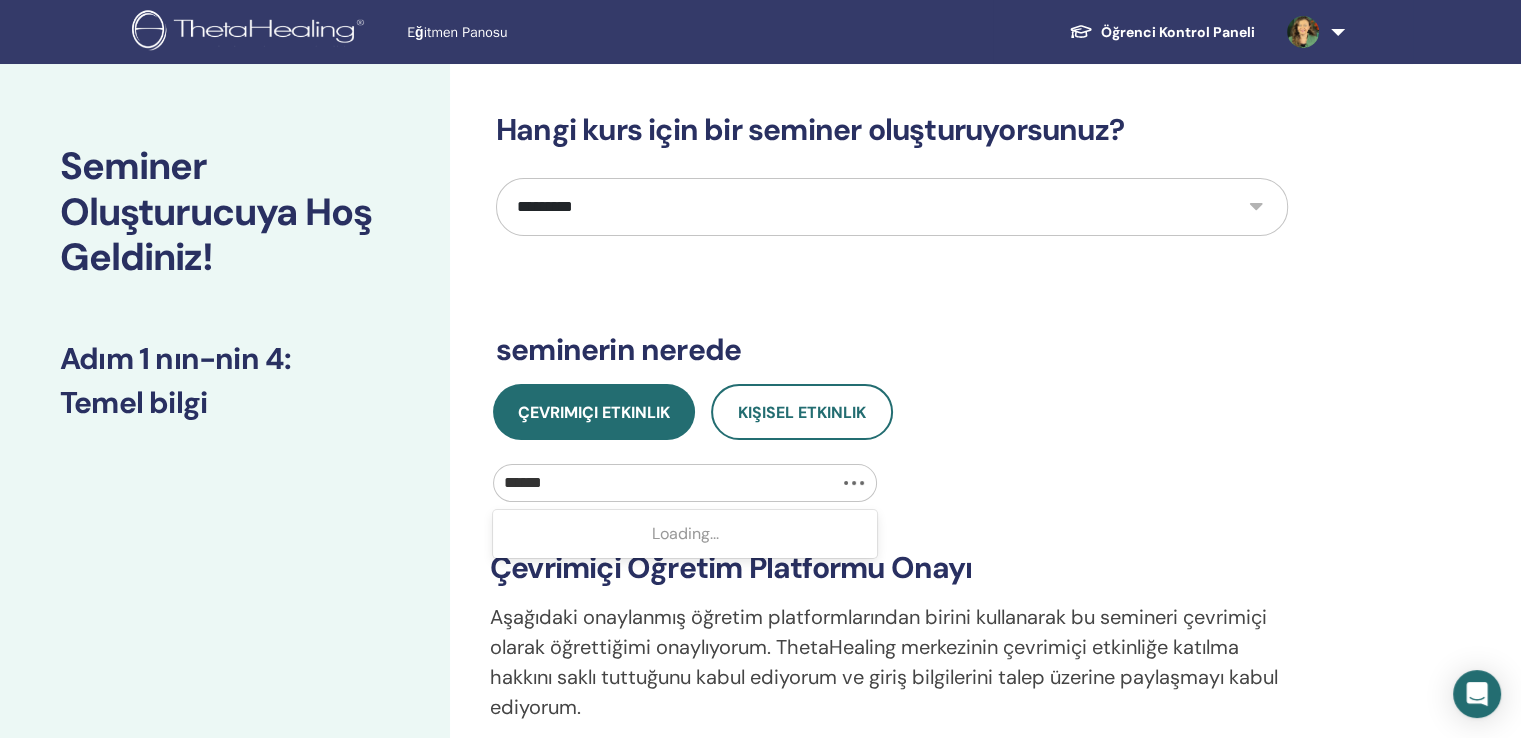 type on "*******" 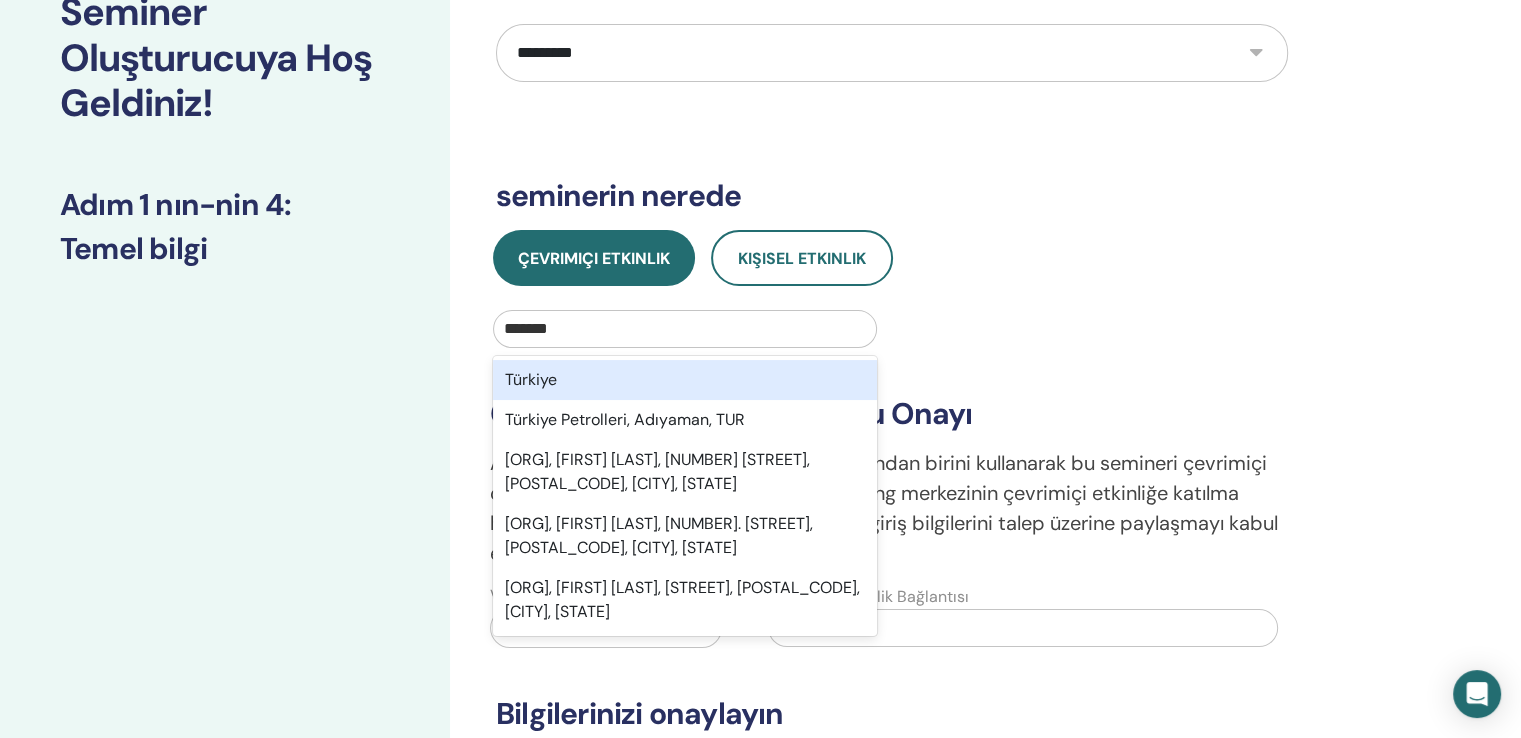 scroll, scrollTop: 400, scrollLeft: 0, axis: vertical 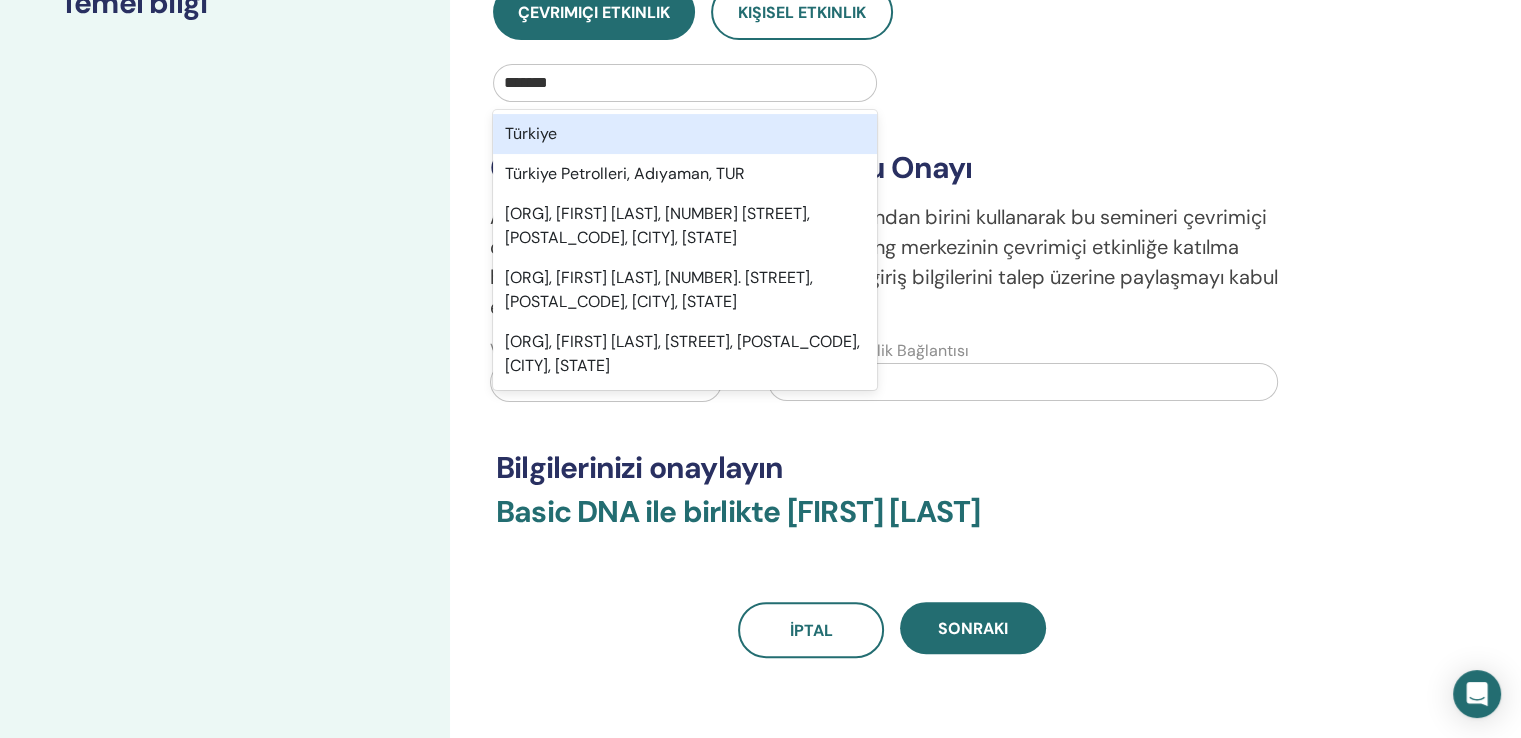 click on "Türkiye" at bounding box center (685, 134) 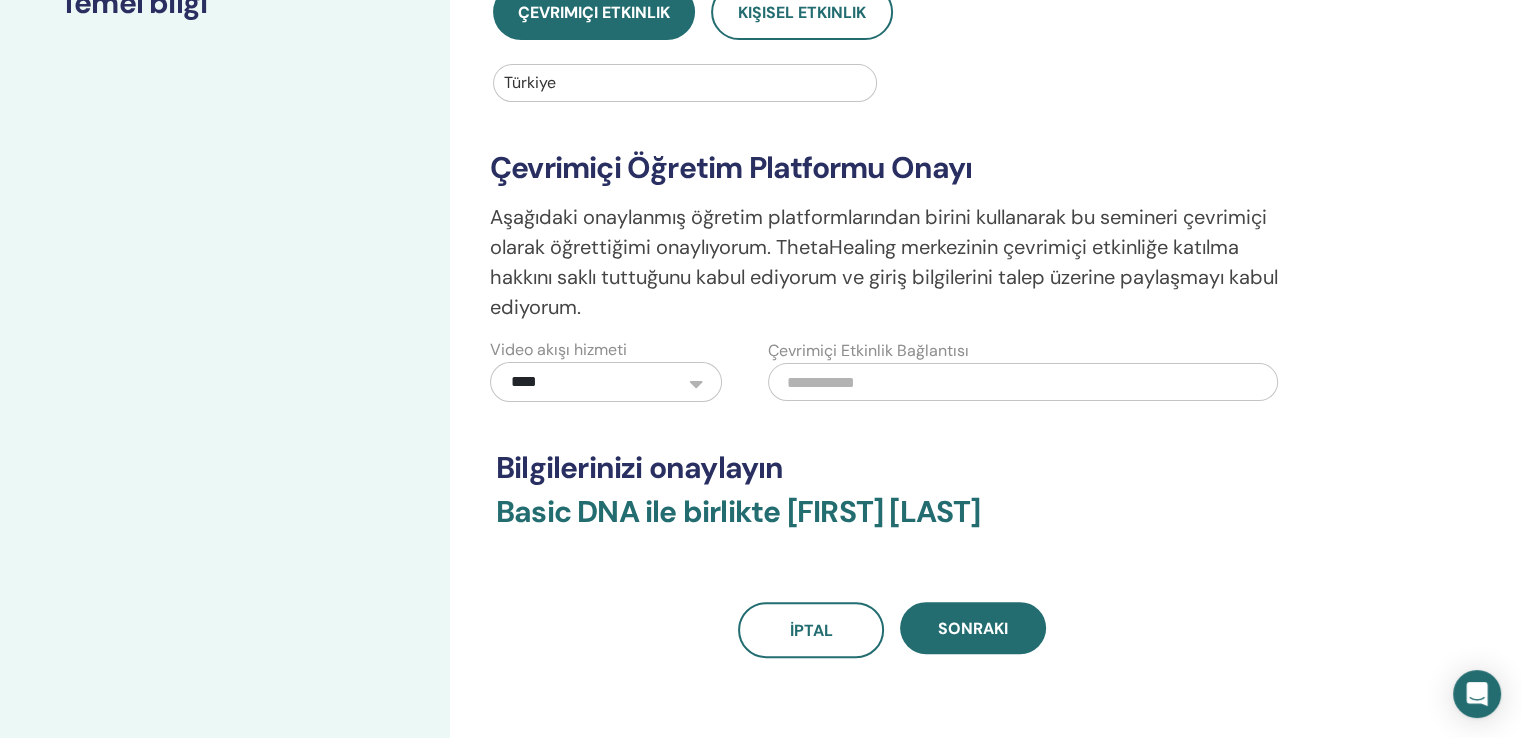 click at bounding box center [1023, 382] 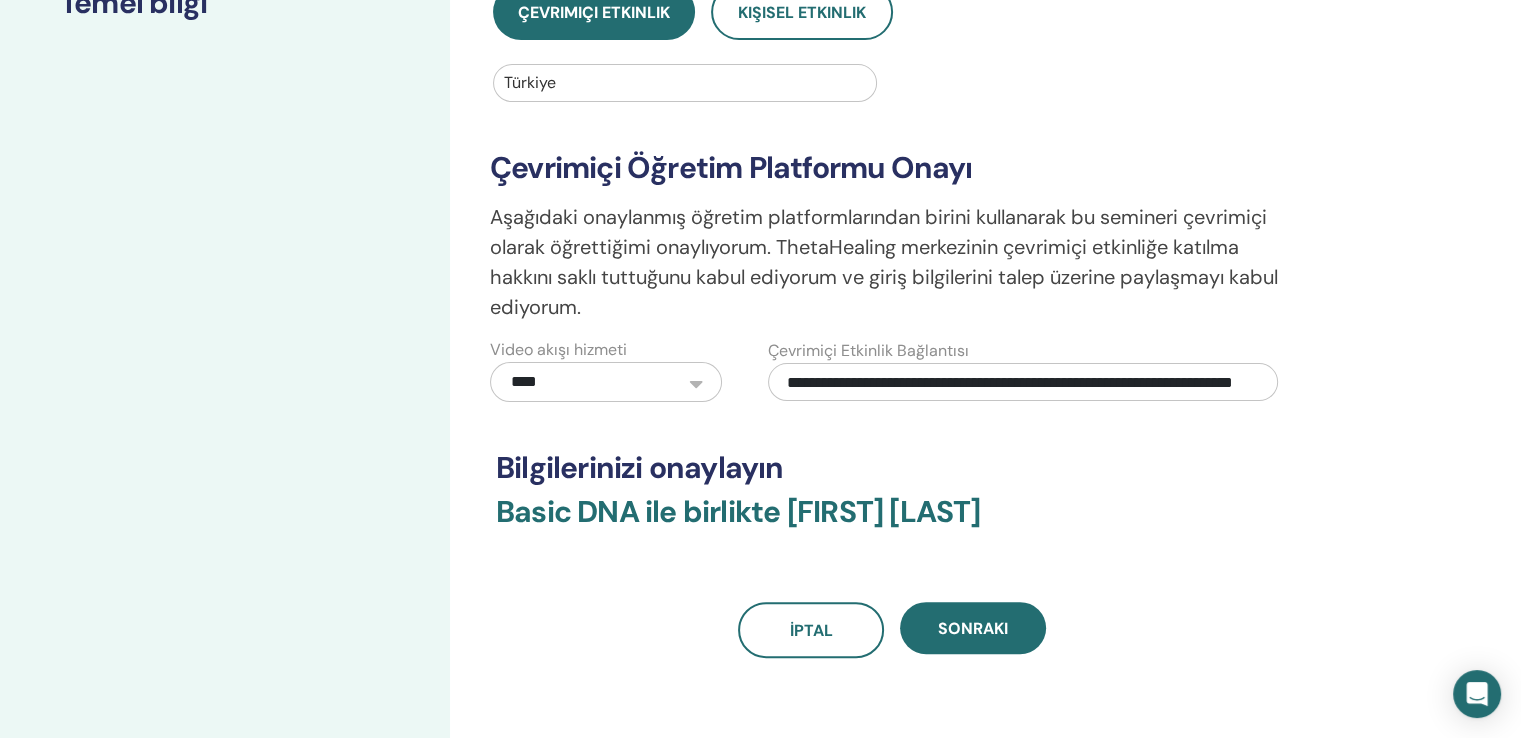 scroll, scrollTop: 0, scrollLeft: 124, axis: horizontal 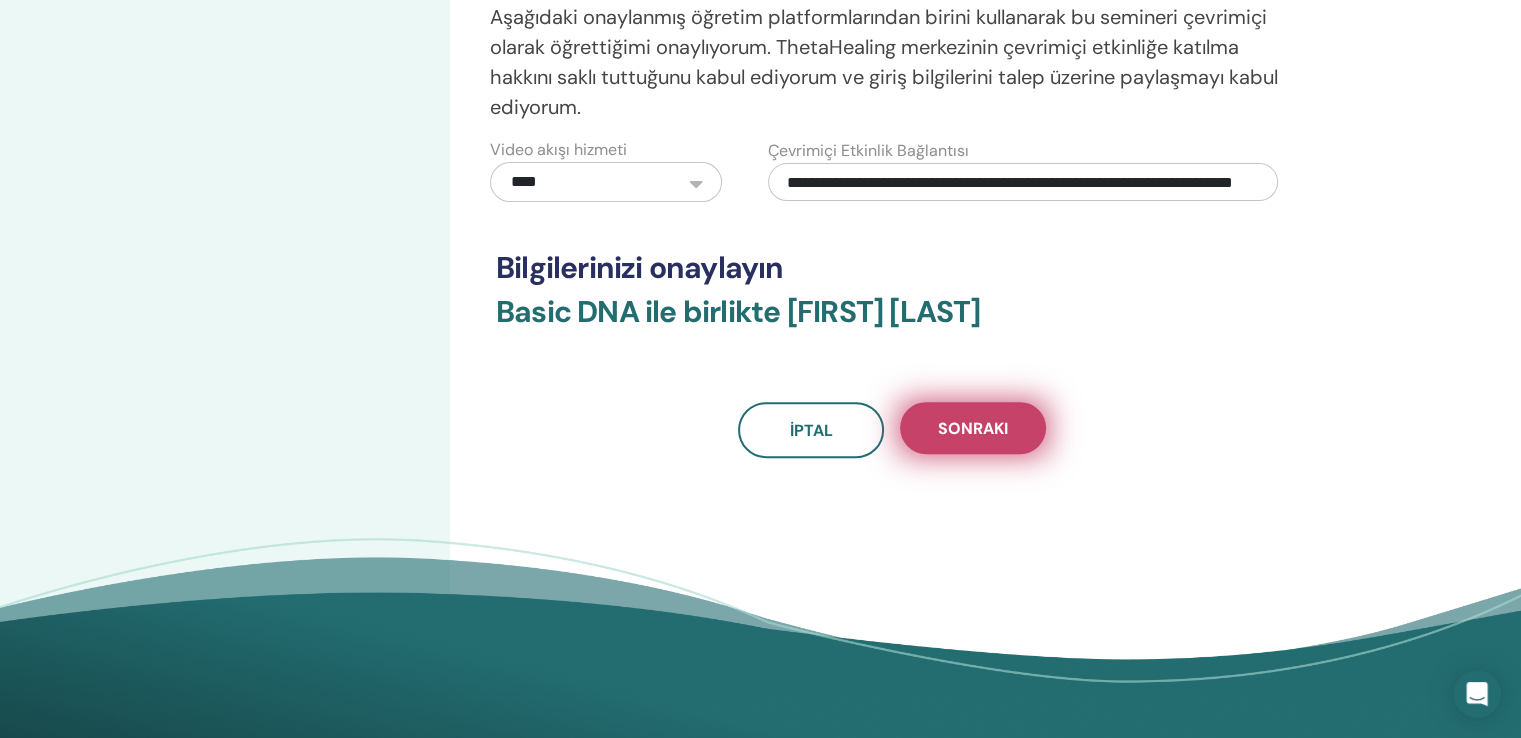 click on "Sonraki" at bounding box center (973, 428) 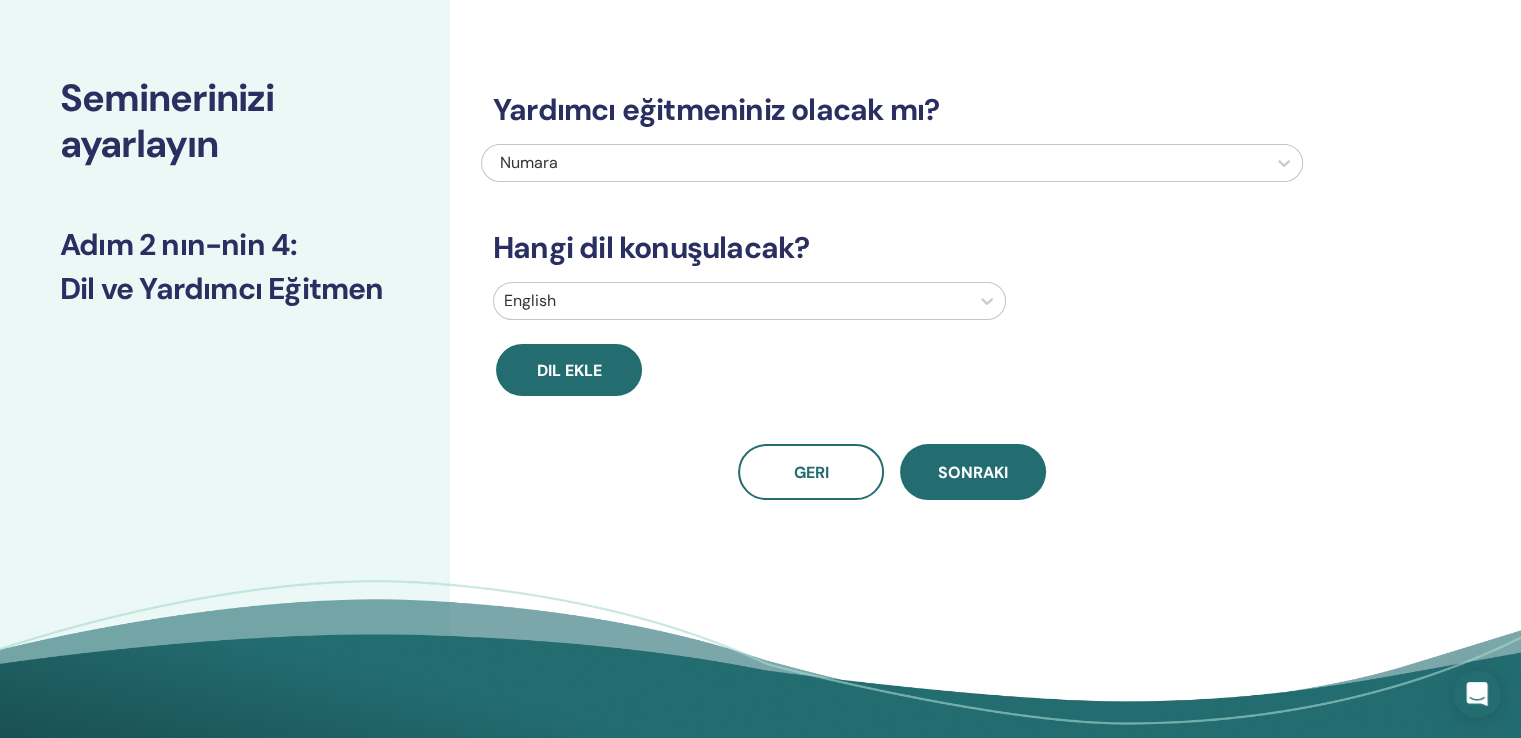 scroll, scrollTop: 0, scrollLeft: 0, axis: both 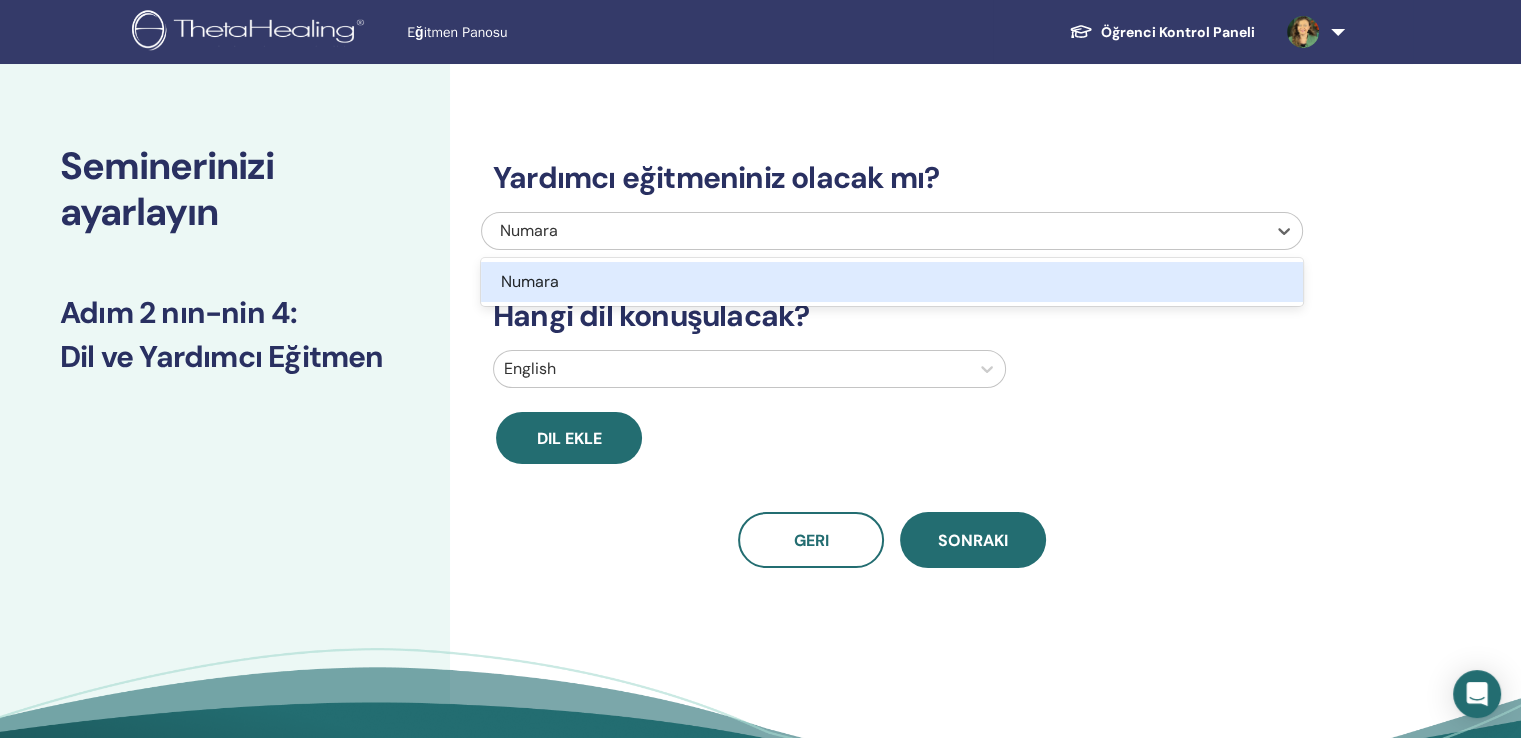 click on "Numara" at bounding box center [814, 231] 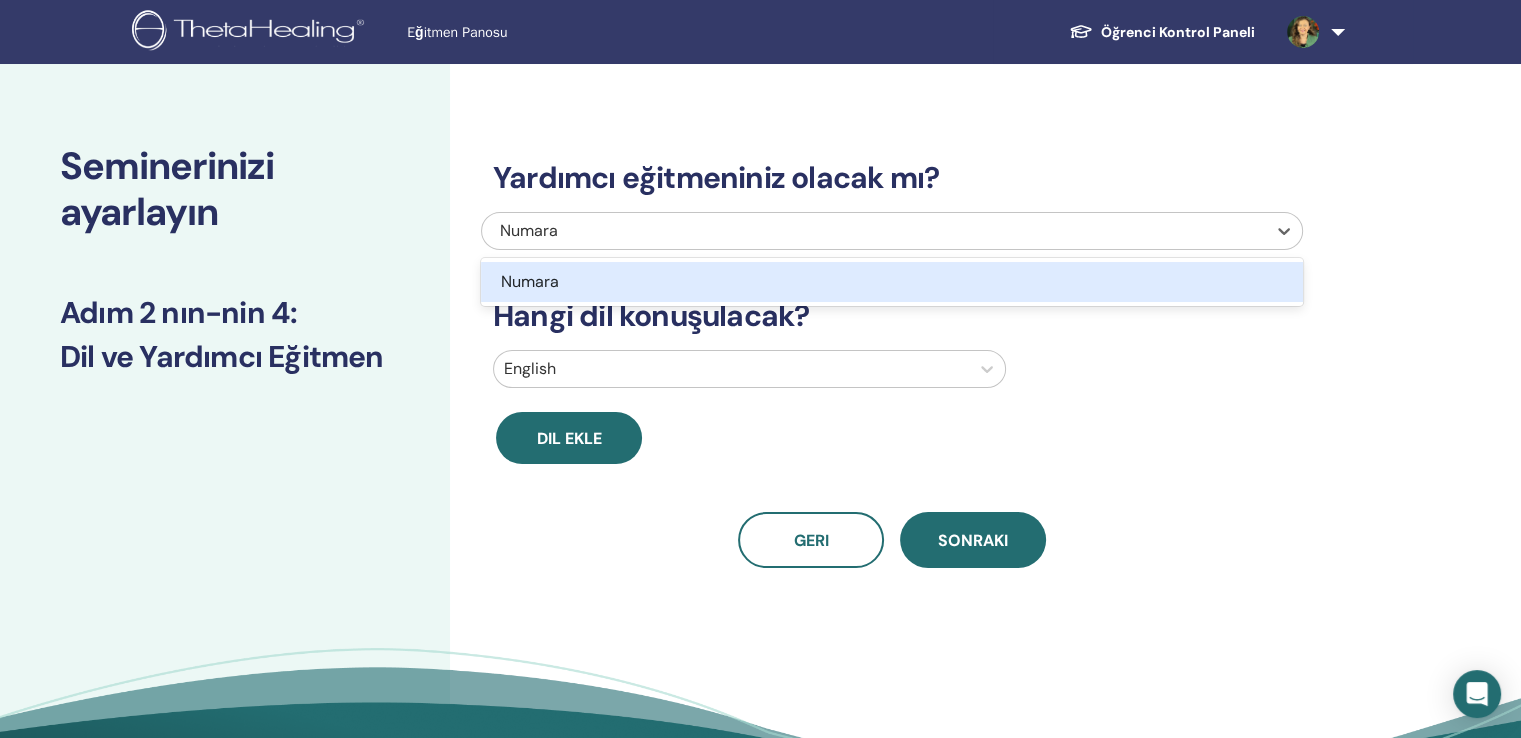 click on "Numara" at bounding box center (814, 231) 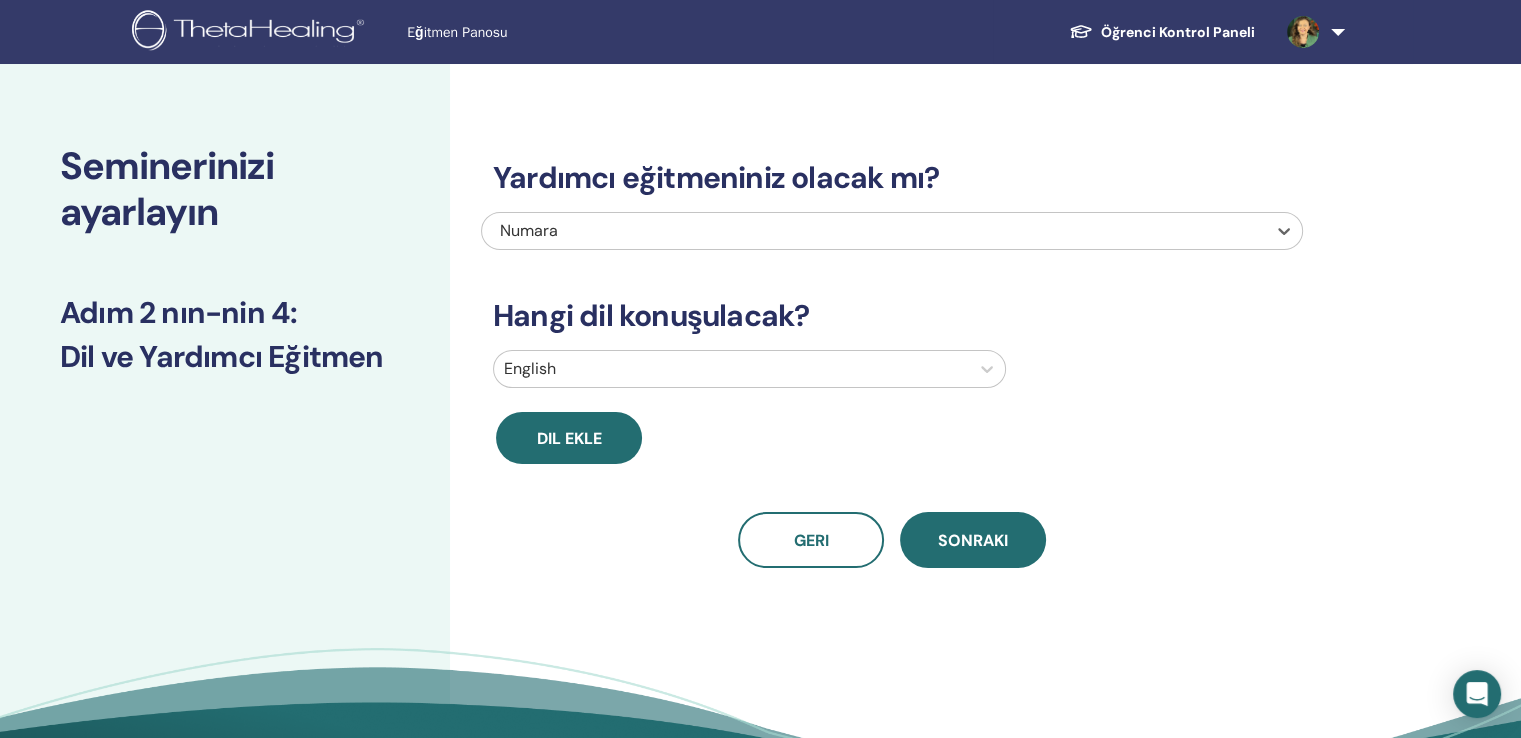 click on "Numara" at bounding box center [814, 231] 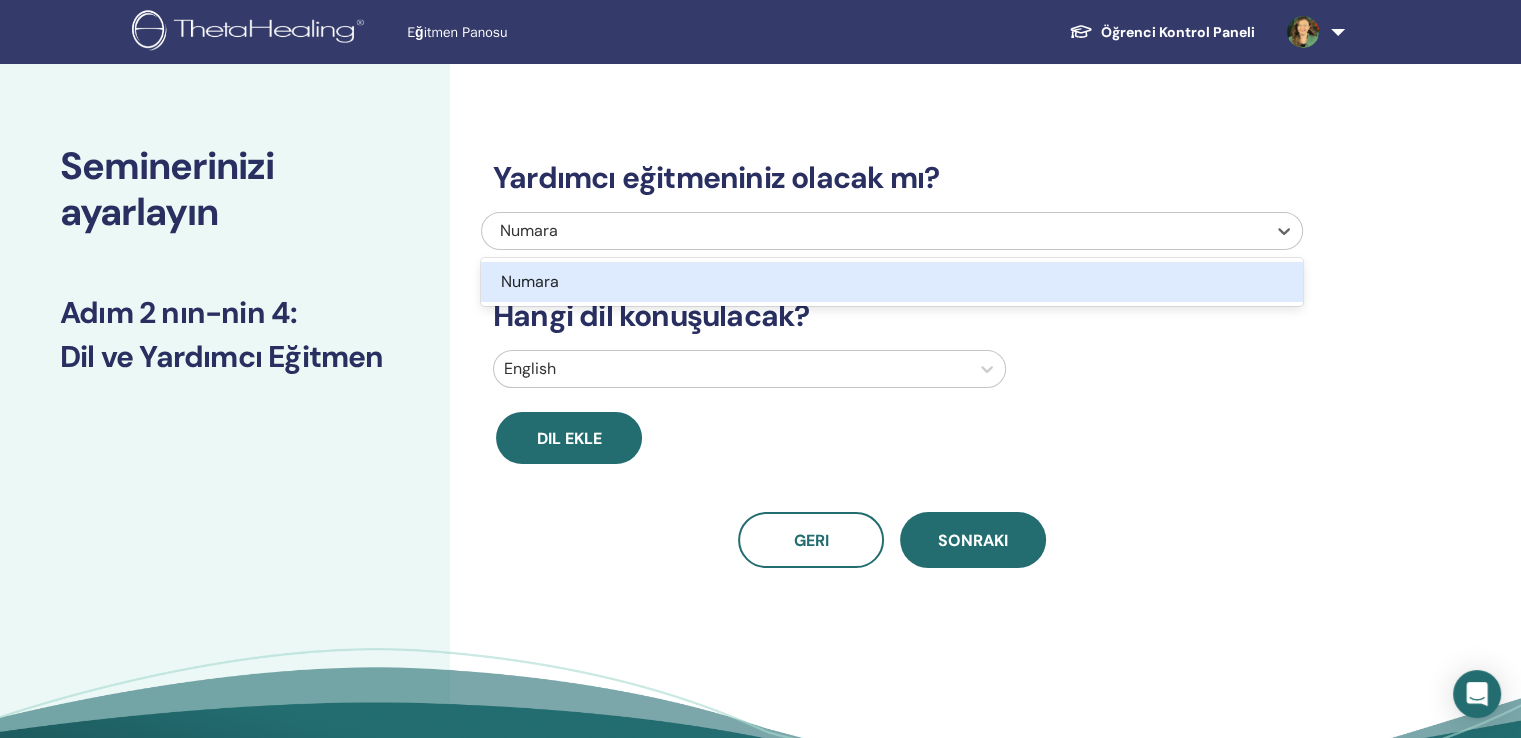 click on "Numara" at bounding box center [814, 231] 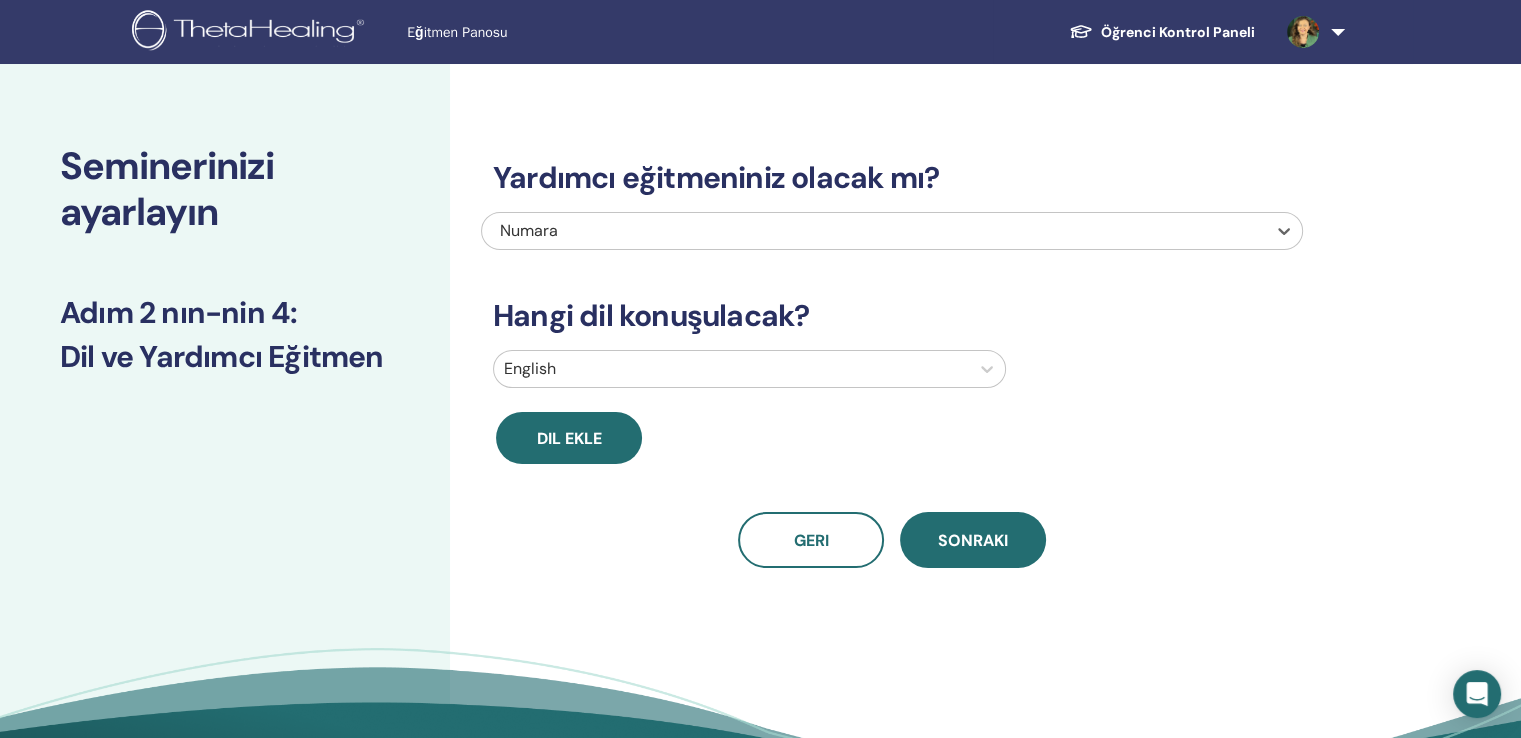 click on "Numara" at bounding box center [814, 231] 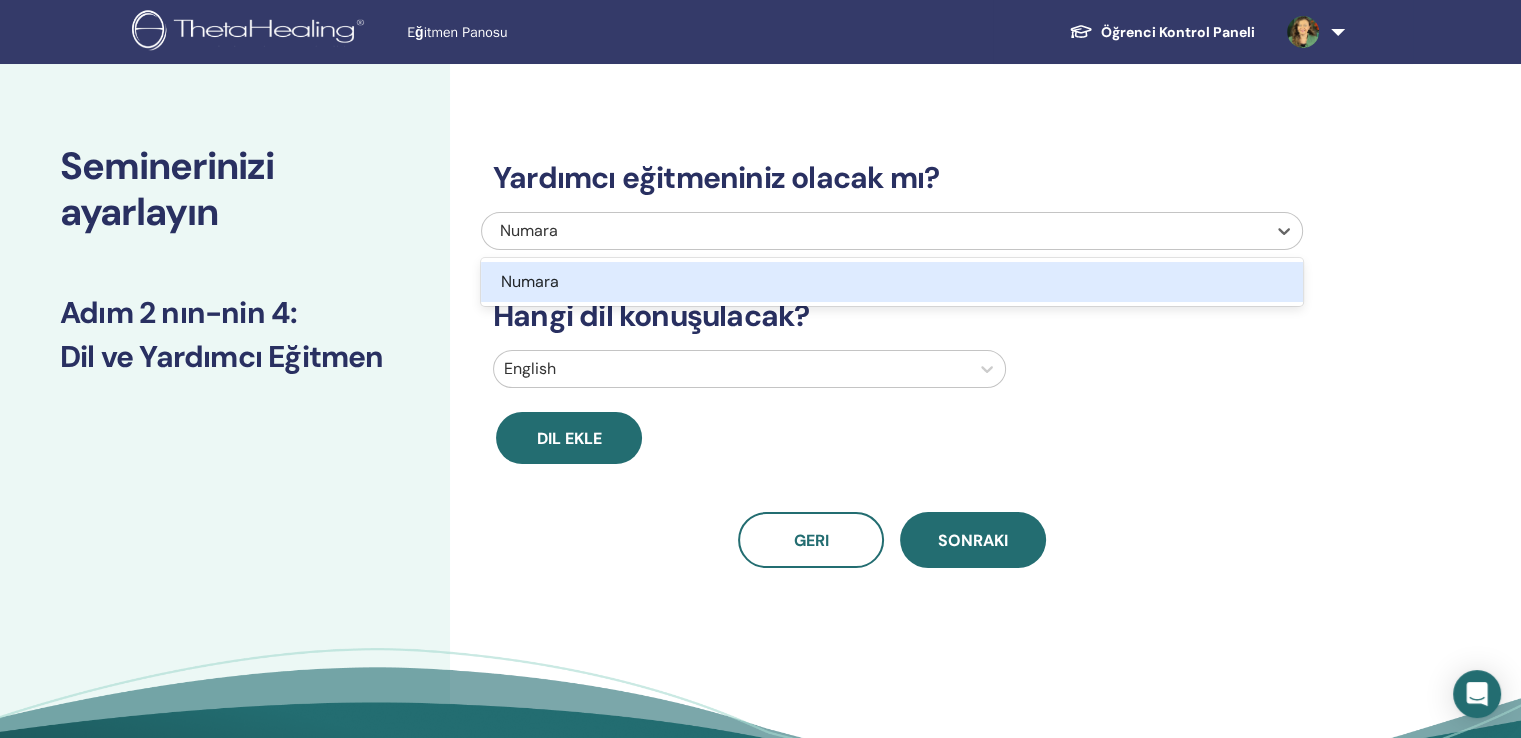 click on "Numara" at bounding box center (814, 231) 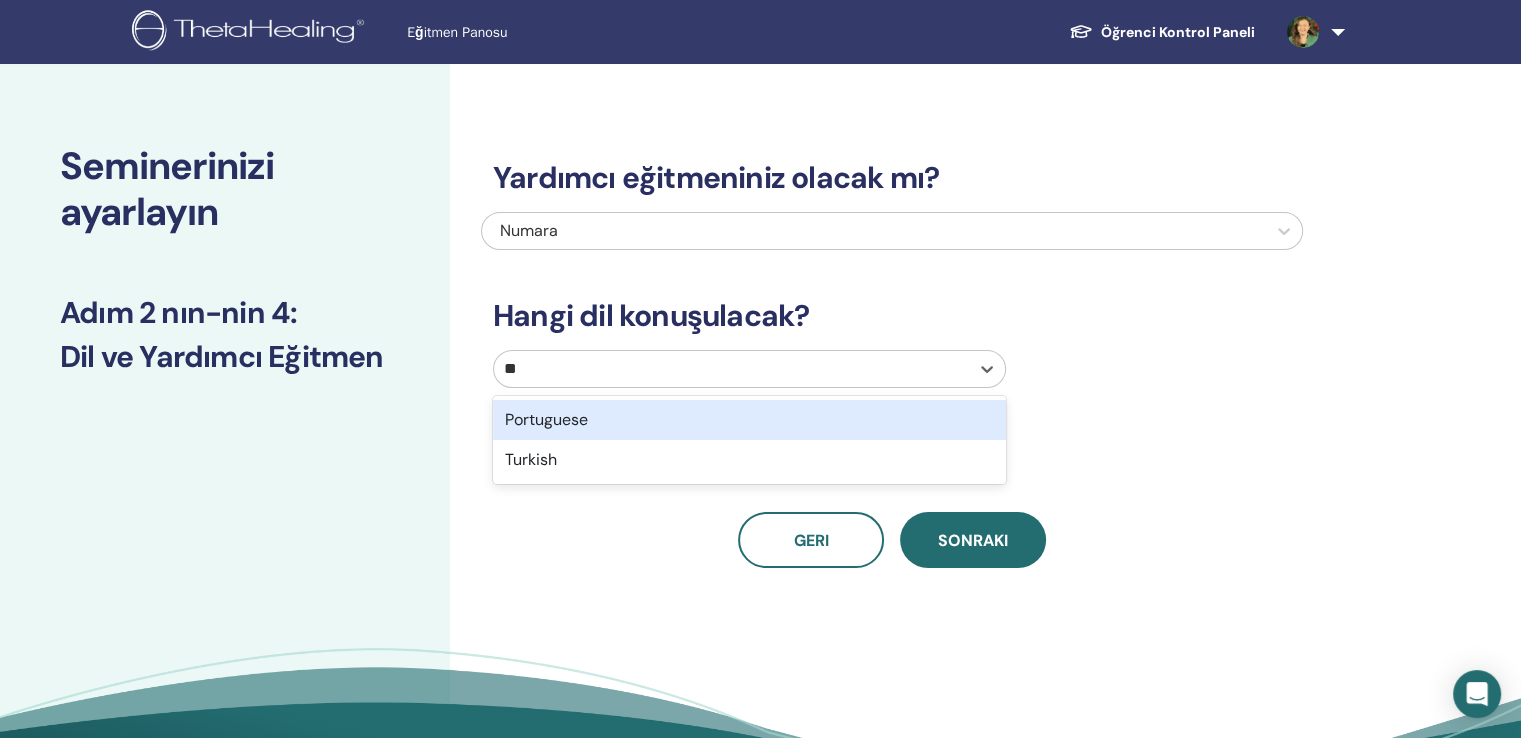 type on "***" 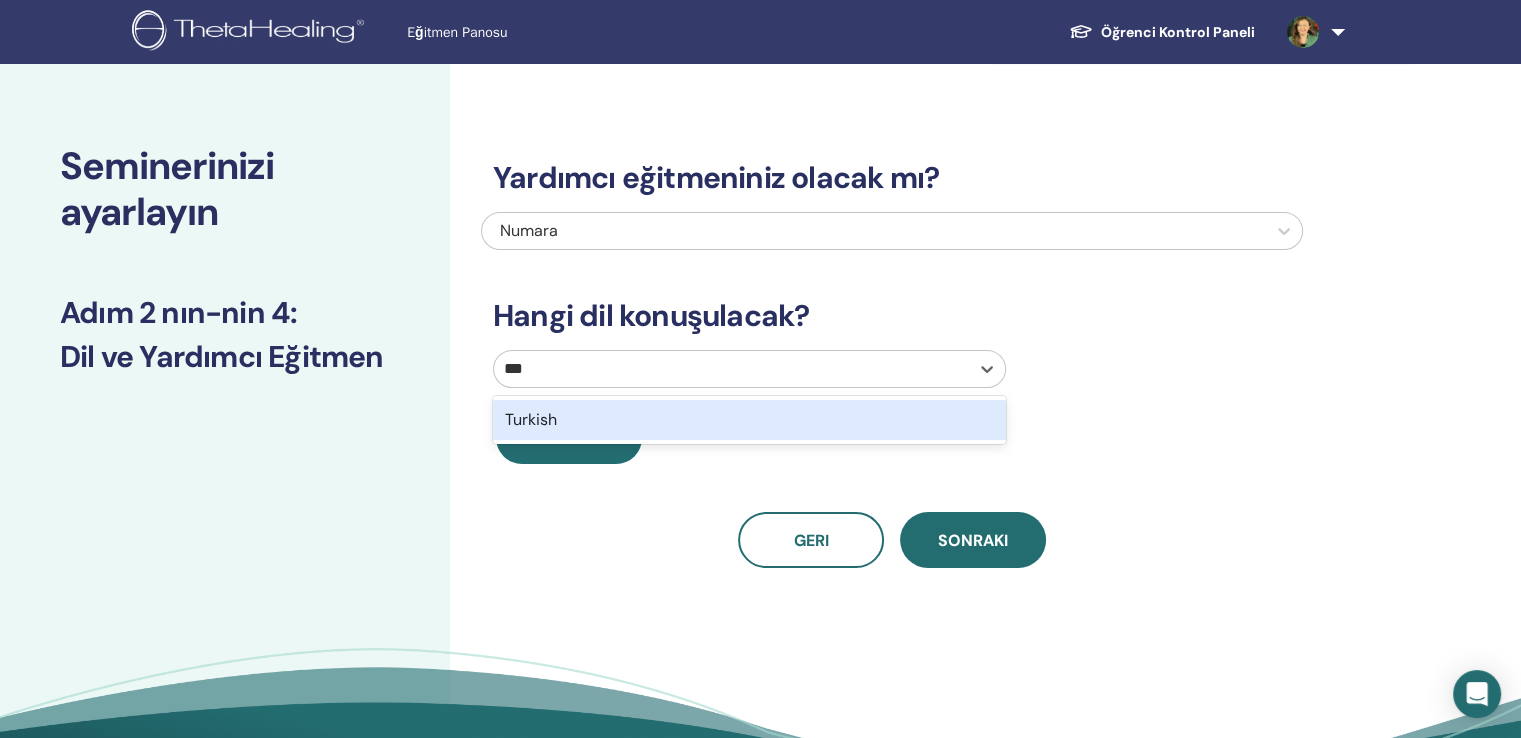 click on "Turkish" at bounding box center [749, 420] 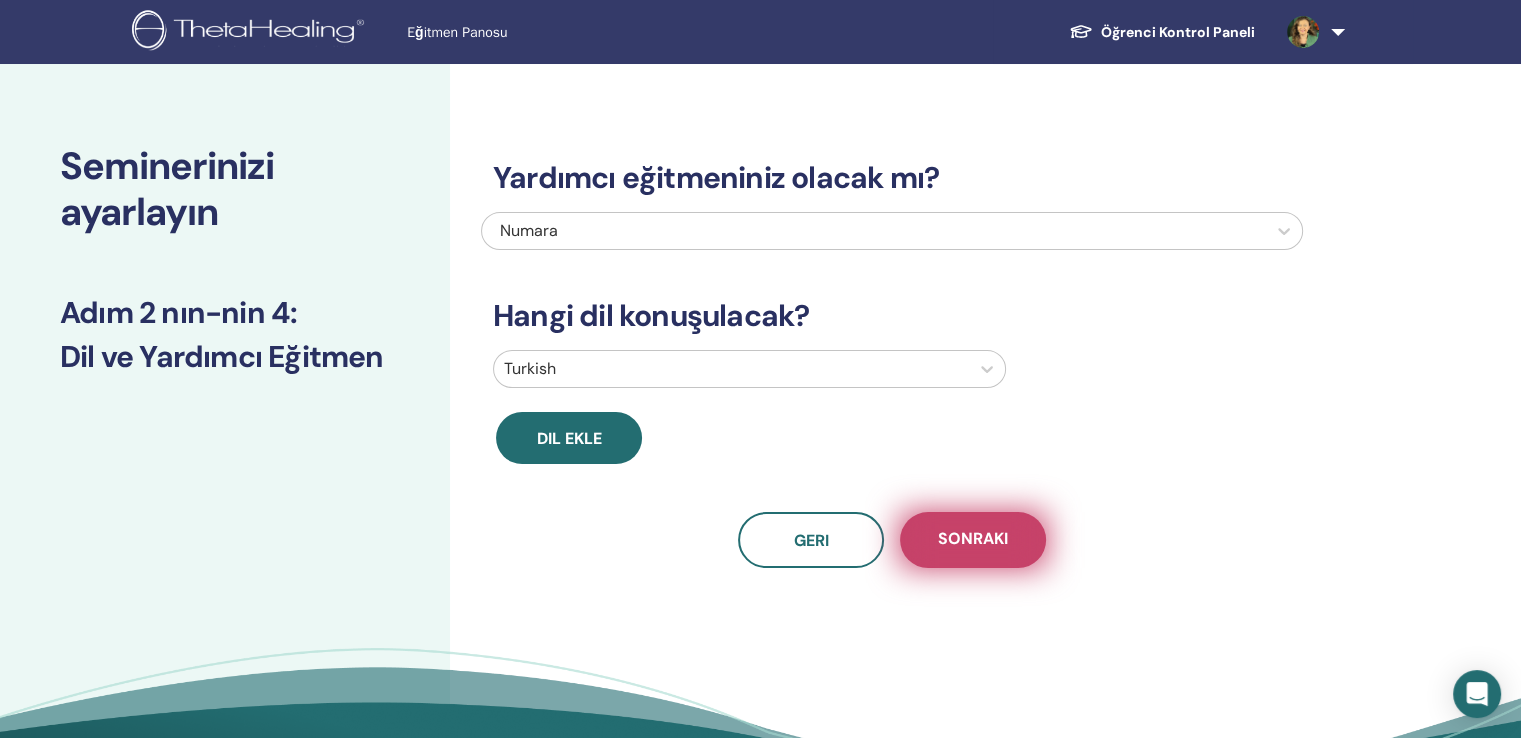 click on "Sonraki" at bounding box center (973, 540) 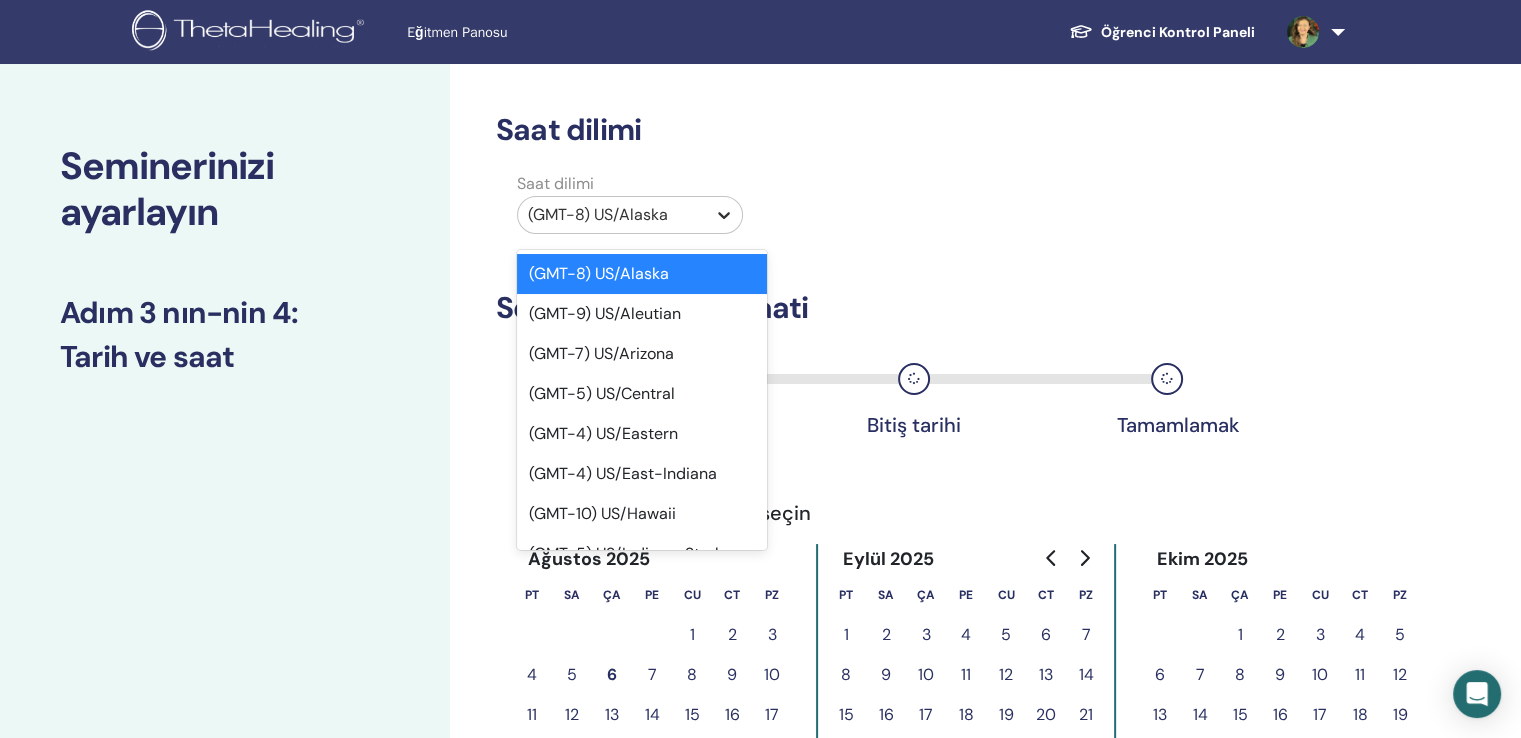click 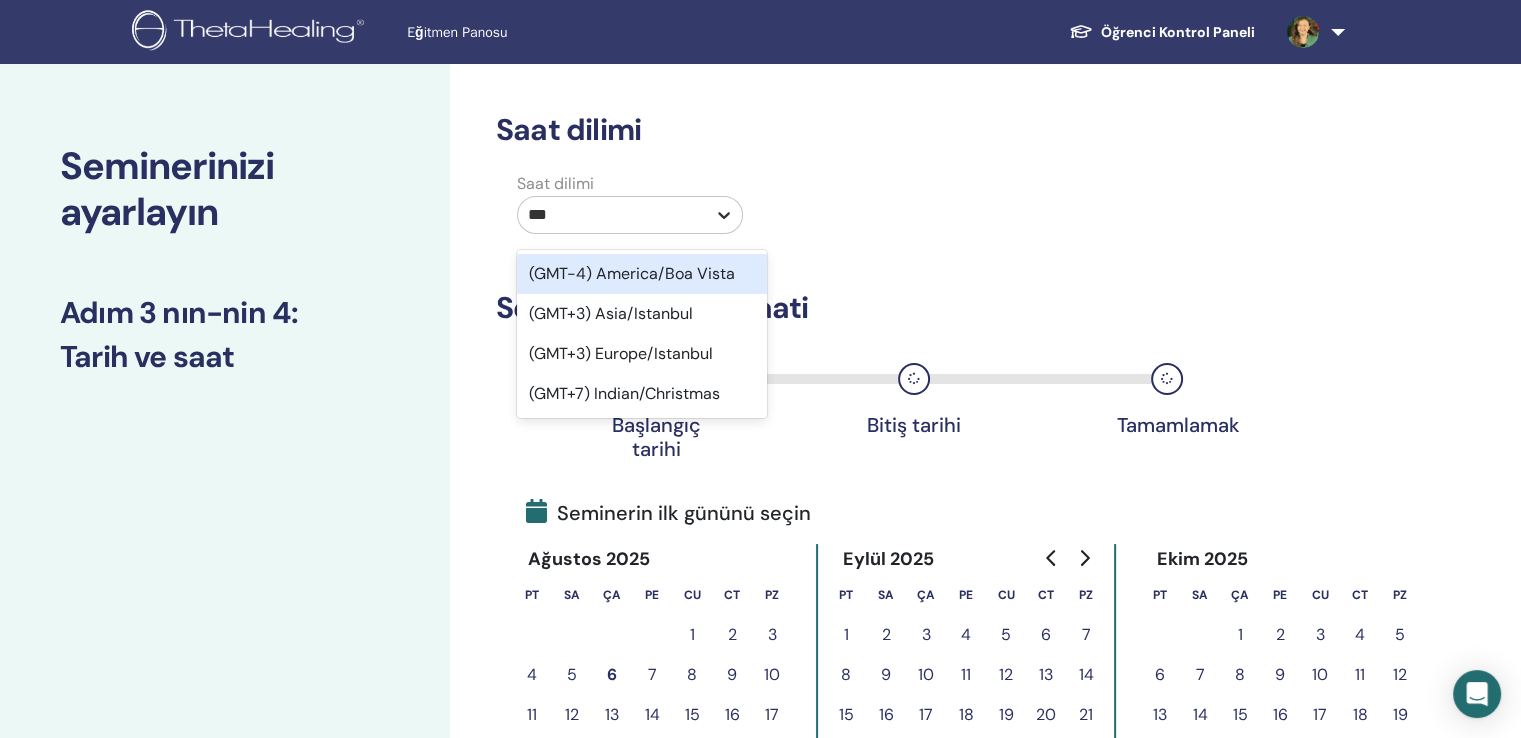 type on "****" 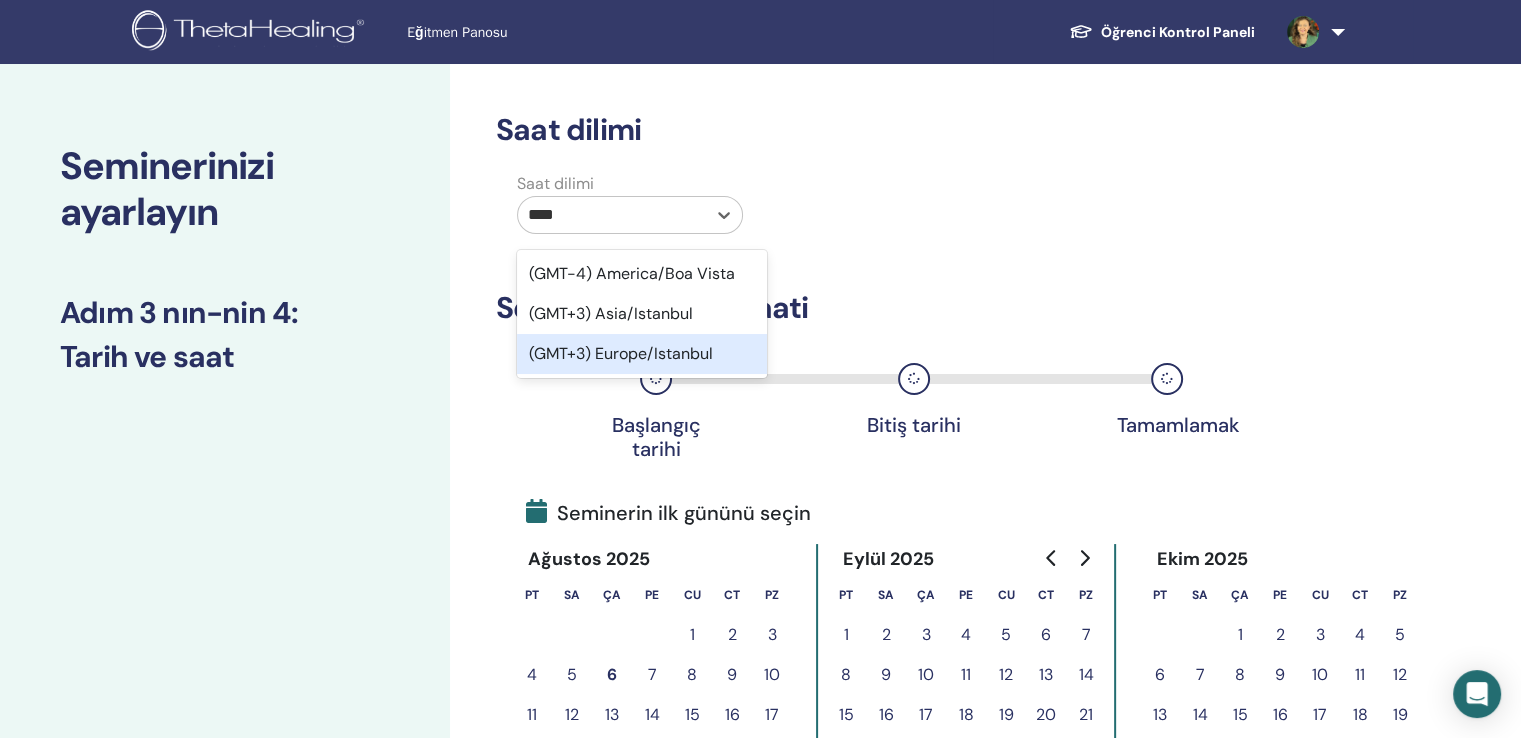 click on "(GMT+3) Europe/Istanbul" at bounding box center (642, 354) 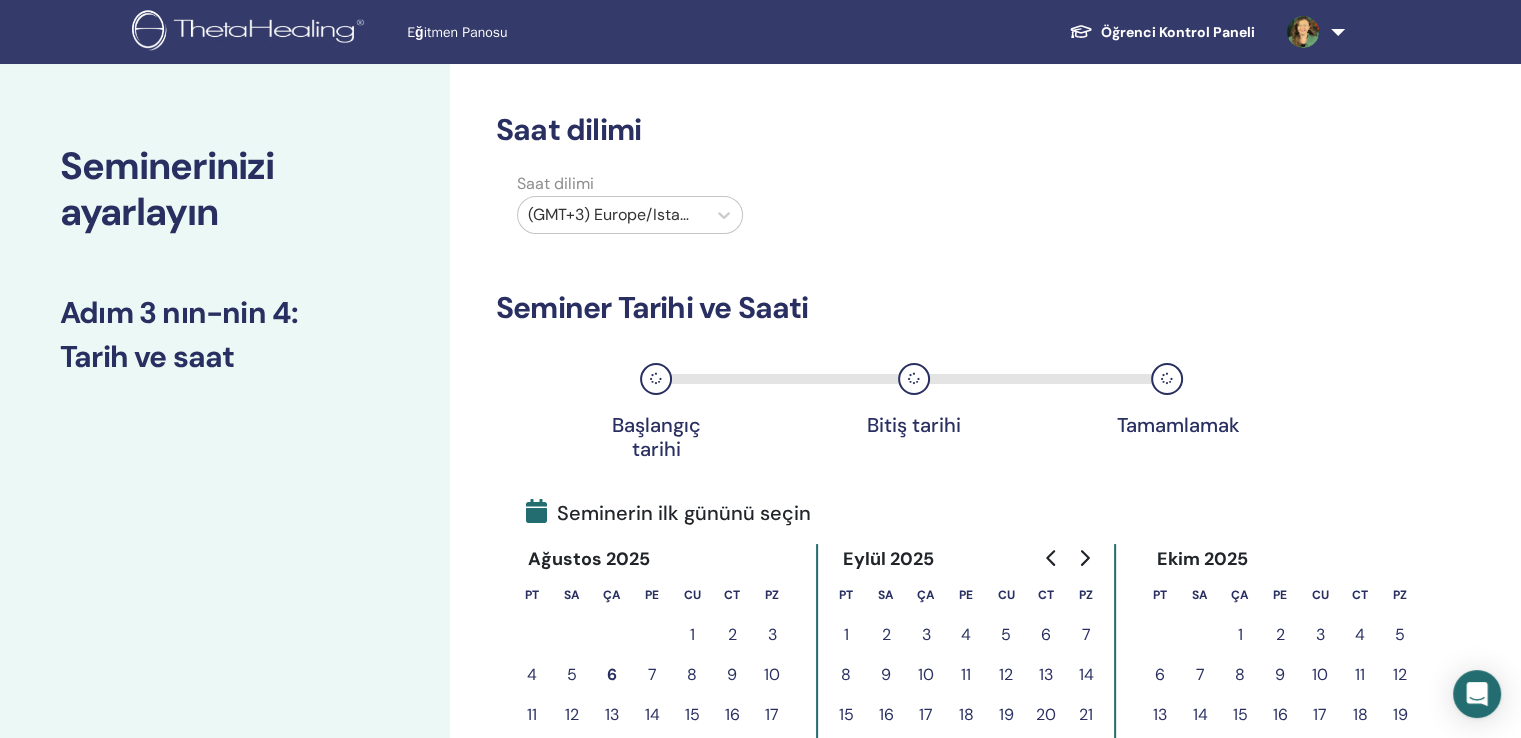 click on "Saat dilimi (GMT+3) Europe/Istanbul" at bounding box center (892, 207) 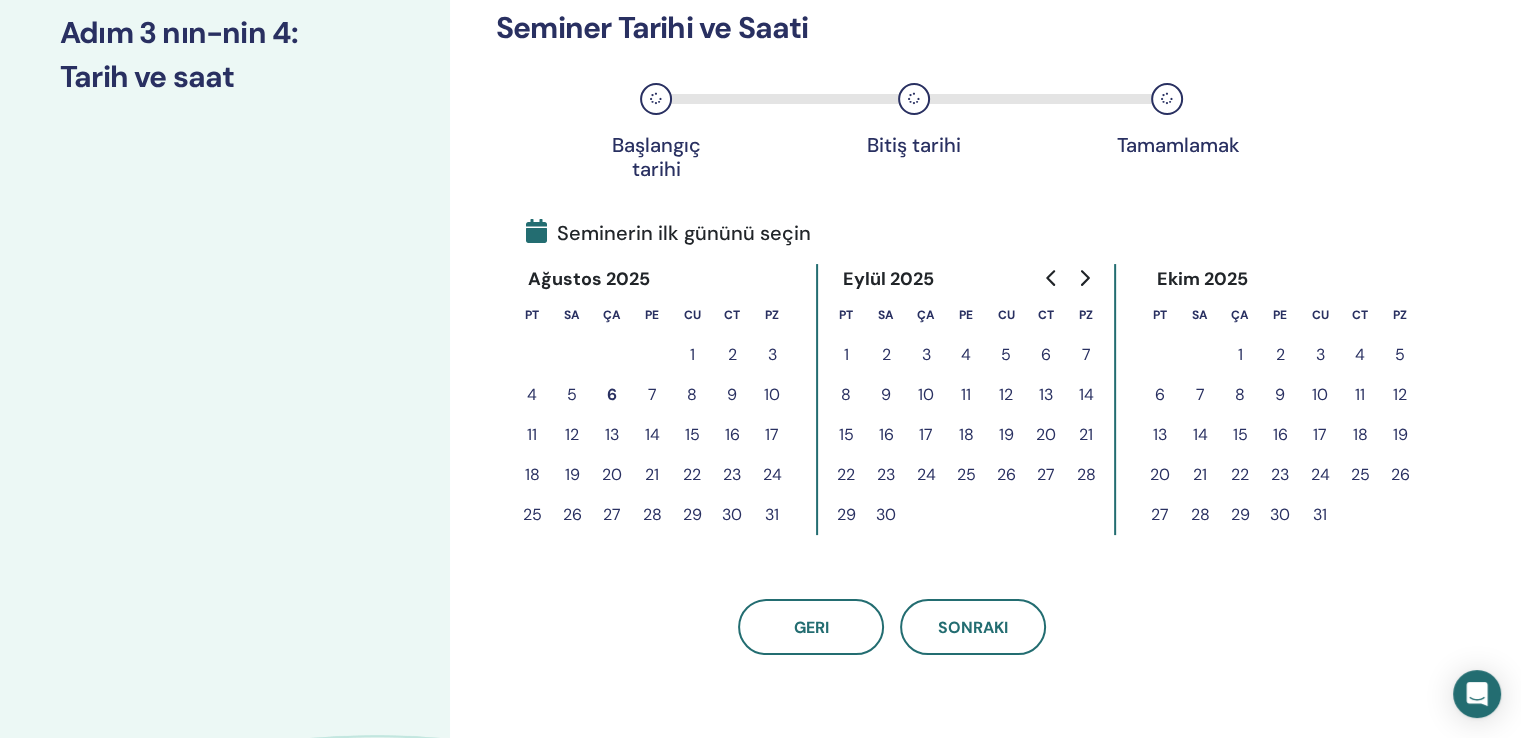 scroll, scrollTop: 300, scrollLeft: 0, axis: vertical 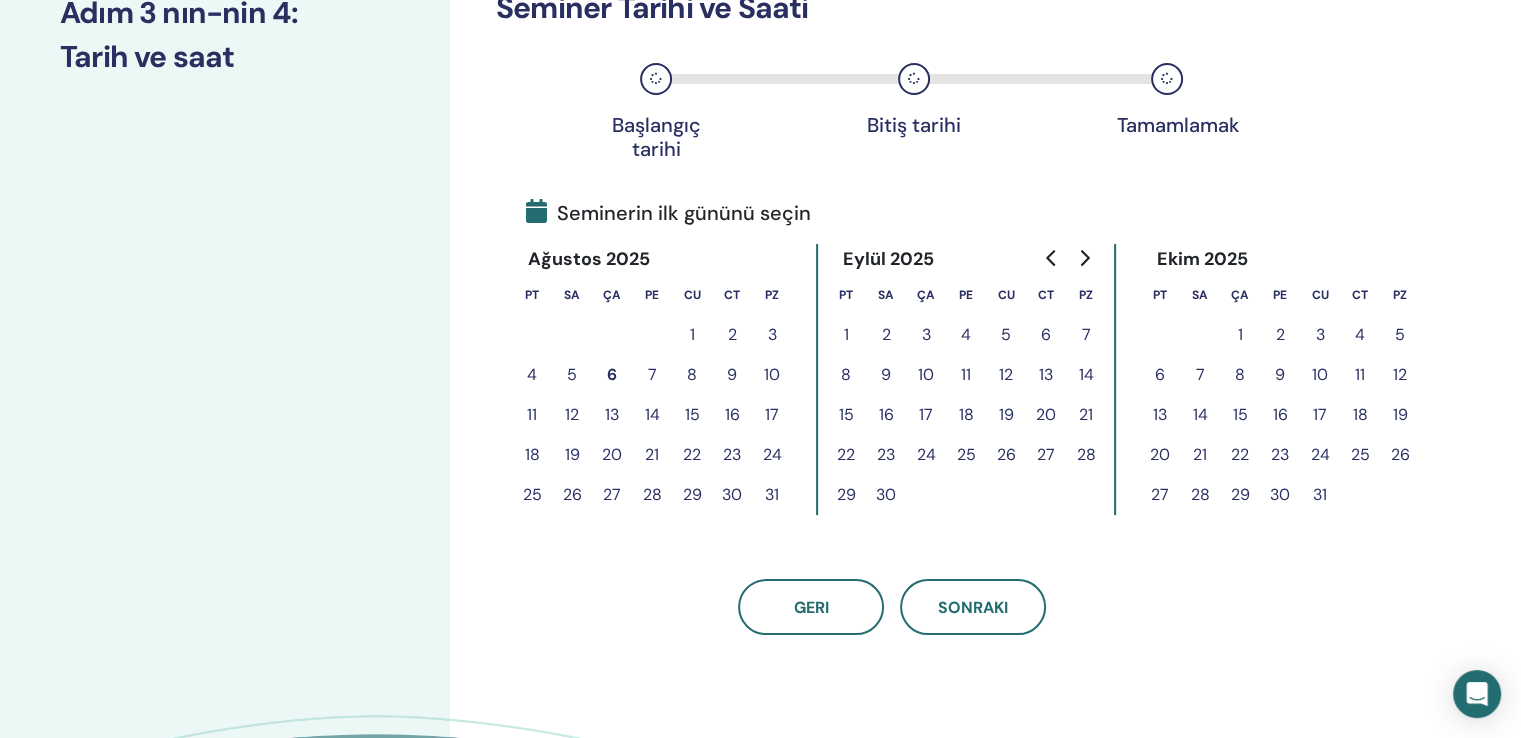 click on "8" at bounding box center (692, 375) 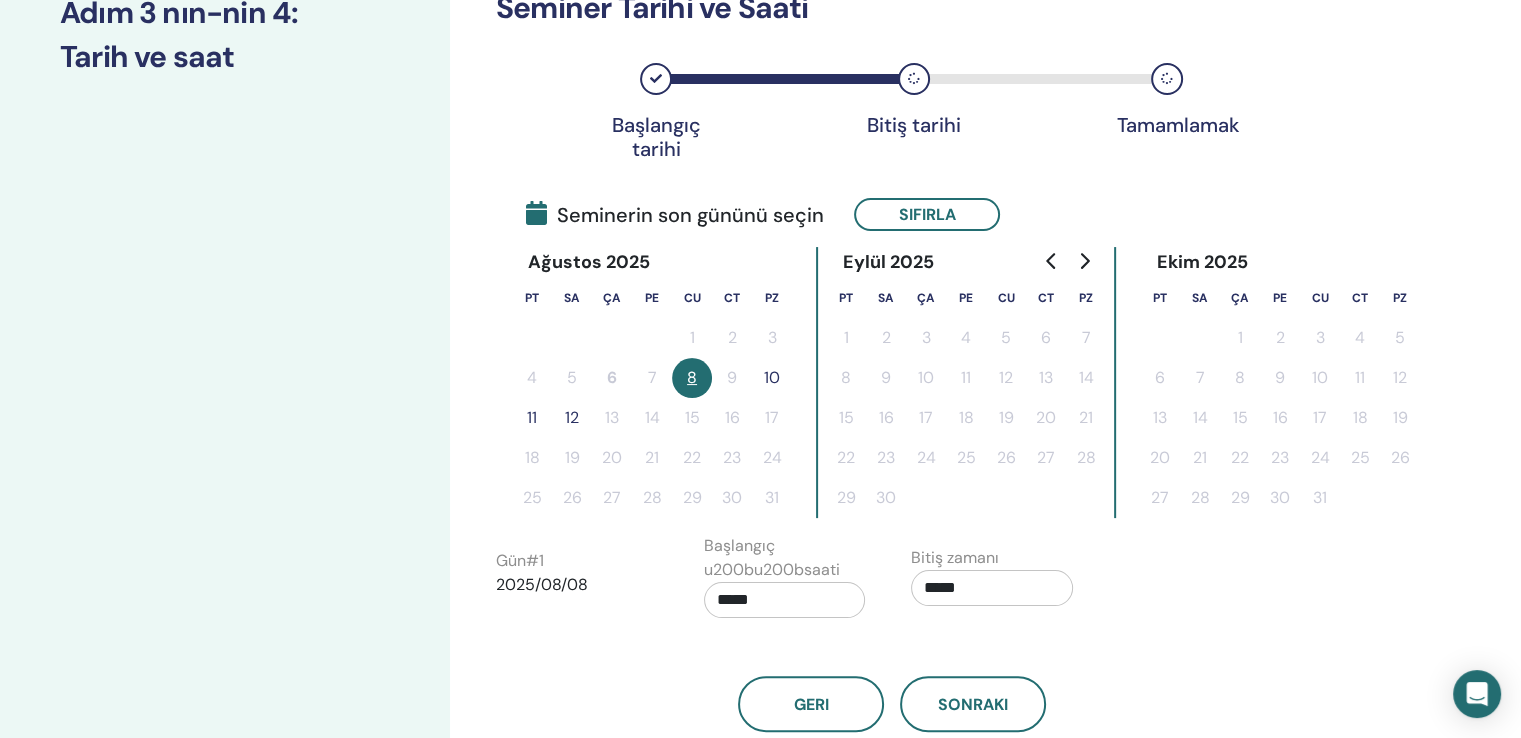 click on "10" at bounding box center [772, 378] 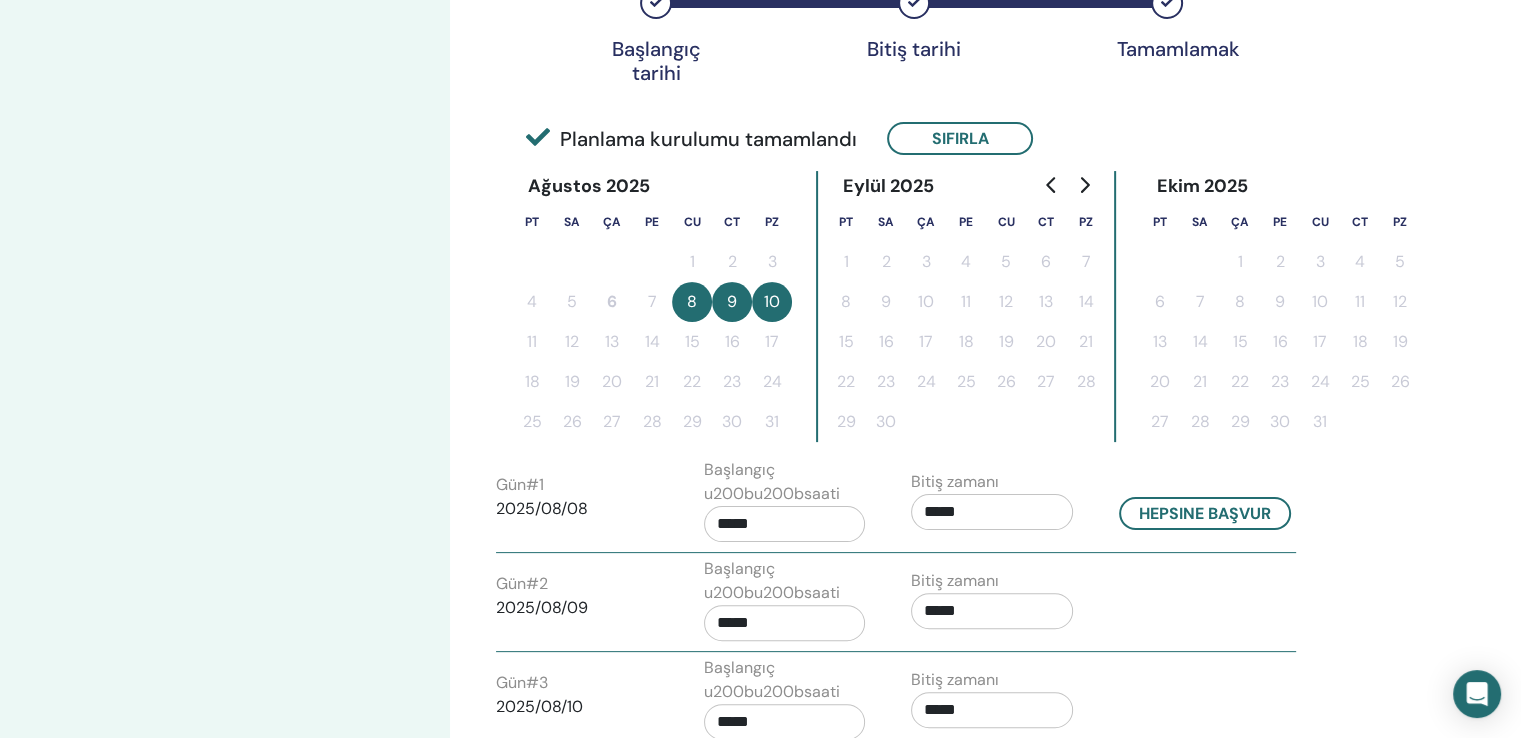 scroll, scrollTop: 400, scrollLeft: 0, axis: vertical 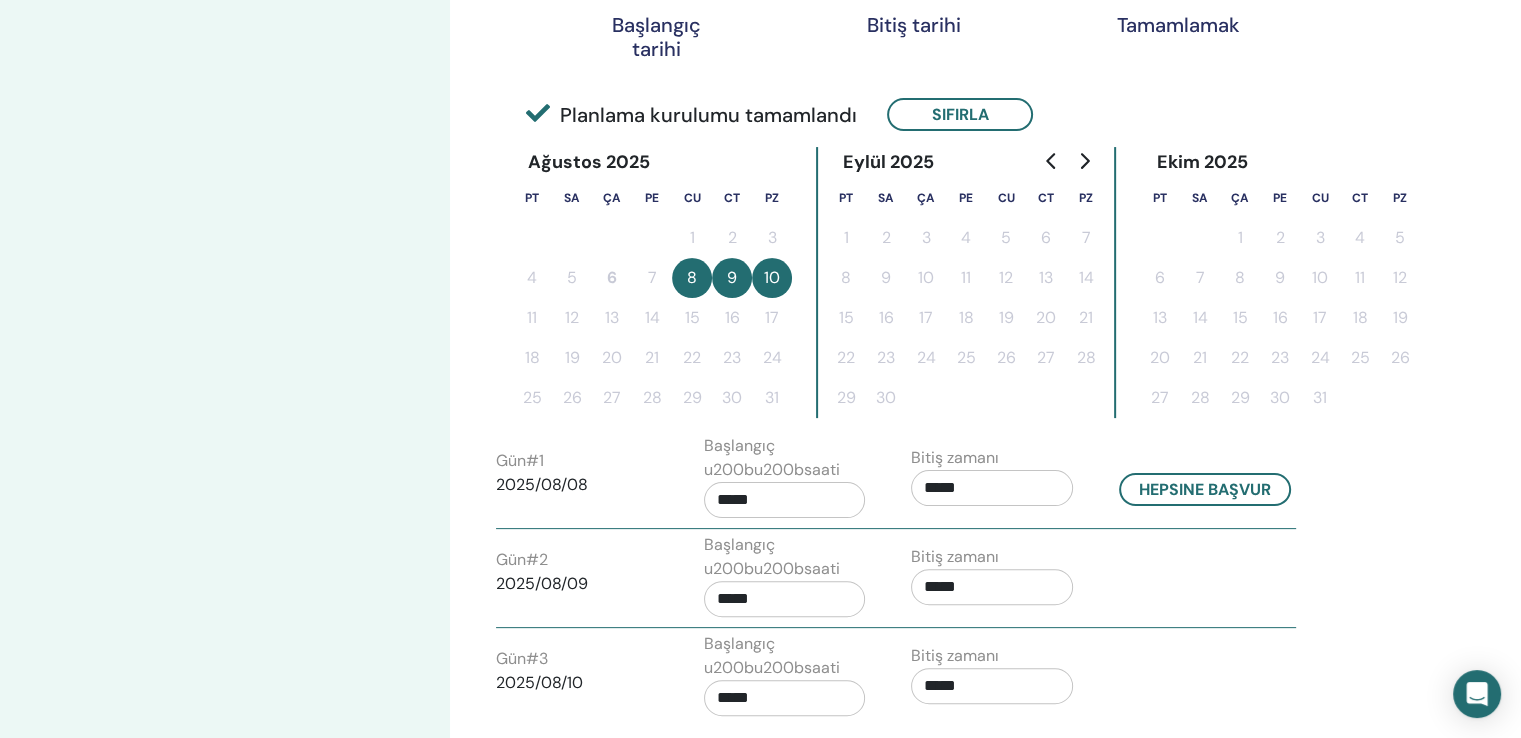 click on "*****" at bounding box center (992, 488) 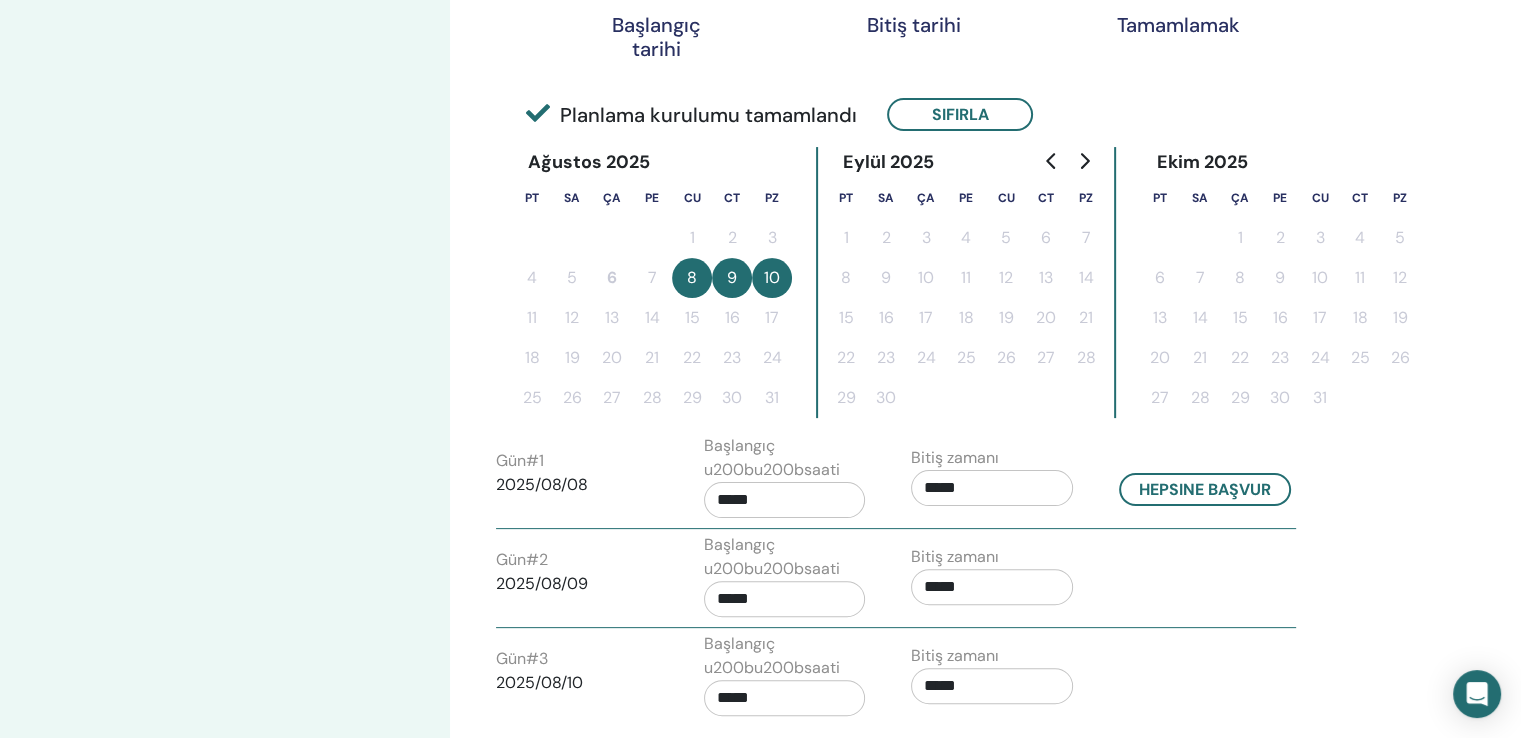 click on "*****" at bounding box center [992, 488] 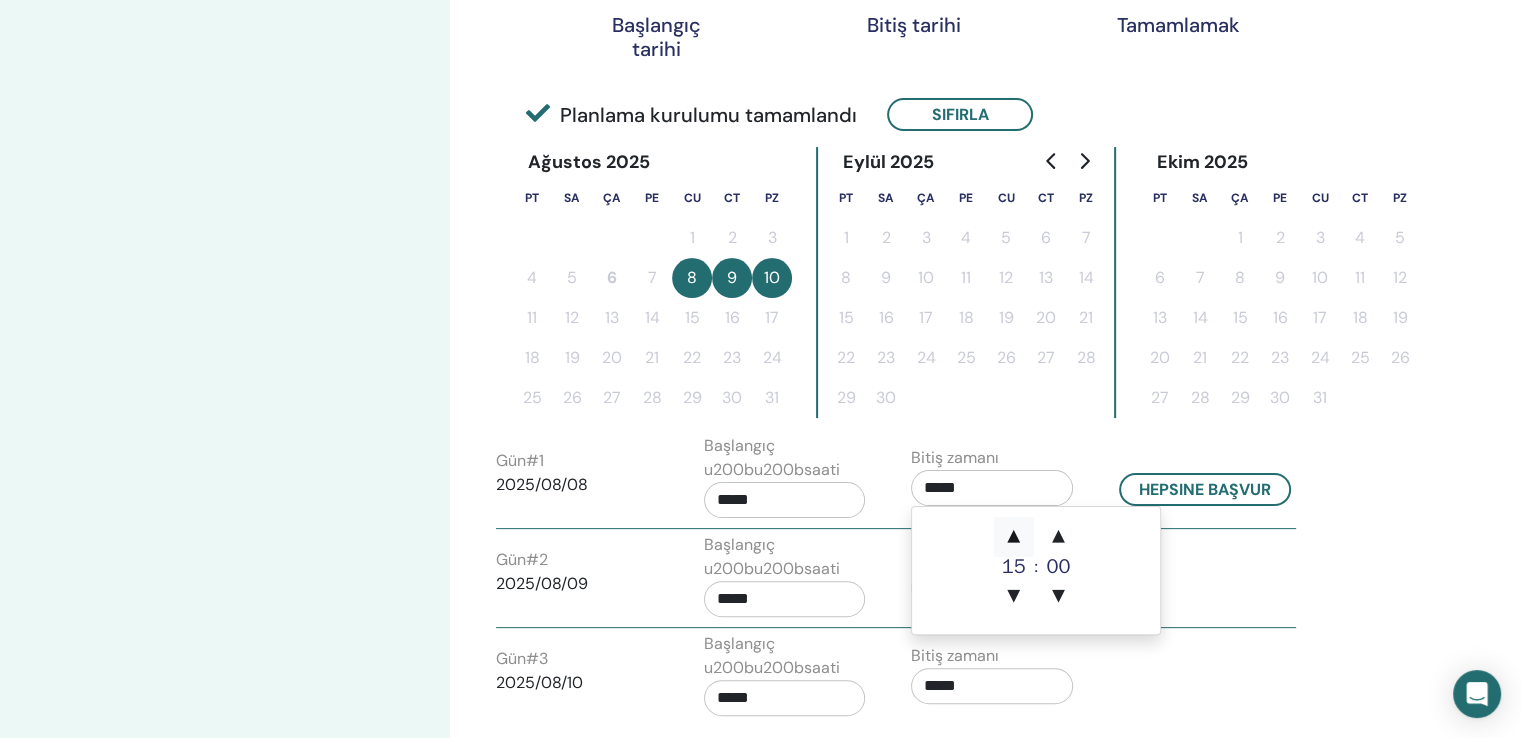 click on "▲" at bounding box center (1014, 537) 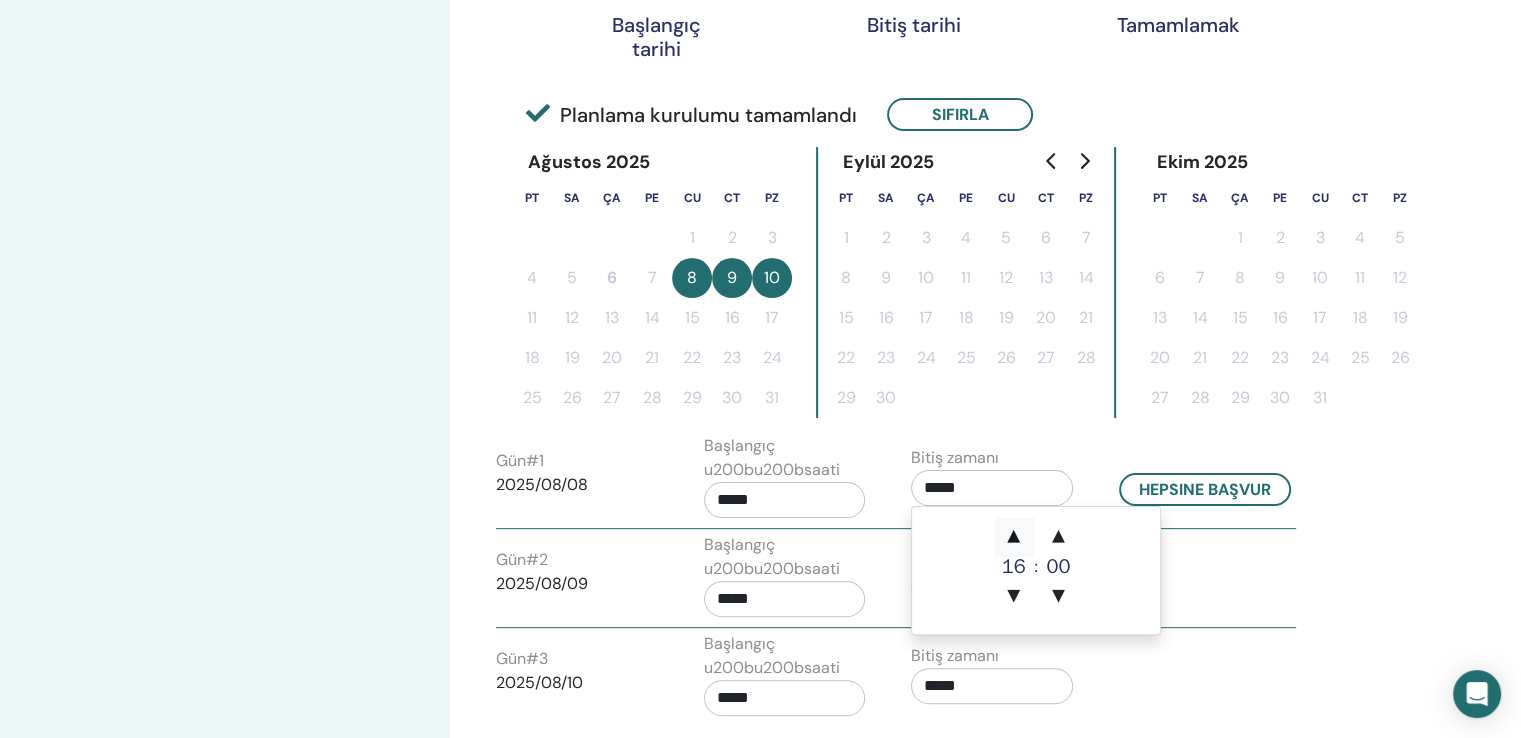 click on "▲" at bounding box center [1014, 537] 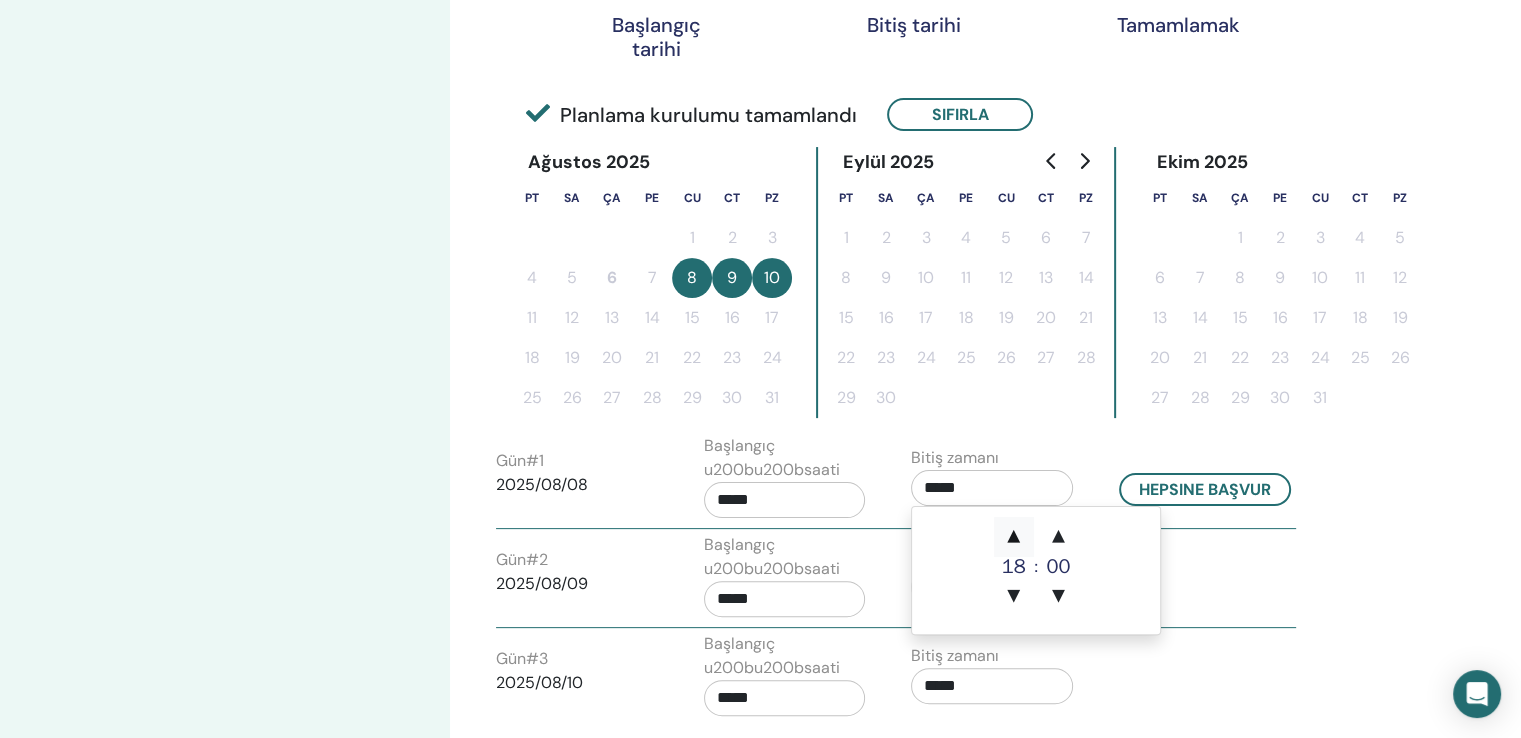 click on "▲" at bounding box center [1014, 537] 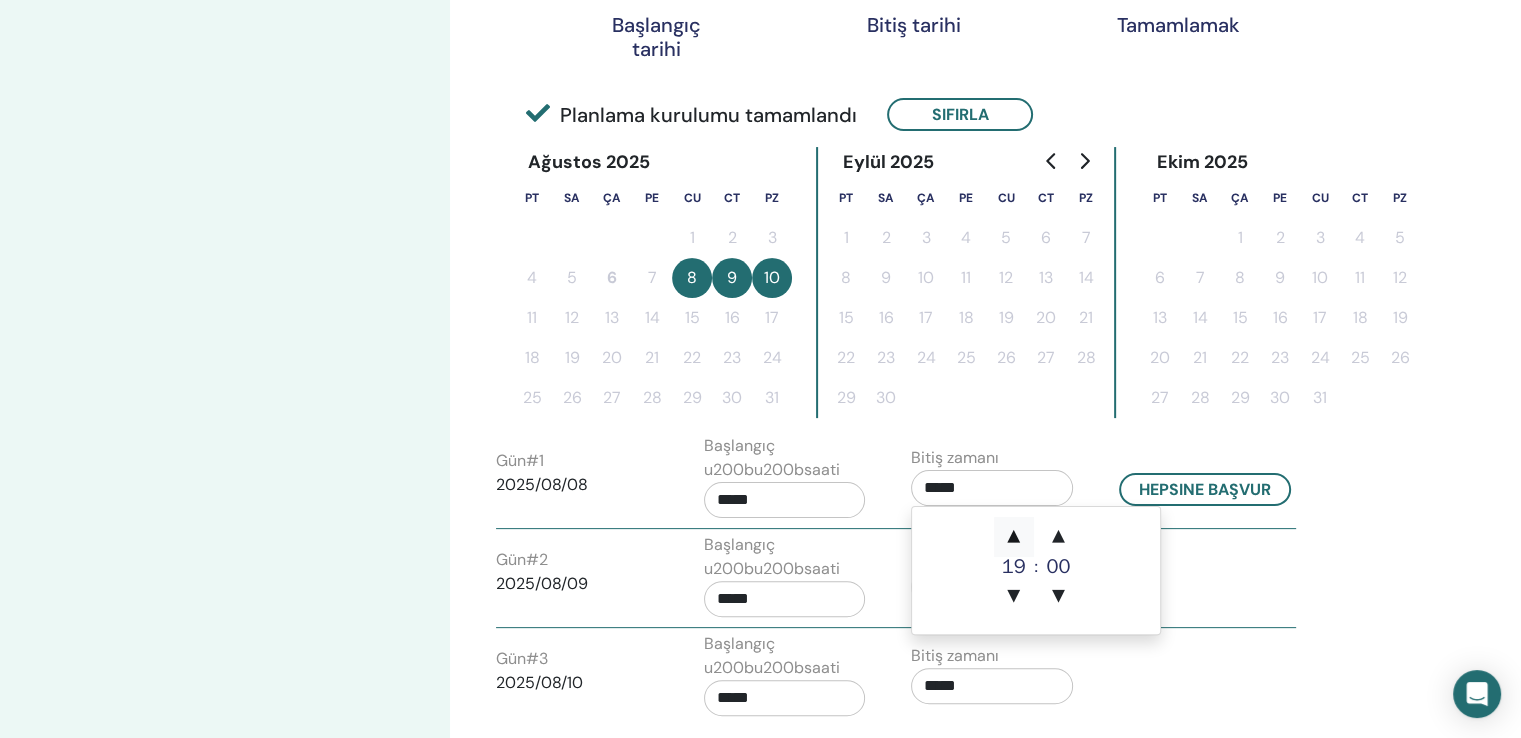 click on "▲" at bounding box center [1014, 537] 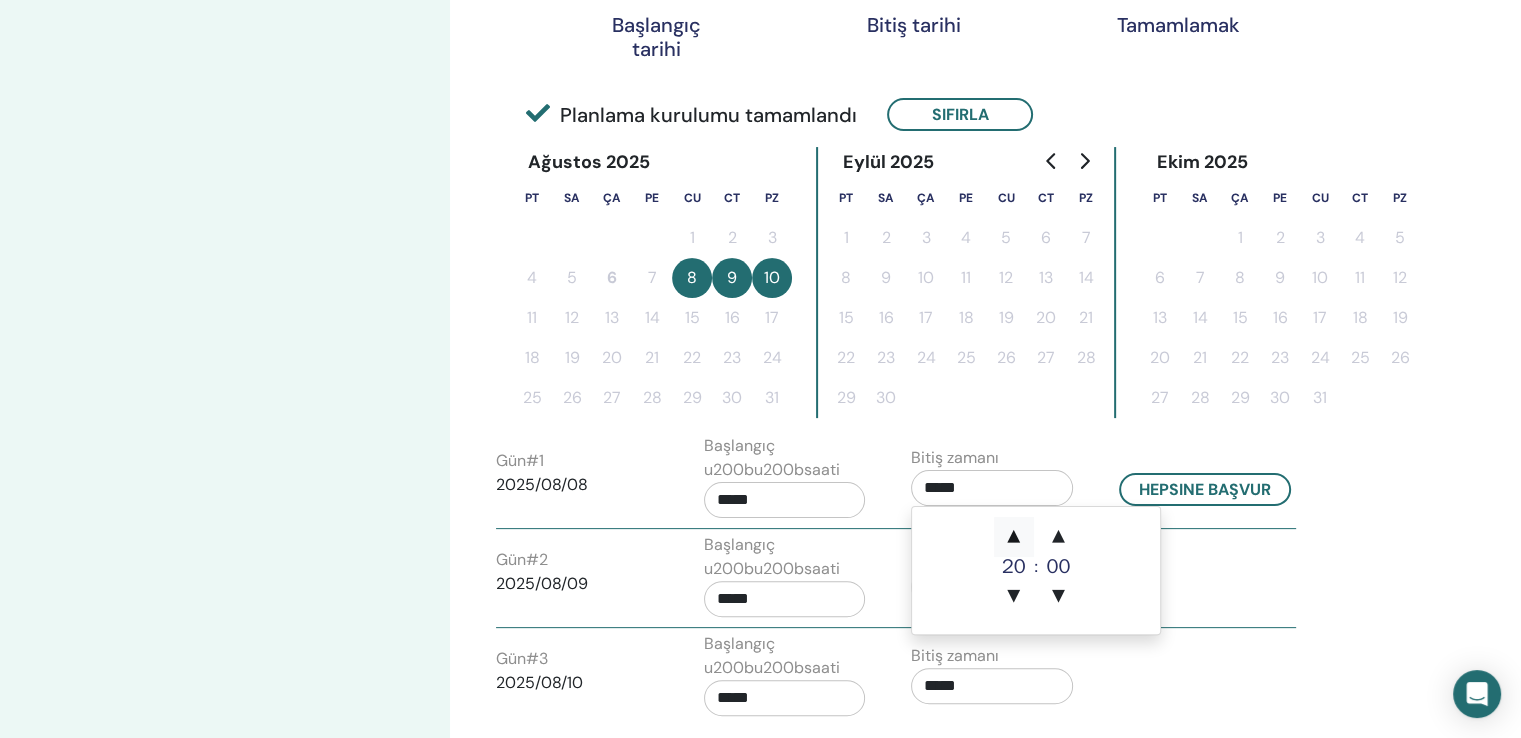 click on "▲" at bounding box center [1014, 537] 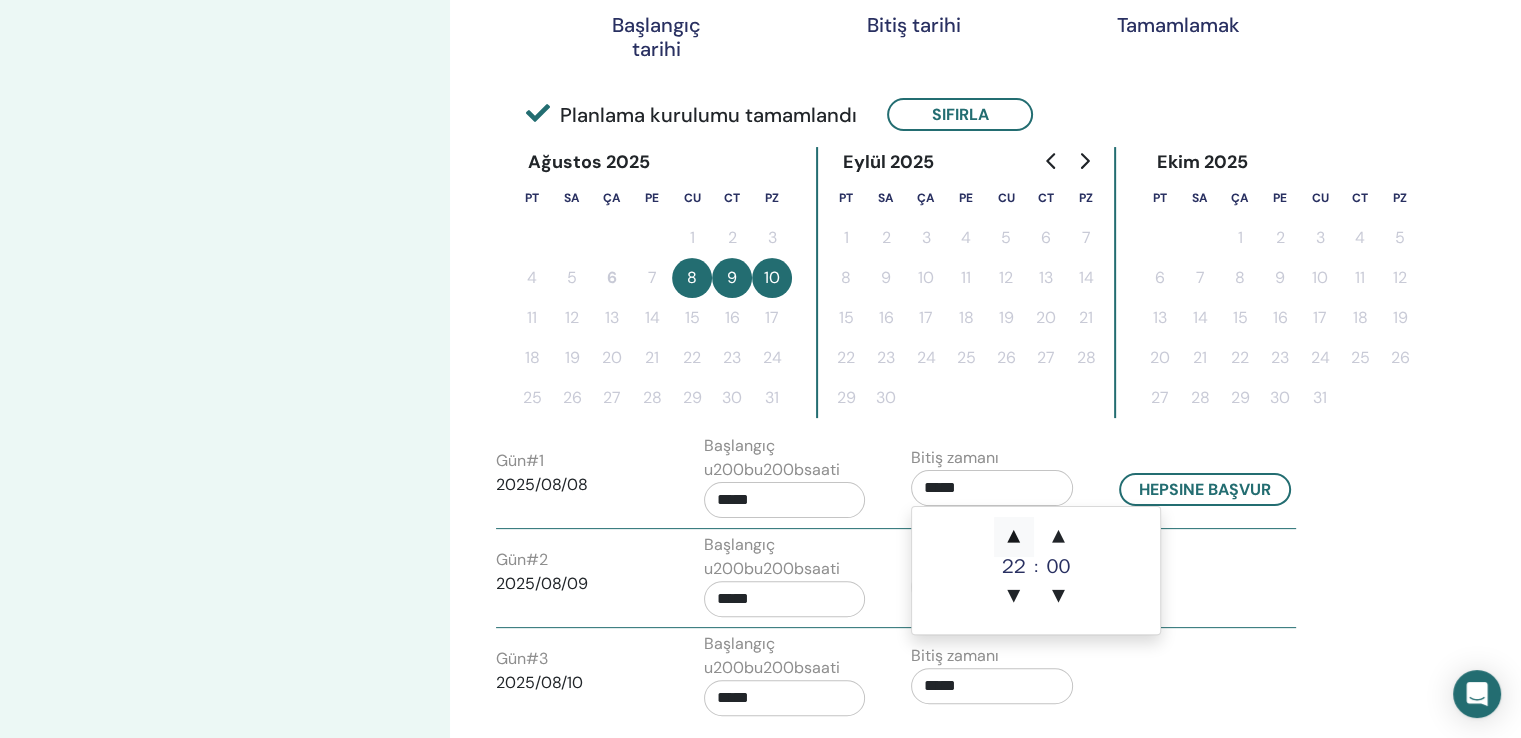 click on "▲" at bounding box center (1014, 537) 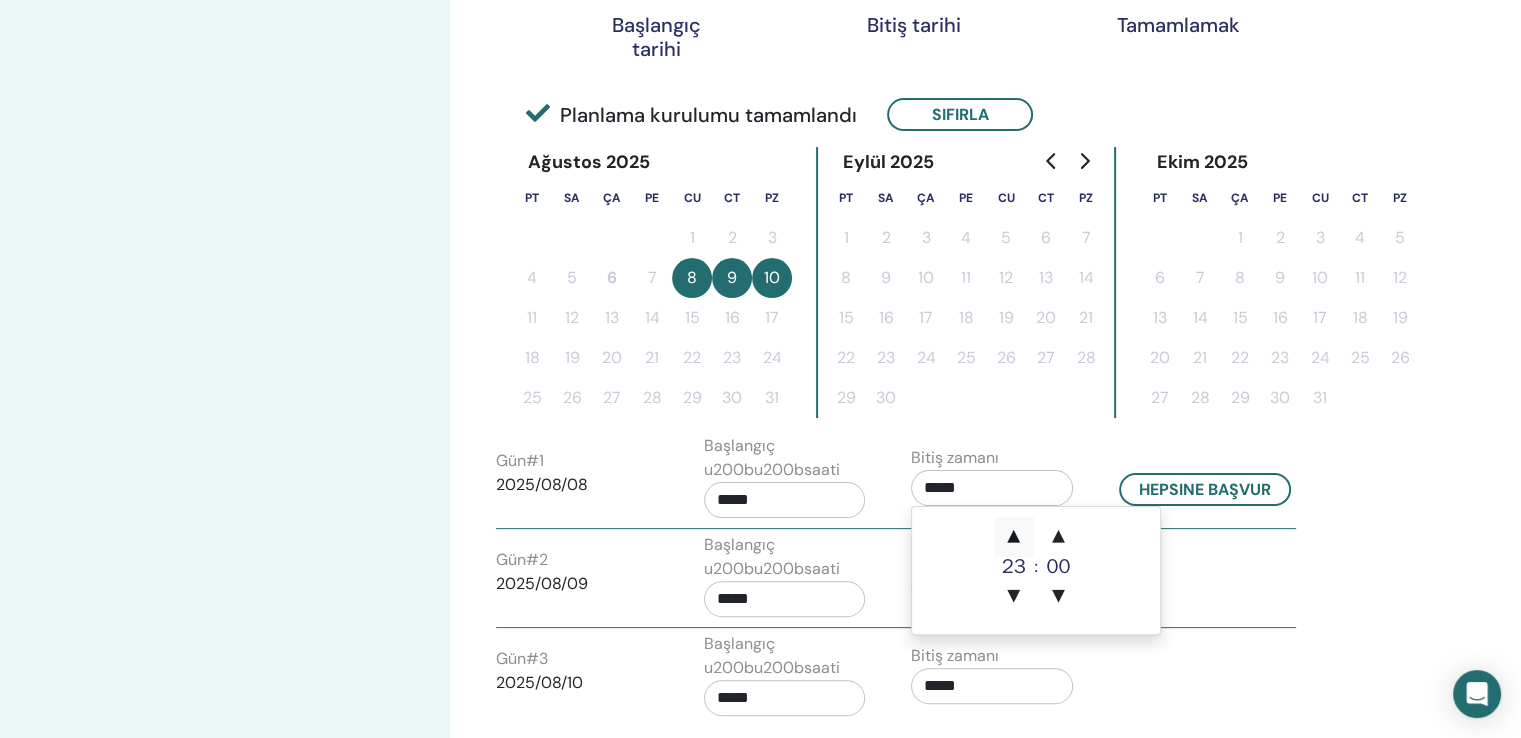 click on "▲" at bounding box center [1014, 537] 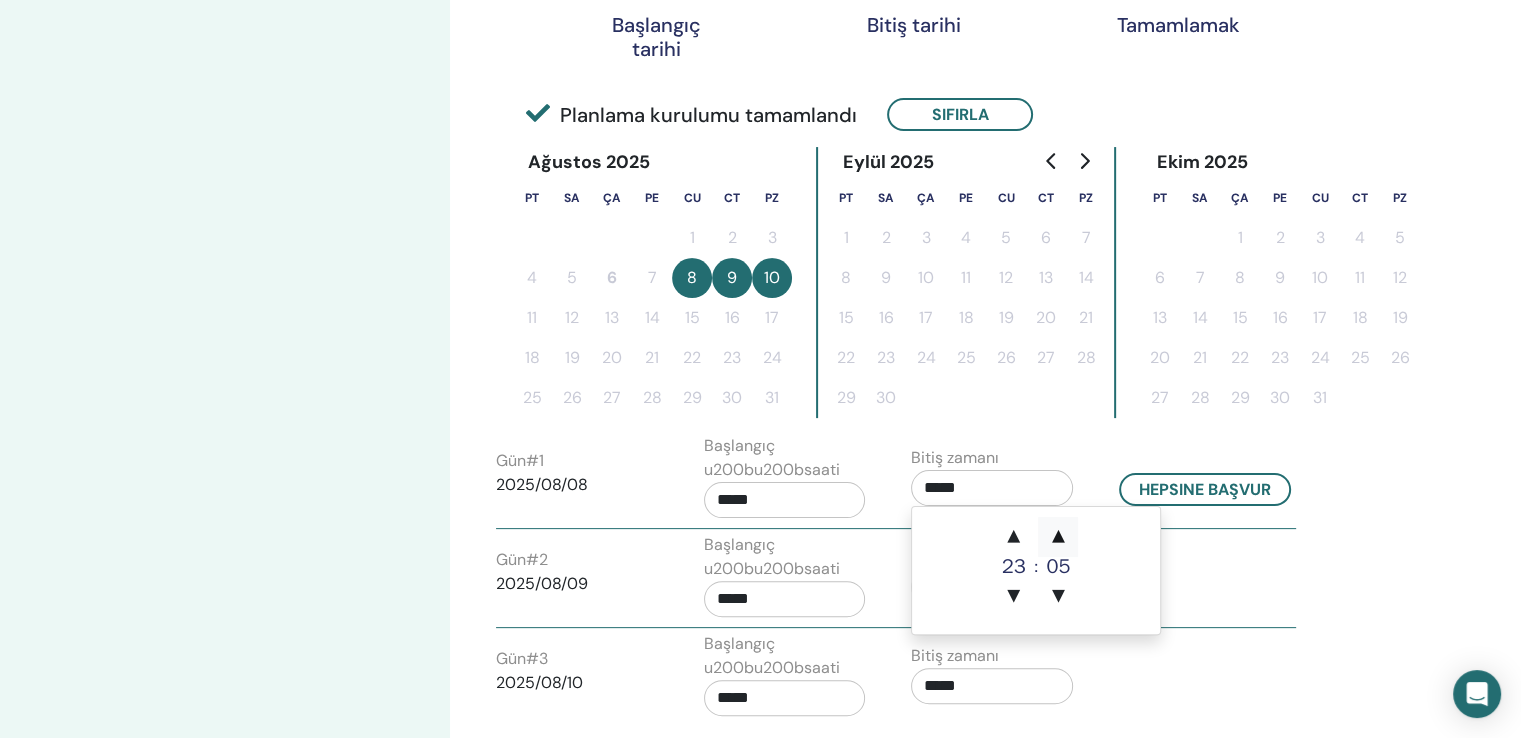 click on "▲" at bounding box center [1058, 537] 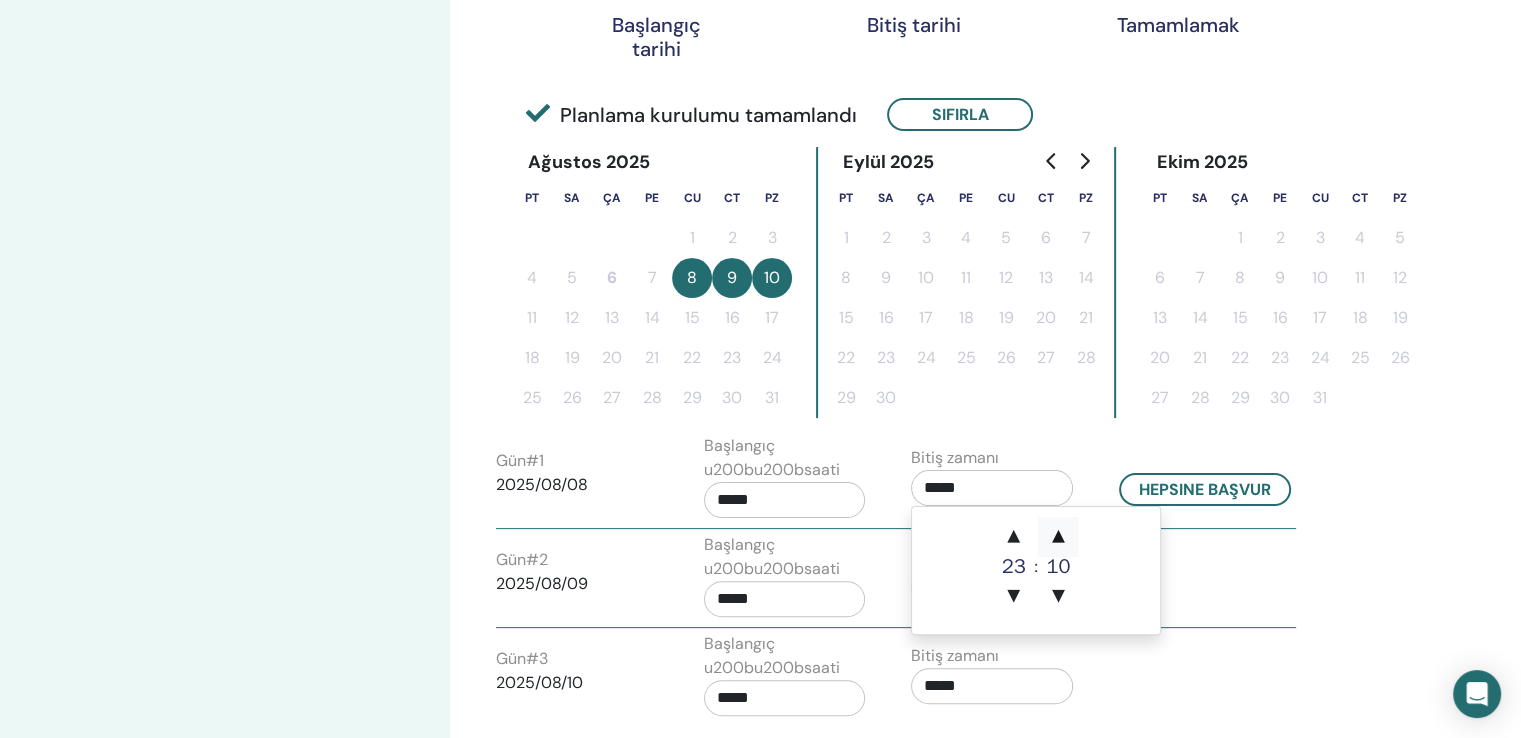 click on "▲" at bounding box center [1058, 537] 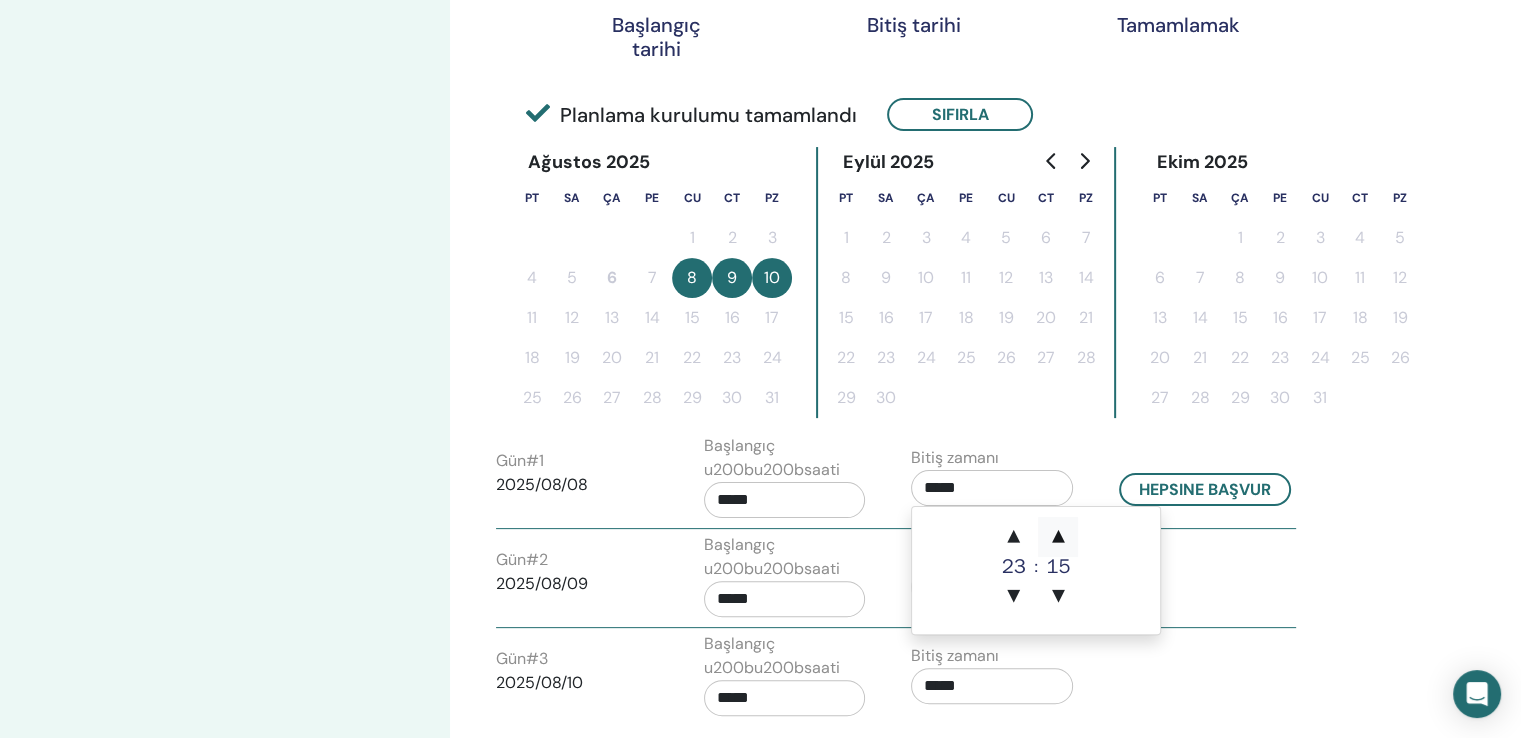 click on "▲" at bounding box center (1058, 537) 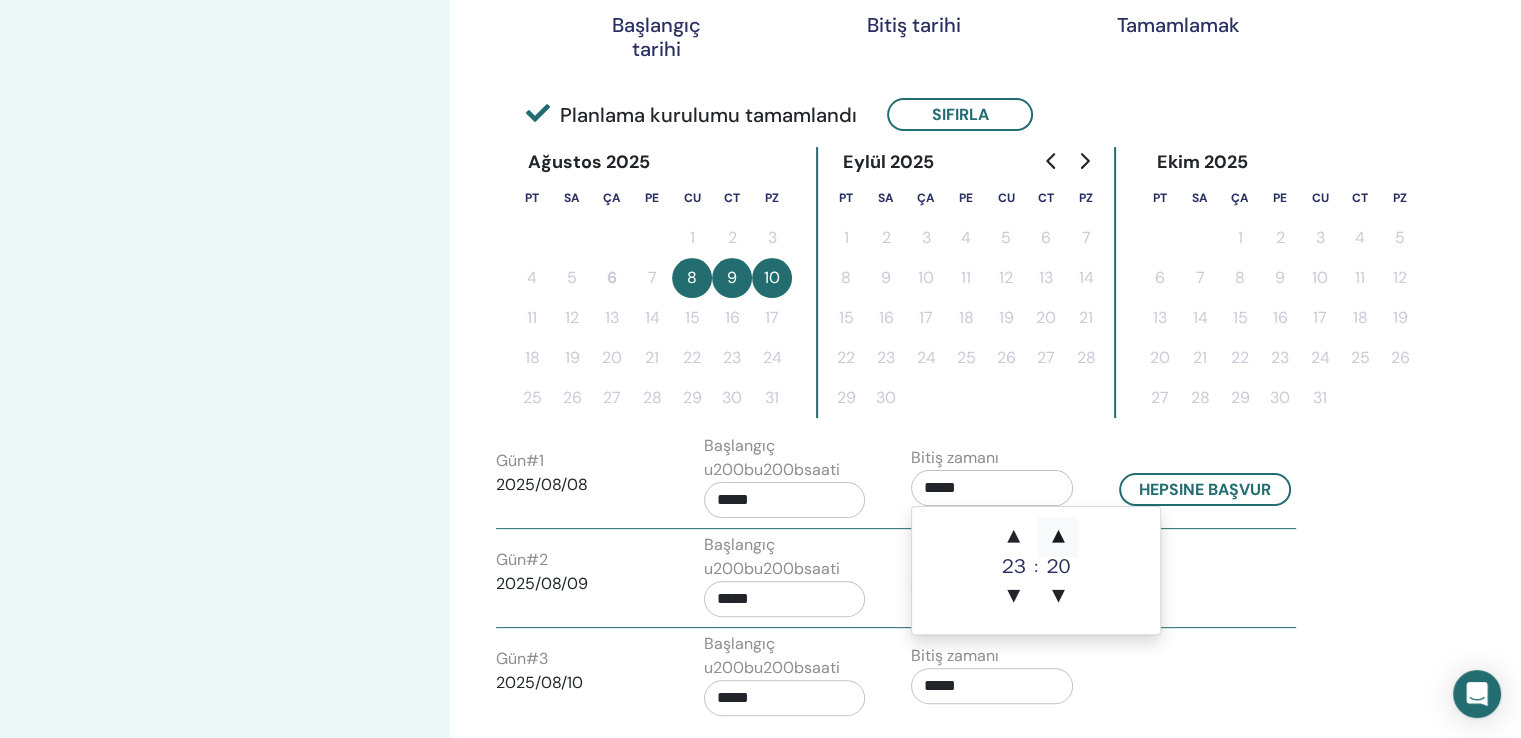 click on "▲" at bounding box center [1058, 537] 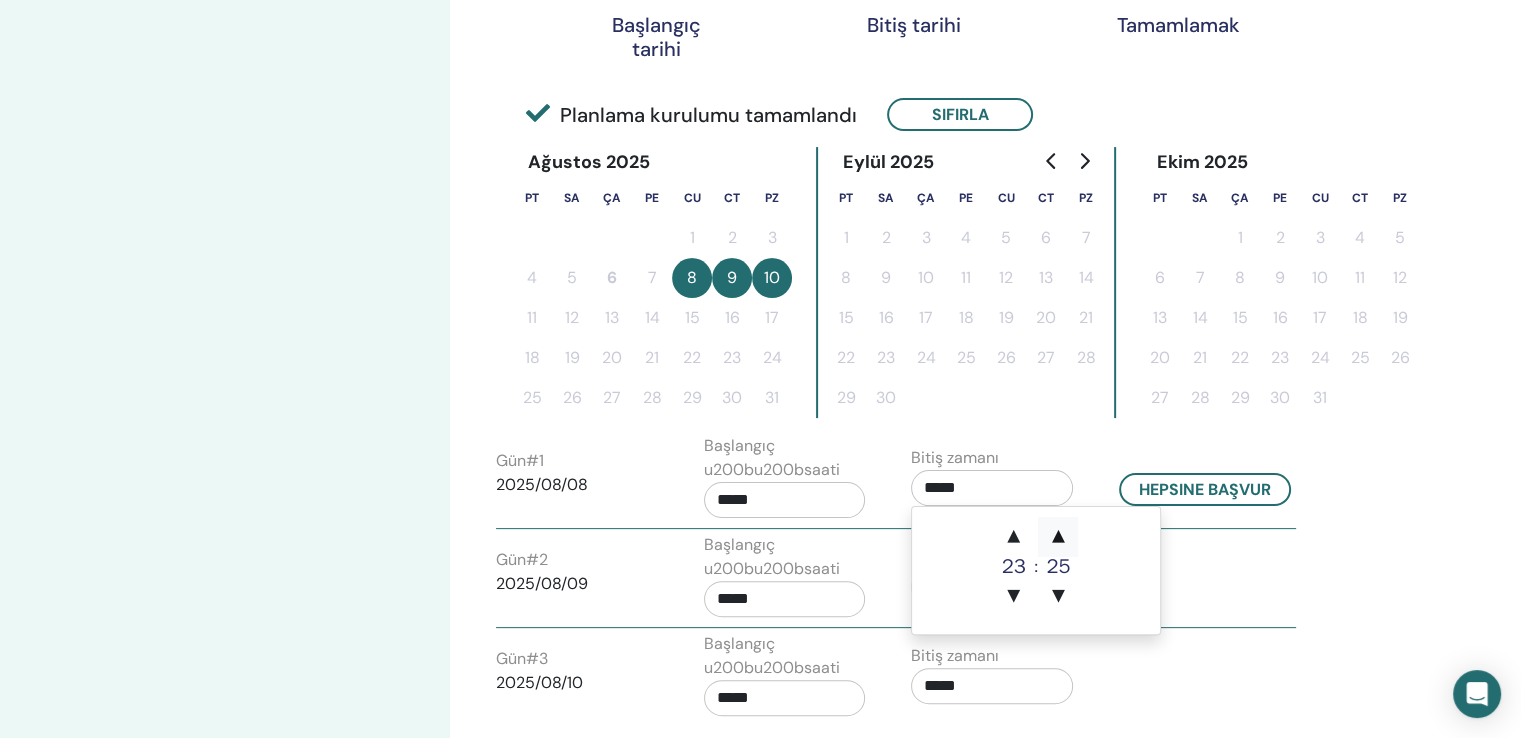 click on "▲" at bounding box center [1058, 537] 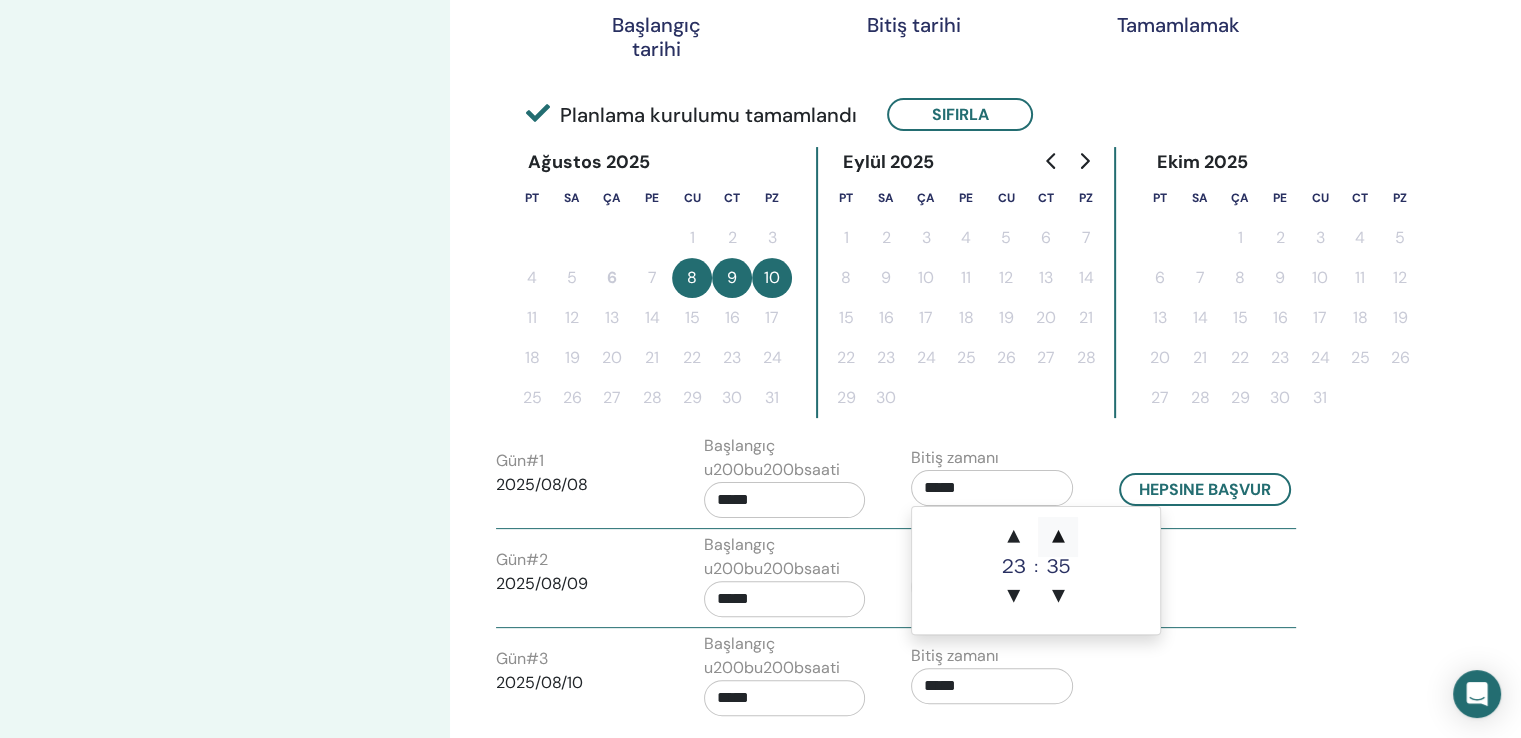 click on "▲" at bounding box center [1058, 537] 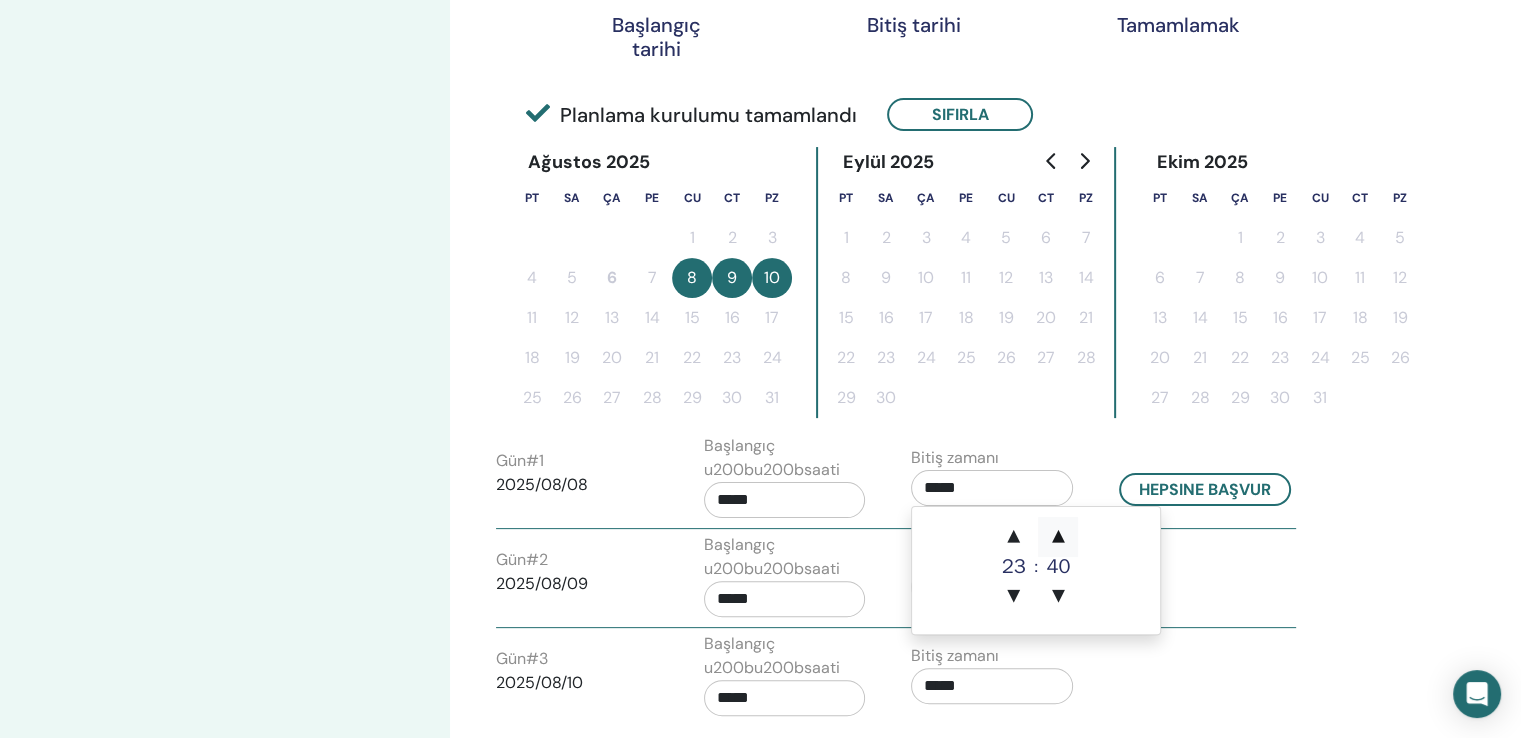 click on "▲" at bounding box center [1058, 537] 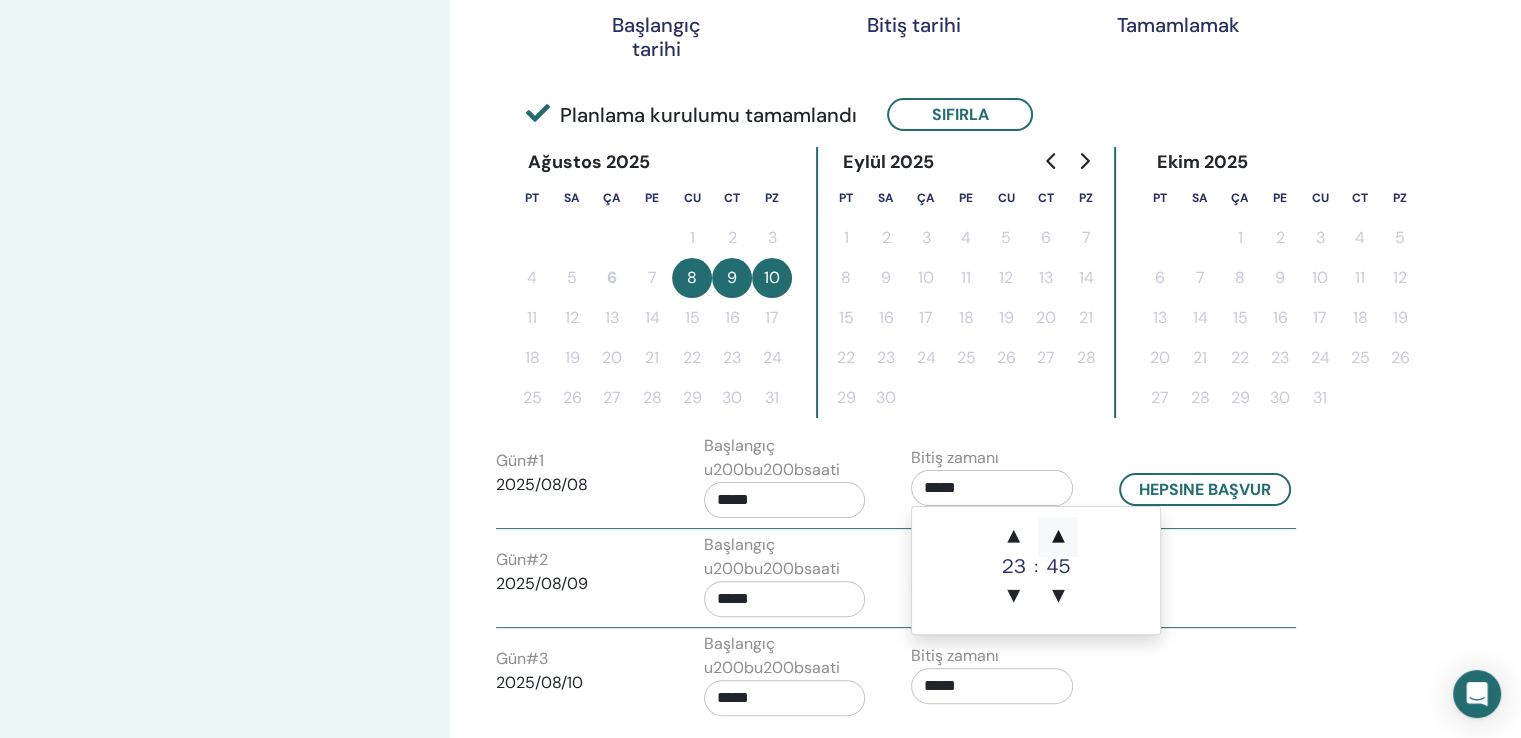 click on "▲" at bounding box center (1058, 537) 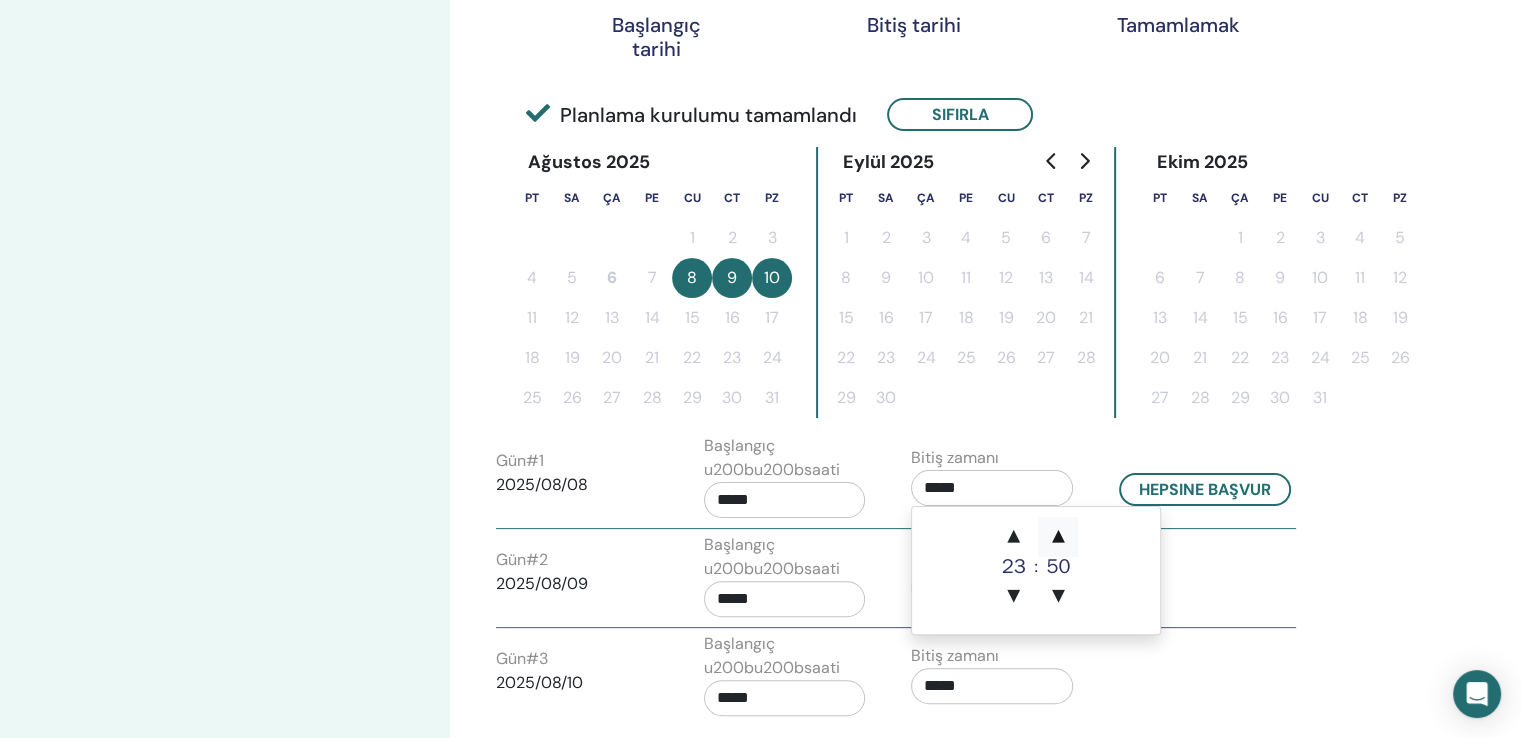click on "▲" at bounding box center (1058, 537) 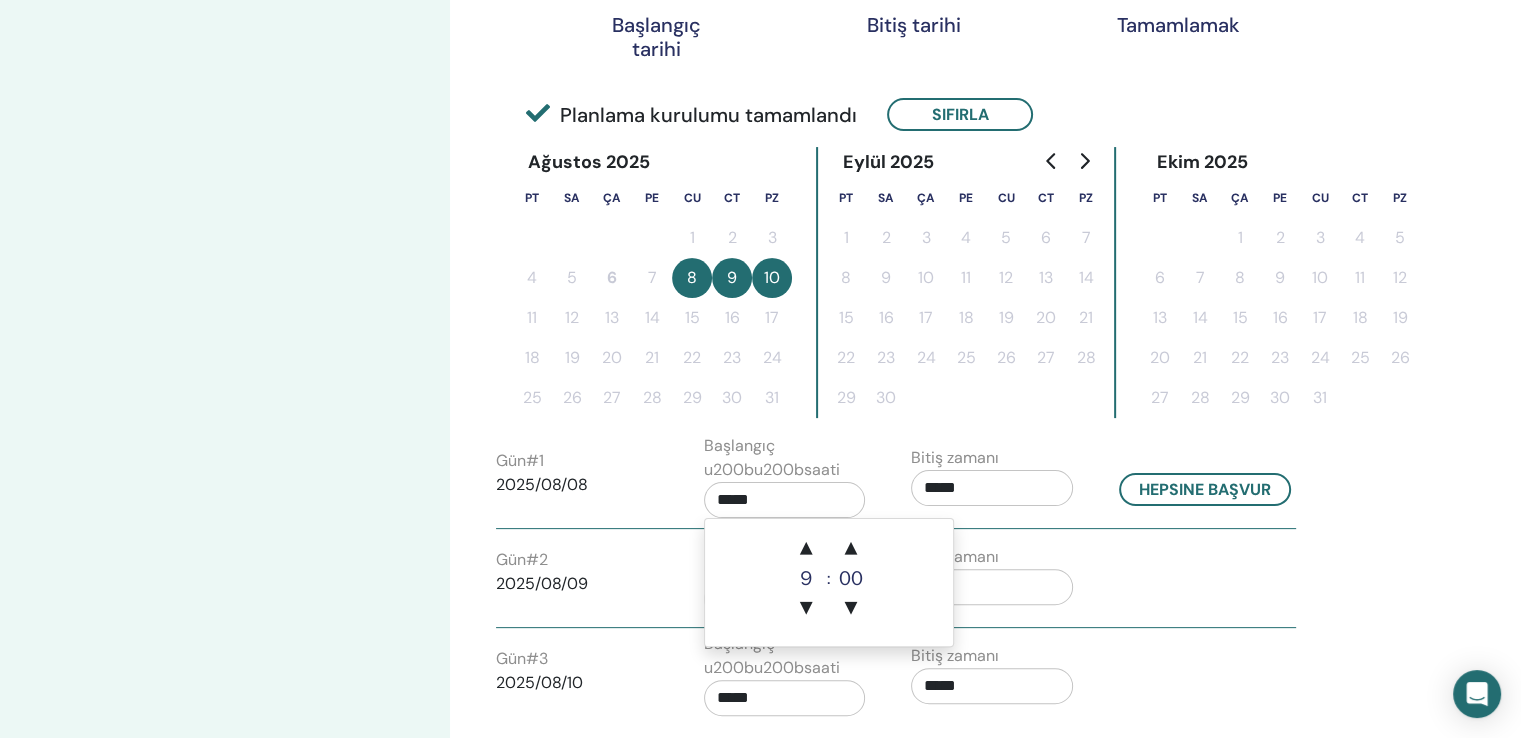 click on "*****" at bounding box center [785, 500] 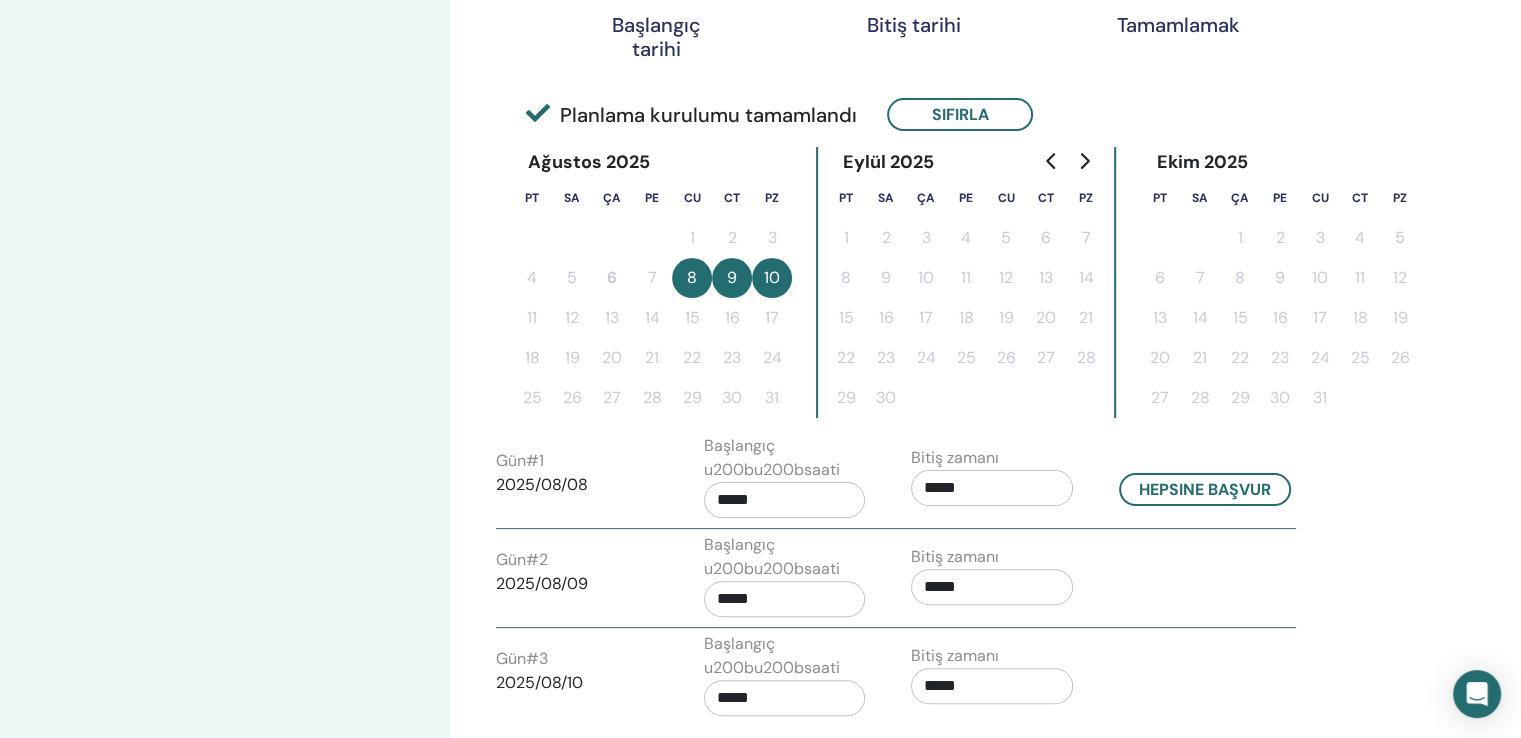 click on "*****" at bounding box center [785, 500] 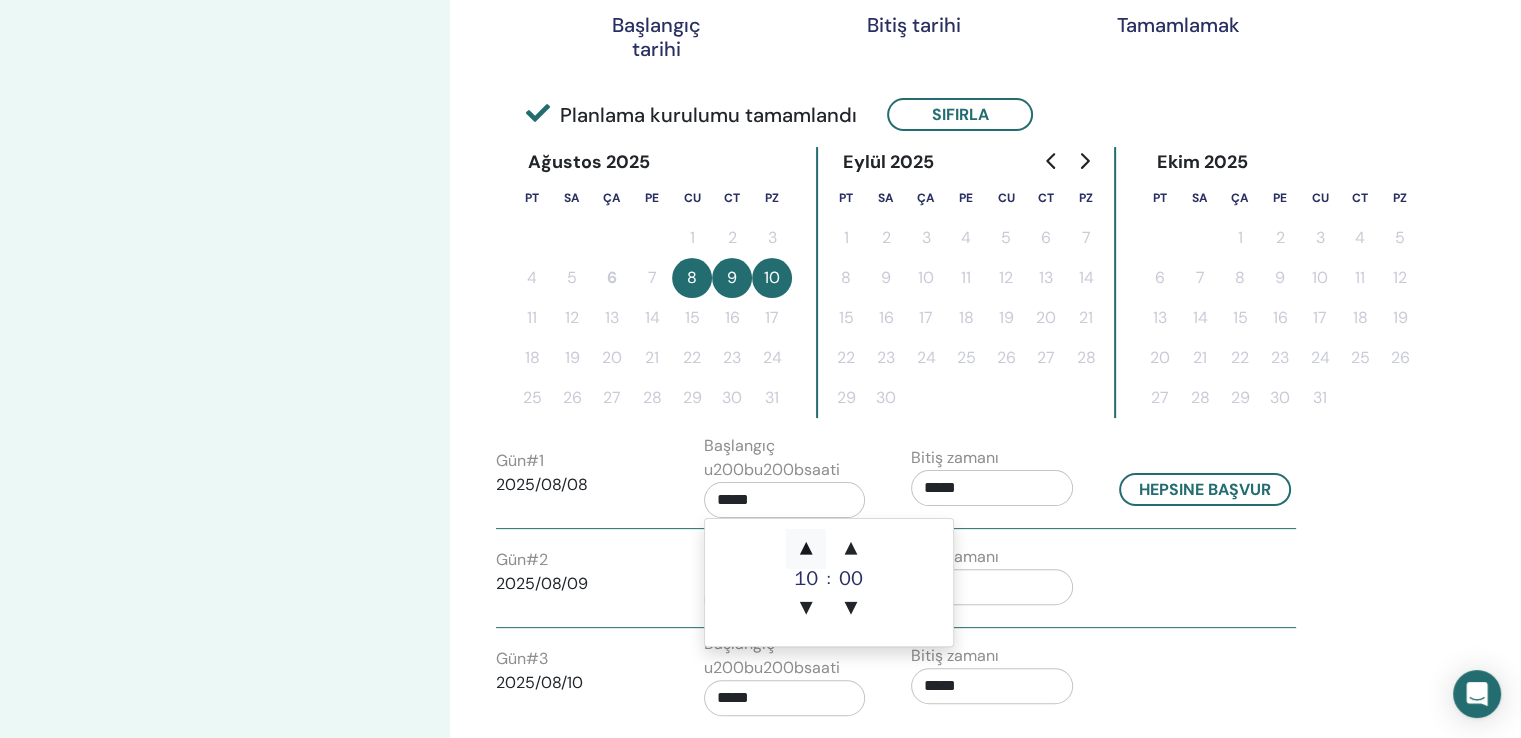 click on "▲" at bounding box center (806, 549) 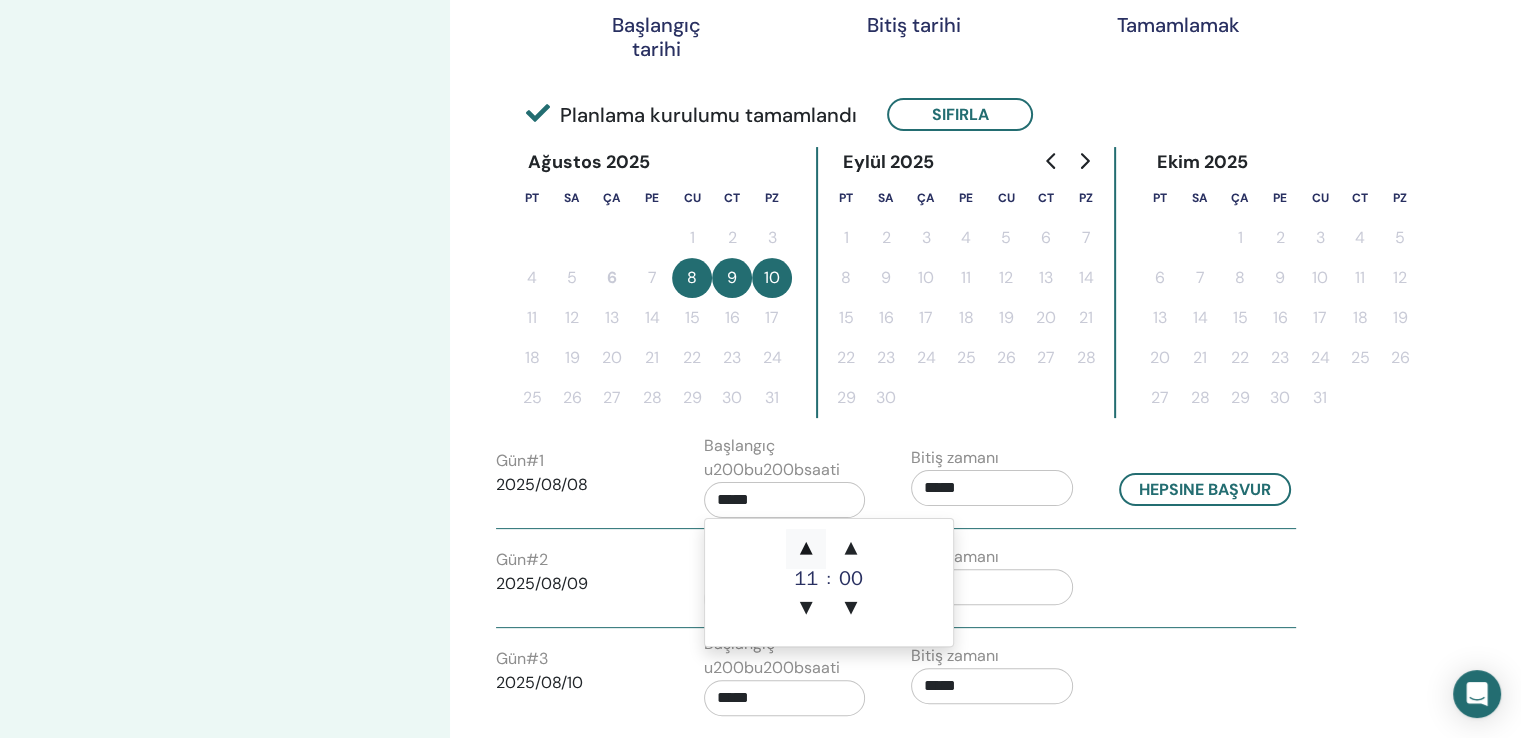 click on "▲" at bounding box center [806, 549] 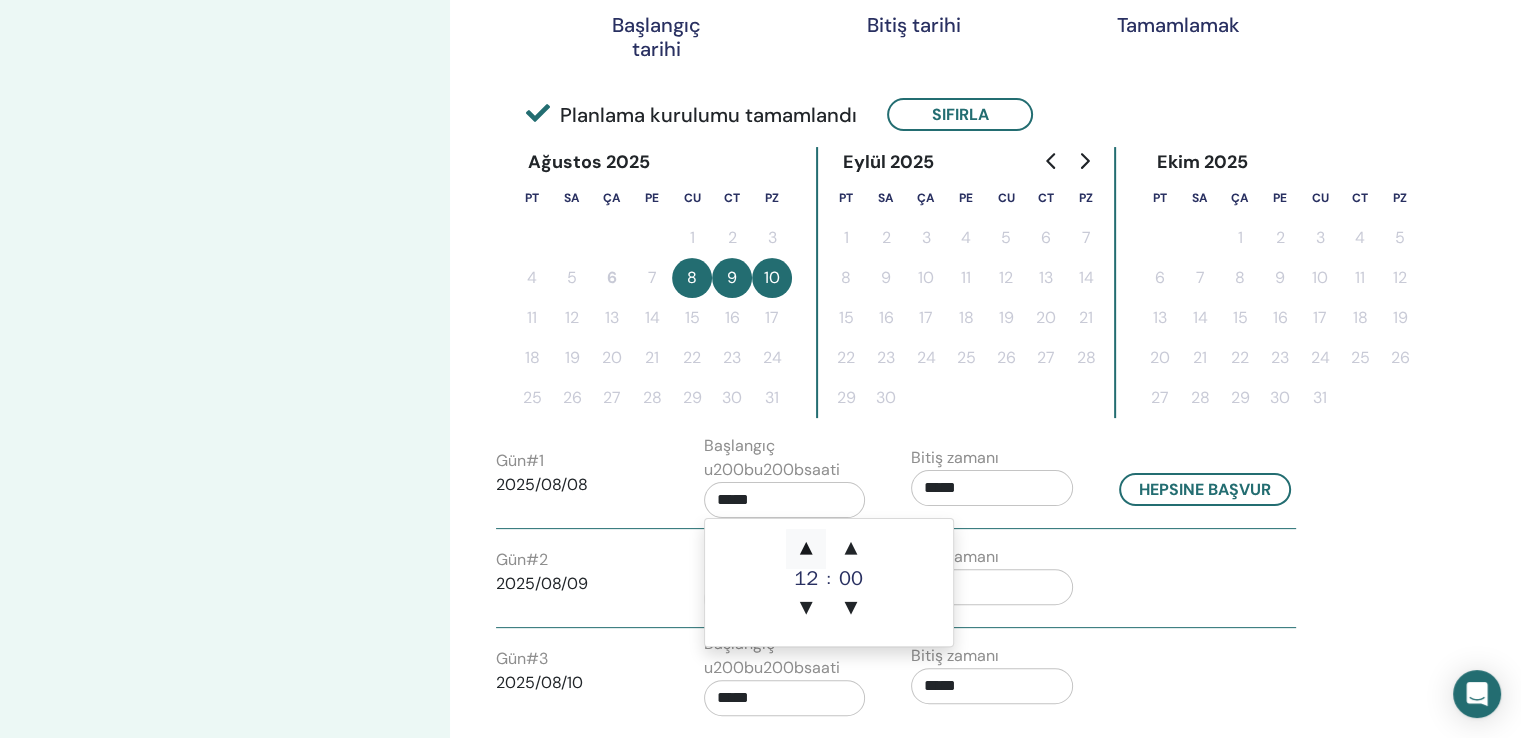 click on "▲" at bounding box center (806, 549) 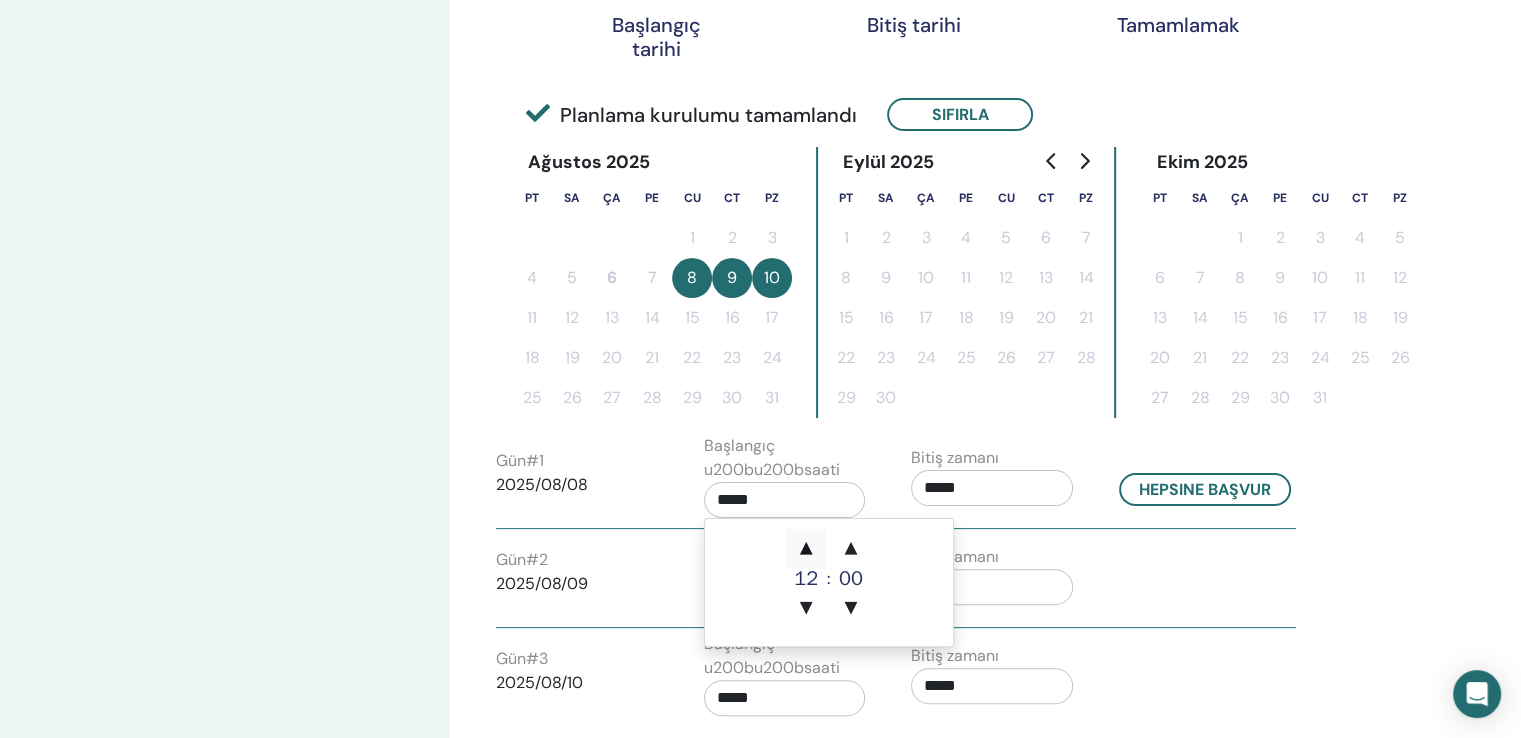 click on "▲" at bounding box center (806, 549) 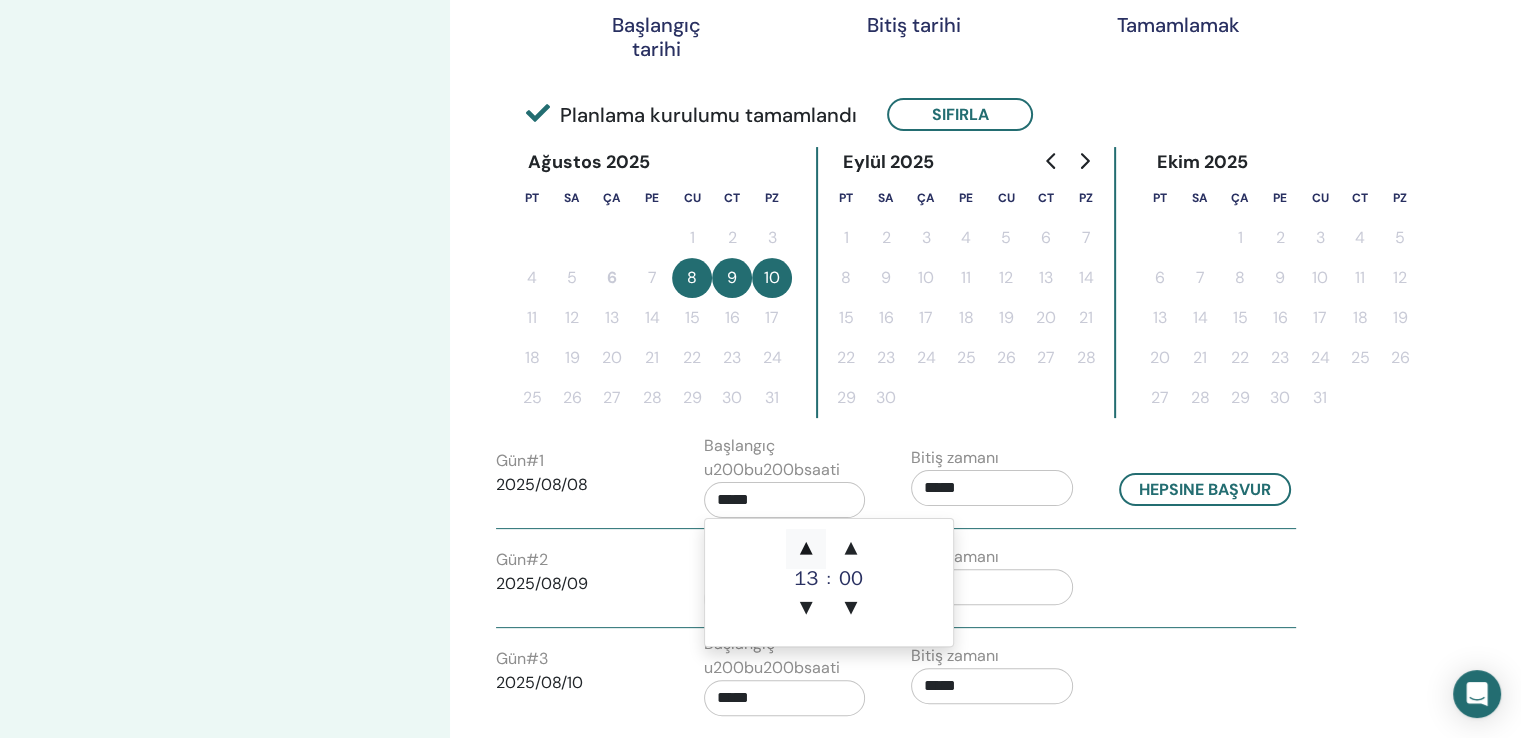 click on "▲" at bounding box center (806, 549) 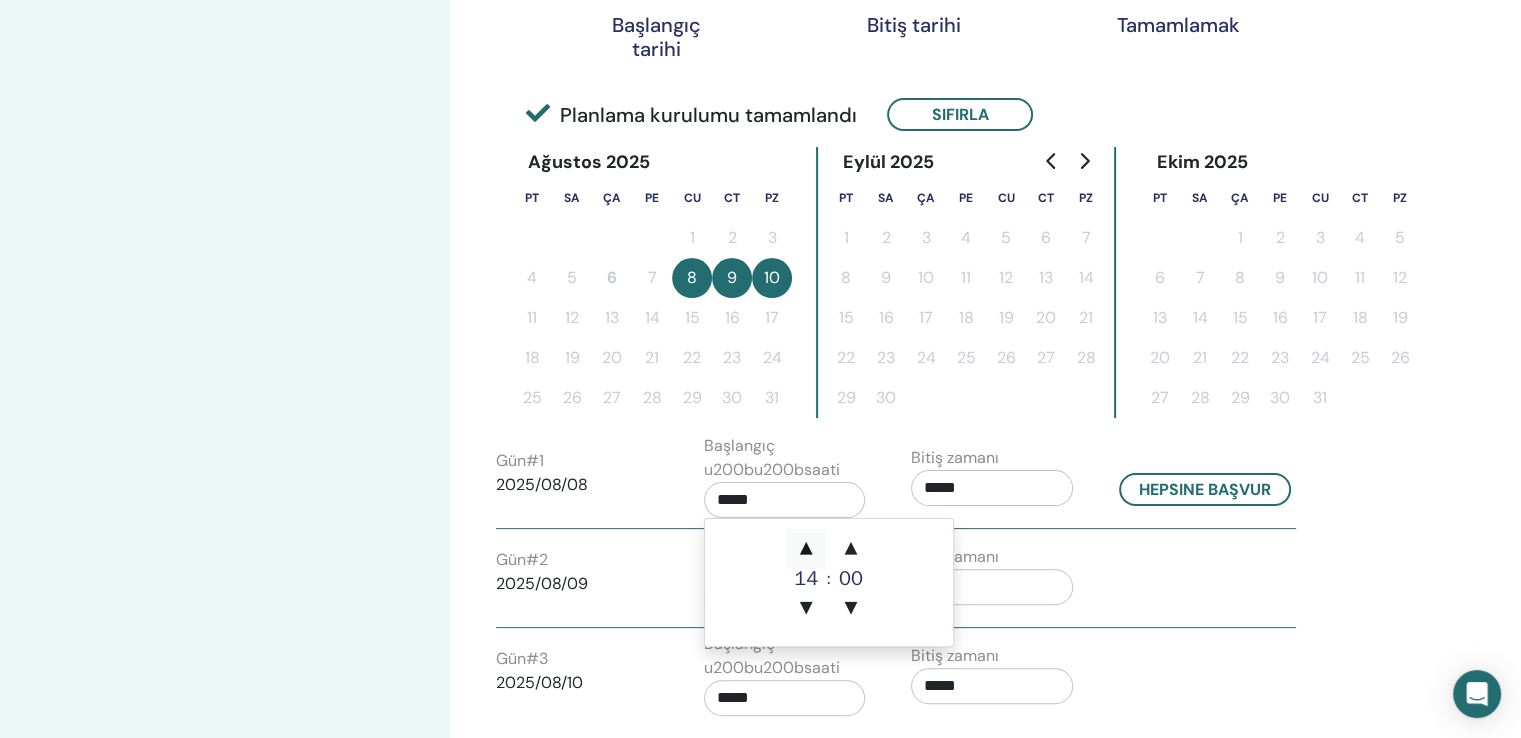 click on "▲" at bounding box center (806, 549) 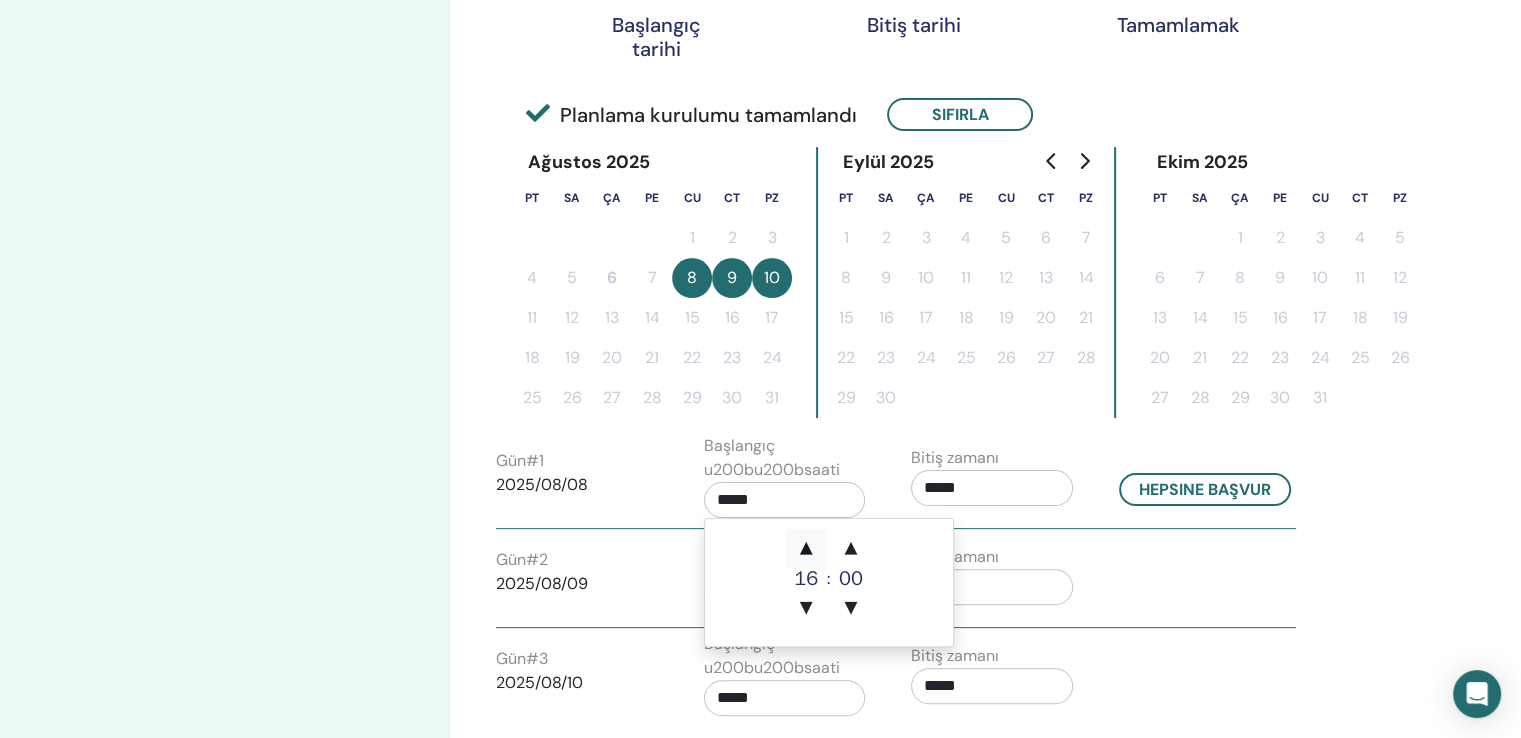 click on "▲" at bounding box center [806, 549] 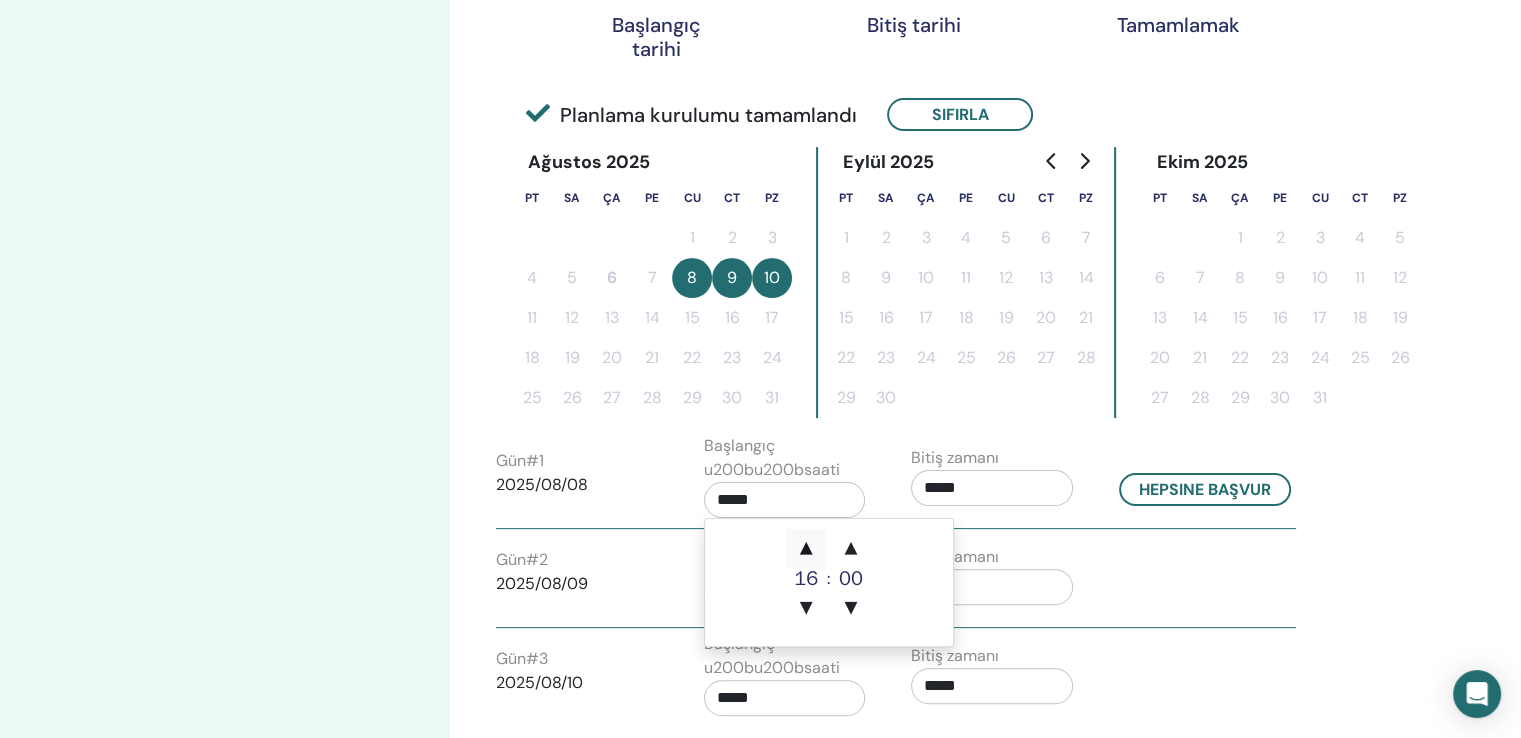 click on "▲" at bounding box center [806, 549] 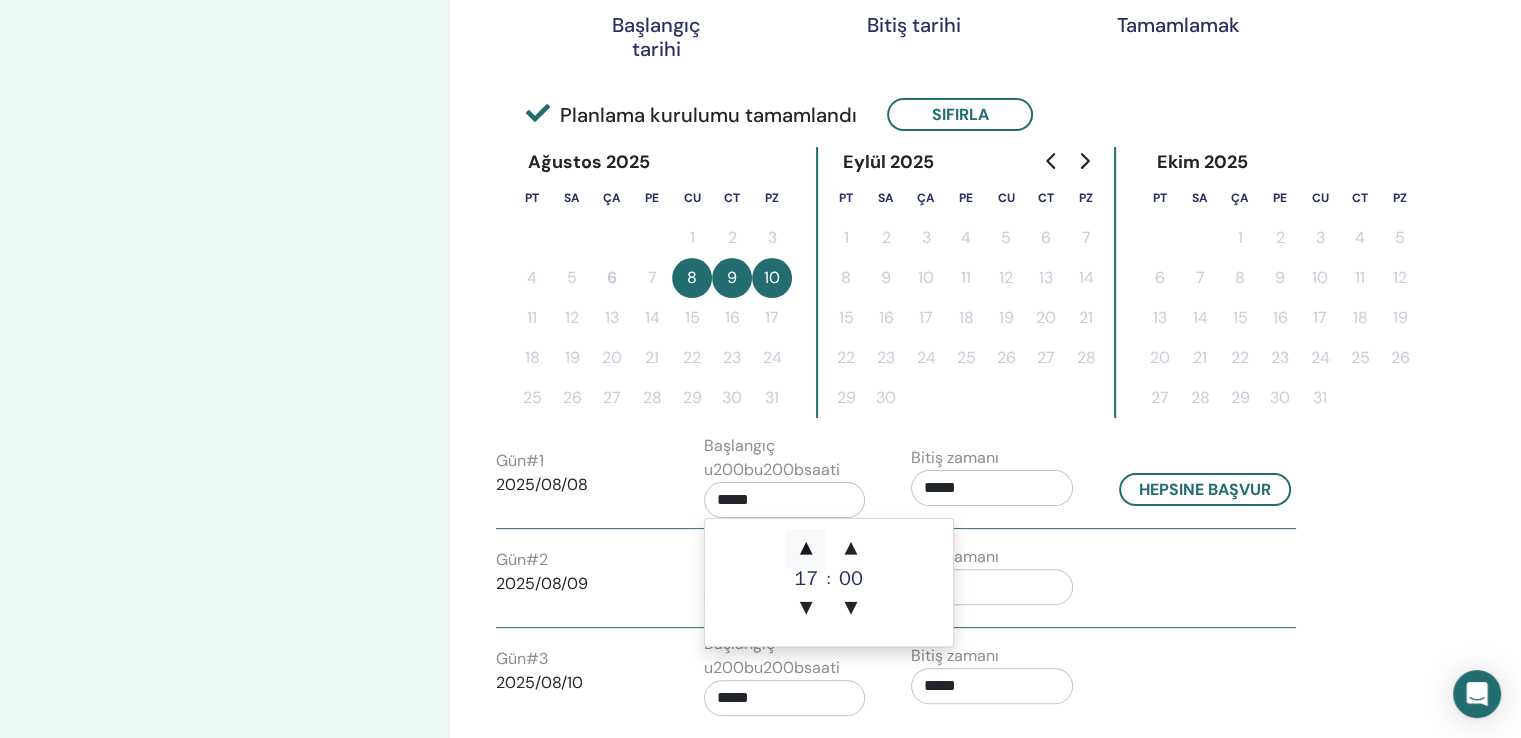 click on "▲" at bounding box center [806, 549] 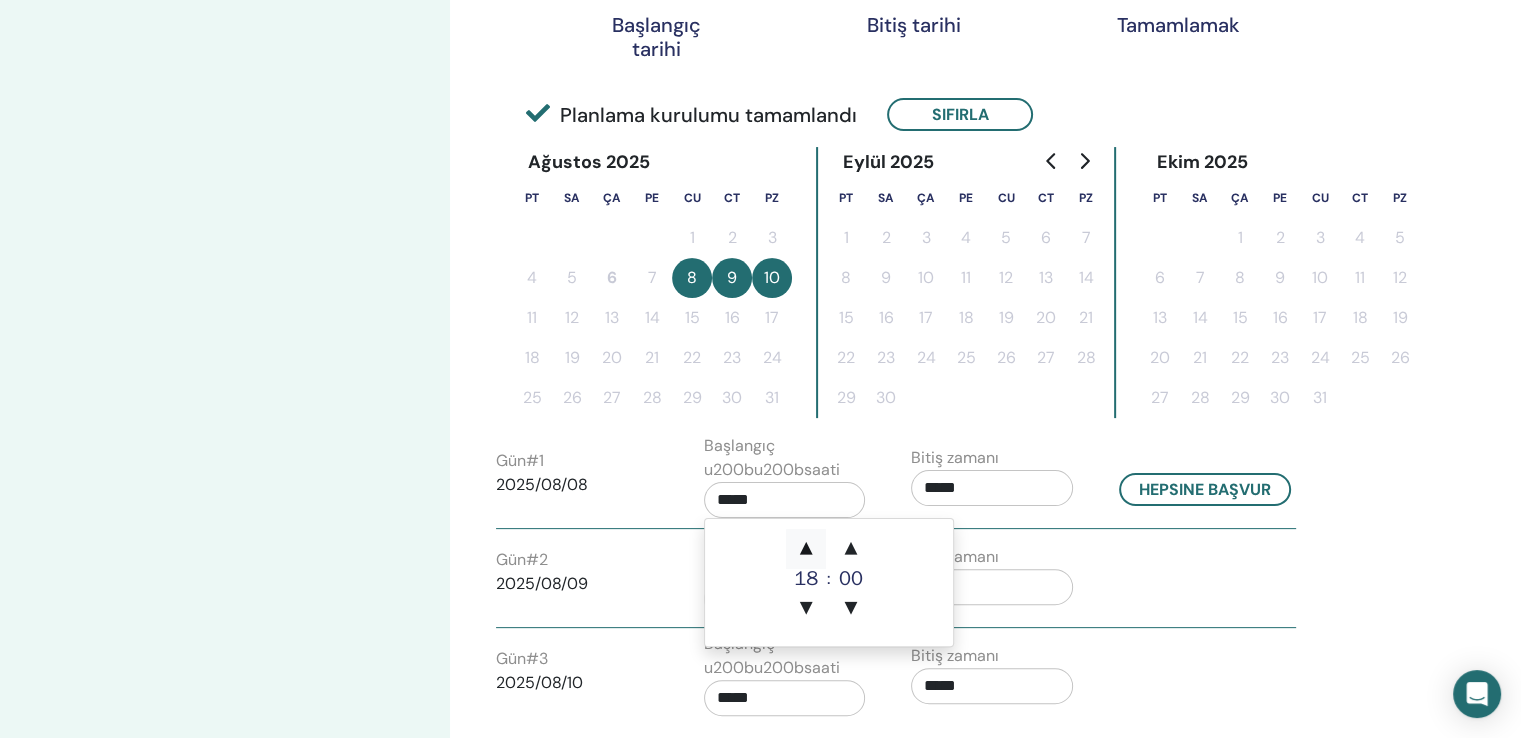 click on "▲" at bounding box center (806, 549) 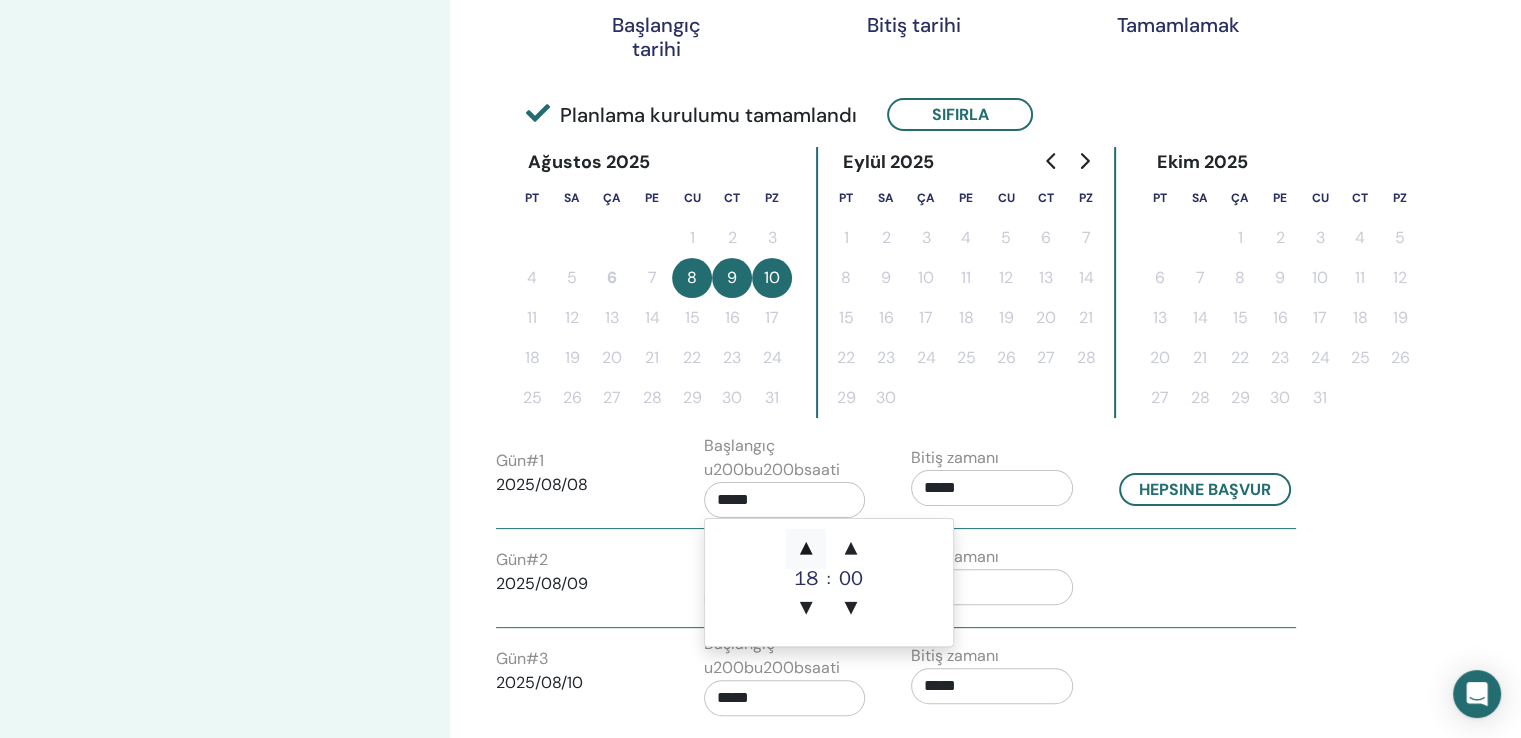 type on "*****" 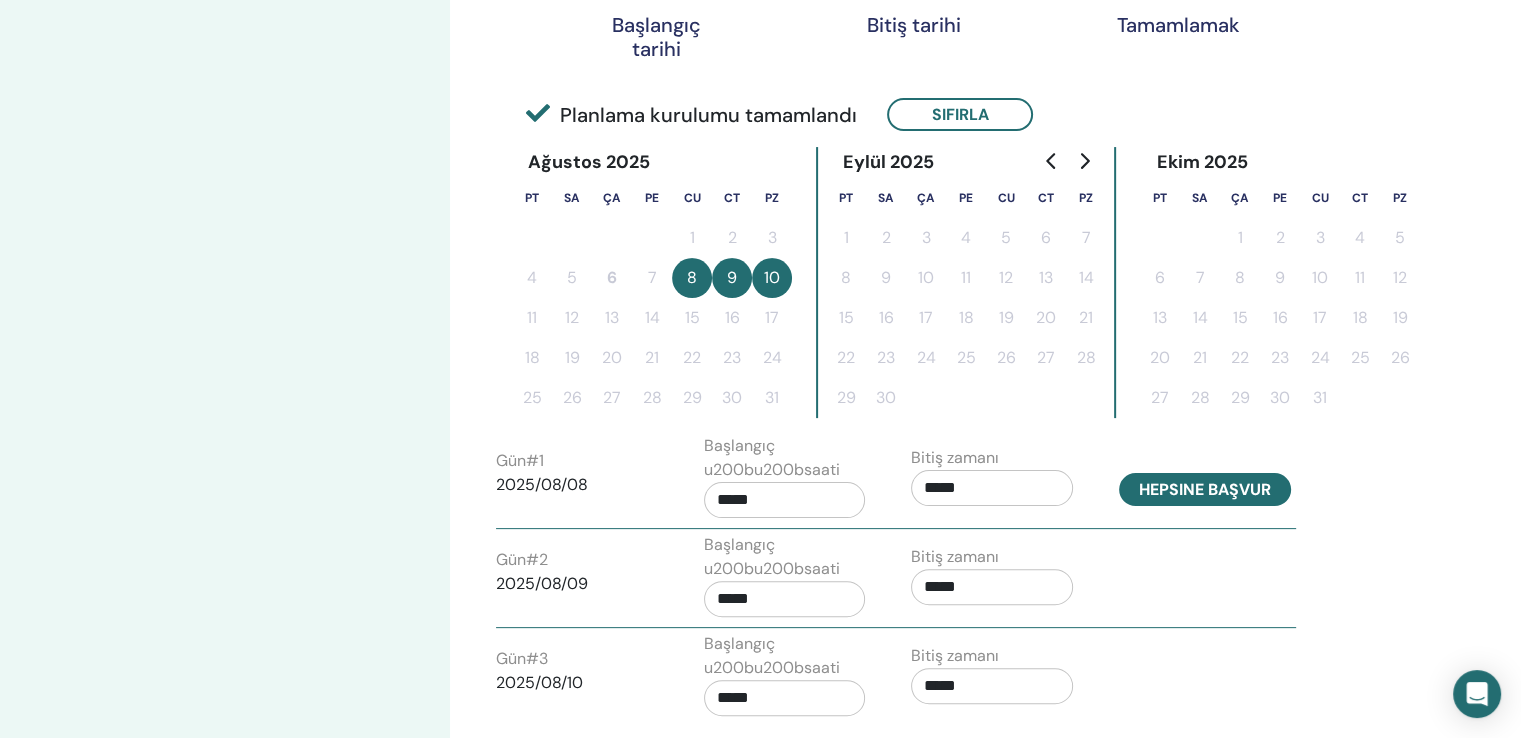 click on "Hepsine başvur" at bounding box center [1205, 489] 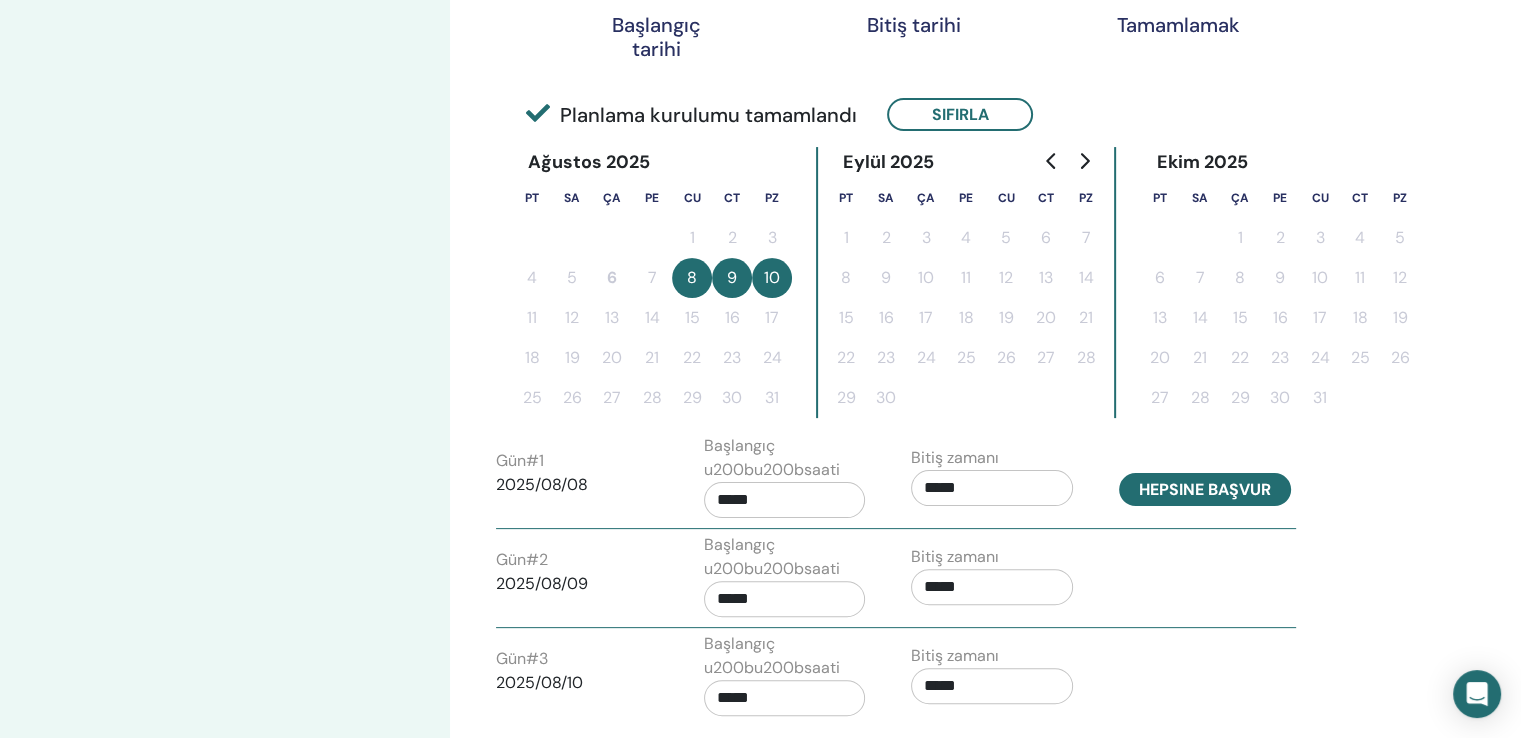 type on "*****" 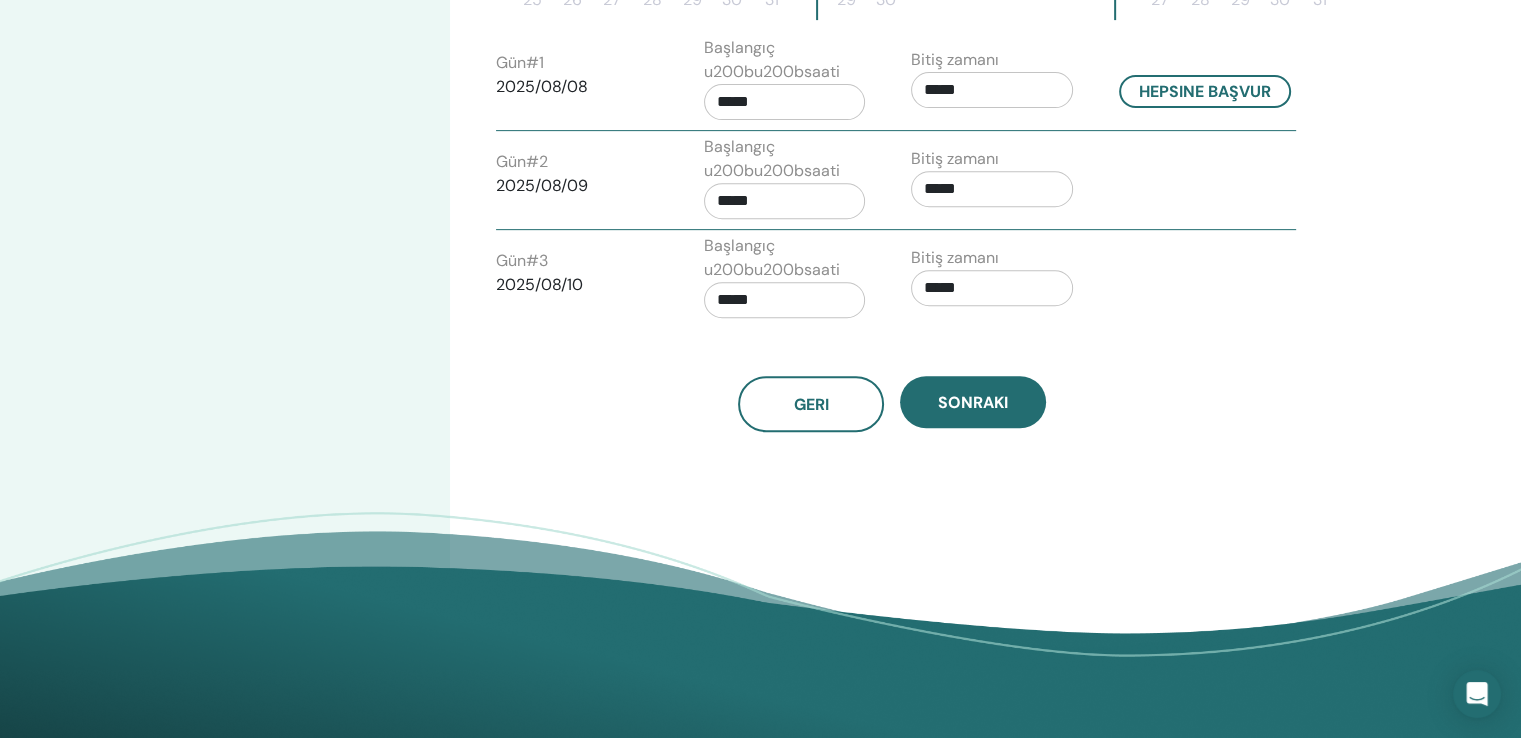 scroll, scrollTop: 800, scrollLeft: 0, axis: vertical 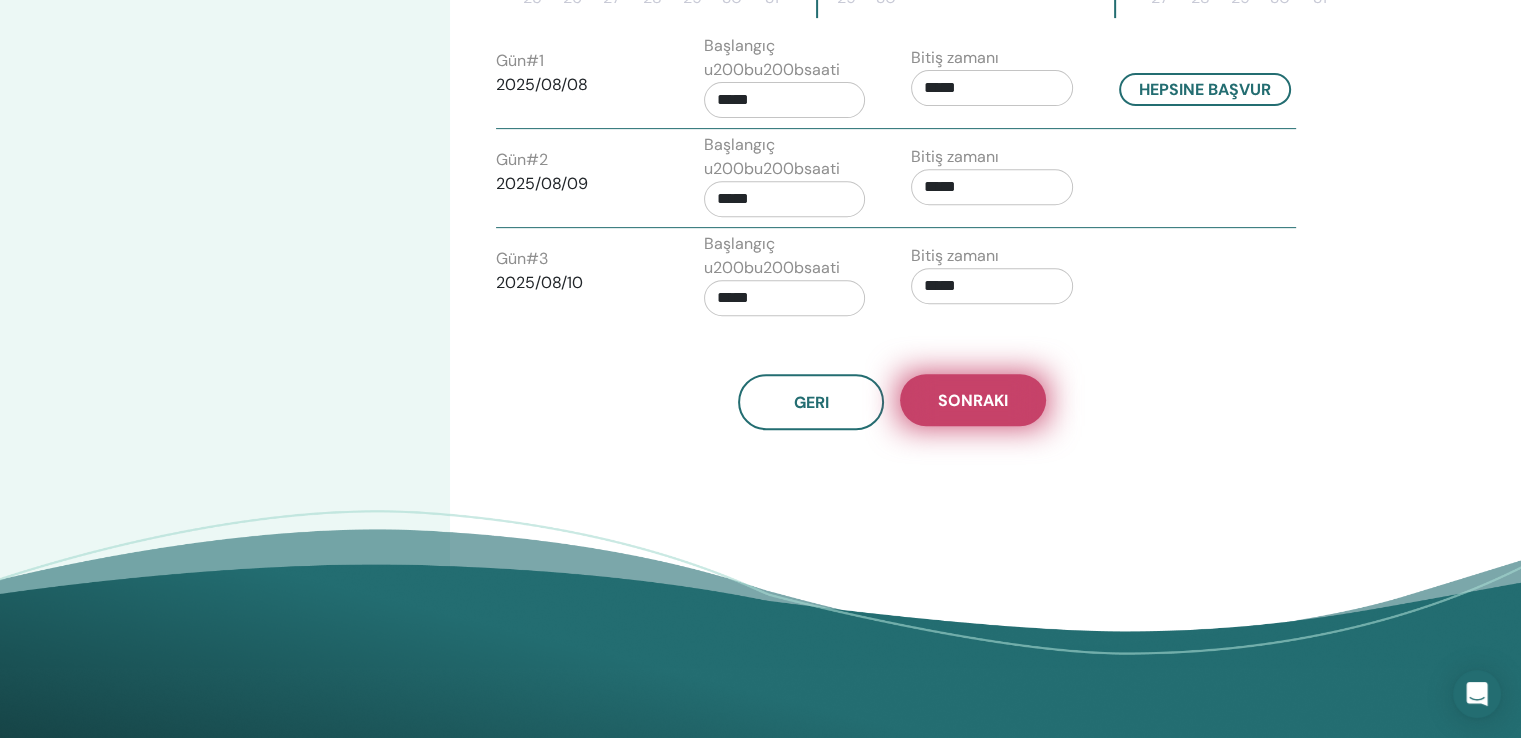 click on "Sonraki" at bounding box center (973, 400) 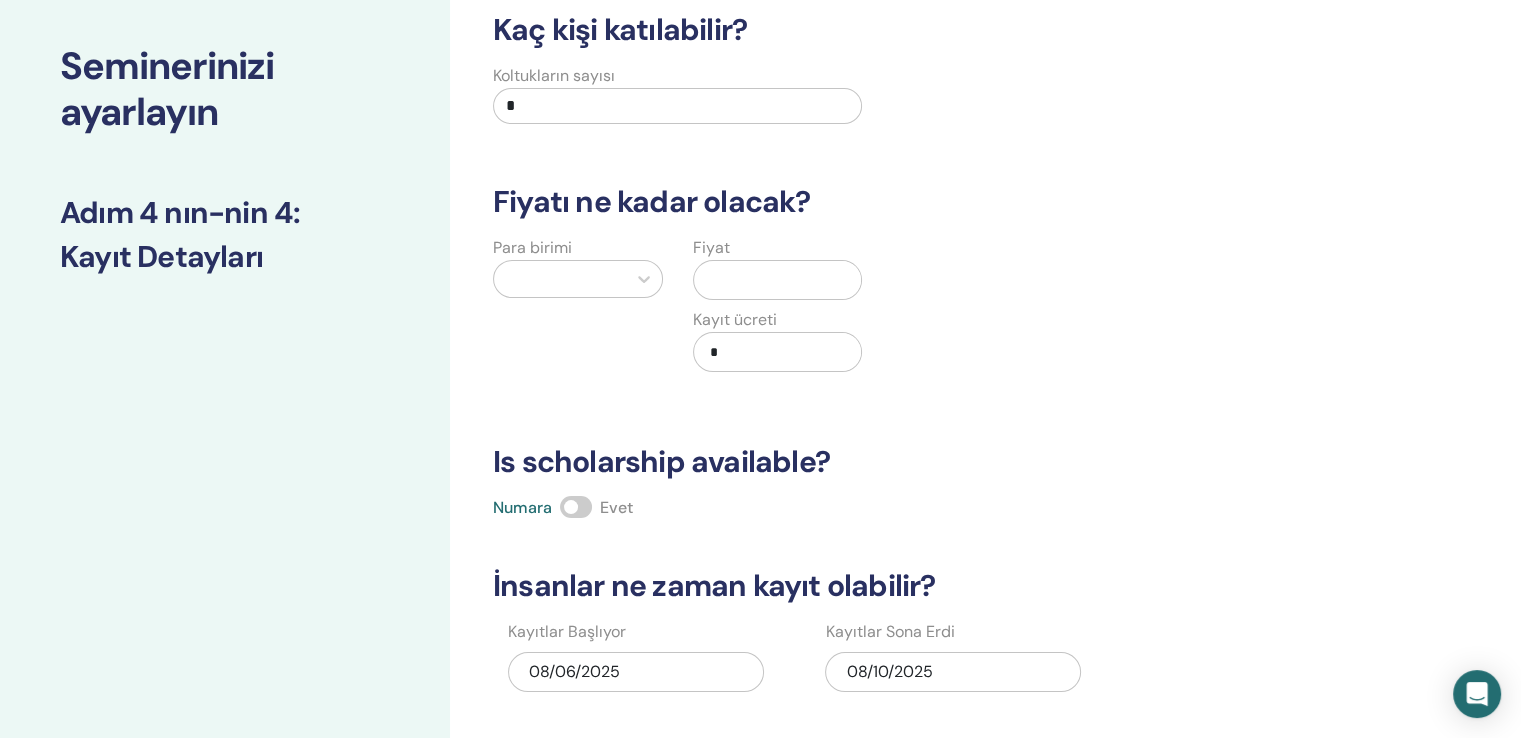 scroll, scrollTop: 0, scrollLeft: 0, axis: both 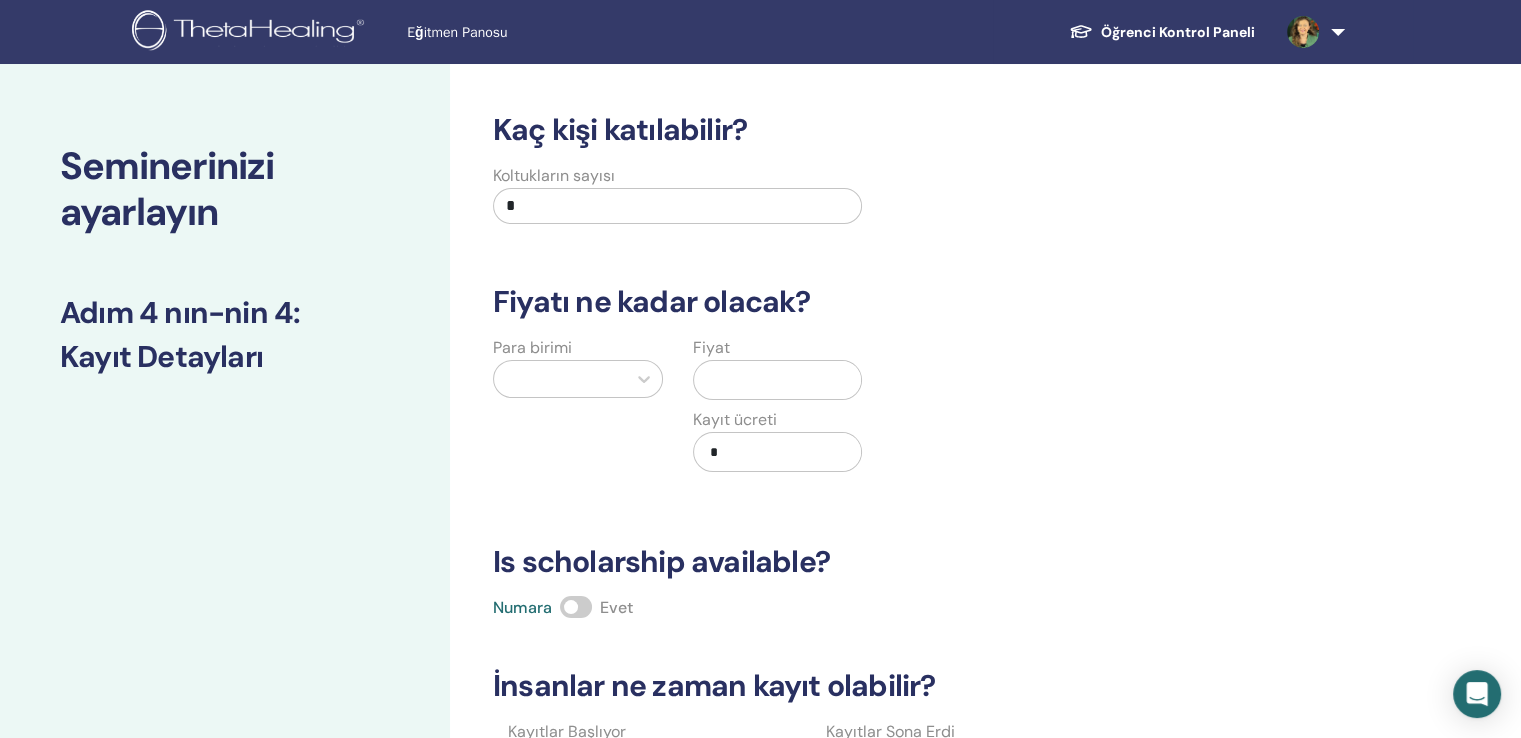 click on "*" at bounding box center (677, 206) 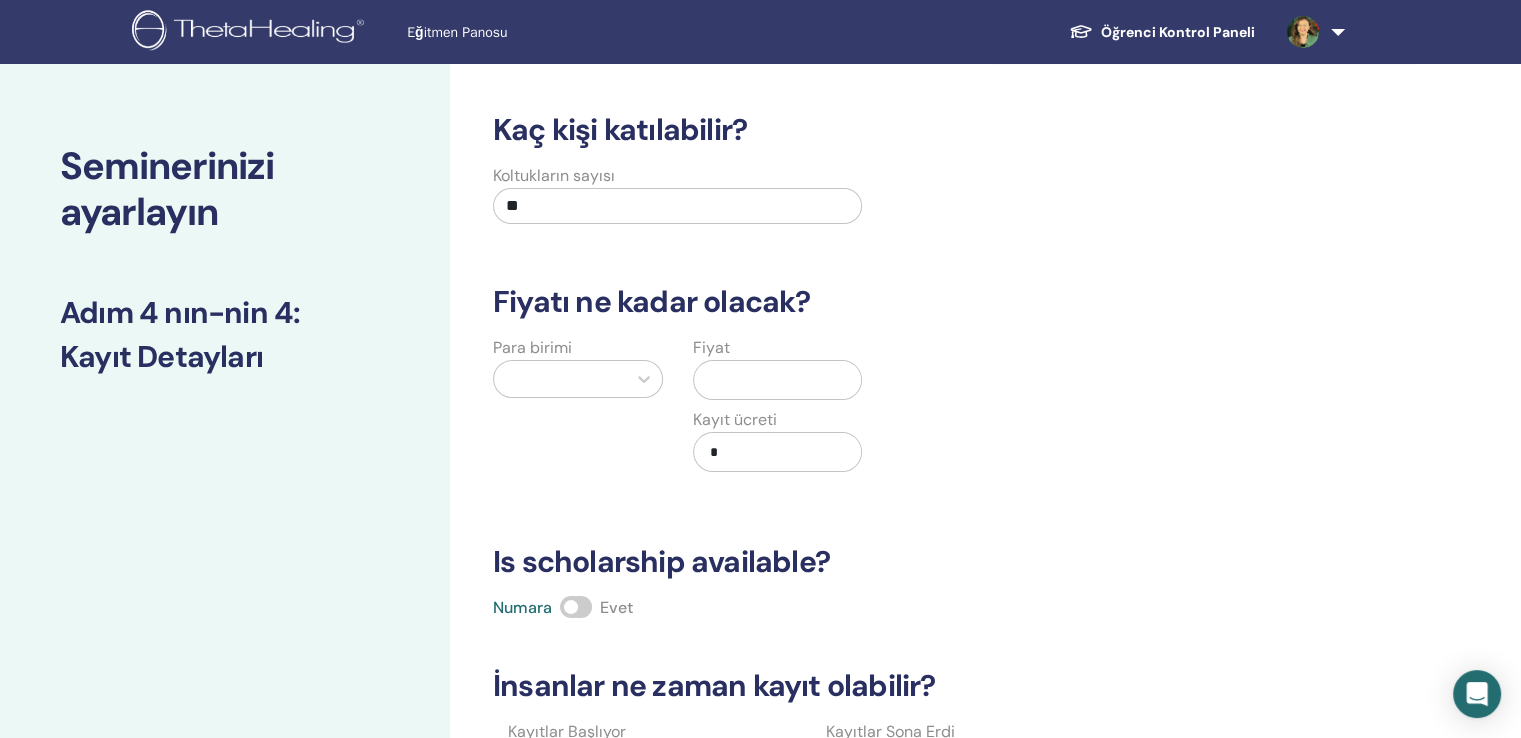 type on "**" 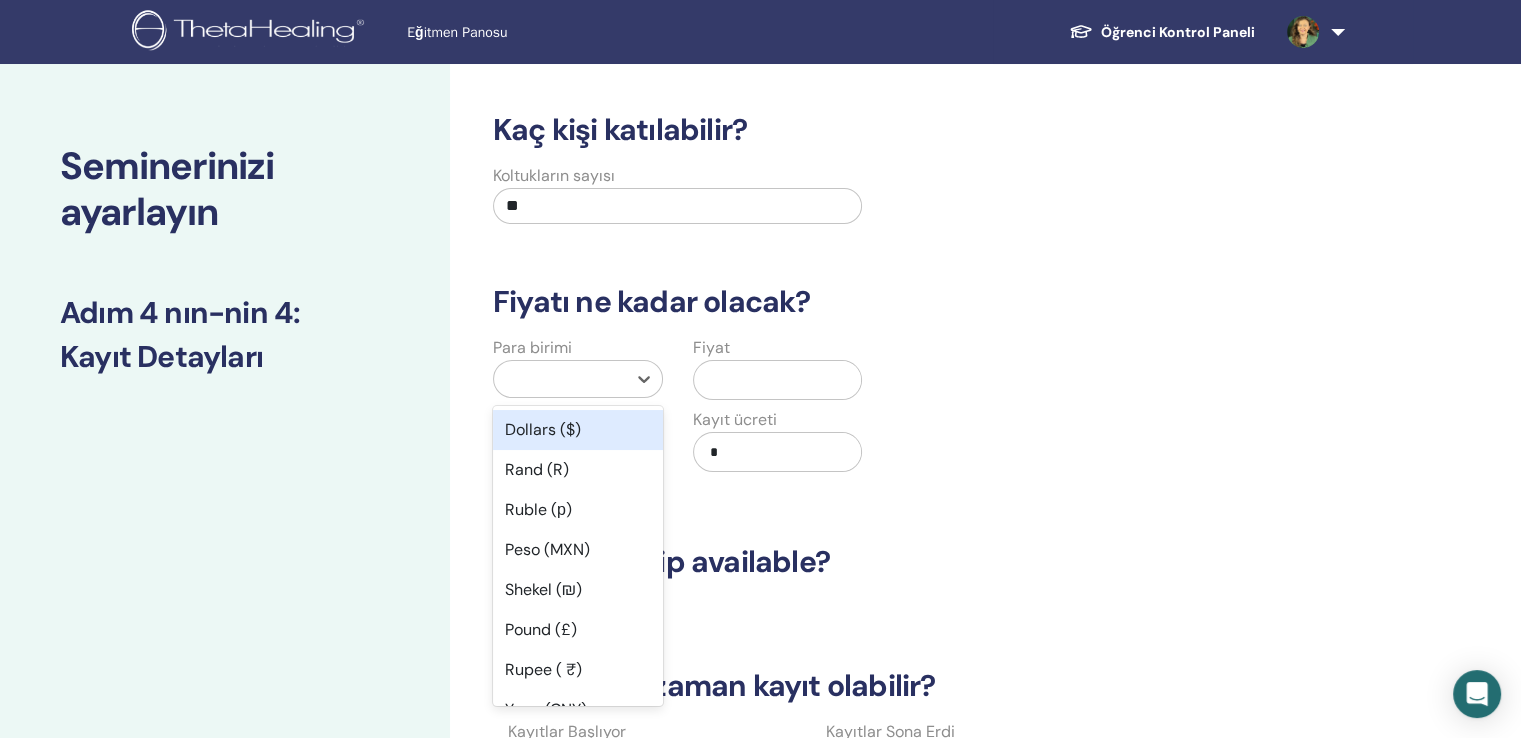 click at bounding box center (560, 379) 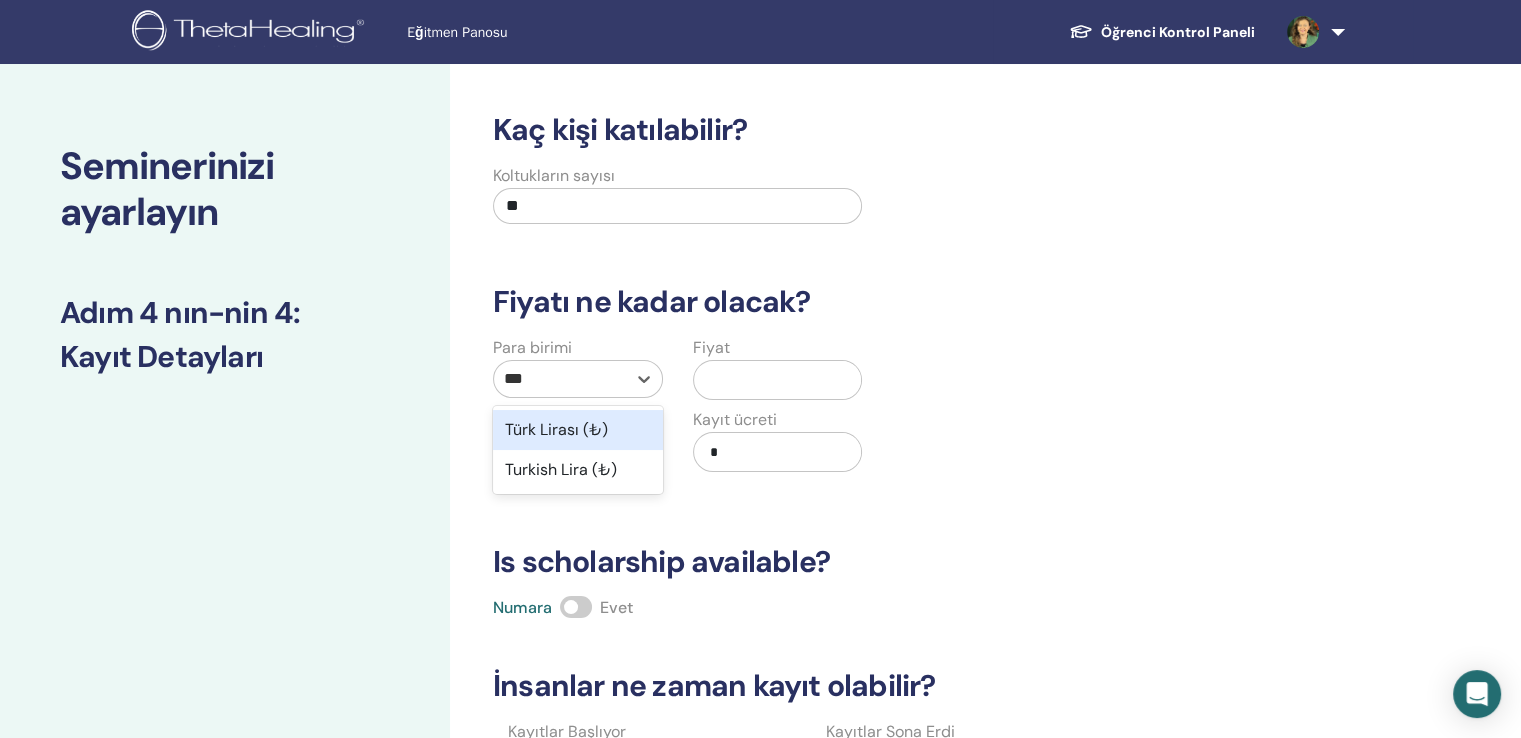 type on "****" 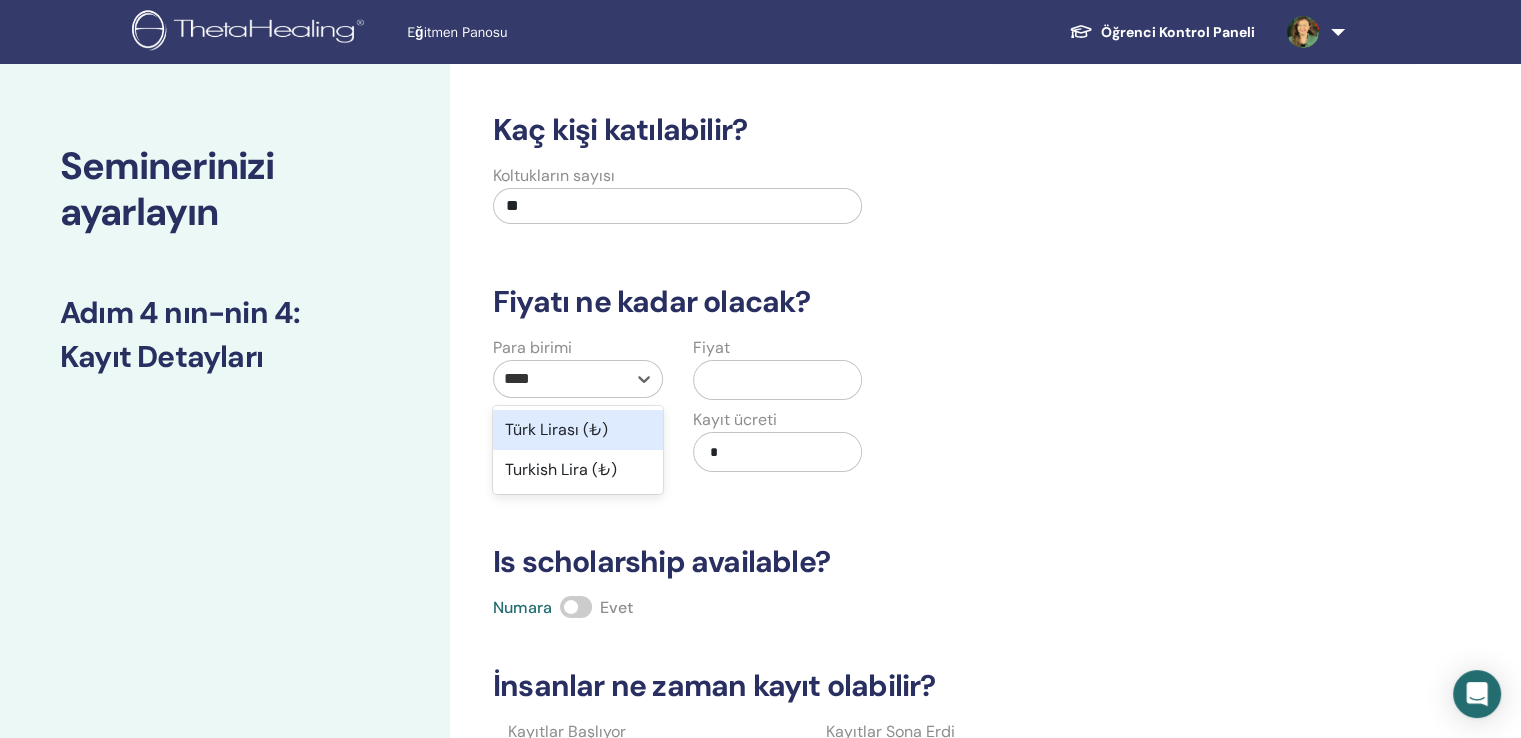 click on "Türk Lirası (₺)" at bounding box center (578, 430) 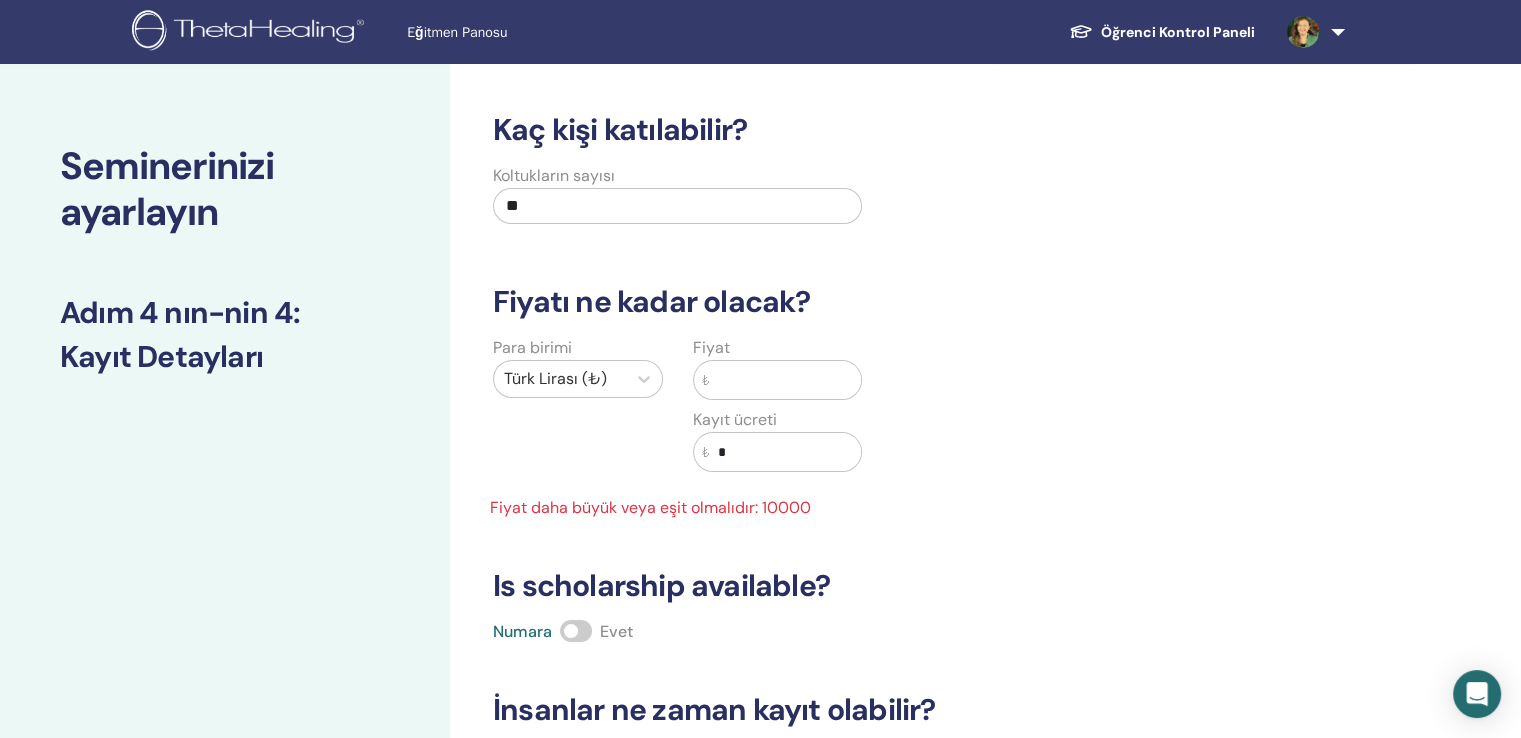 click at bounding box center [786, 380] 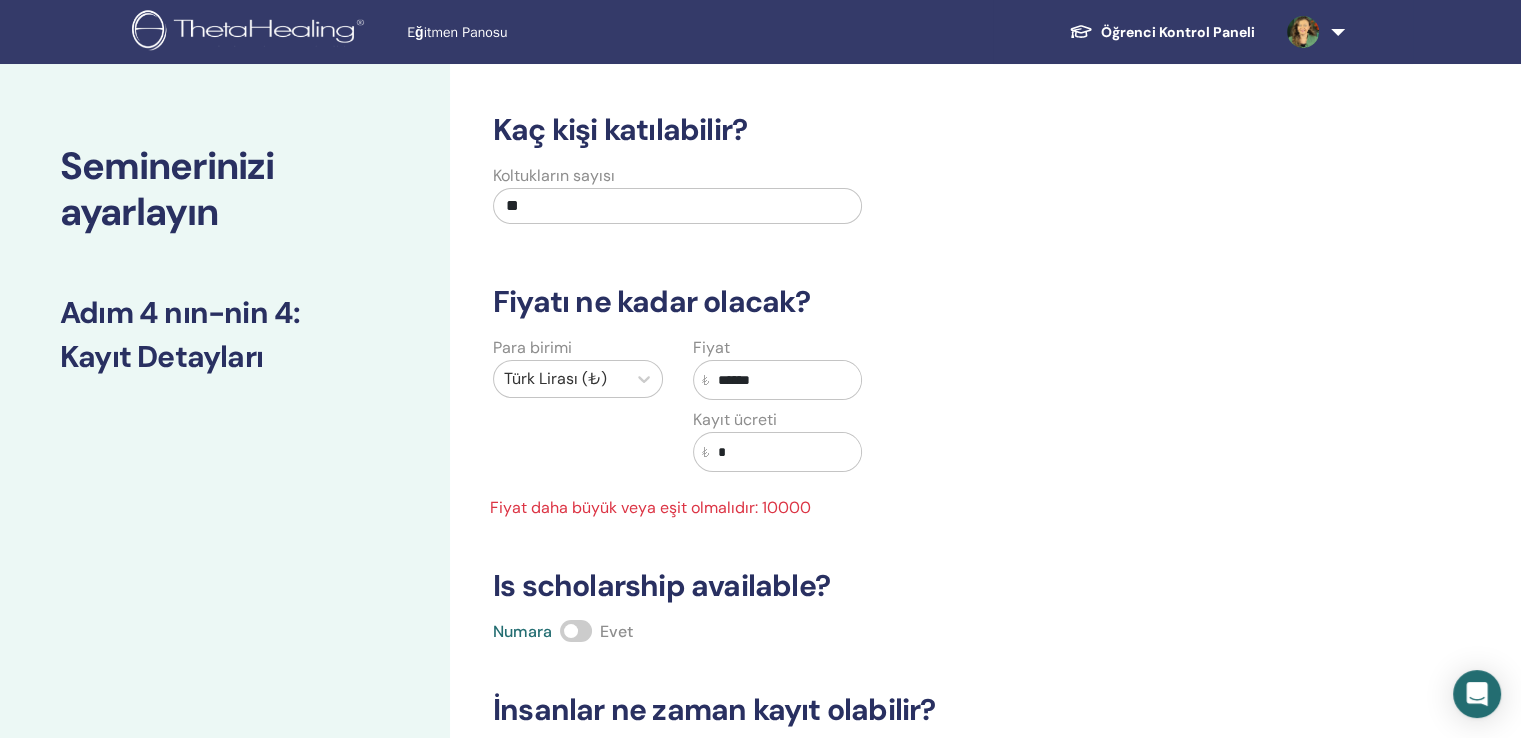 type on "******" 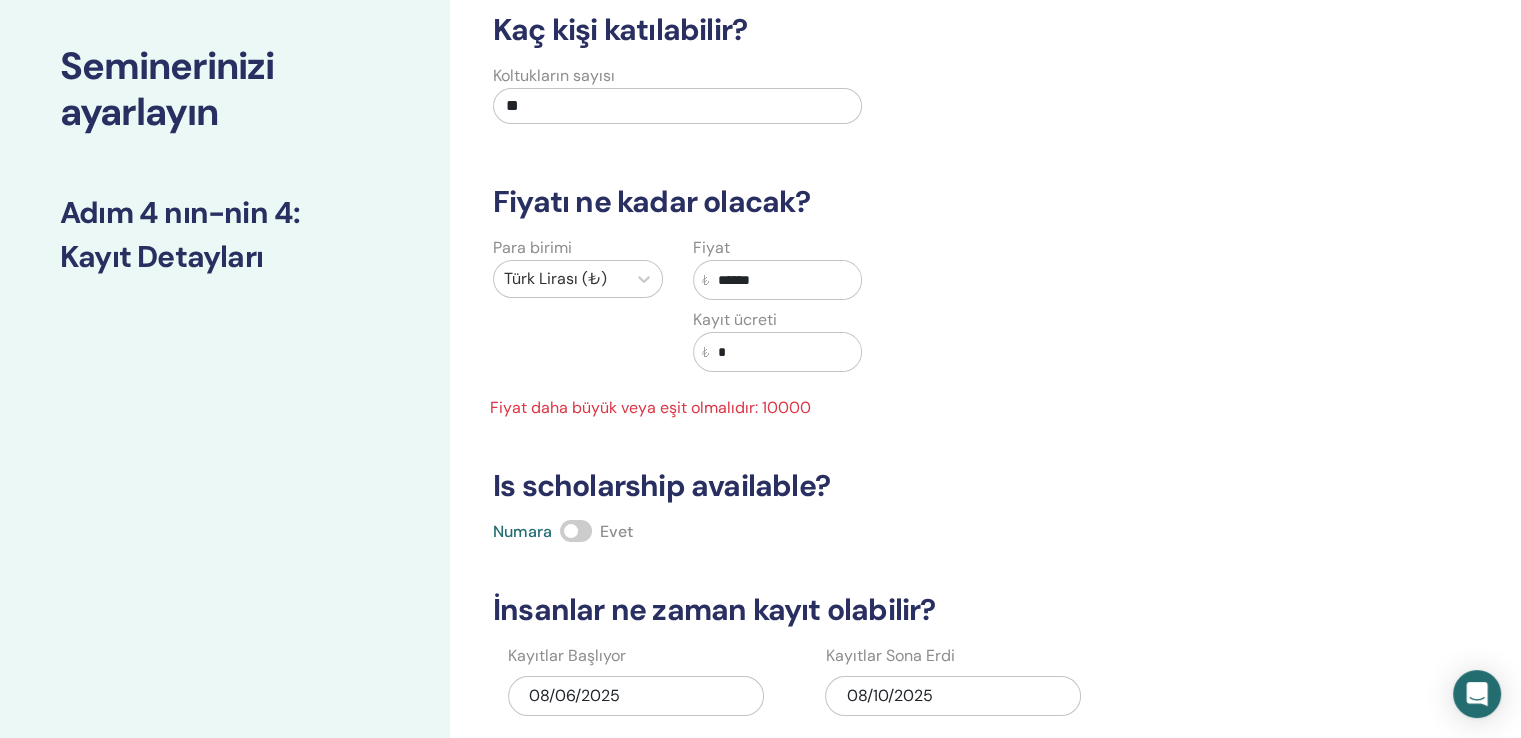 scroll, scrollTop: 200, scrollLeft: 0, axis: vertical 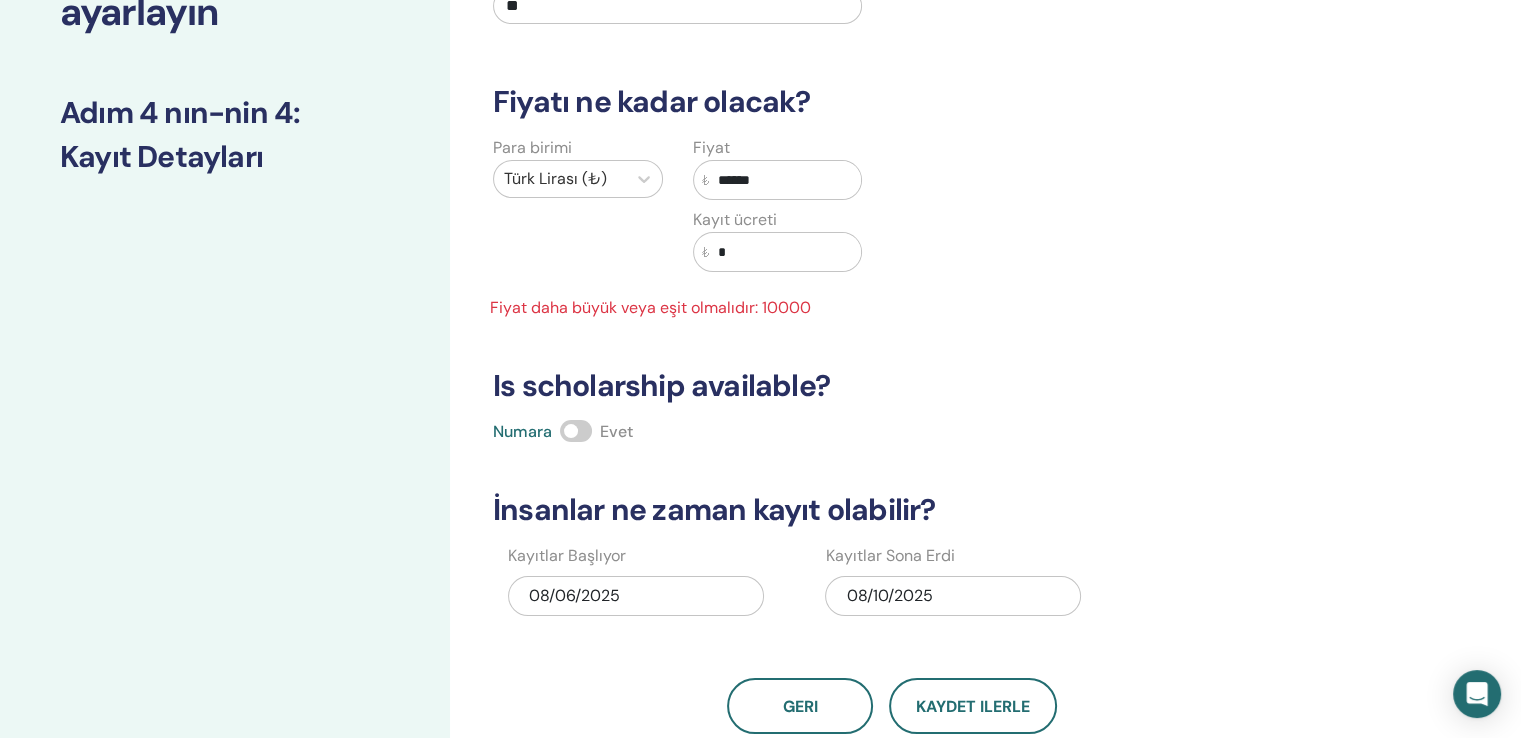 click on "Kaç kişi katılabilir? Koltukların sayısı ** Fiyatı ne kadar olacak? Para birimi Türk Lirası (₺) Fiyat ₺ ****** Kayıt ücreti ₺ * Fiyat daha büyük veya eşit olmalıdır: 10000 Is scholarship available? Numara Evet İnsanlar ne zaman kayıt olabilir? Kayıtlar Başlıyor 08/06/2025 Kayıtlar Sona Erdi 08/10/2025 Geri Kaydet ilerle" at bounding box center [892, 323] 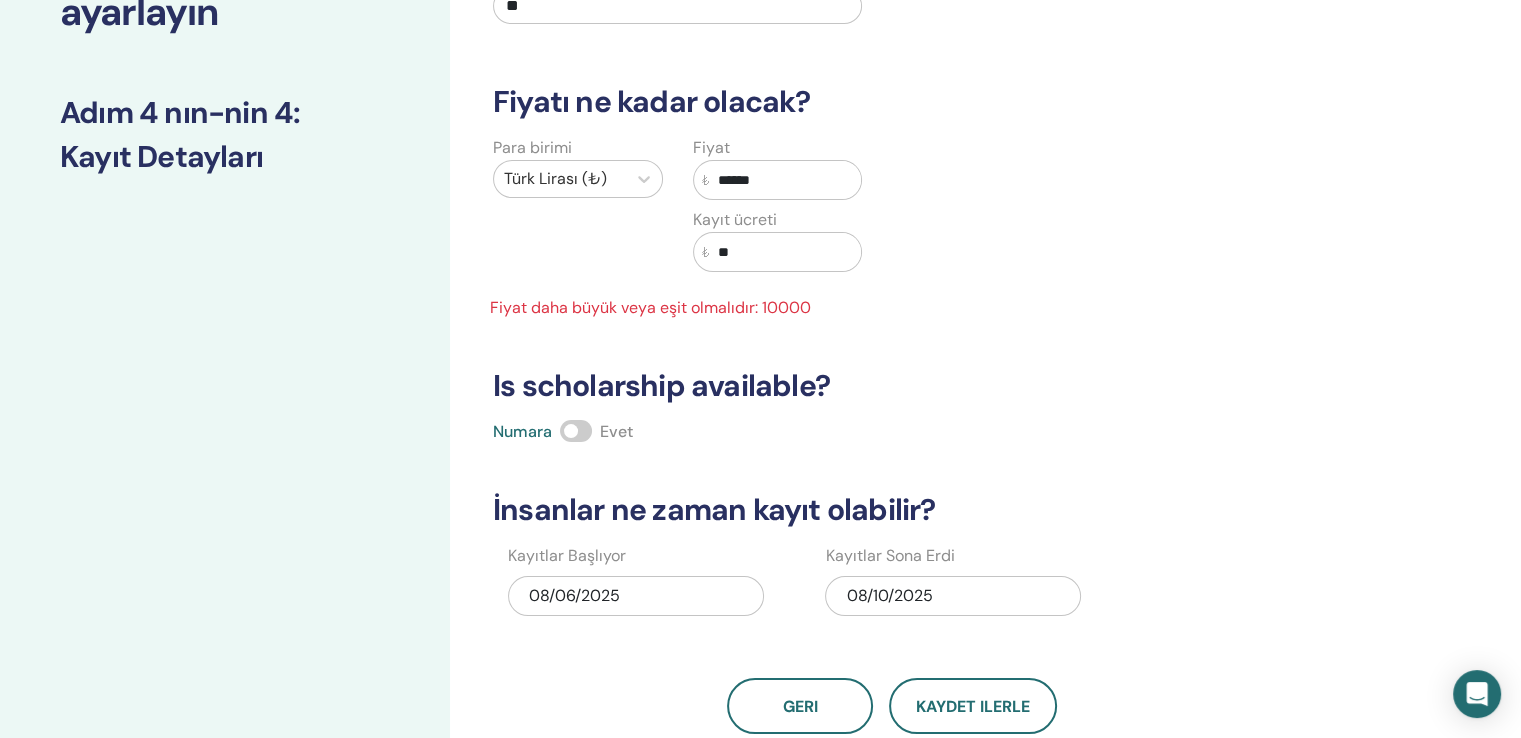 type on "*" 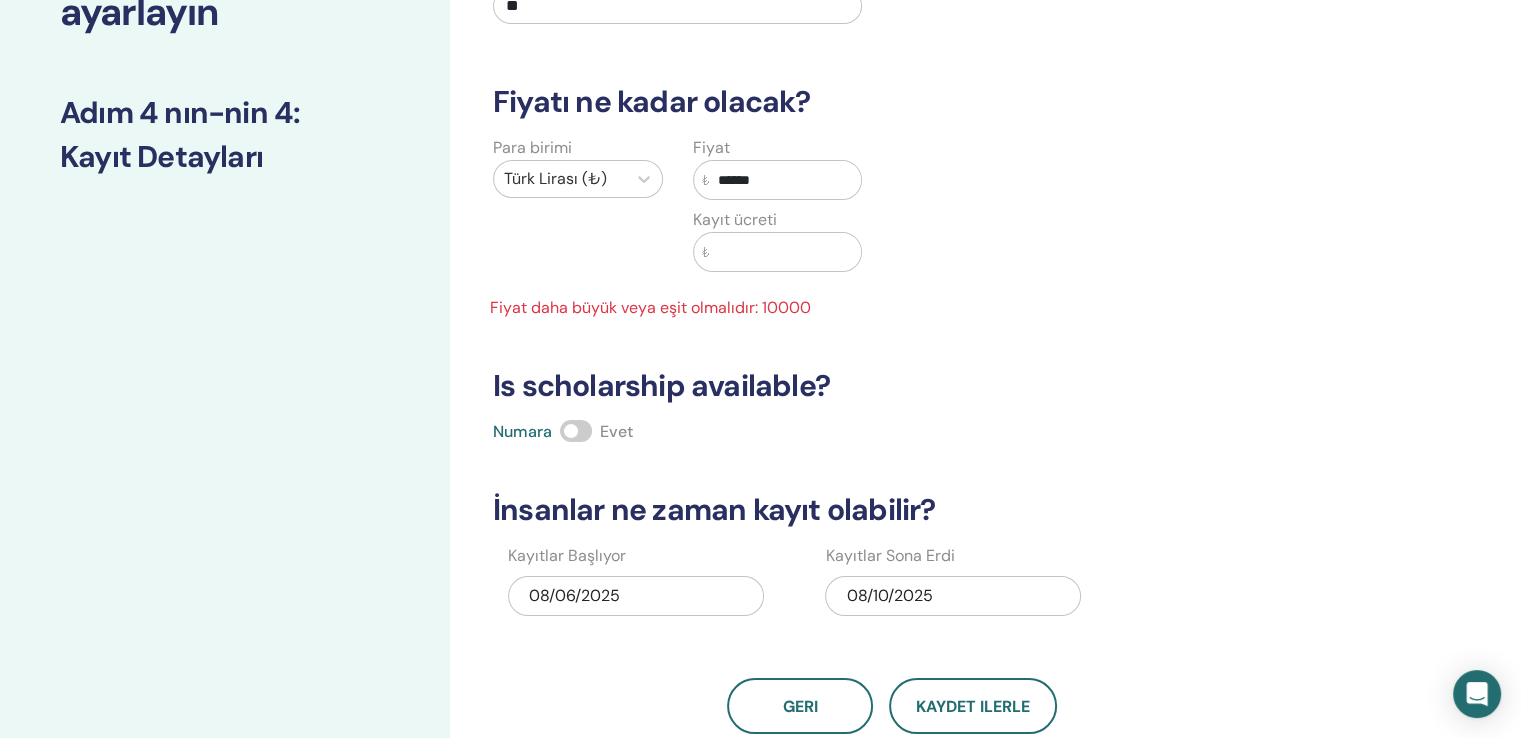 click at bounding box center (576, 431) 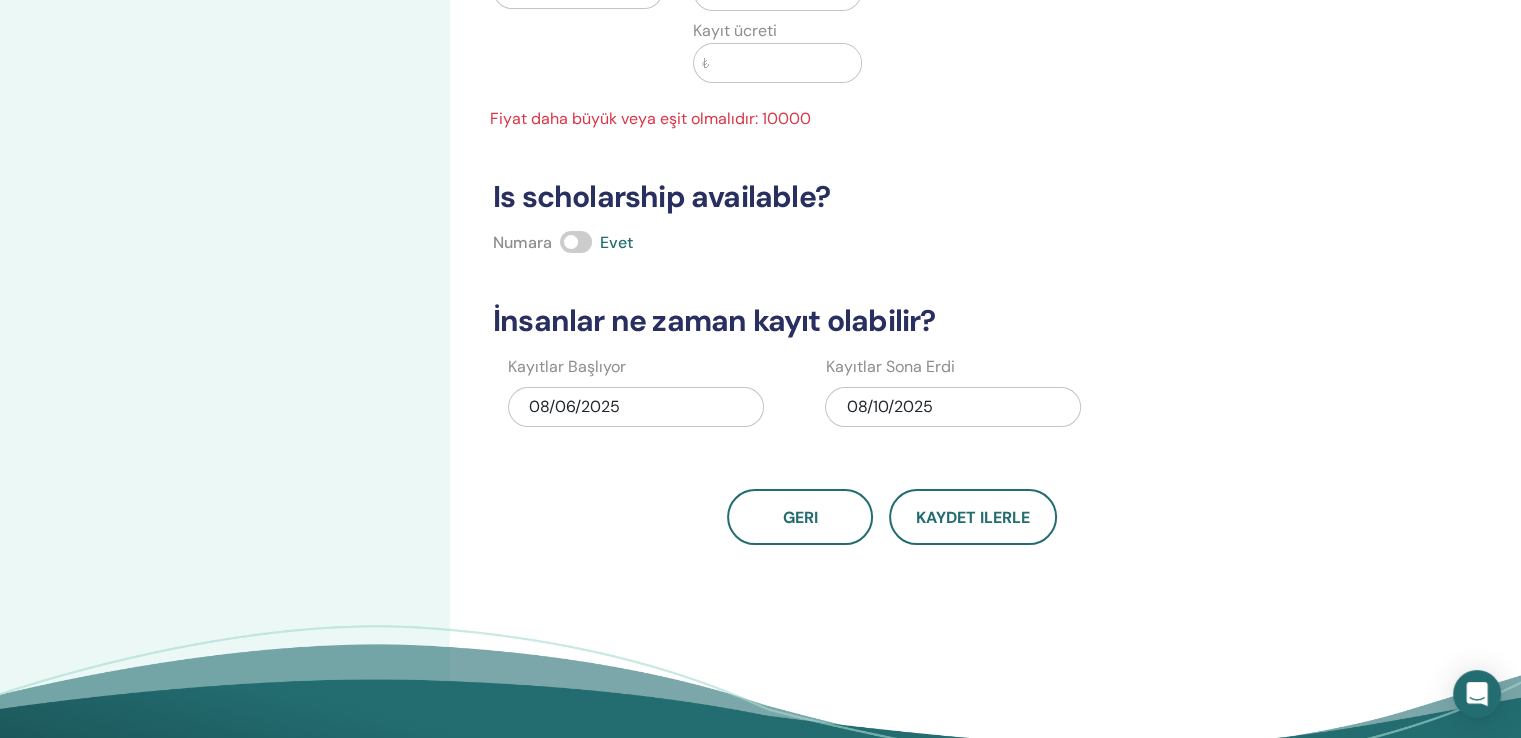 scroll, scrollTop: 400, scrollLeft: 0, axis: vertical 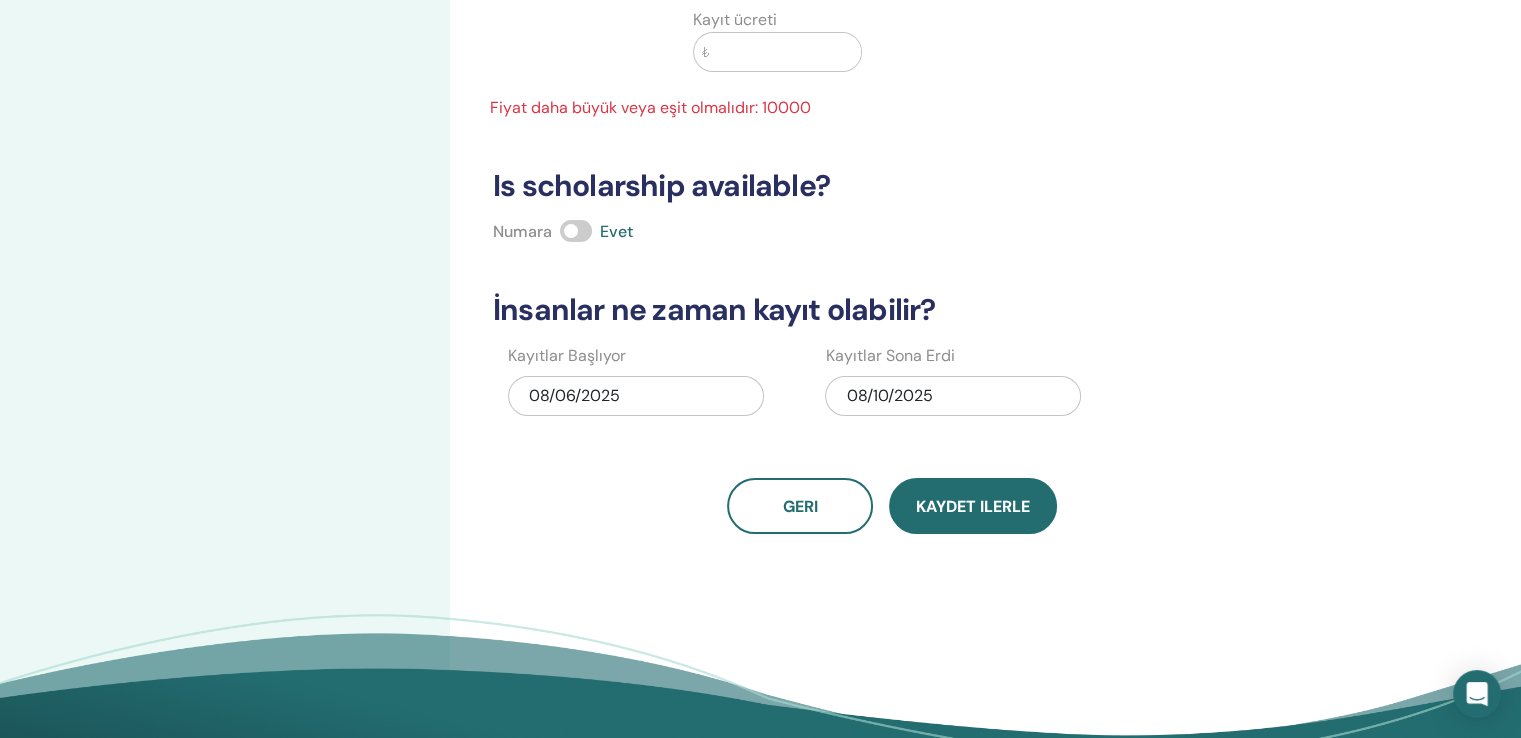 click on "Kaydet ilerle" at bounding box center [973, 506] 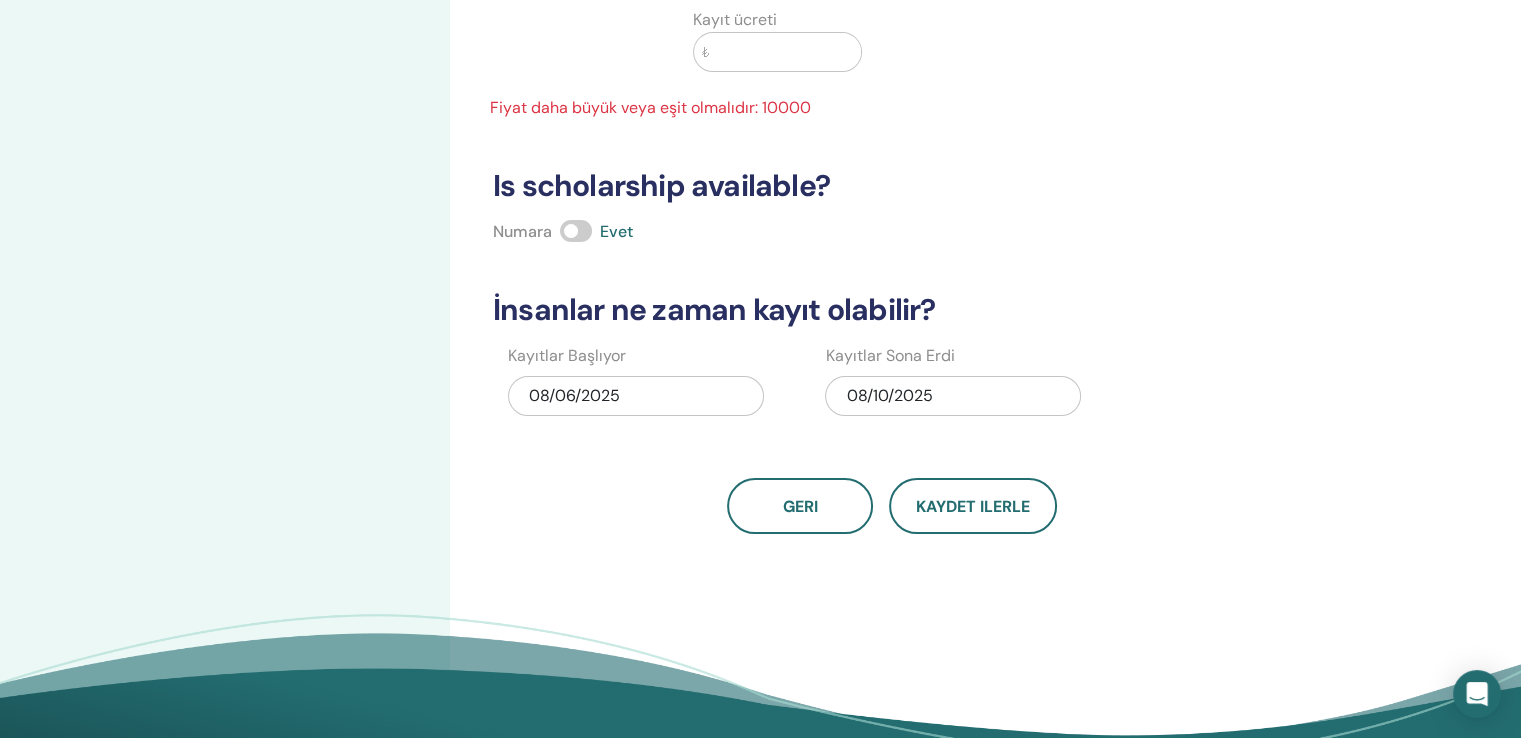 scroll, scrollTop: 0, scrollLeft: 0, axis: both 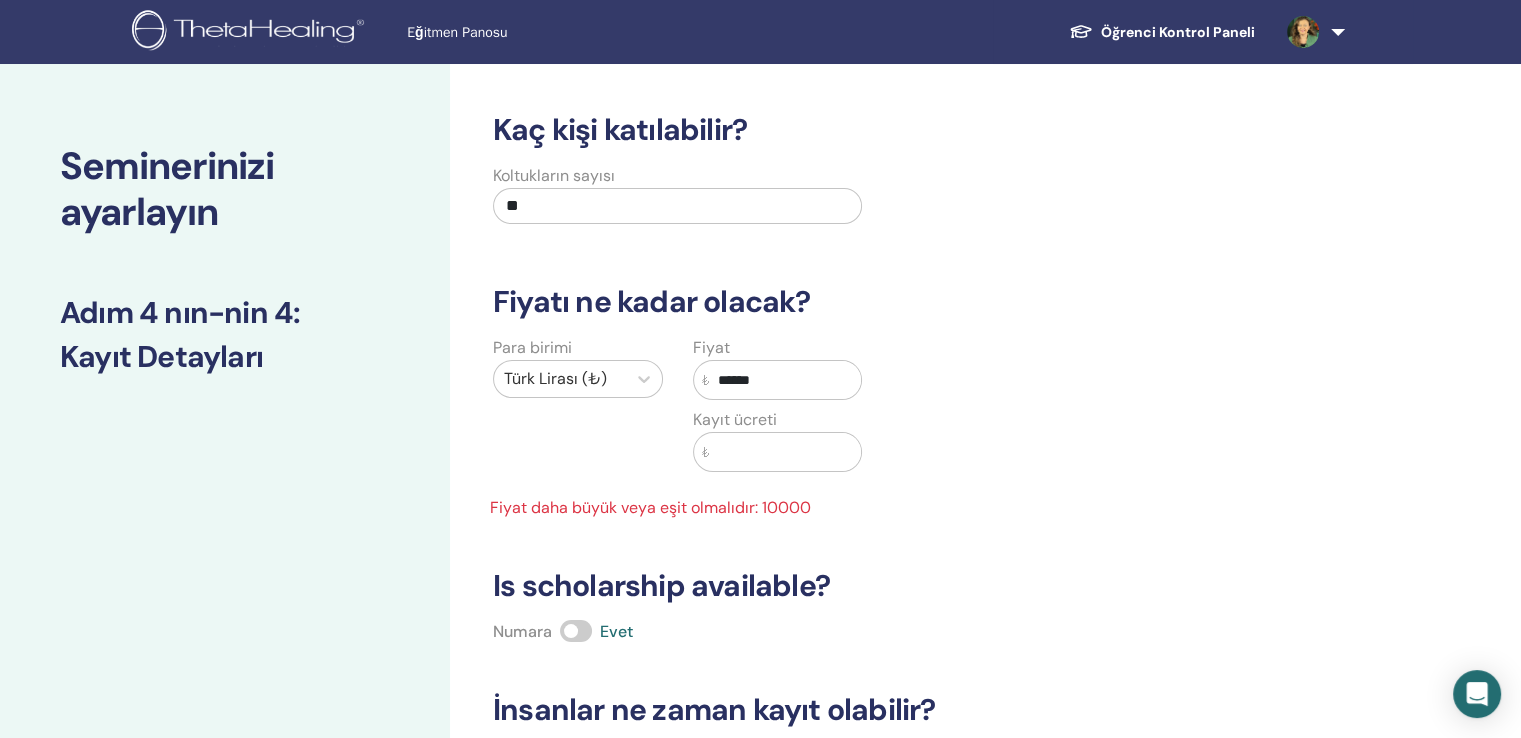 click at bounding box center [786, 452] 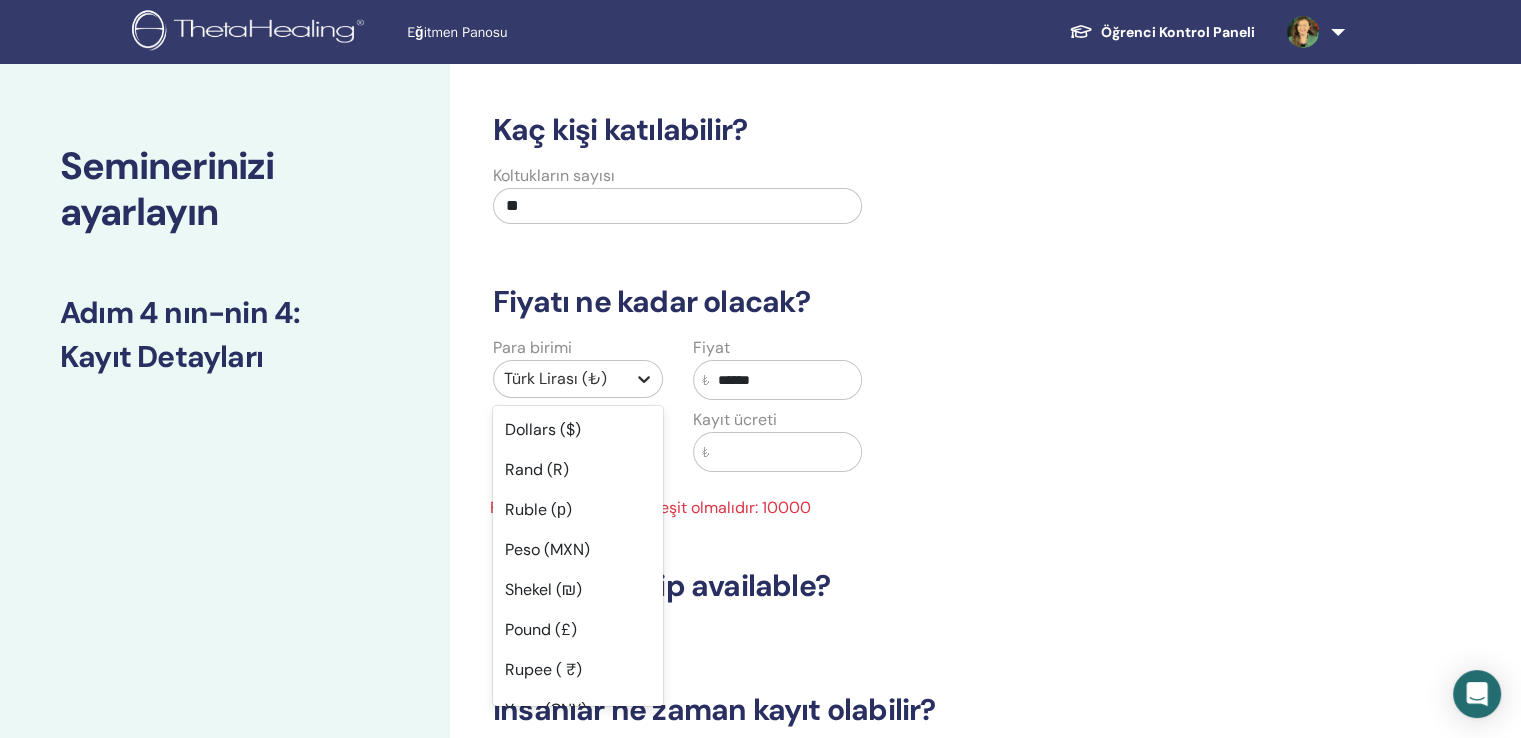 click 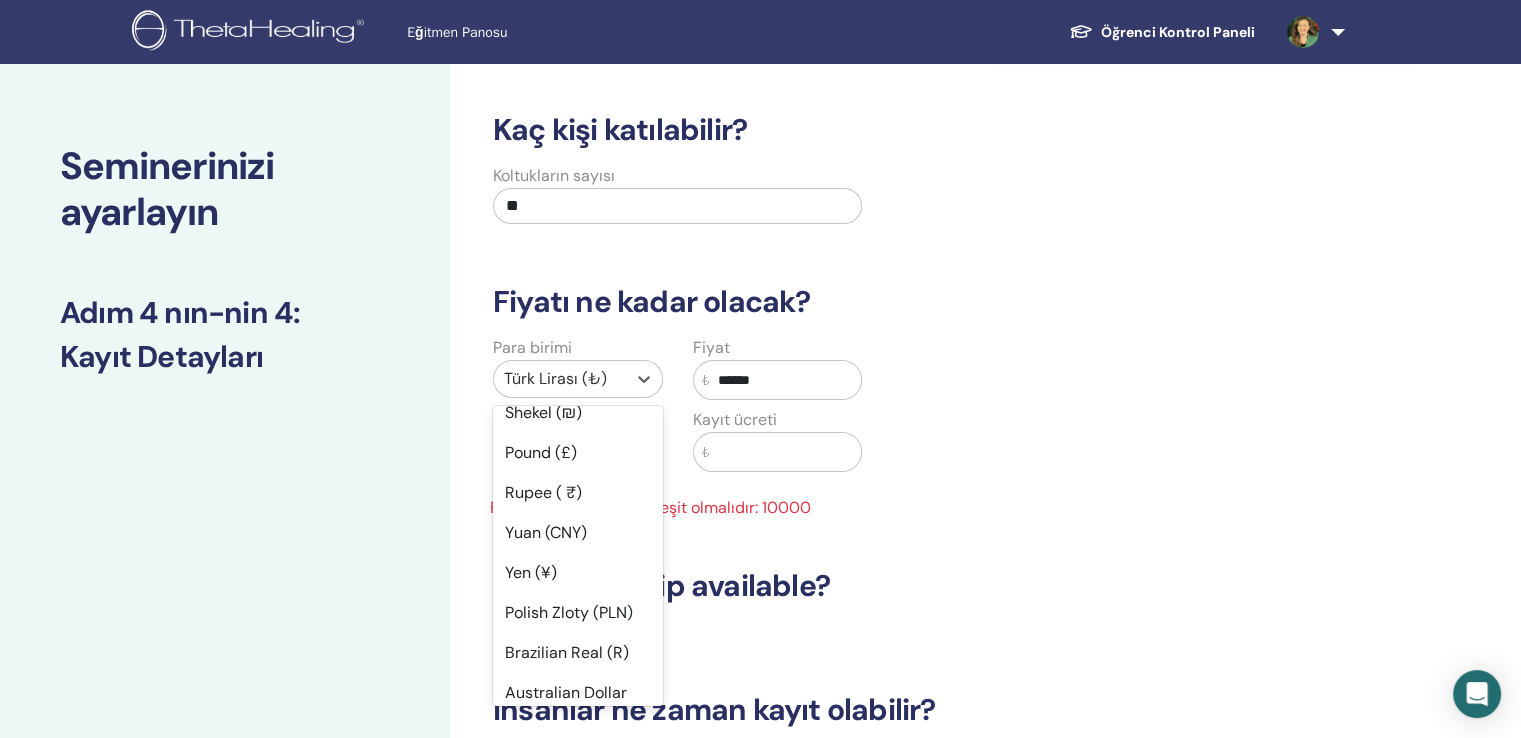 scroll, scrollTop: 109, scrollLeft: 0, axis: vertical 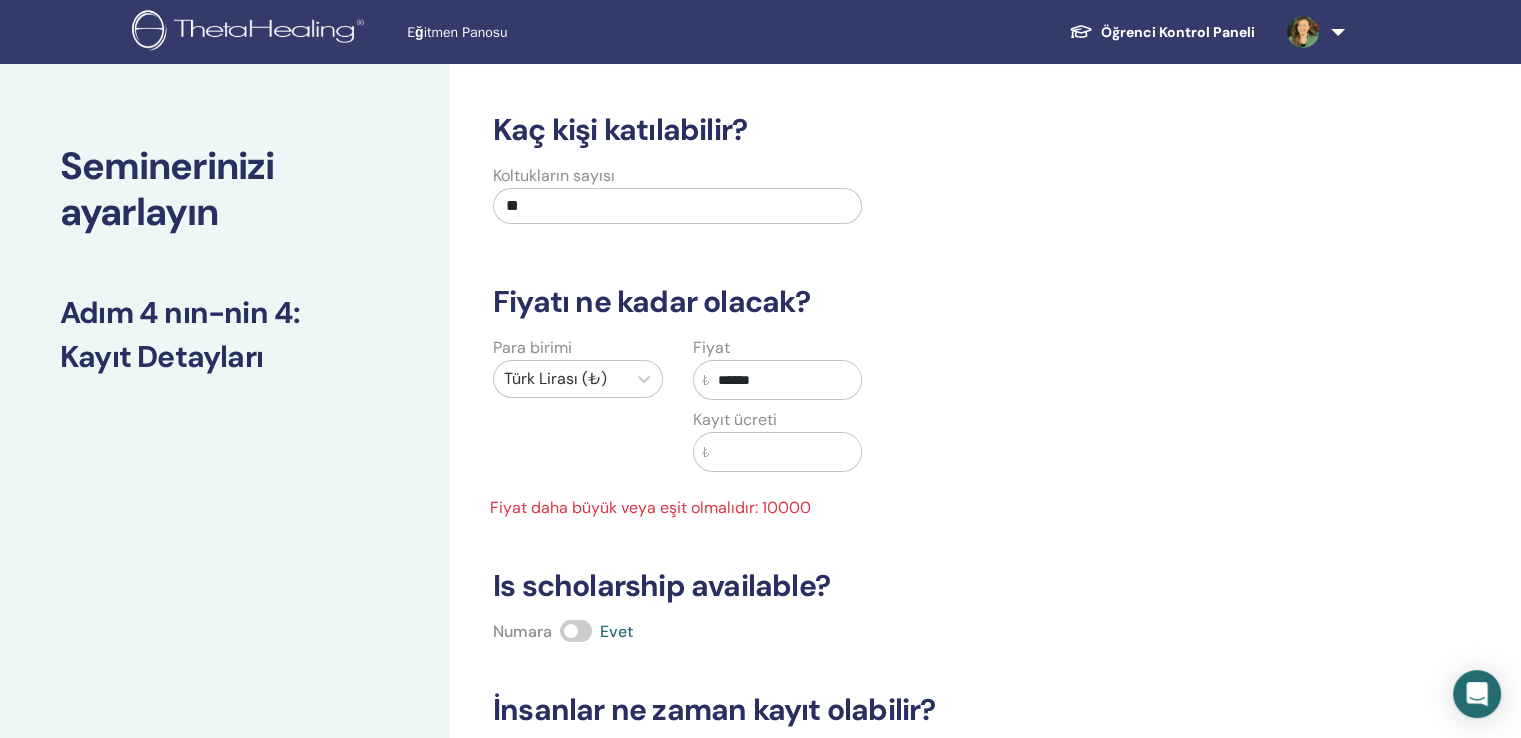 click on "Para birimi Türk Lirası (₺) Fiyat ₺ ****** Kayıt ücreti ₺ Fiyat daha büyük veya eşit olmalıdır: 10000" at bounding box center (877, 428) 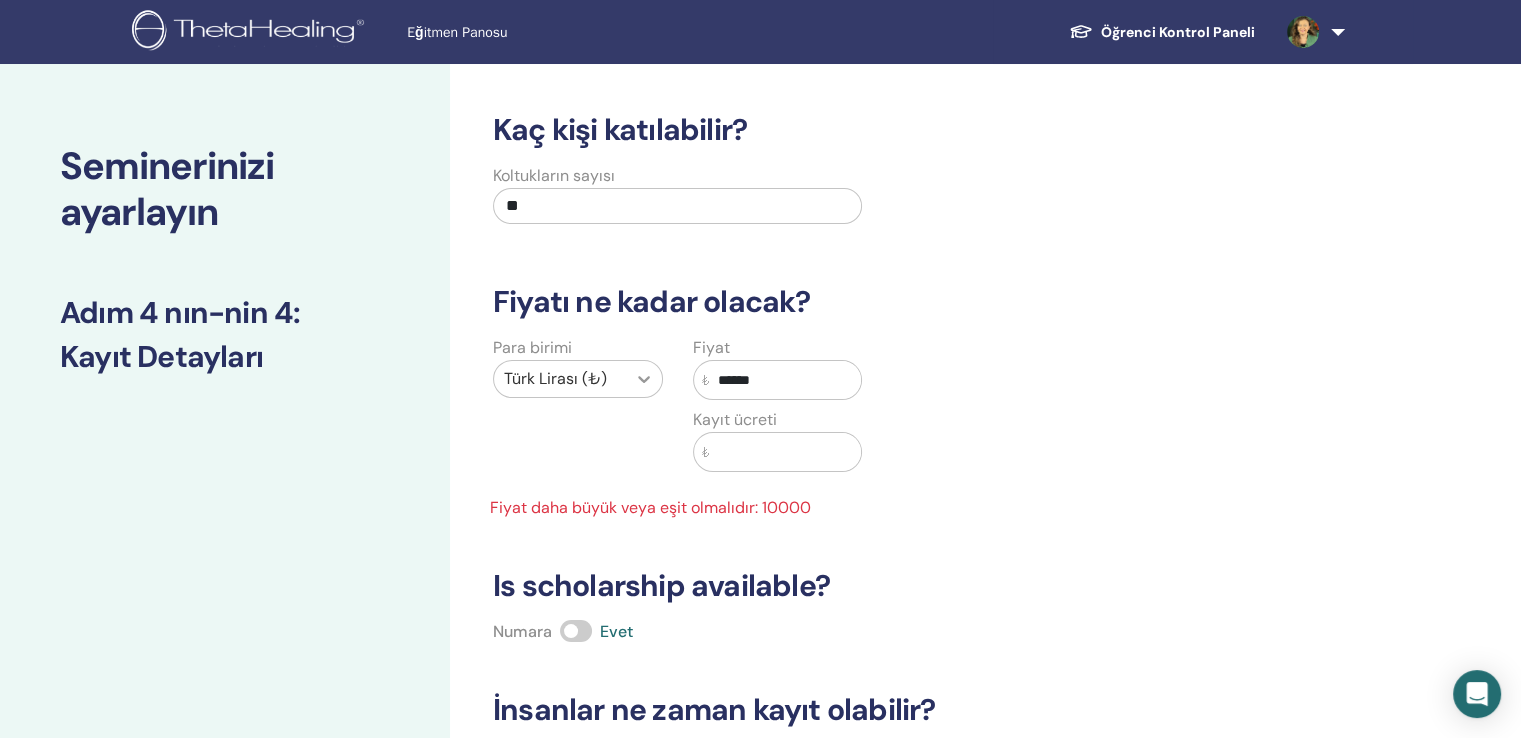 click 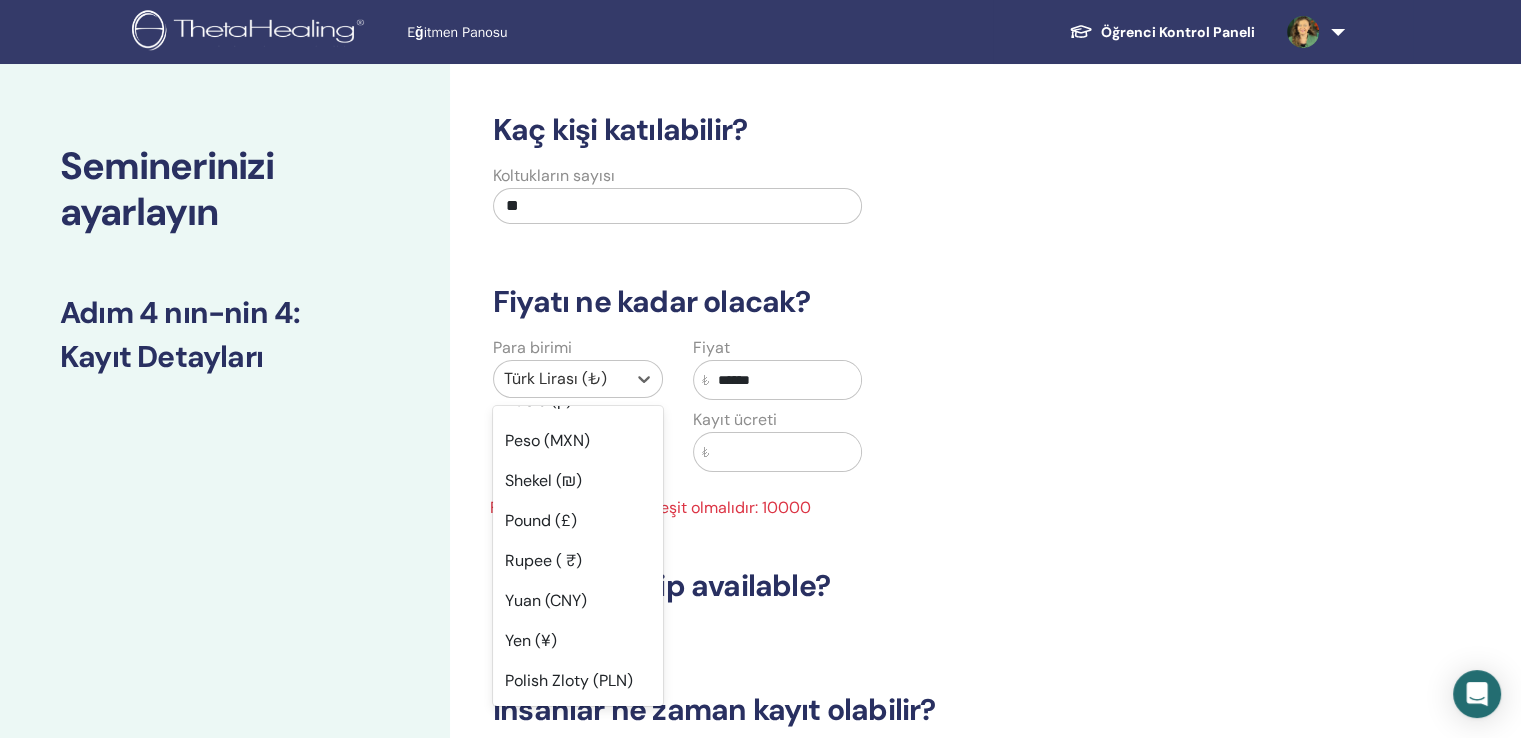 scroll, scrollTop: 0, scrollLeft: 0, axis: both 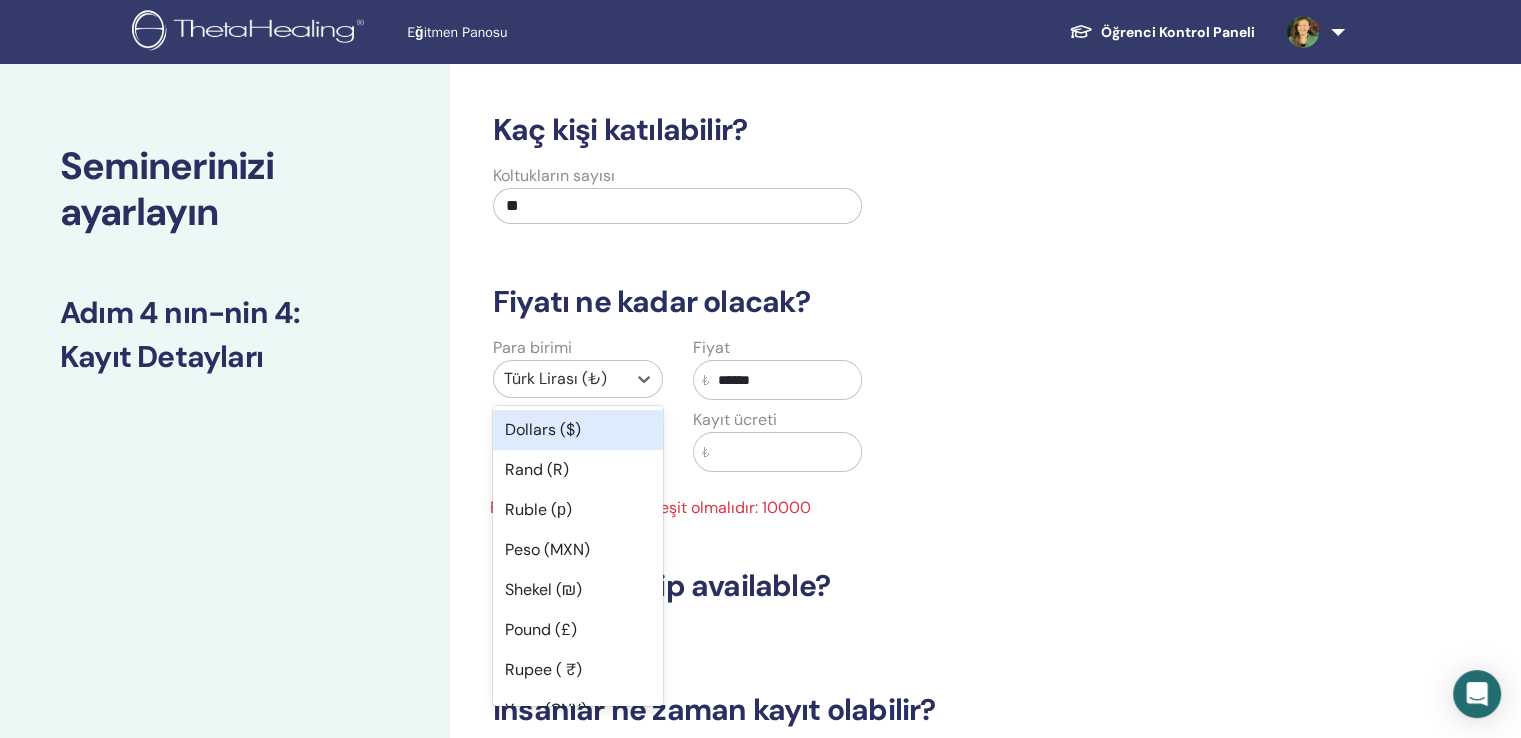 click on "Para birimi option Dollars ($) focused, 1 of 45. 45 results available. Use Up and Down to choose options, press Enter to select the currently focused option, press Escape to exit the menu, press Tab to select the option and exit the menu. Türk Lirası (₺) Dollars ($) Rand (R) Ruble (р) Peso (MXN) Shekel (₪) Pound (£) Rupee ( ₹) Yuan (CNY) Yen (¥) Polish Zloty (PLN) Brazilian Real (R) Australian Dollar (AUD) New Zealand Dollar (NZD) Canadian (CAD) Cuban Peso (CUP) Croatian Kuna (HRK) Ukrainian Hryvna (UAH) Romanian New Leu (RON) Swiss Franc (CHF) UAE Dirham (AED) Czech Koruna (Kč) Kuwaiti Dinar (د.ك) Omani Rial (﷼) Bahraini Dinar (.د.ب) Qatari Riyal (ر.ق) Saudi Riyal (ر.س) Iranian Rial (﷼) Bulgarian lev (лв.) Jordanian Dinar (د.ا) Hungarian Forint (HUF) Chilean Peso (CLP) Türk Lirası (₺) Turkish Lira (₺) Iraqi Dinar (ع.د) Euro (€) Danish Krone (DKK) Norwegian Krone (NOK) Swedish Krona (SEK) Egyptian Pound (E£) Argentine Peso (ARS) New Taiwan Dollar (TWD) Fiyat ₺ ******" at bounding box center [877, 428] 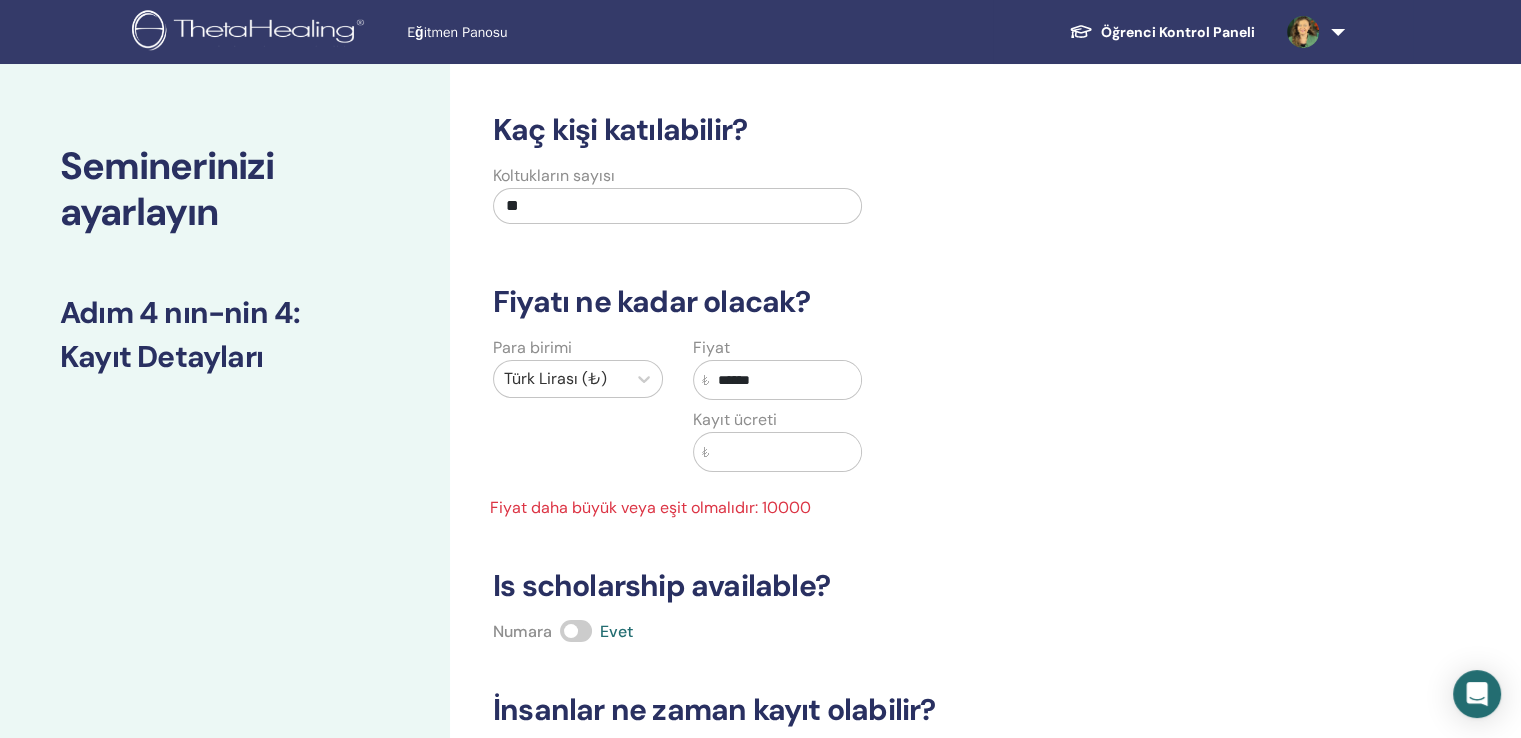 click at bounding box center [786, 452] 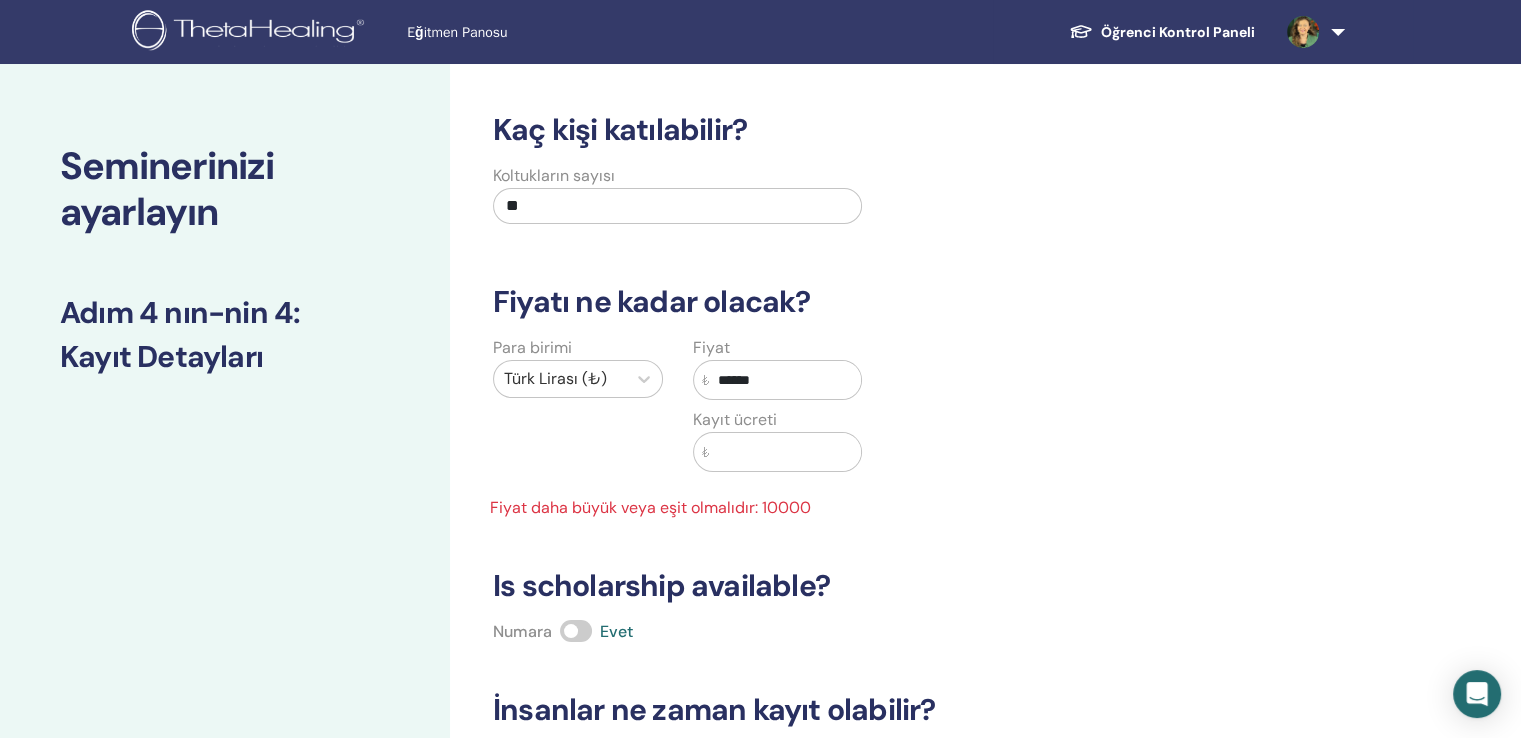 click at bounding box center [786, 452] 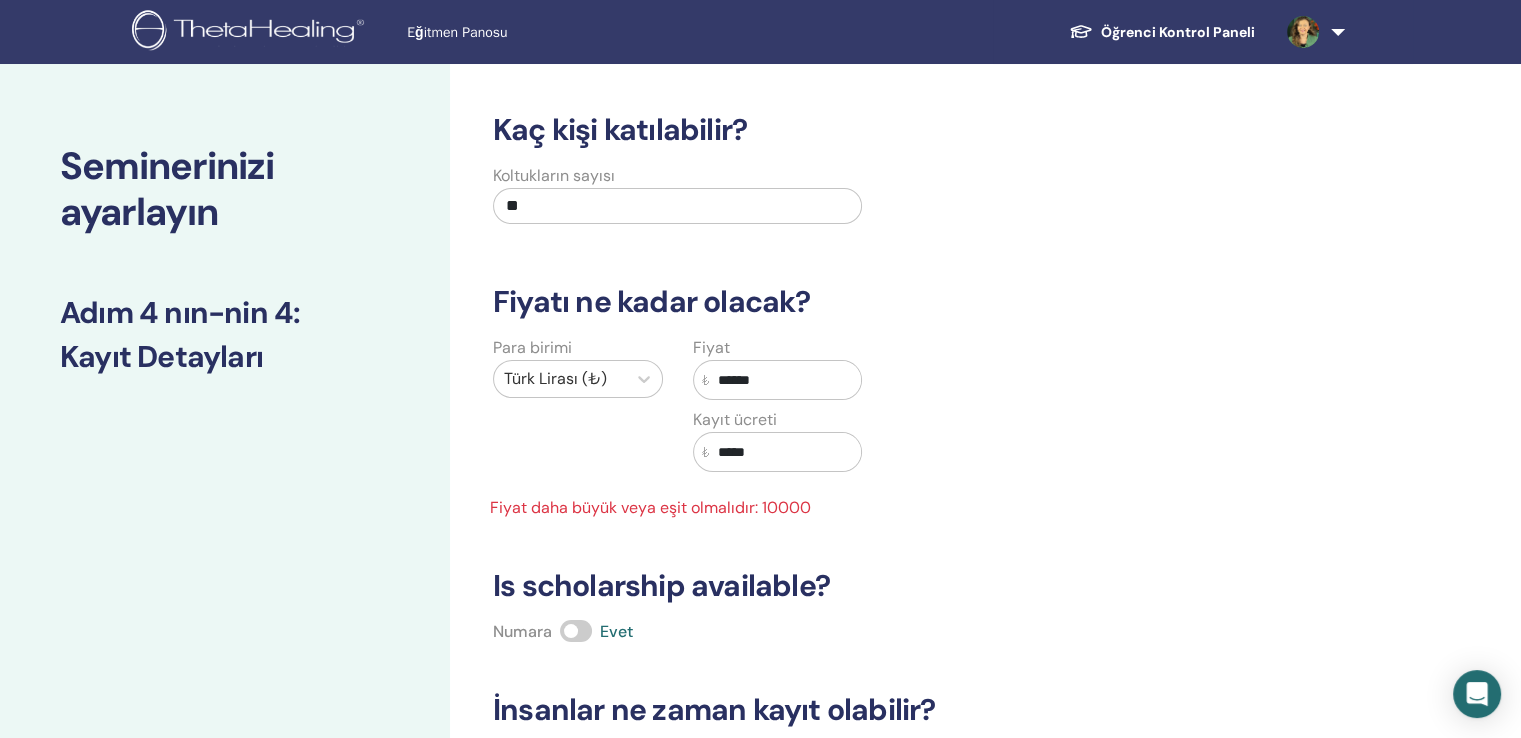 type on "*****" 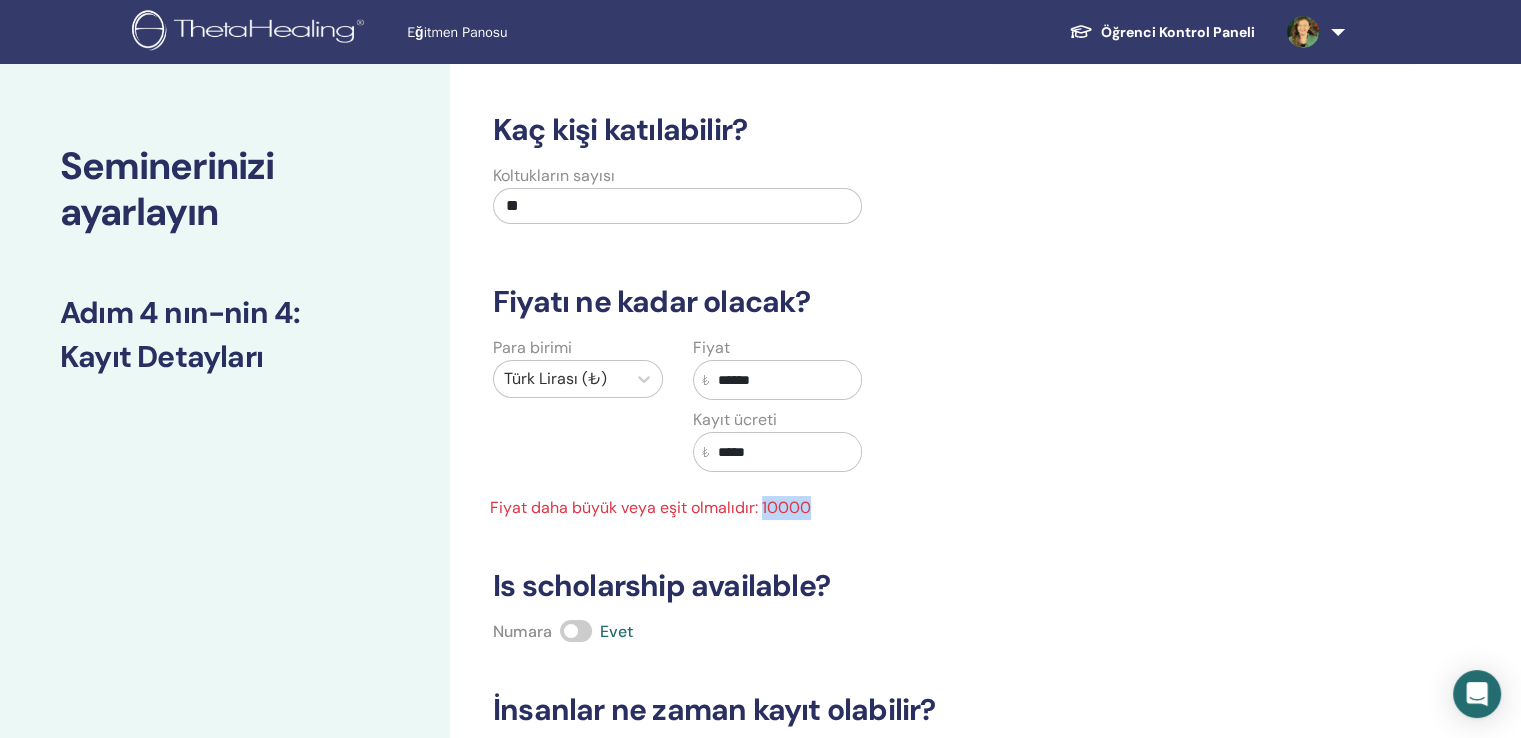 click on "Kaç kişi katılabilir? Koltukların sayısı ** Fiyatı ne kadar olacak? Para birimi Türk Lirası (₺) Fiyat ₺ ****** Kayıt ücreti ₺ ***** Fiyat daha büyük veya eşit olmalıdır: 10000 Is scholarship available? Numara Evet İnsanlar ne zaman kayıt olabilir? Kayıtlar Başlıyor 08/06/2025 Kayıtlar Sona Erdi 08/10/2025 Geri Kaydet ilerle" at bounding box center (892, 523) 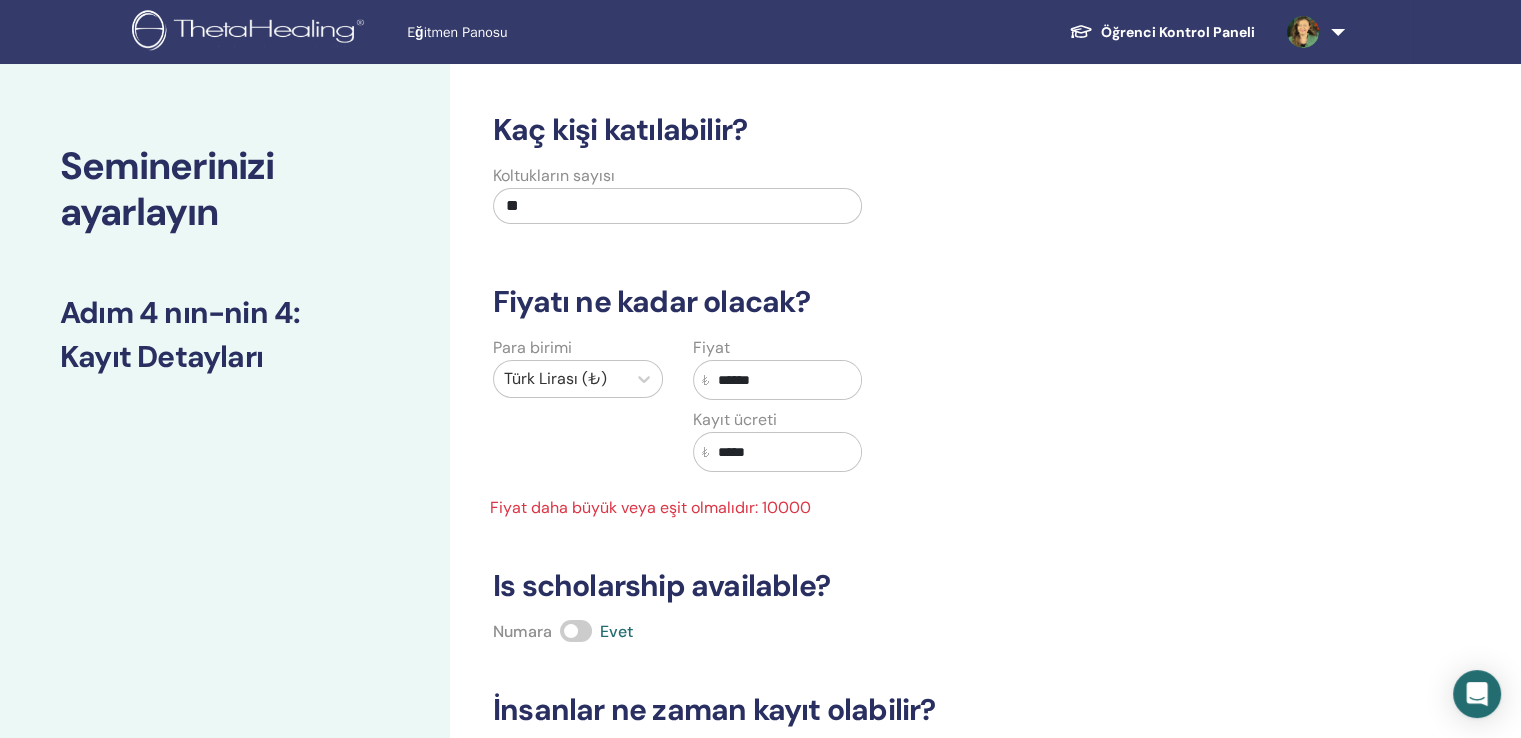 click on "Fiyat ₺ ****** Kayıt ücreti ₺ *****" at bounding box center [778, 416] 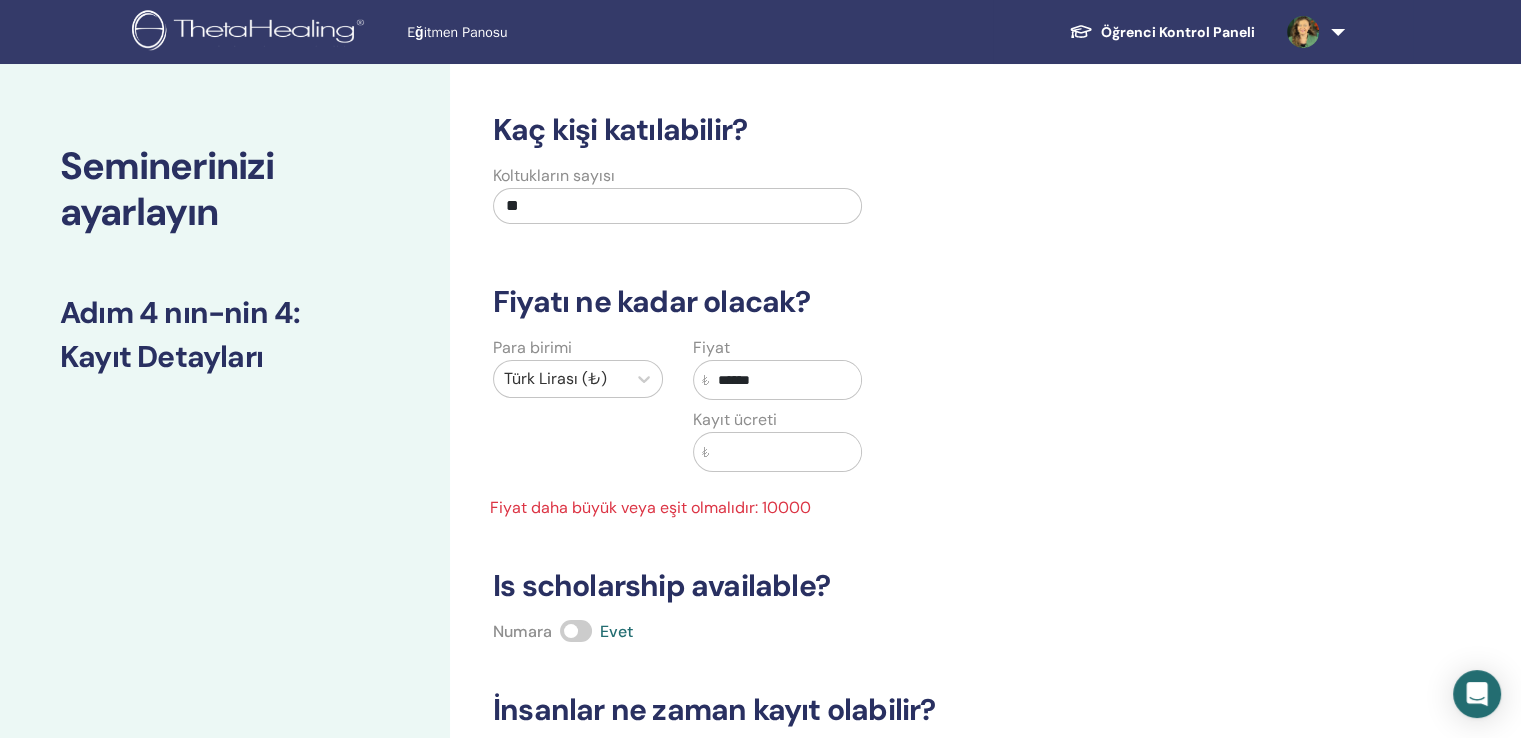 type 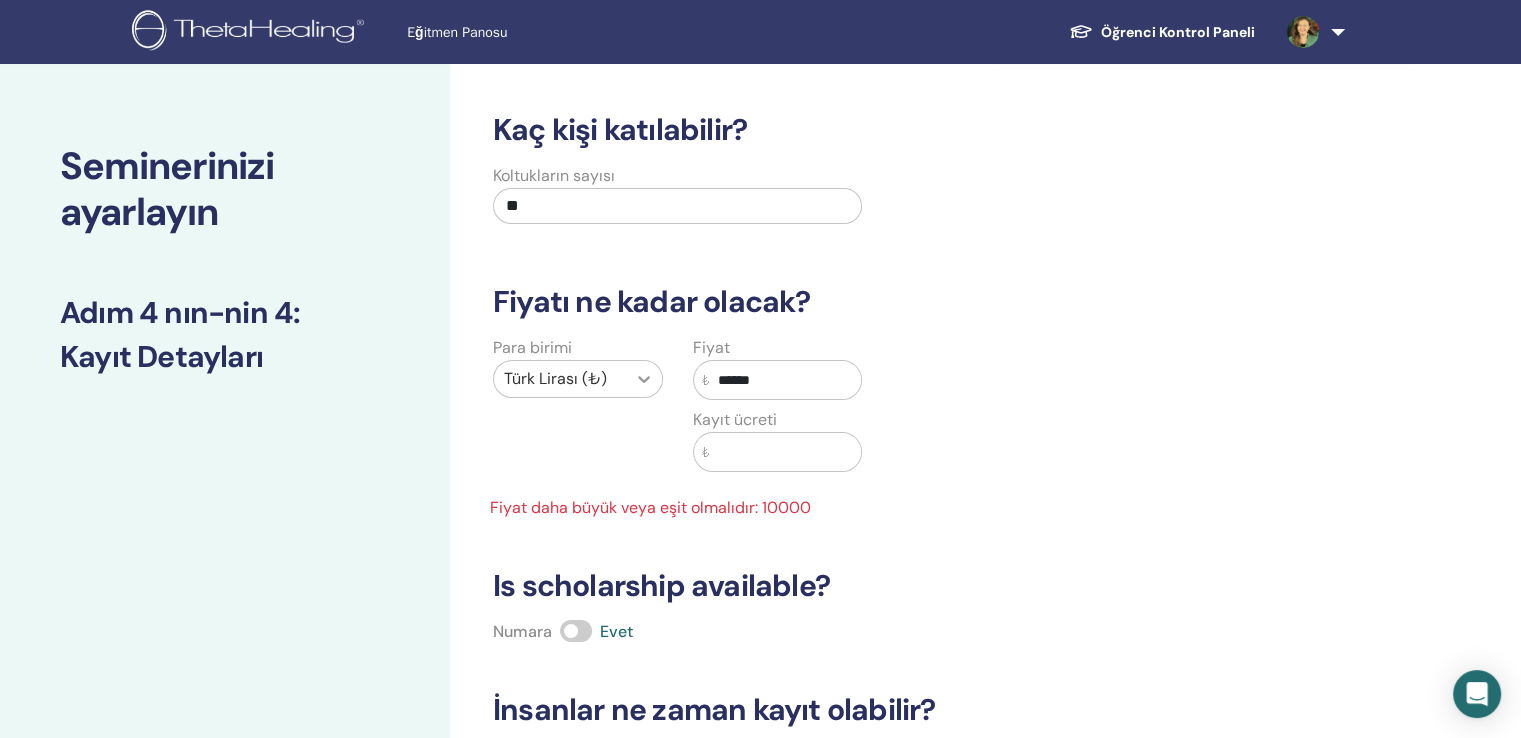 drag, startPoint x: 796, startPoint y: 381, endPoint x: 633, endPoint y: 381, distance: 163 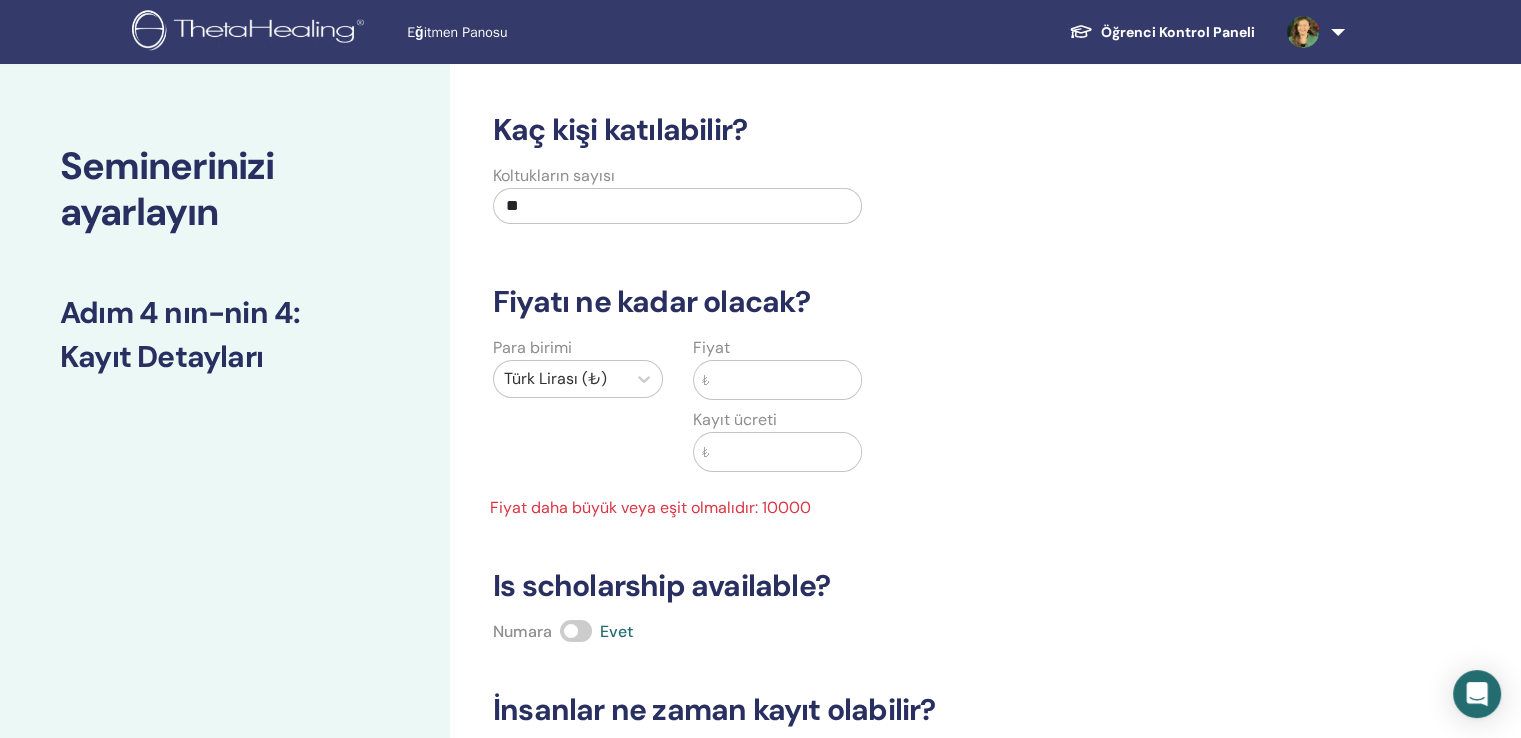 type 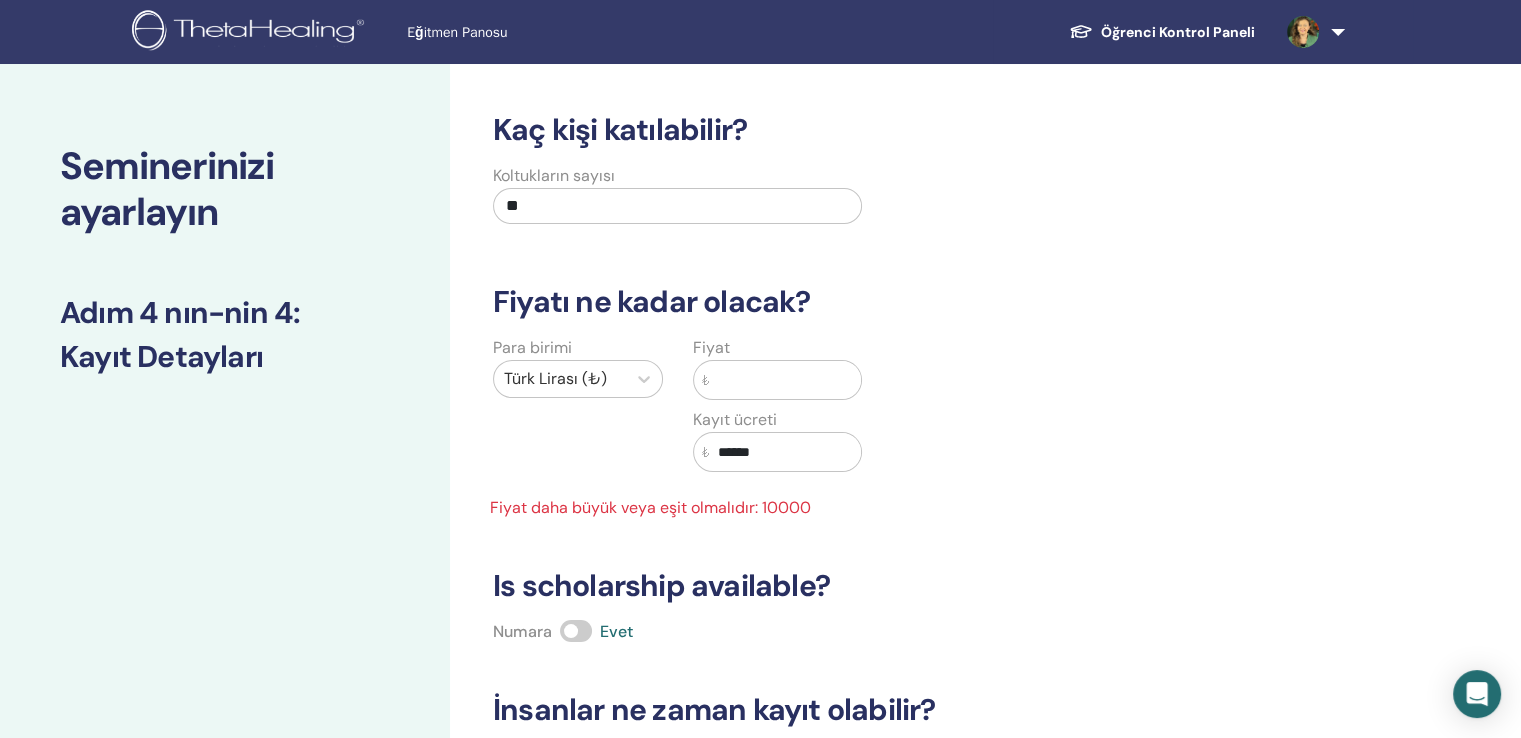 type on "******" 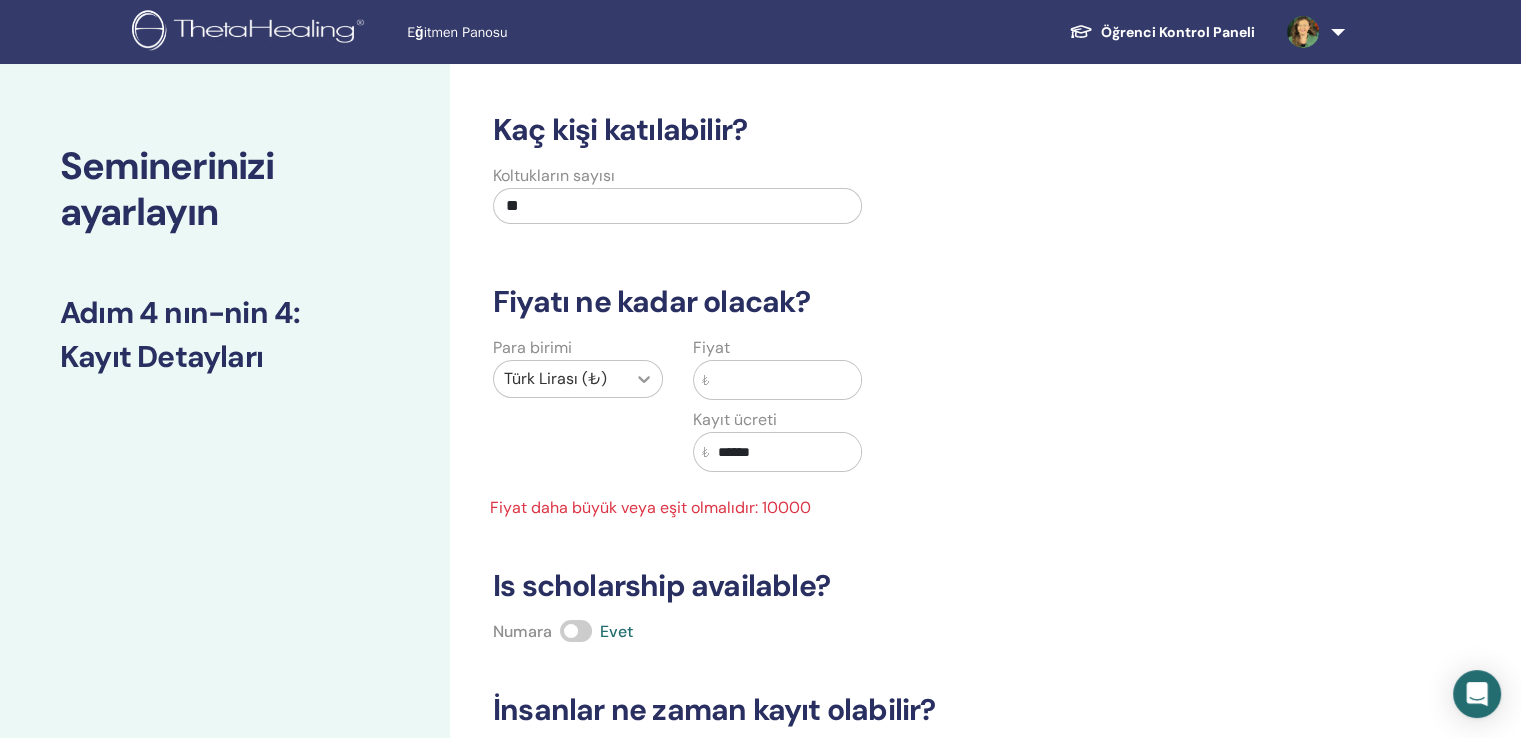 click 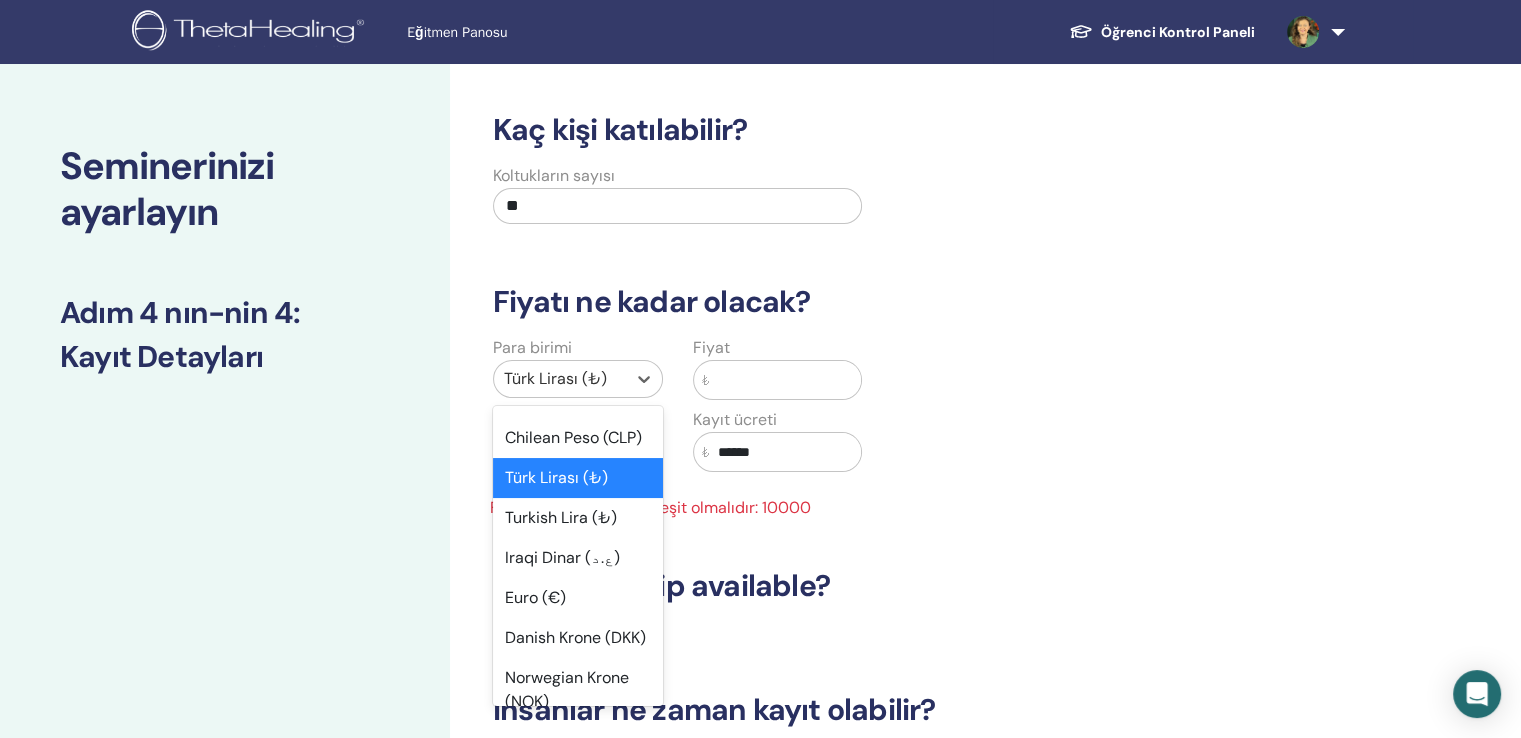 scroll, scrollTop: 1409, scrollLeft: 0, axis: vertical 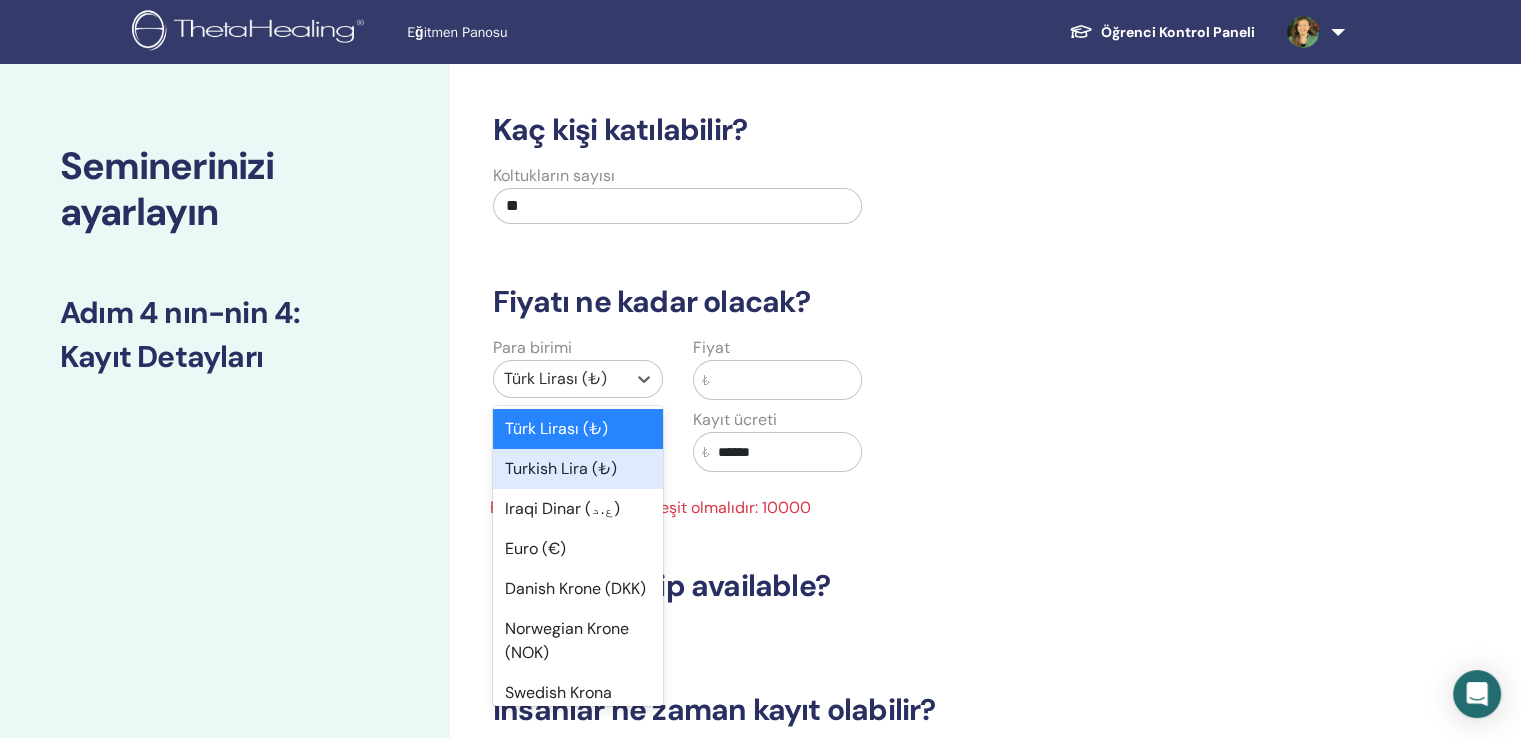 click on "Turkish Lira (₺)" at bounding box center (578, 469) 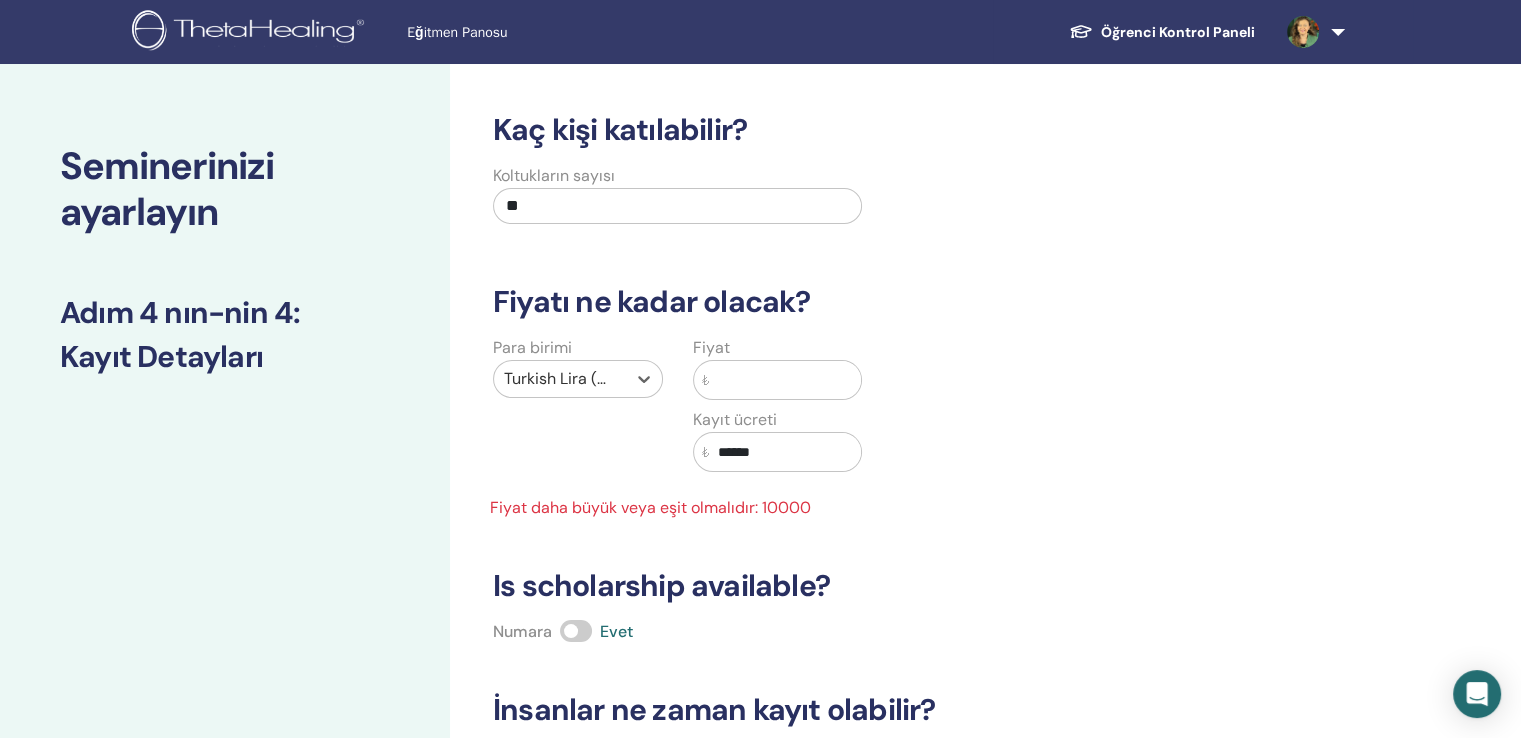 click at bounding box center [786, 380] 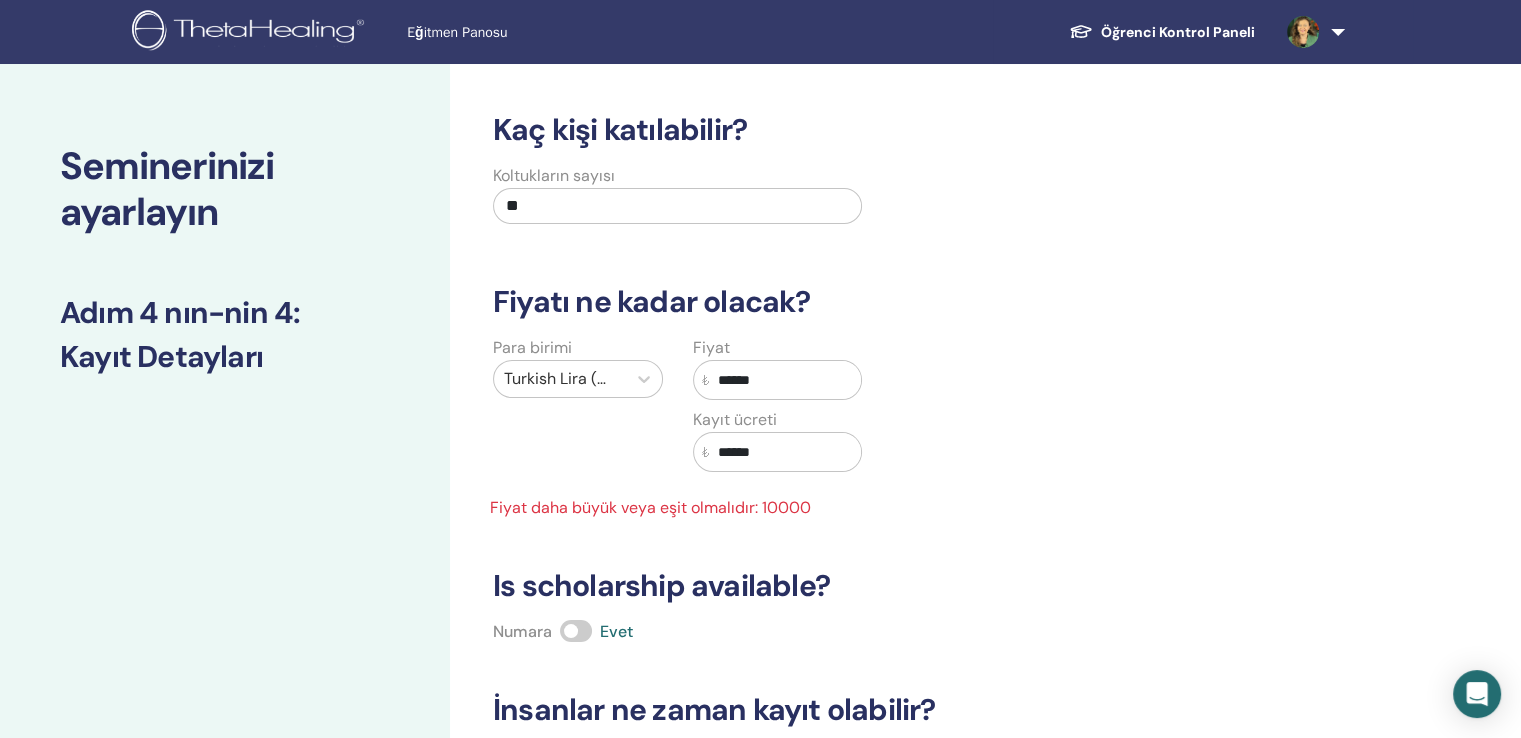 type on "******" 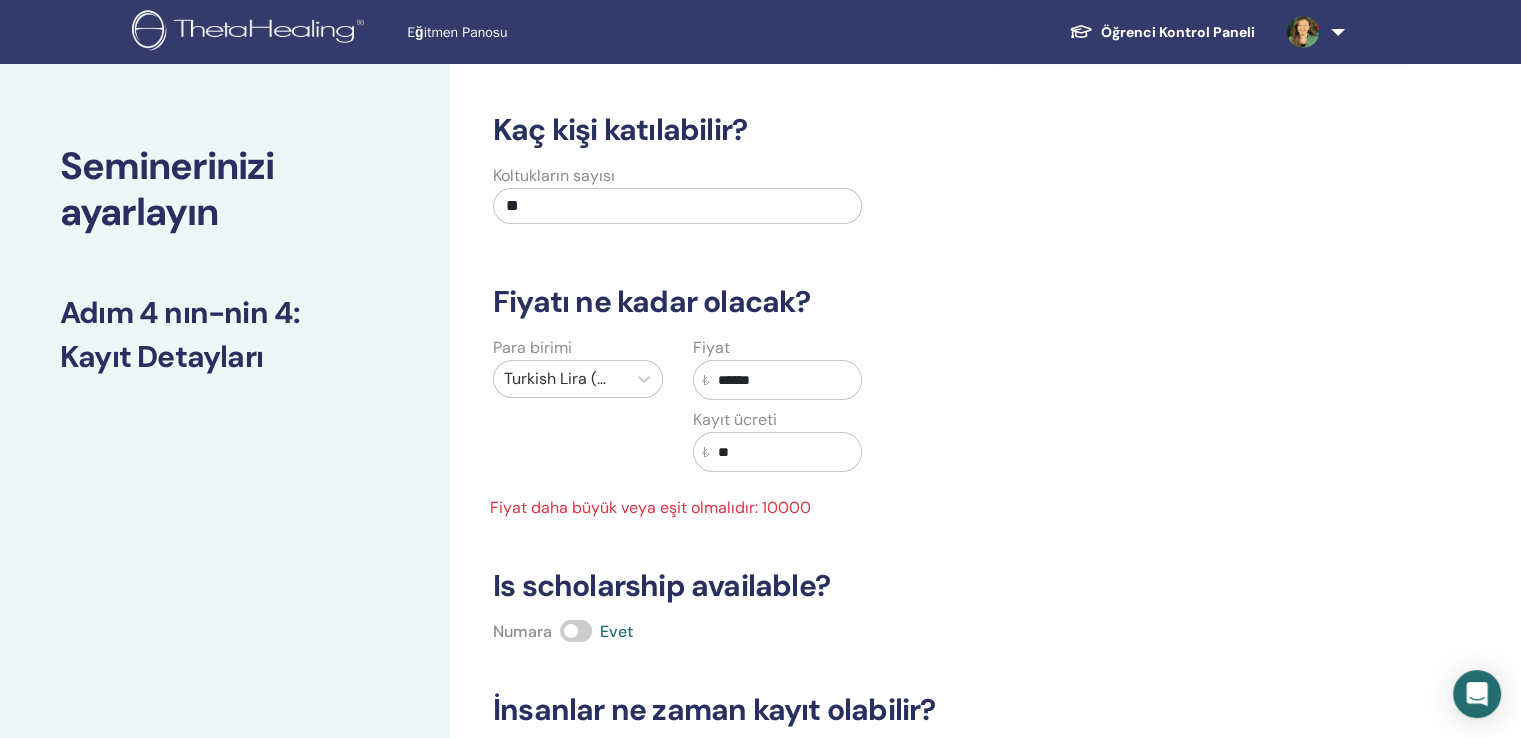 type on "*" 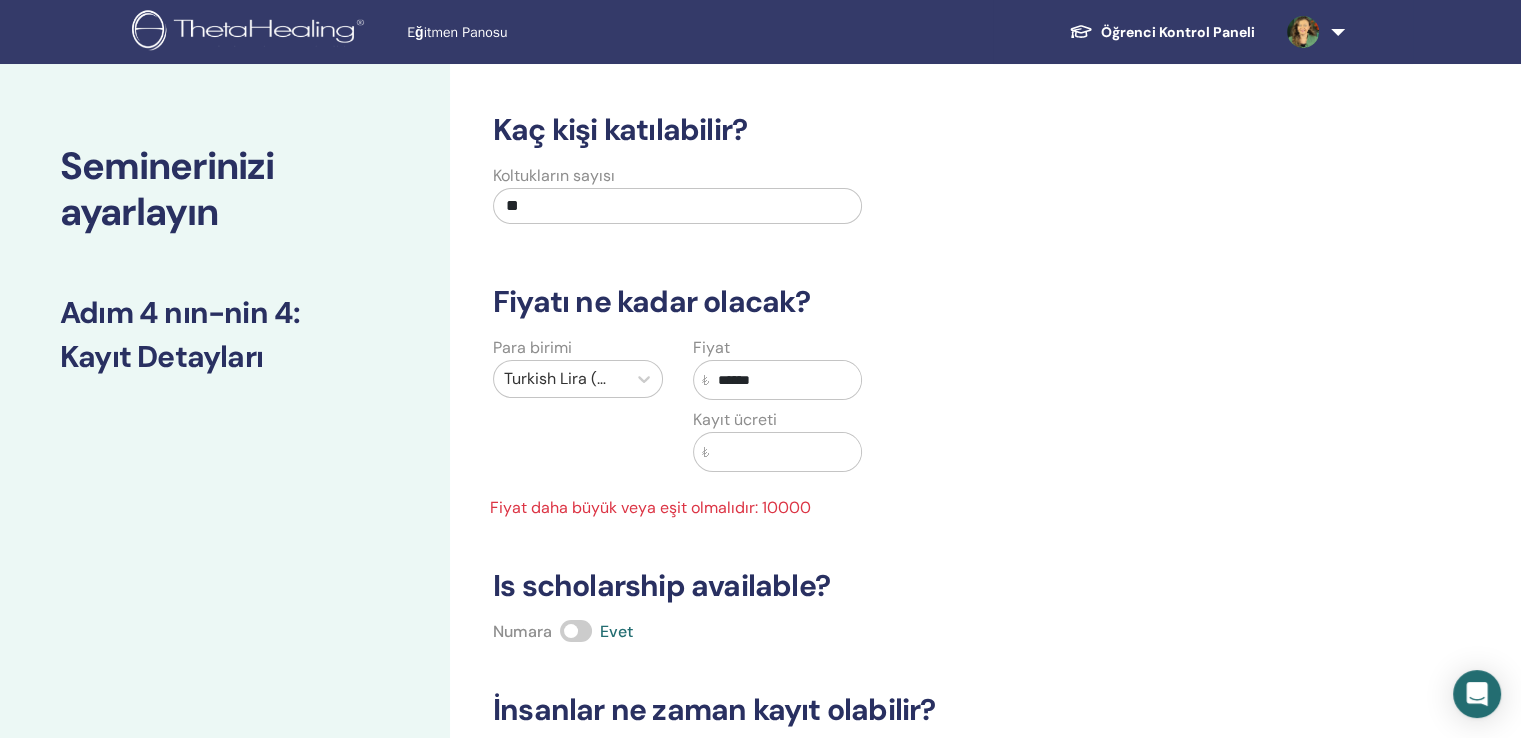 click on "Kaç kişi katılabilir? Koltukların sayısı ** Fiyatı ne kadar olacak? Para birimi Turkish Lira (₺) Fiyat ₺ ****** Kayıt ücreti ₺ Fiyat daha büyük veya eşit olmalıdır: 10000 Is scholarship available? Numara Evet İnsanlar ne zaman kayıt olabilir? Kayıtlar Başlıyor 08/06/2025 Kayıtlar Sona Erdi 08/10/2025 Geri Kaydet ilerle" at bounding box center (892, 523) 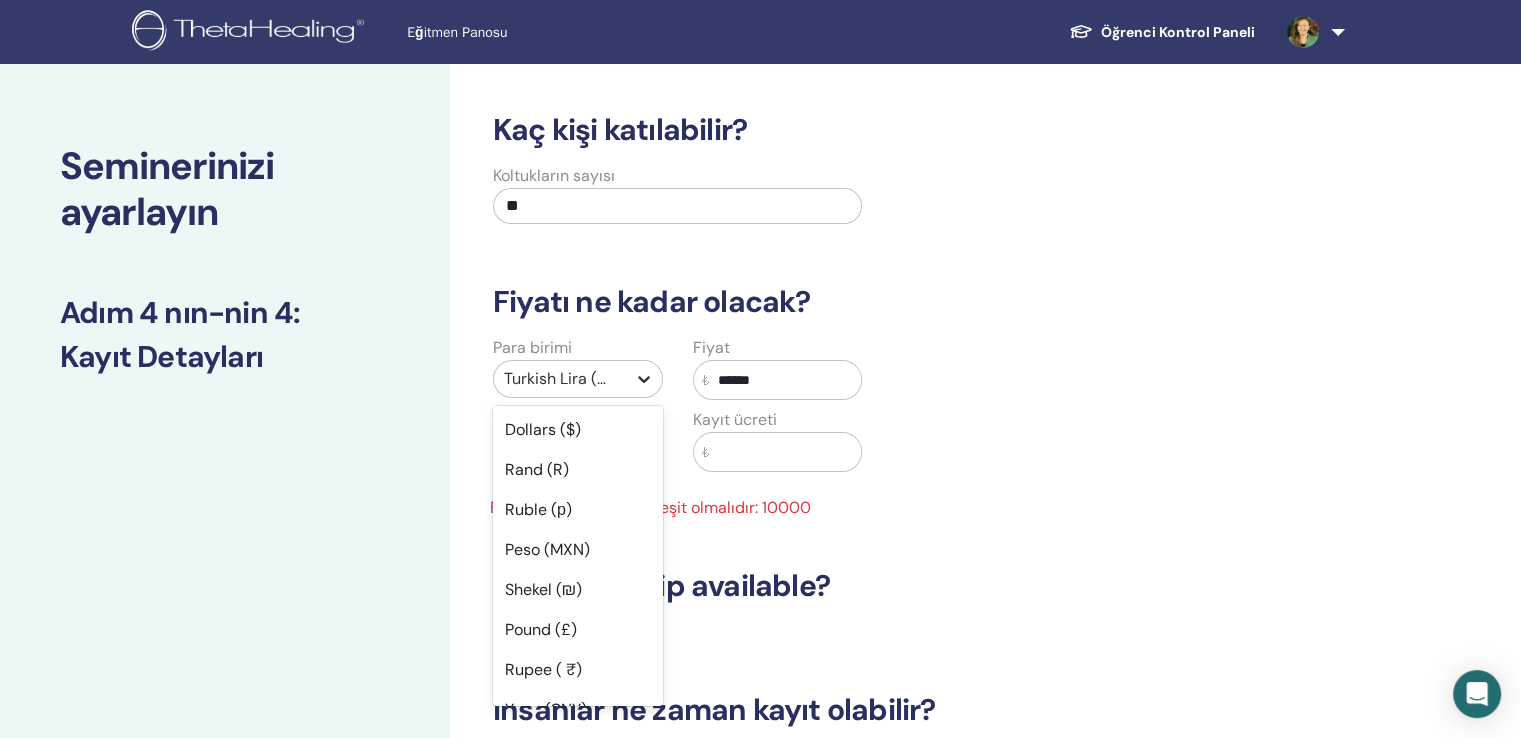 click 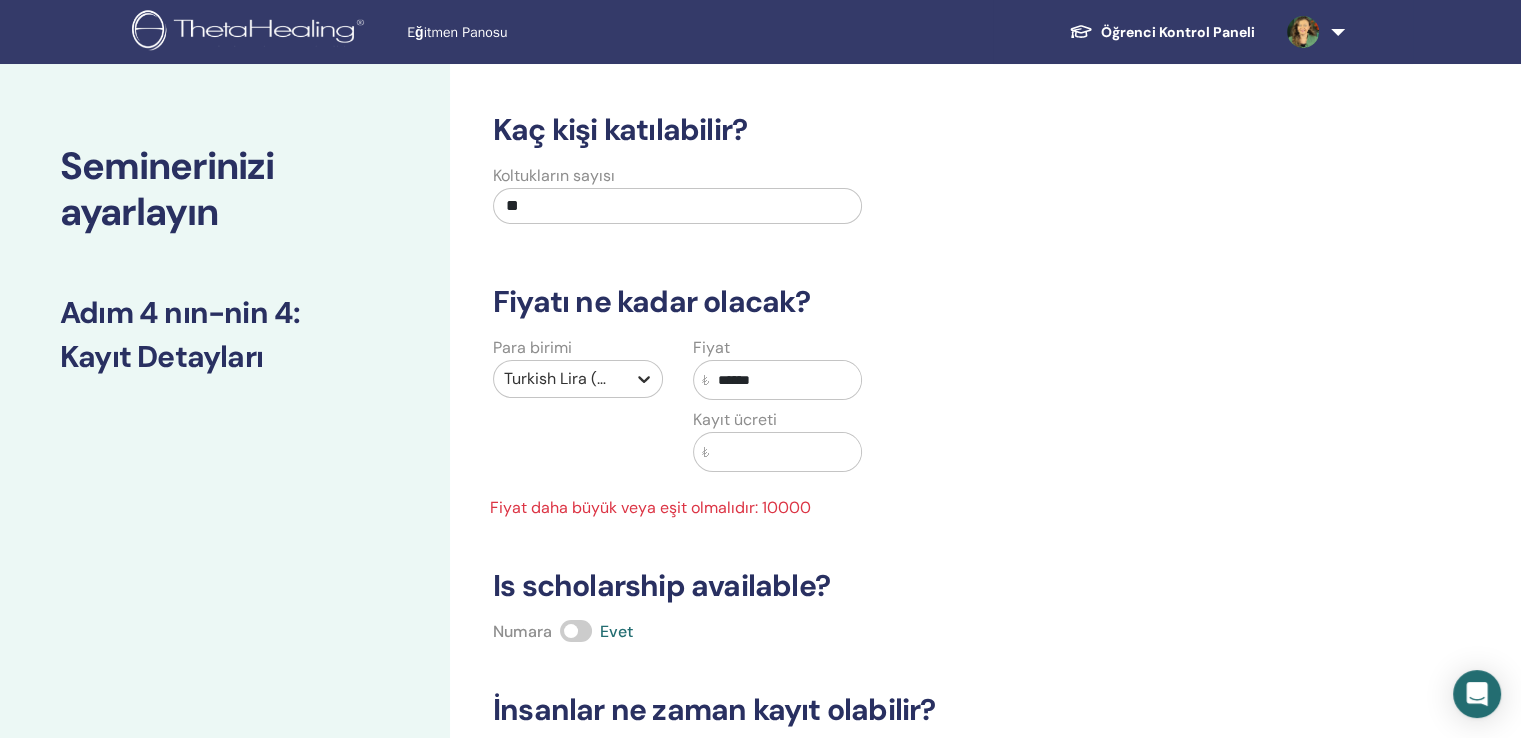 click 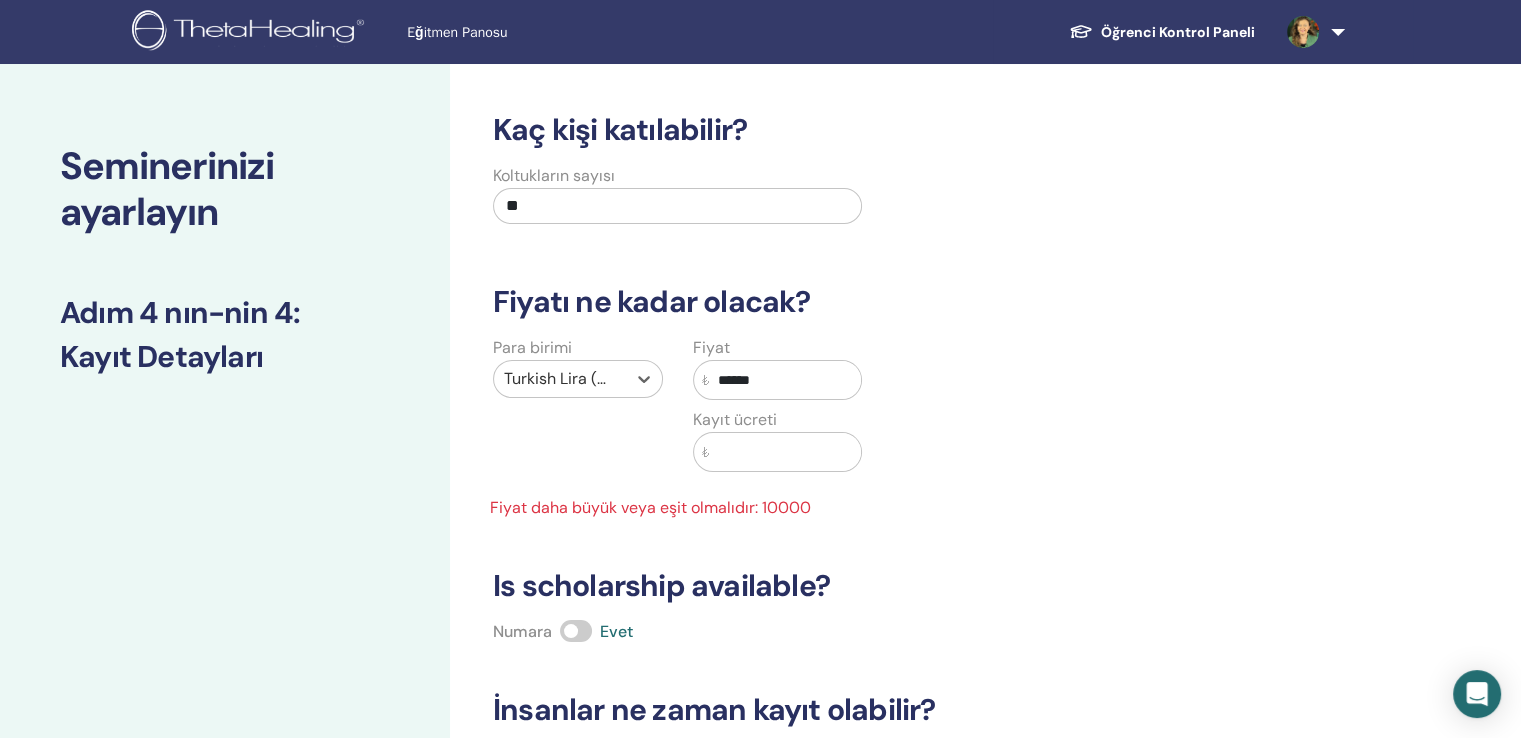 click on "******" at bounding box center [786, 380] 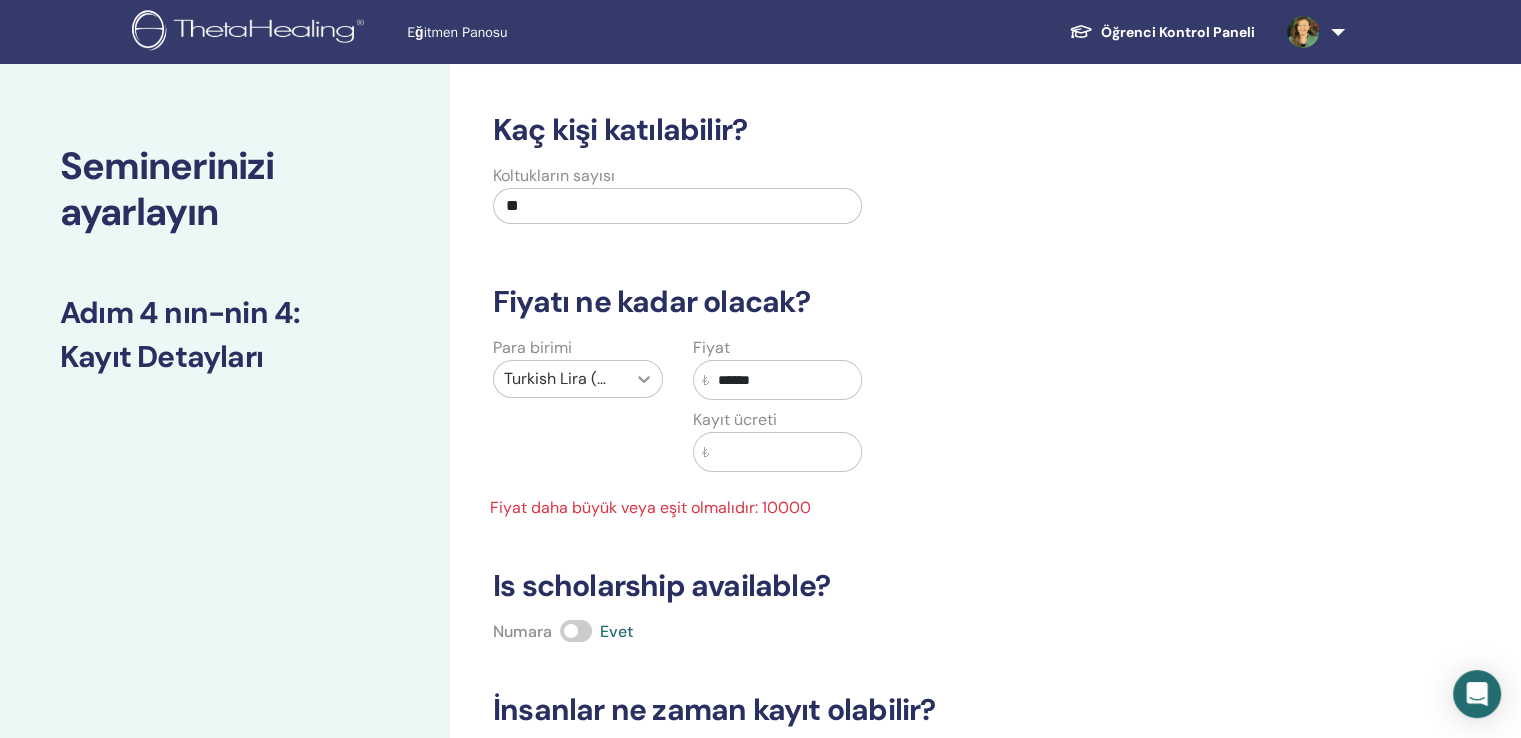 click 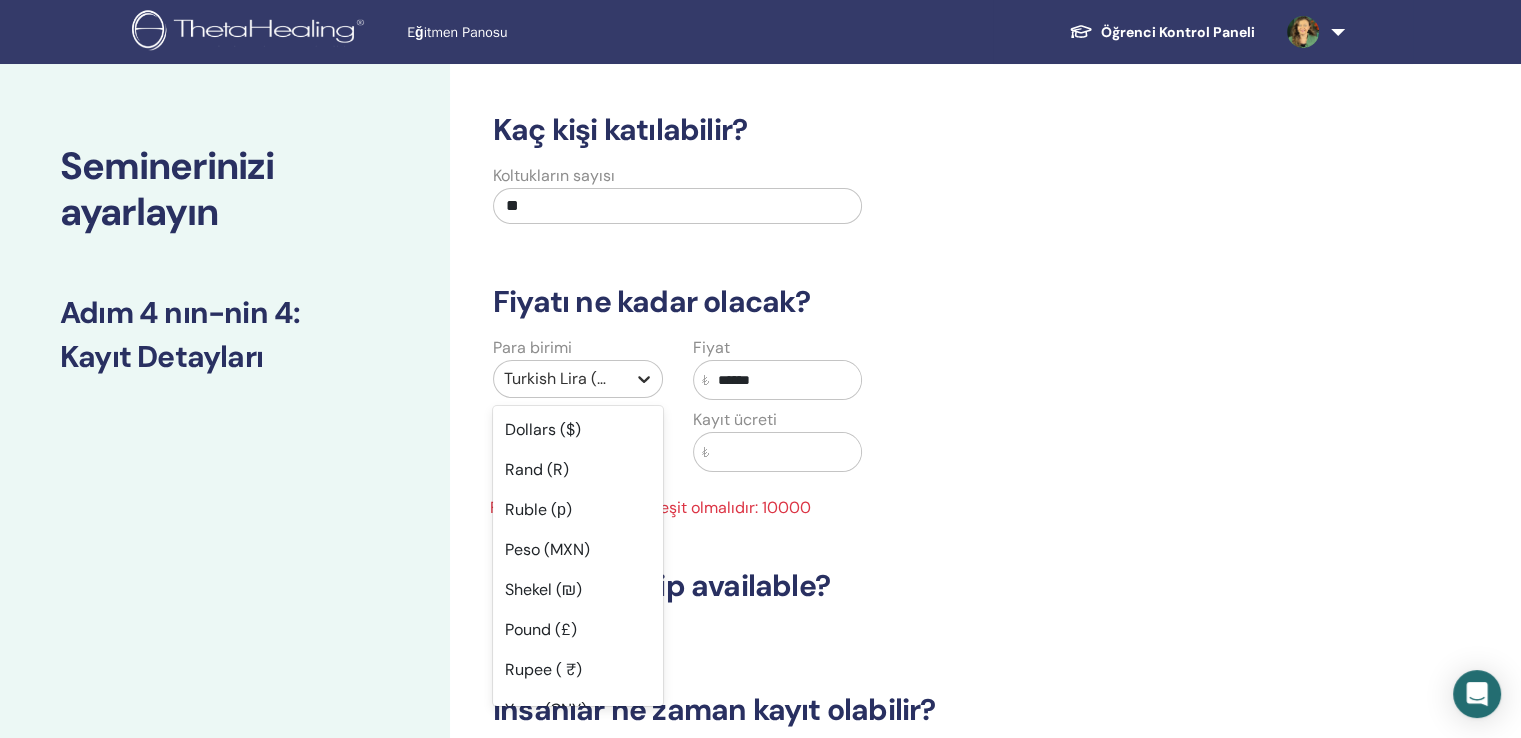 scroll, scrollTop: 1349, scrollLeft: 0, axis: vertical 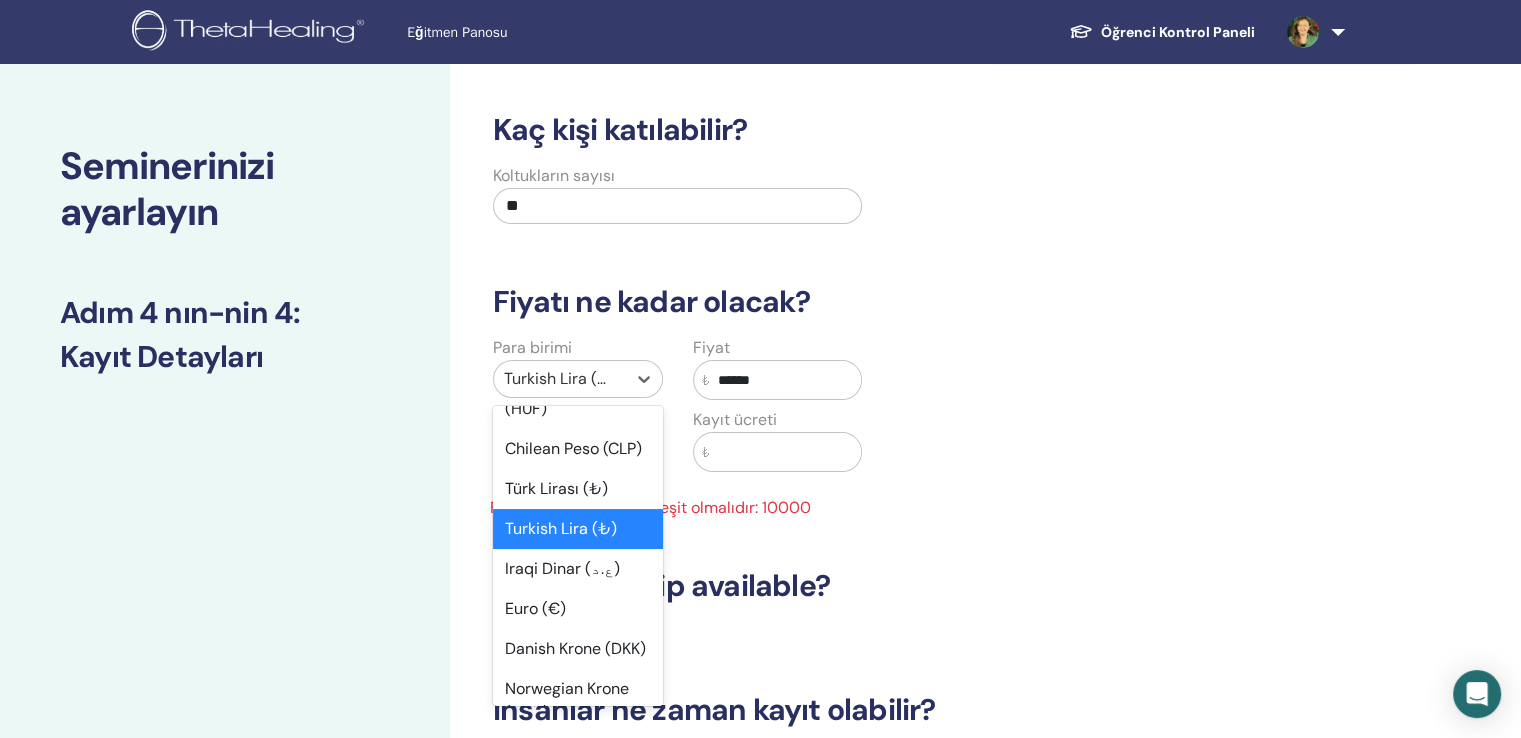 click on "Para birimi option Turkish Lira (₺) selected, 33 of 45. 45 results available. Use Up and Down to choose options, press Enter to select the currently focused option, press Escape to exit the menu, press Tab to select the option and exit the menu. Turkish Lira (₺) Dollars ($) Rand (R) Ruble (р) Peso (MXN) Shekel (₪) Pound (£) Rupee ( ₹) Yuan (CNY) Yen (¥) Polish Zloty (PLN) Brazilian Real (R) Australian Dollar (AUD) New Zealand Dollar (NZD) Canadian (CAD) Cuban Peso (CUP) Croatian Kuna (HRK) Ukrainian Hryvna (UAH) Romanian New Leu (RON) Swiss Franc (CHF) UAE Dirham (AED) Czech Koruna (Kč) Kuwaiti Dinar (د.ك) Omani Rial (﷼) Bahraini Dinar (.د.ب) Qatari Riyal (ر.ق) Saudi Riyal (ر.س) Iranian Rial (﷼) Bulgarian lev (лв.) Jordanian Dinar (د.ا) Hungarian Forint (HUF) Chilean Peso (CLP) Türk Lirası (₺) Turkish Lira (₺) Iraqi Dinar (ع.د) Euro (€) Danish Krone (DKK) Norwegian Krone (NOK) Swedish Krona (SEK) Egyptian Pound (E£) Argentine Peso (ARS) New Taiwan Dollar (TWD) Fiyat ₺" at bounding box center (877, 428) 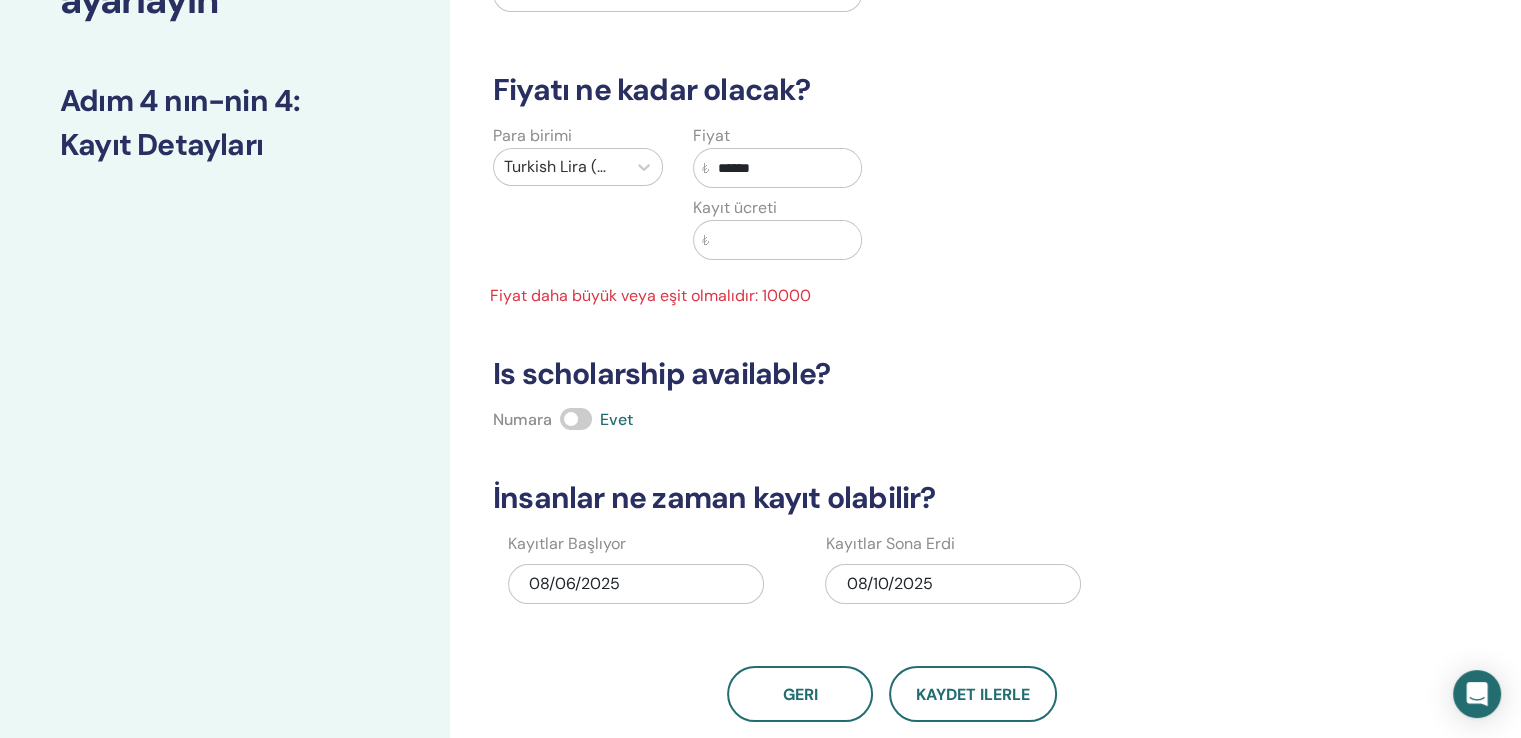 scroll, scrollTop: 200, scrollLeft: 0, axis: vertical 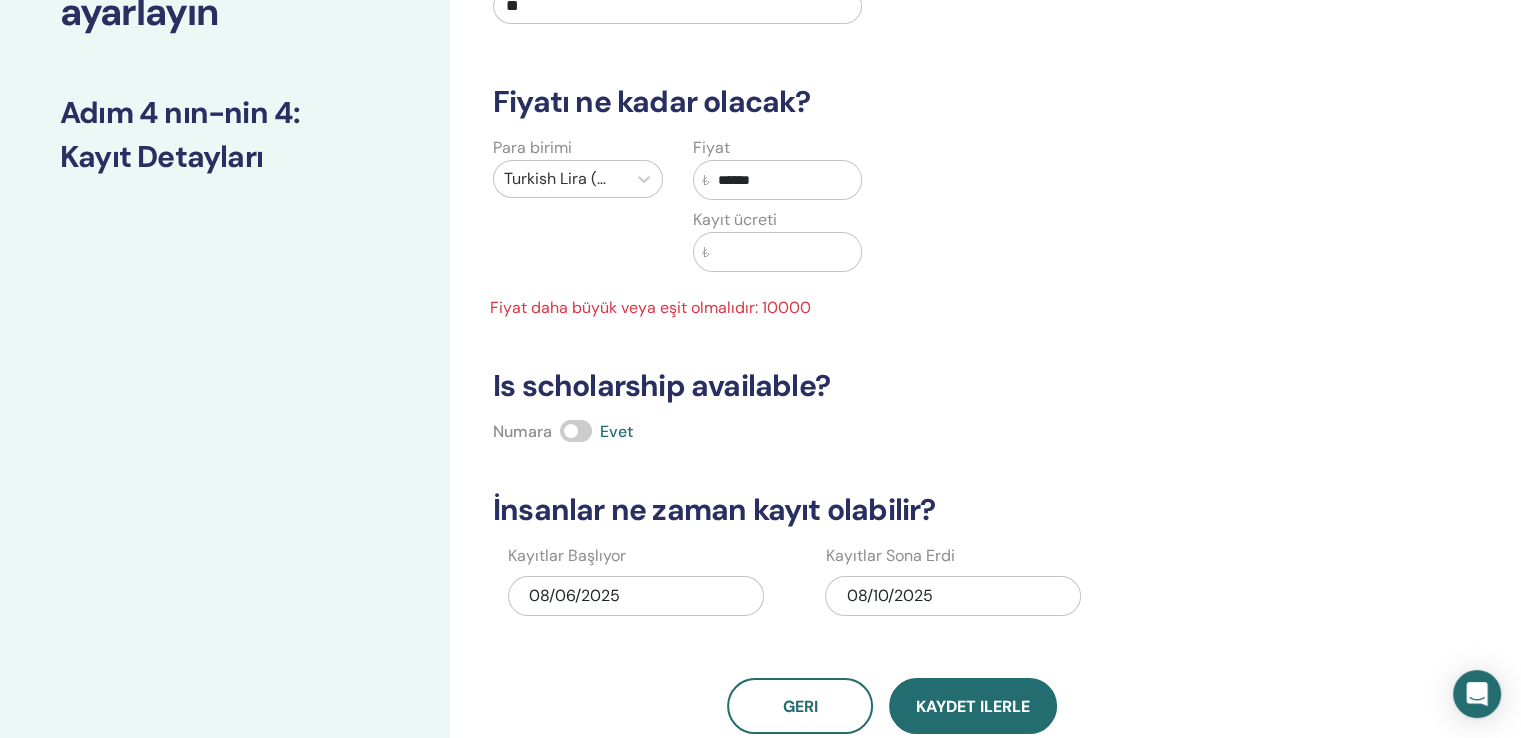 click on "Kaydet ilerle" at bounding box center [973, 706] 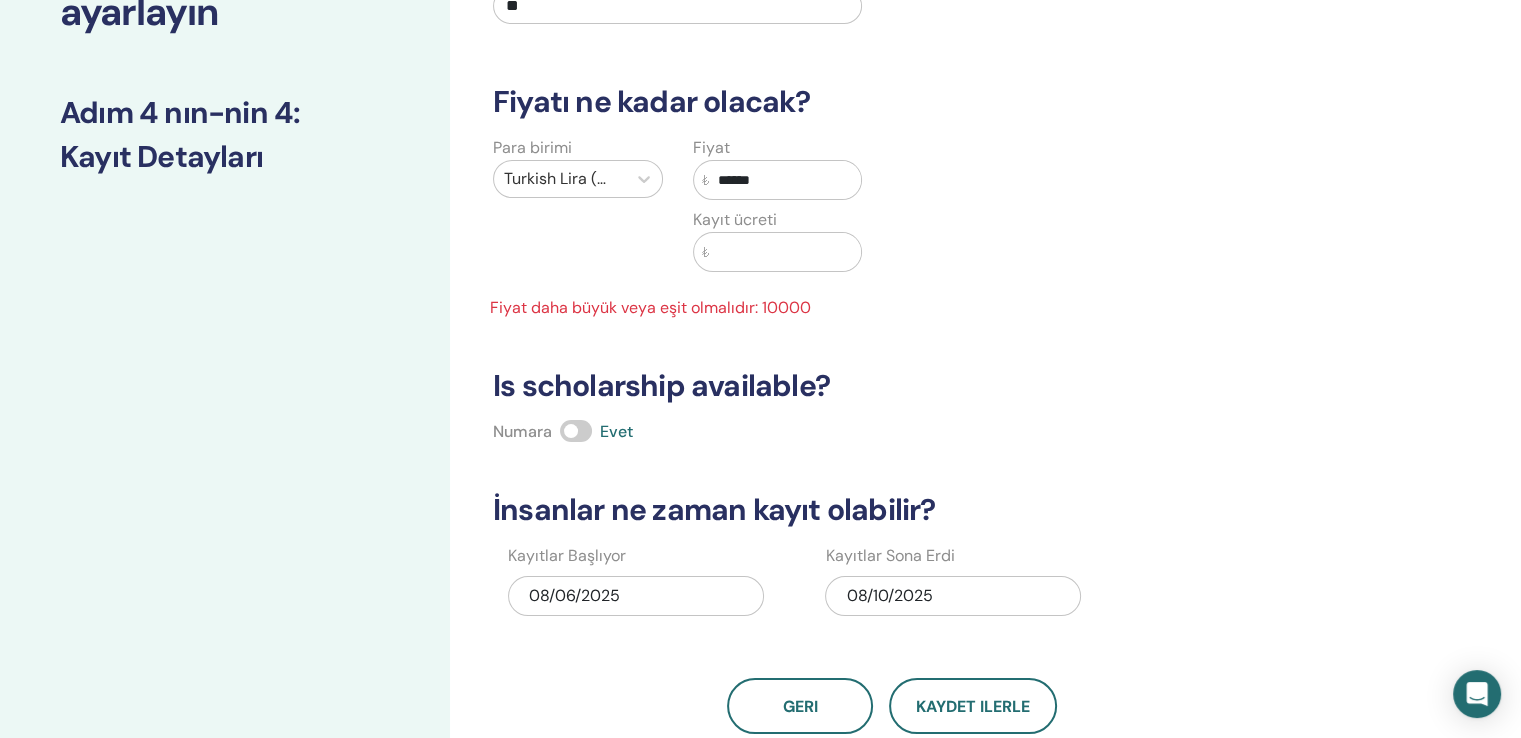 click at bounding box center (576, 431) 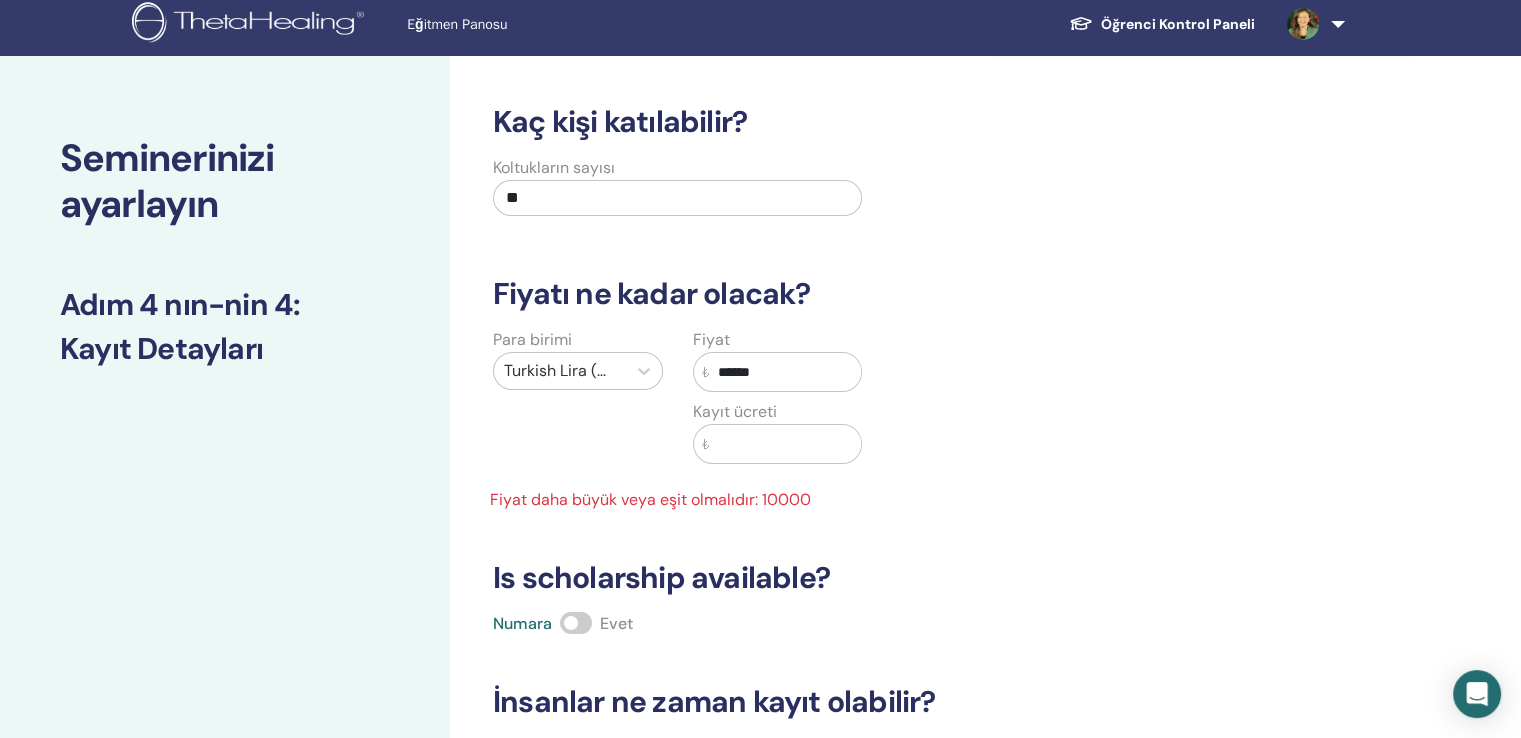 scroll, scrollTop: 0, scrollLeft: 0, axis: both 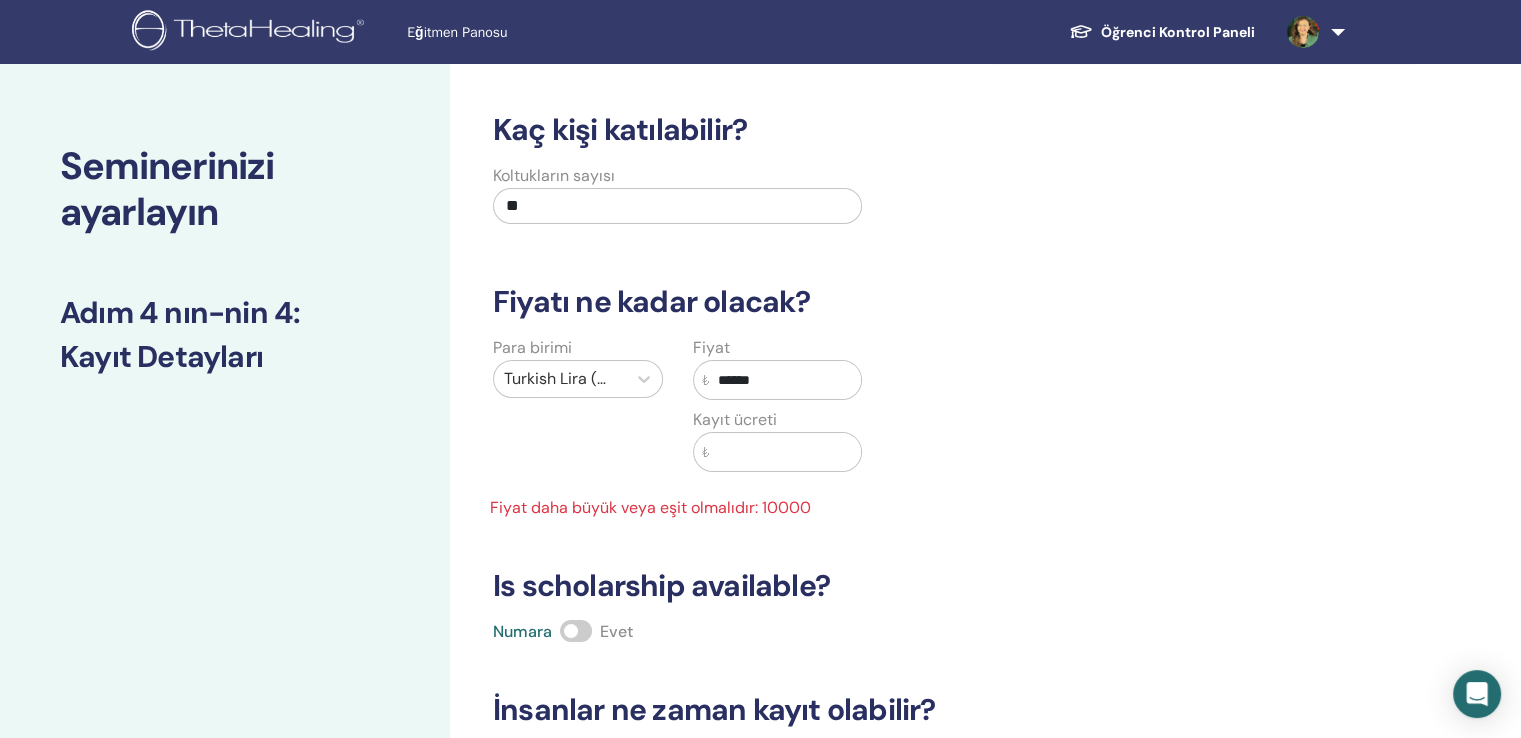 click at bounding box center (786, 452) 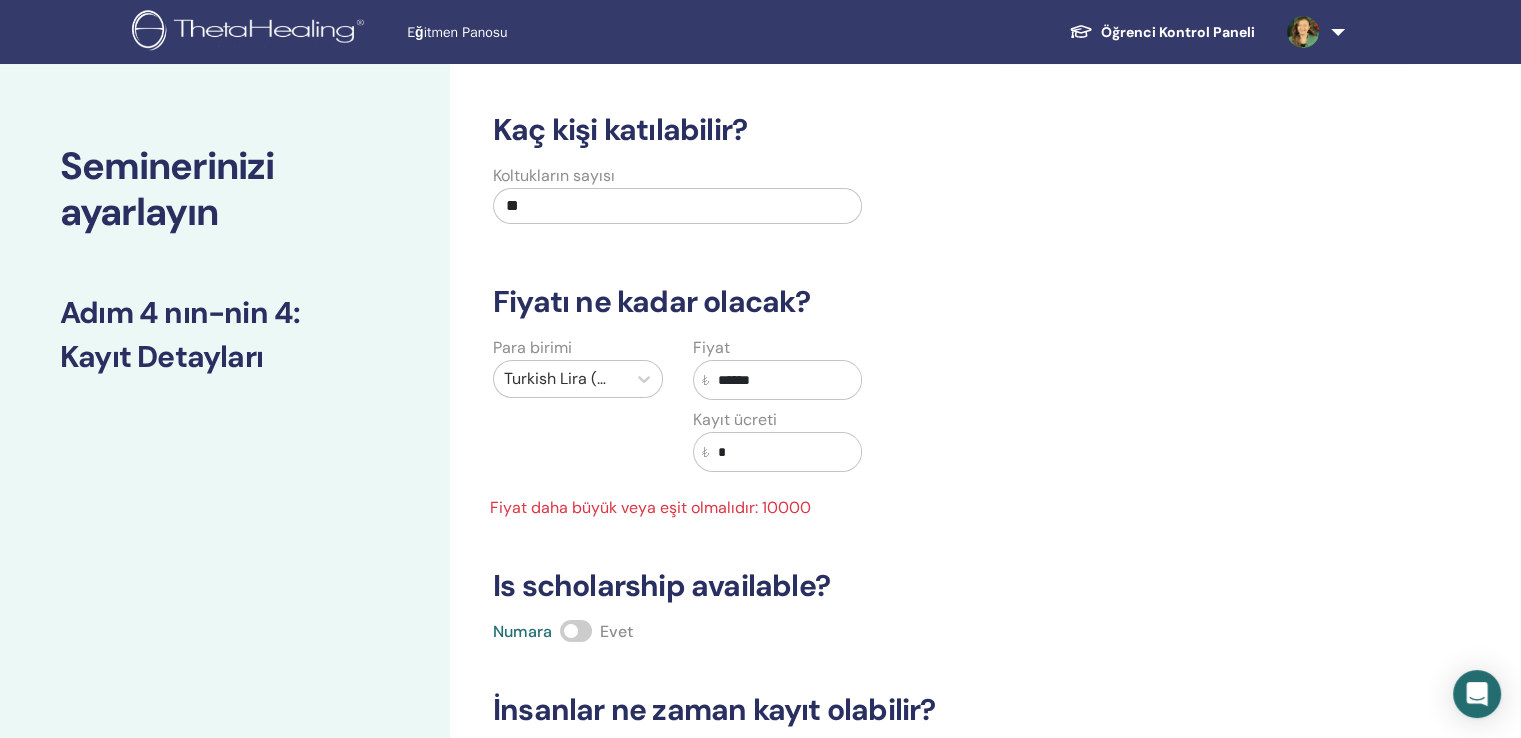 type on "*" 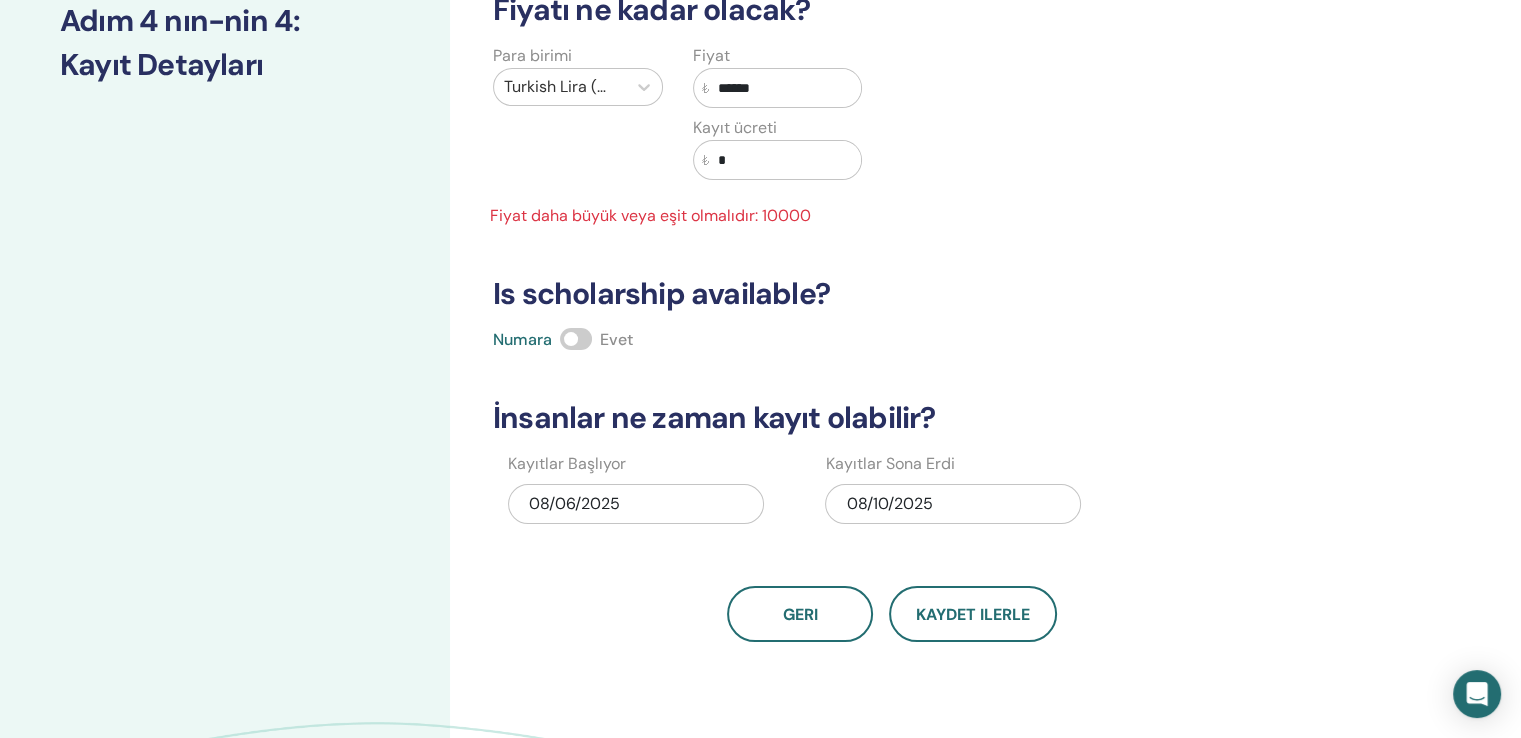 scroll, scrollTop: 300, scrollLeft: 0, axis: vertical 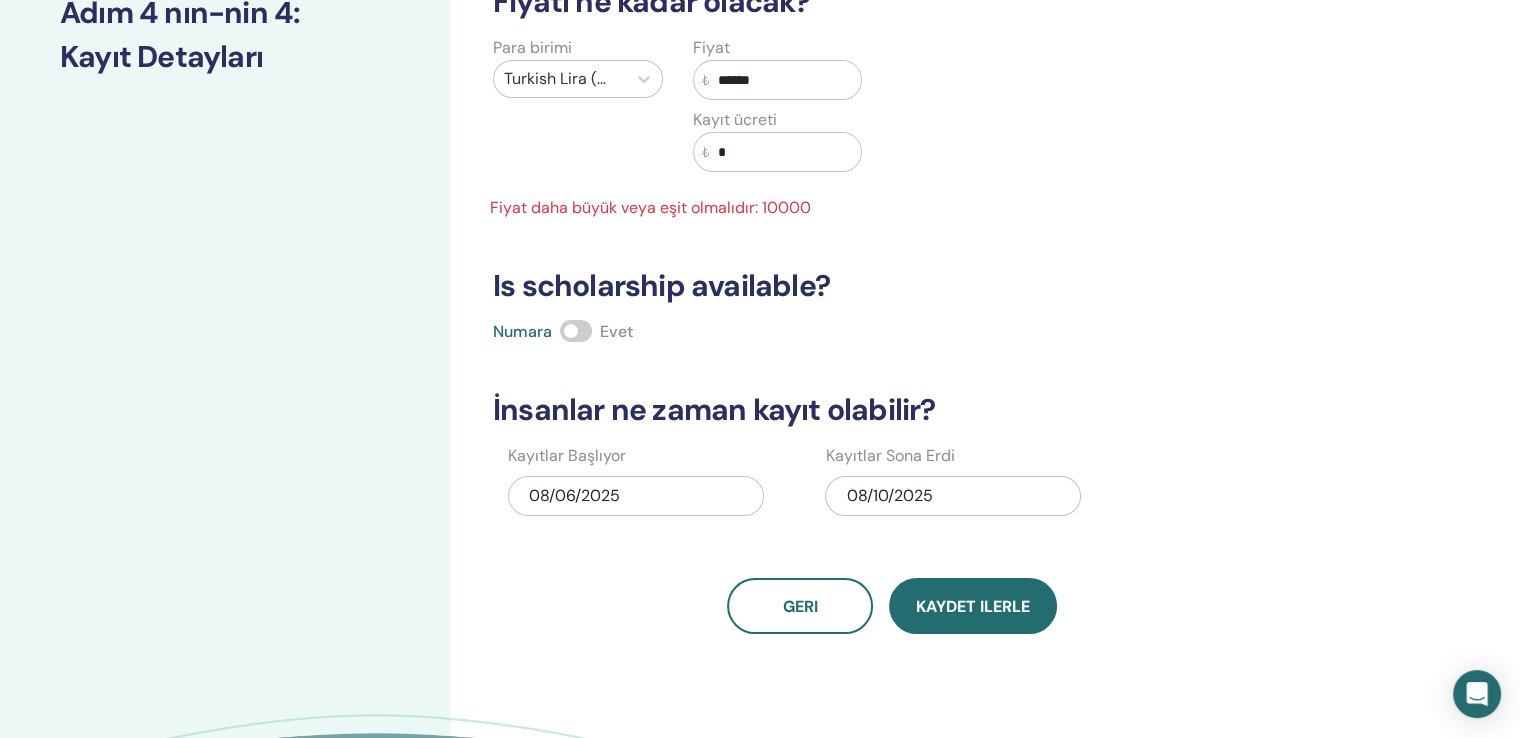 click on "Kaydet ilerle" at bounding box center (973, 606) 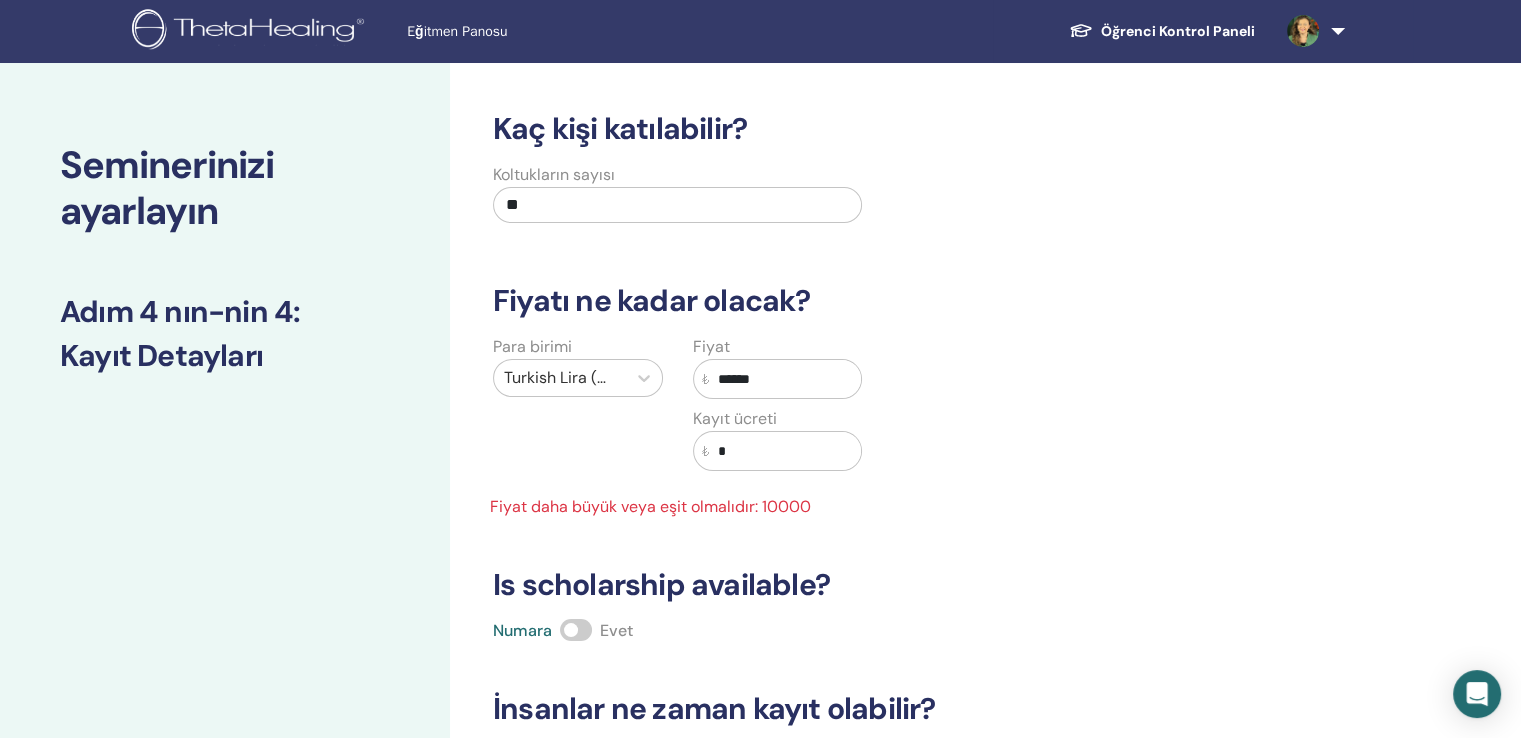 scroll, scrollTop: 0, scrollLeft: 0, axis: both 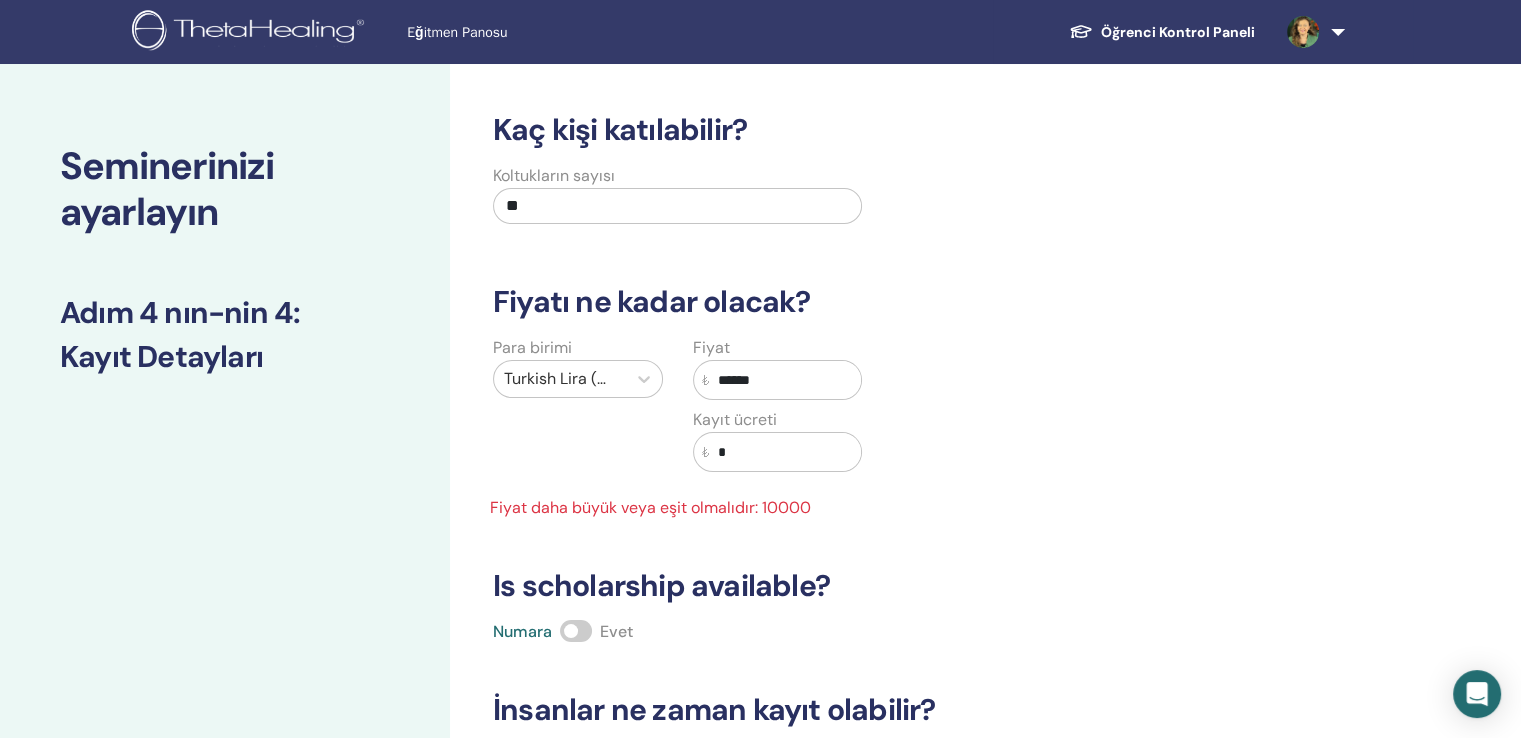click on "******" at bounding box center [786, 380] 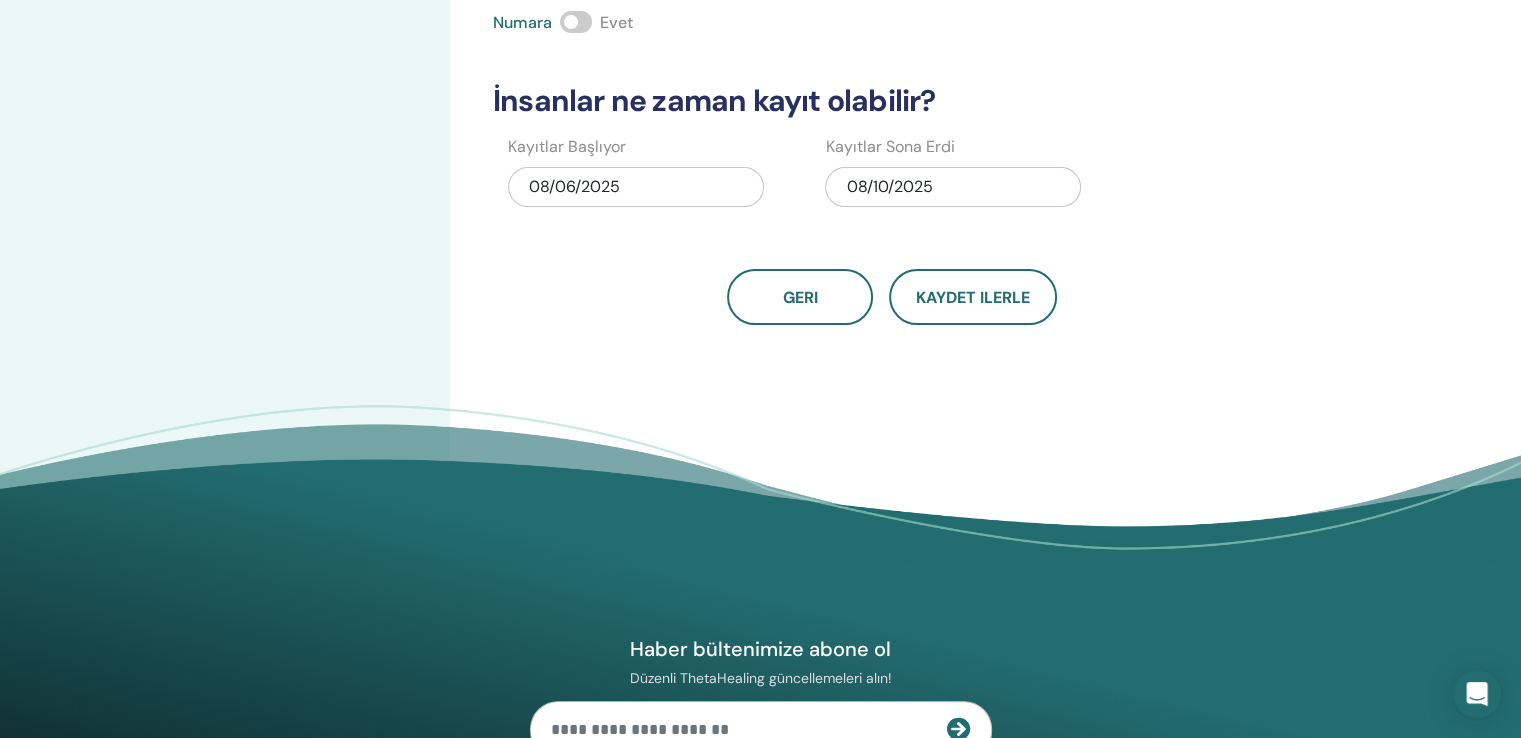scroll, scrollTop: 436, scrollLeft: 0, axis: vertical 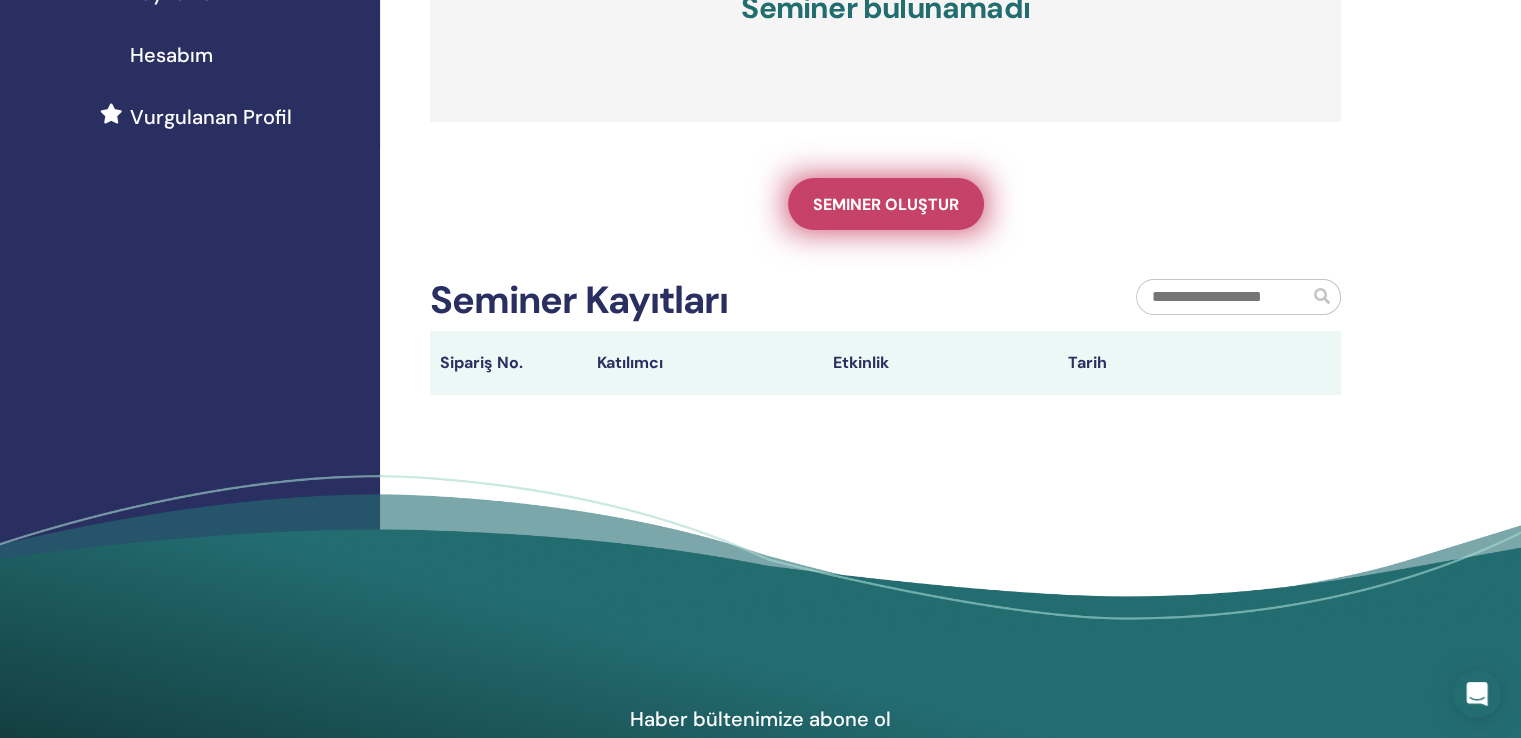 click on "Seminer oluştur" at bounding box center [886, 204] 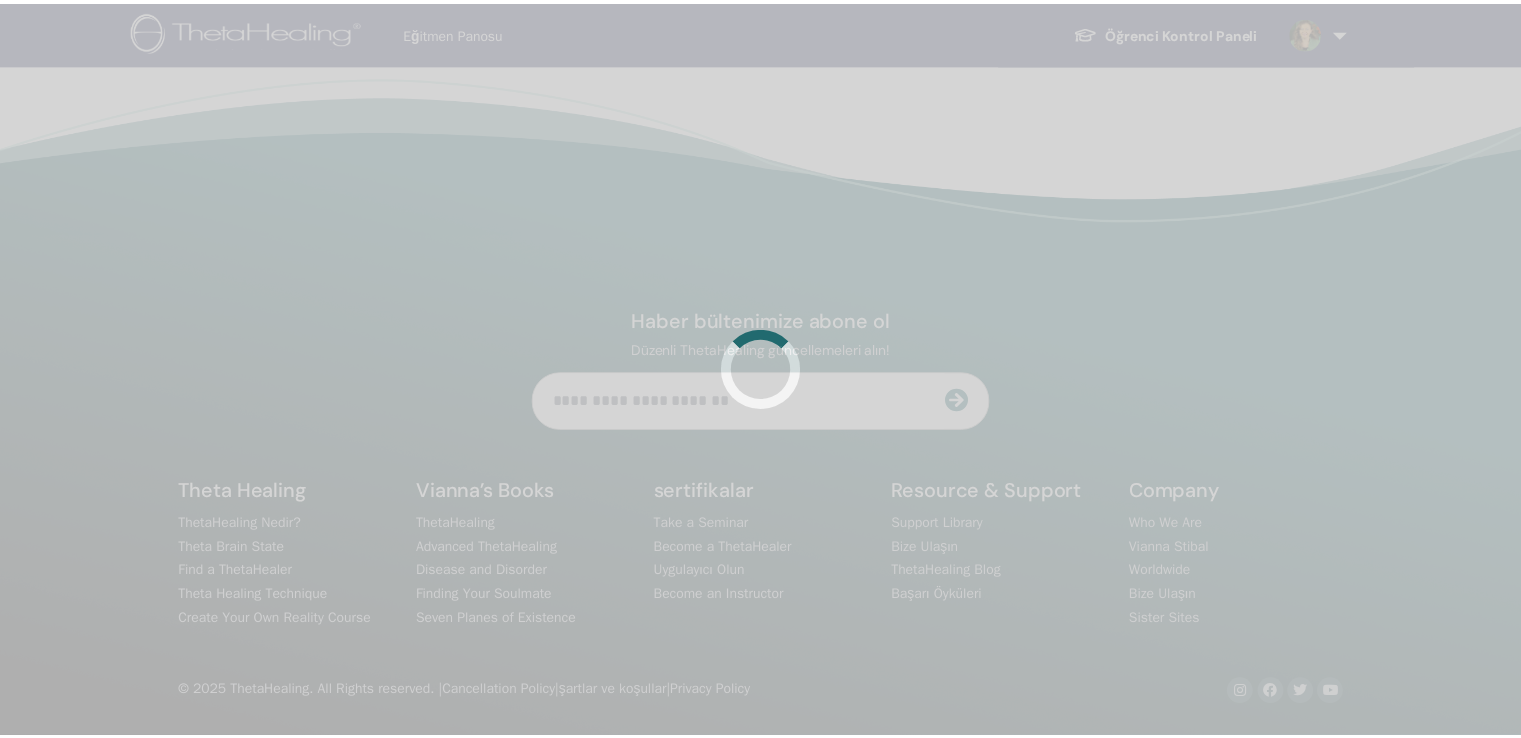 scroll, scrollTop: 0, scrollLeft: 0, axis: both 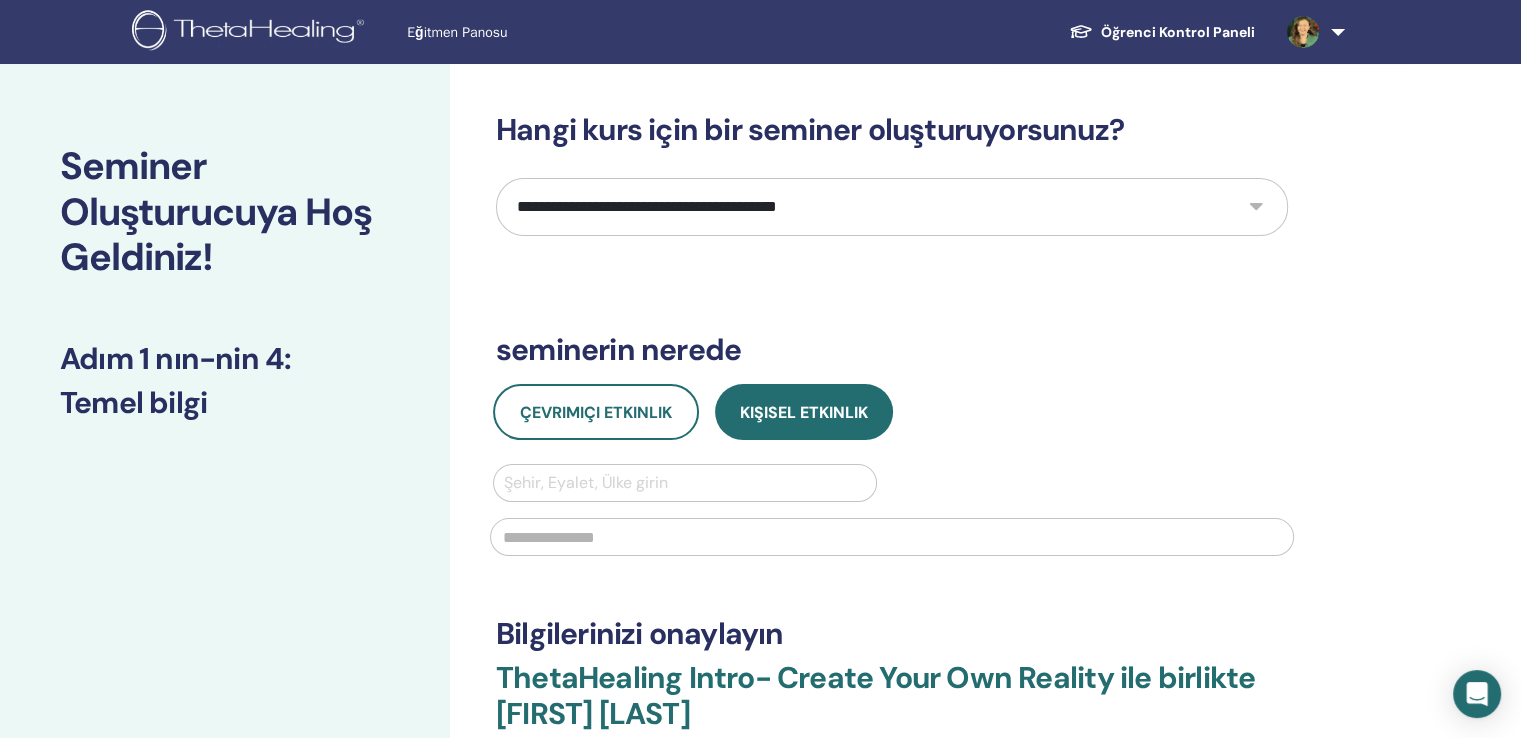 click on "**********" at bounding box center [892, 207] 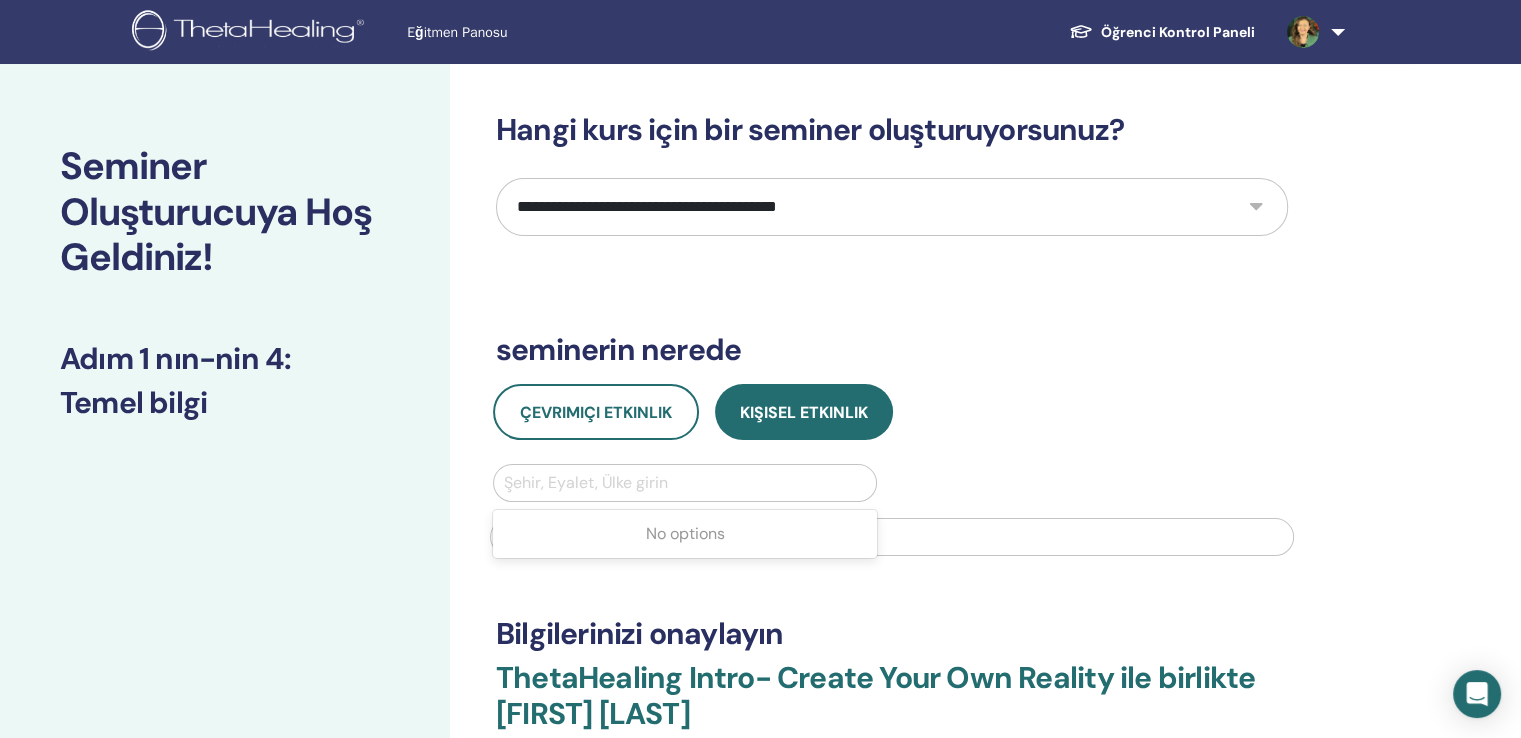 click at bounding box center [685, 483] 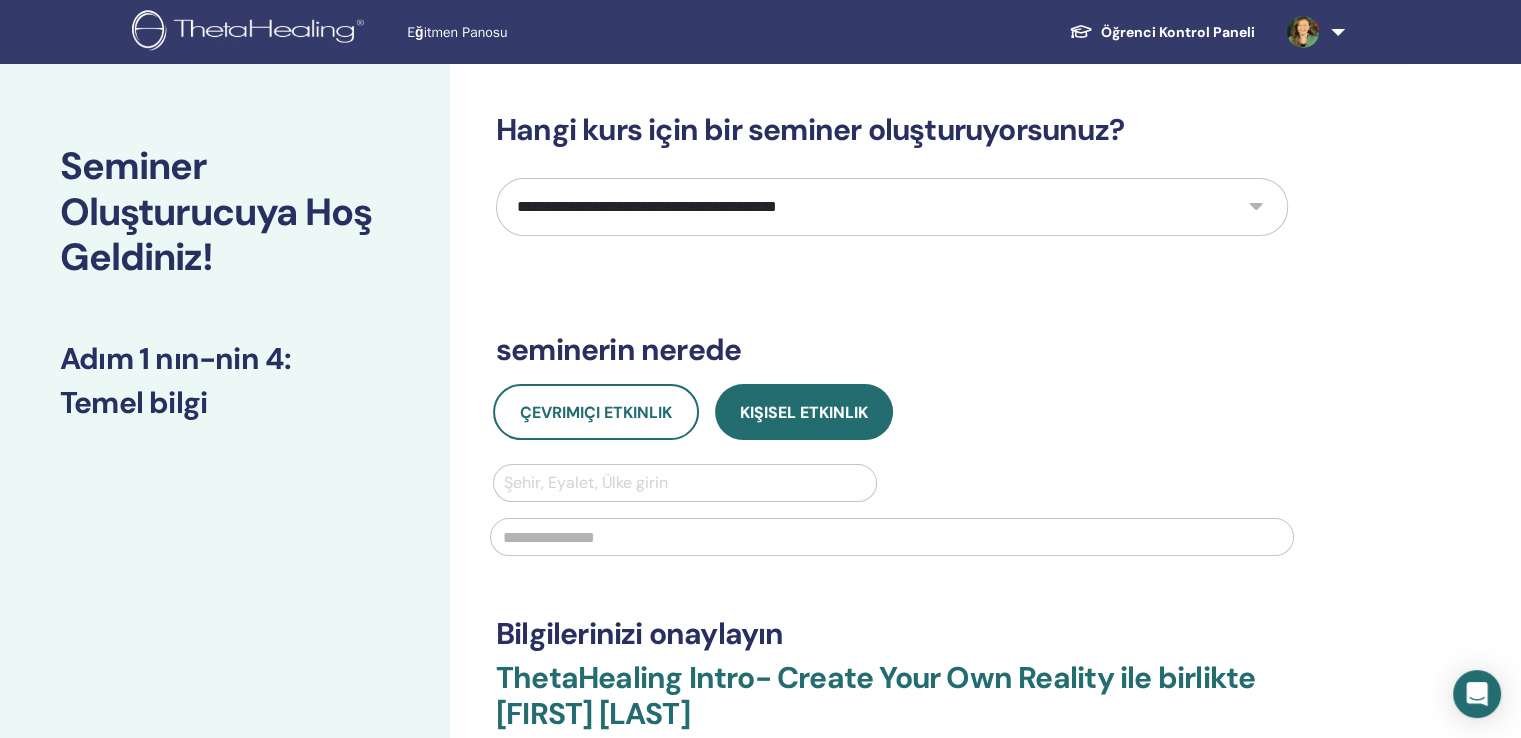 click on "Çevrimiçi Etkinlik Kişisel Etkinlik [CITY], [STATE], [COUNTRY] girin" at bounding box center (892, 476) 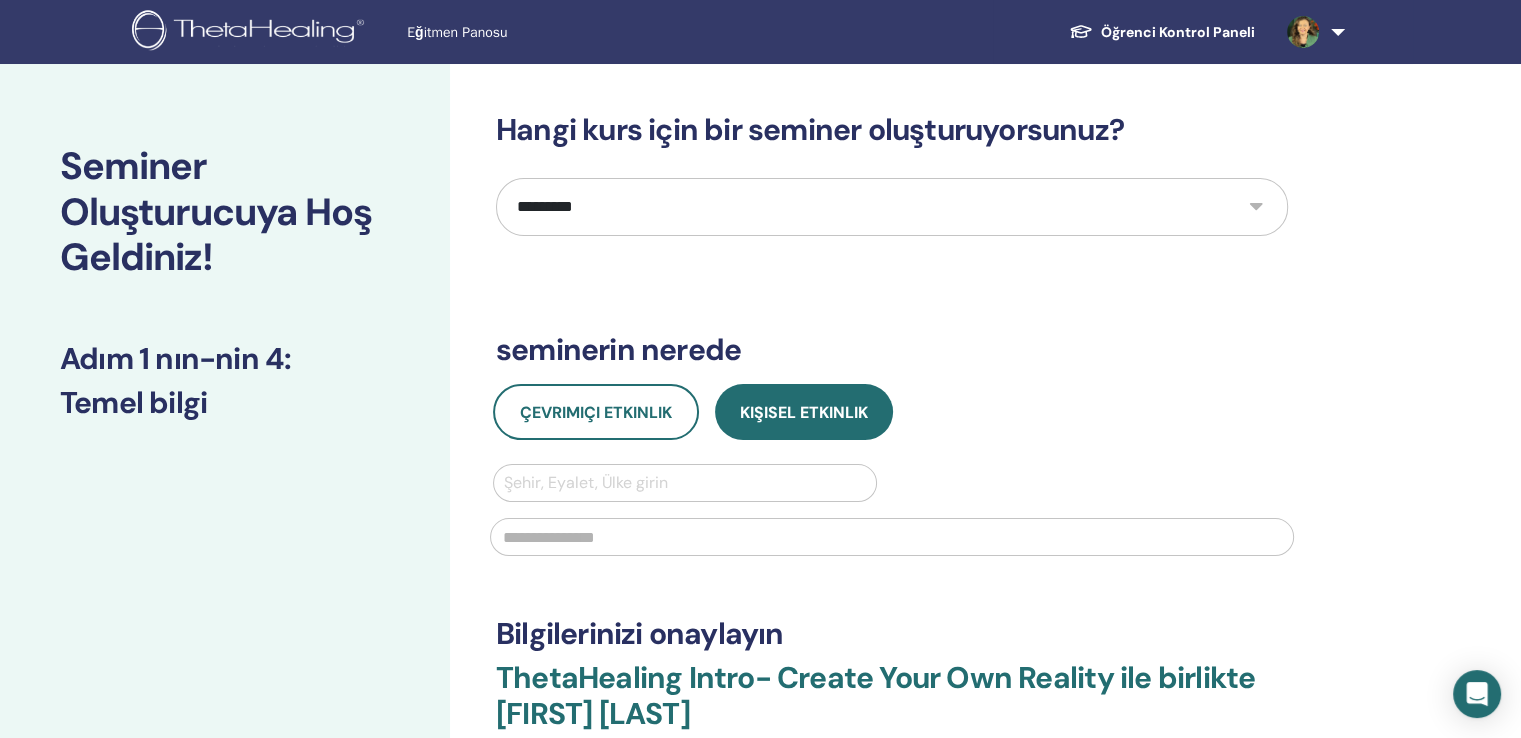 click on "**********" at bounding box center (892, 207) 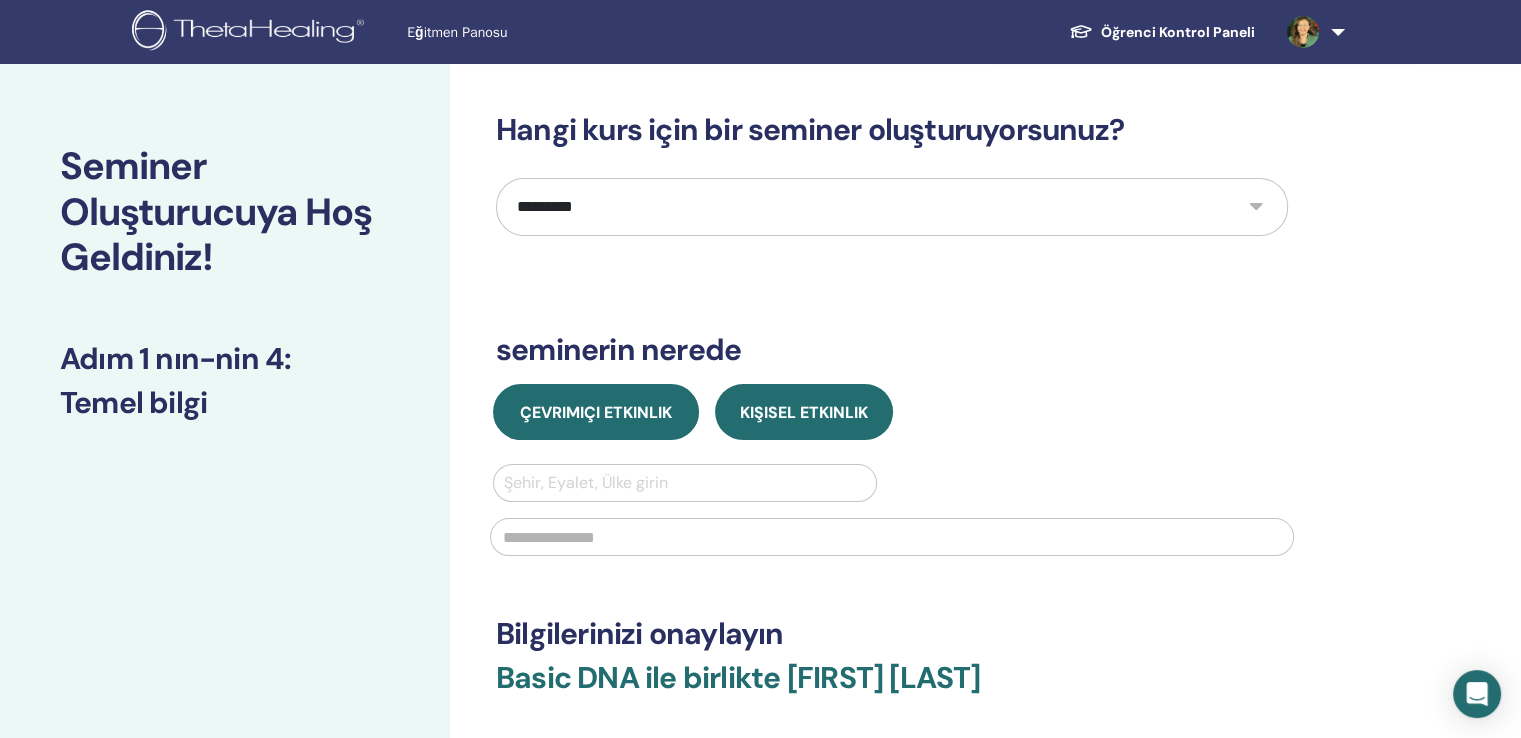 click on "Çevrimiçi Etkinlik" at bounding box center (596, 412) 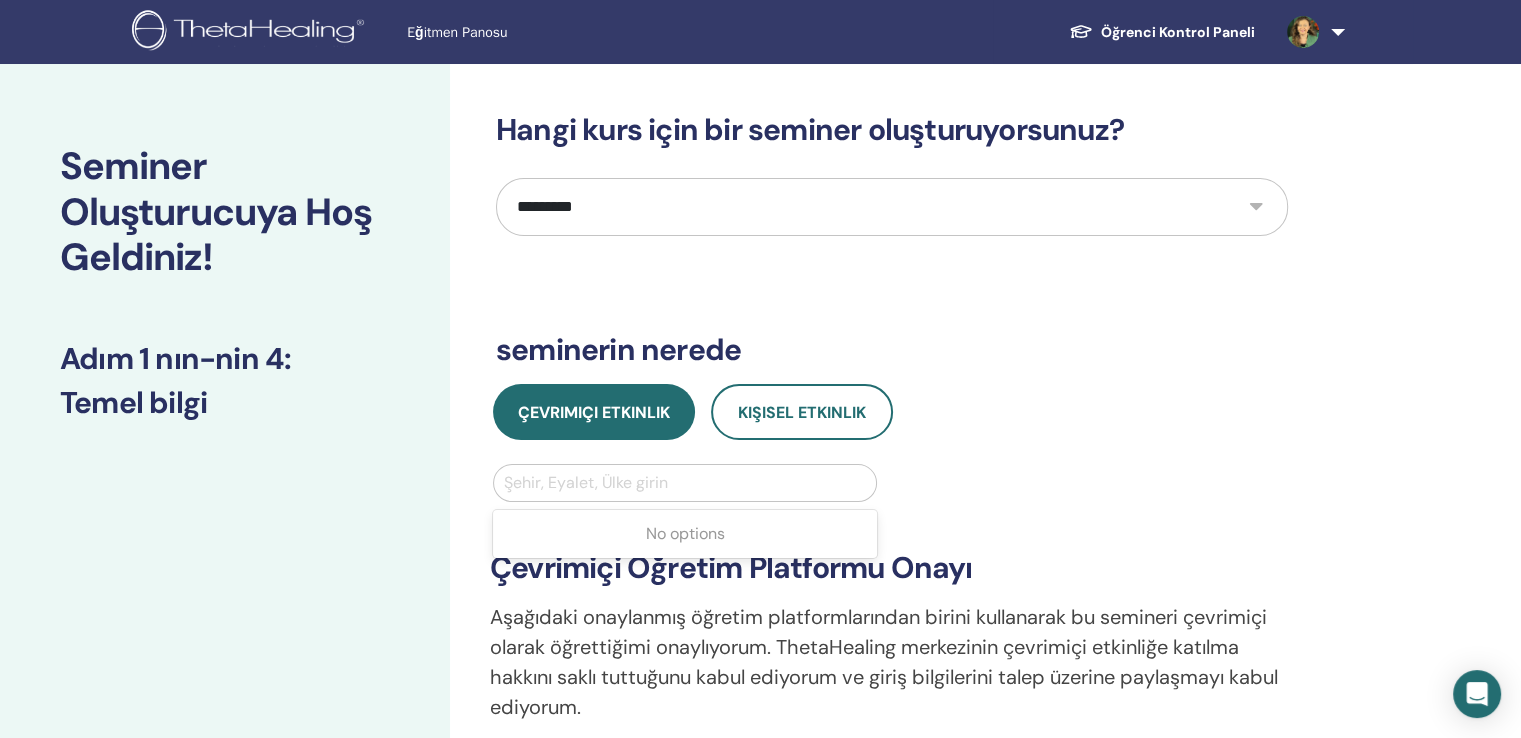 click at bounding box center [685, 483] 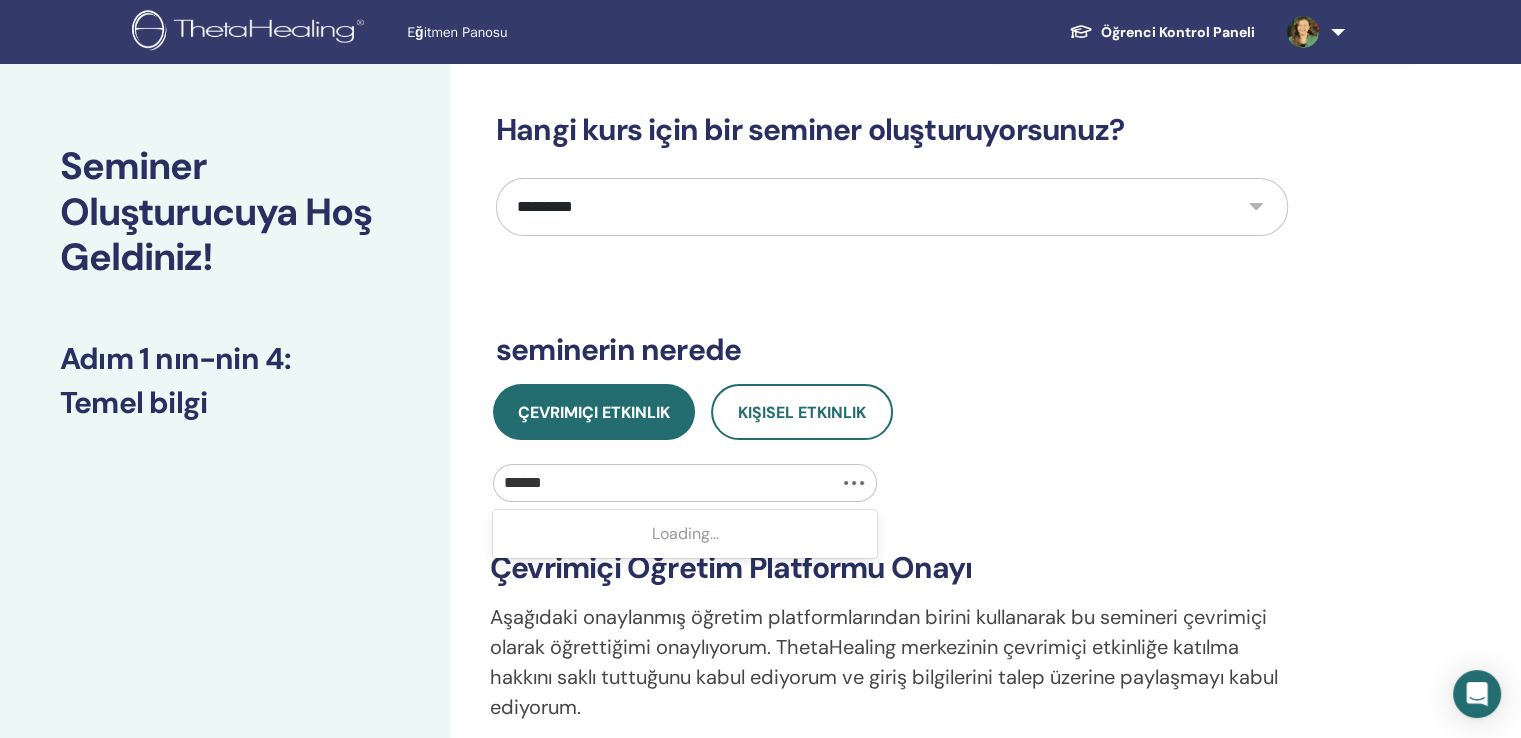 type on "*******" 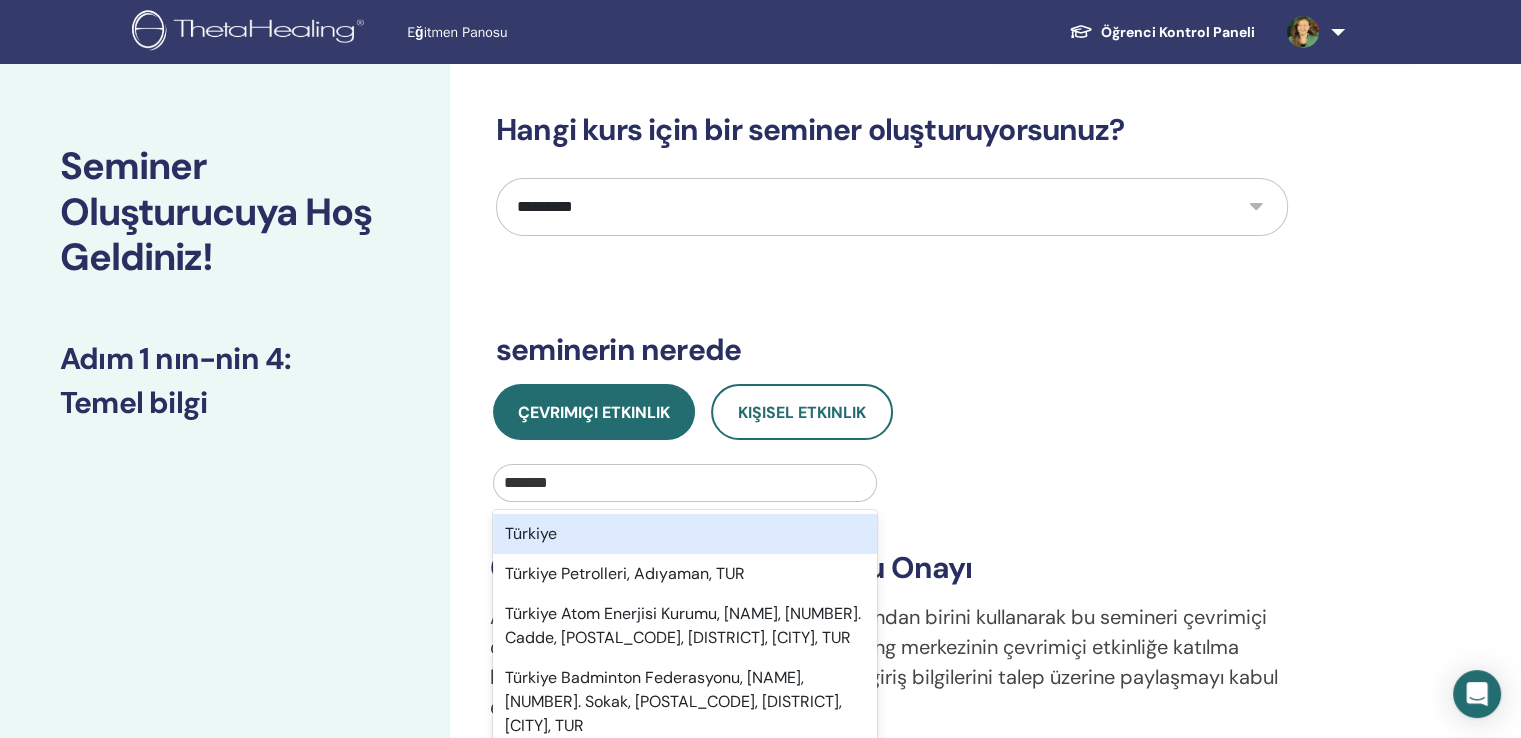 click on "Türkiye" at bounding box center [685, 534] 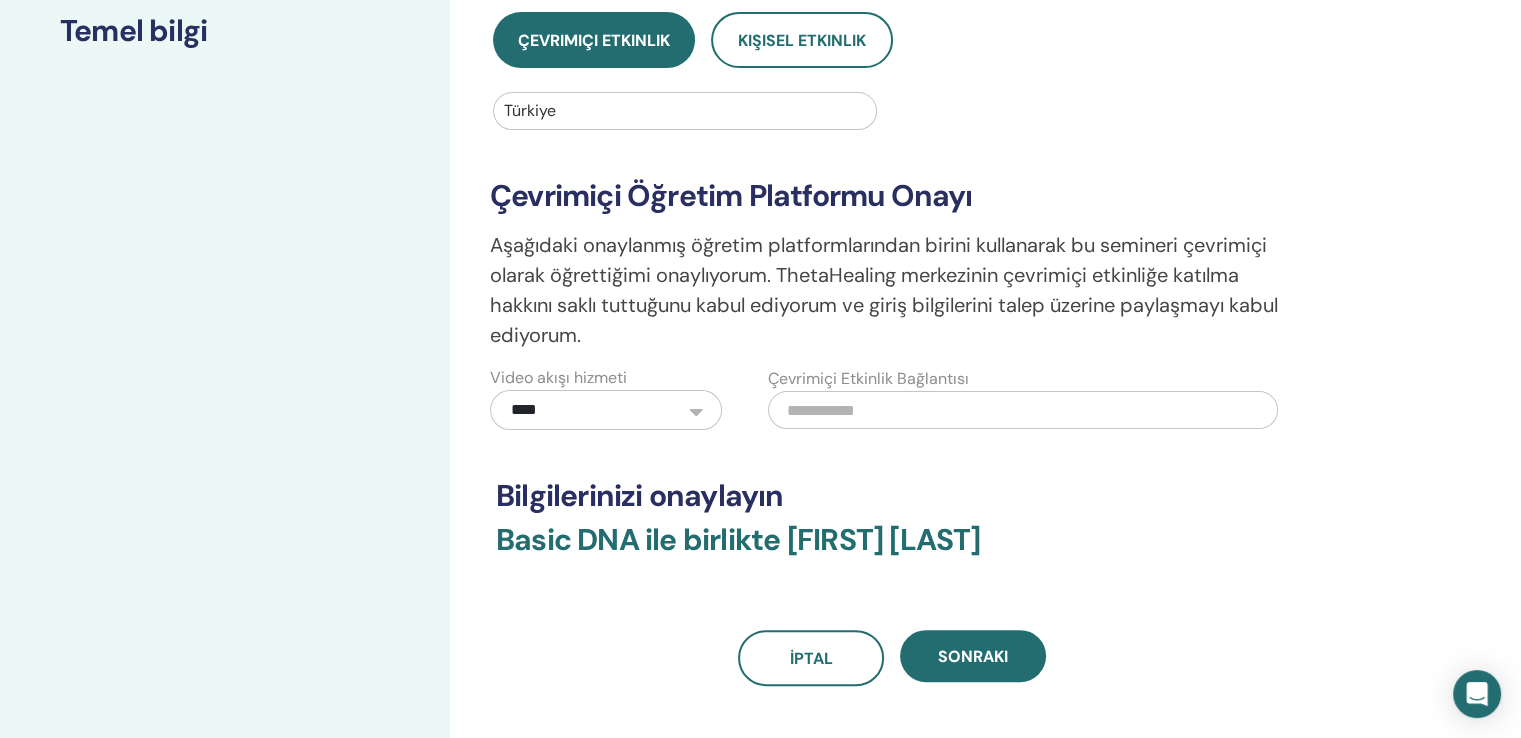 scroll, scrollTop: 400, scrollLeft: 0, axis: vertical 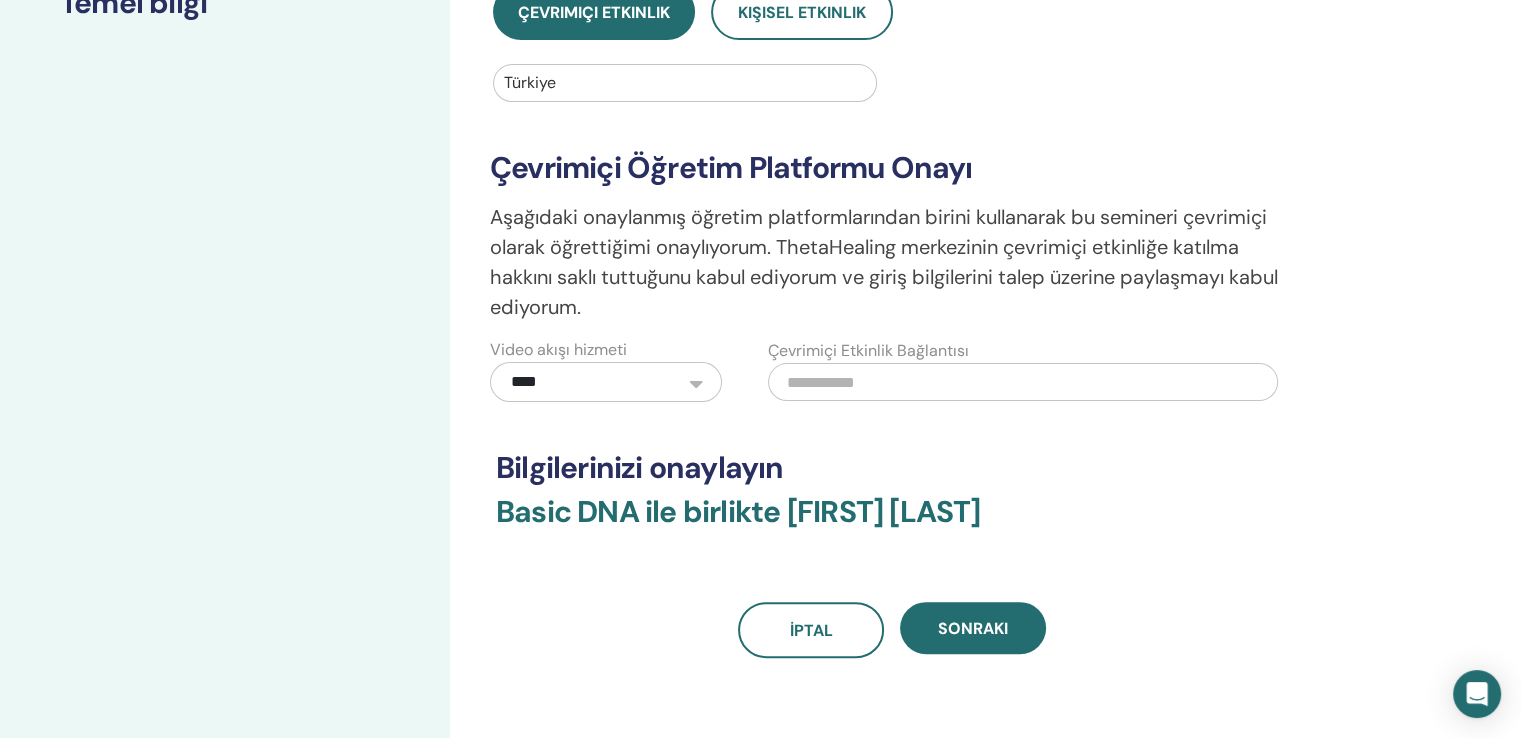 click at bounding box center [1023, 382] 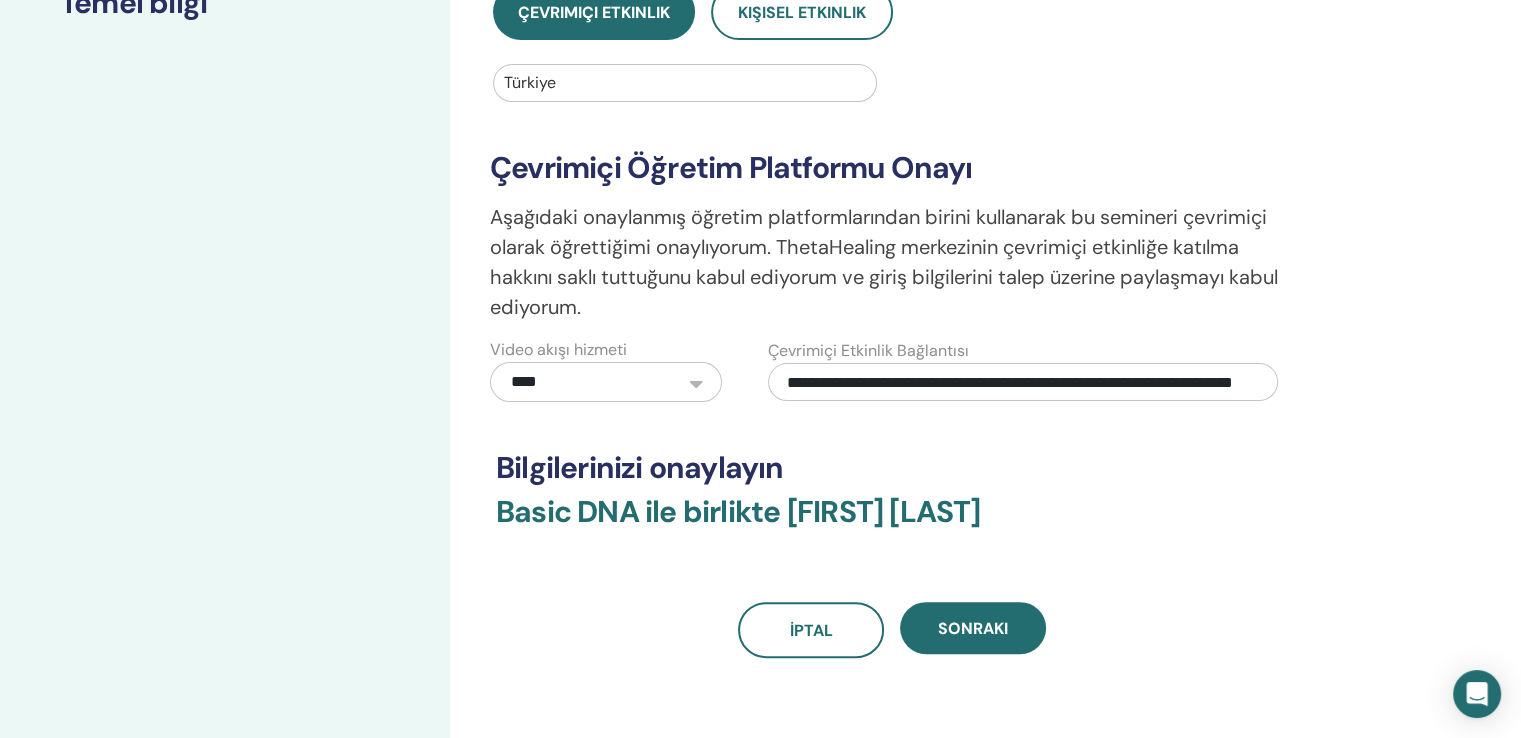 scroll, scrollTop: 0, scrollLeft: 124, axis: horizontal 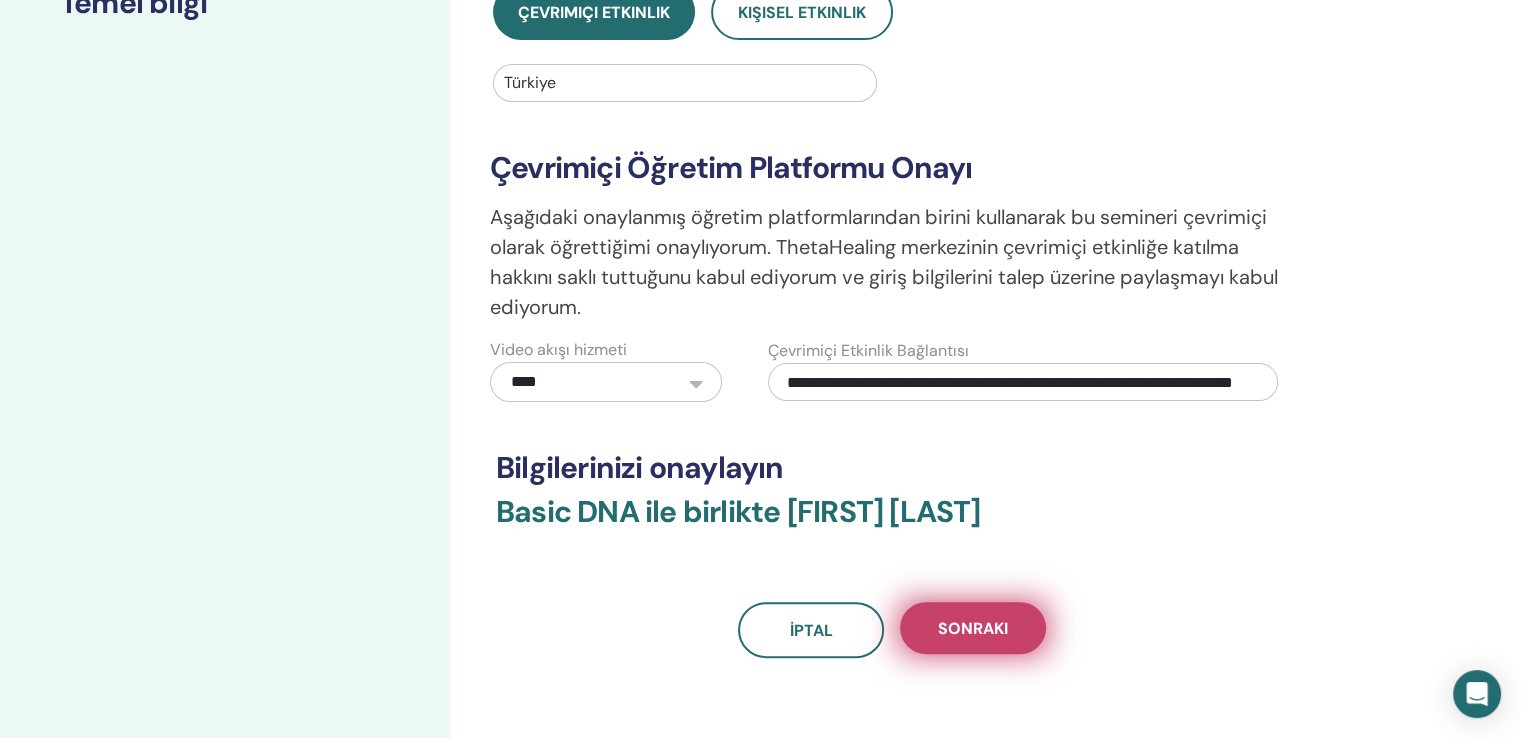 type on "**********" 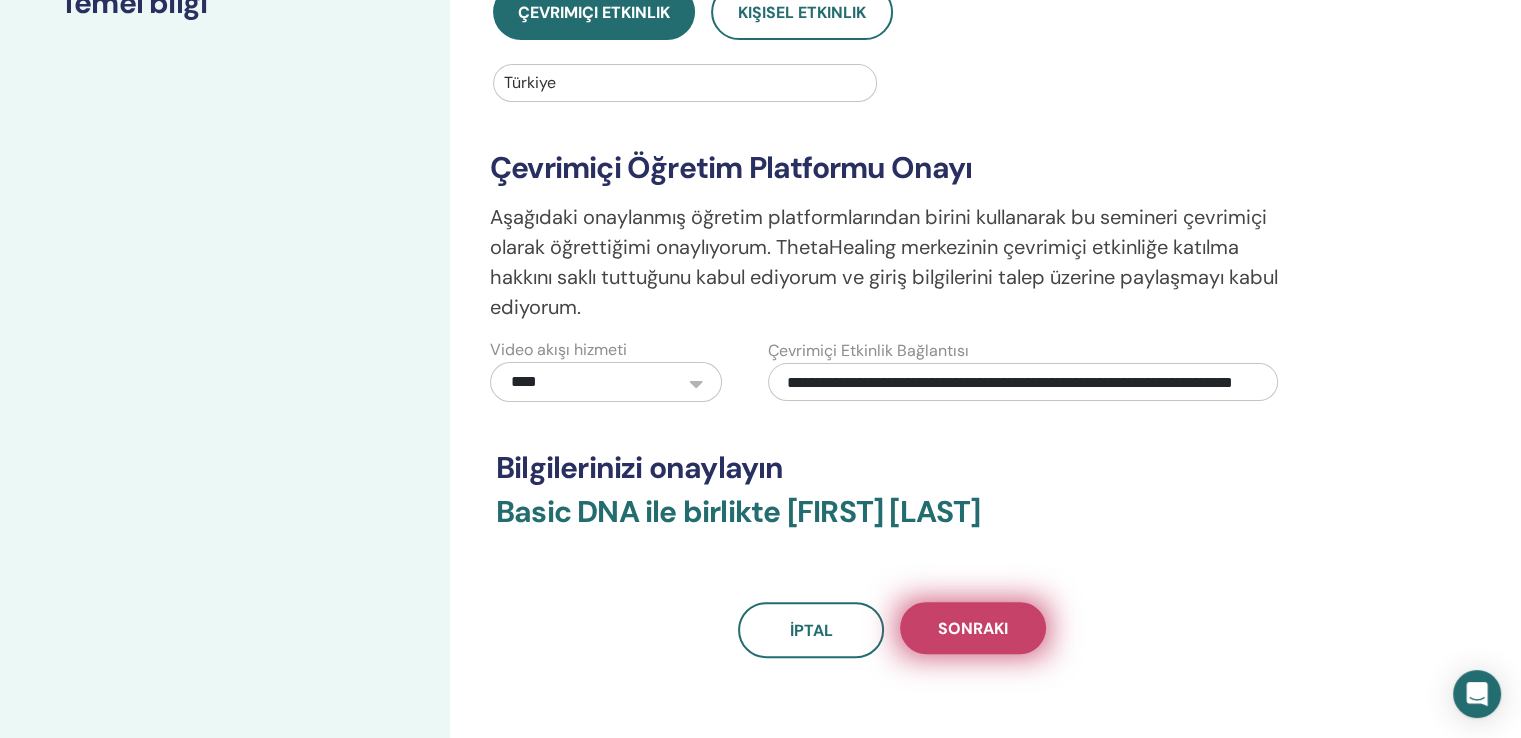 scroll, scrollTop: 0, scrollLeft: 0, axis: both 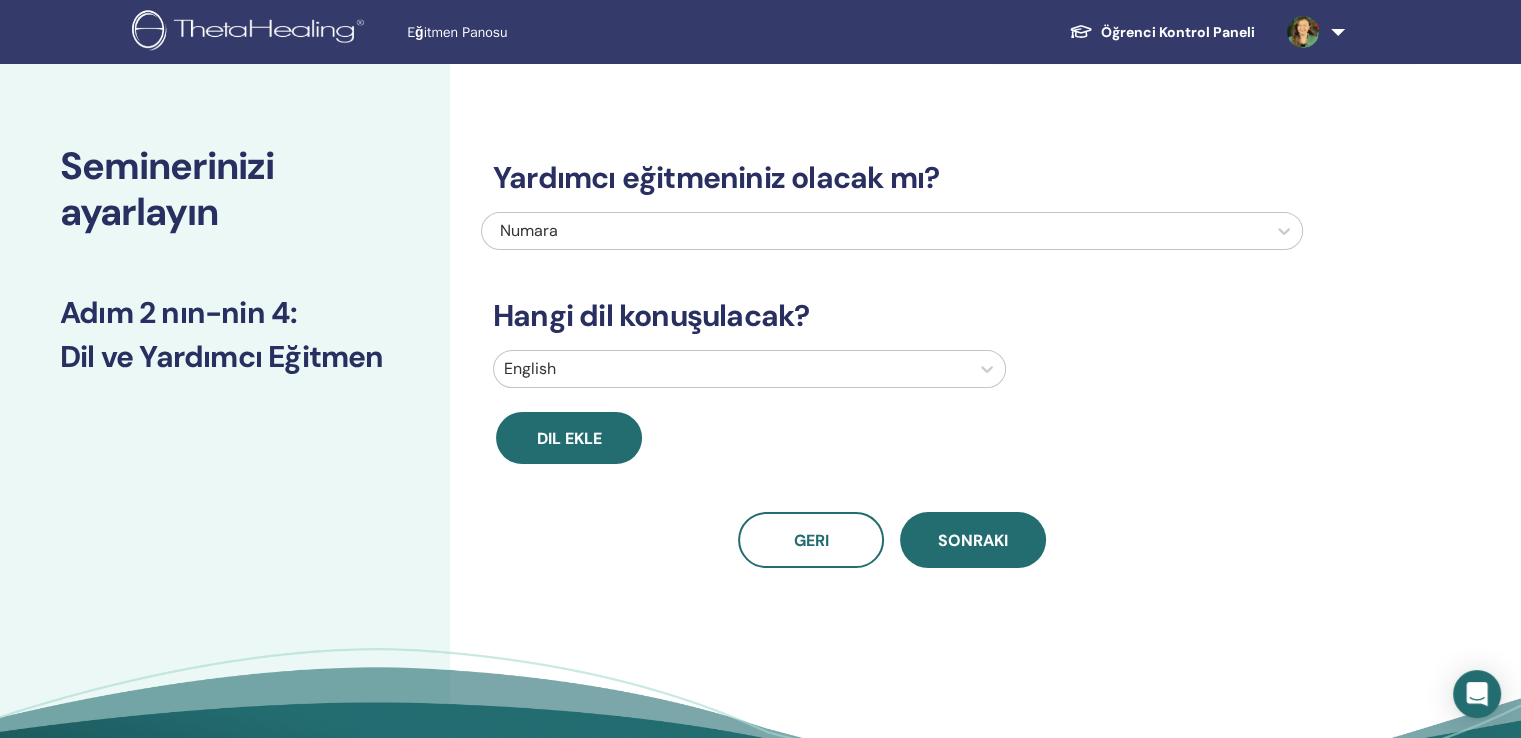 click on "Numara" at bounding box center (814, 231) 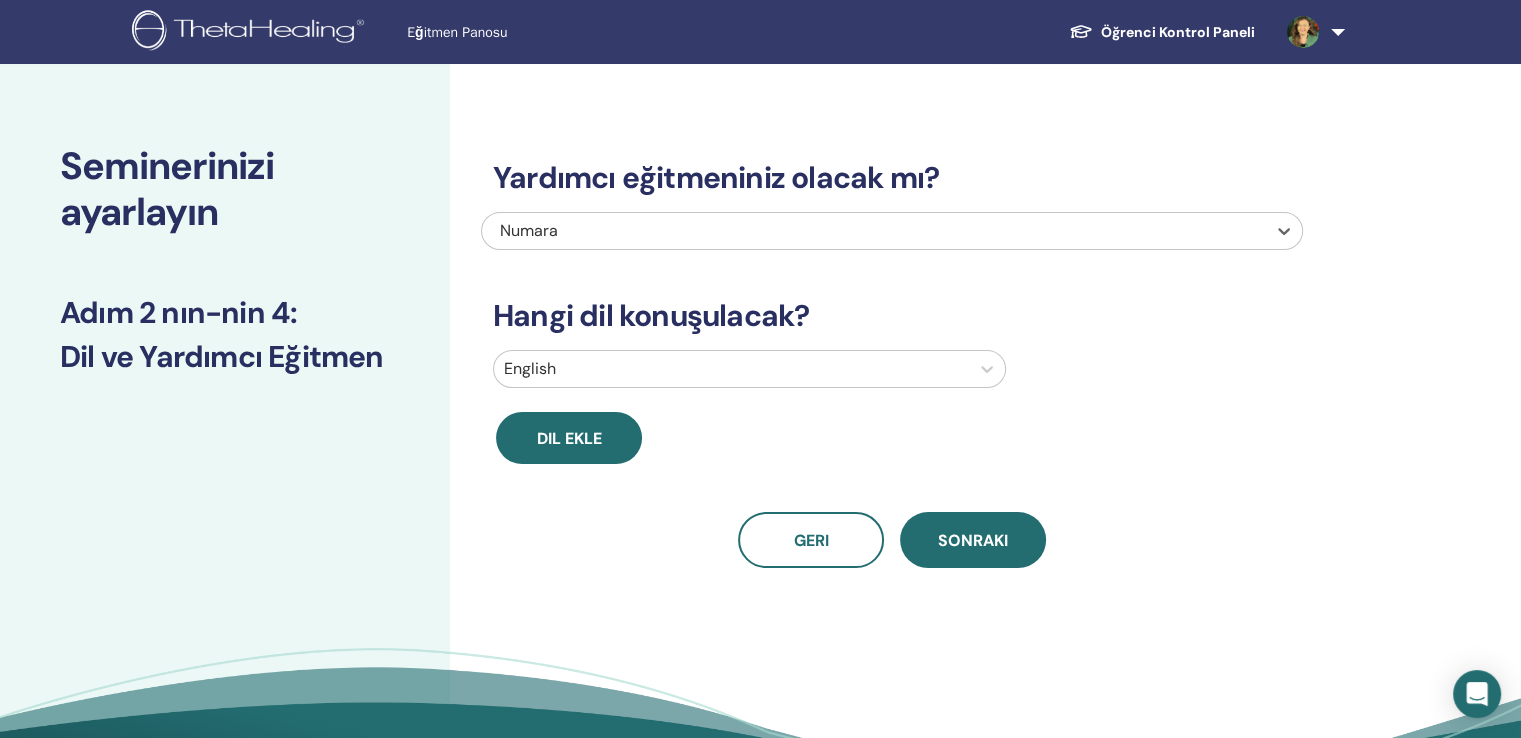 click on "Numara" at bounding box center (814, 231) 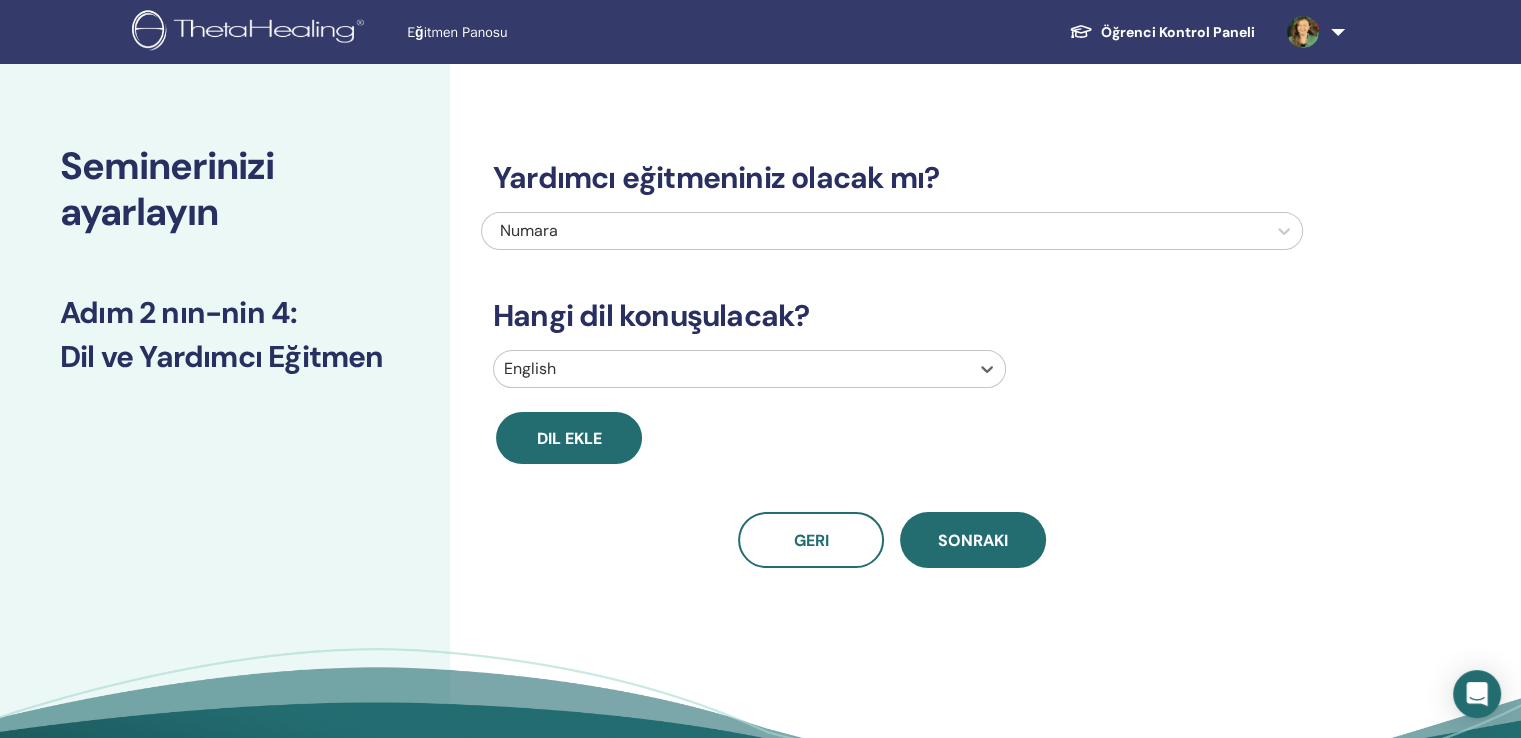 click at bounding box center (731, 369) 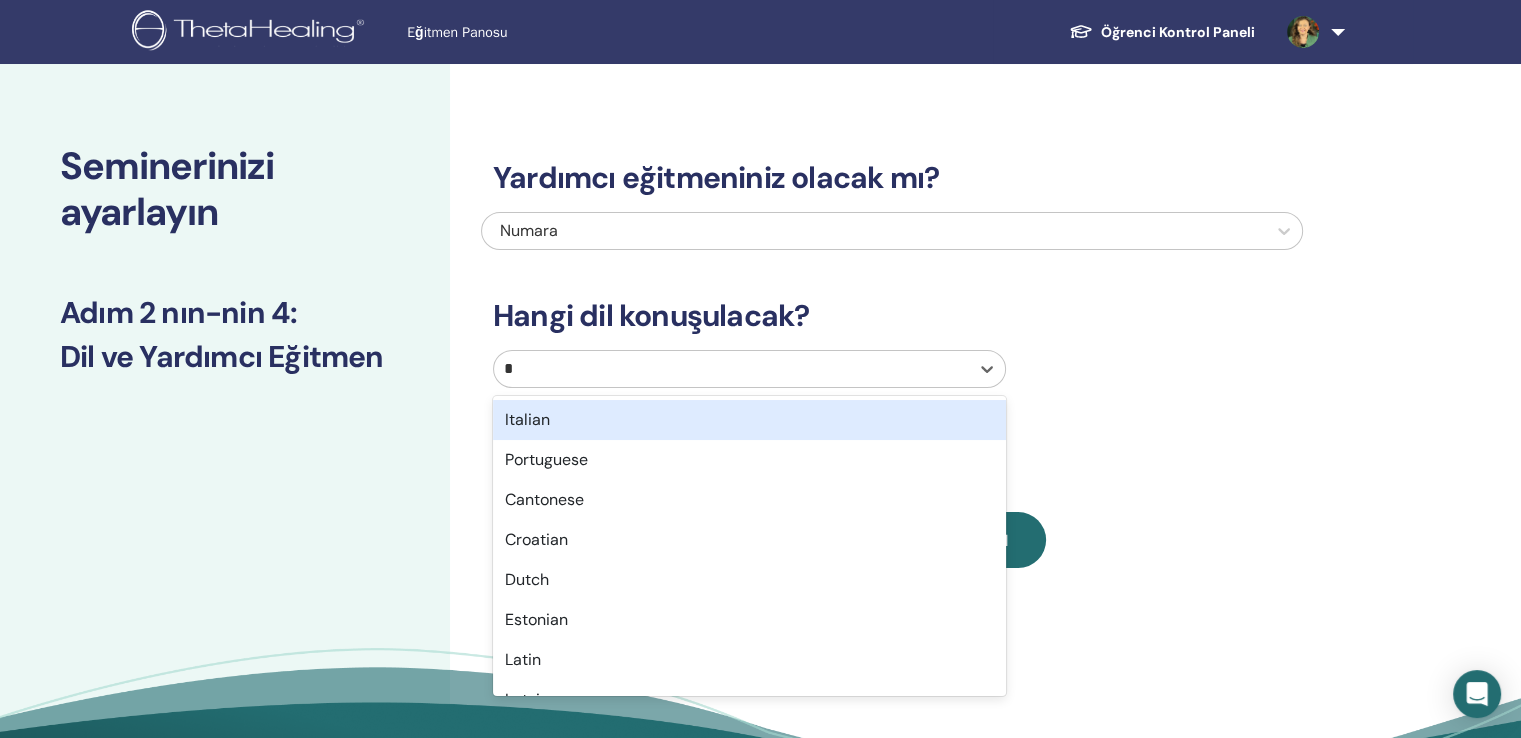 type on "**" 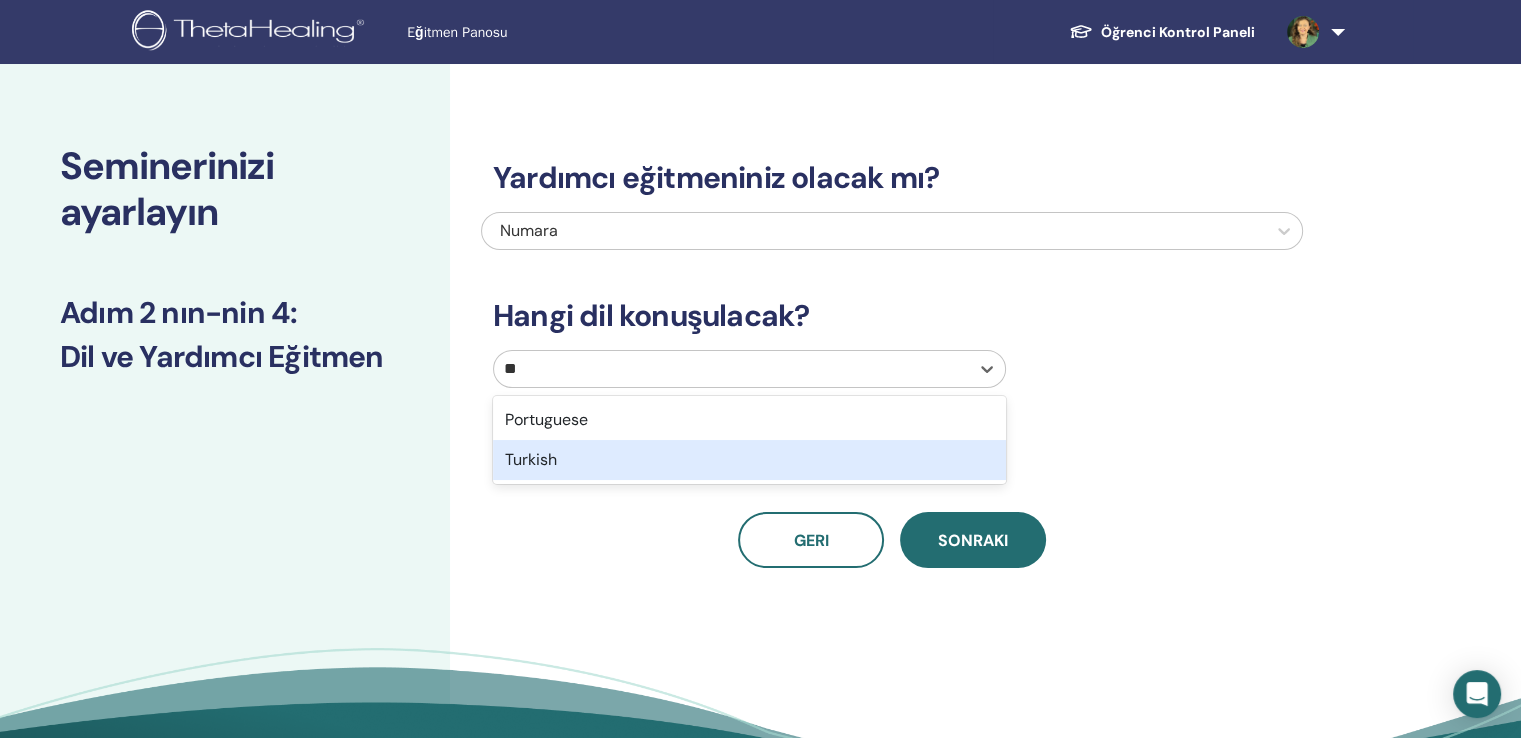 click on "Turkish" at bounding box center (749, 460) 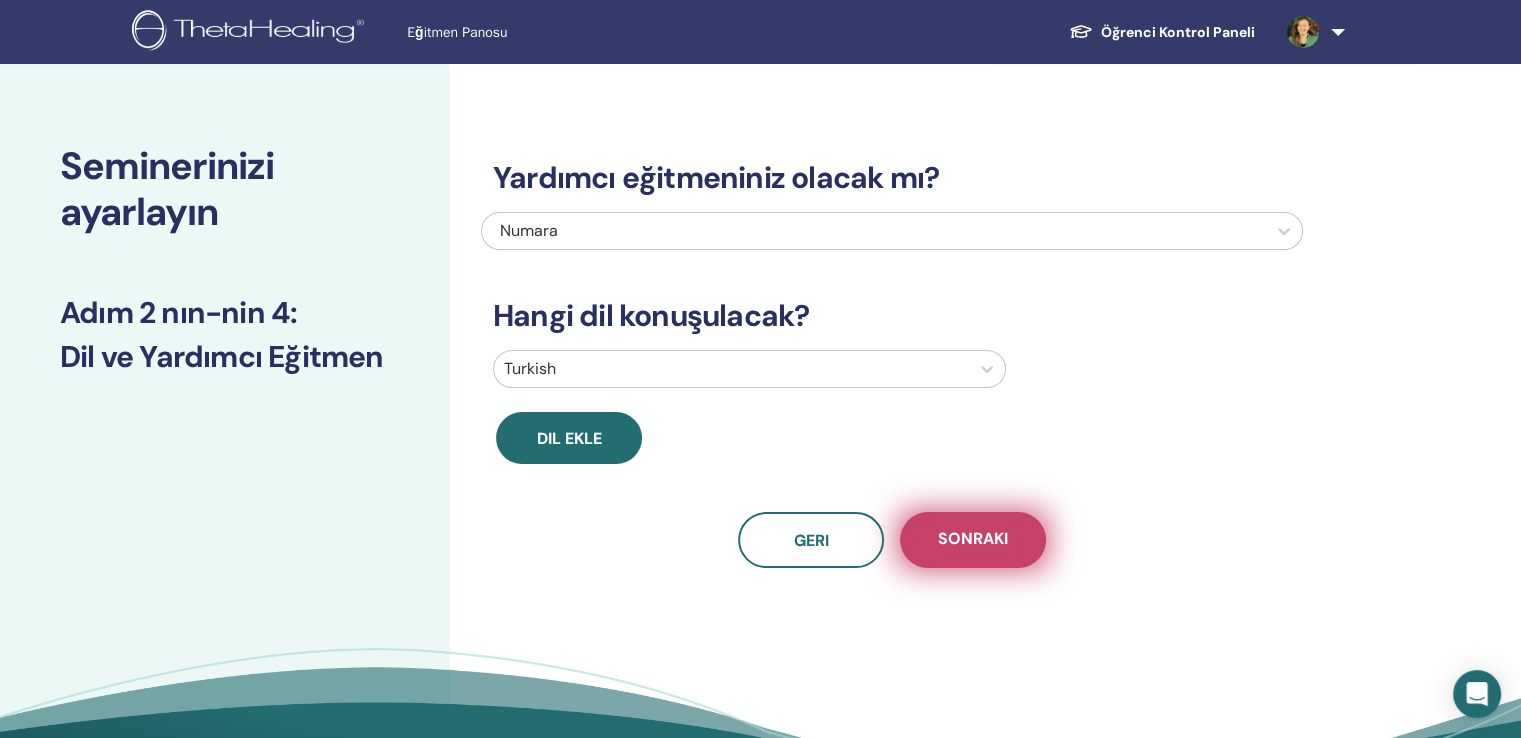 click on "Sonraki" at bounding box center (973, 540) 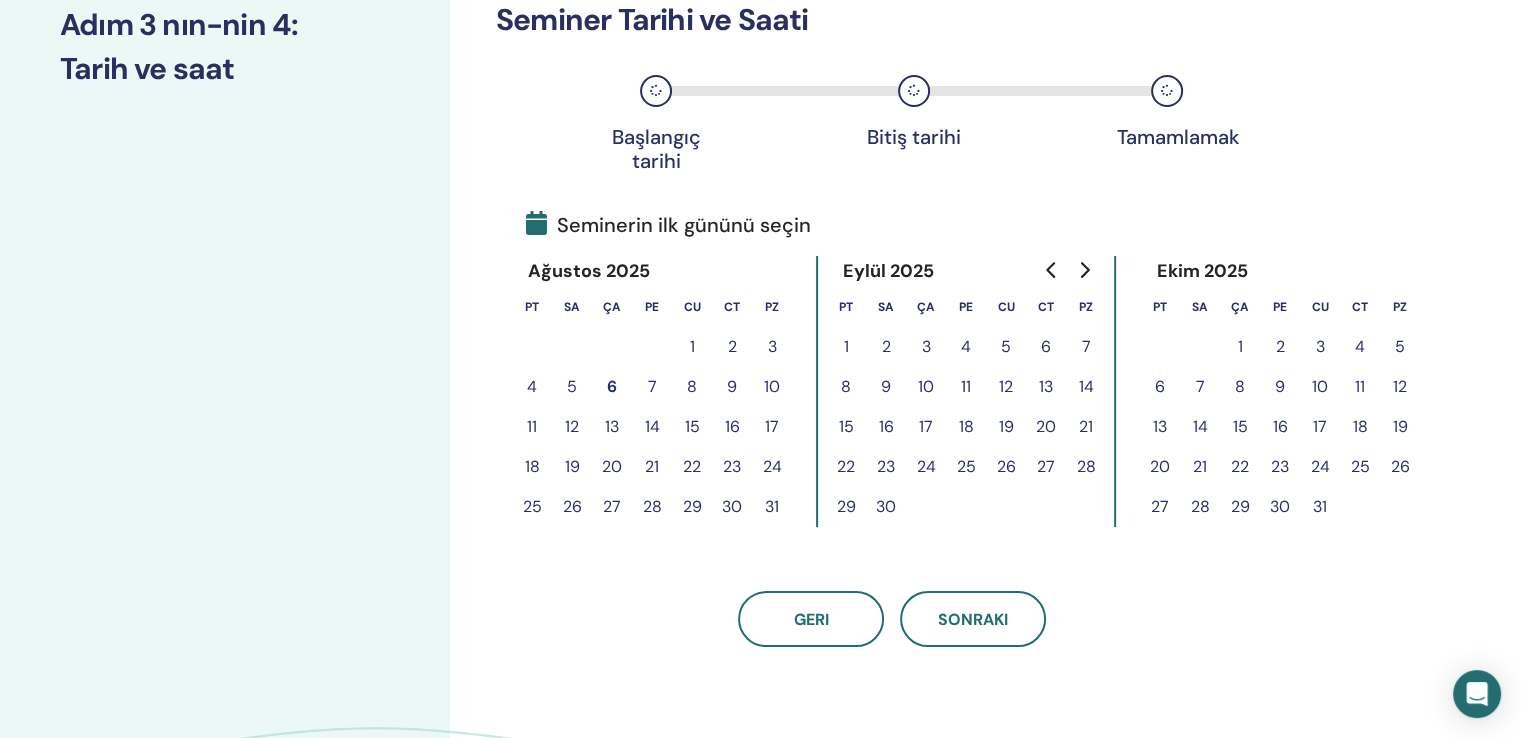 scroll, scrollTop: 300, scrollLeft: 0, axis: vertical 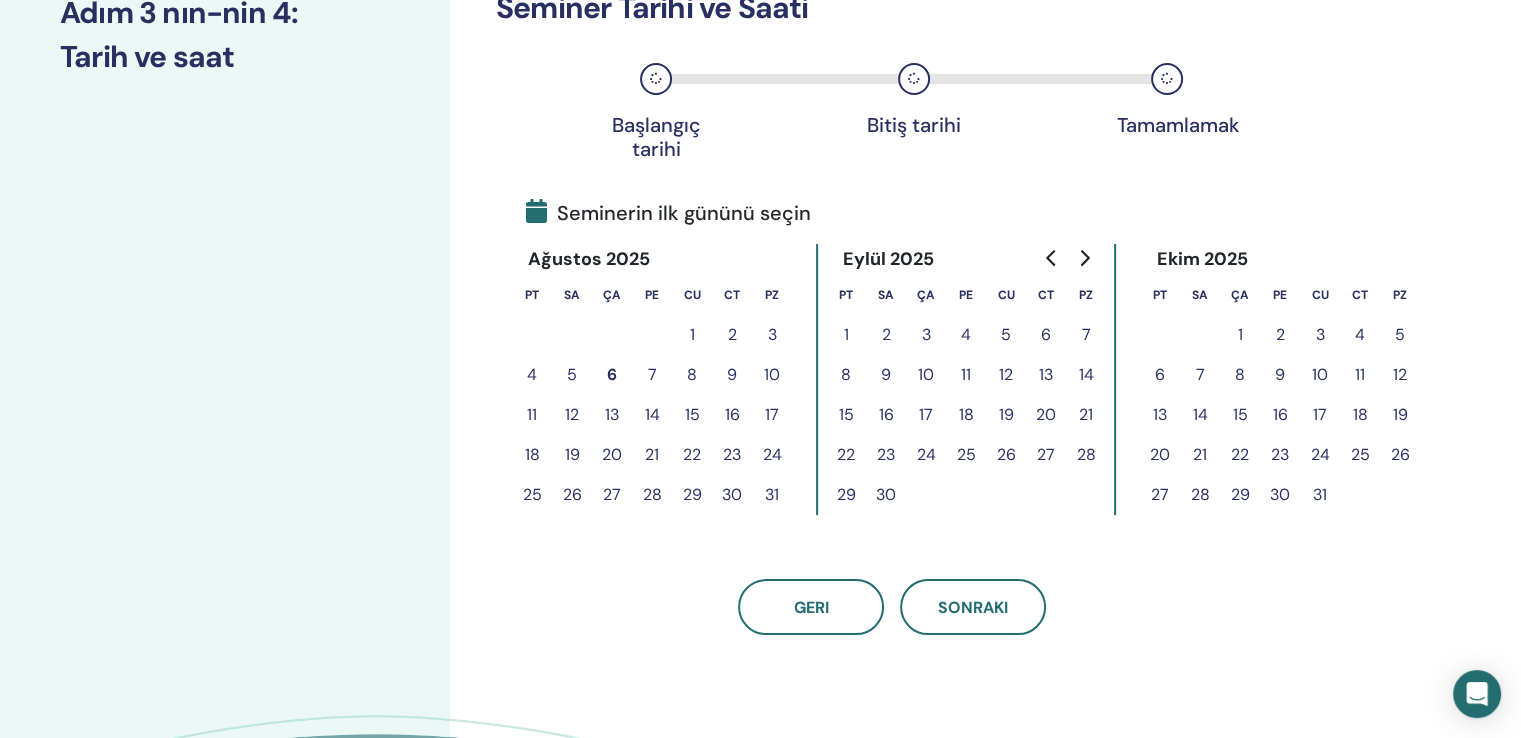 click on "8" at bounding box center [692, 375] 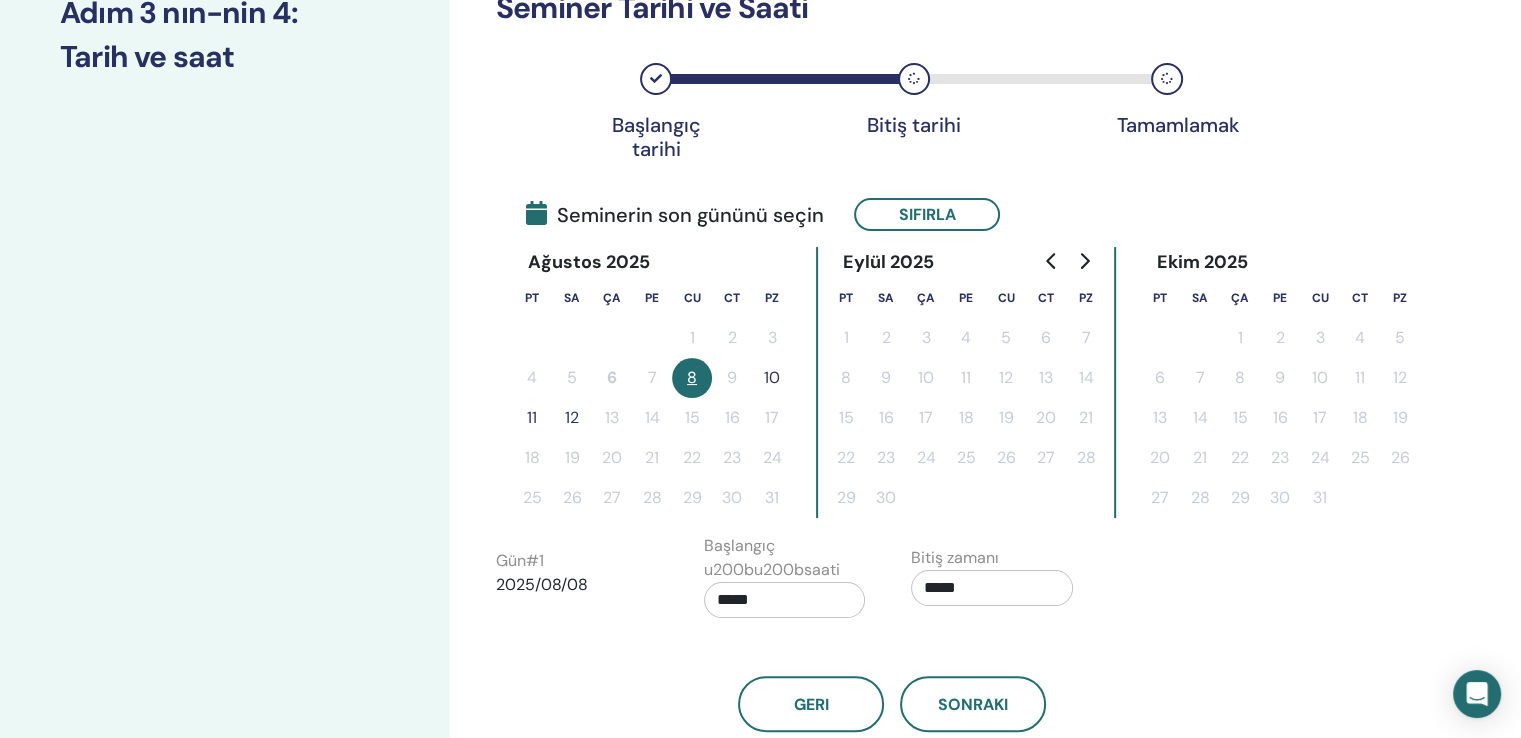 click on "10" at bounding box center (772, 378) 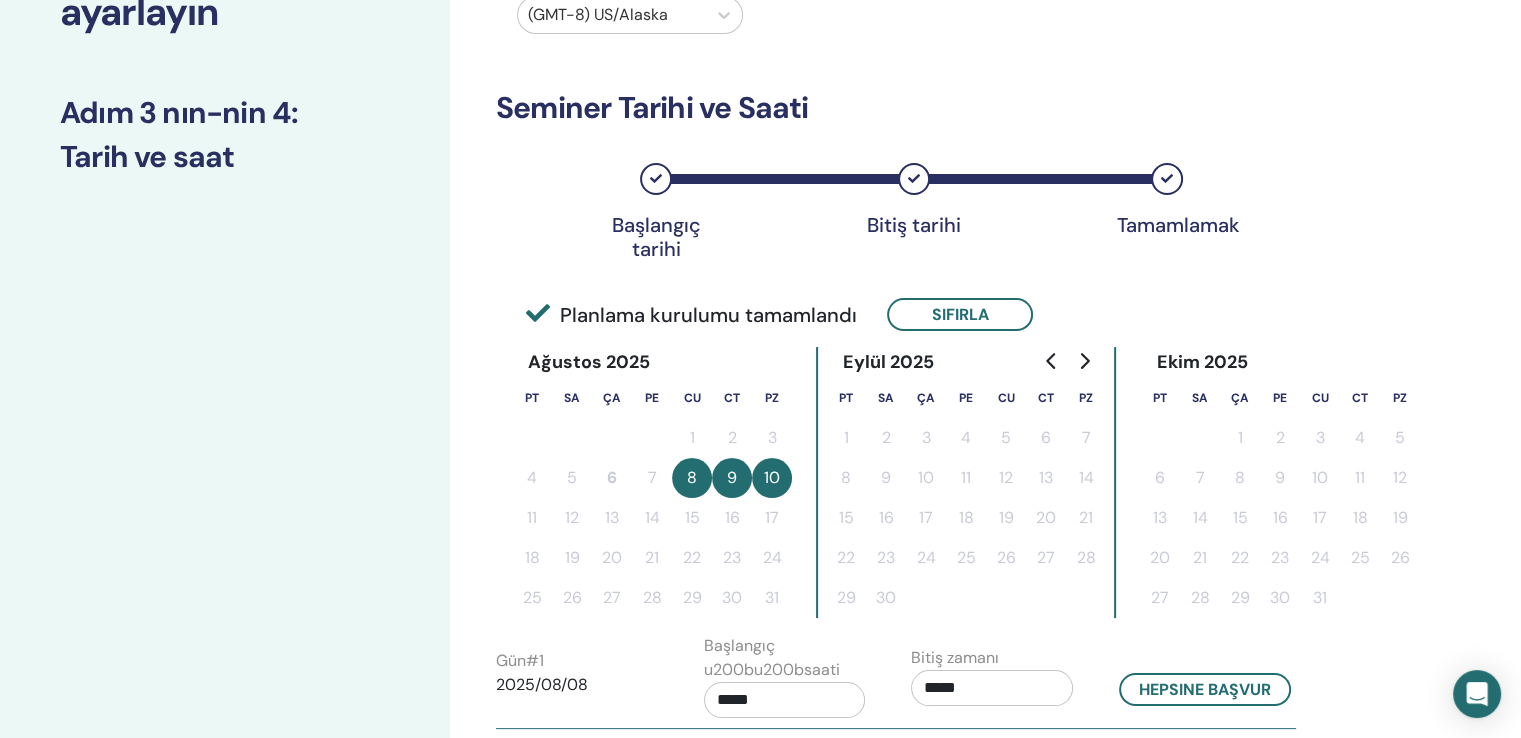 scroll, scrollTop: 200, scrollLeft: 0, axis: vertical 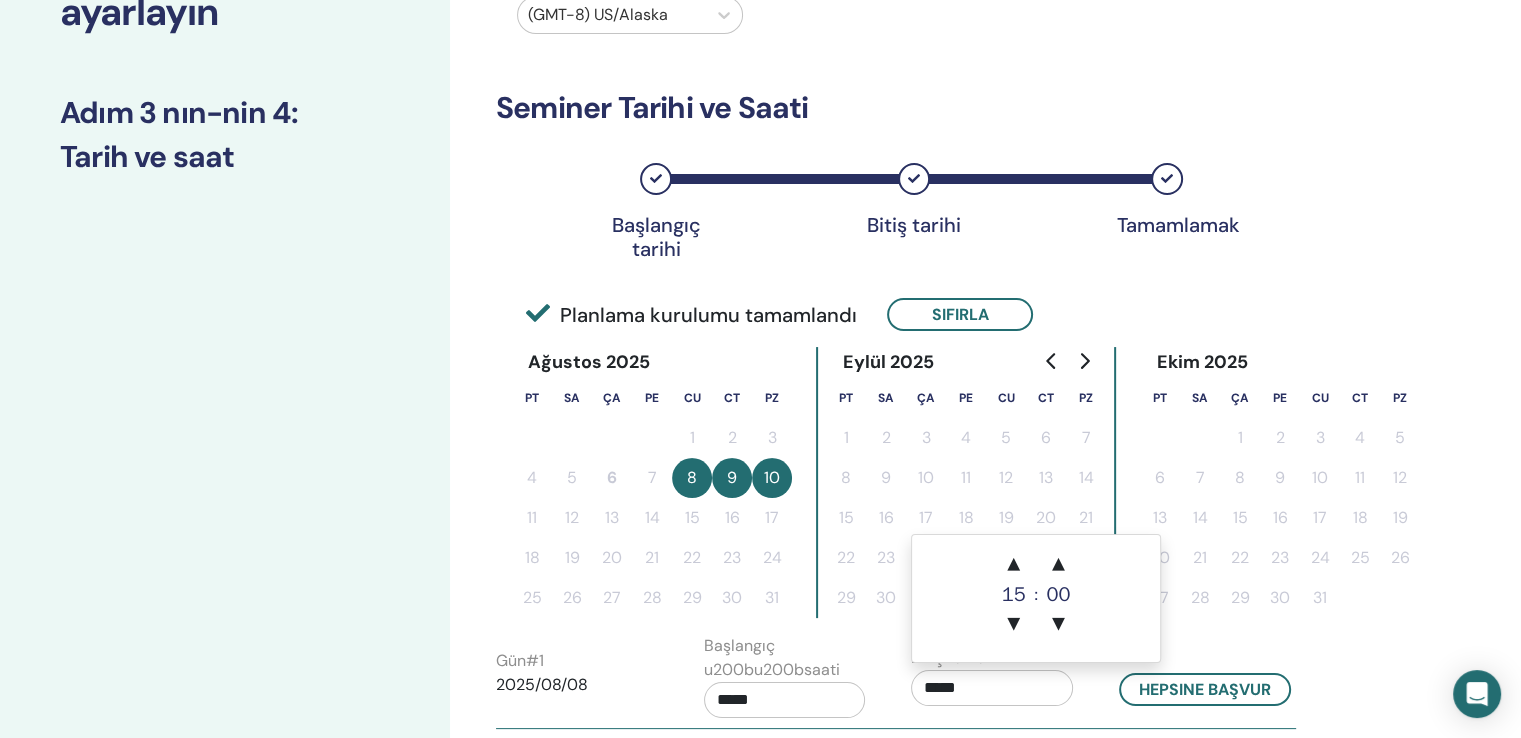 click on "*****" at bounding box center (992, 688) 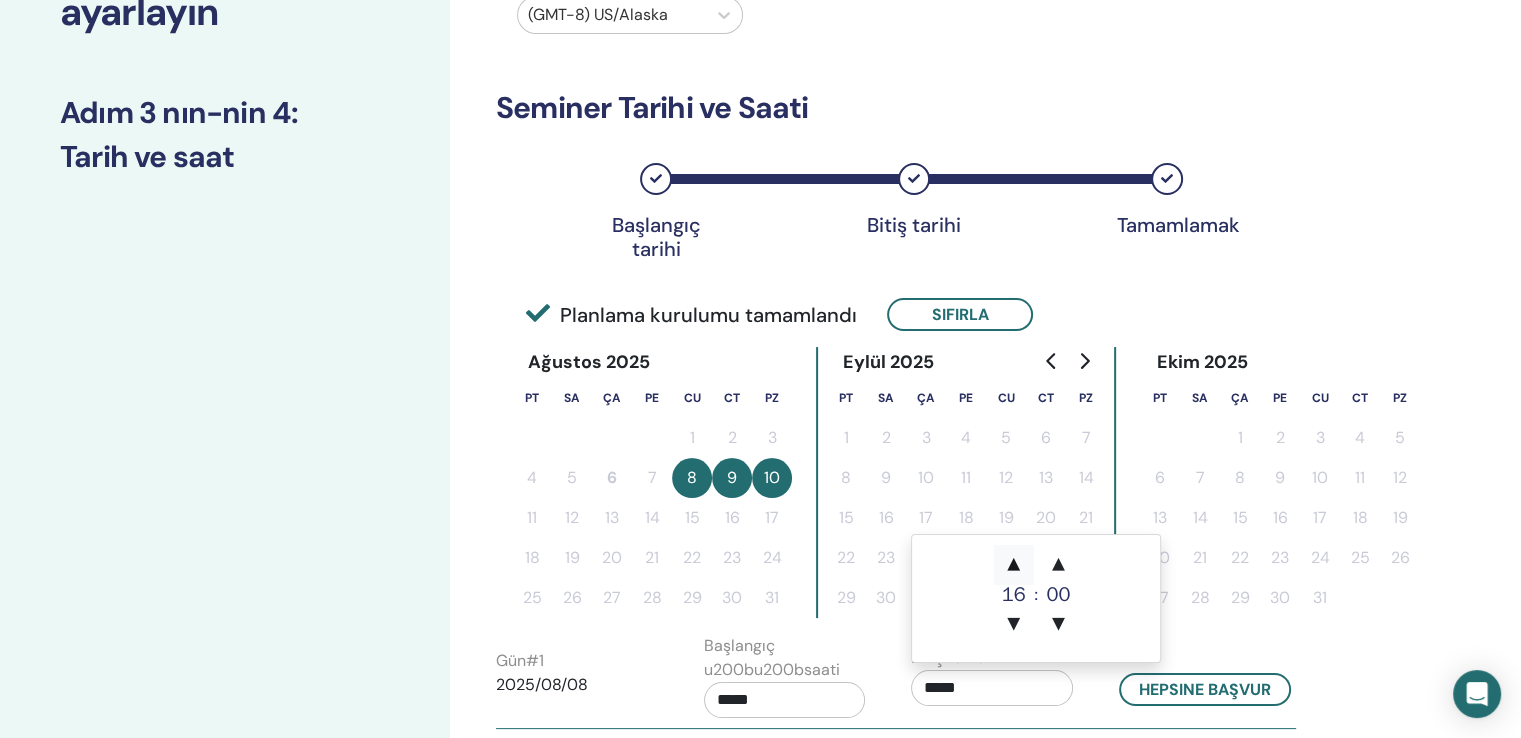 click on "▲" at bounding box center (1014, 565) 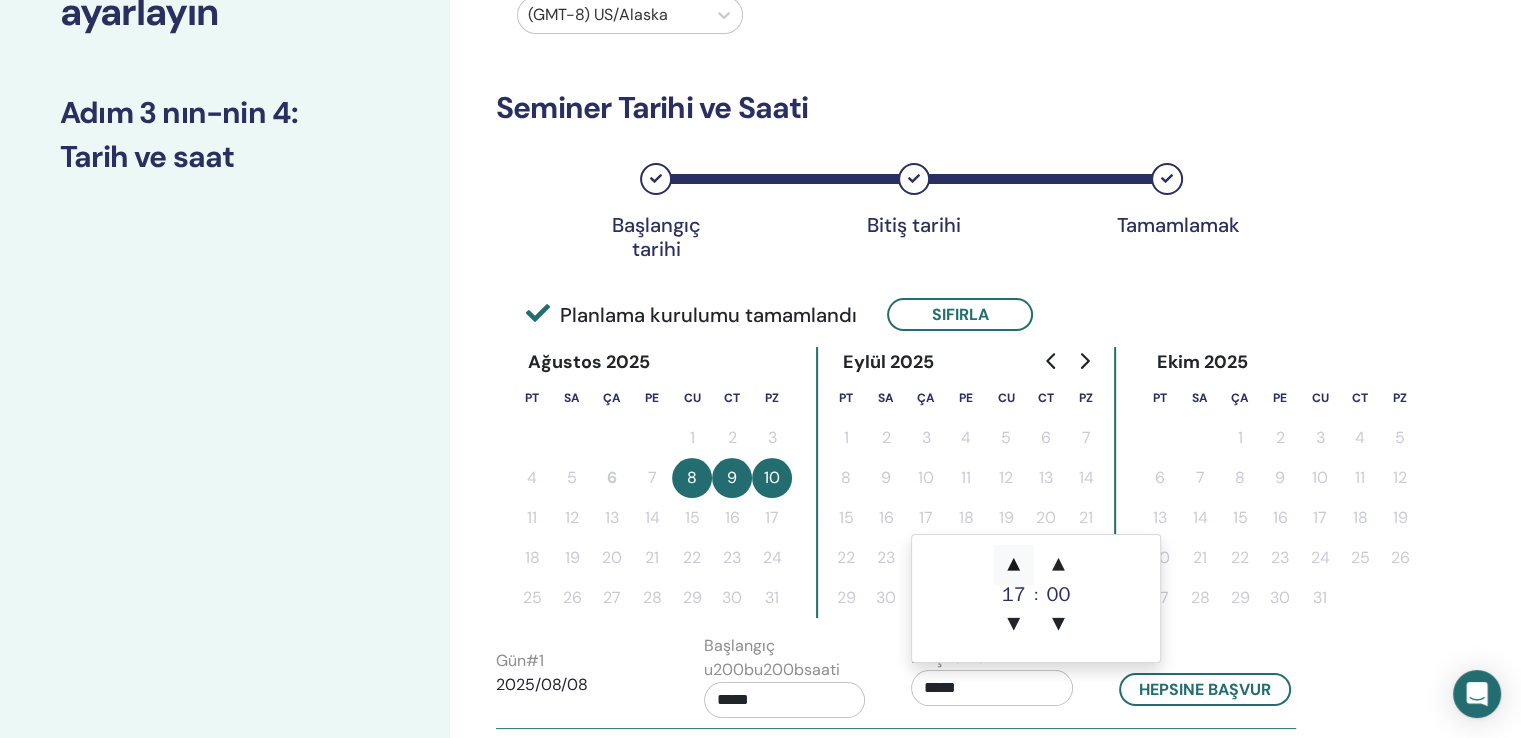 click on "▲" at bounding box center (1014, 565) 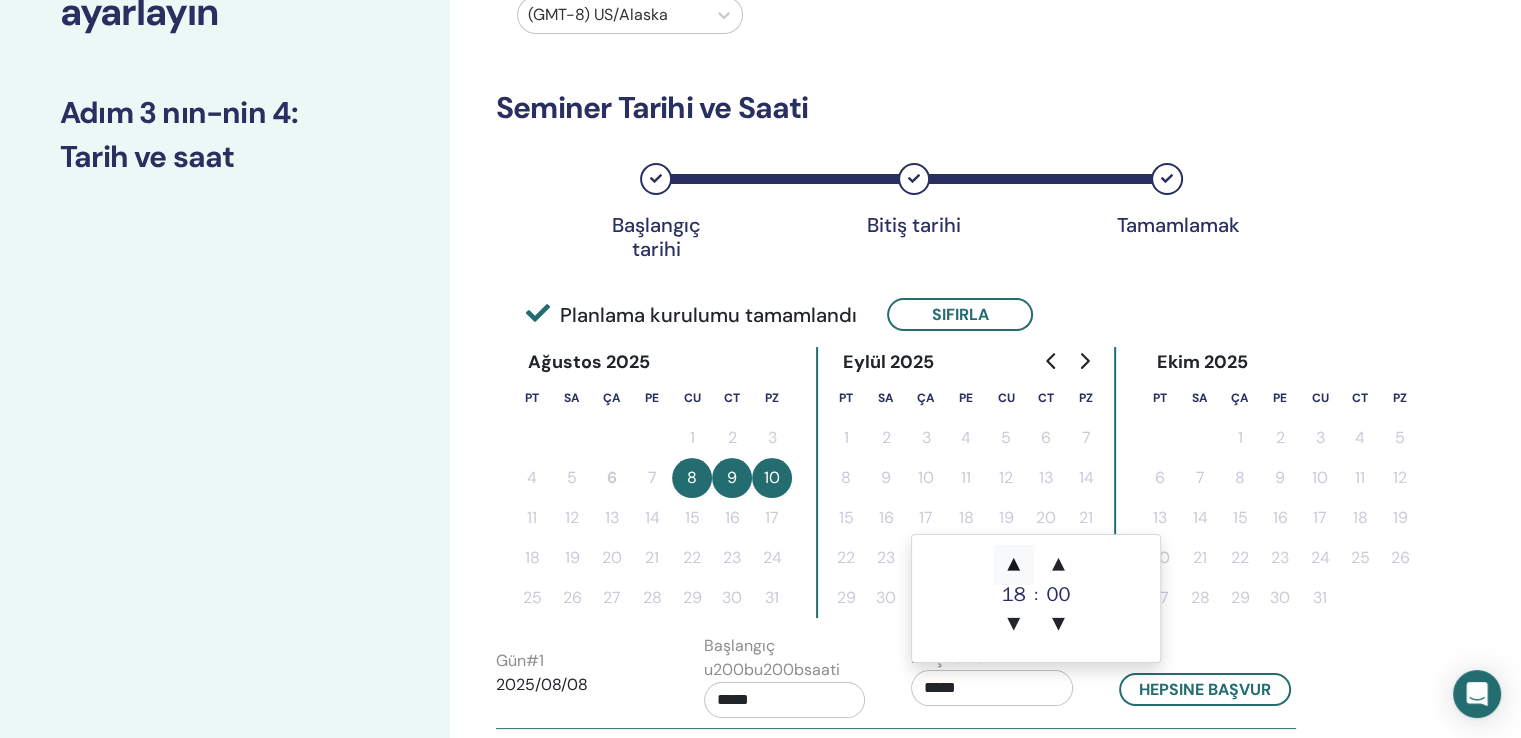 click on "▲" at bounding box center (1014, 565) 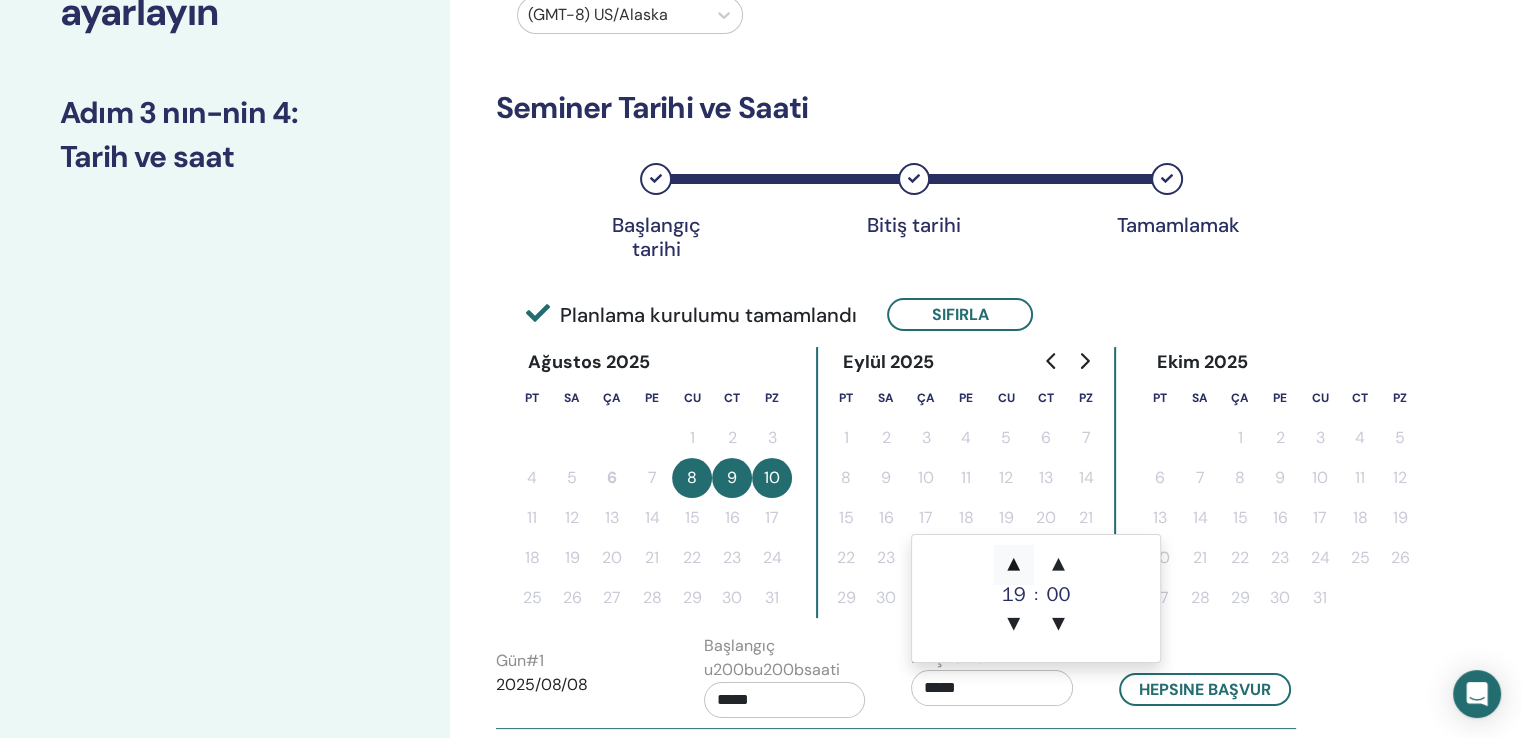 click on "▲" at bounding box center [1014, 565] 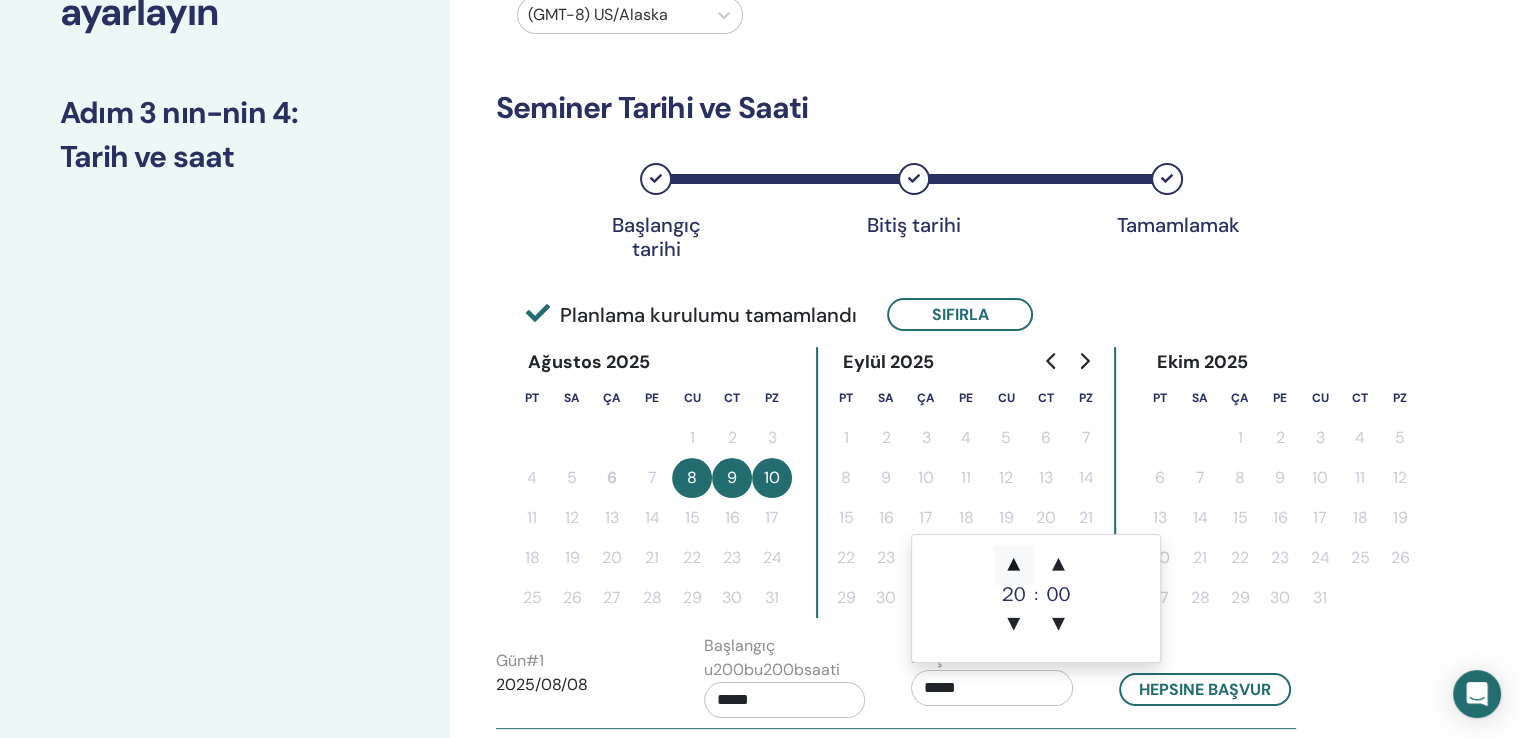 click on "▲" at bounding box center [1014, 565] 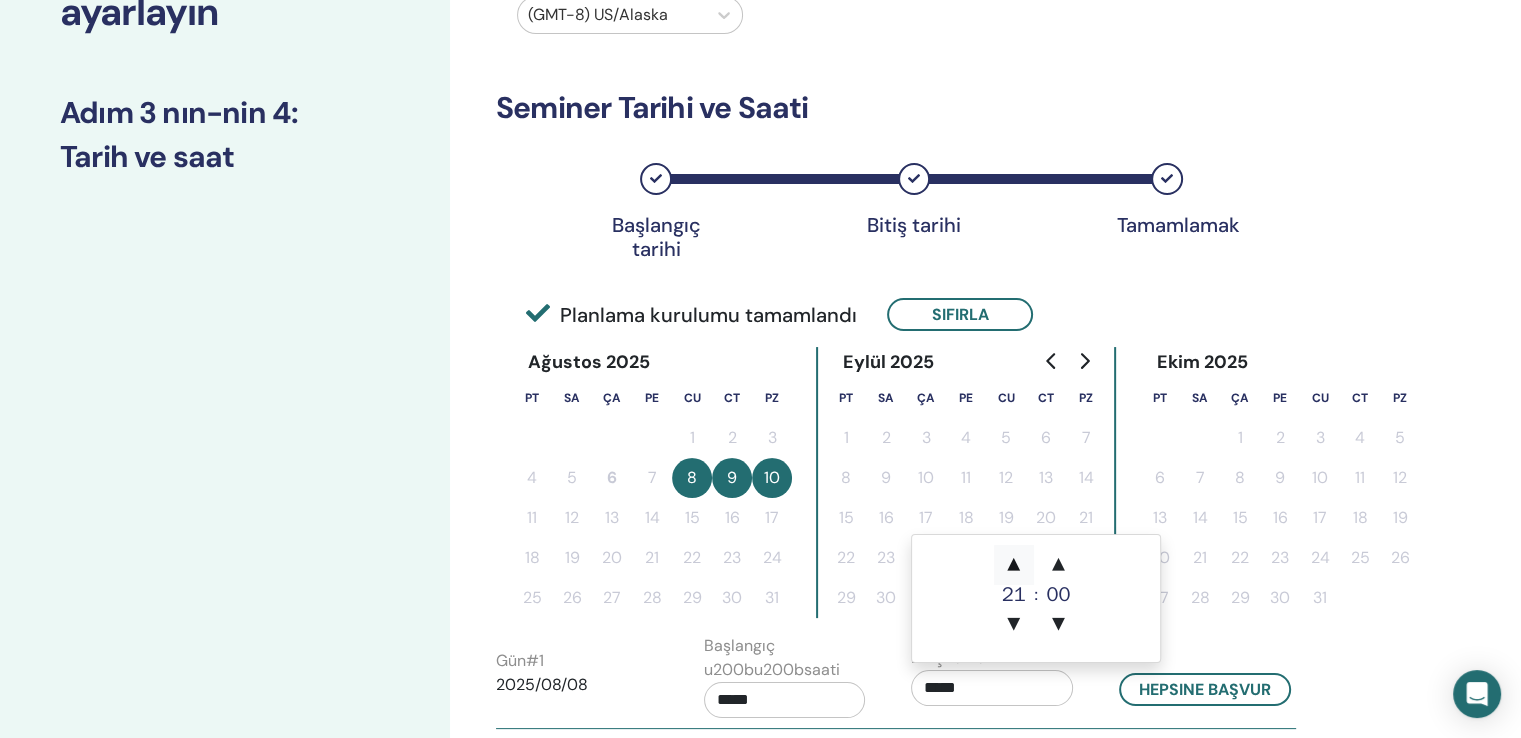 click on "▲" at bounding box center [1014, 565] 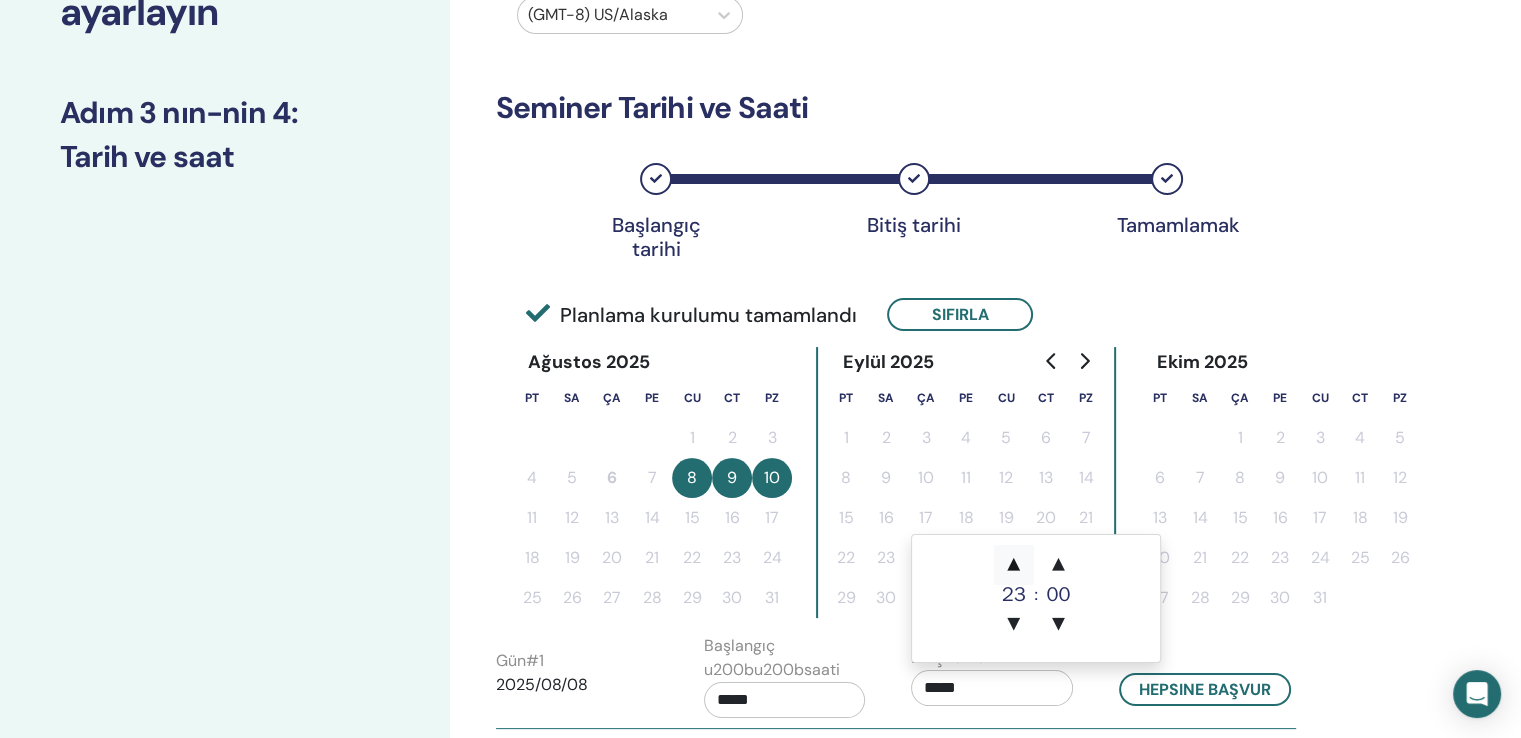 click on "▲" at bounding box center (1014, 565) 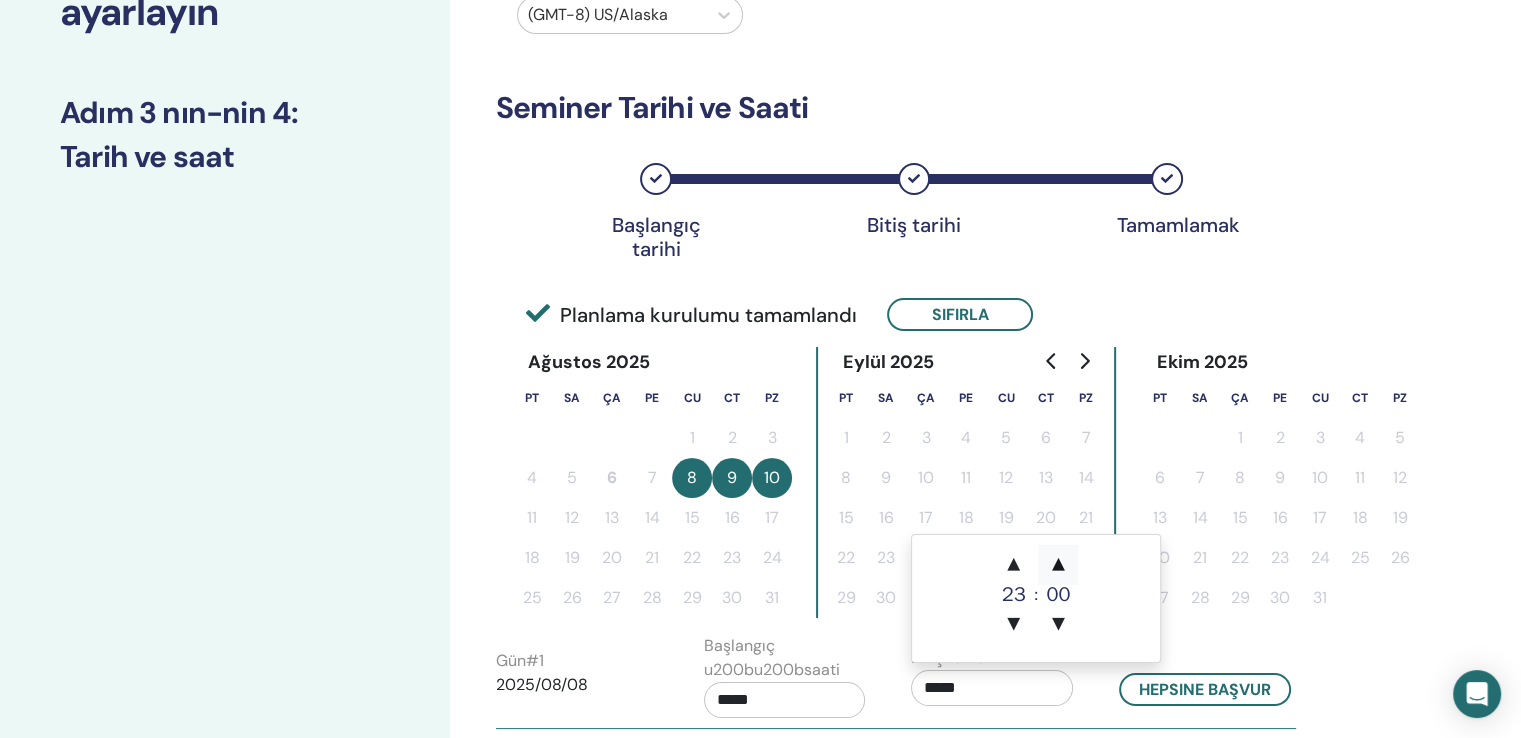click on "▲" at bounding box center [1058, 565] 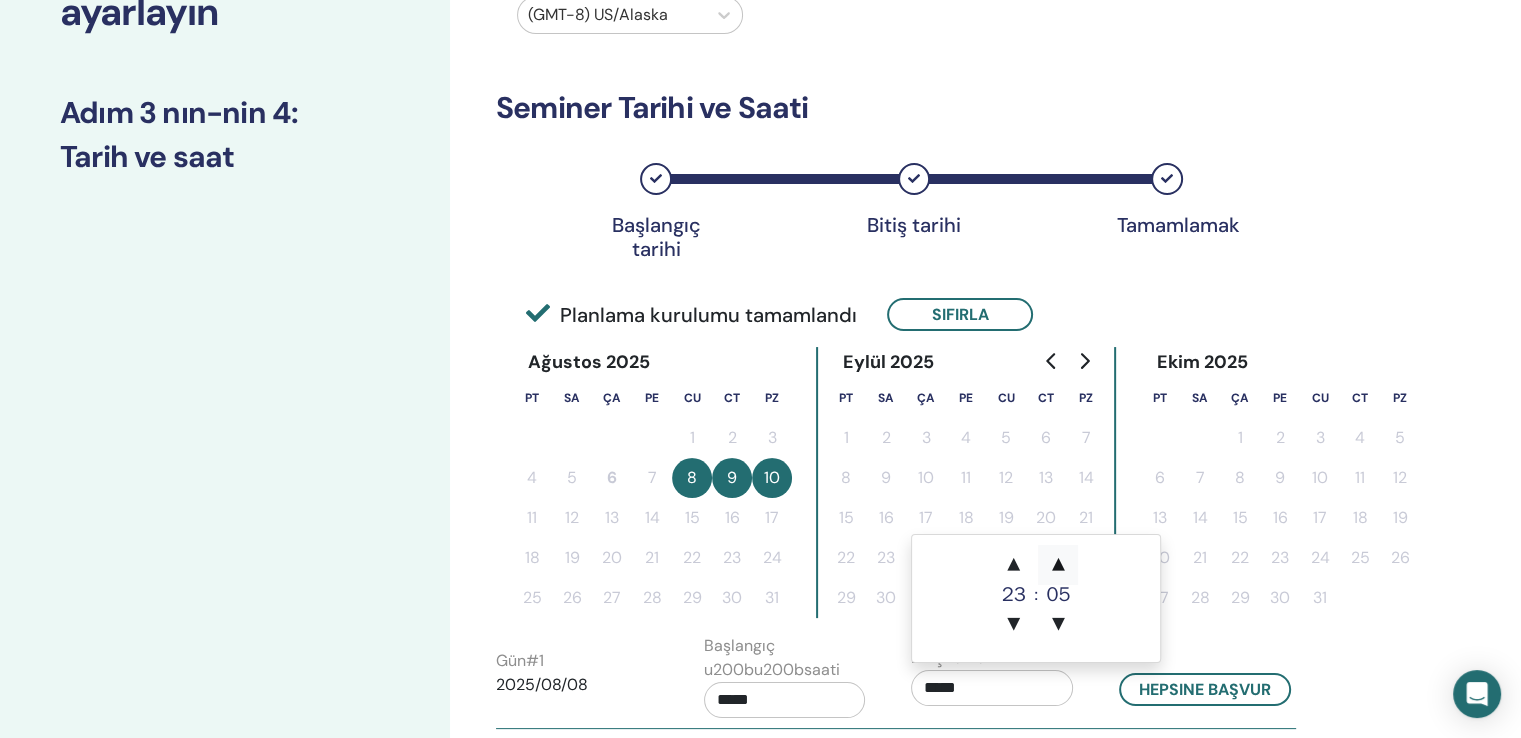 click on "▲" at bounding box center [1058, 565] 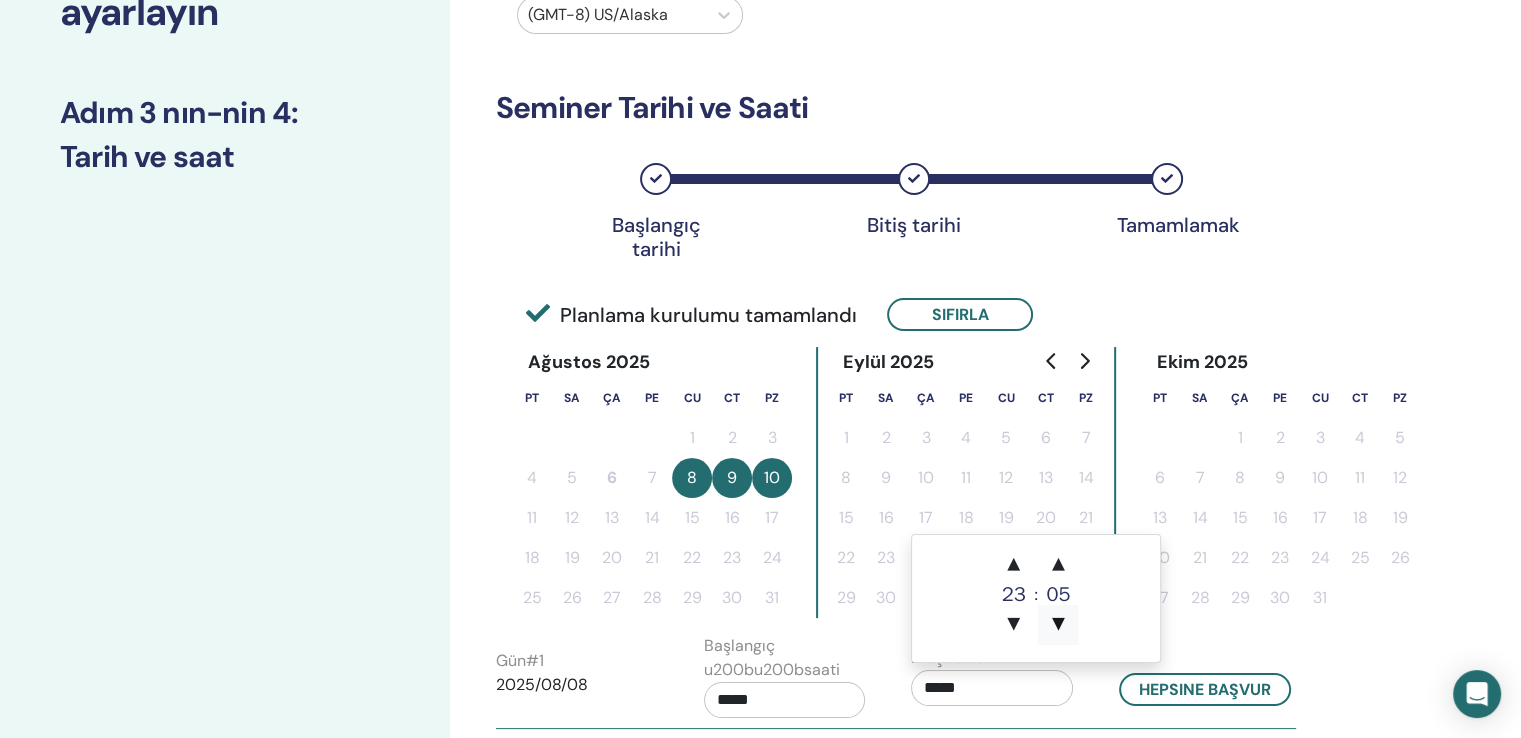 click on "▼" at bounding box center (1058, 625) 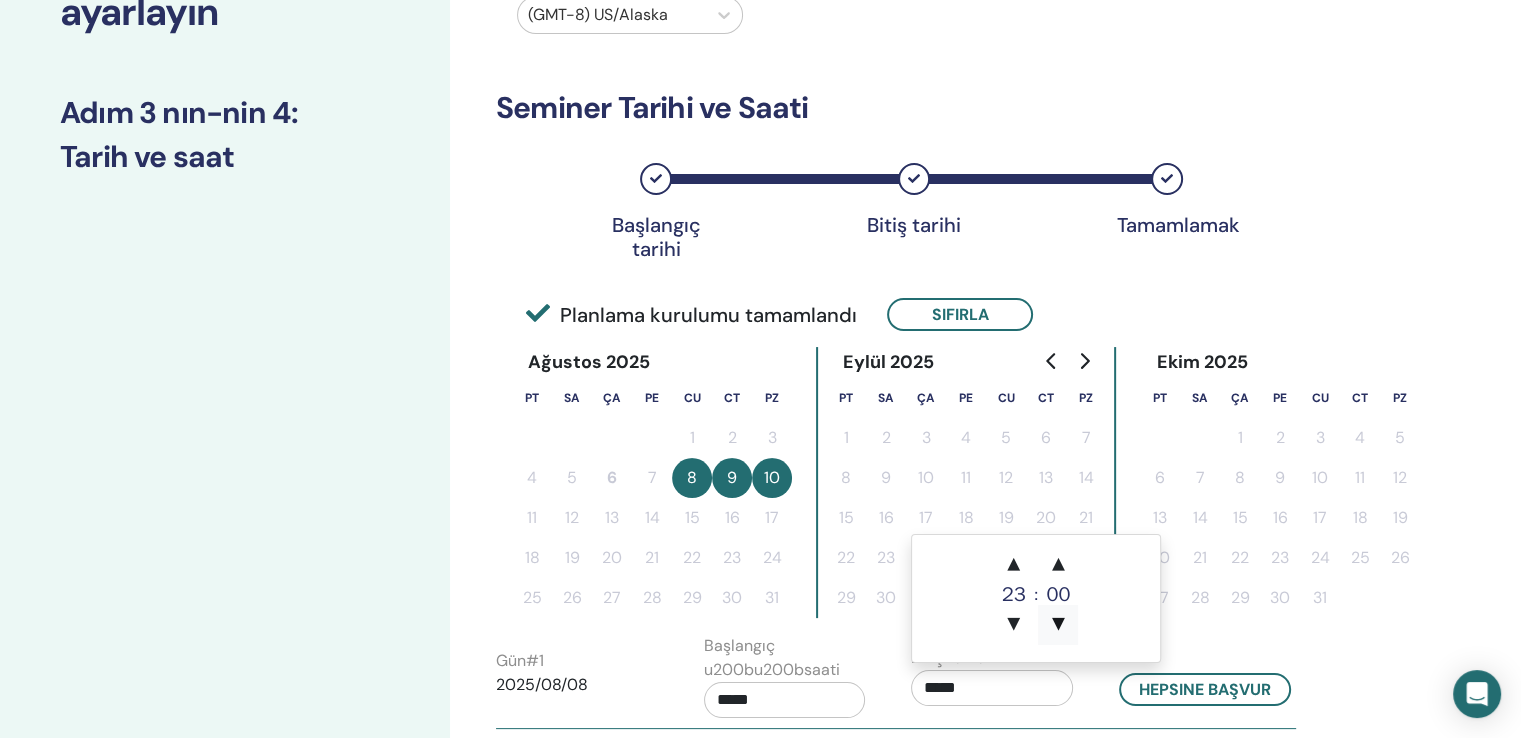 click on "▼" at bounding box center [1058, 625] 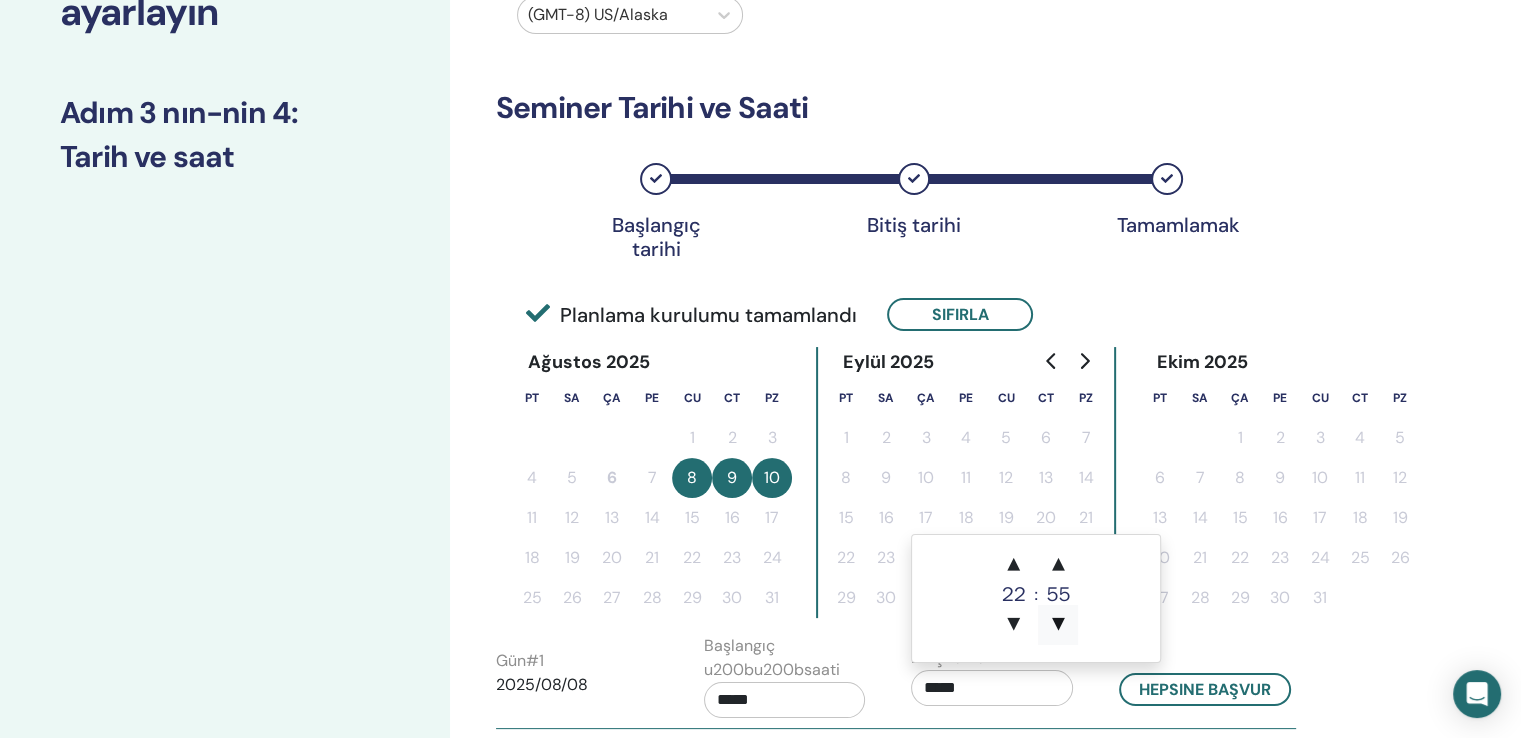click on "▼" at bounding box center (1058, 625) 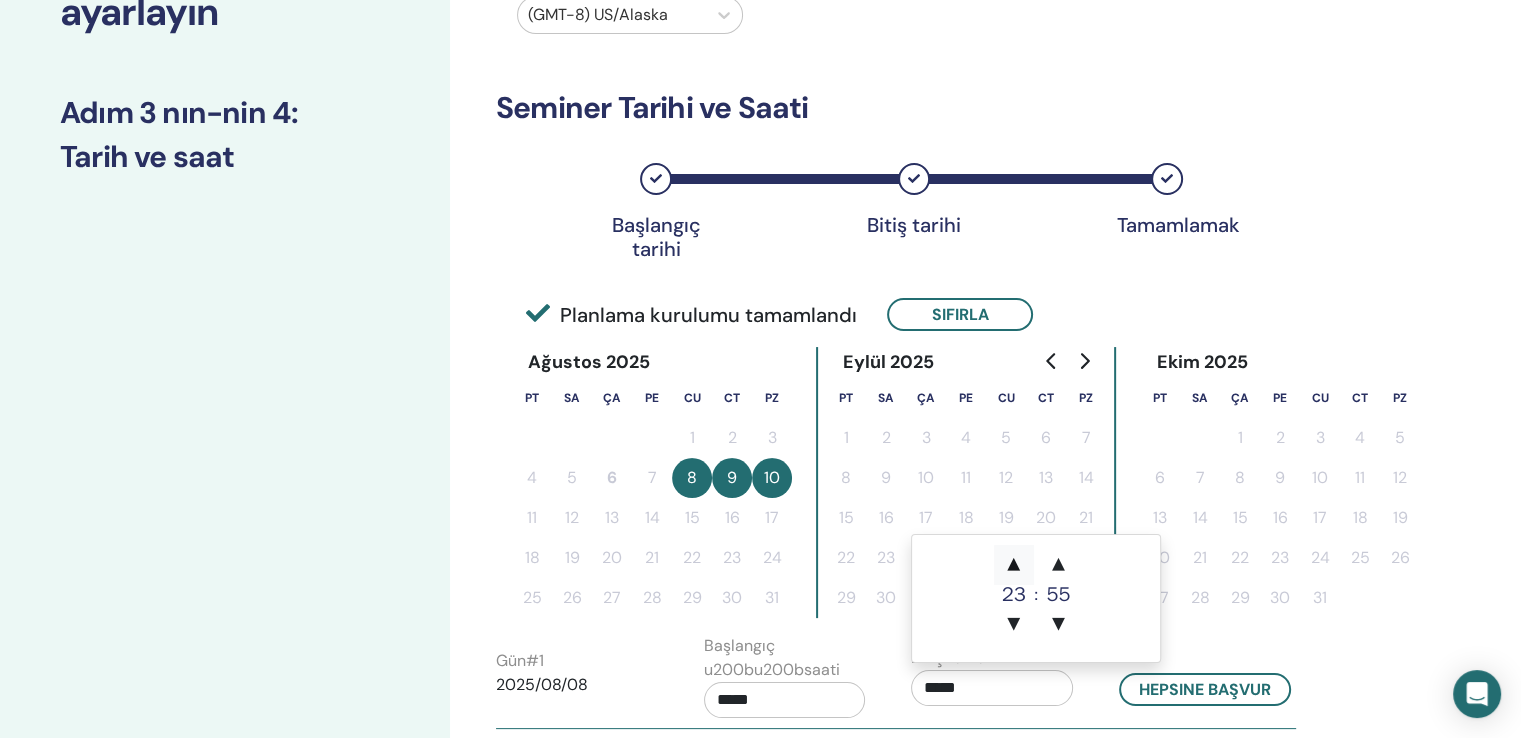 click on "▲" at bounding box center (1014, 565) 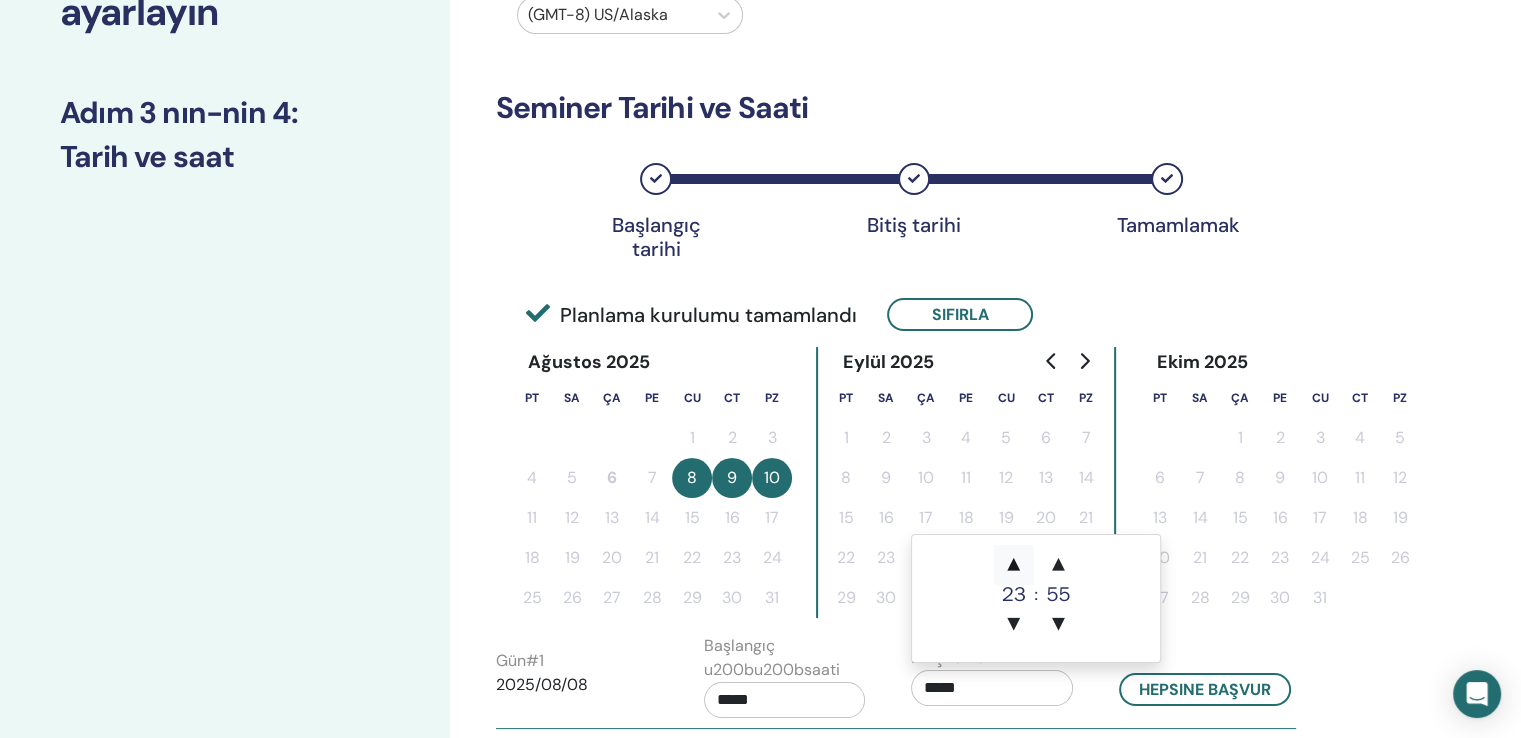 type on "*****" 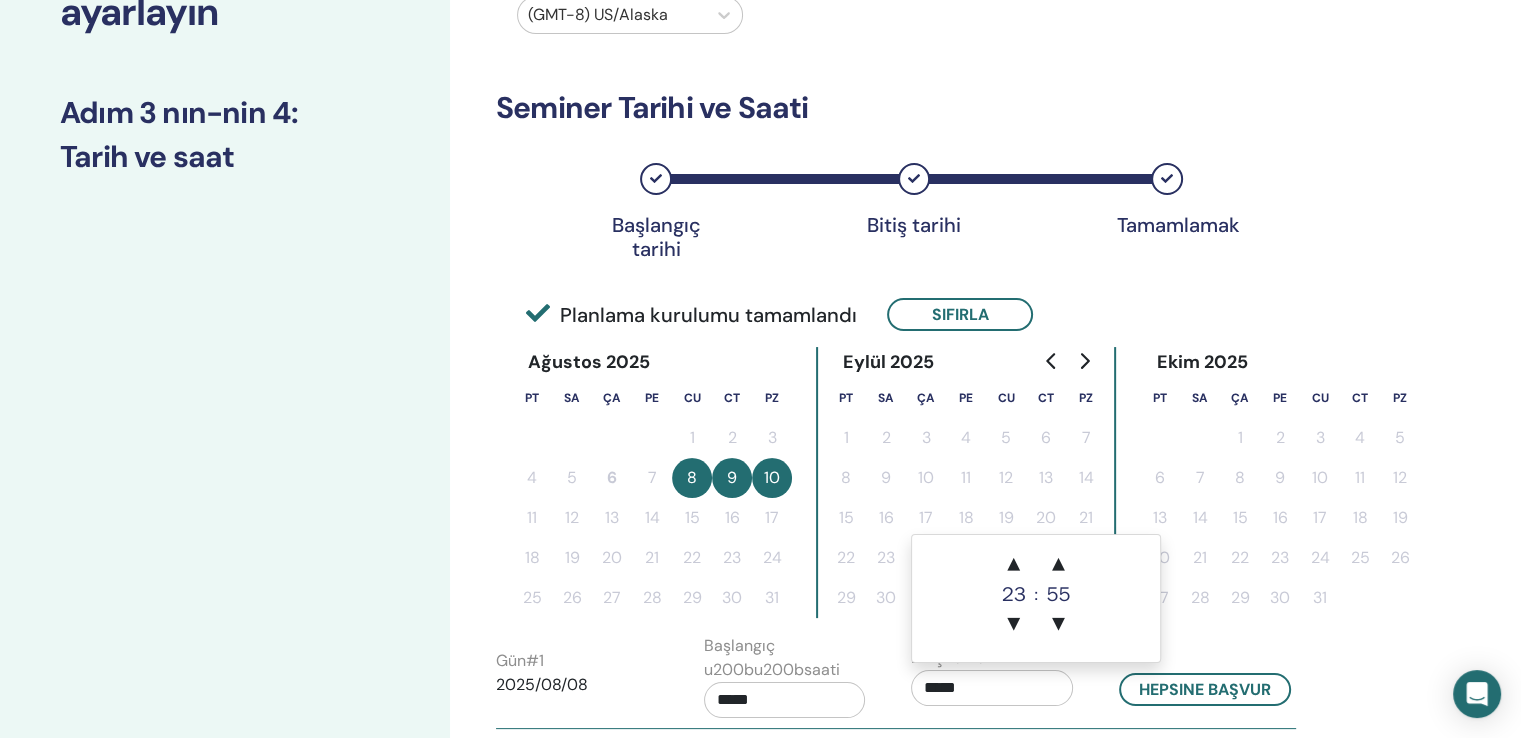click on "*****" at bounding box center (785, 700) 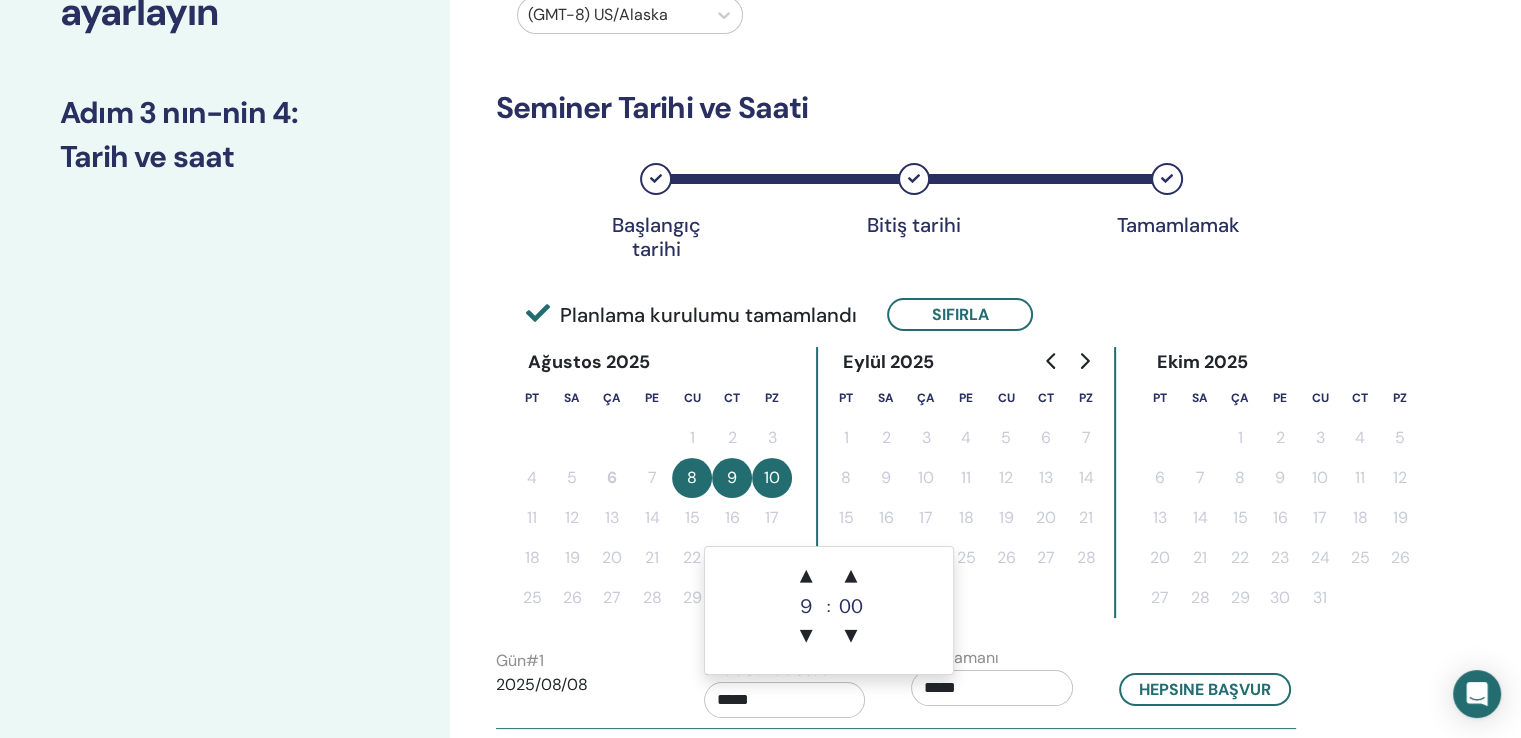 click on "*****" at bounding box center (785, 700) 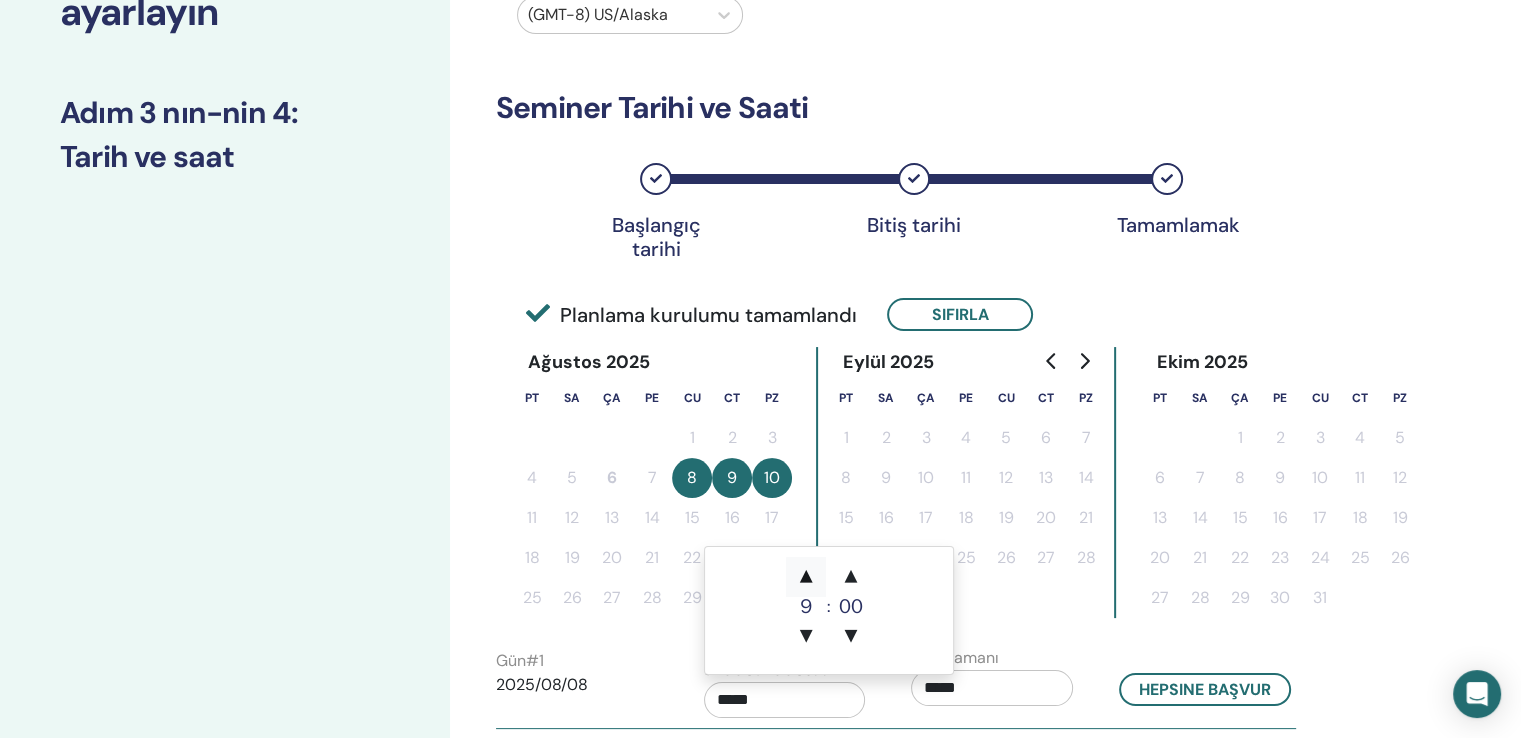 click on "▲" at bounding box center (806, 577) 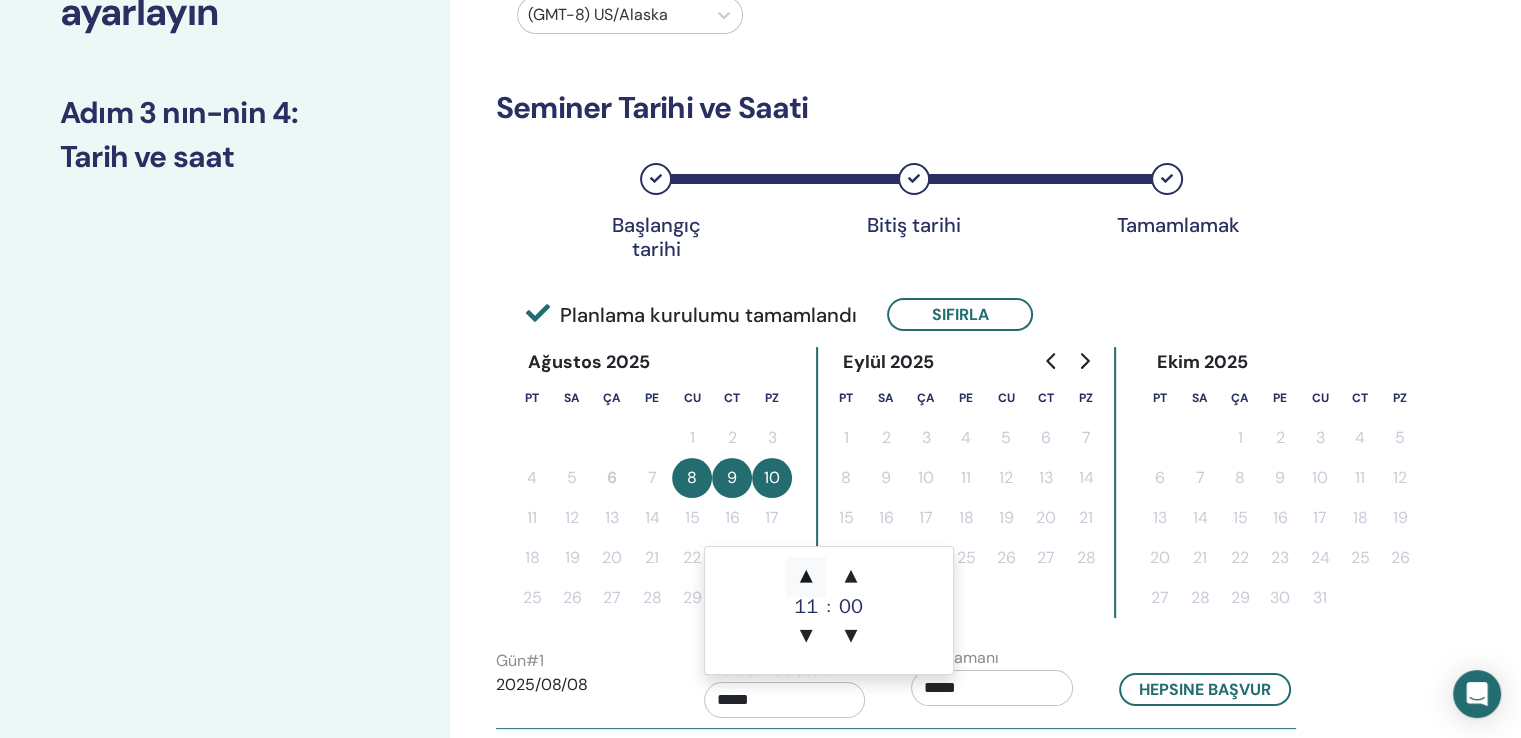click on "▲" at bounding box center (806, 577) 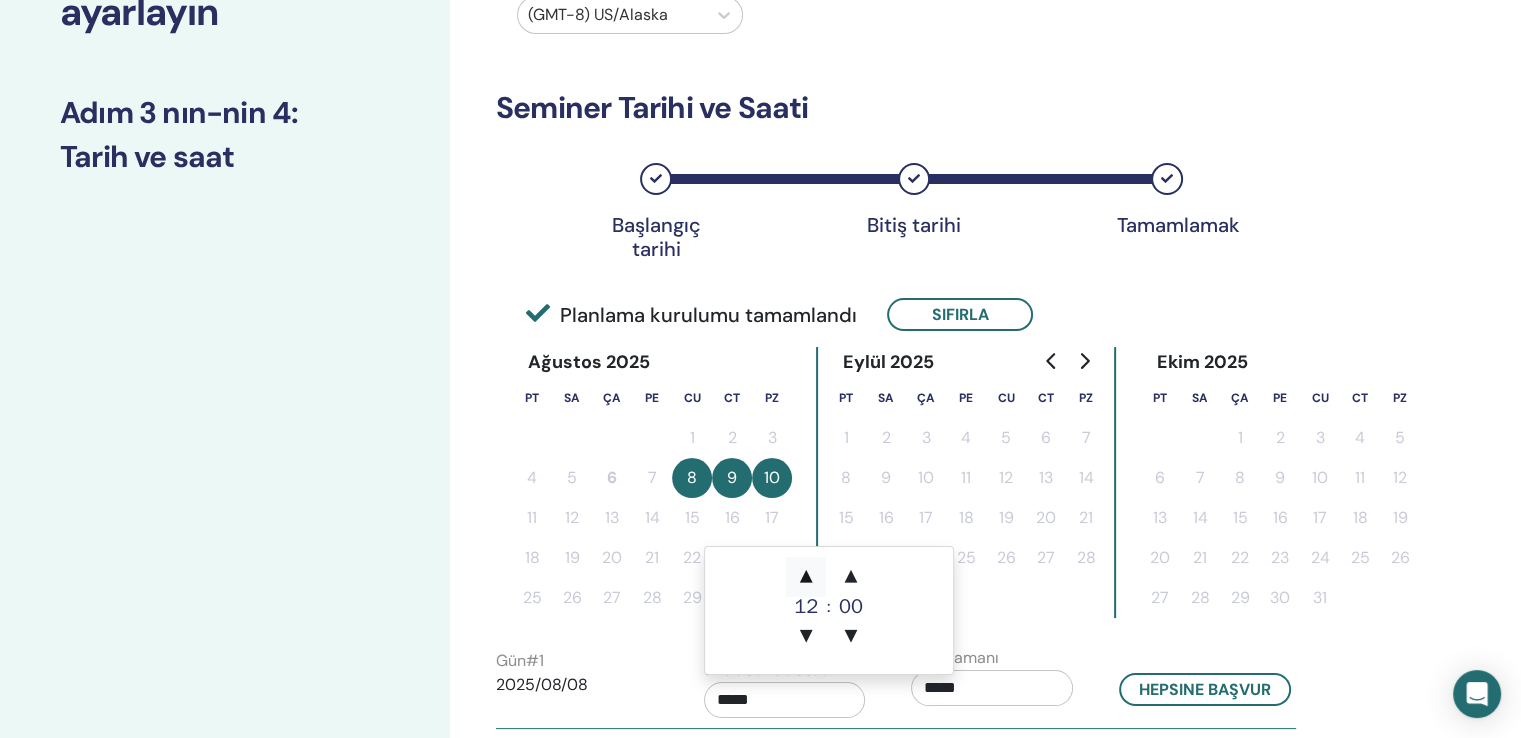 click on "▲" at bounding box center [806, 577] 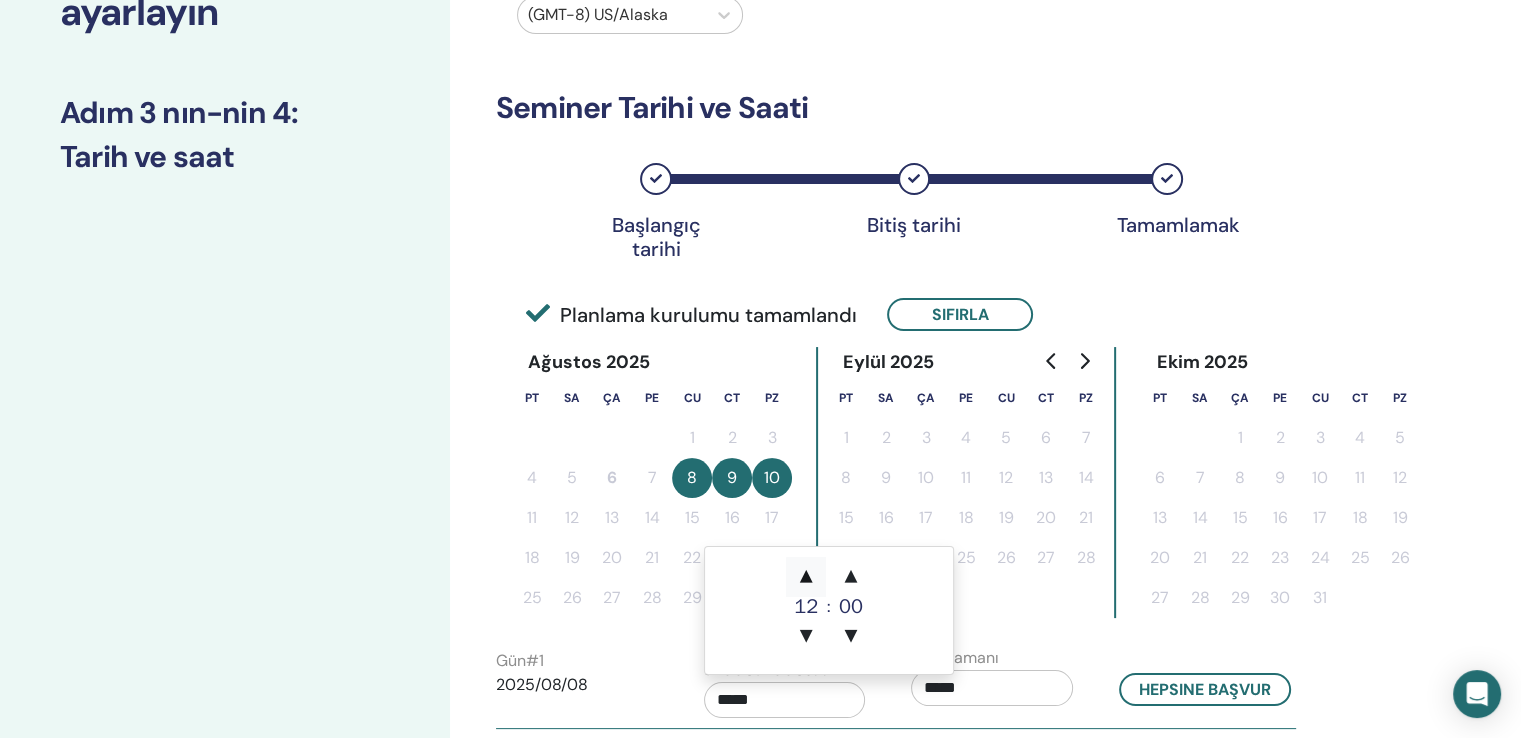 click on "▲" at bounding box center (806, 577) 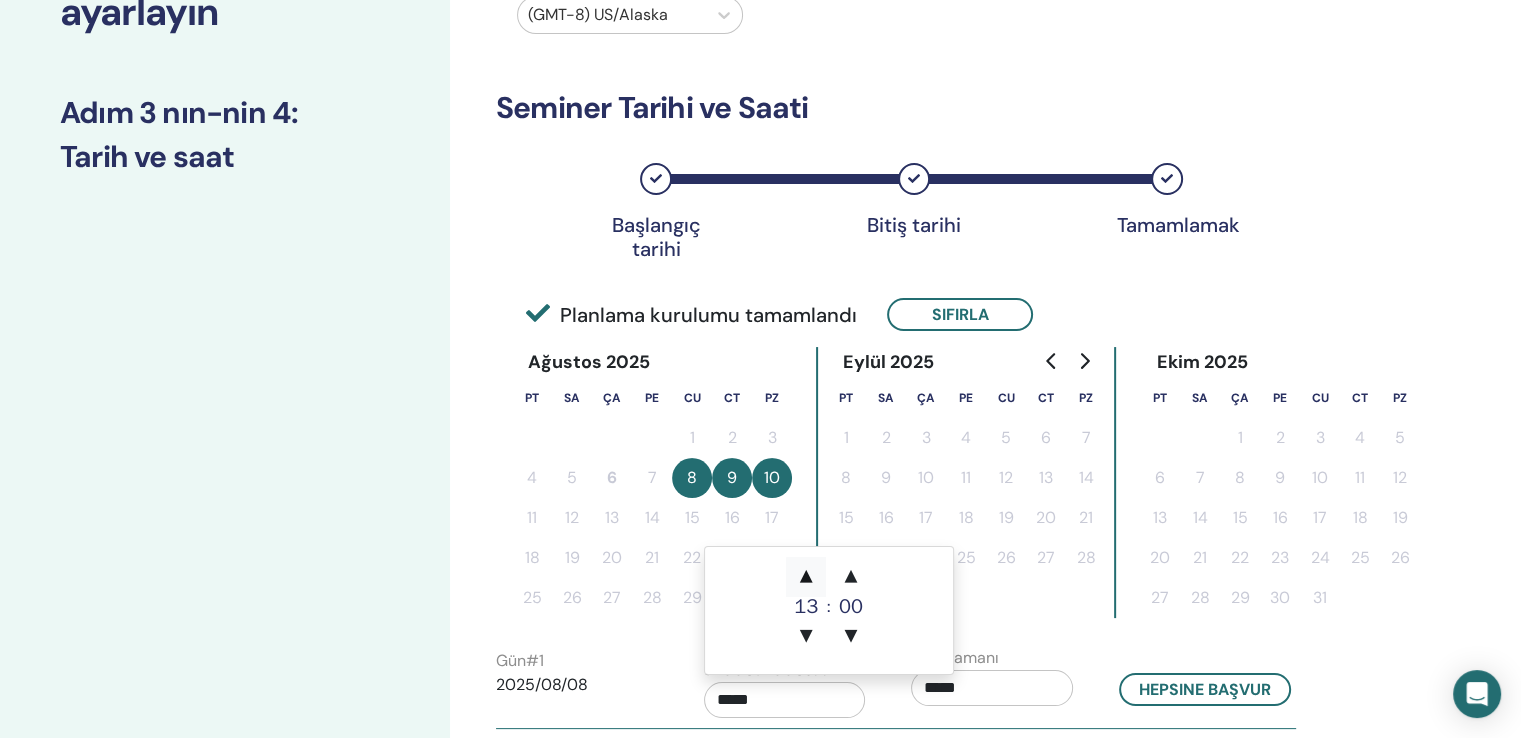 click on "▲" at bounding box center (806, 577) 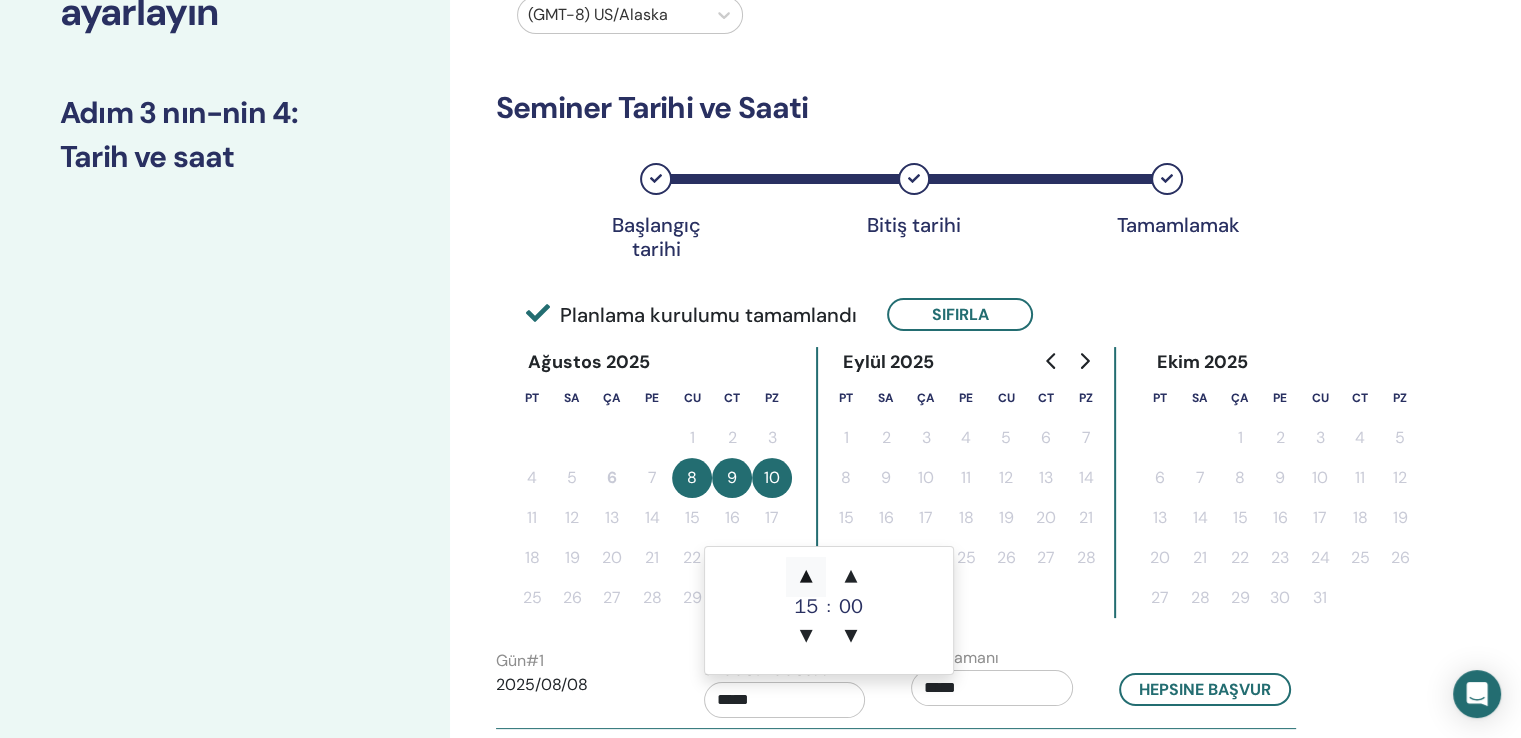 click on "▲" at bounding box center (806, 577) 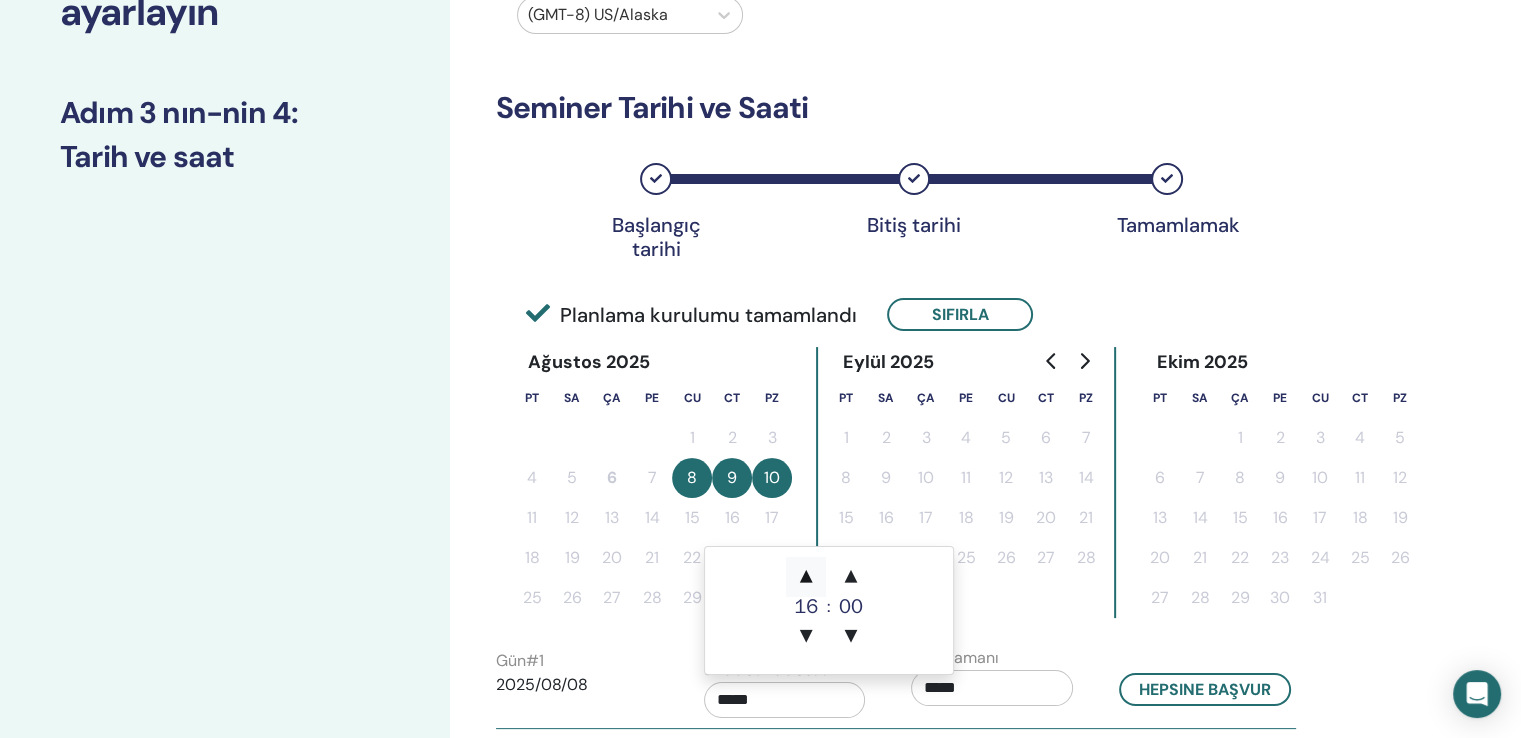click on "▲" at bounding box center (806, 577) 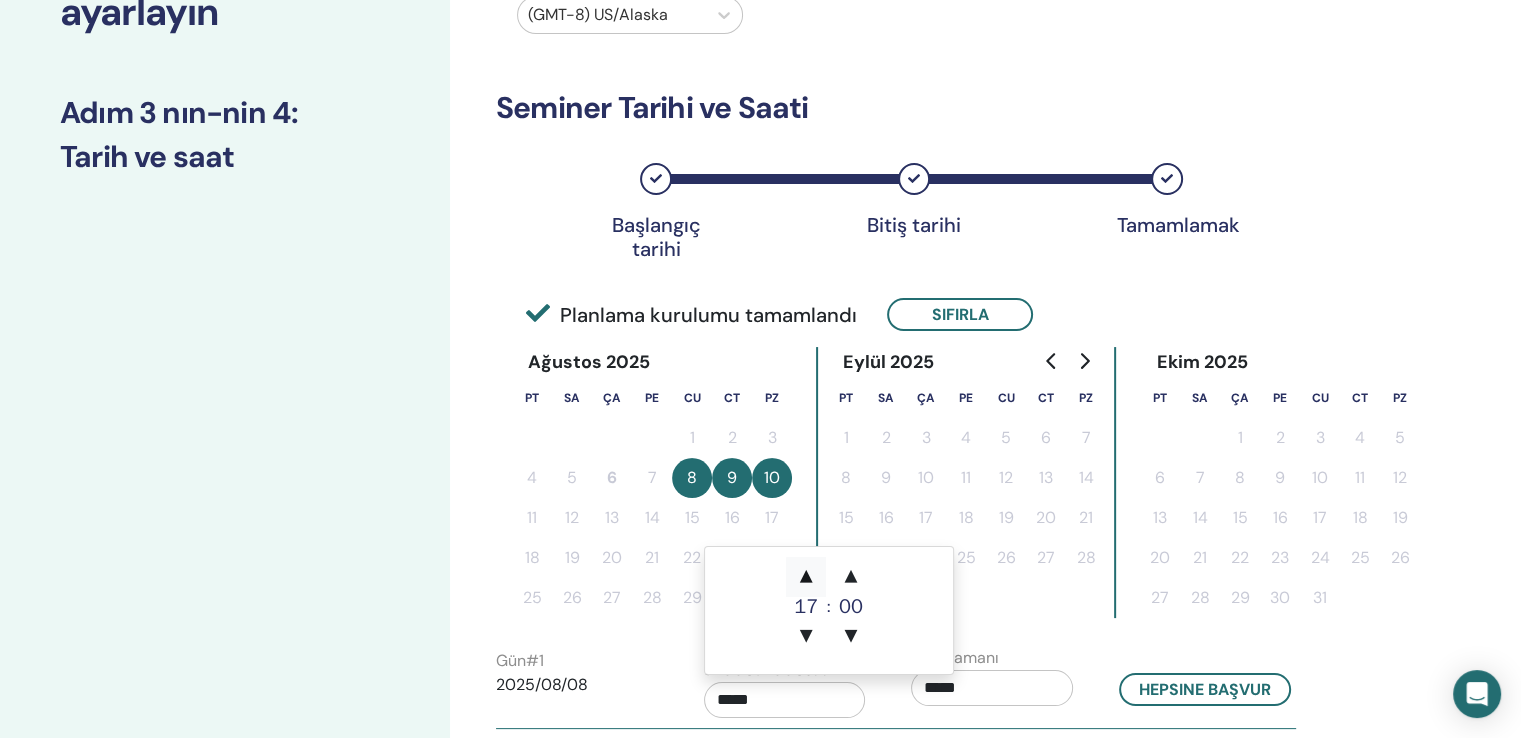 click on "▲" at bounding box center (806, 577) 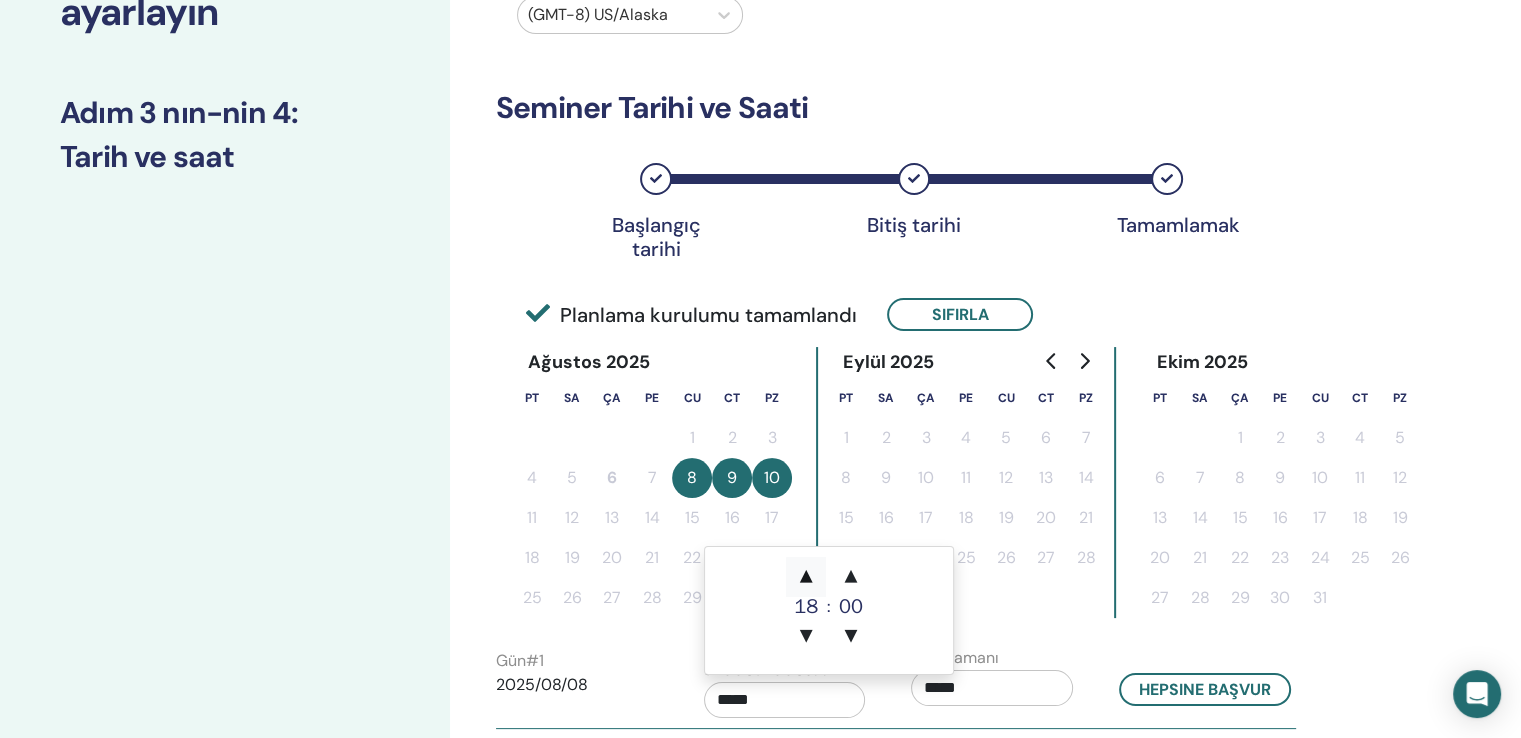 click on "▲" at bounding box center [806, 577] 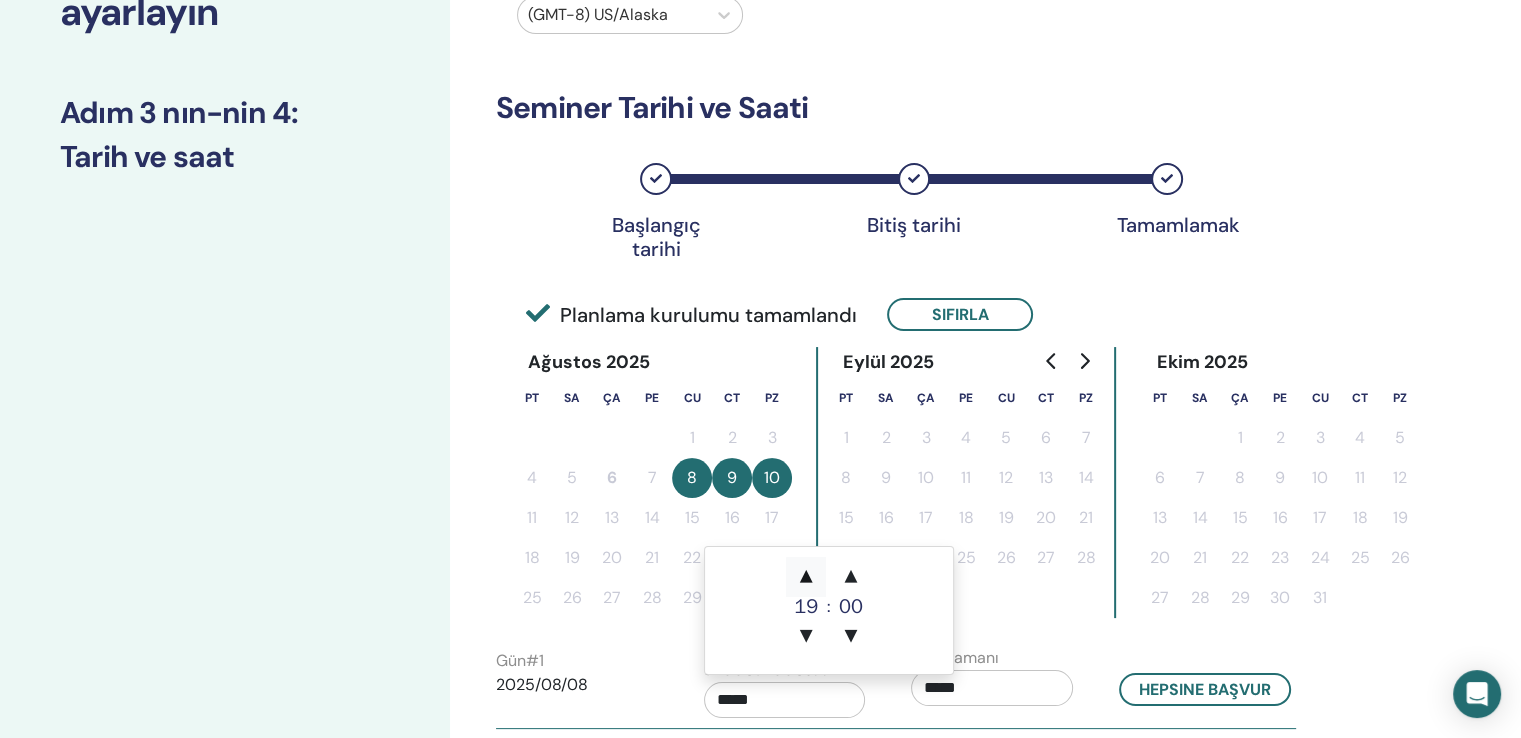 click on "▲" at bounding box center [806, 577] 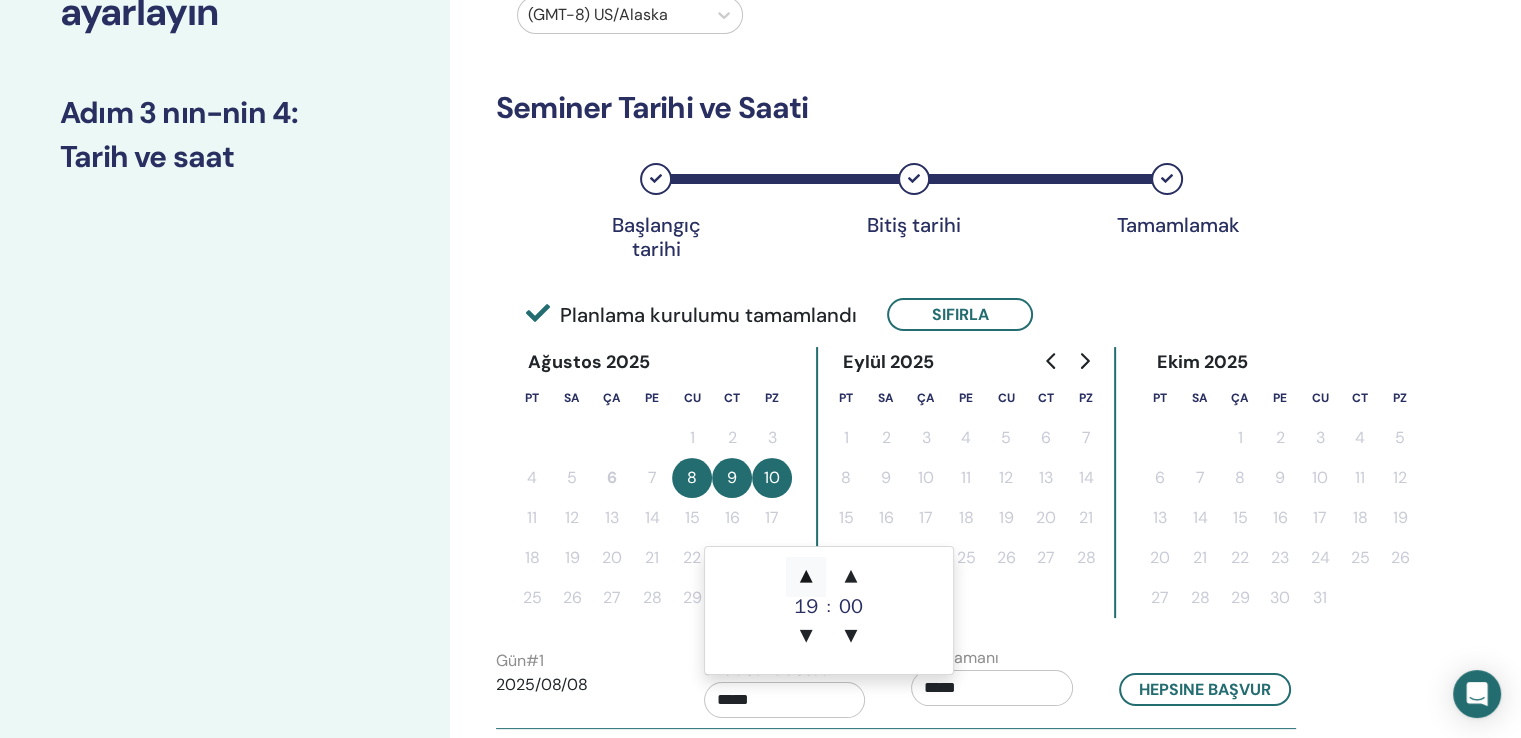 type on "*****" 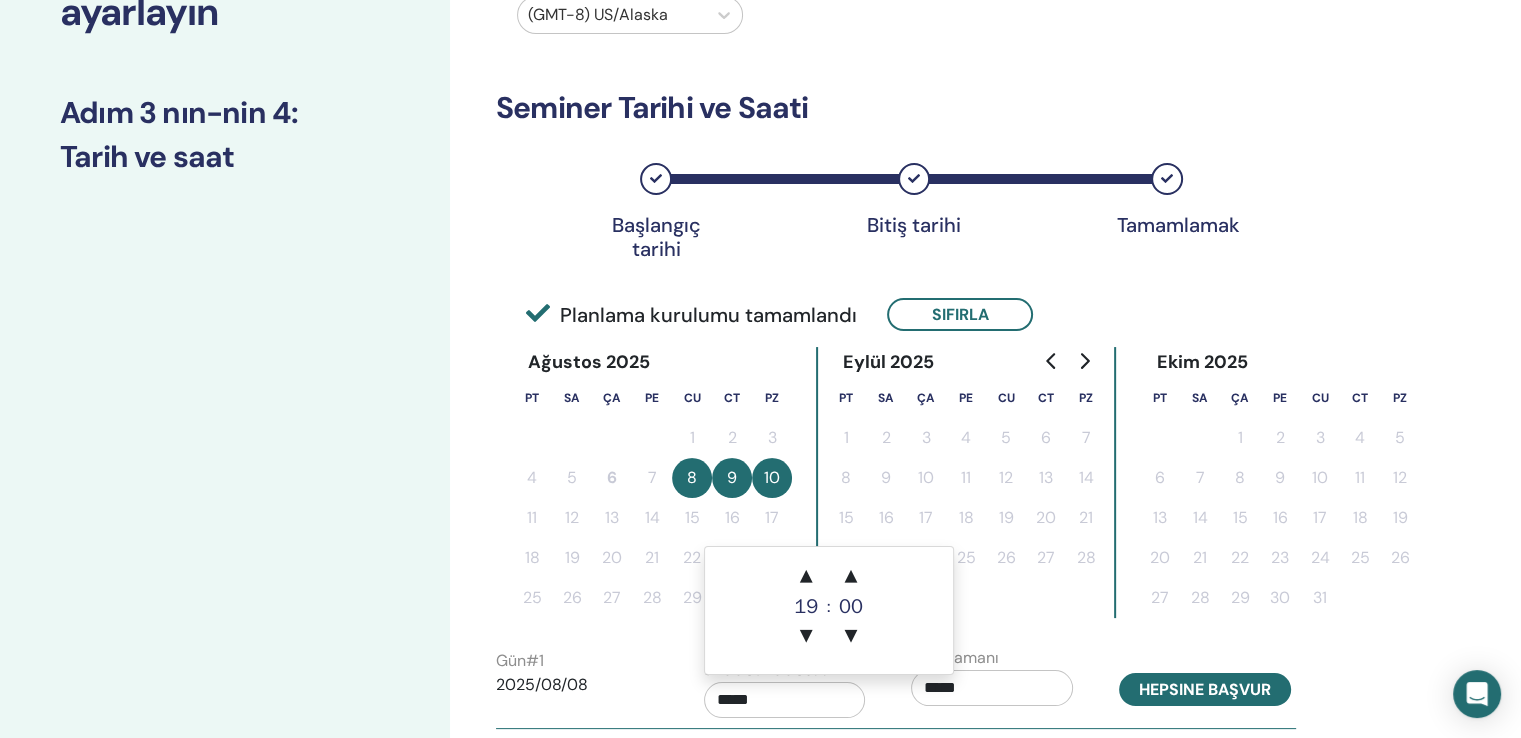 click on "Hepsine başvur" at bounding box center [1205, 689] 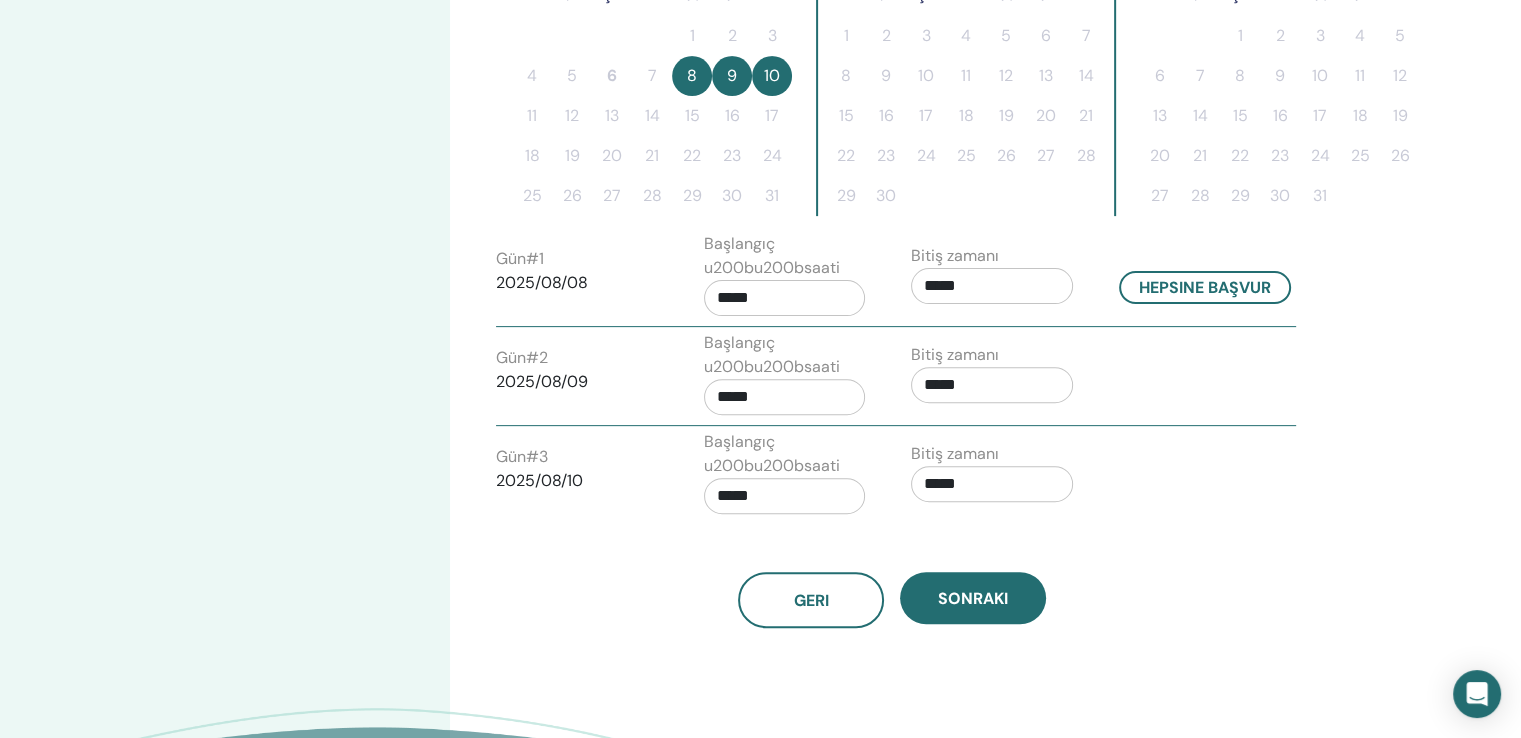 scroll, scrollTop: 800, scrollLeft: 0, axis: vertical 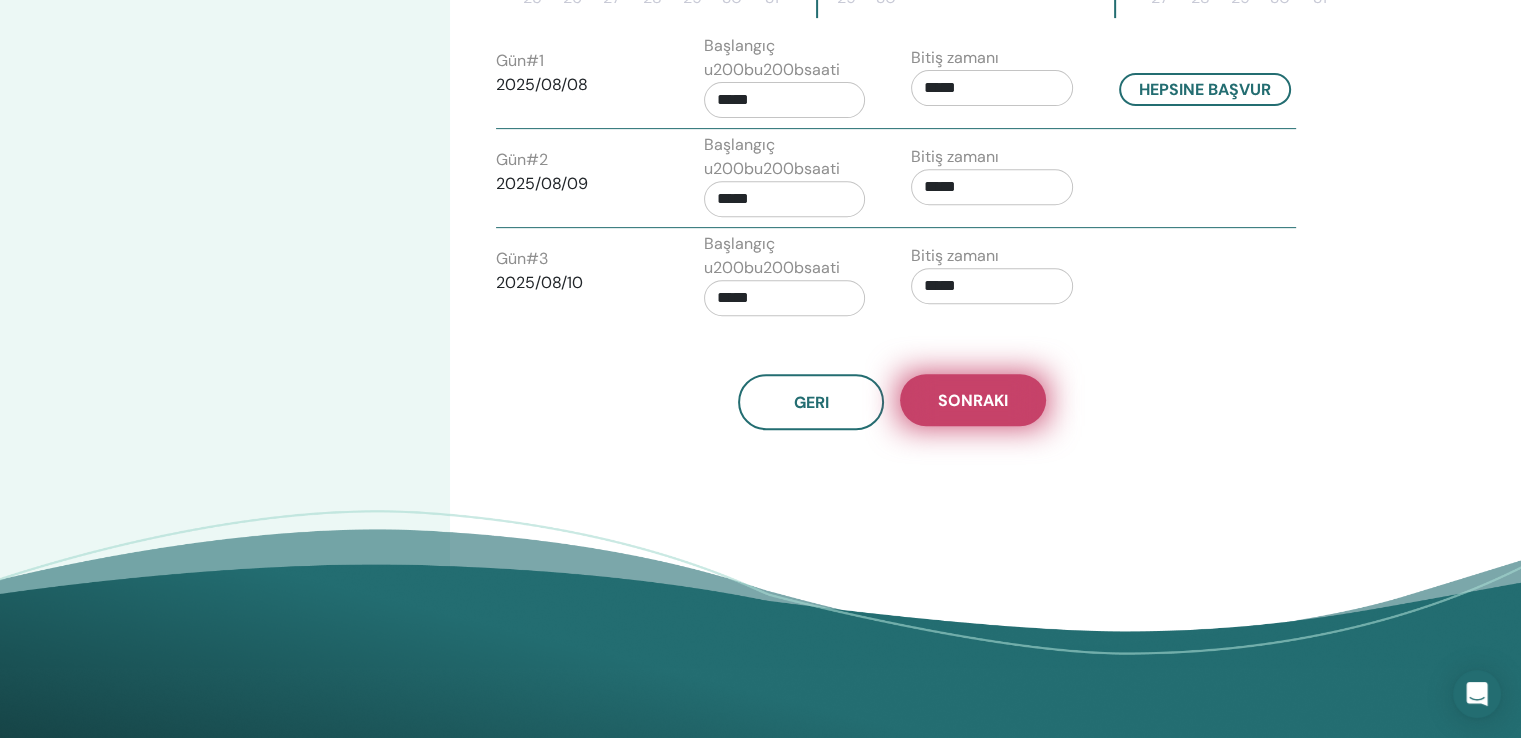 click on "Sonraki" at bounding box center (973, 400) 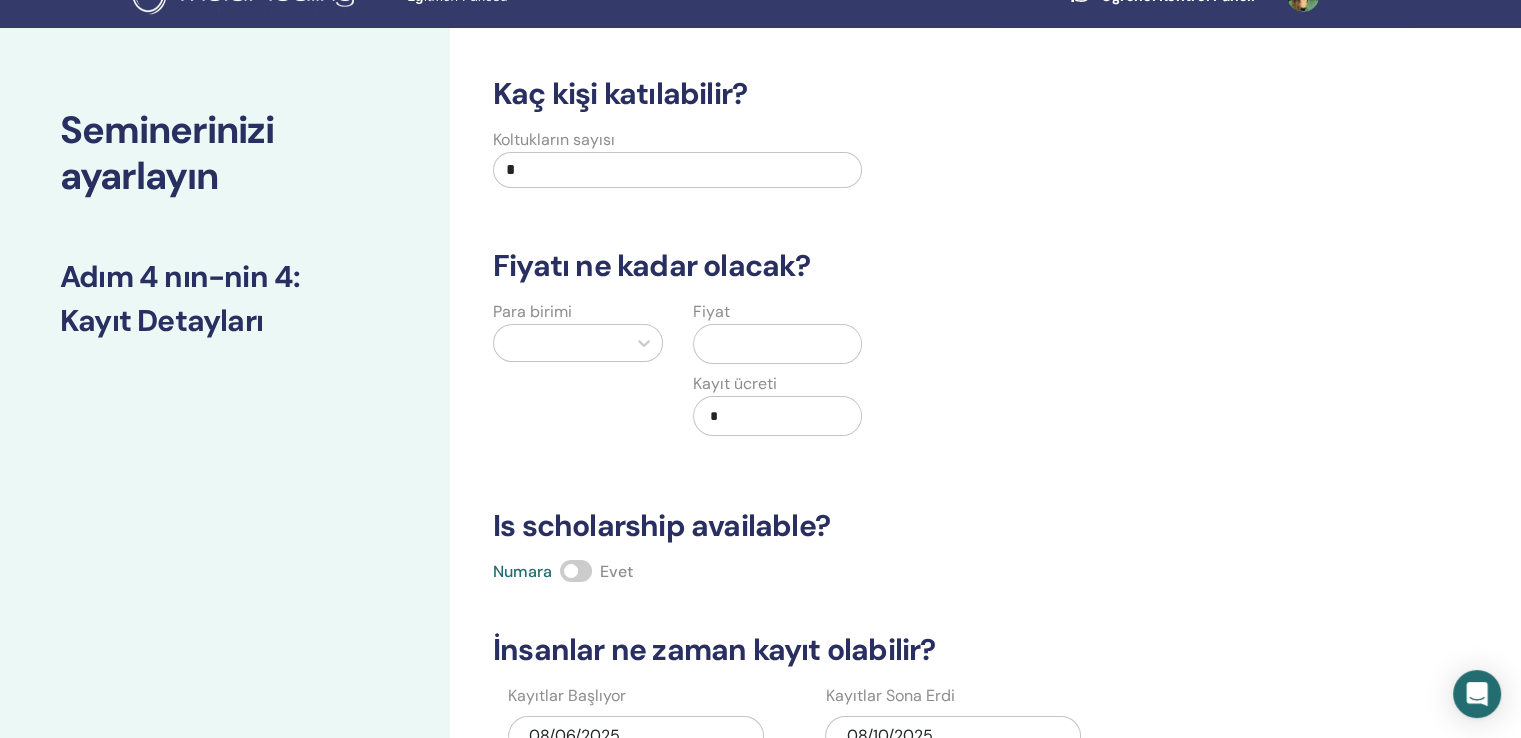 scroll, scrollTop: 0, scrollLeft: 0, axis: both 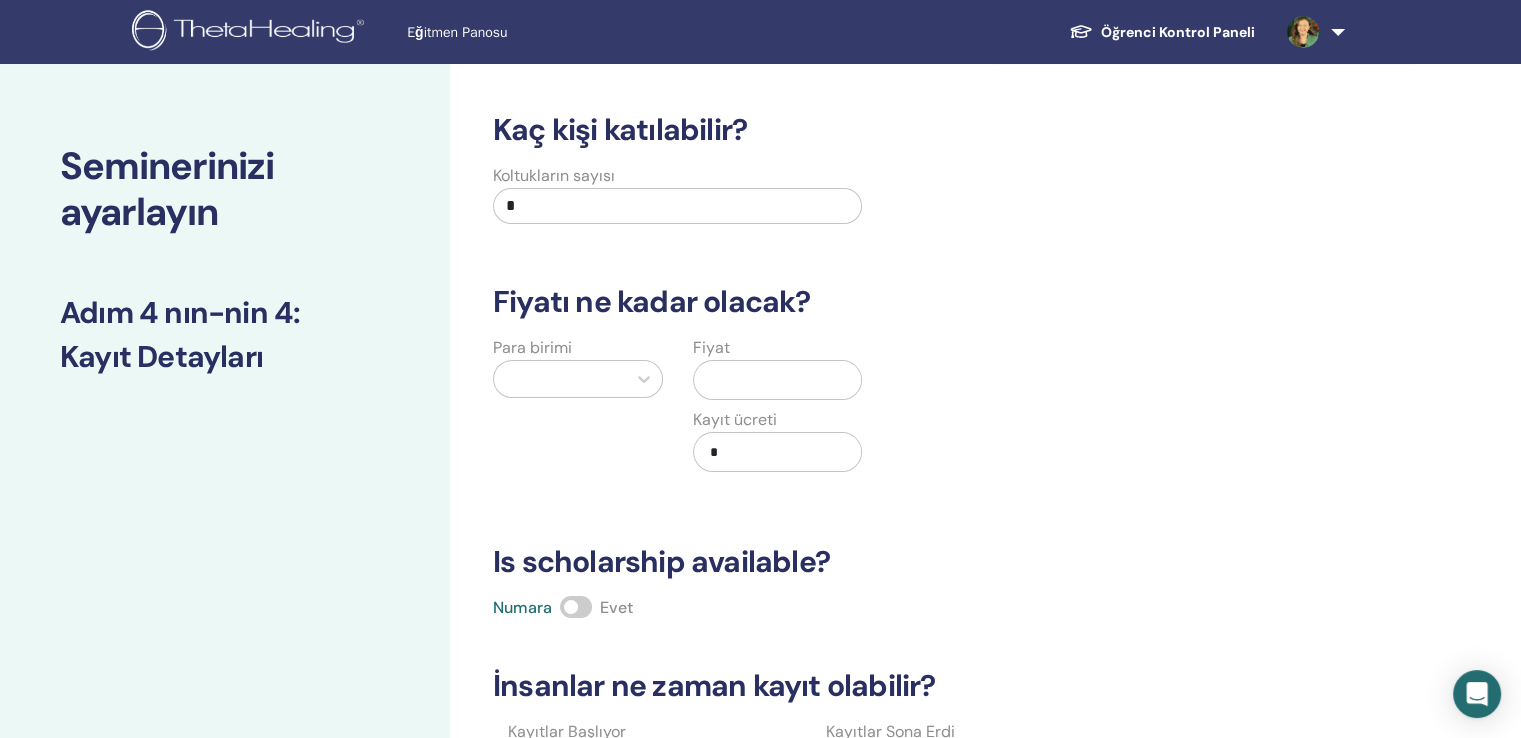 click on "*" at bounding box center (677, 206) 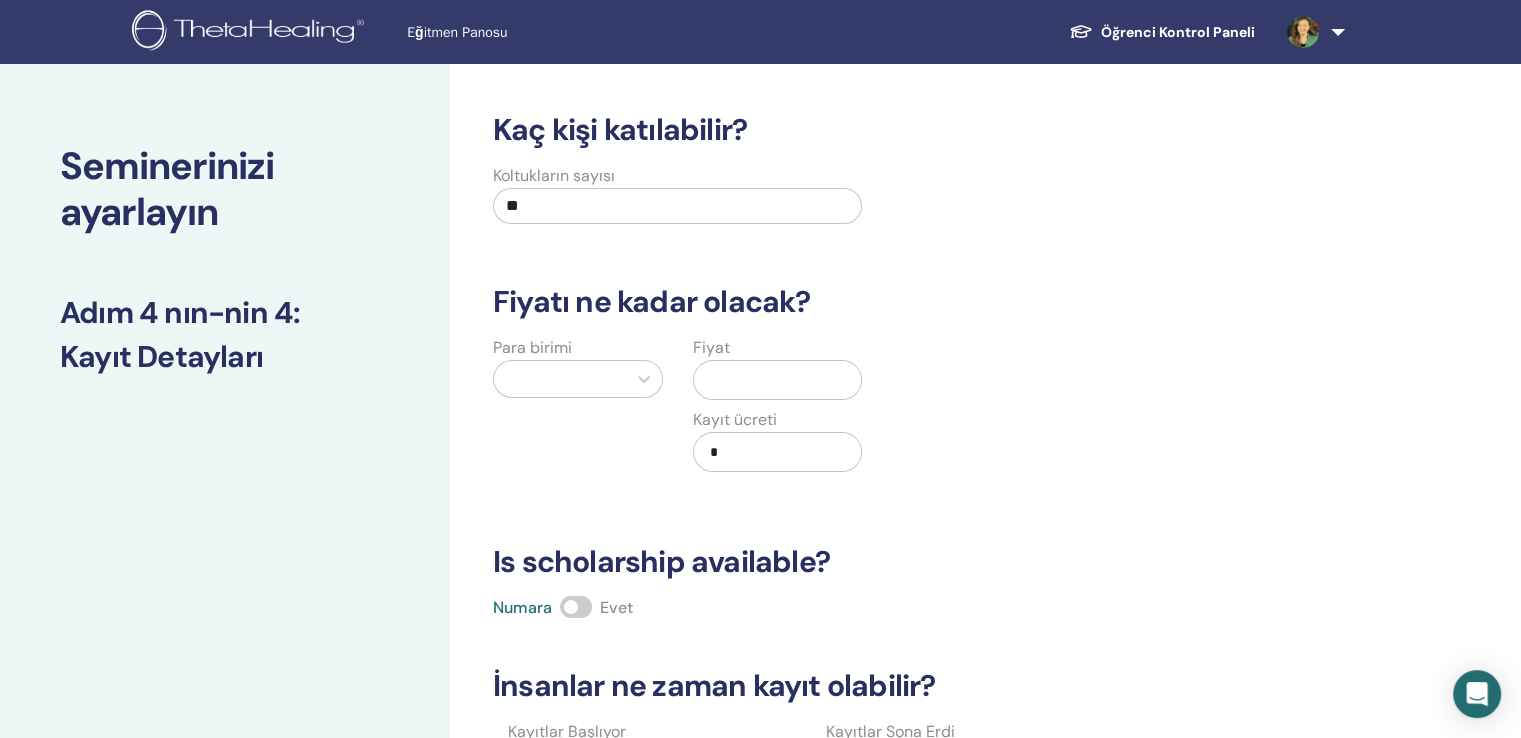 type on "**" 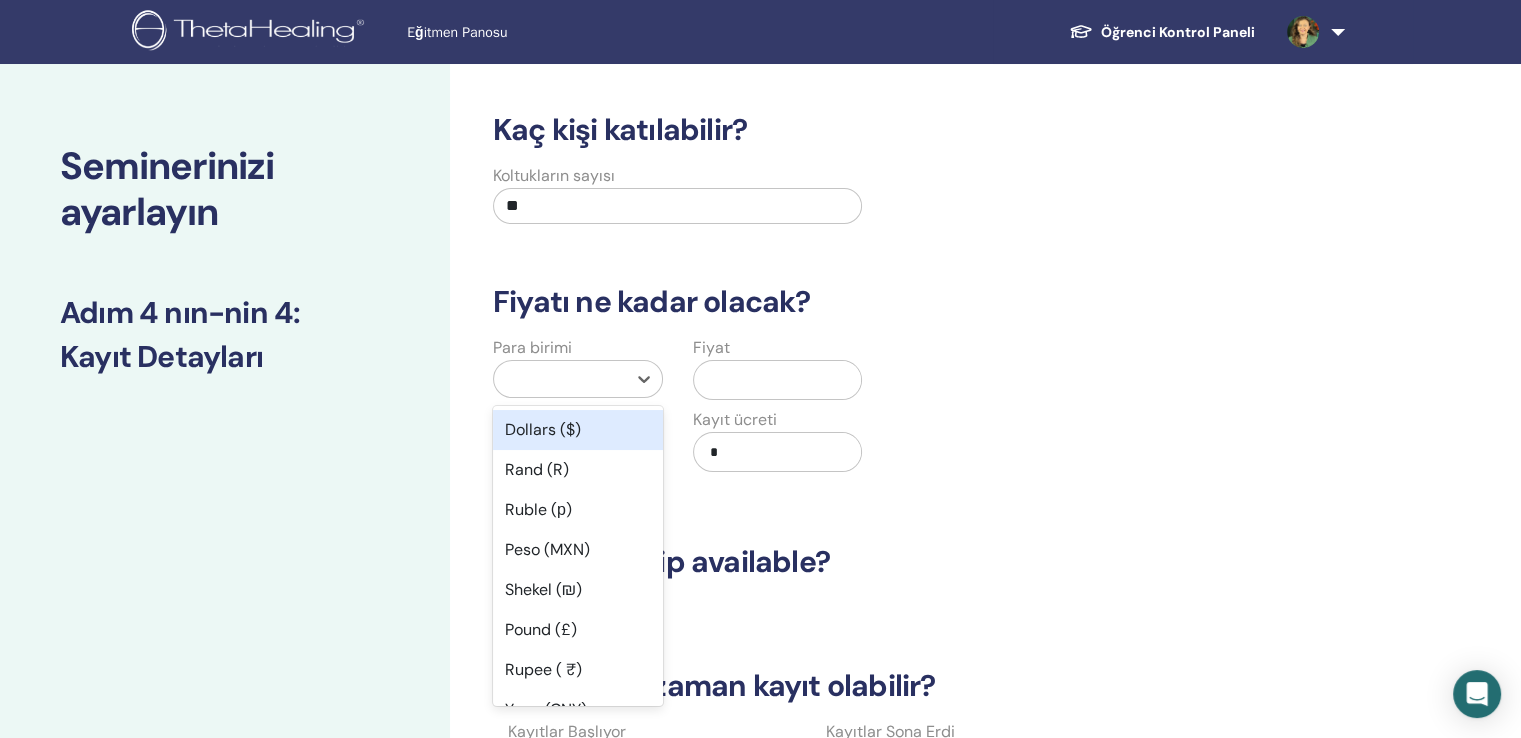 click on "Dollars ($)" at bounding box center [578, 430] 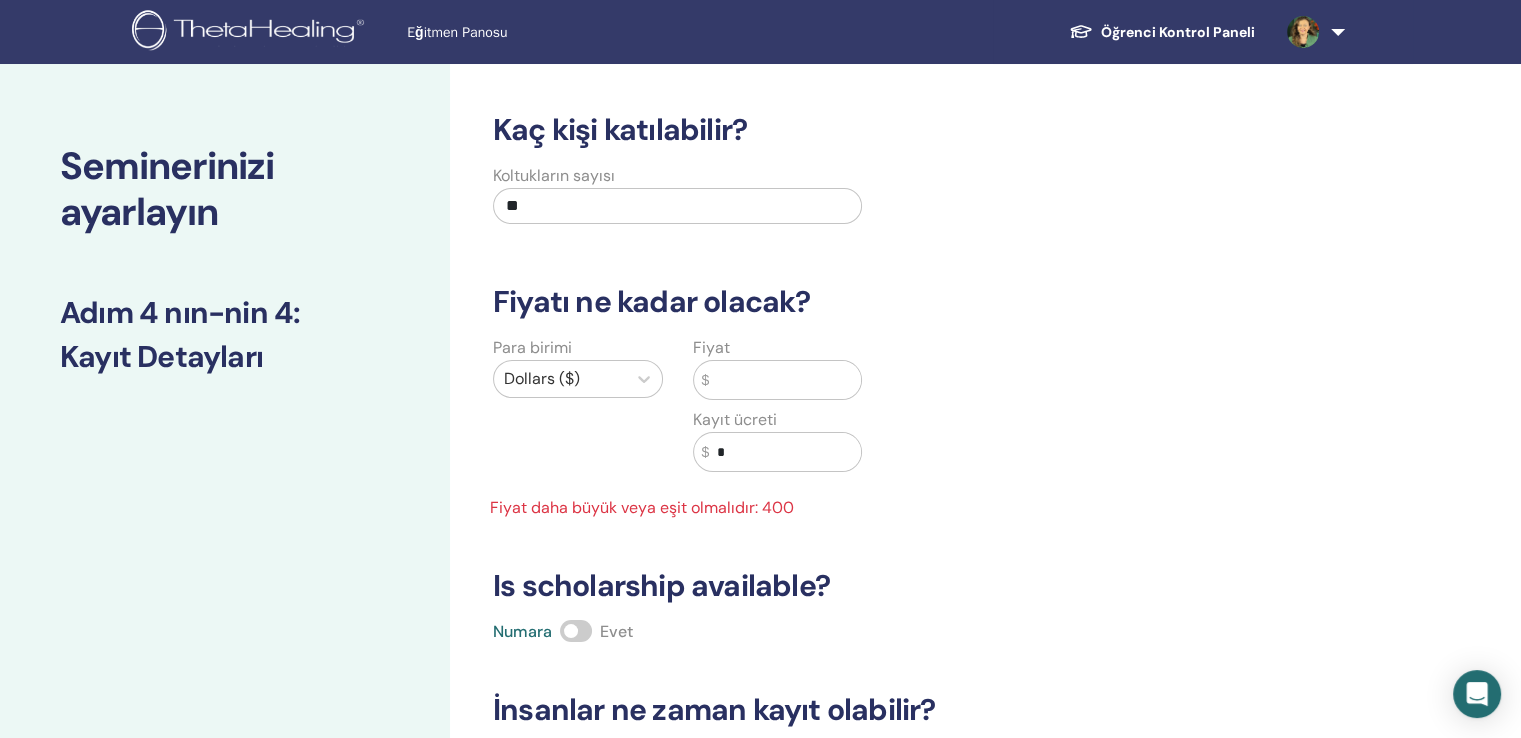 click at bounding box center [785, 380] 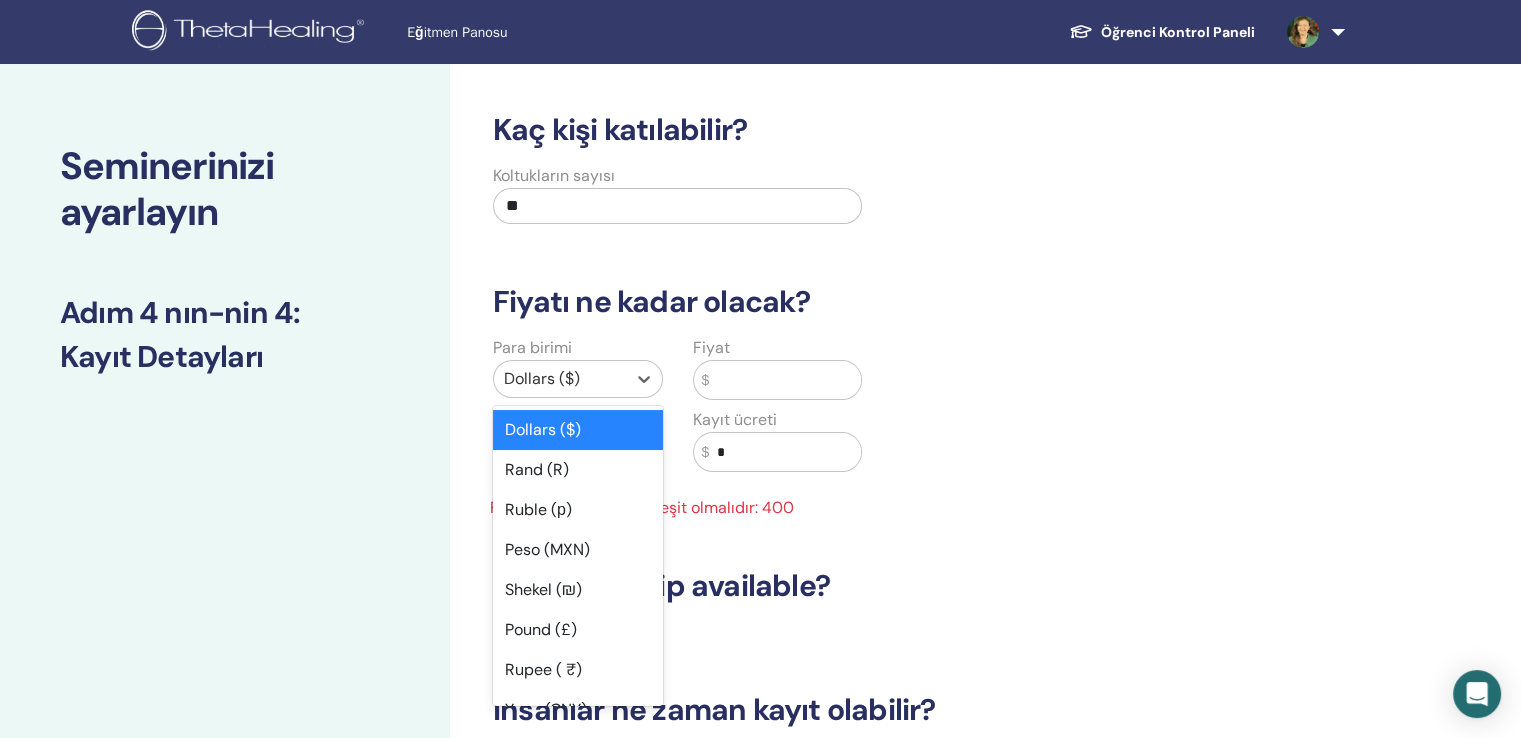 click at bounding box center [560, 379] 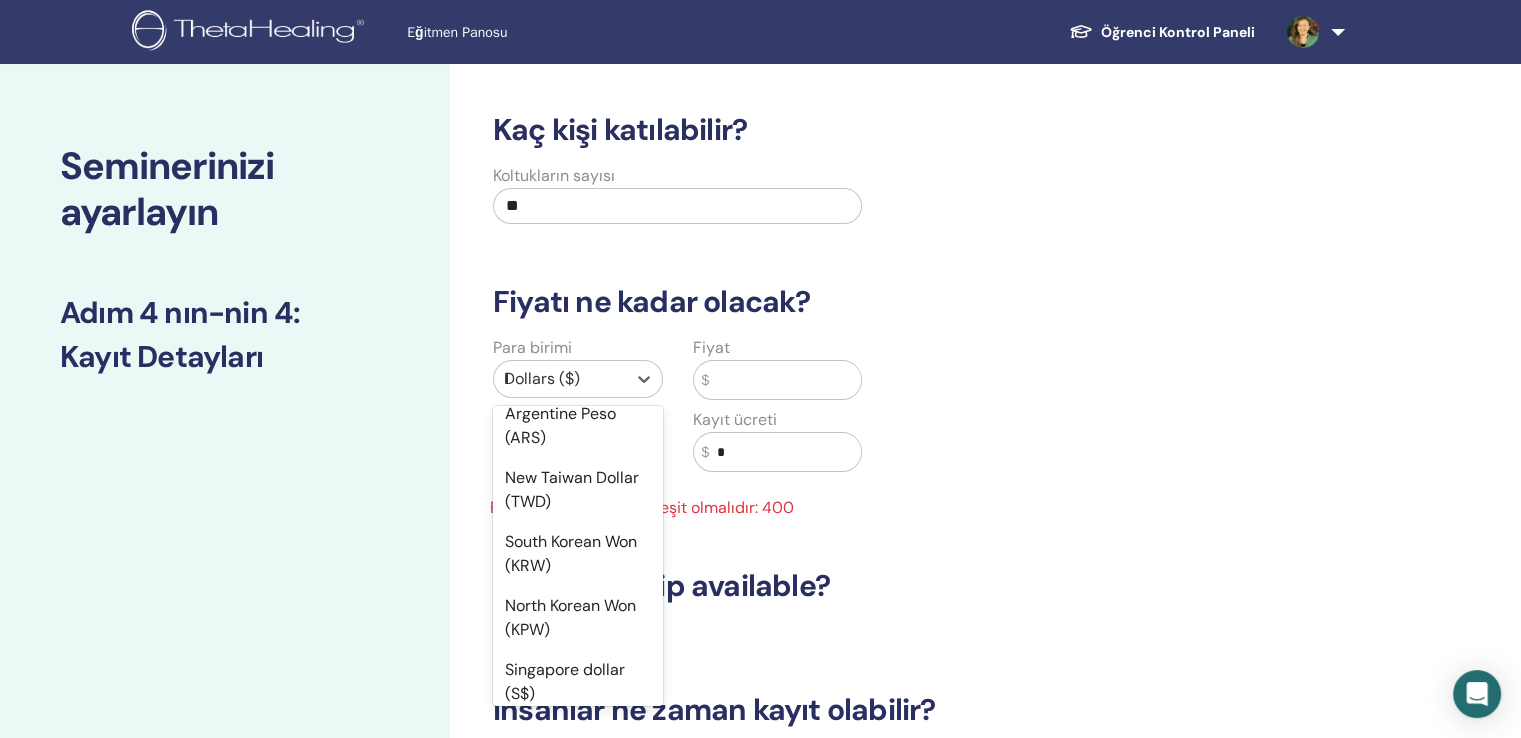 scroll, scrollTop: 304, scrollLeft: 0, axis: vertical 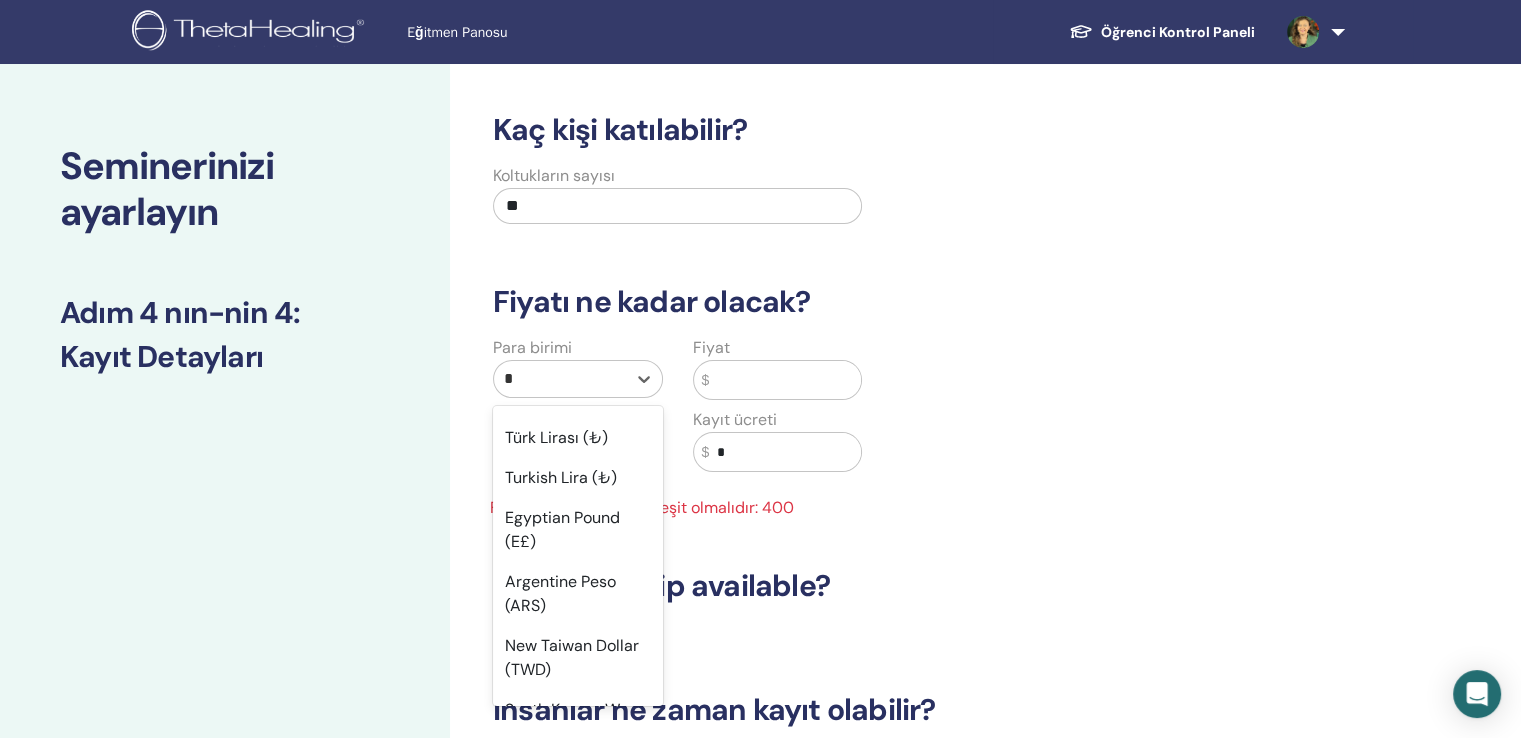type on "**" 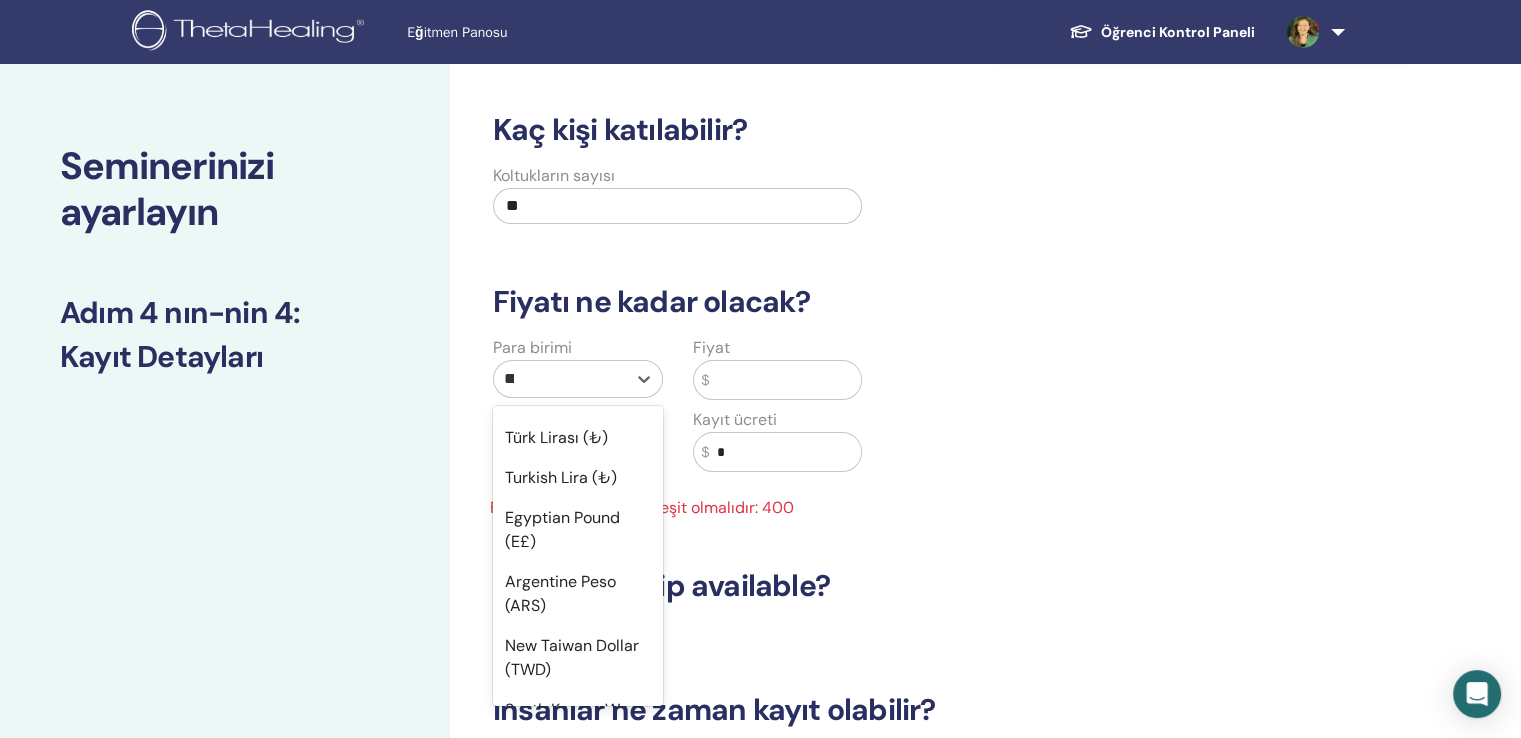 scroll, scrollTop: 0, scrollLeft: 0, axis: both 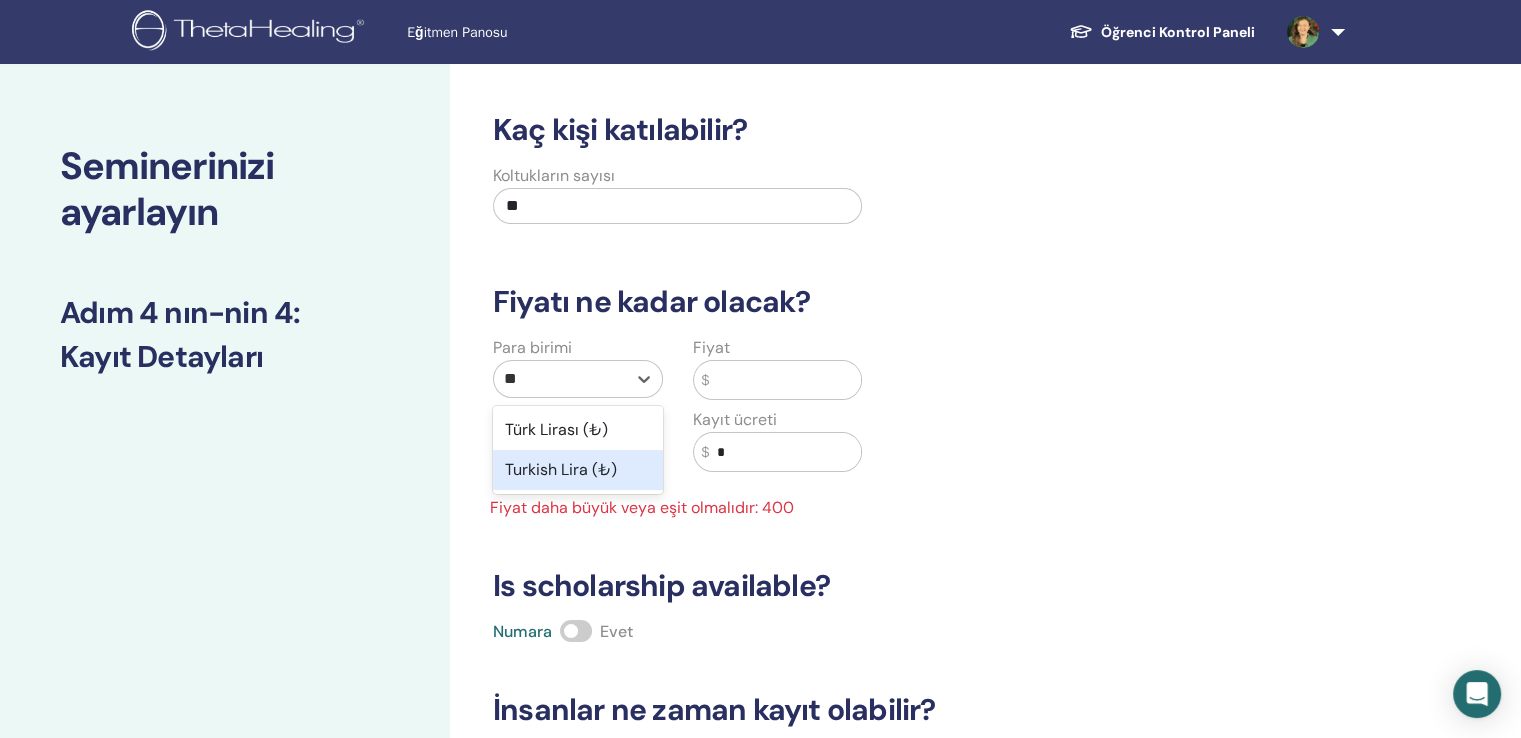 click on "Turkish Lira (₺)" at bounding box center [578, 470] 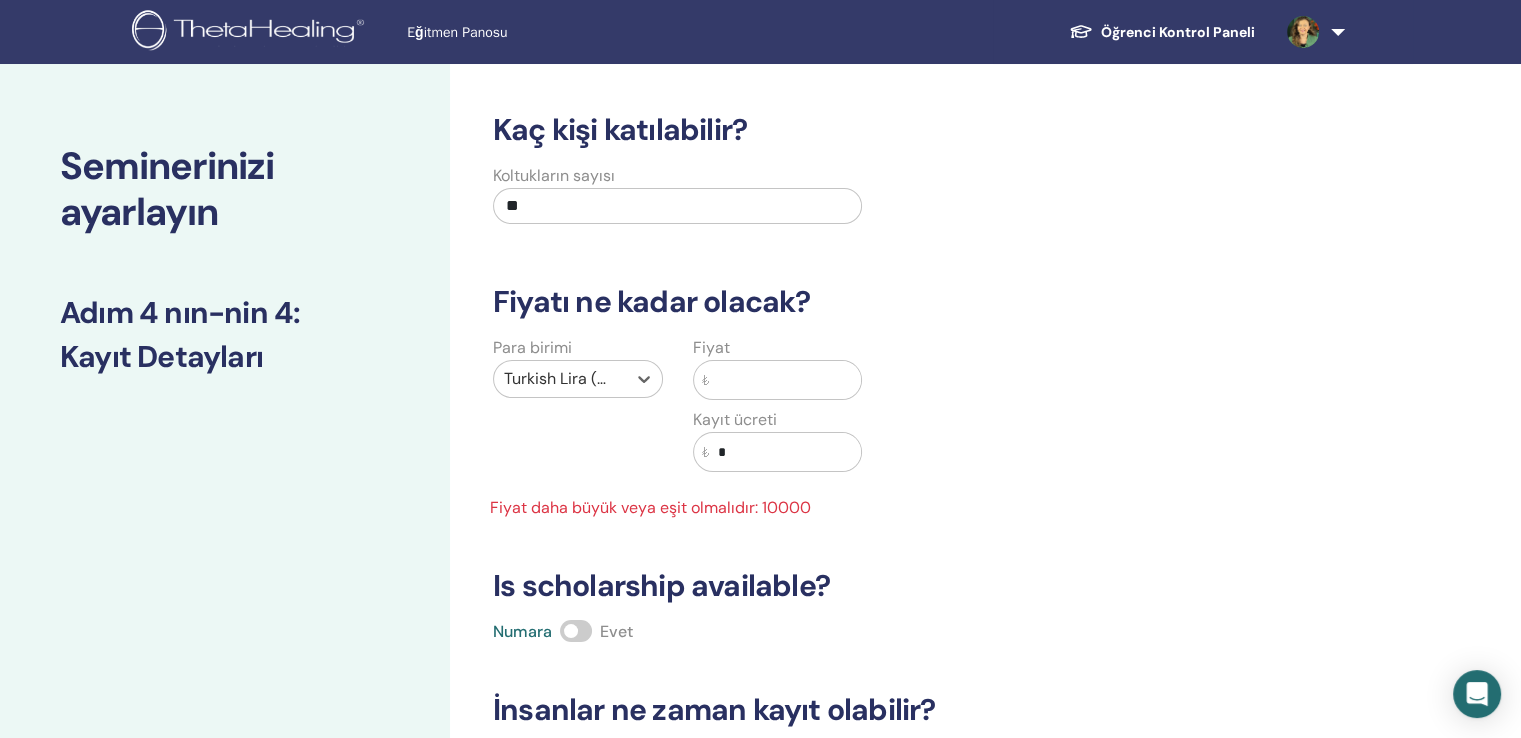 type 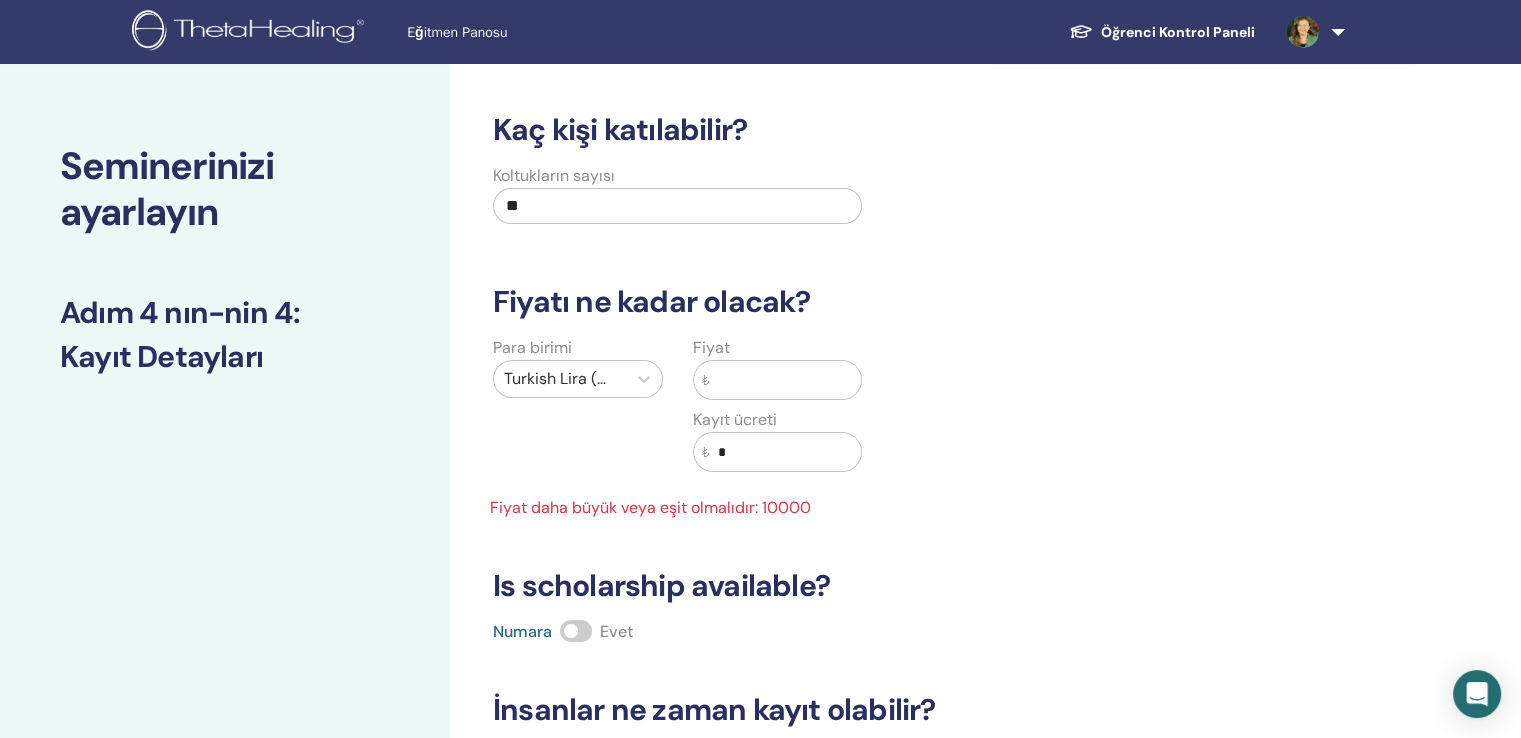 click at bounding box center [786, 380] 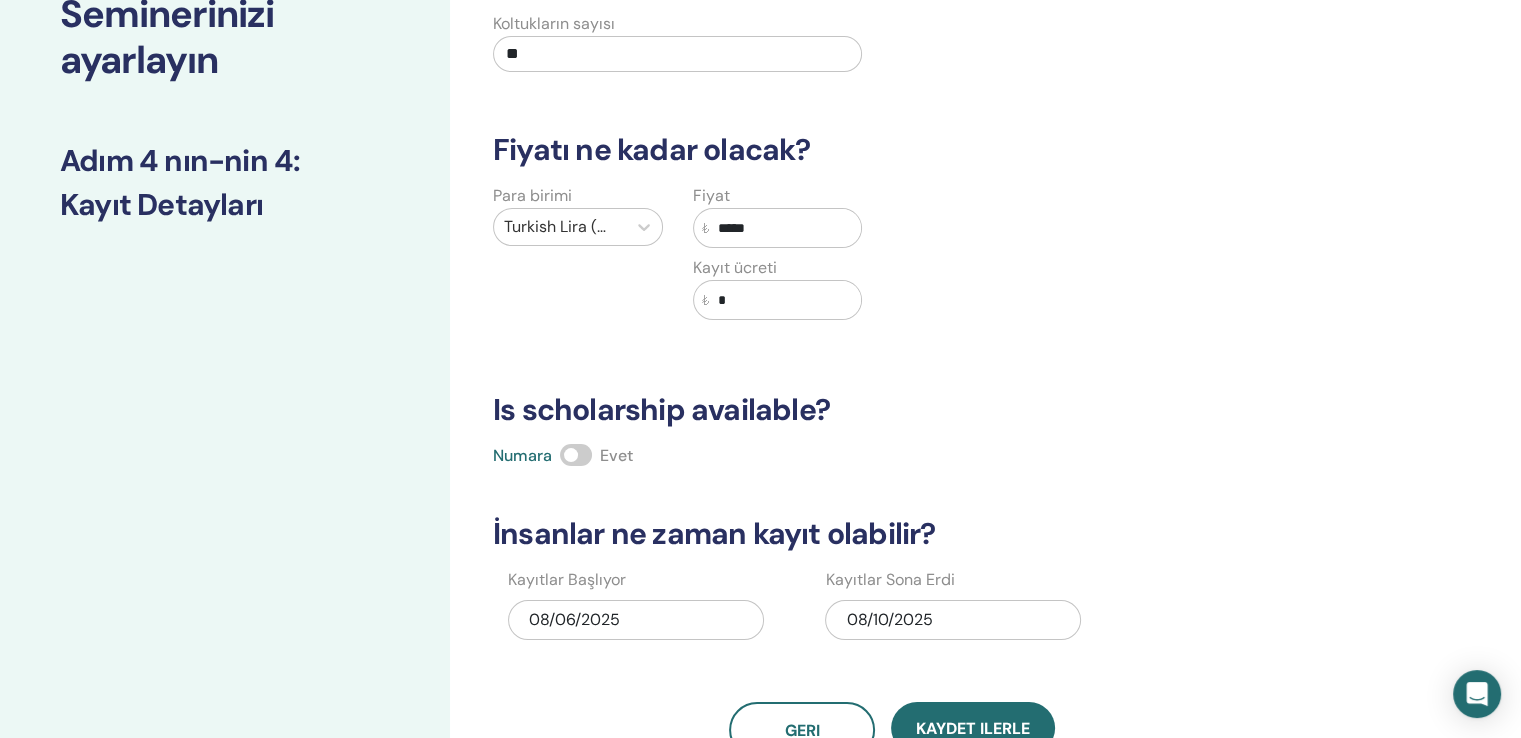 scroll, scrollTop: 300, scrollLeft: 0, axis: vertical 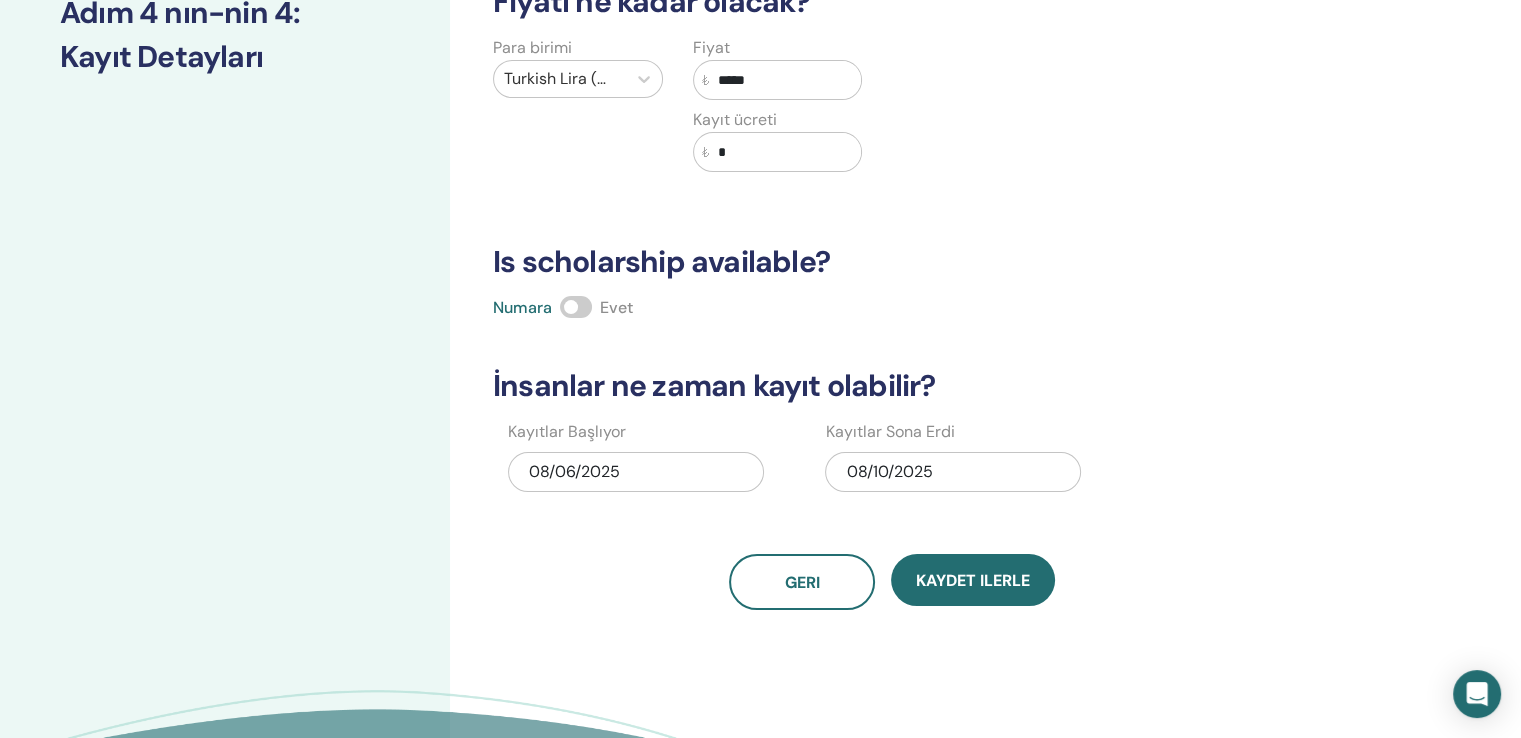 type on "*****" 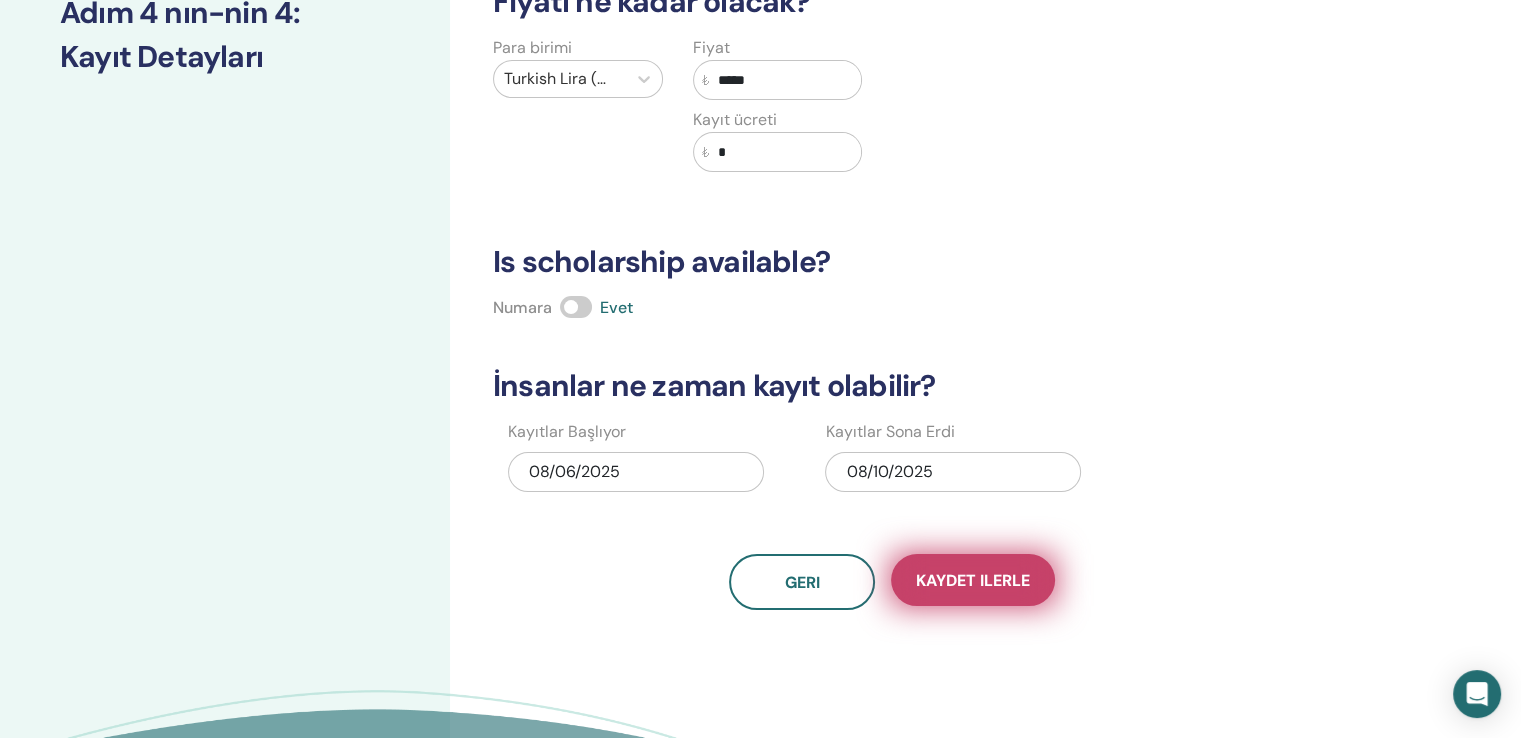 click on "Kaydet ilerle" at bounding box center [973, 580] 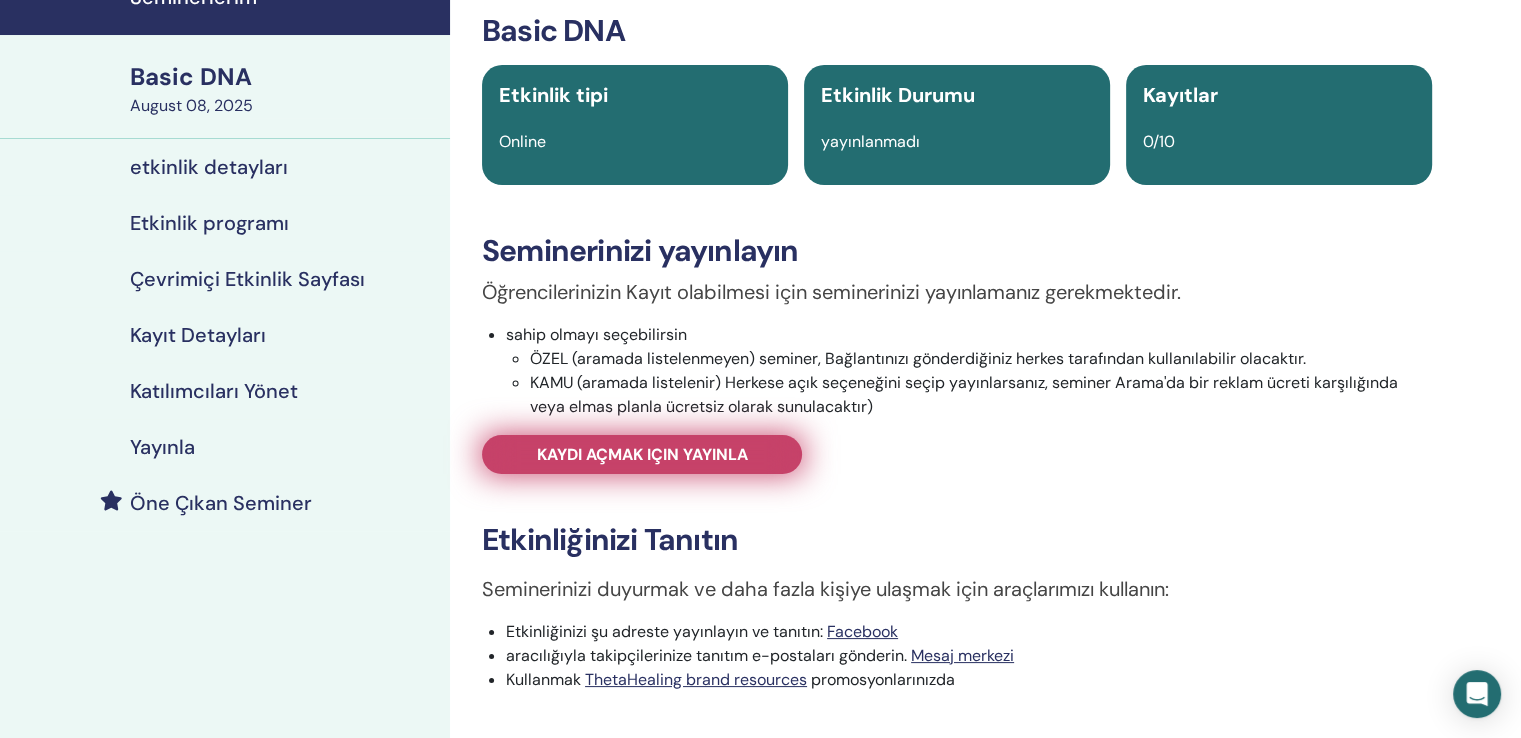 scroll, scrollTop: 100, scrollLeft: 0, axis: vertical 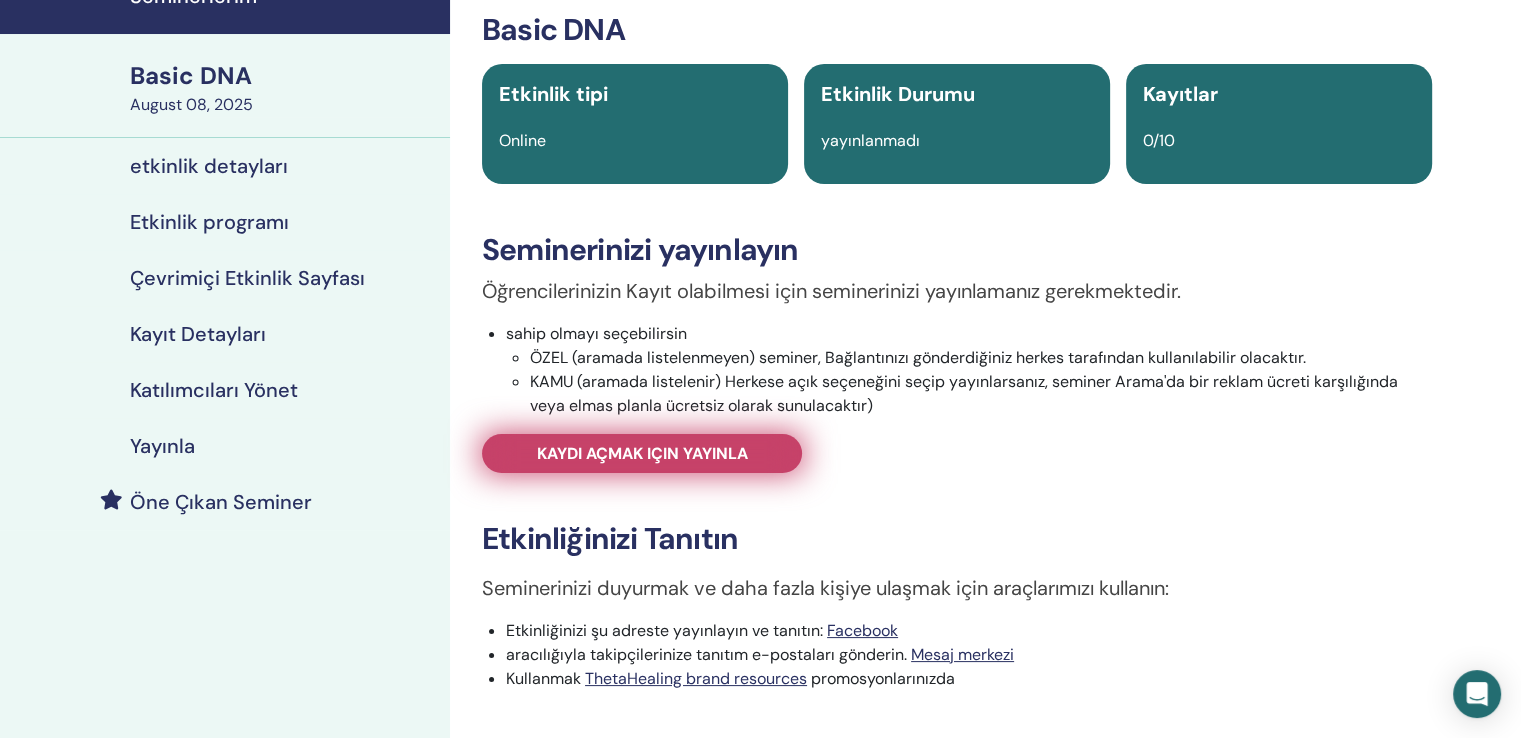 click on "Kaydı açmak için yayınla" at bounding box center [642, 453] 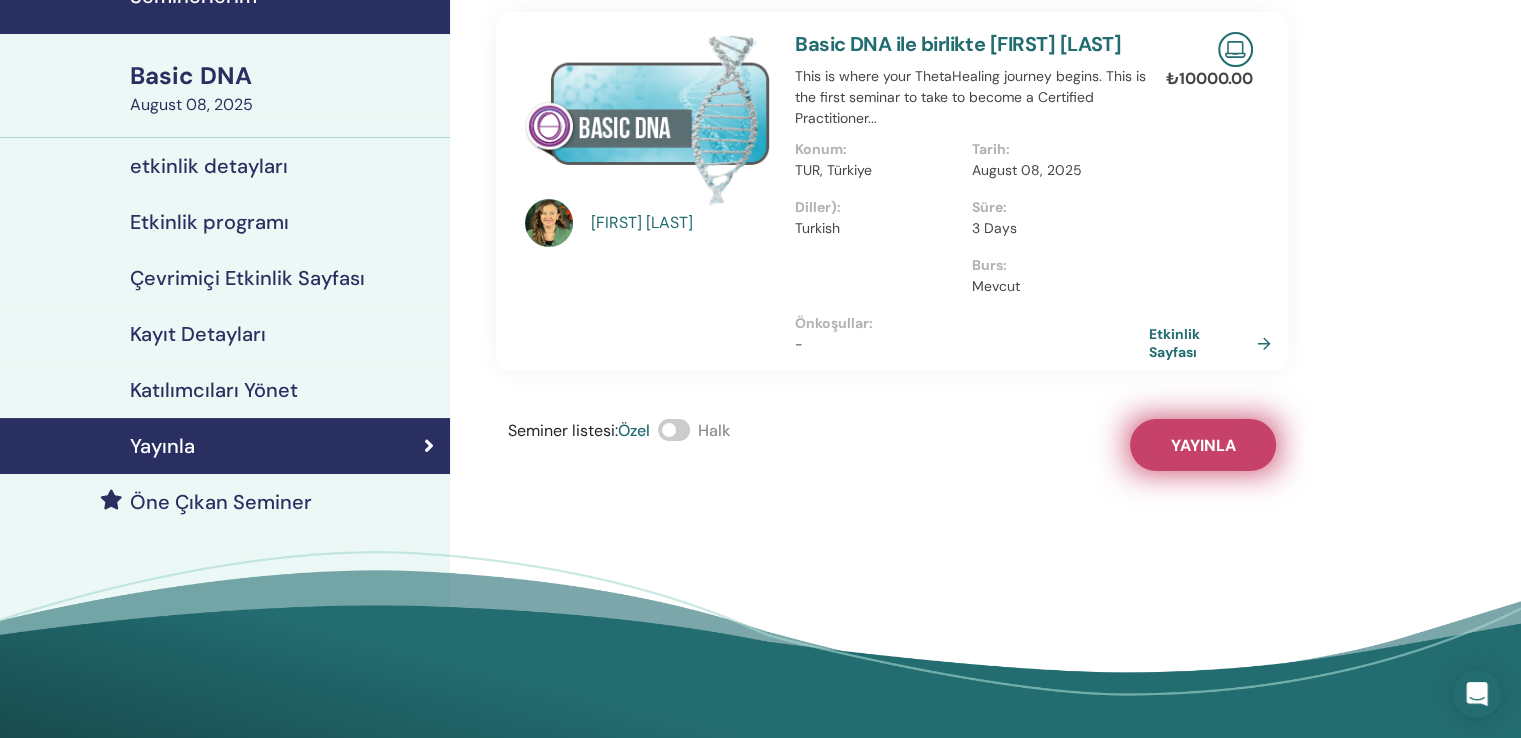 click on "Yayınla" at bounding box center (1203, 445) 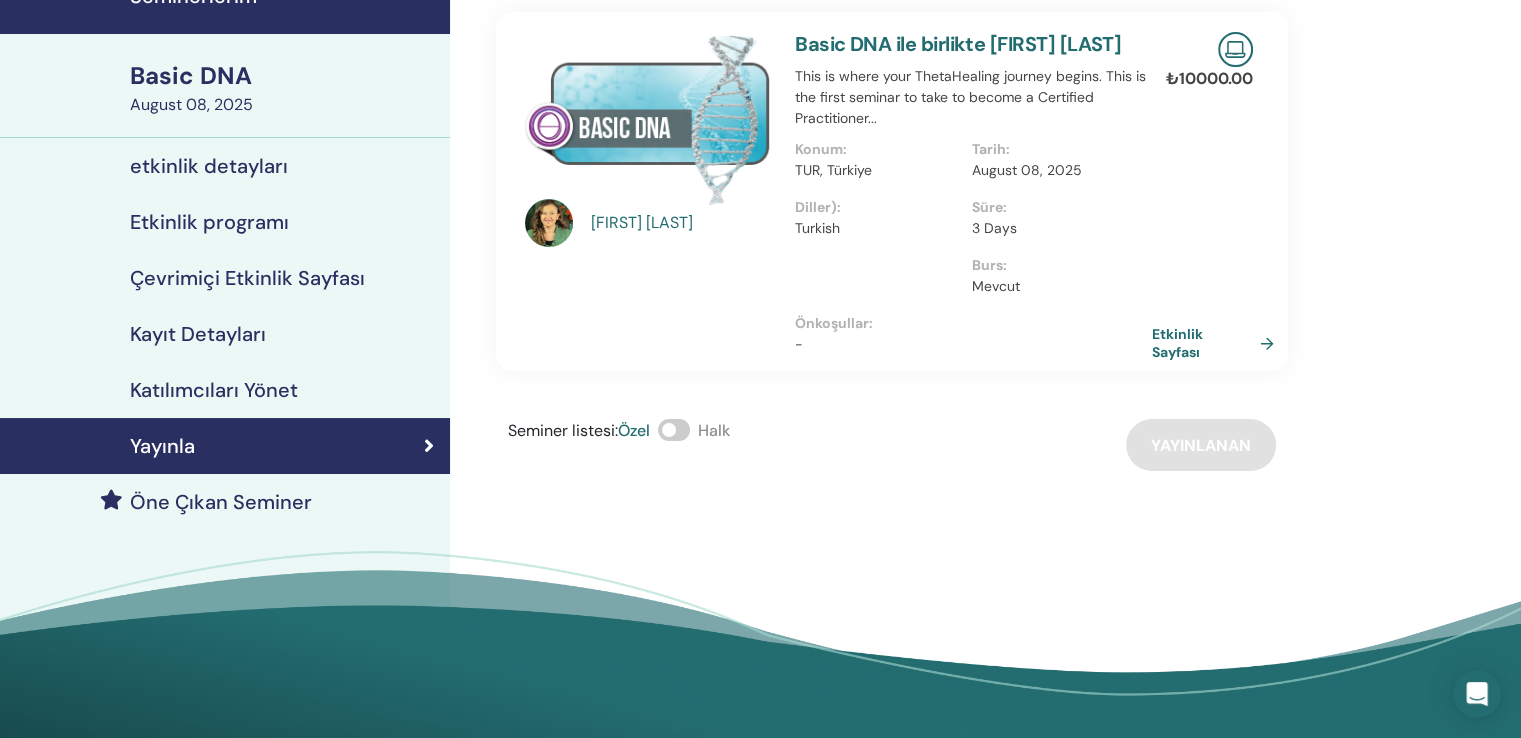 click on "Etkinlik Sayfası" at bounding box center [1217, 343] 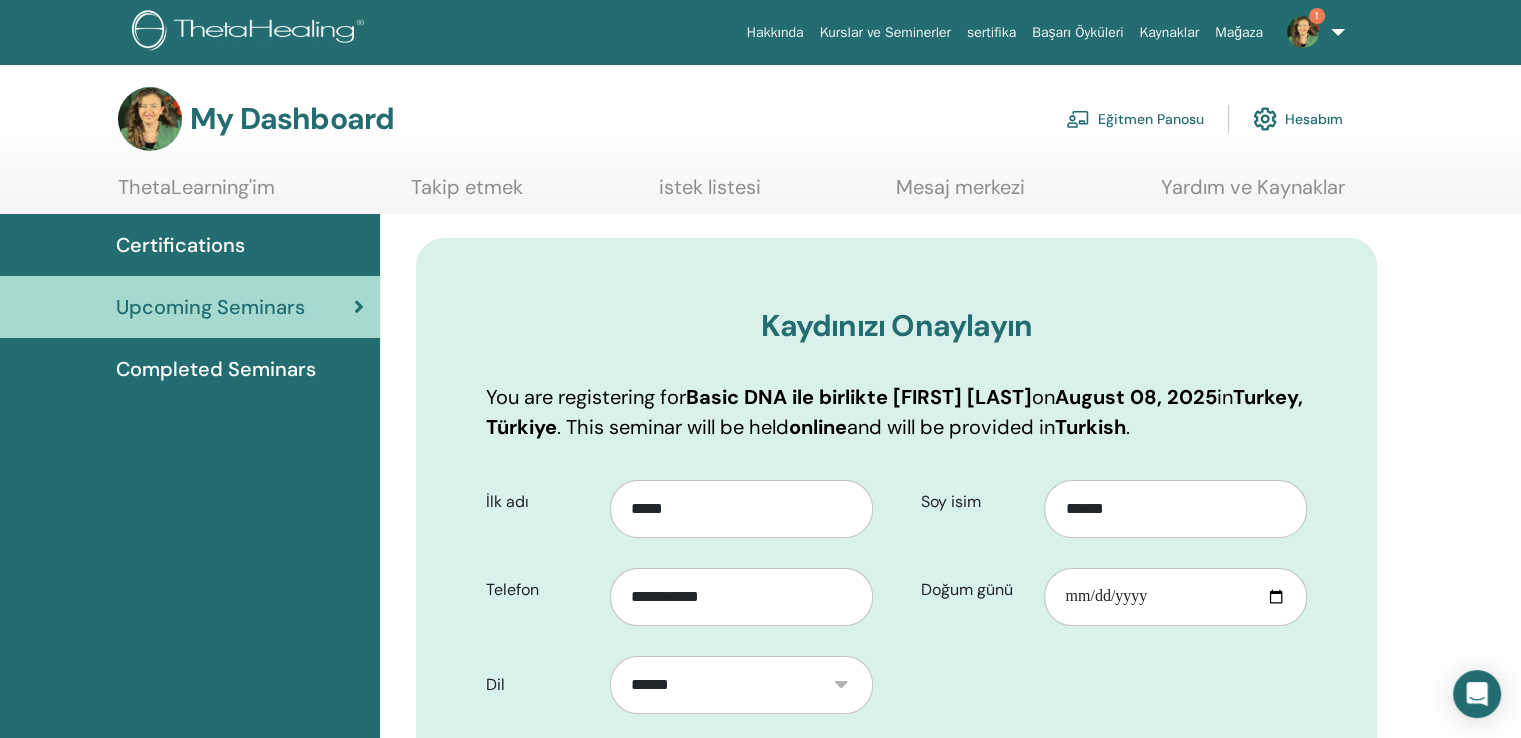 scroll, scrollTop: 0, scrollLeft: 0, axis: both 